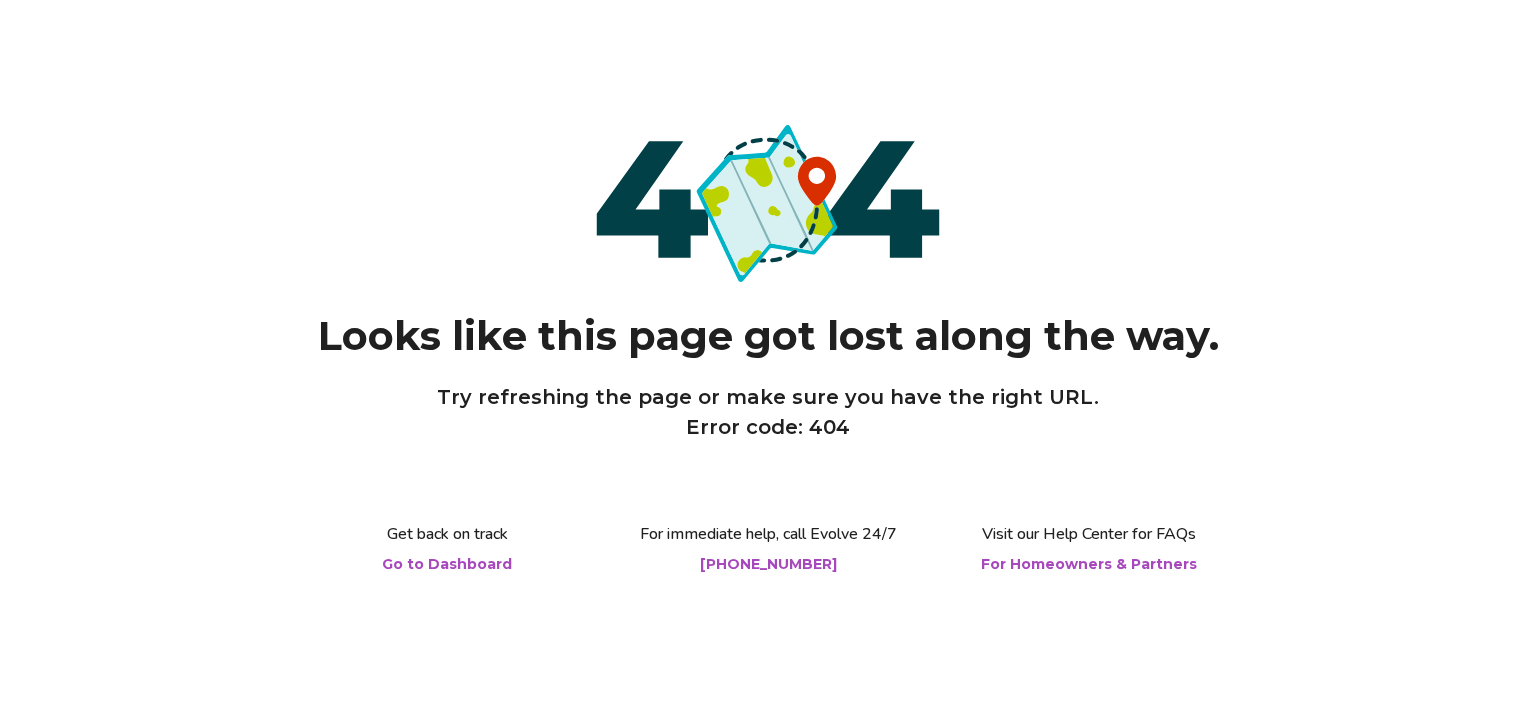scroll, scrollTop: 0, scrollLeft: 0, axis: both 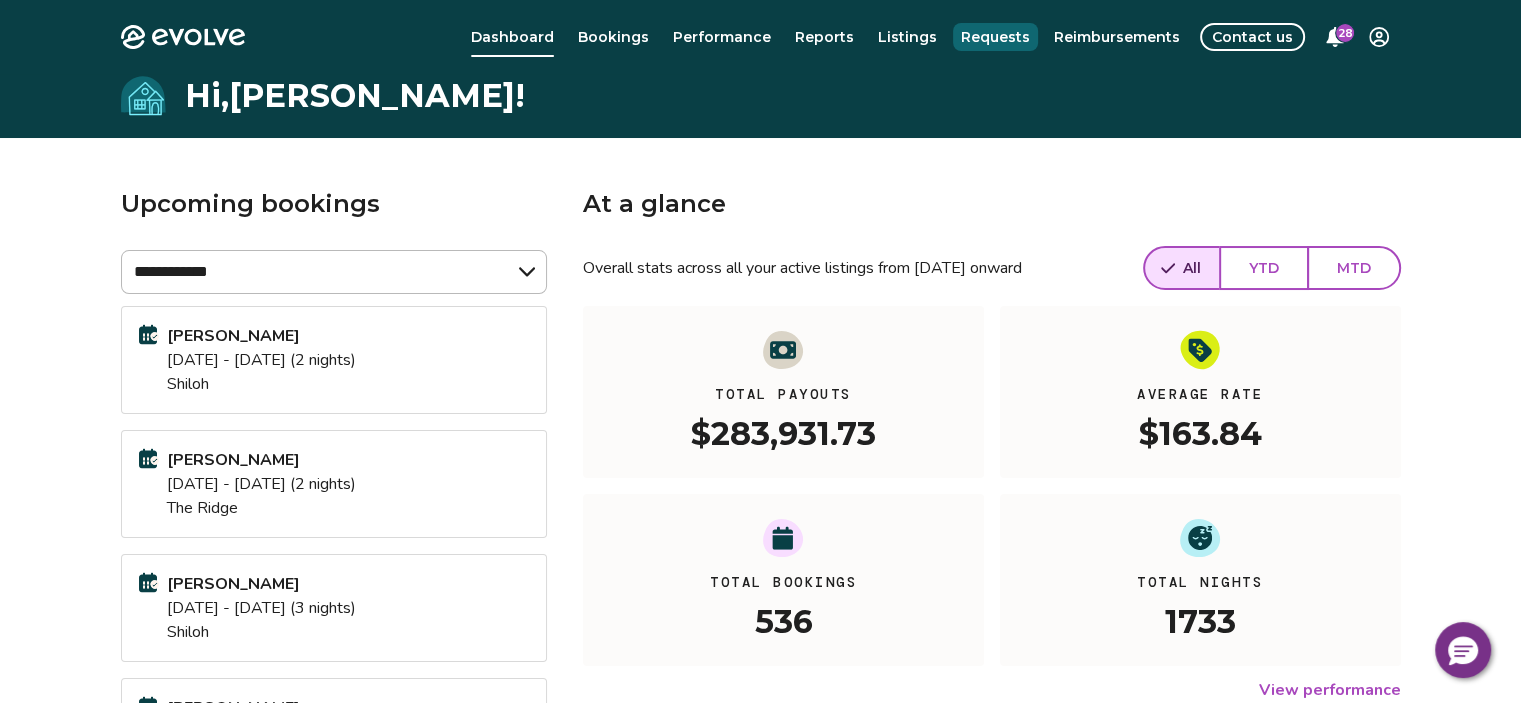 click on "Requests" at bounding box center [995, 37] 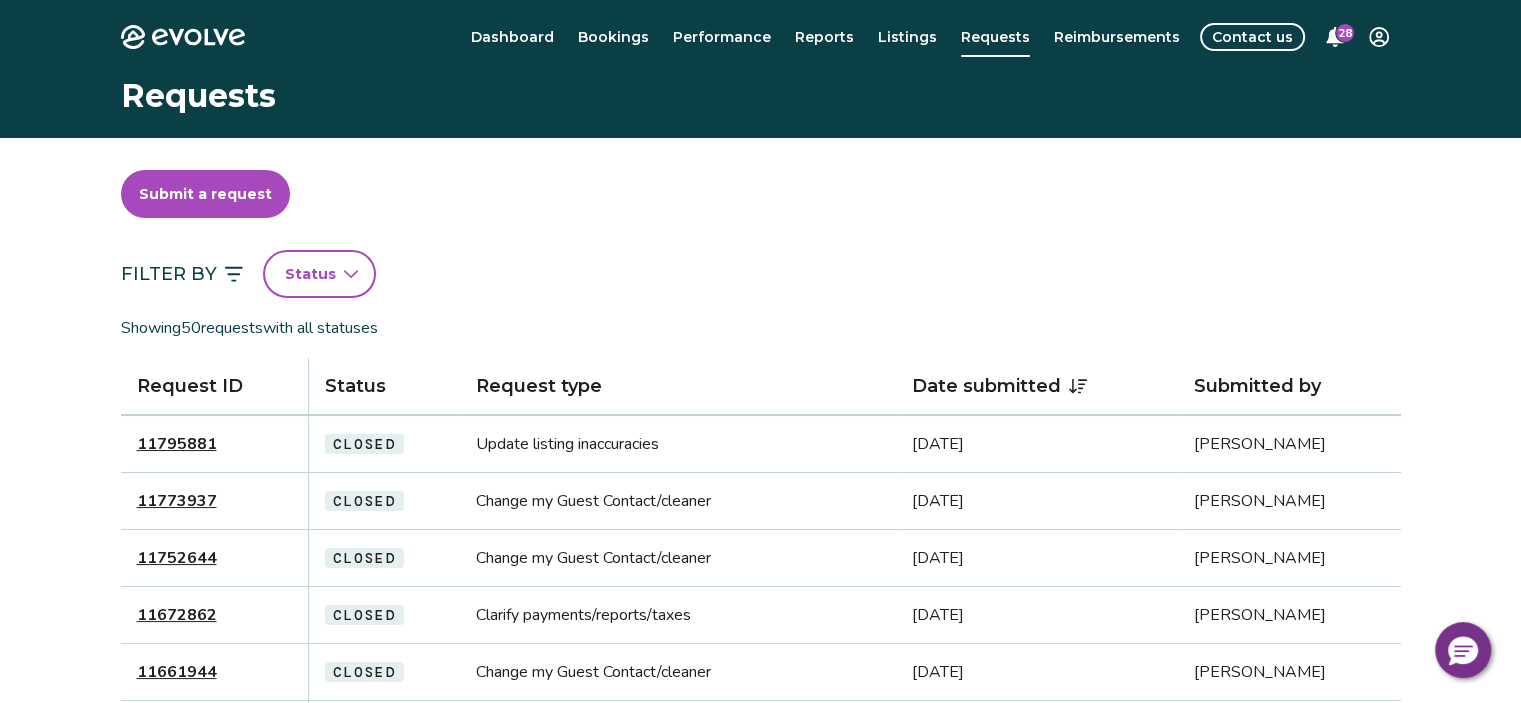 click on "Submit a request" at bounding box center (205, 194) 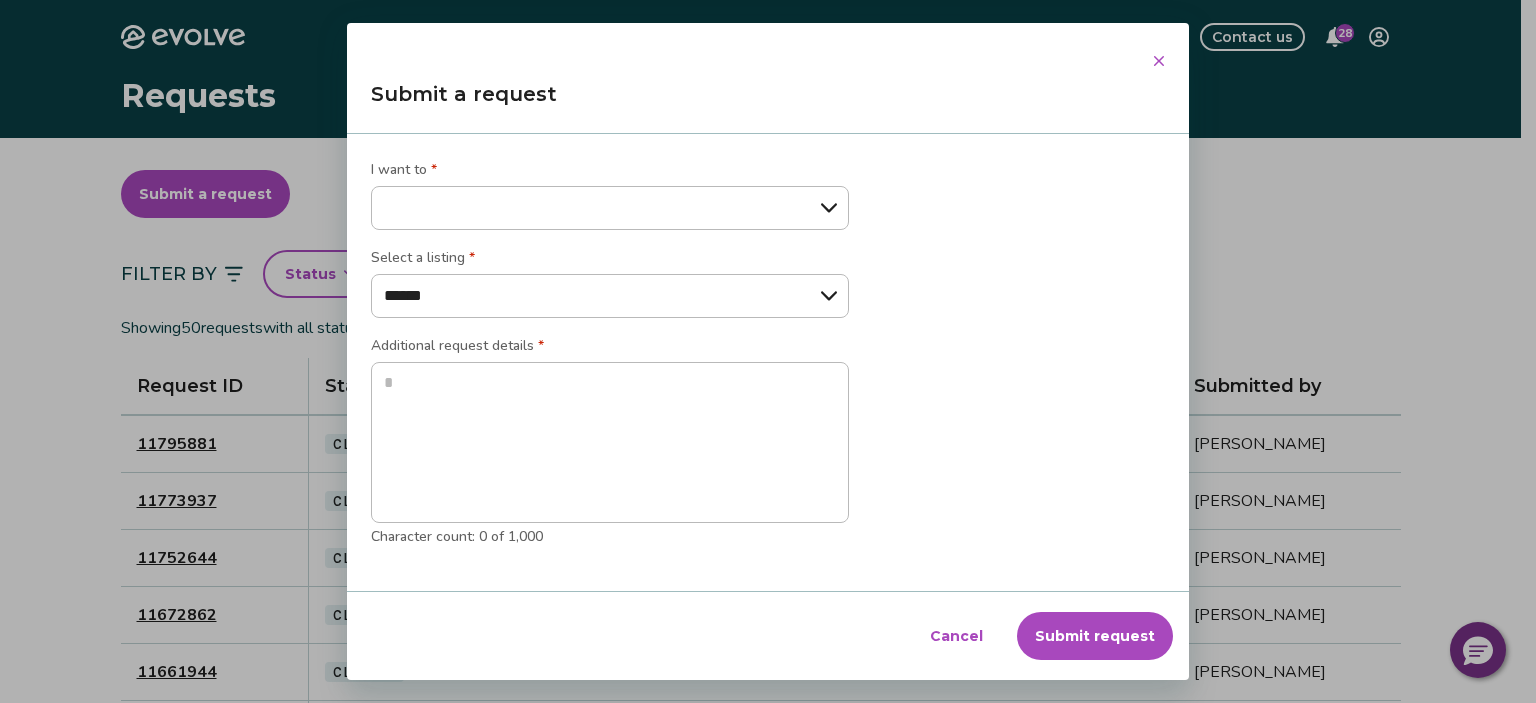 click on "**********" at bounding box center [610, 208] 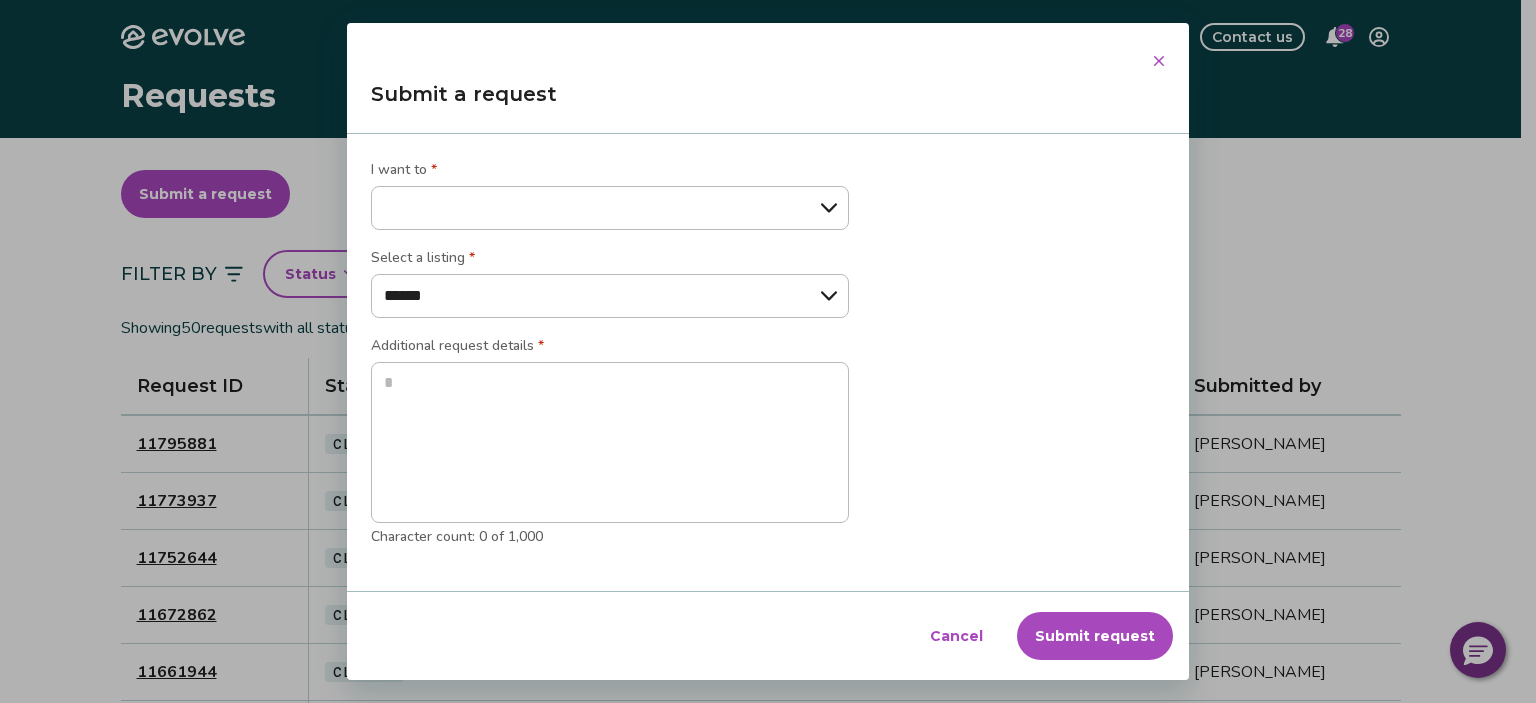 select on "**********" 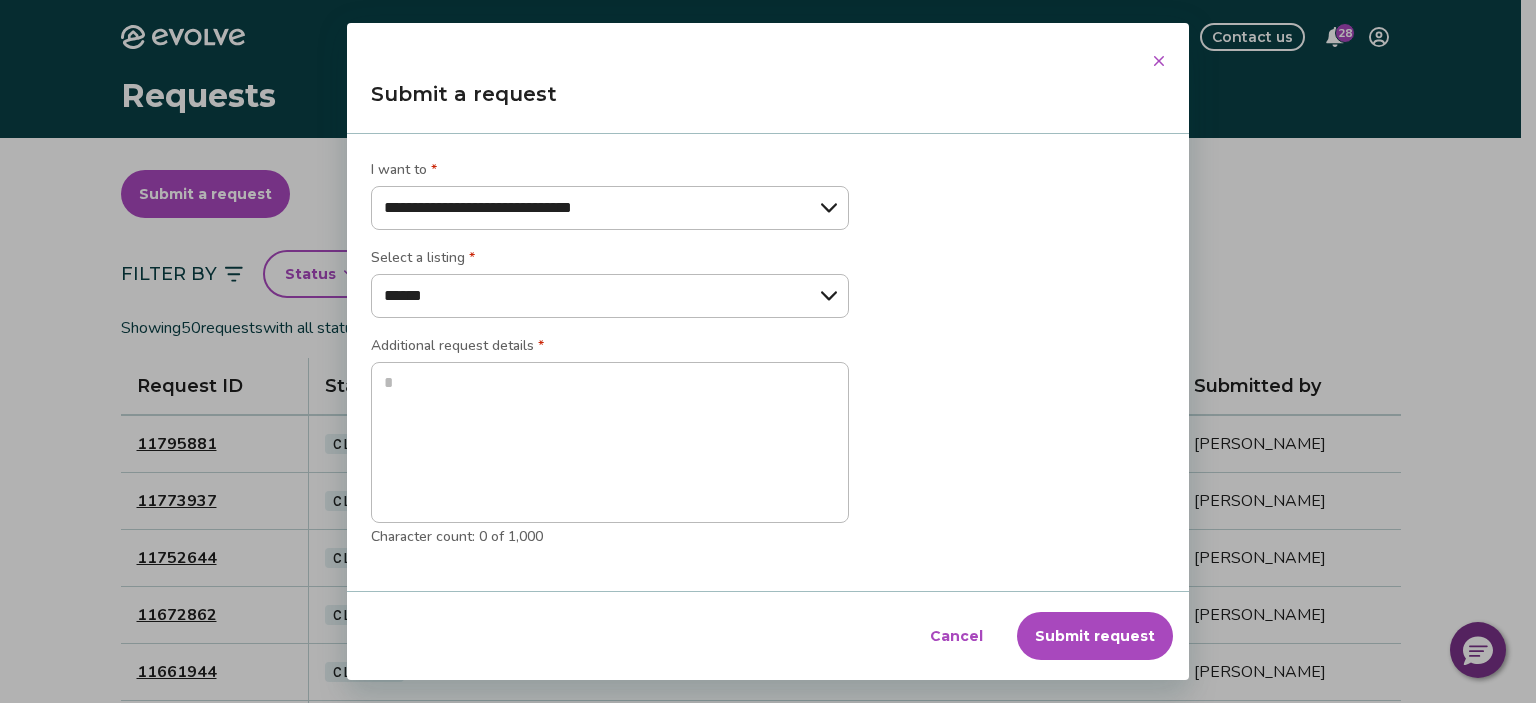 click on "**********" at bounding box center [610, 208] 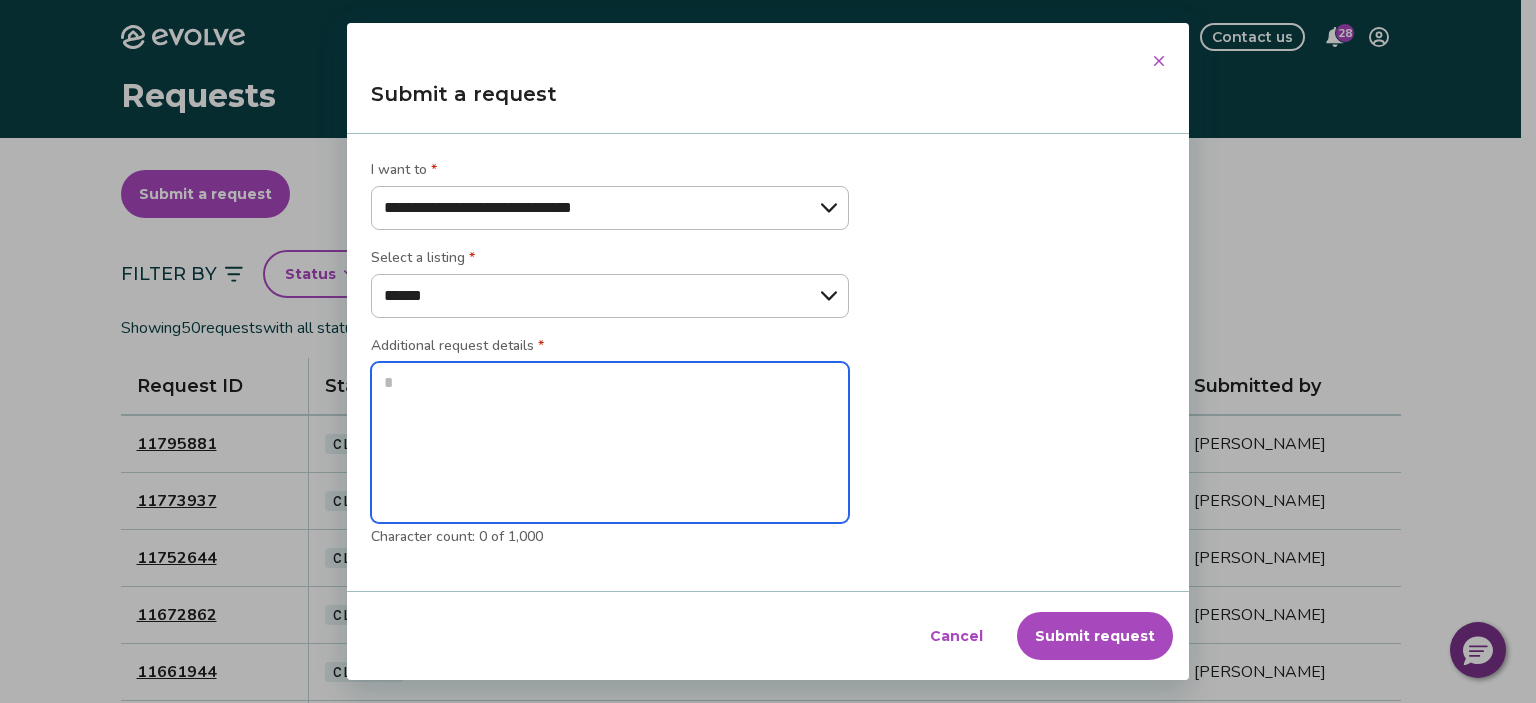 click at bounding box center (610, 443) 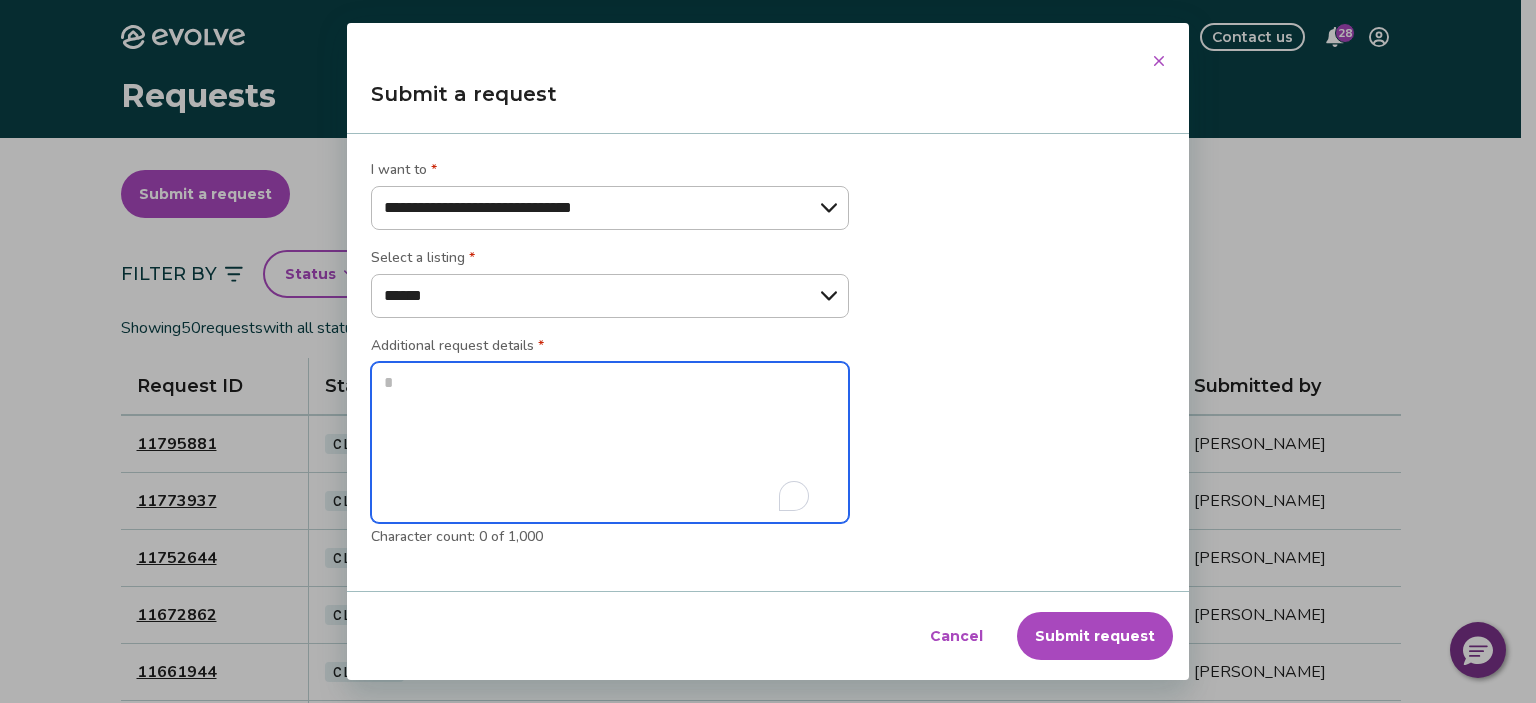 type on "*" 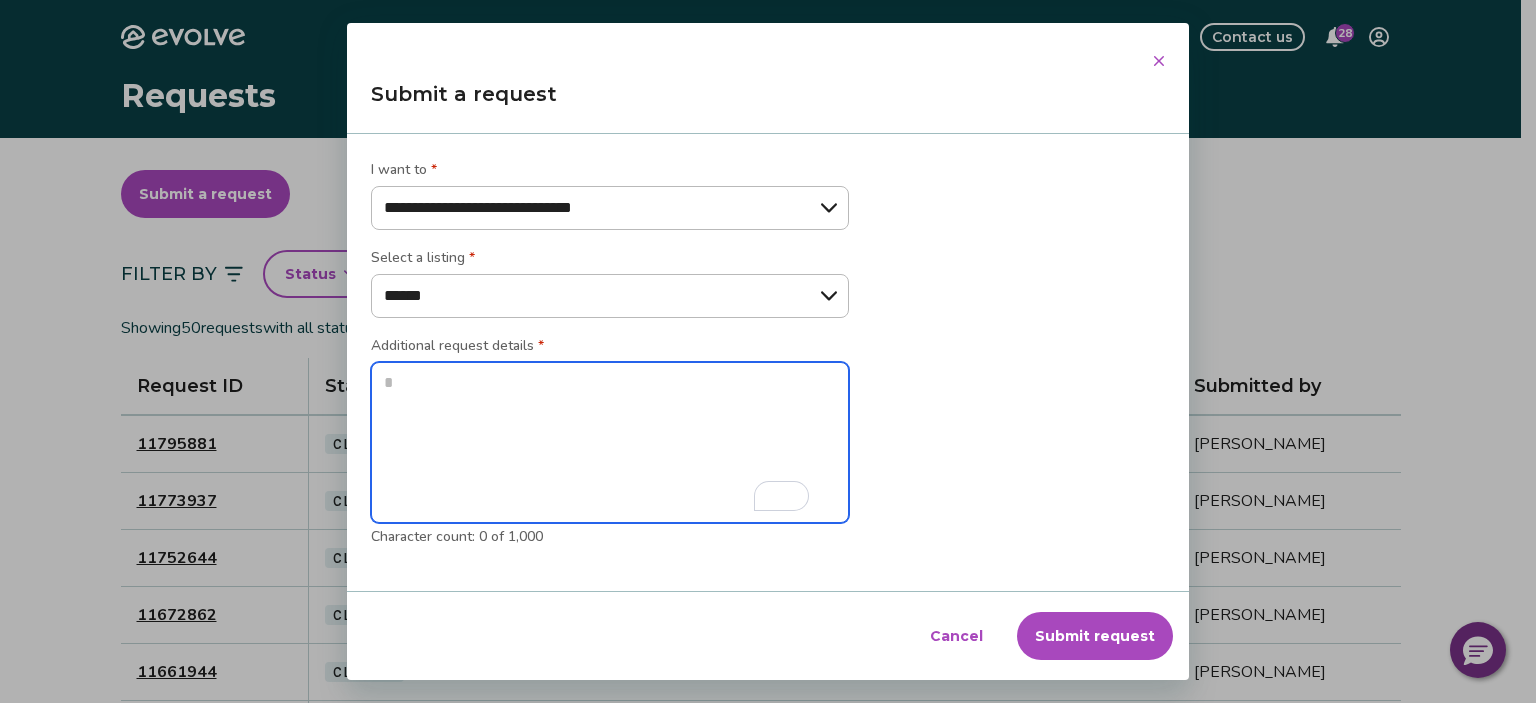 type on "*" 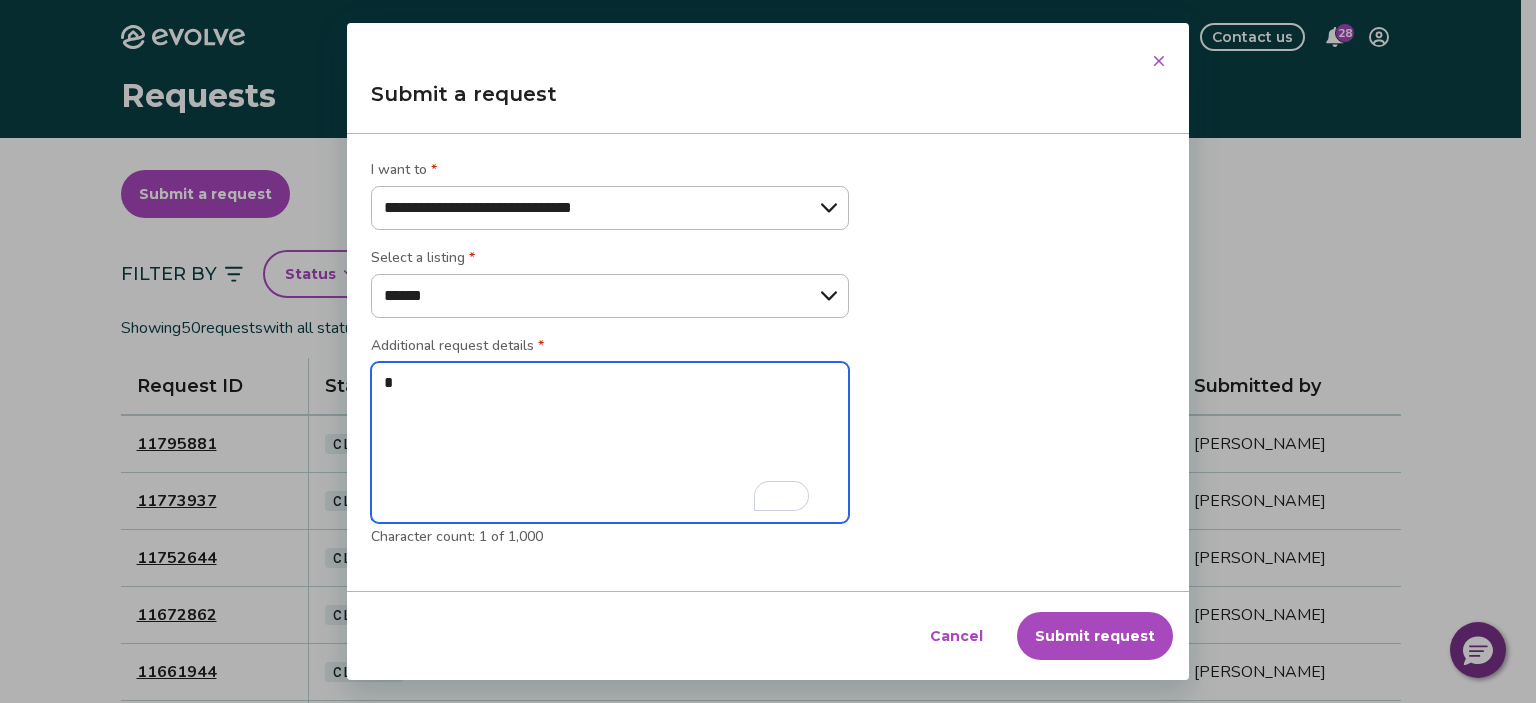 type on "**" 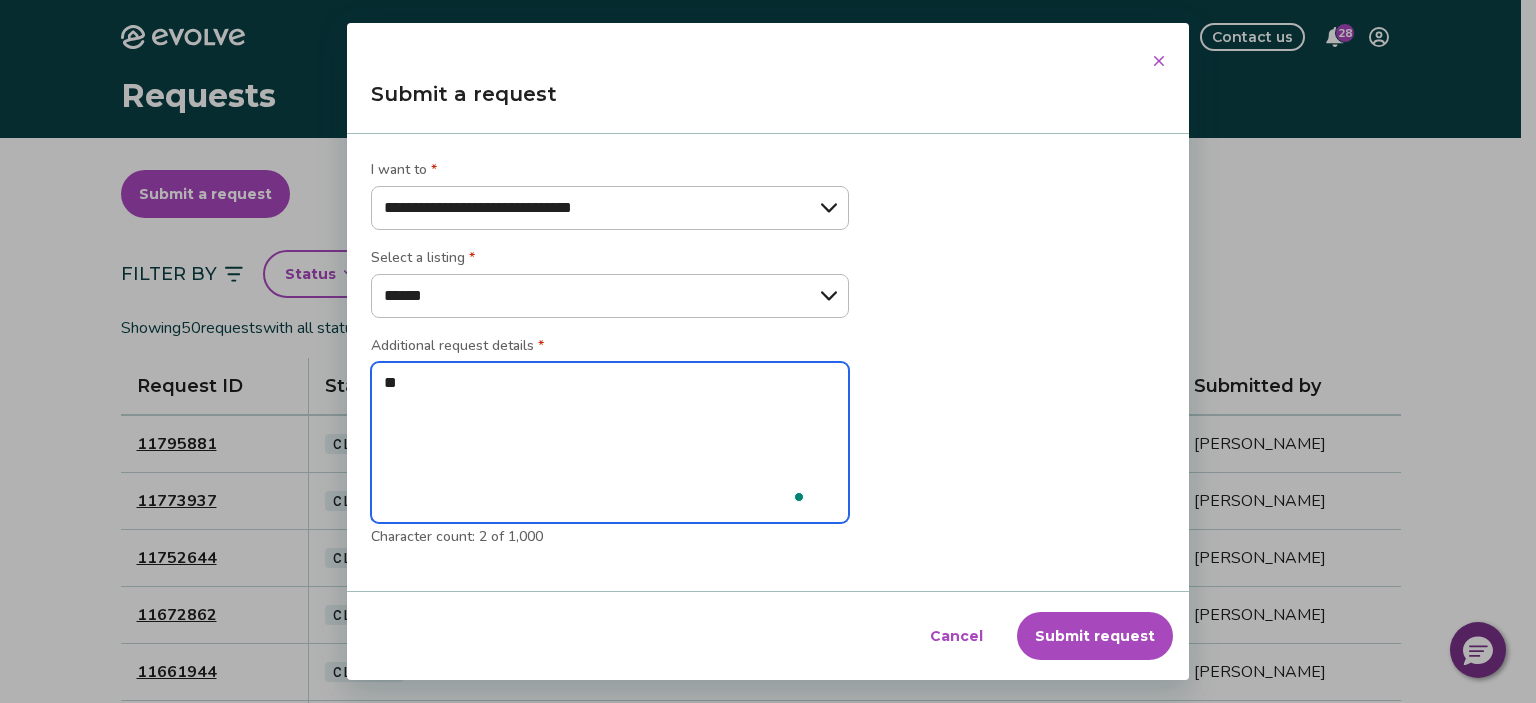 type on "***" 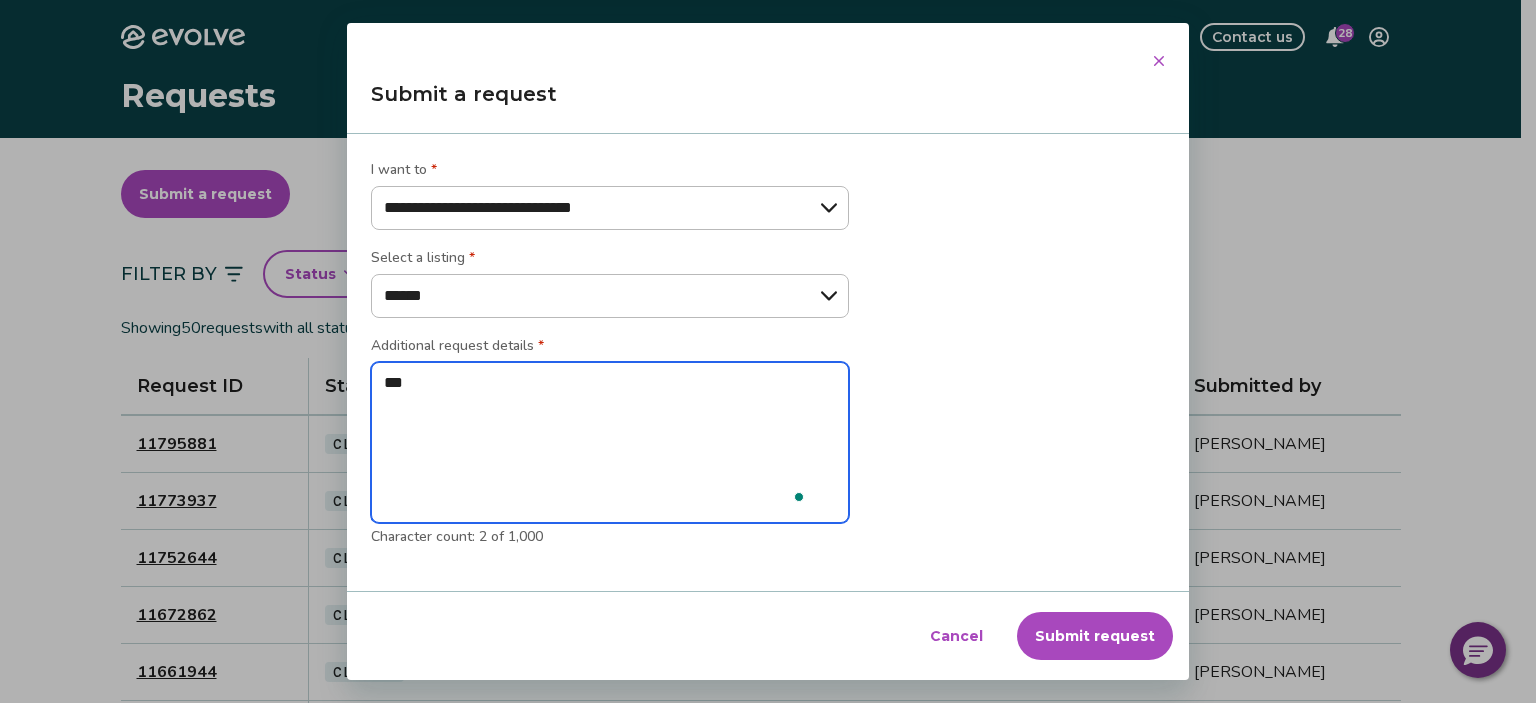 type on "****" 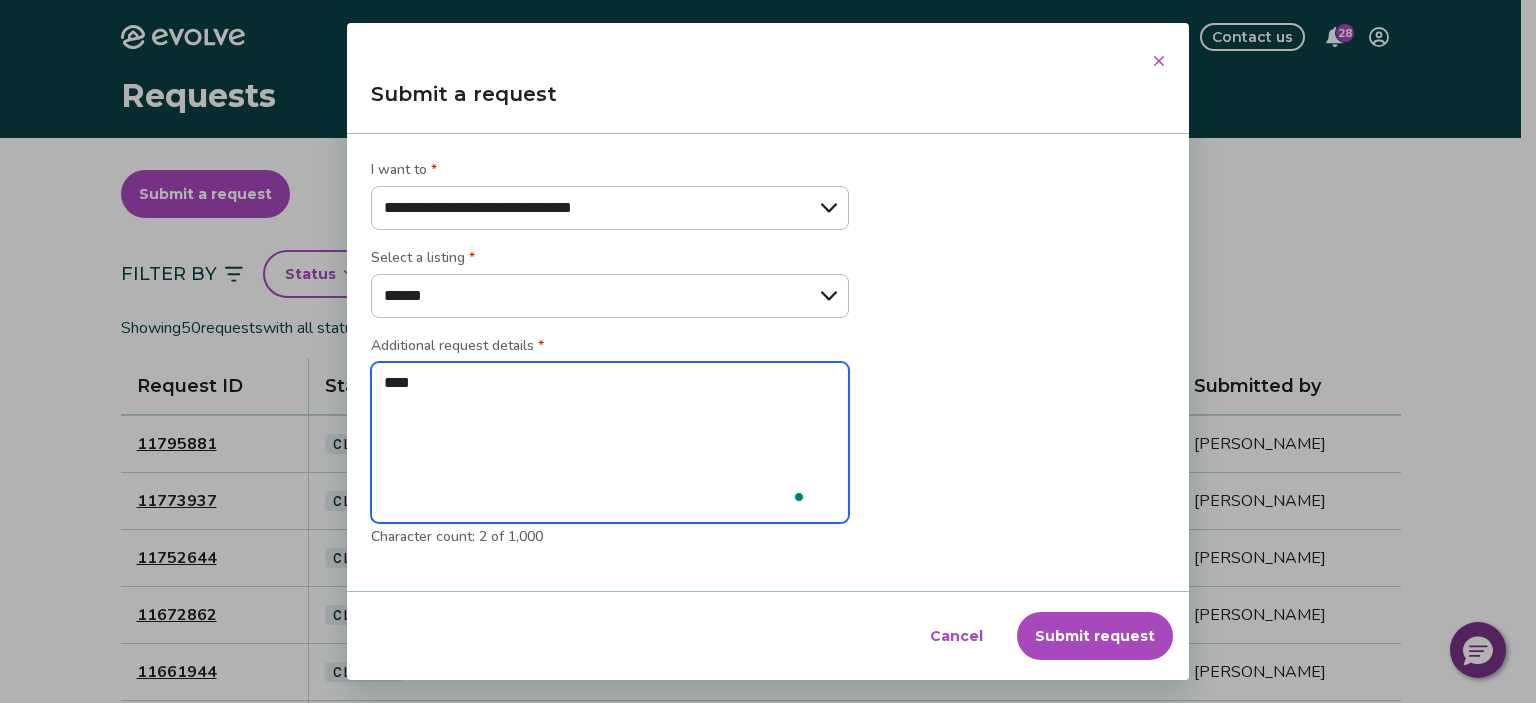 type on "*" 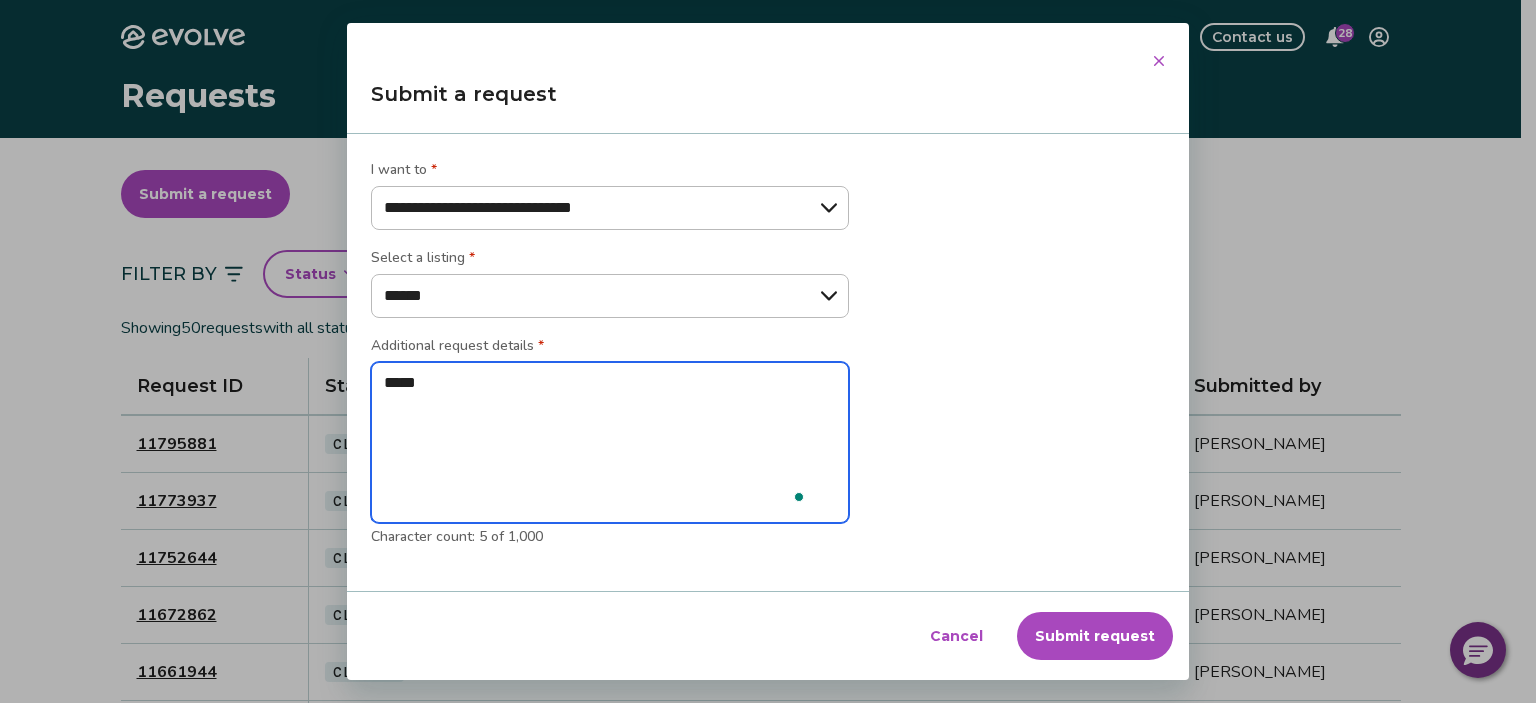 type on "******" 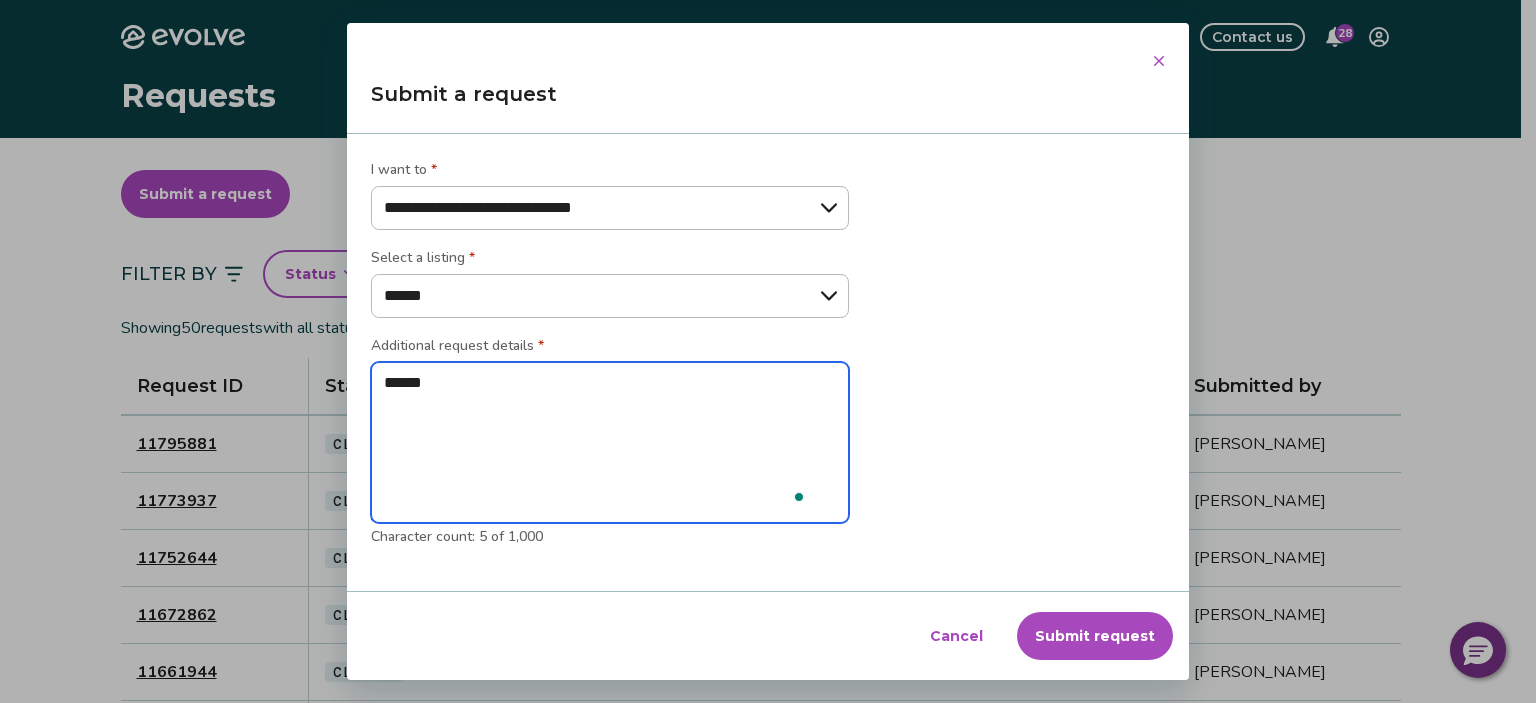 type on "*******" 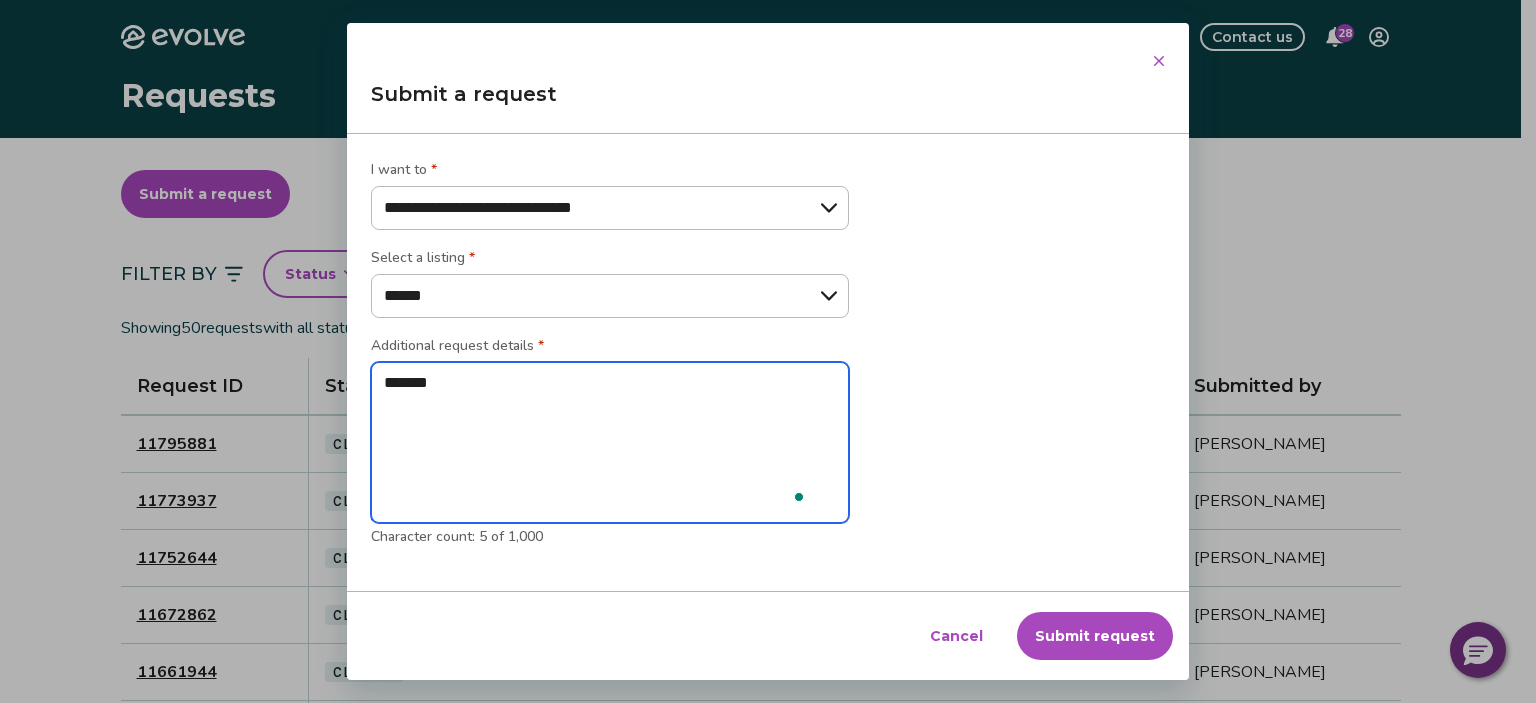 type on "*" 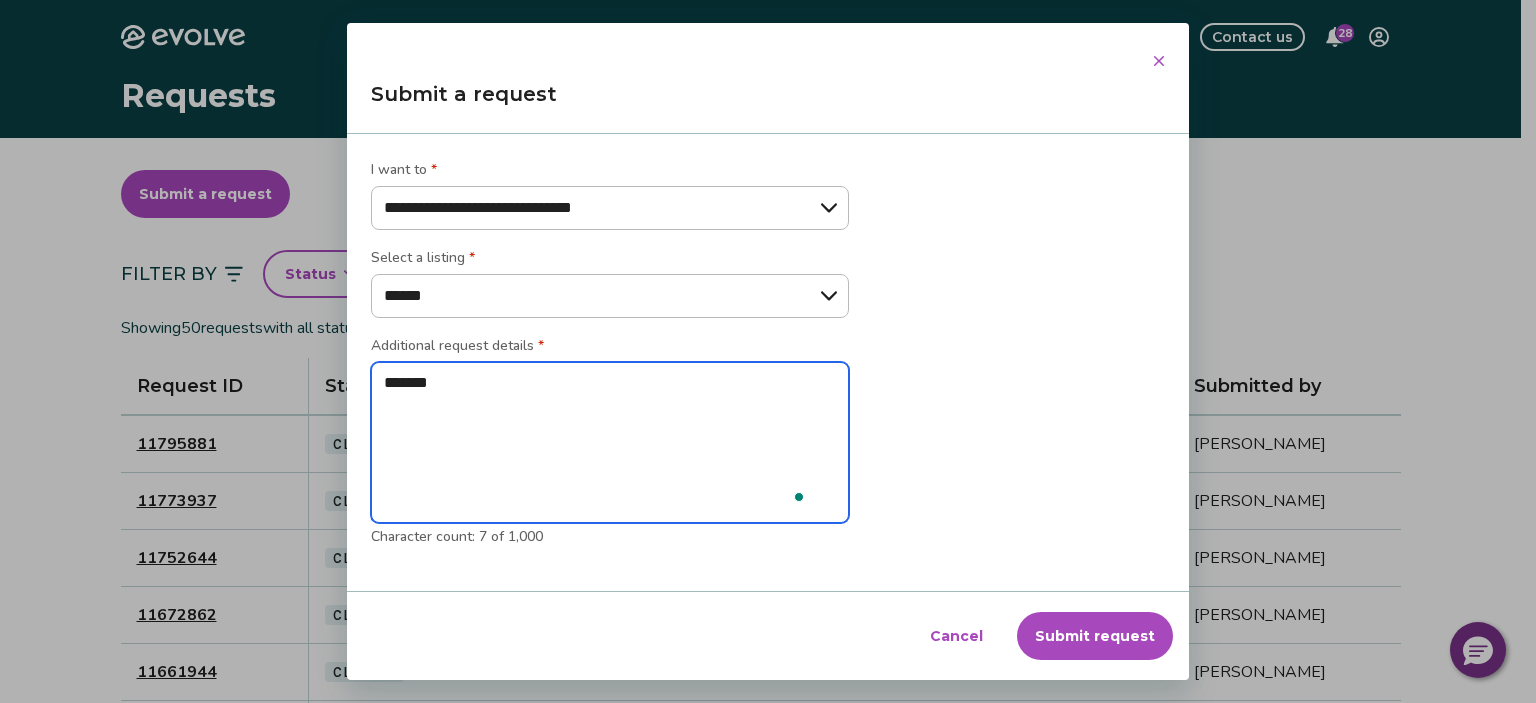 type on "*******" 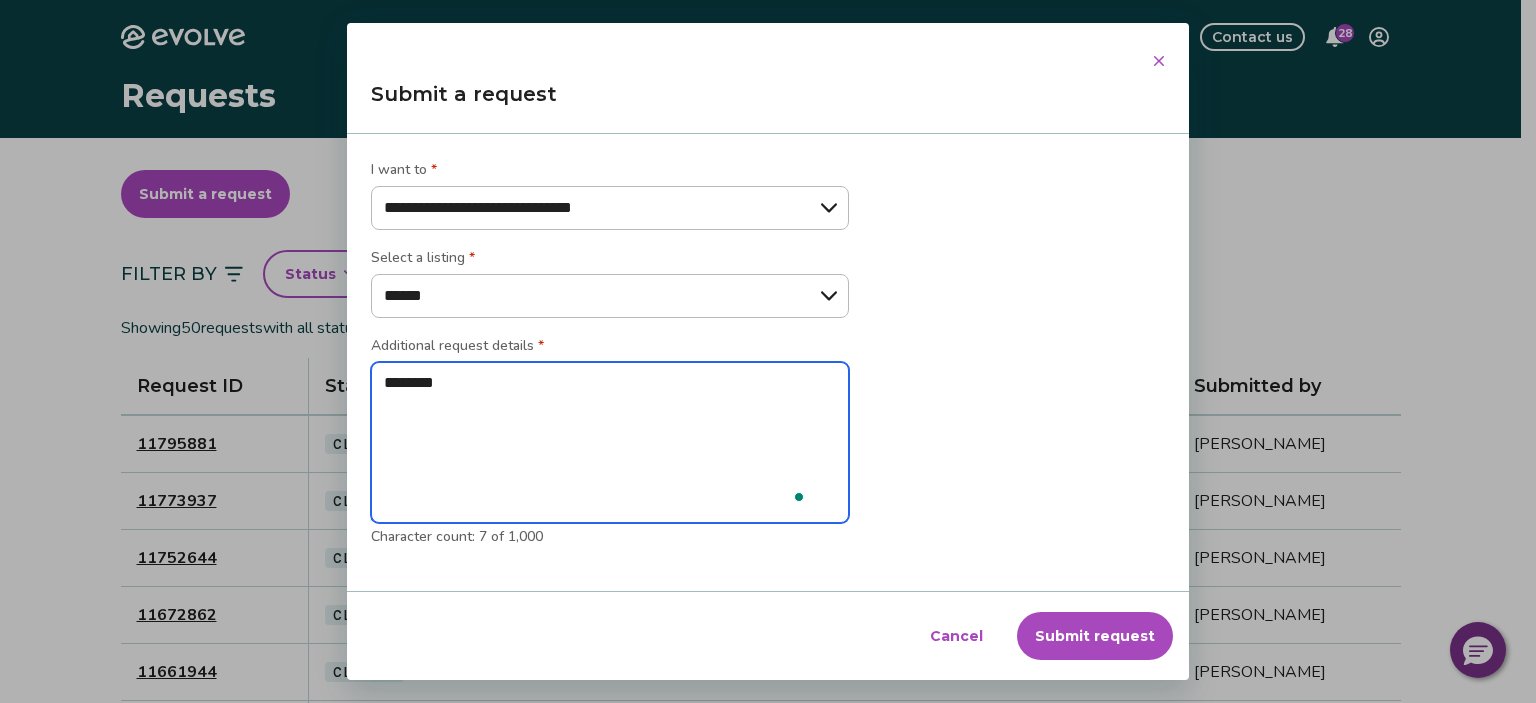 type on "*" 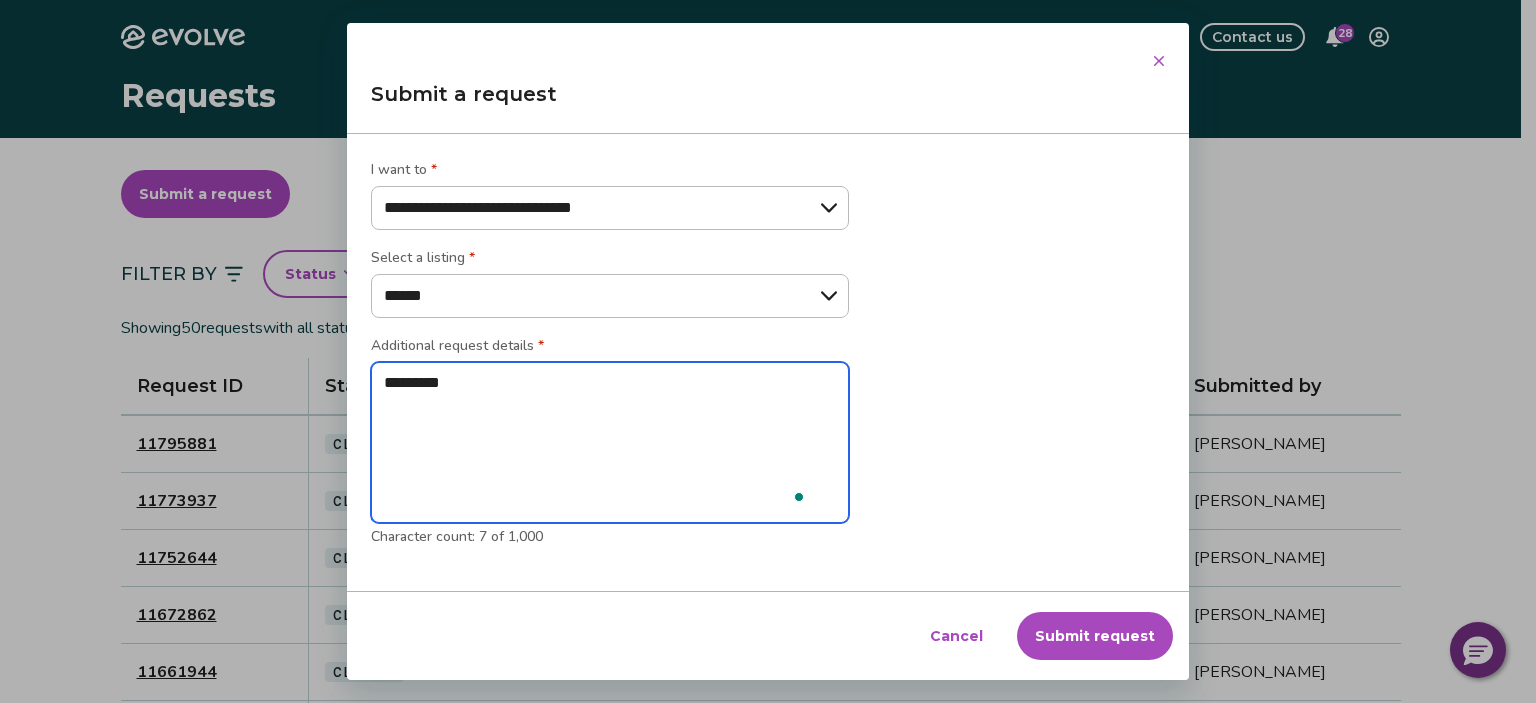 type on "*" 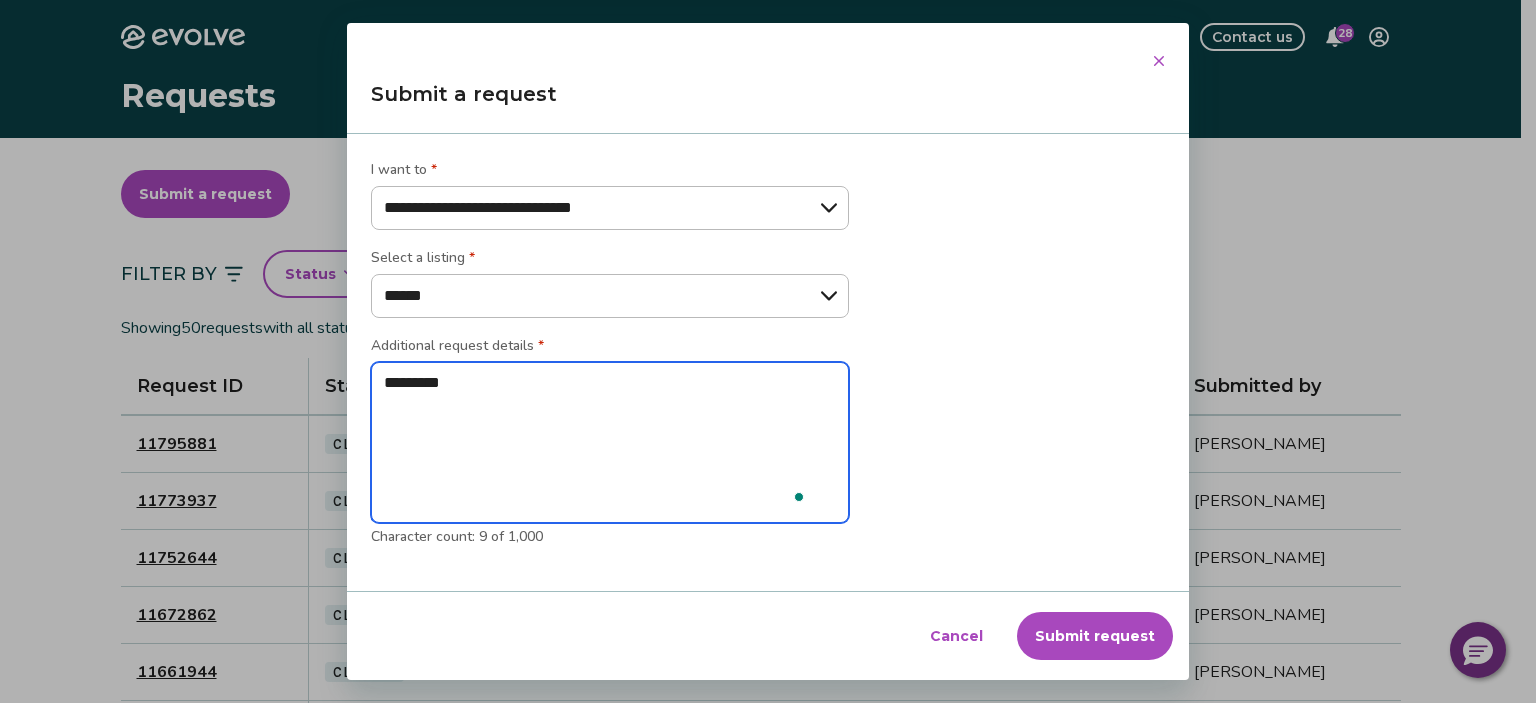 type on "**********" 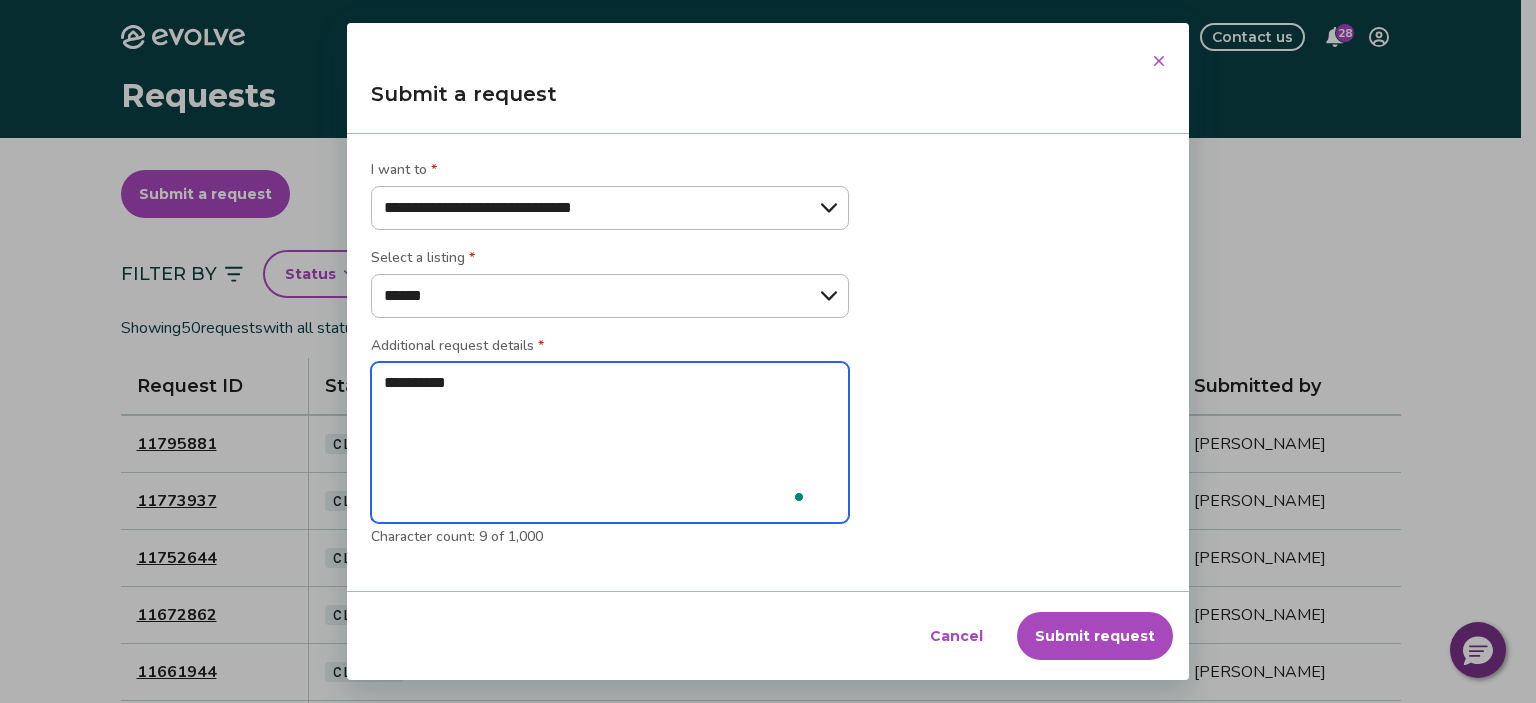 type on "**********" 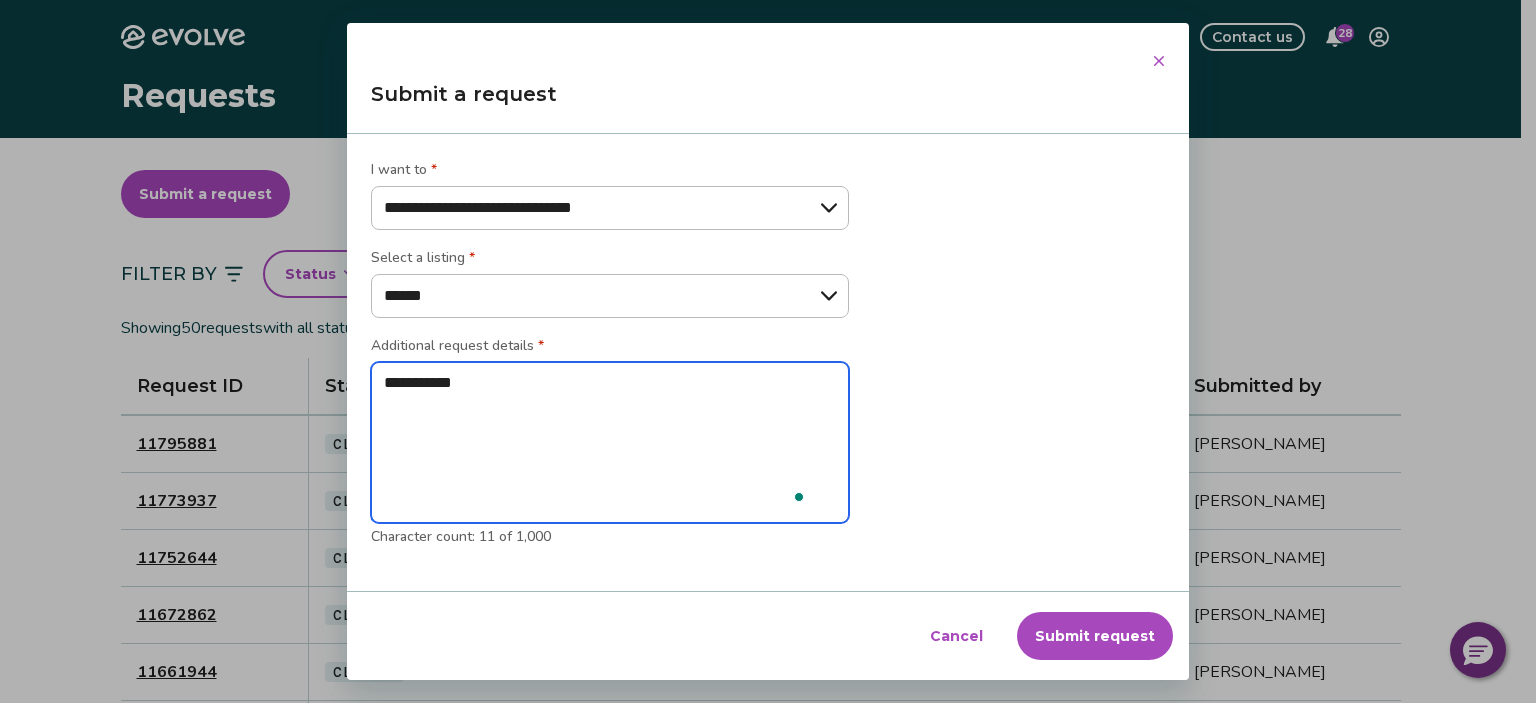 type on "**********" 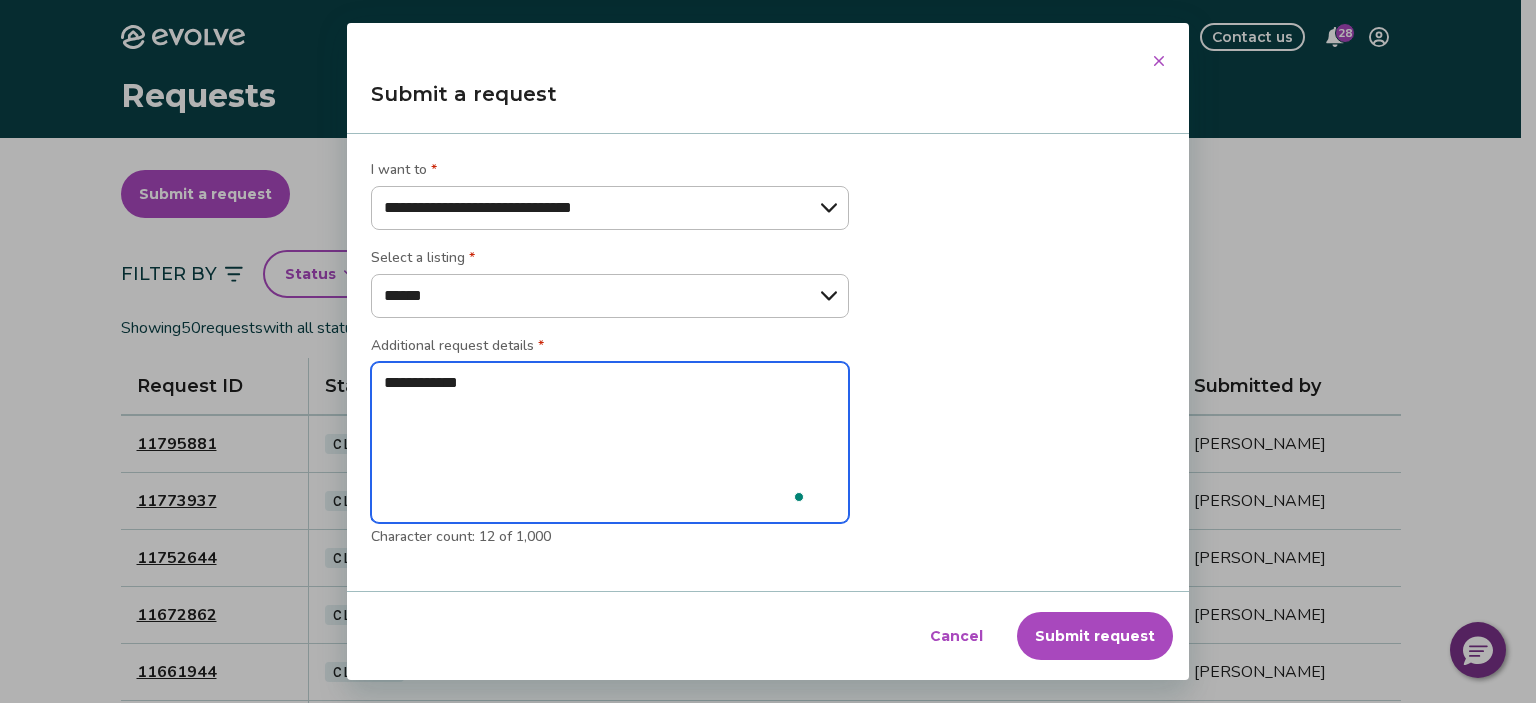 type on "**********" 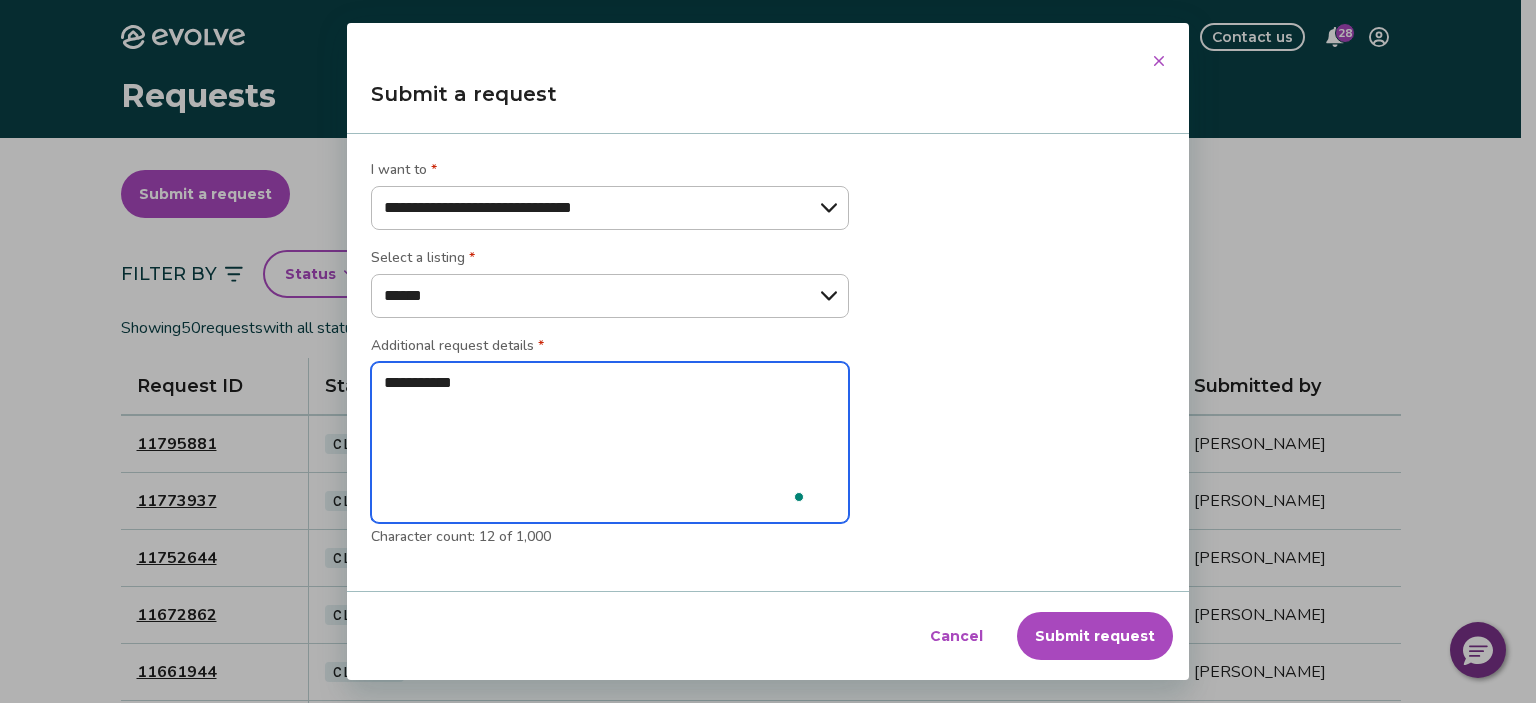 type on "**********" 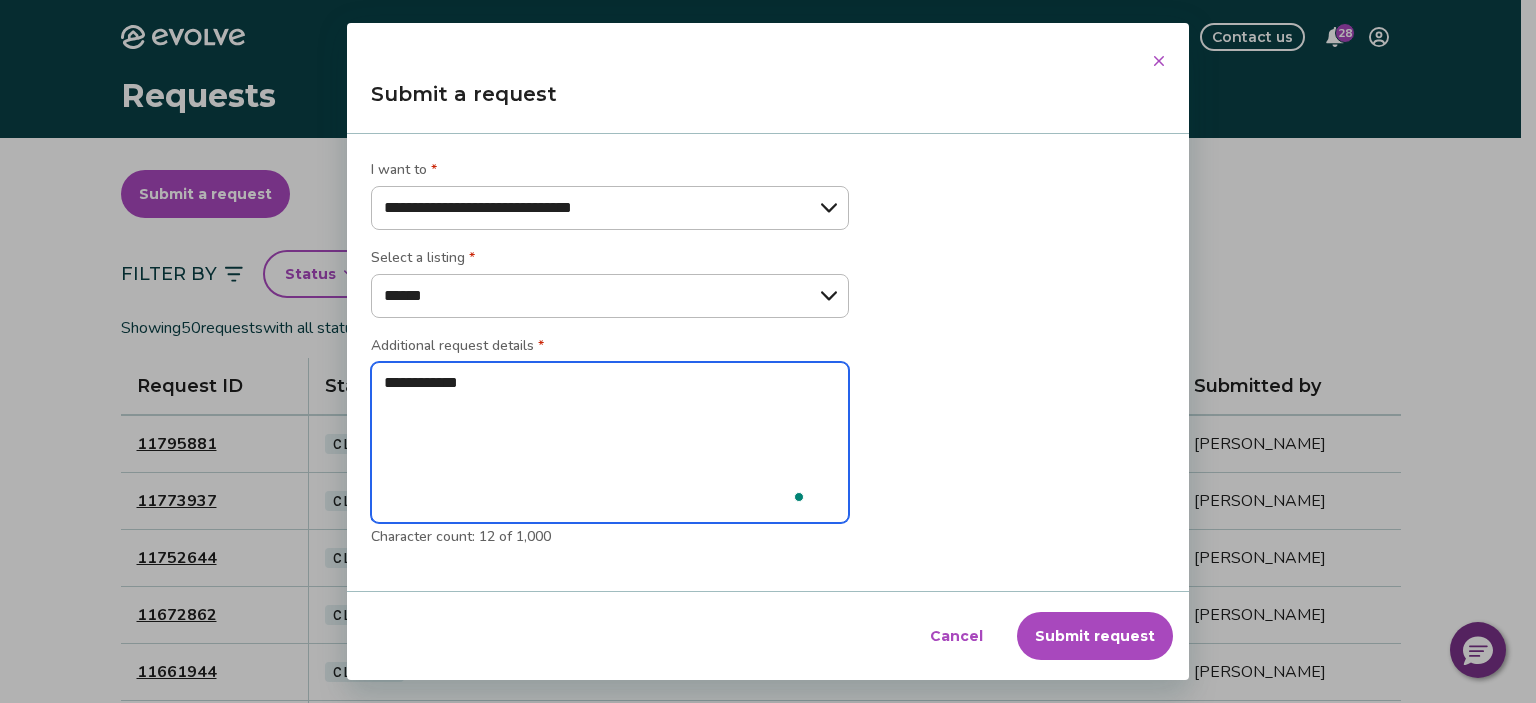 type on "**********" 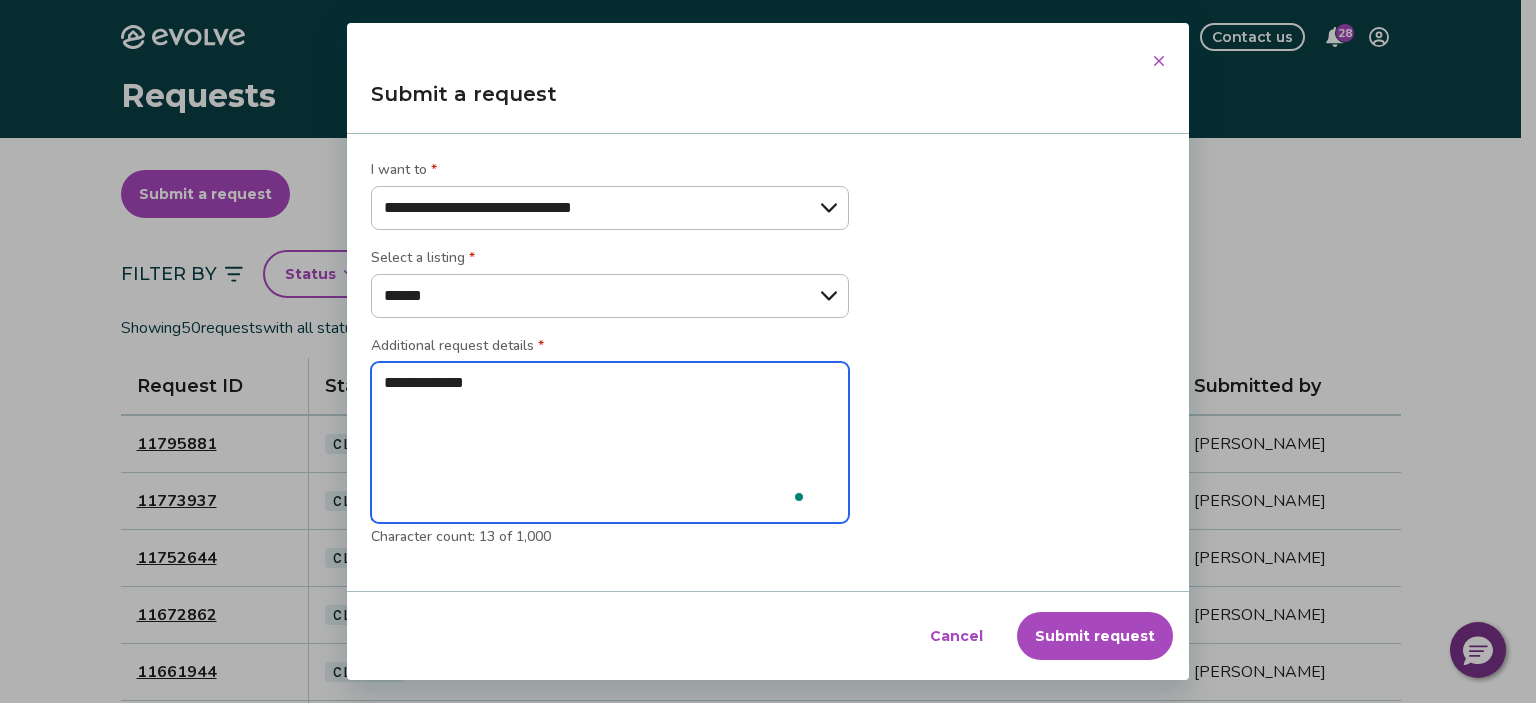 type on "**********" 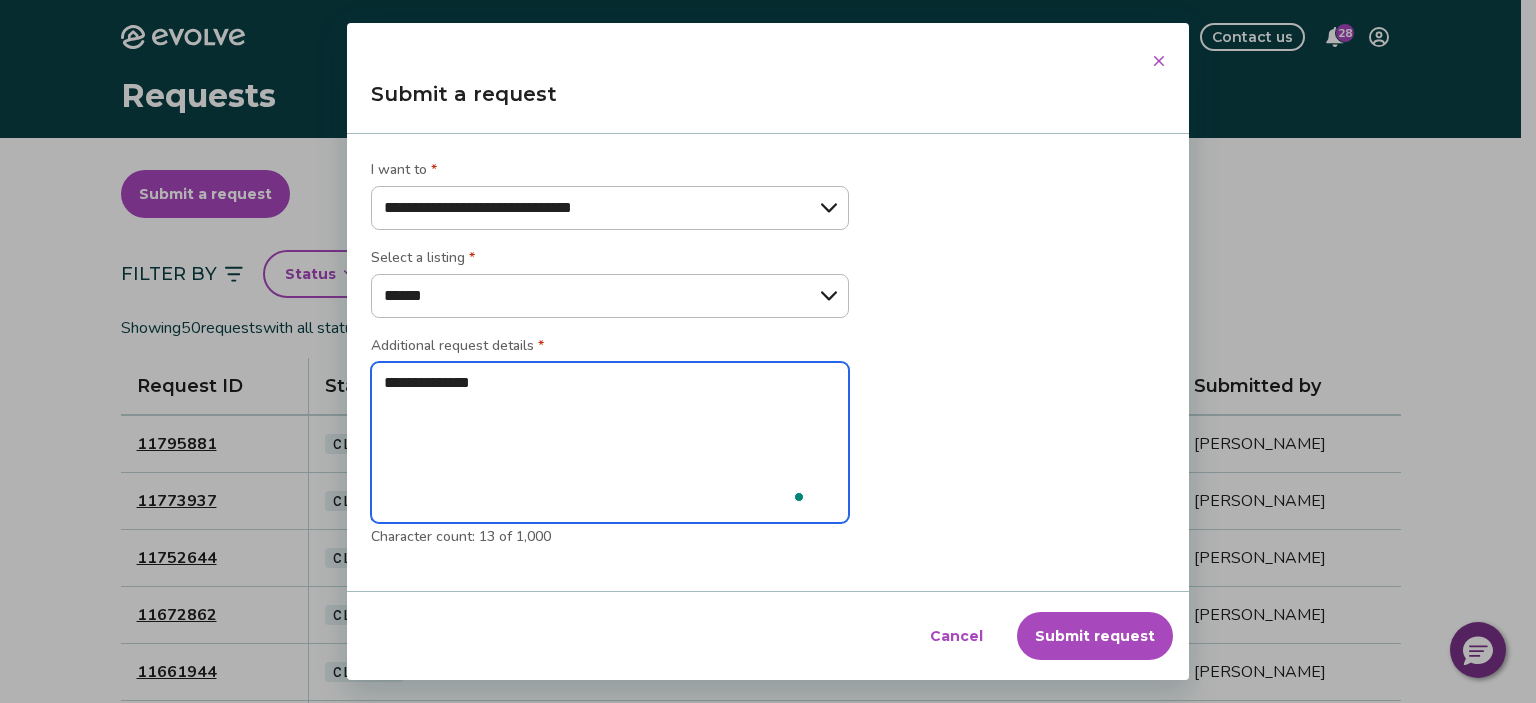 type on "**********" 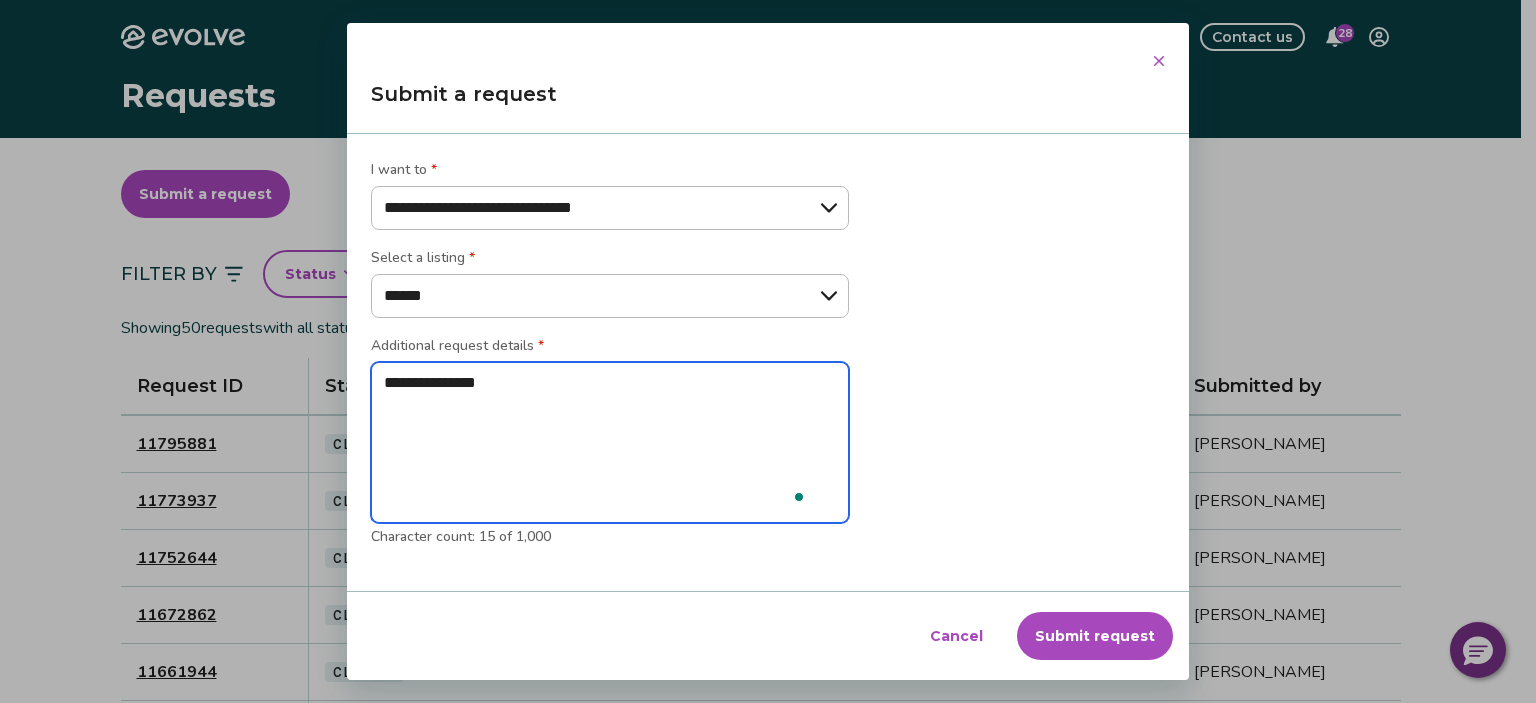 type on "**********" 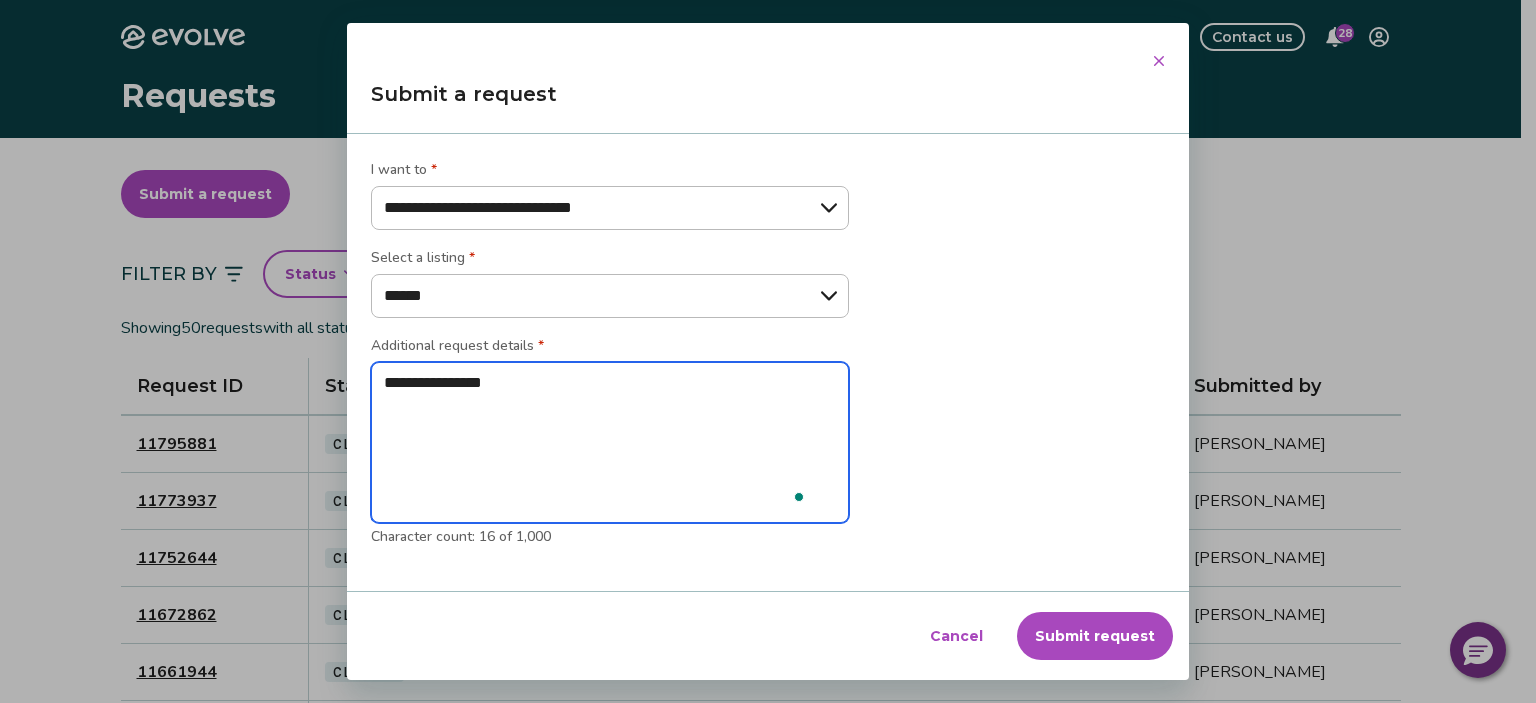 type on "**********" 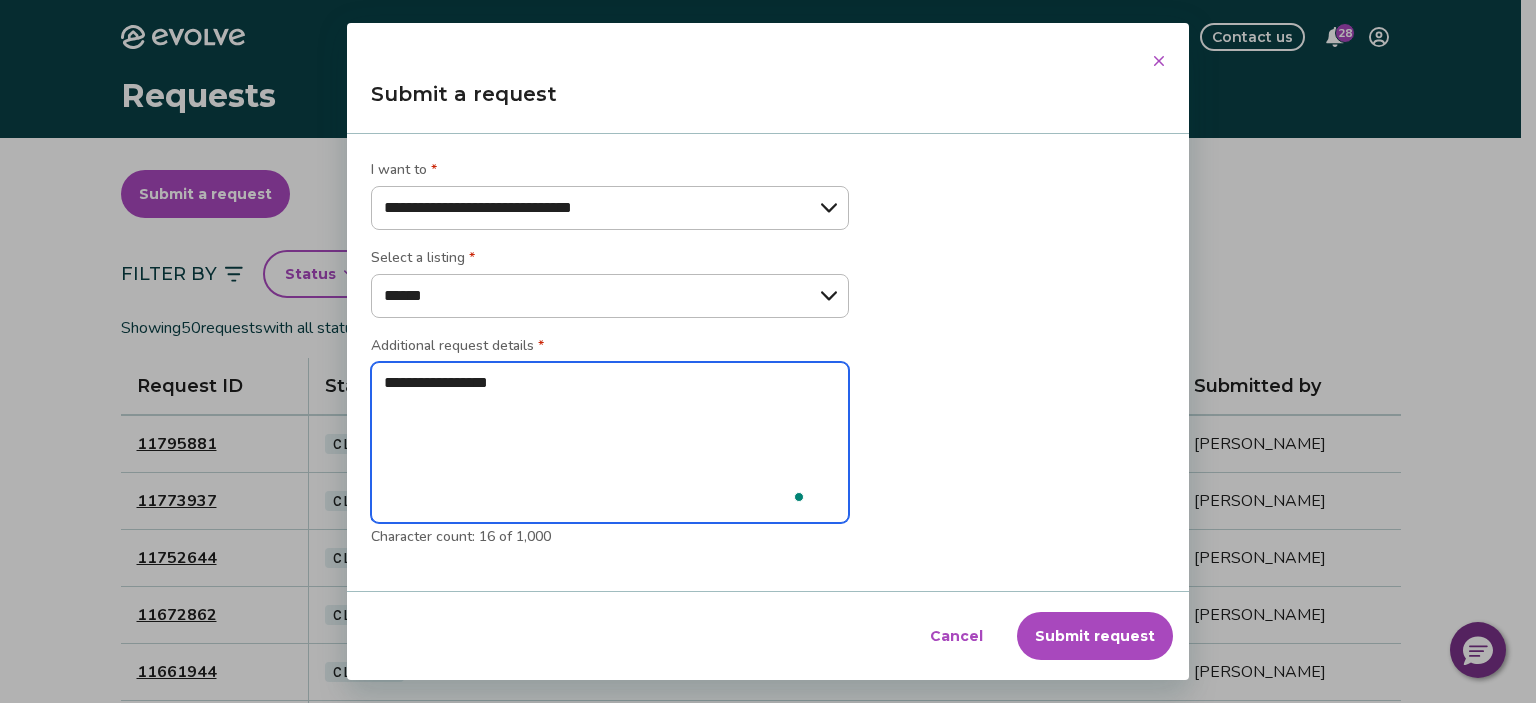 type on "**********" 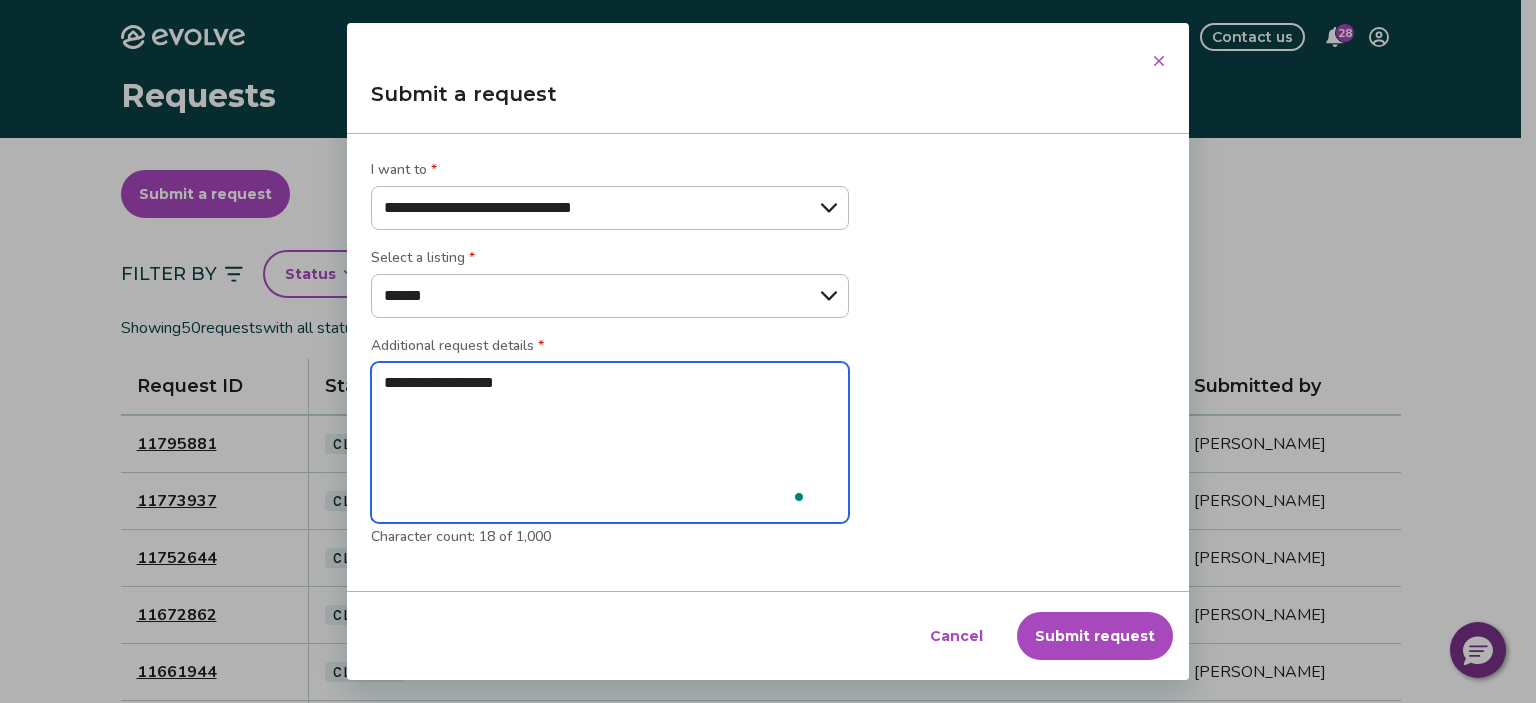 type on "**********" 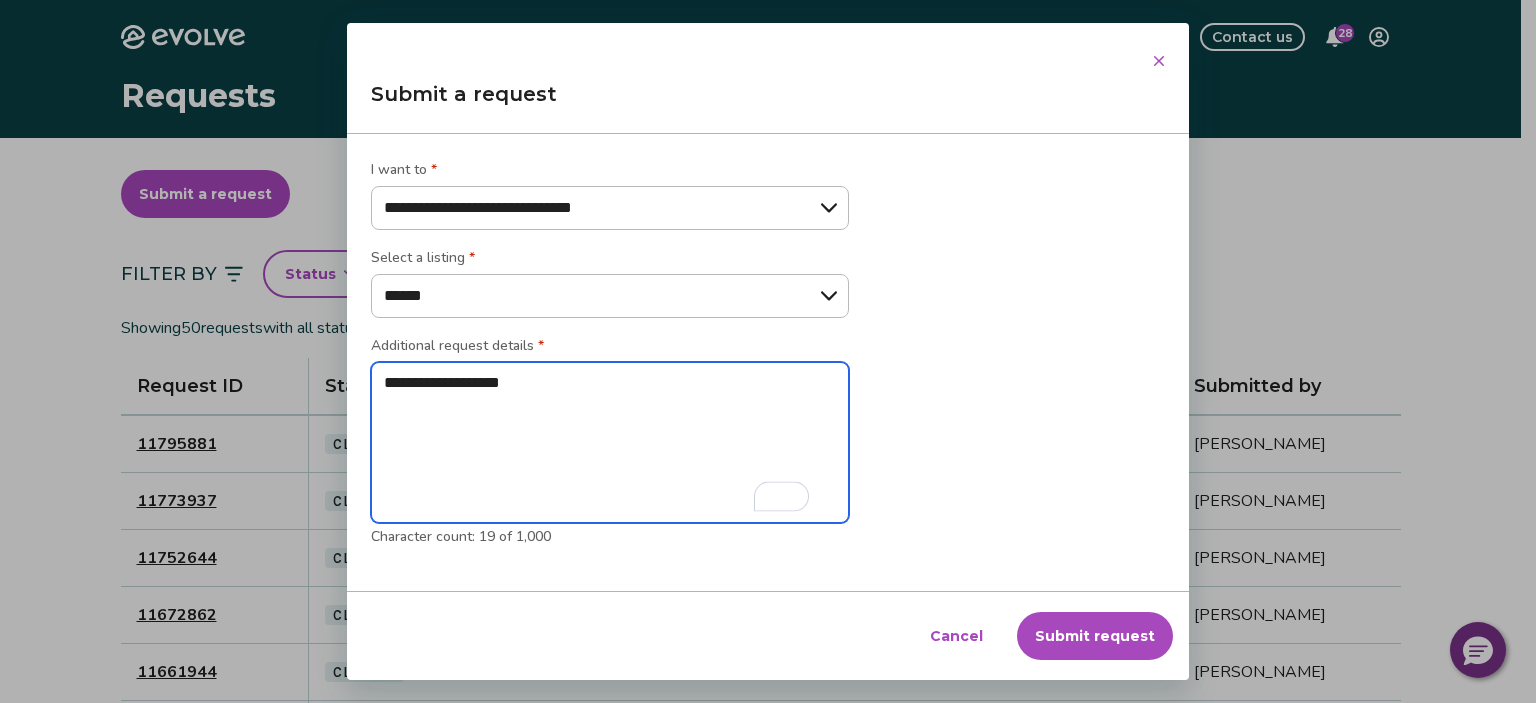type on "**********" 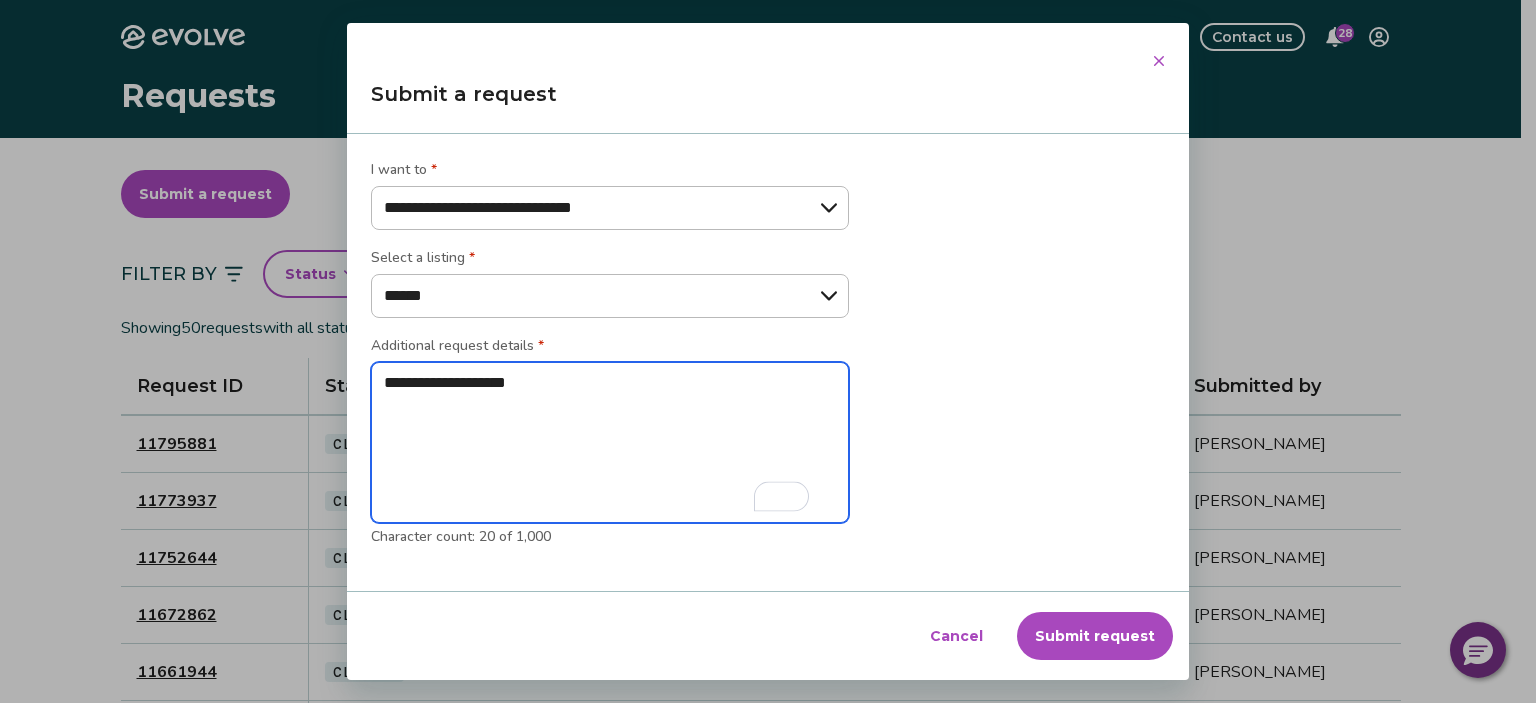 type on "**********" 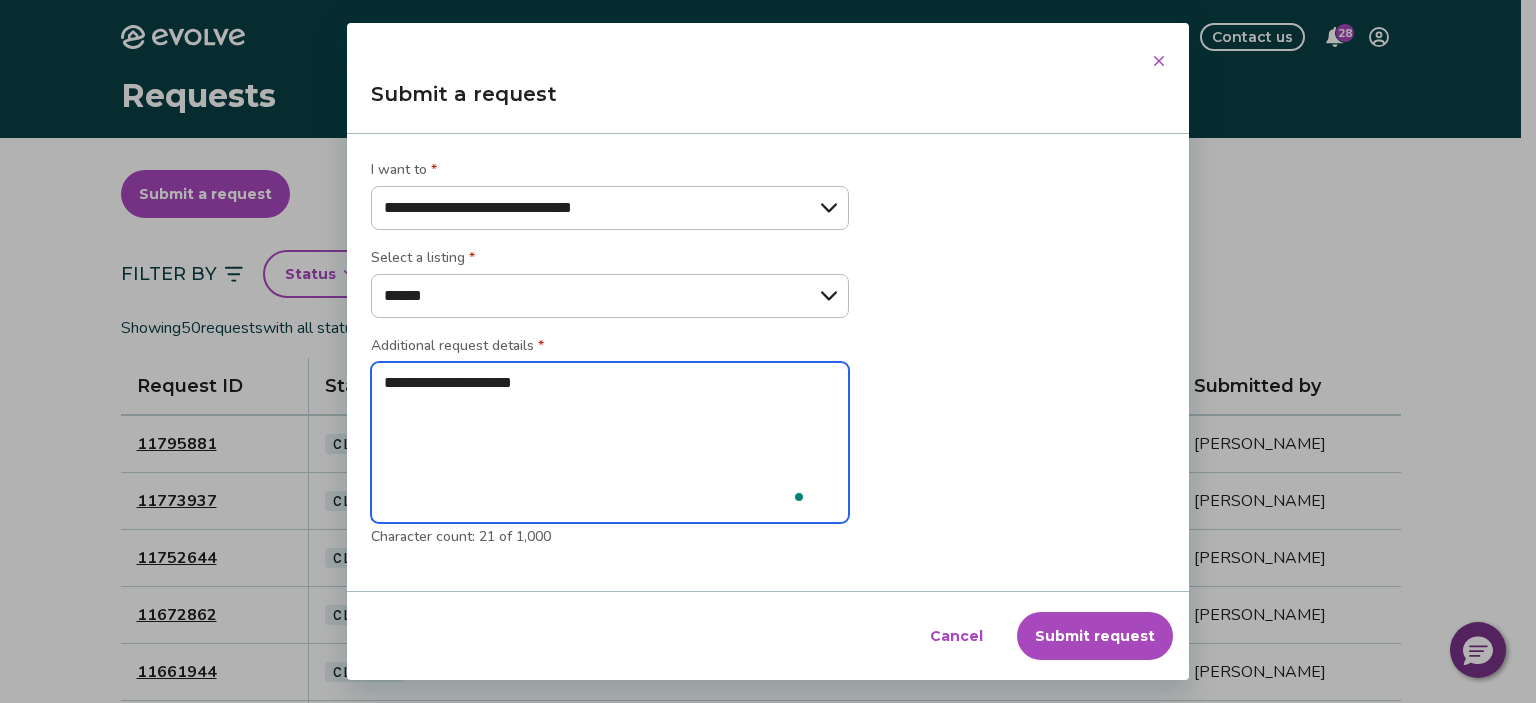 type on "**********" 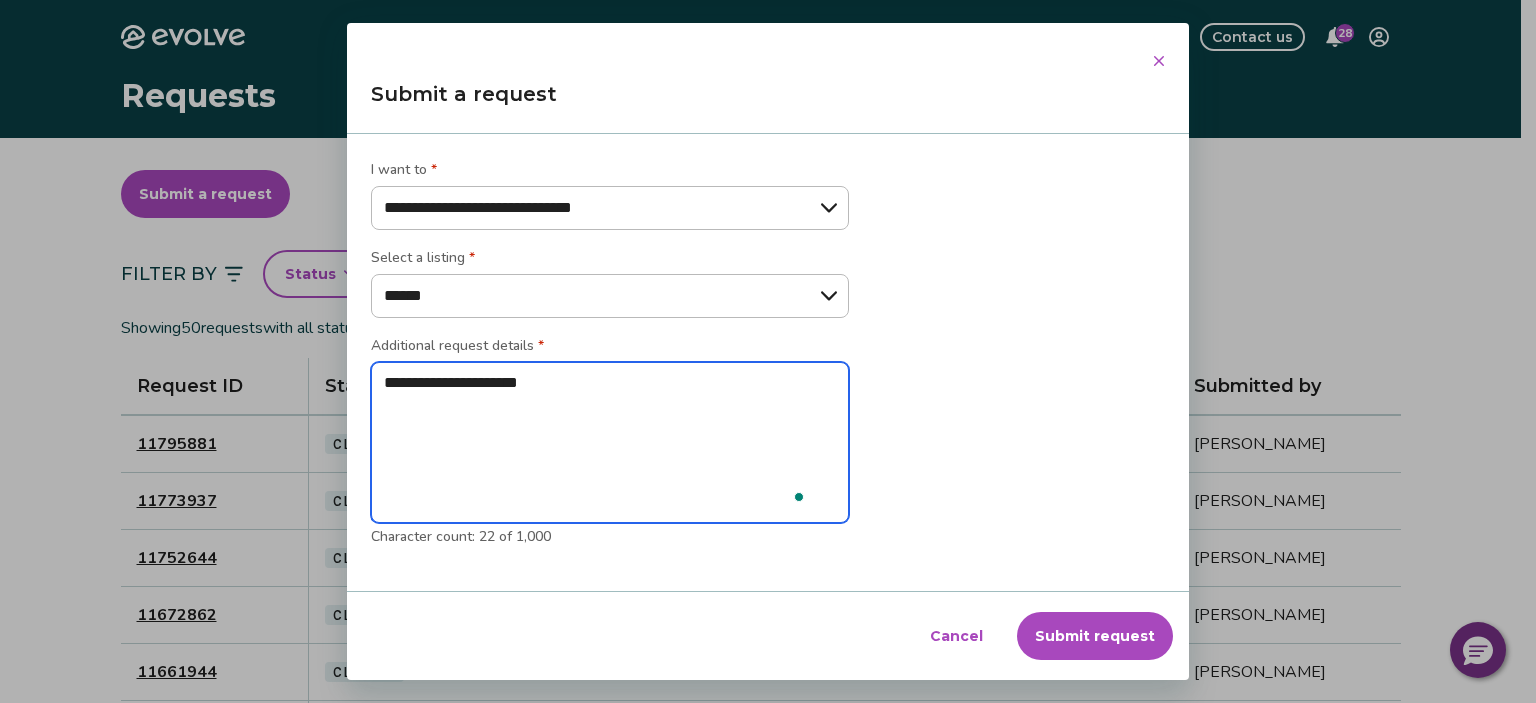 type on "**********" 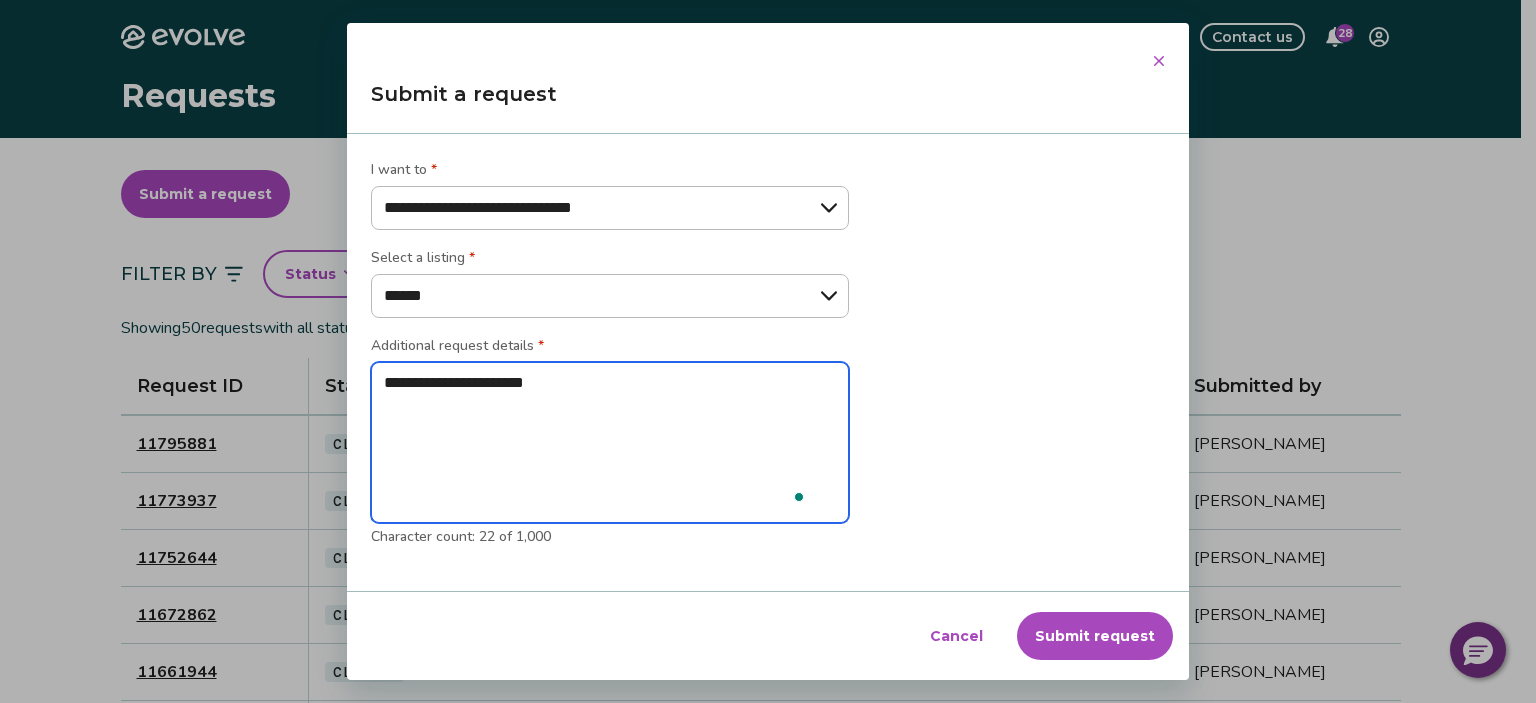 type on "**********" 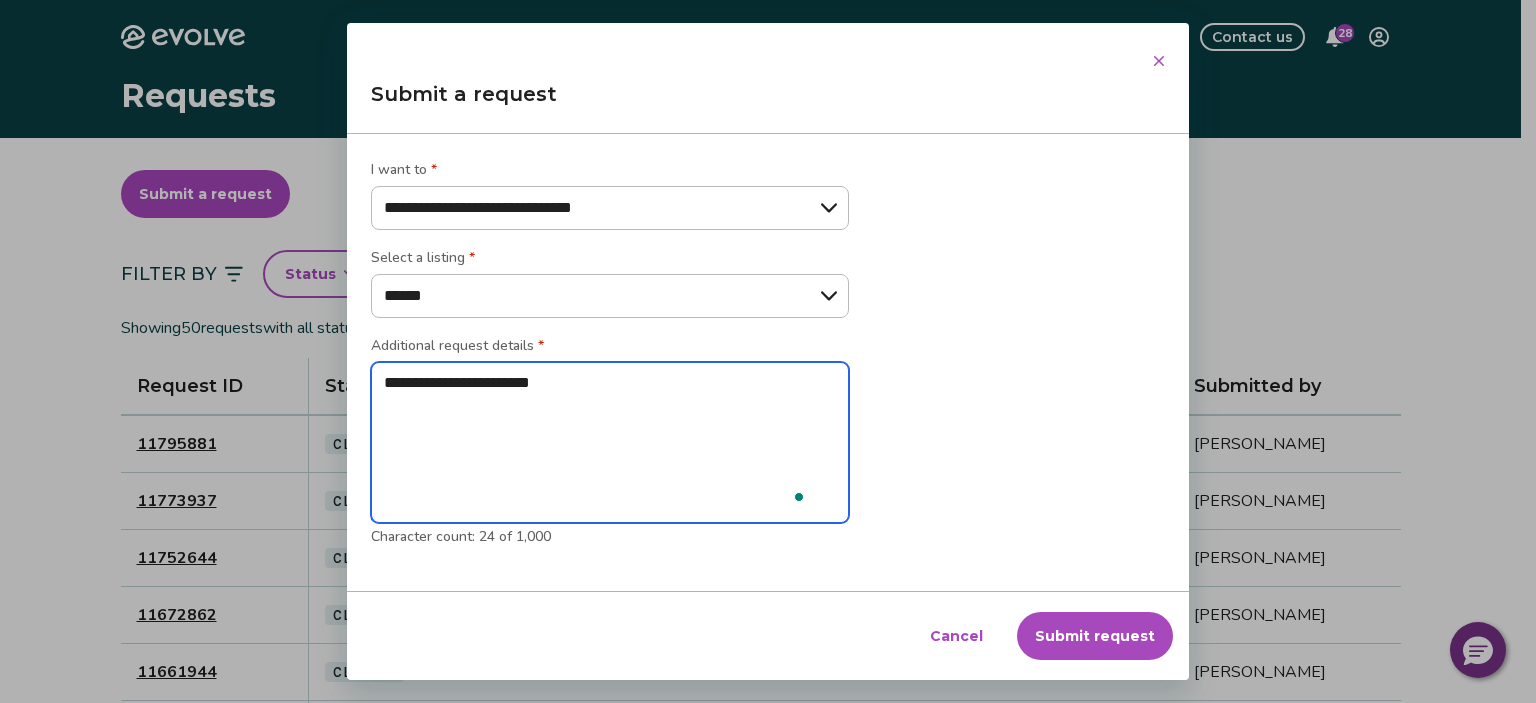 type on "**********" 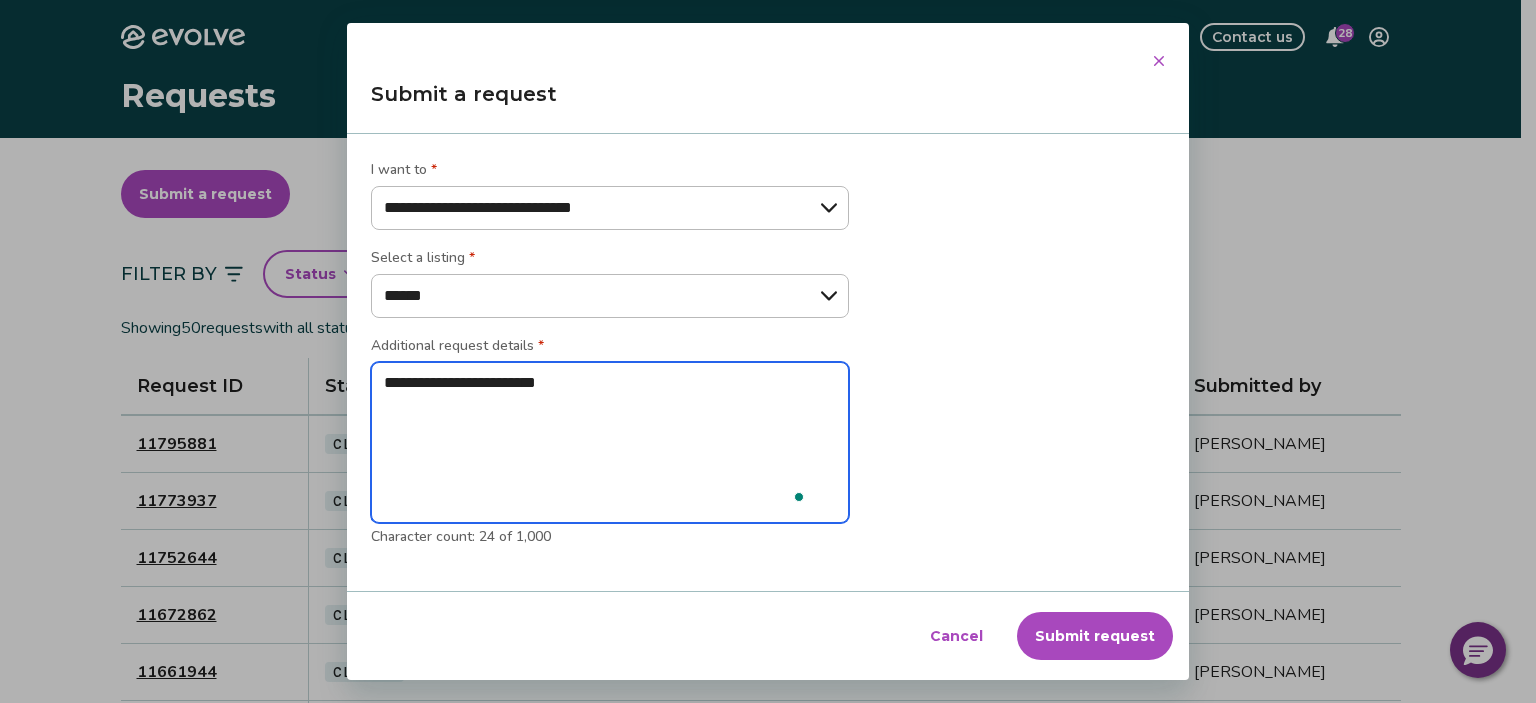type on "**********" 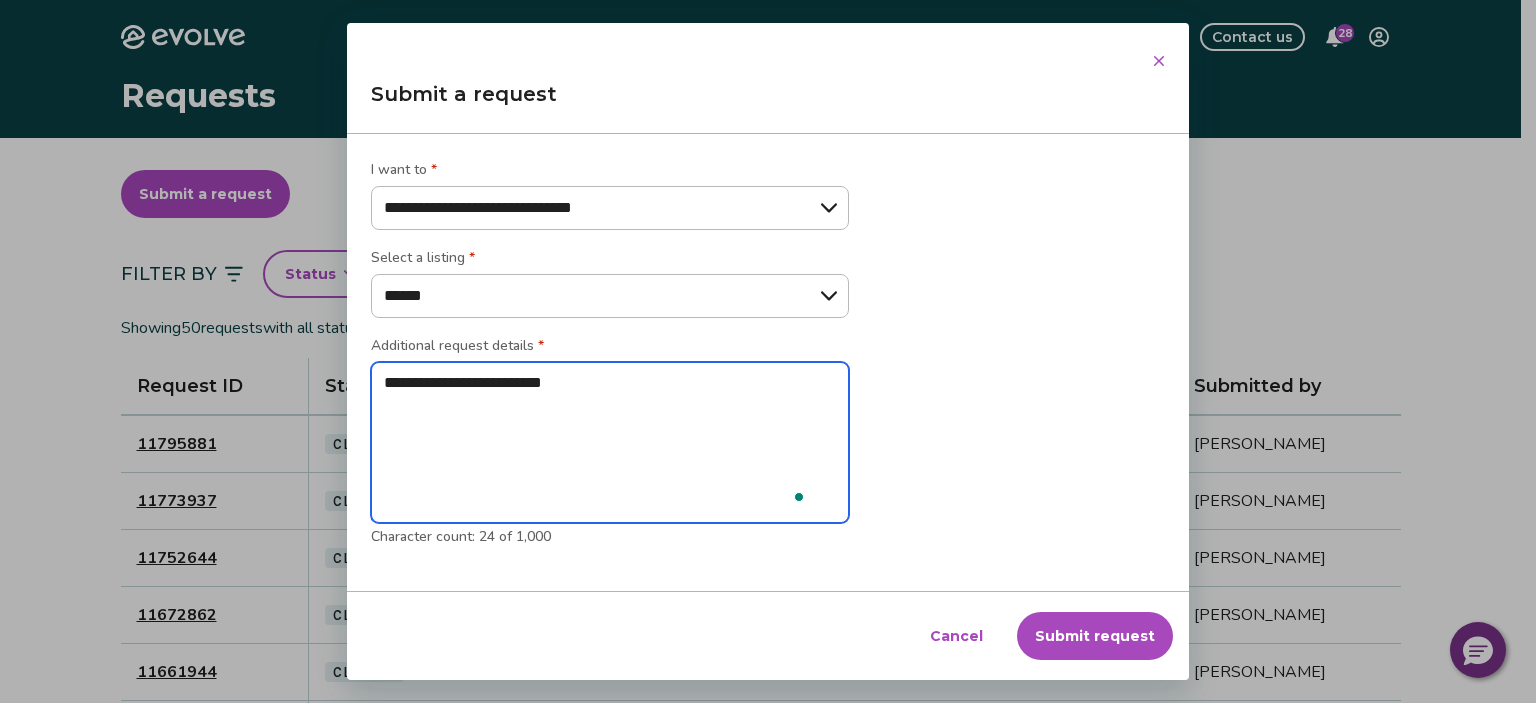 type on "*" 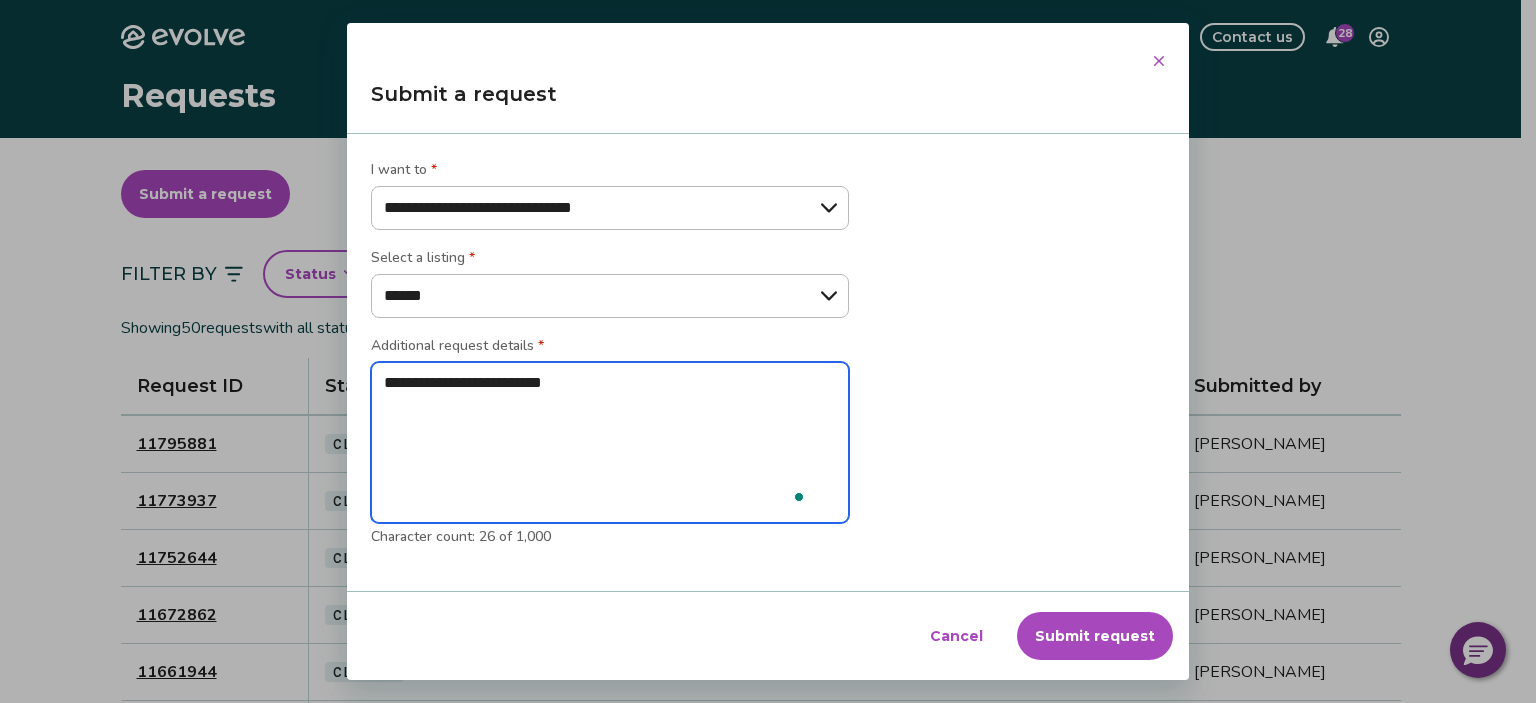 type on "**********" 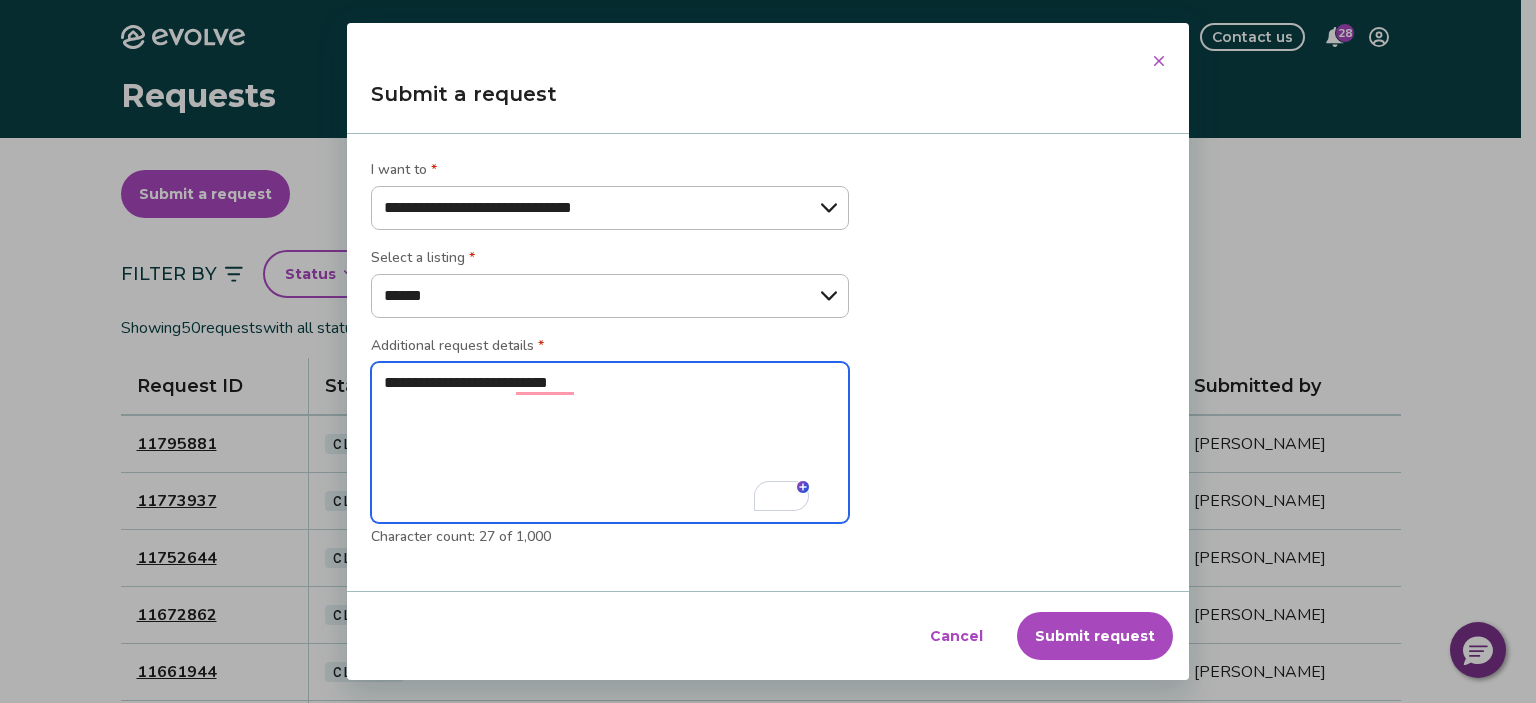 type on "**********" 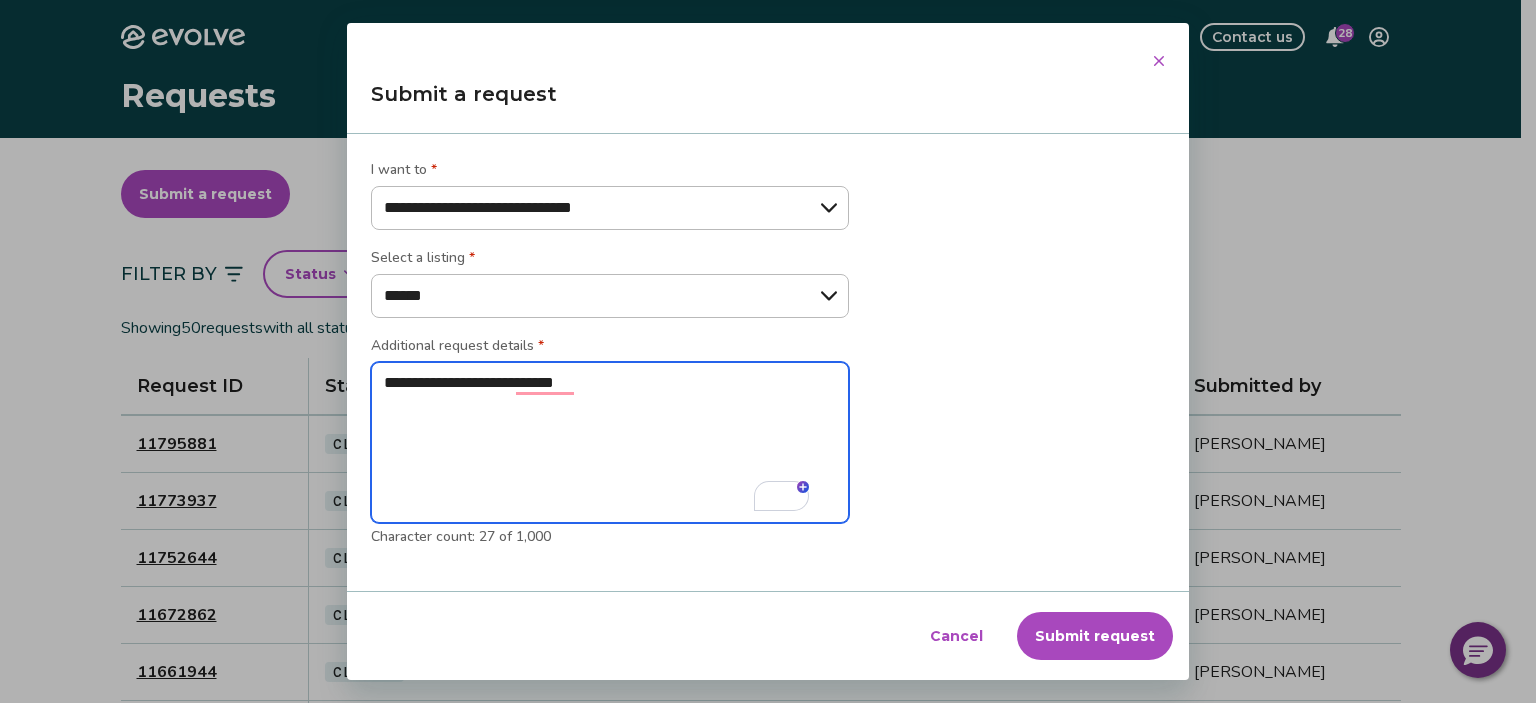 type on "**********" 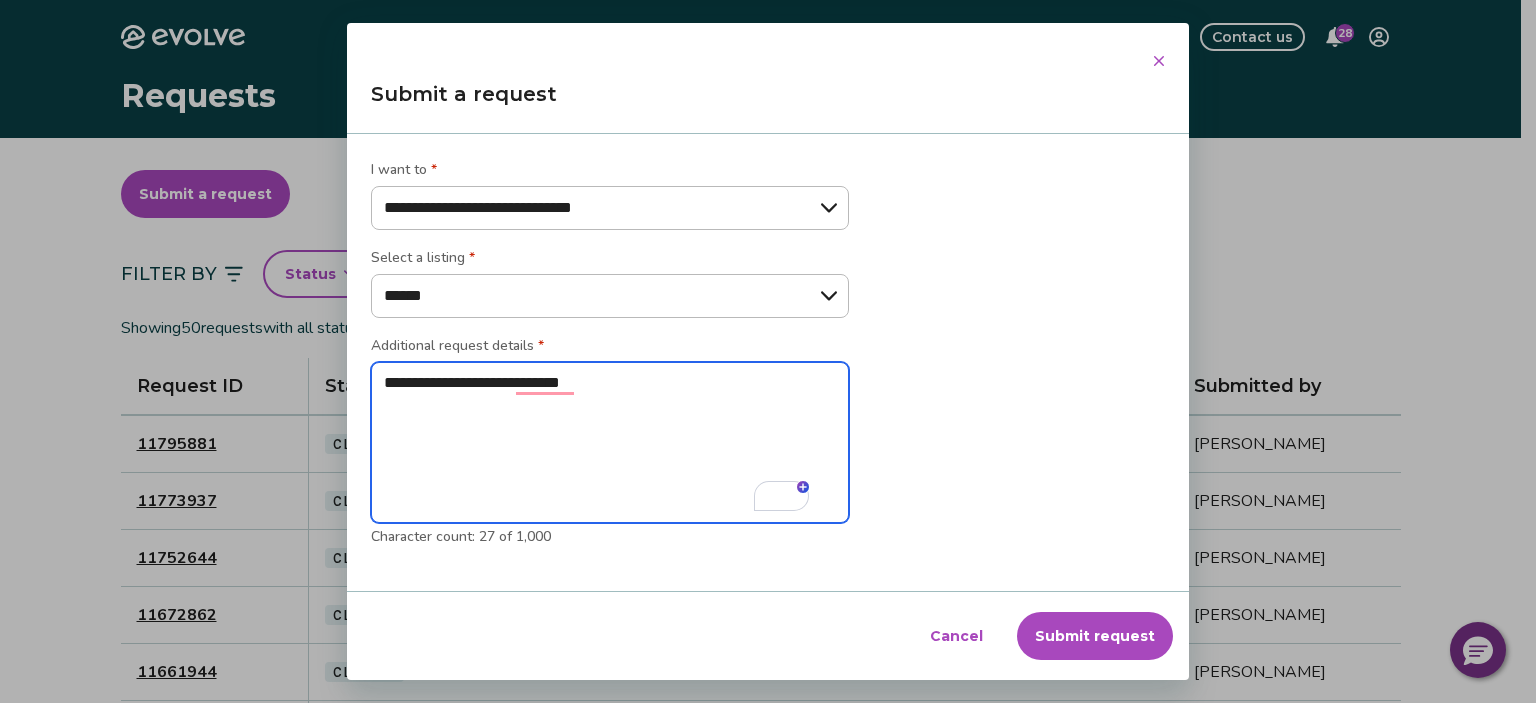 type on "*" 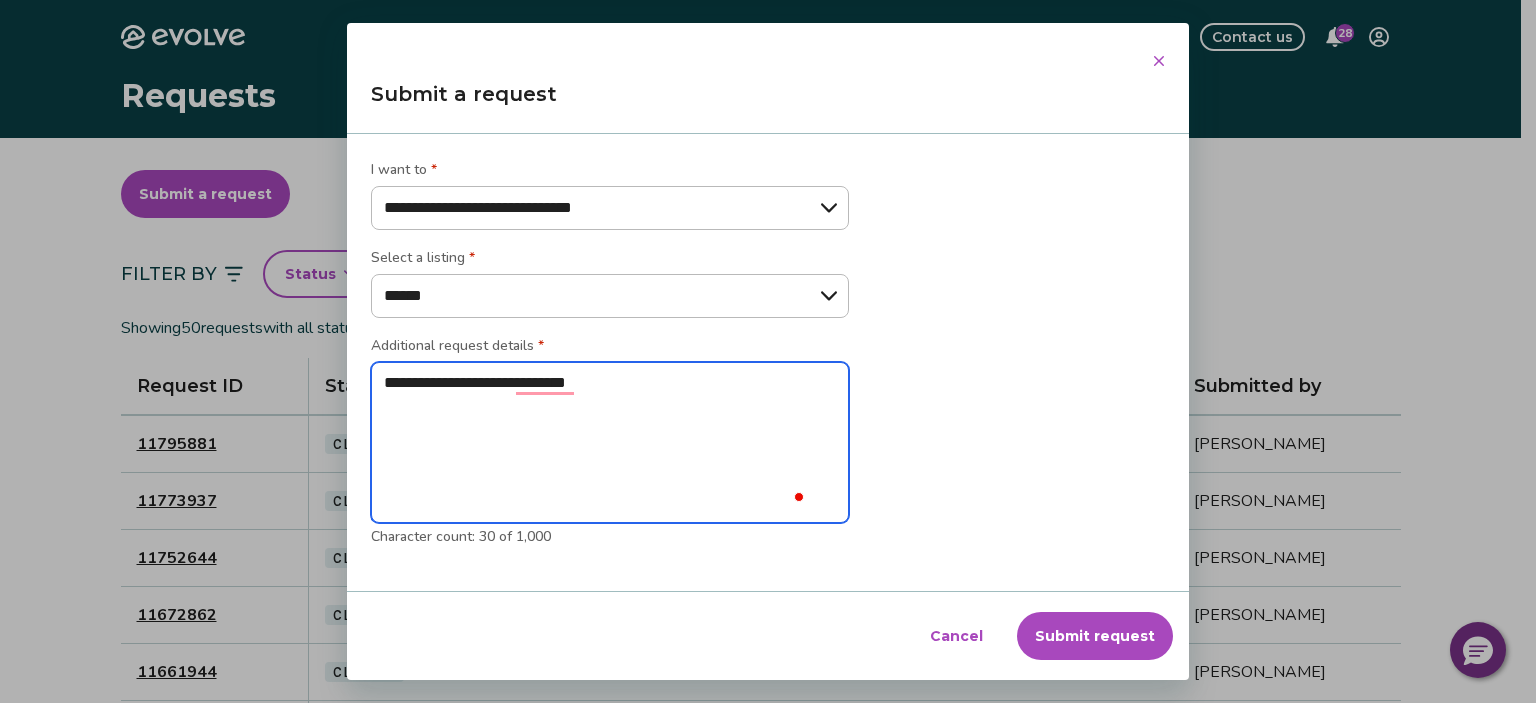 type on "**********" 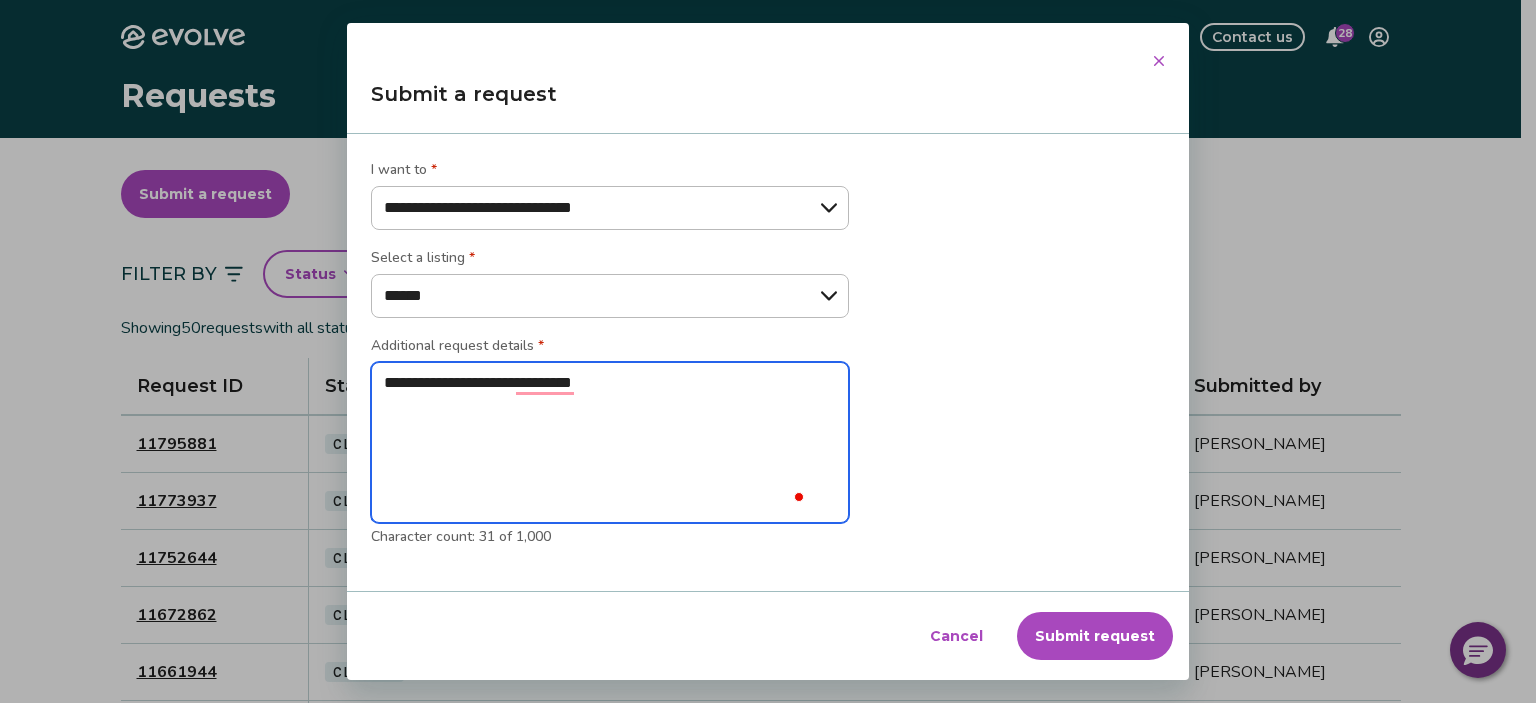 type on "**********" 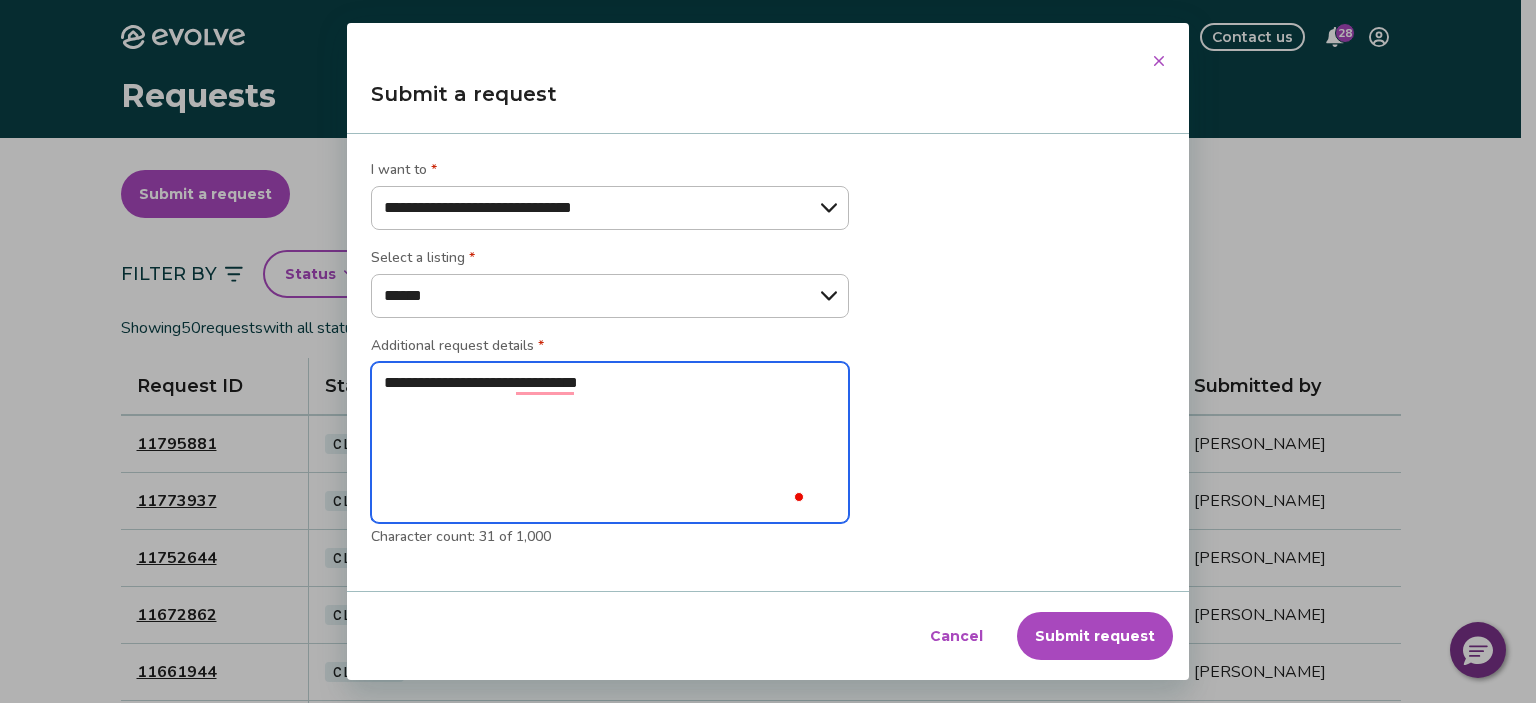 type on "**********" 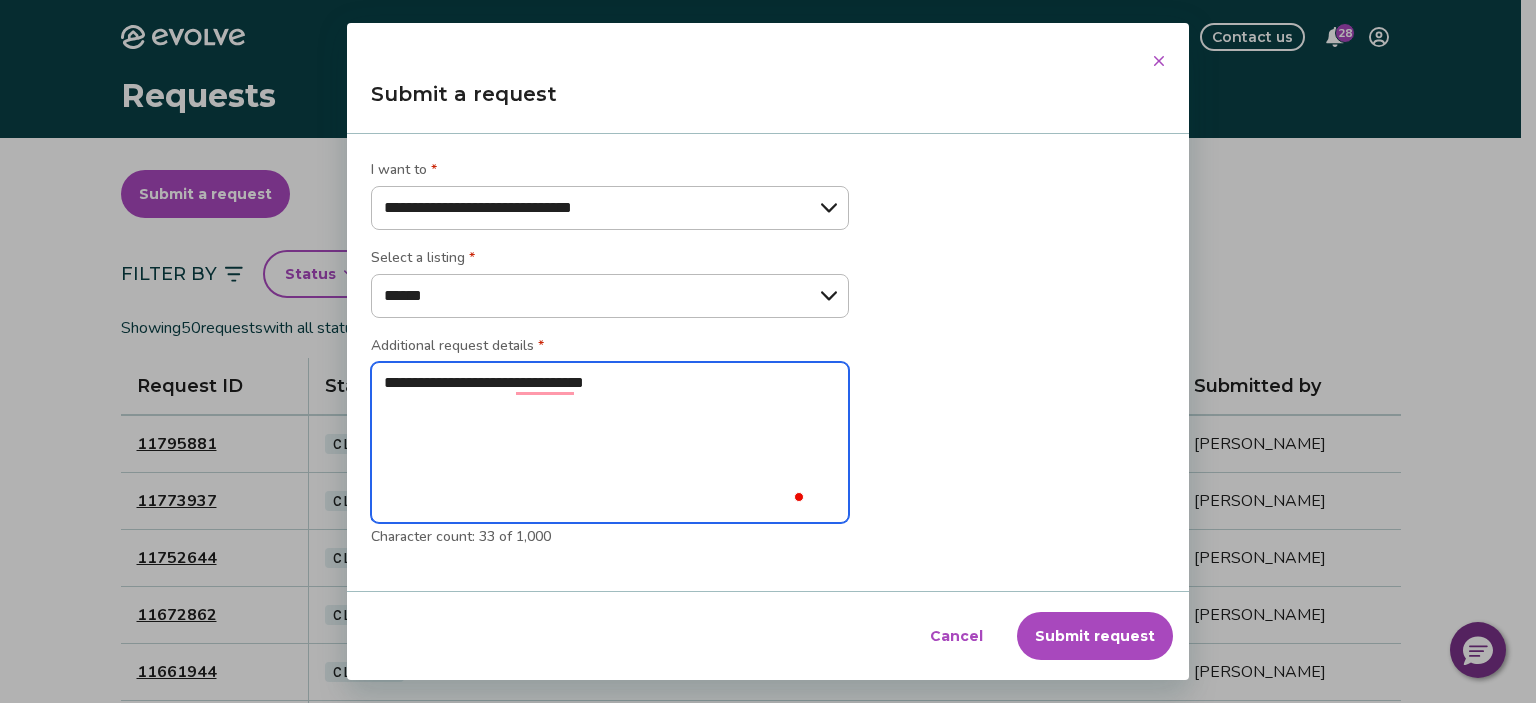 type on "**********" 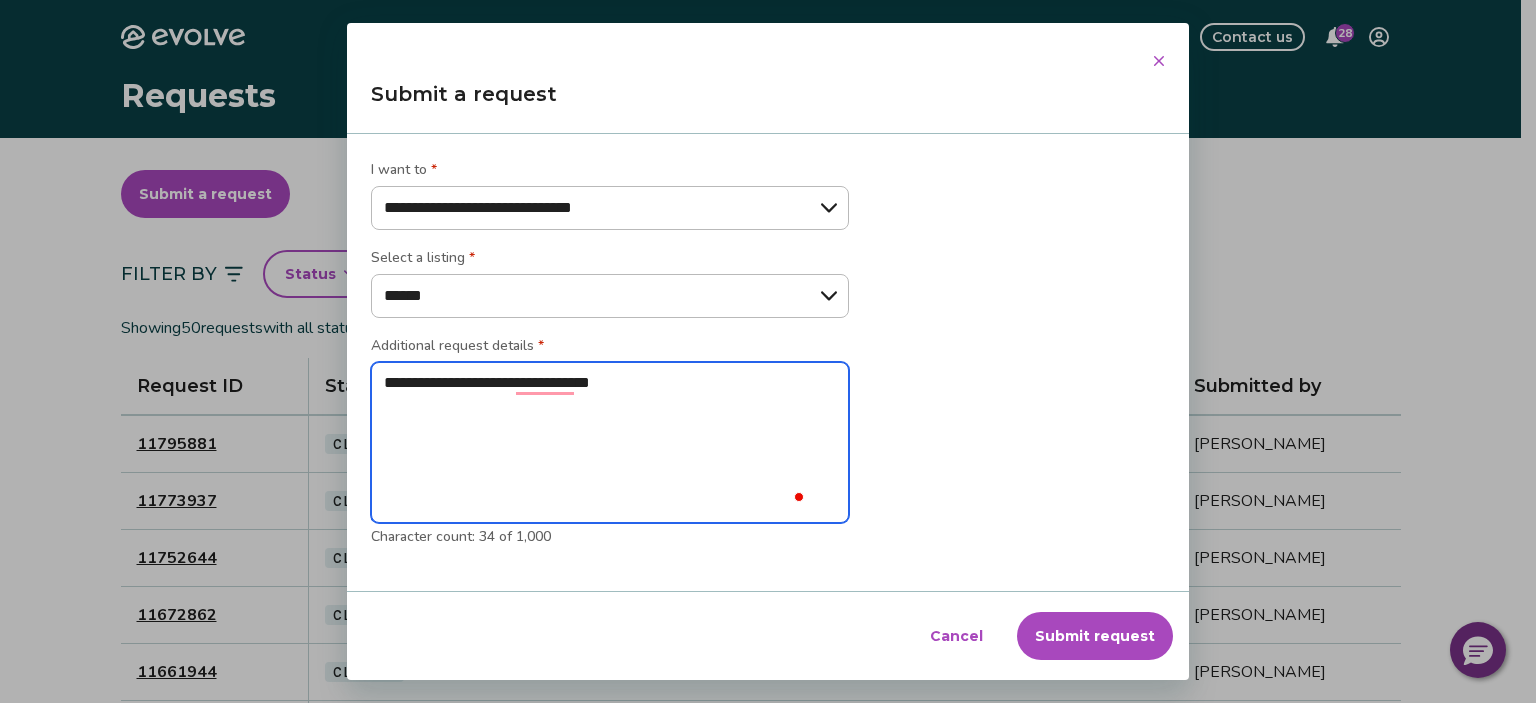 type on "**********" 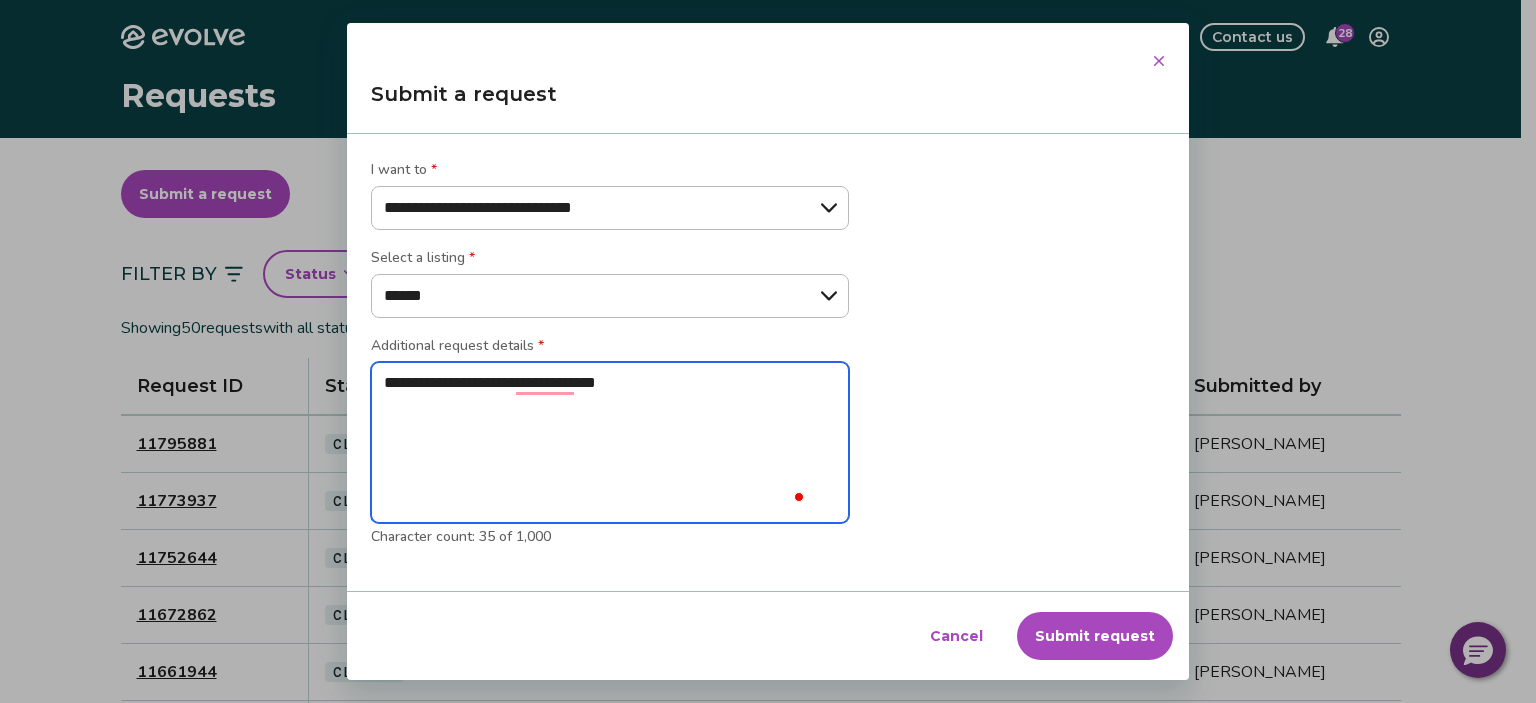 type on "**********" 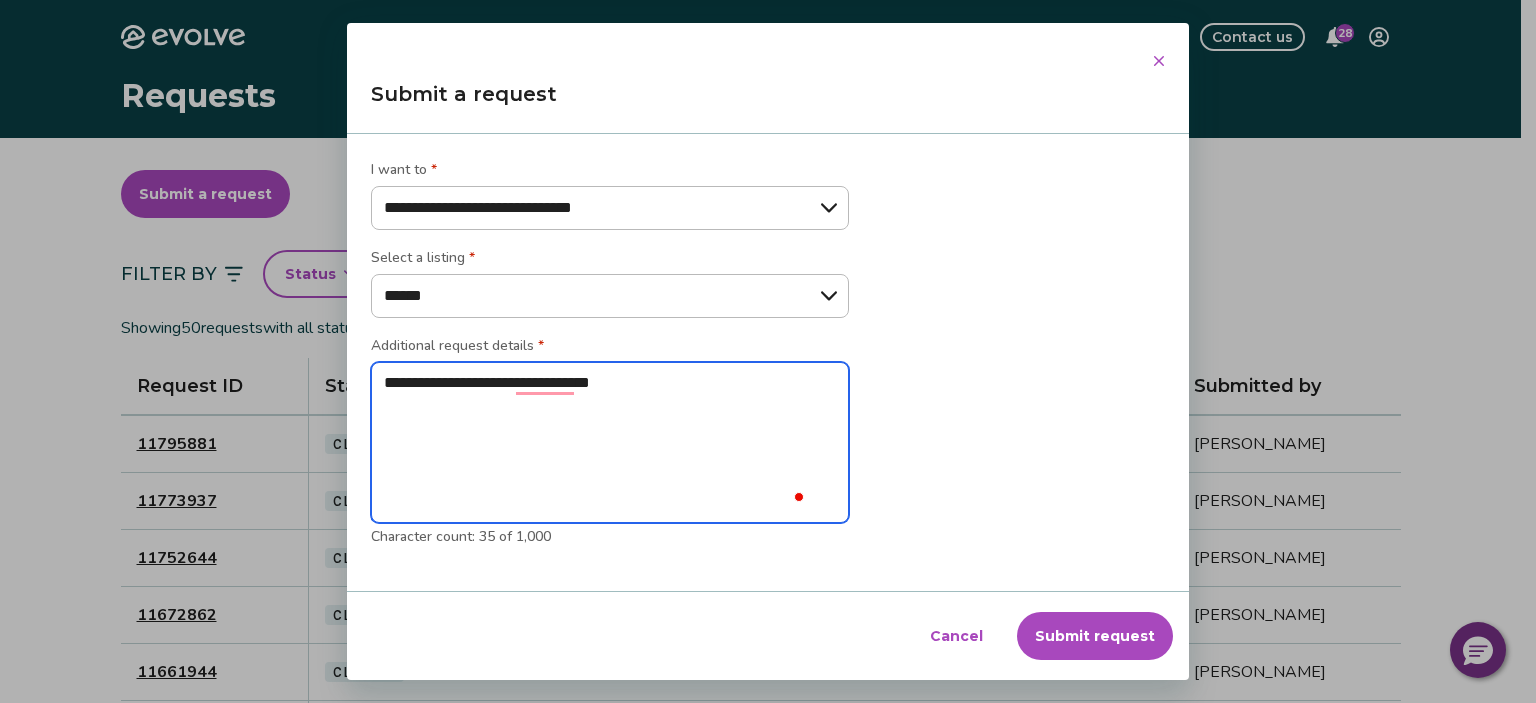 type on "**********" 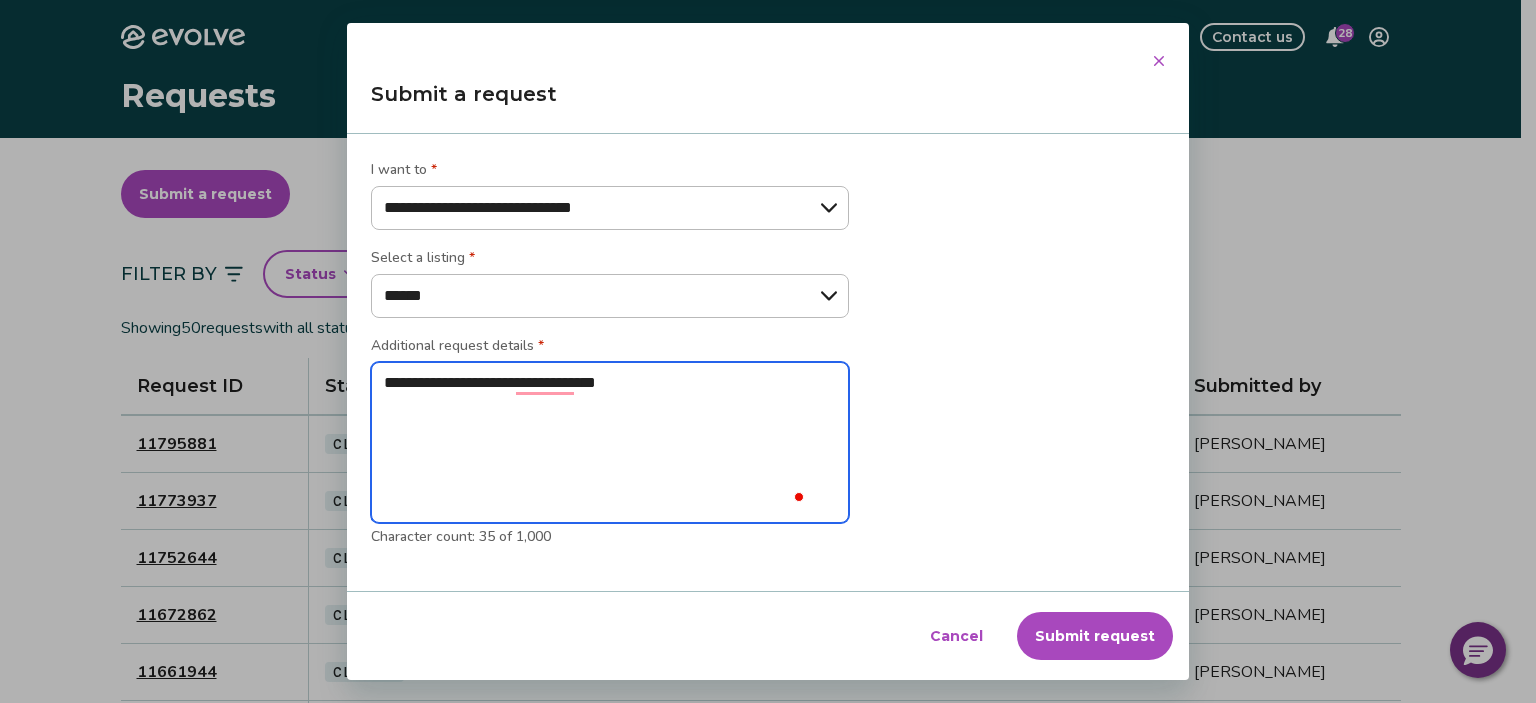 type on "*" 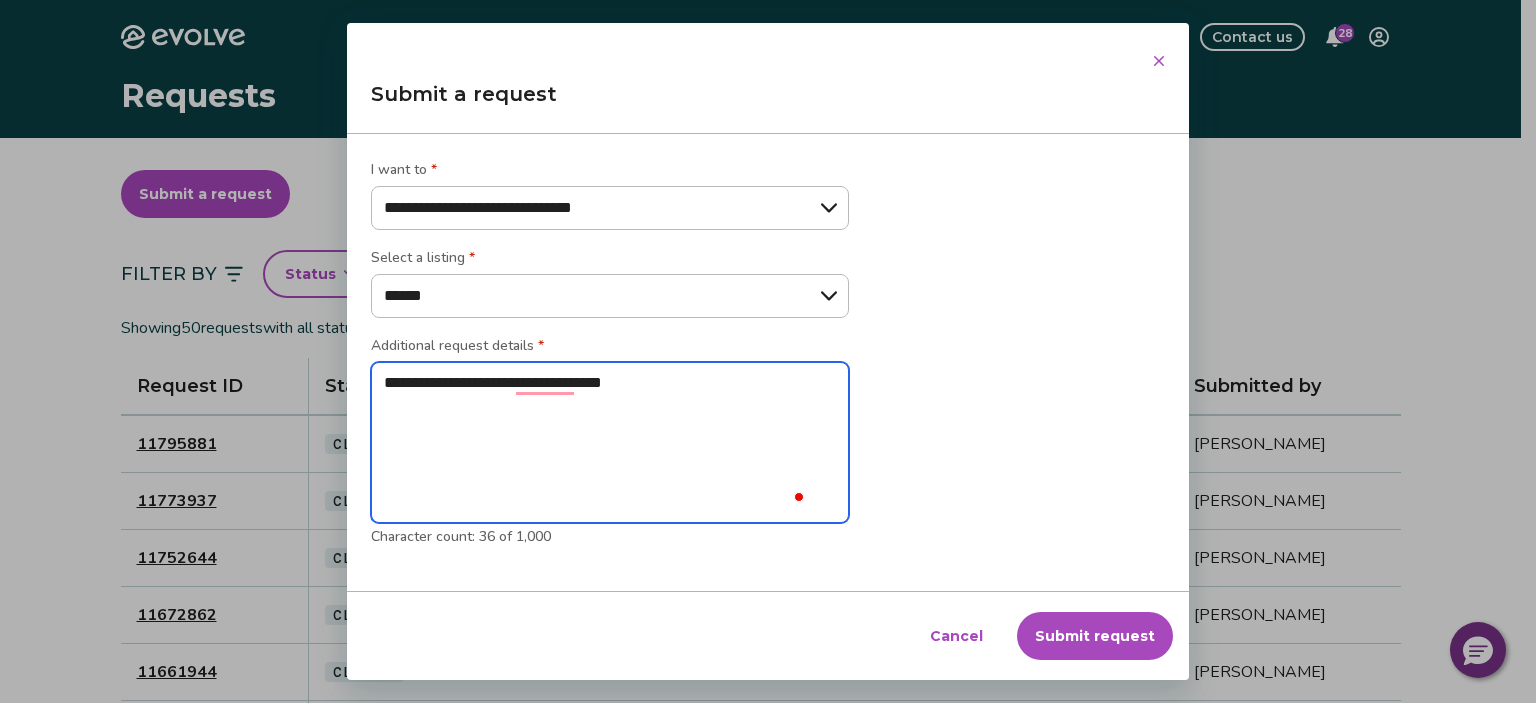 type on "**********" 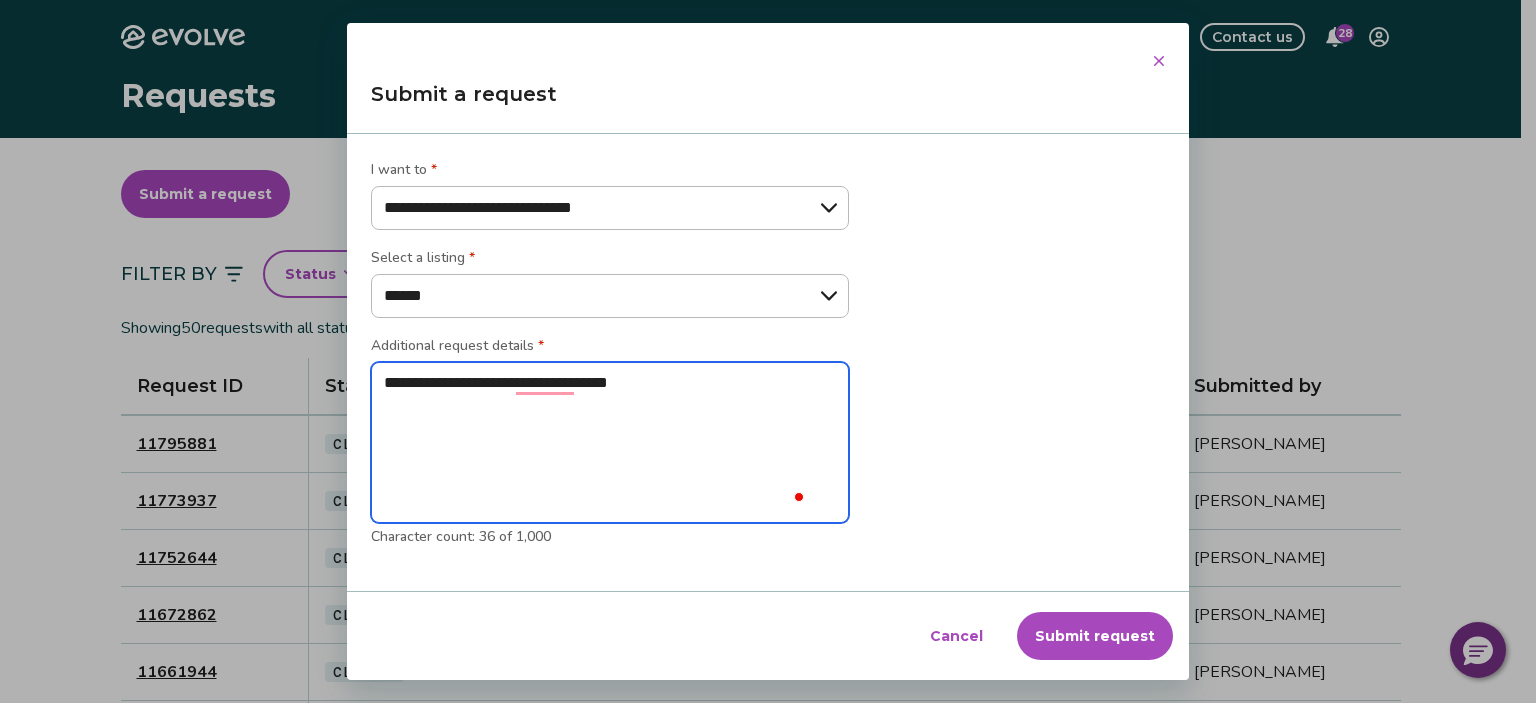 type on "*" 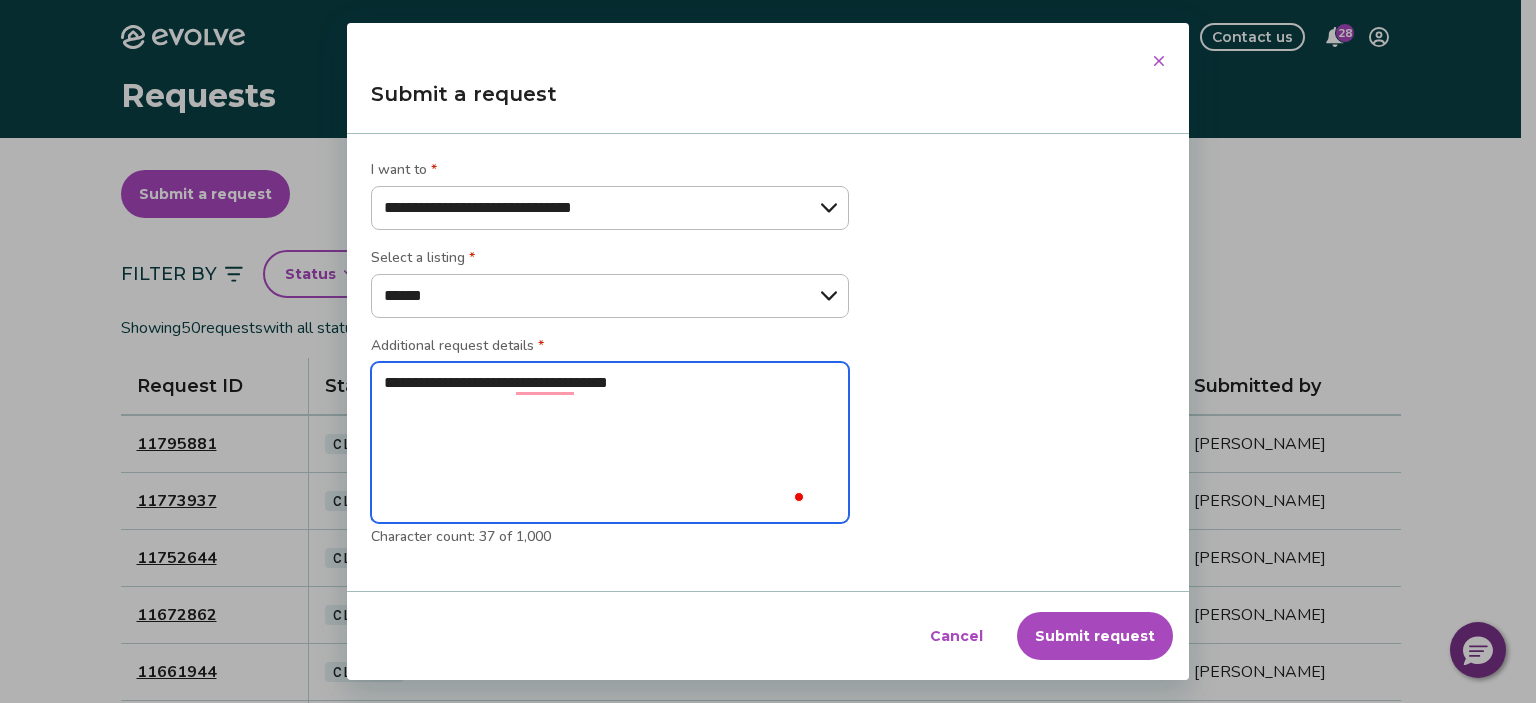 type on "**********" 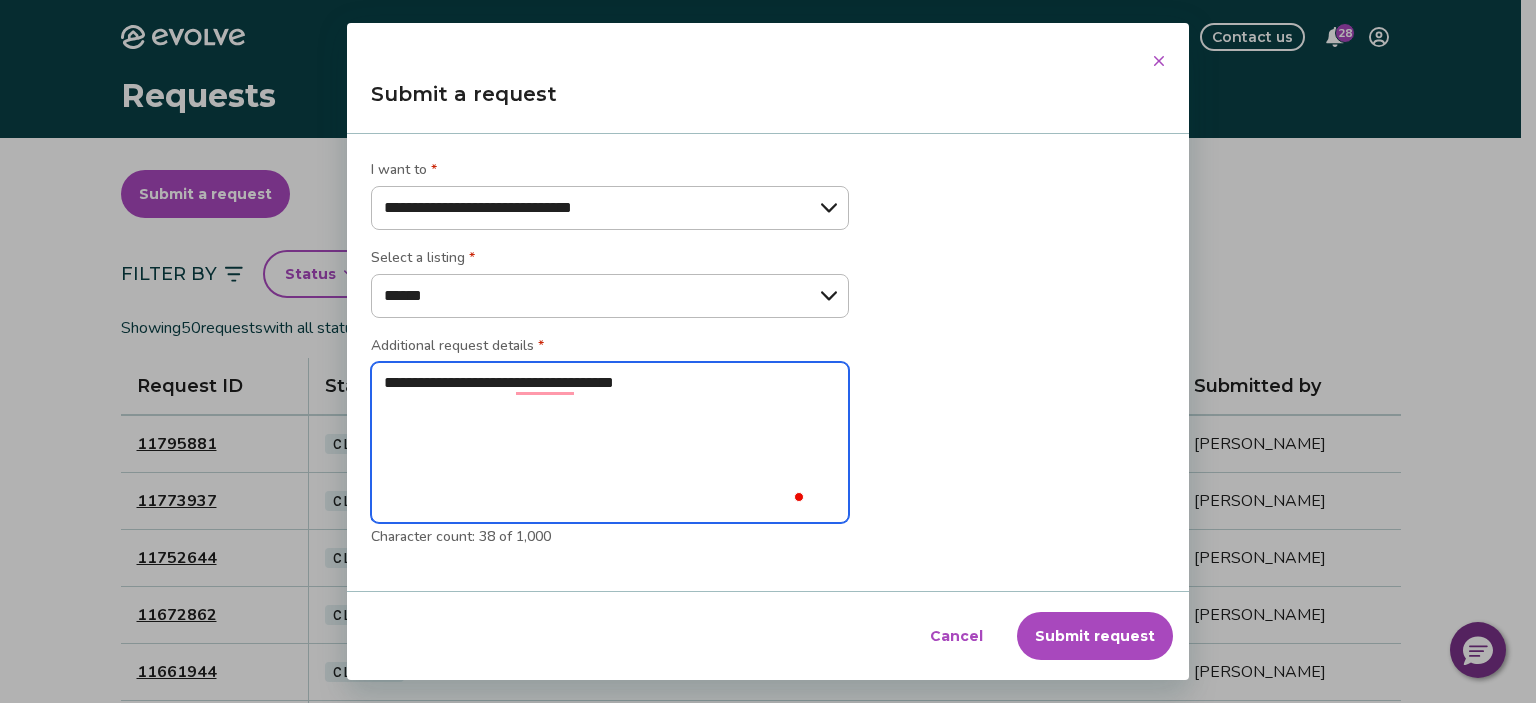 type on "**********" 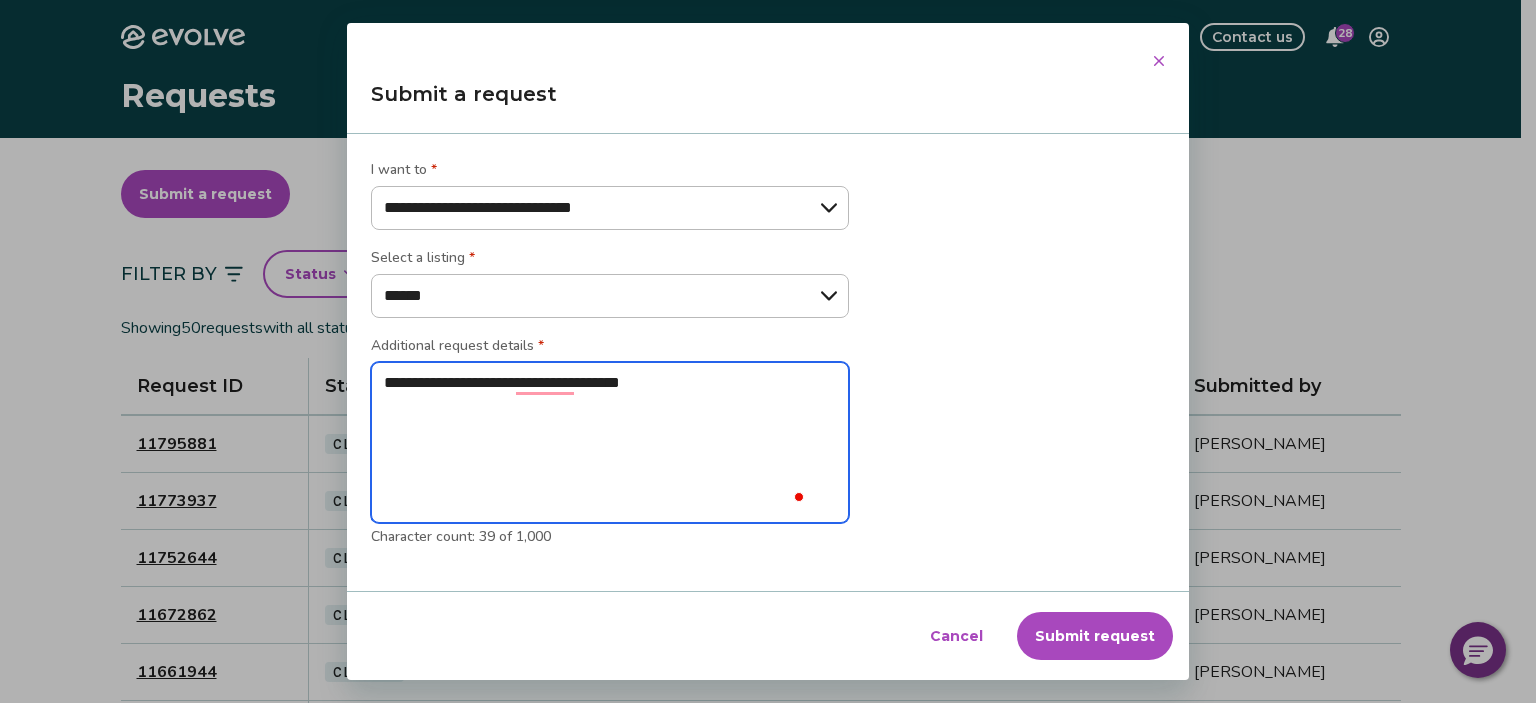 type on "**********" 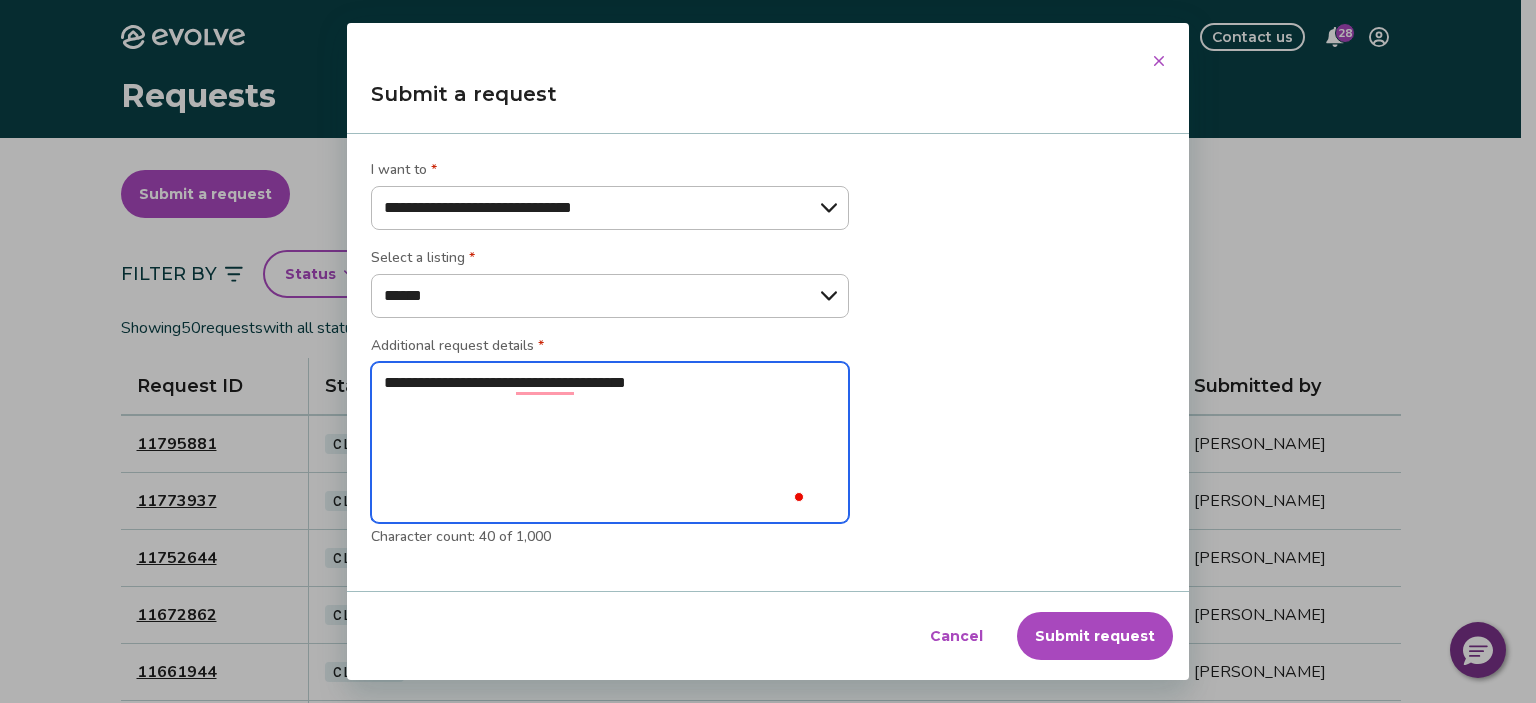 type on "**********" 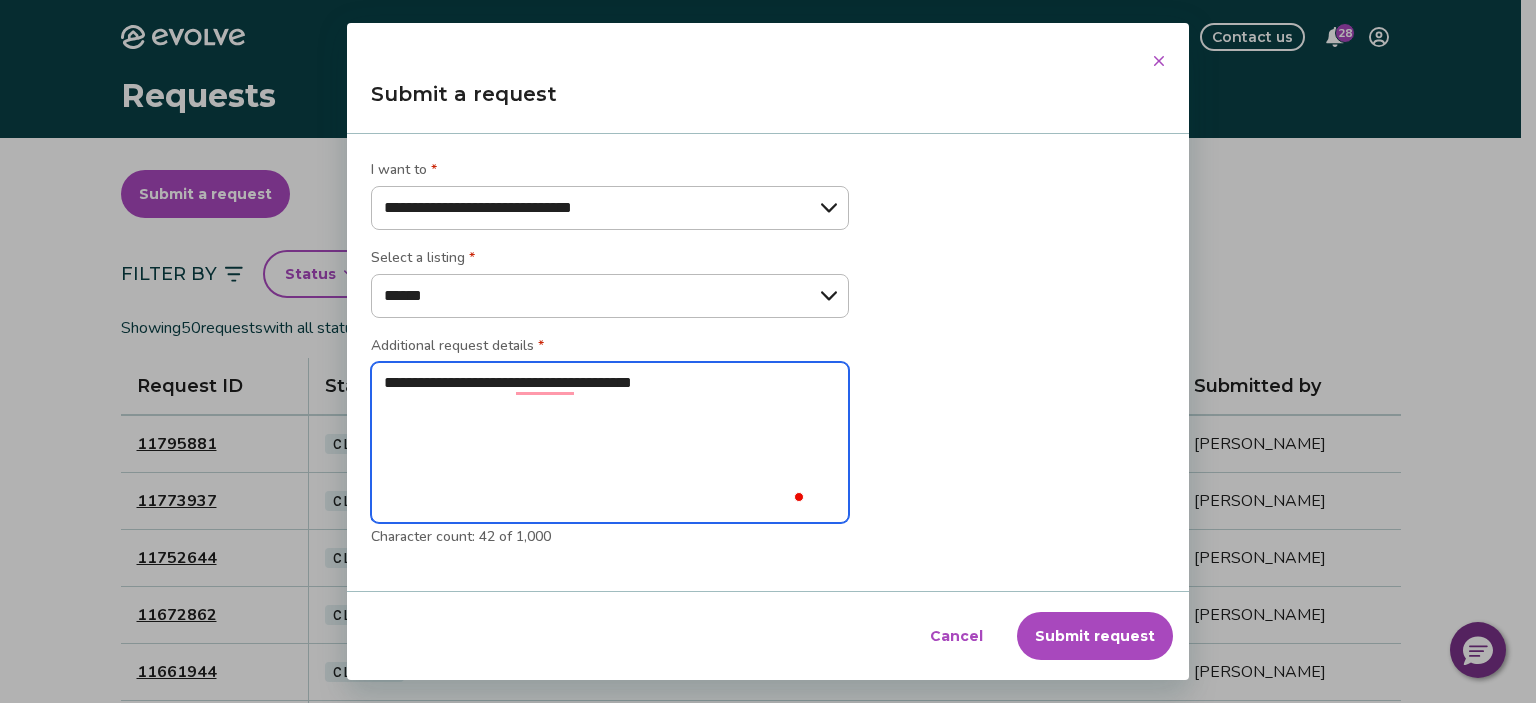 type on "**********" 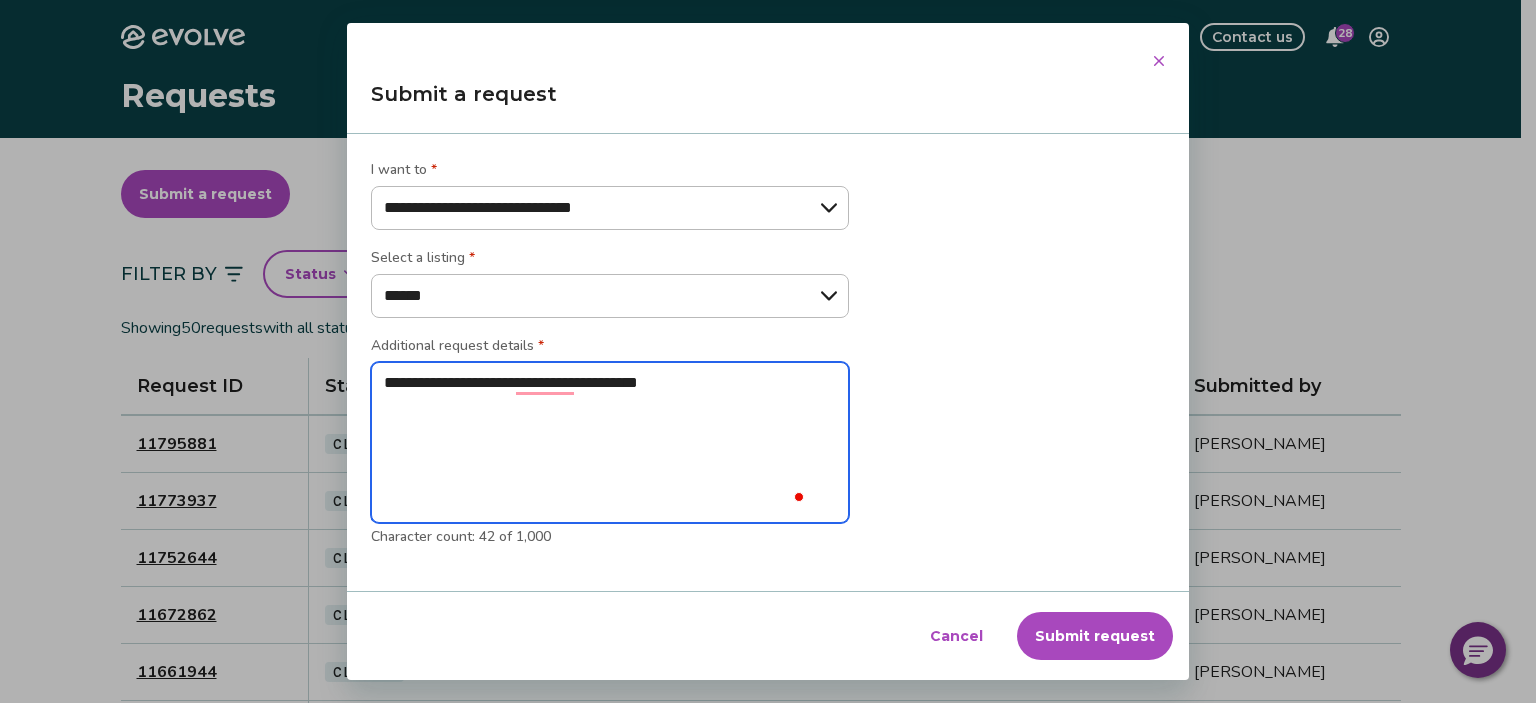 type on "**********" 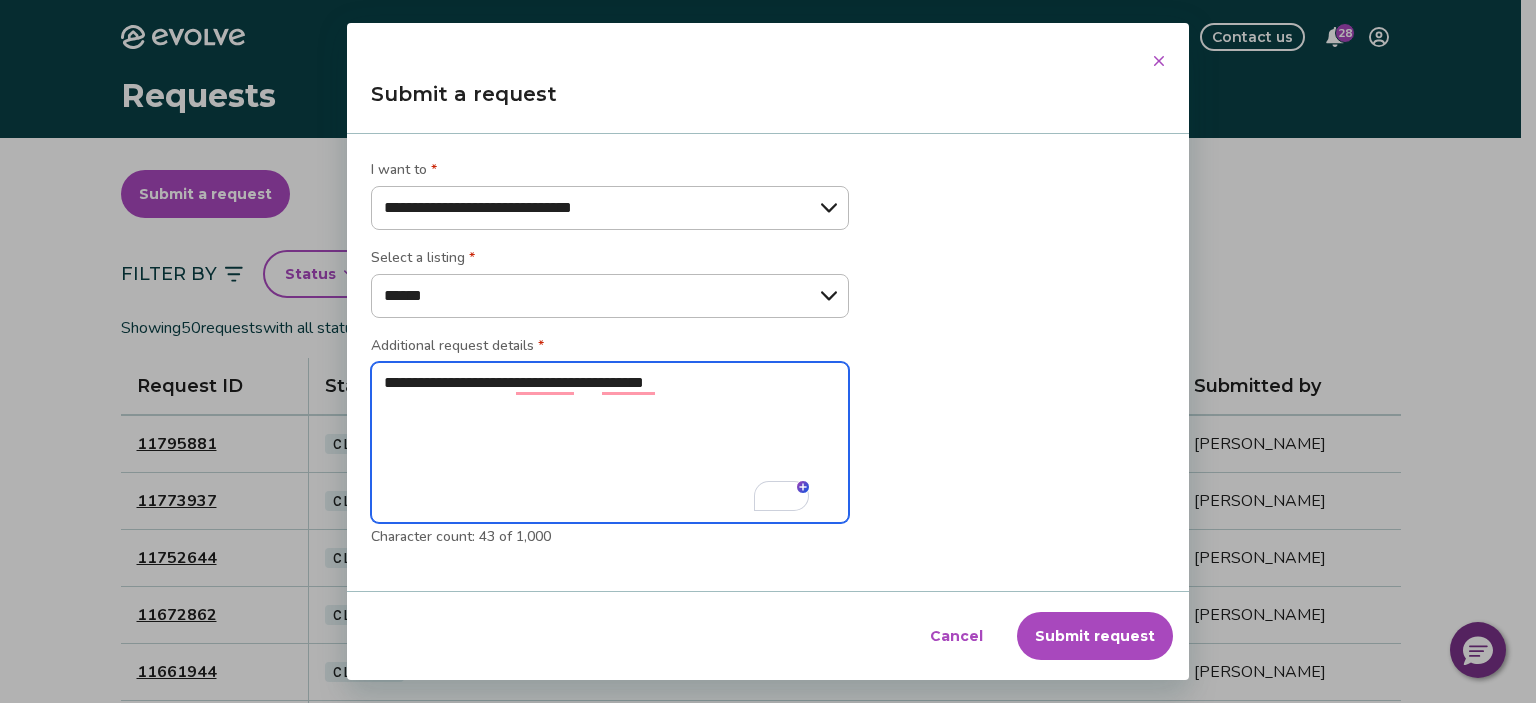 type on "**********" 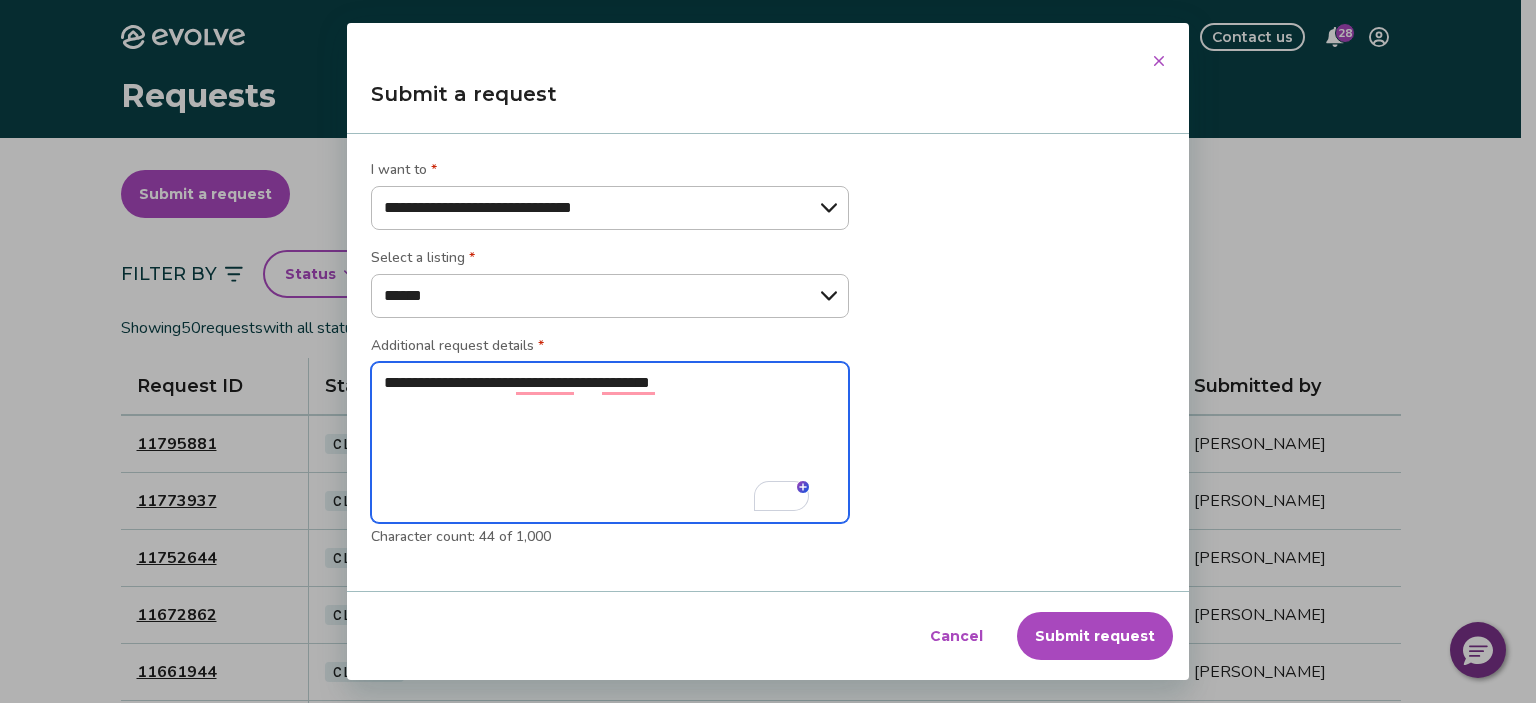 type on "**********" 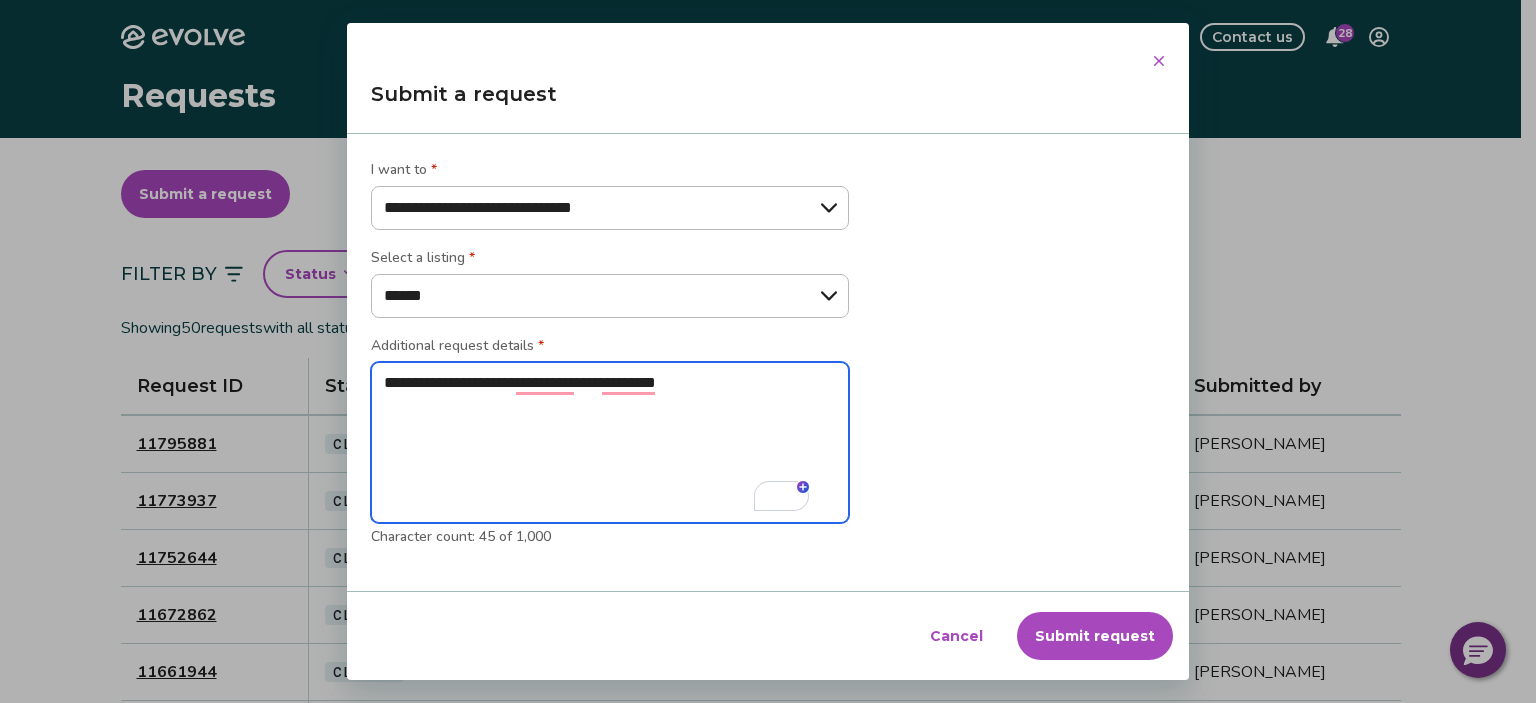 type on "**********" 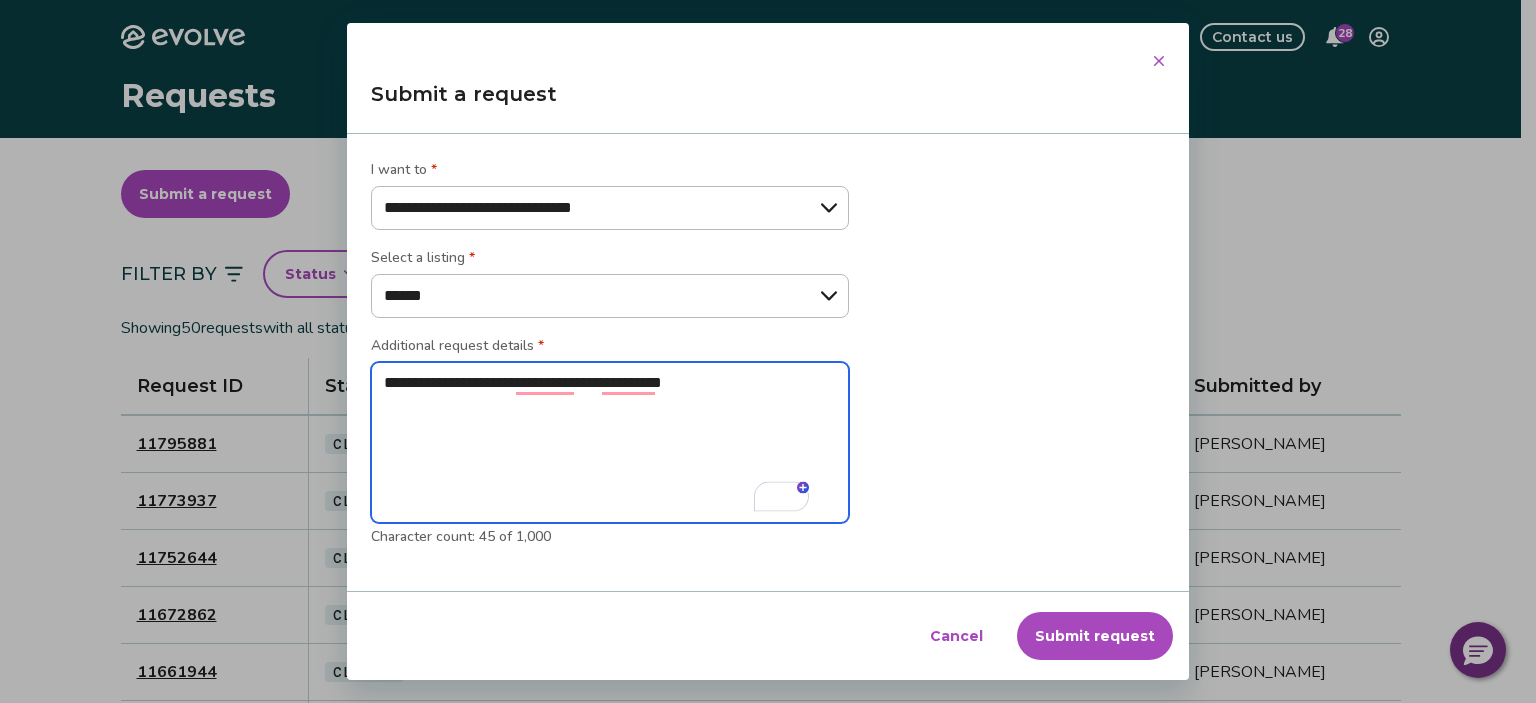 type on "**********" 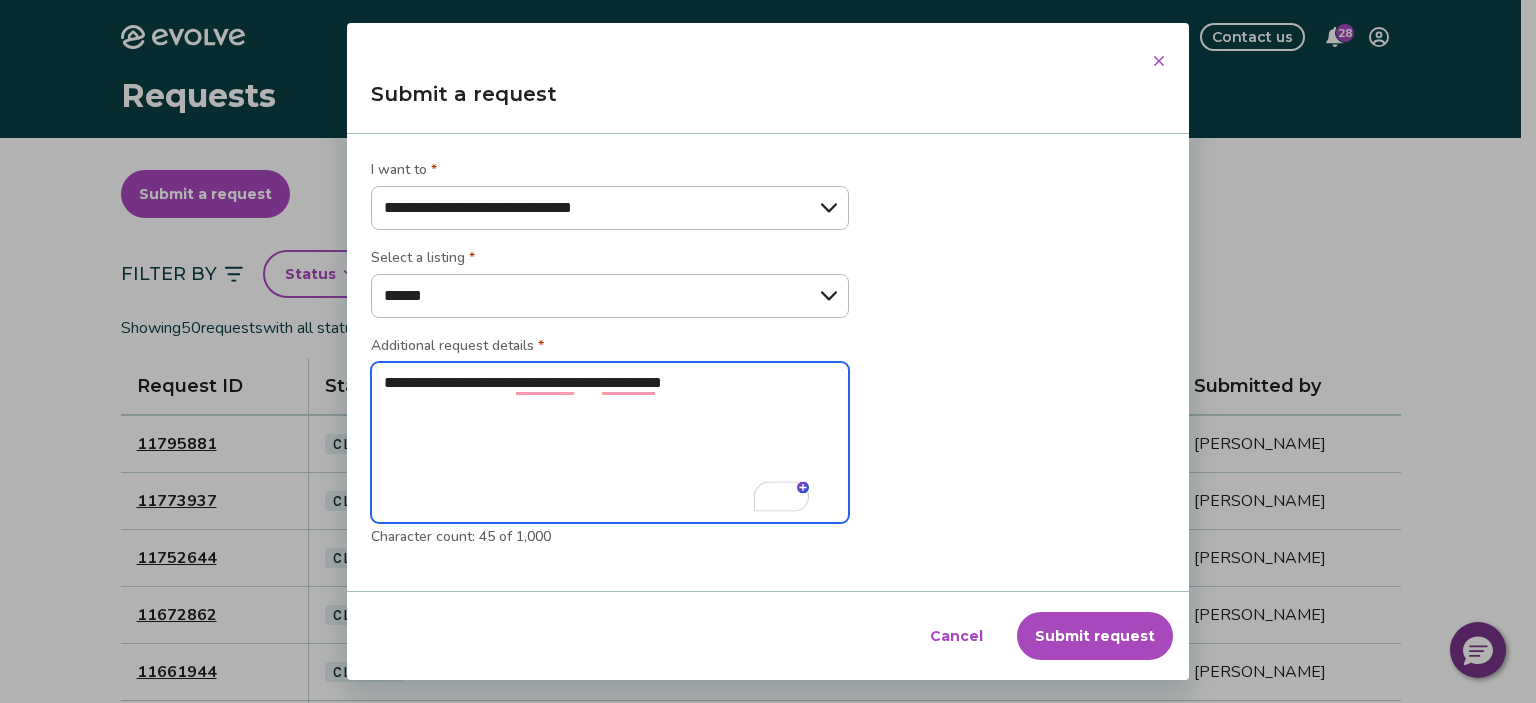 type on "*" 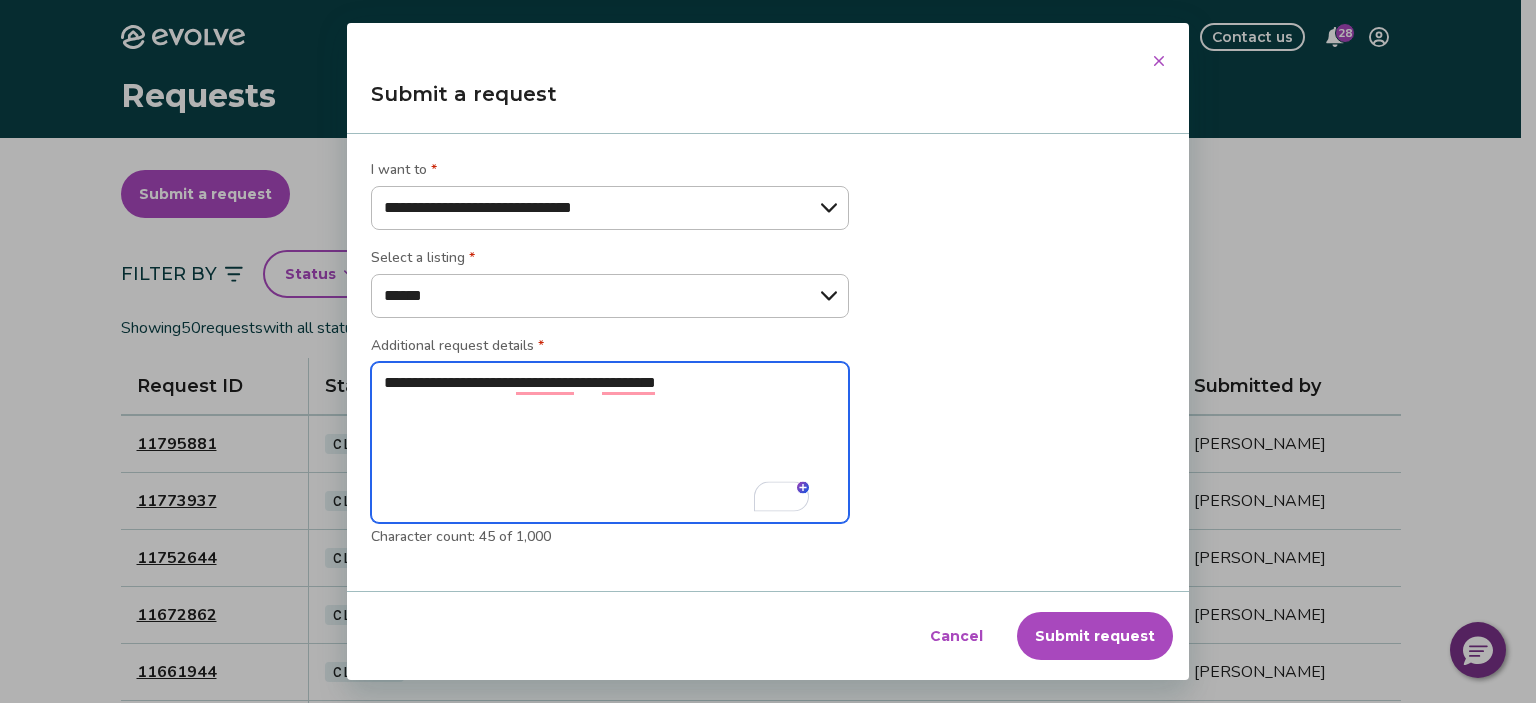 type on "**********" 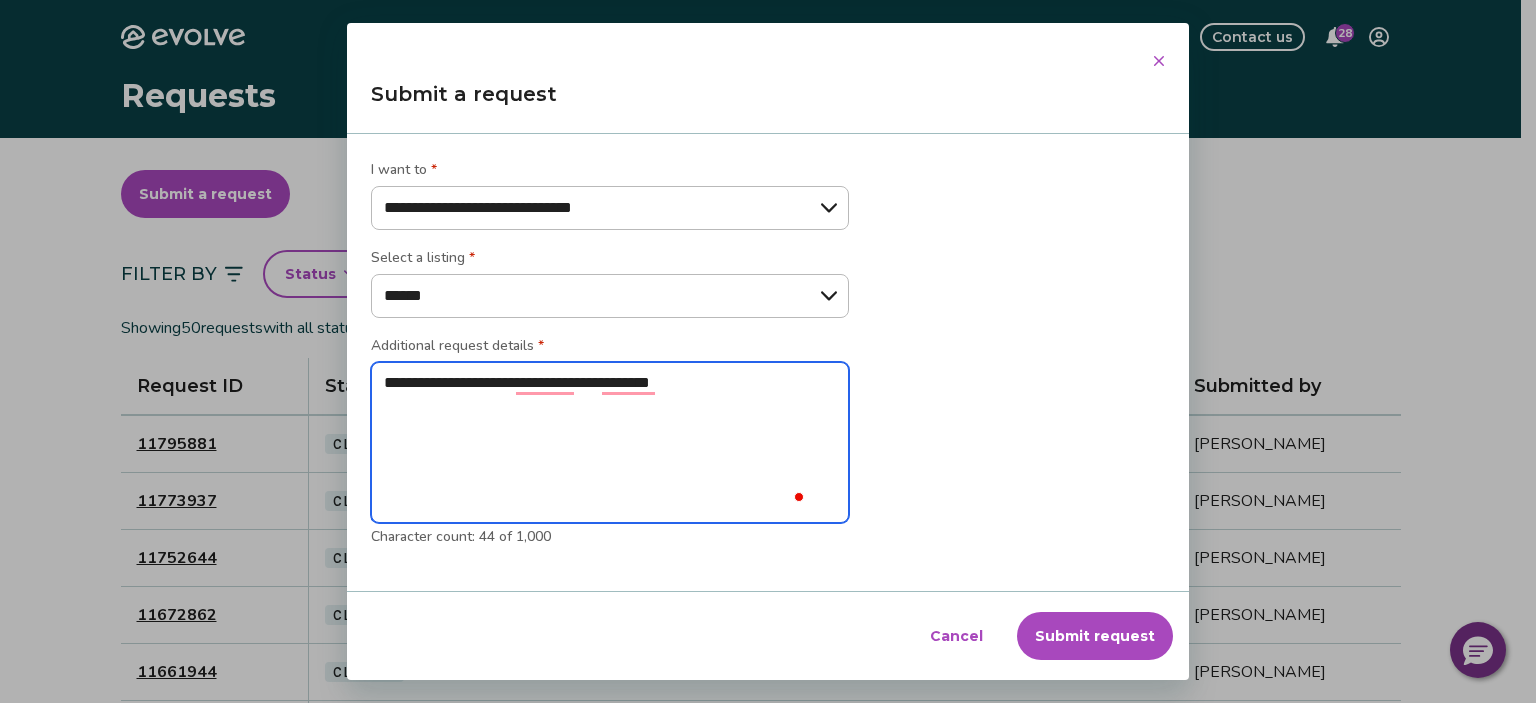 type on "**********" 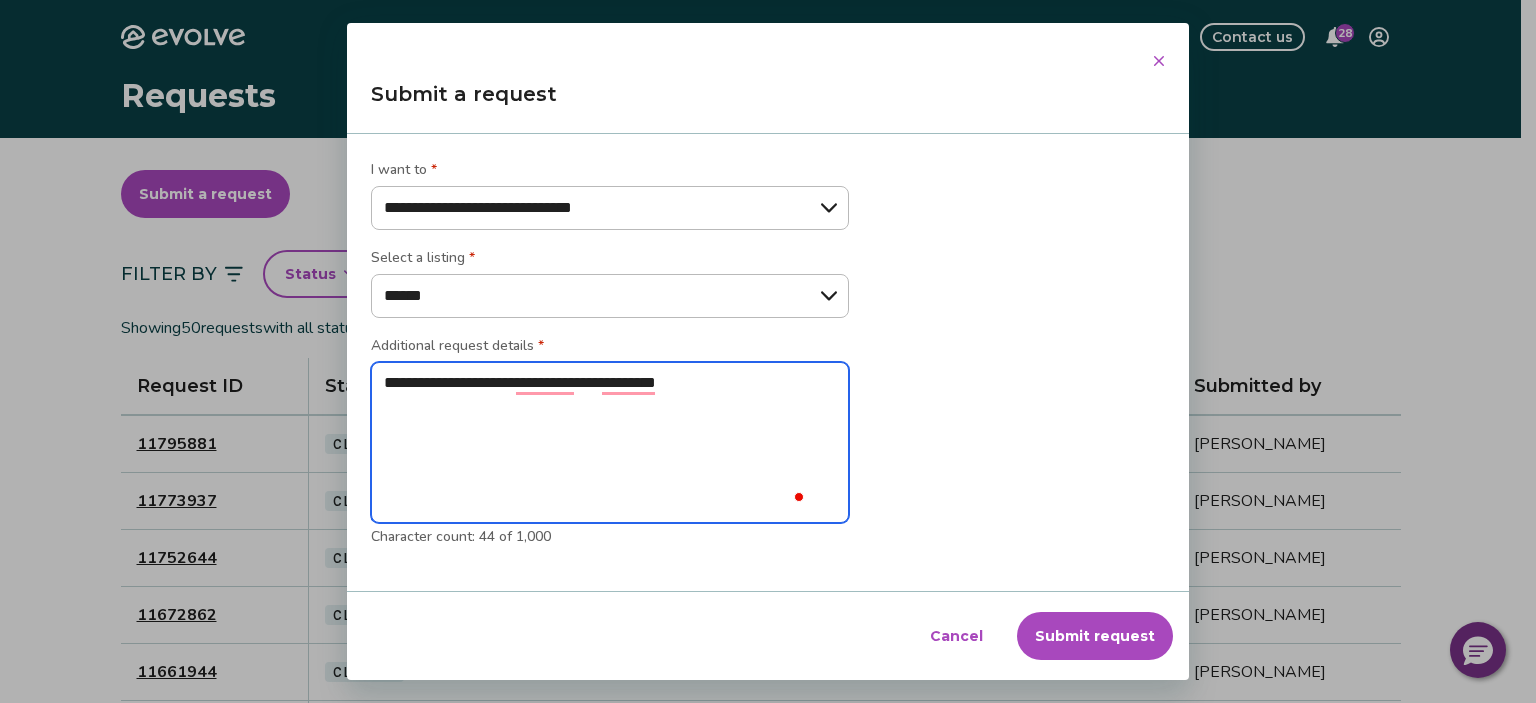 type on "**********" 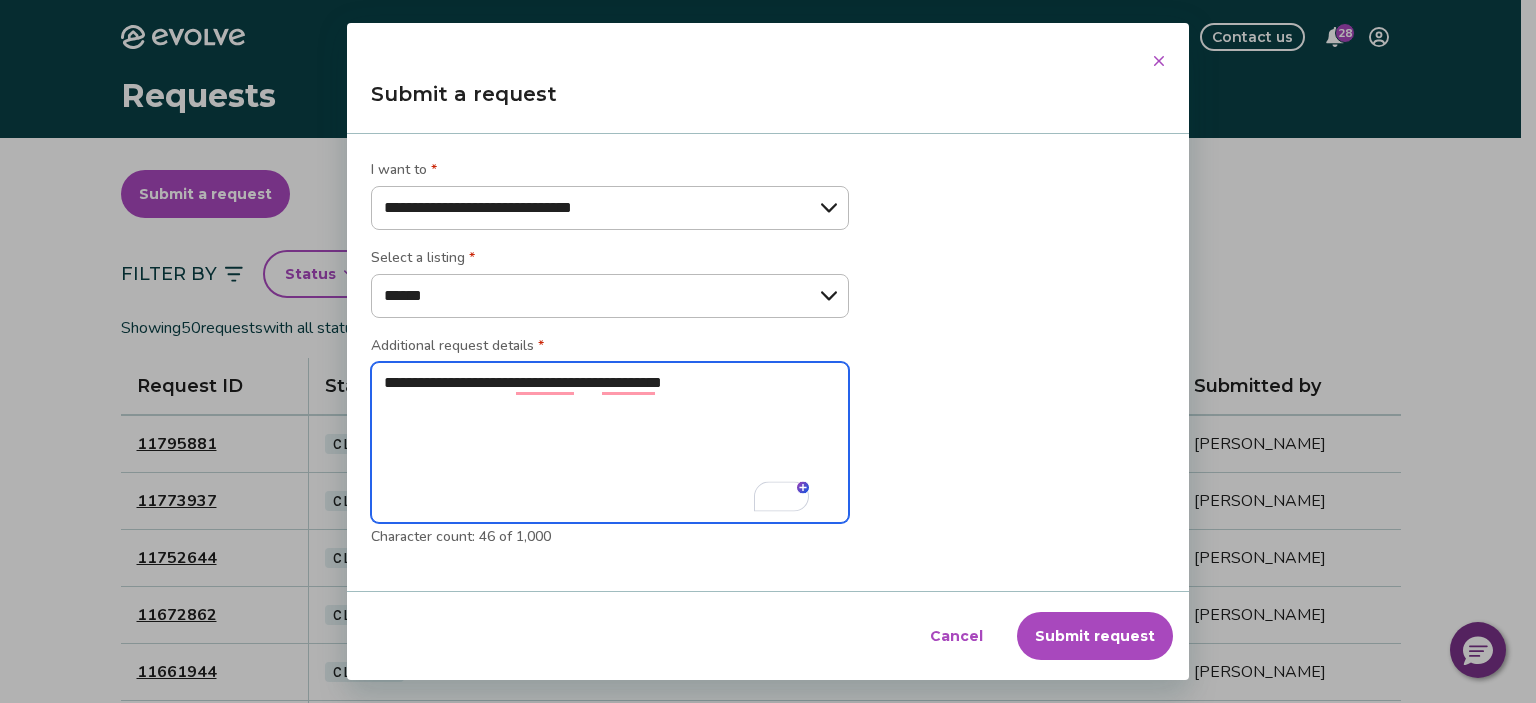 type on "**********" 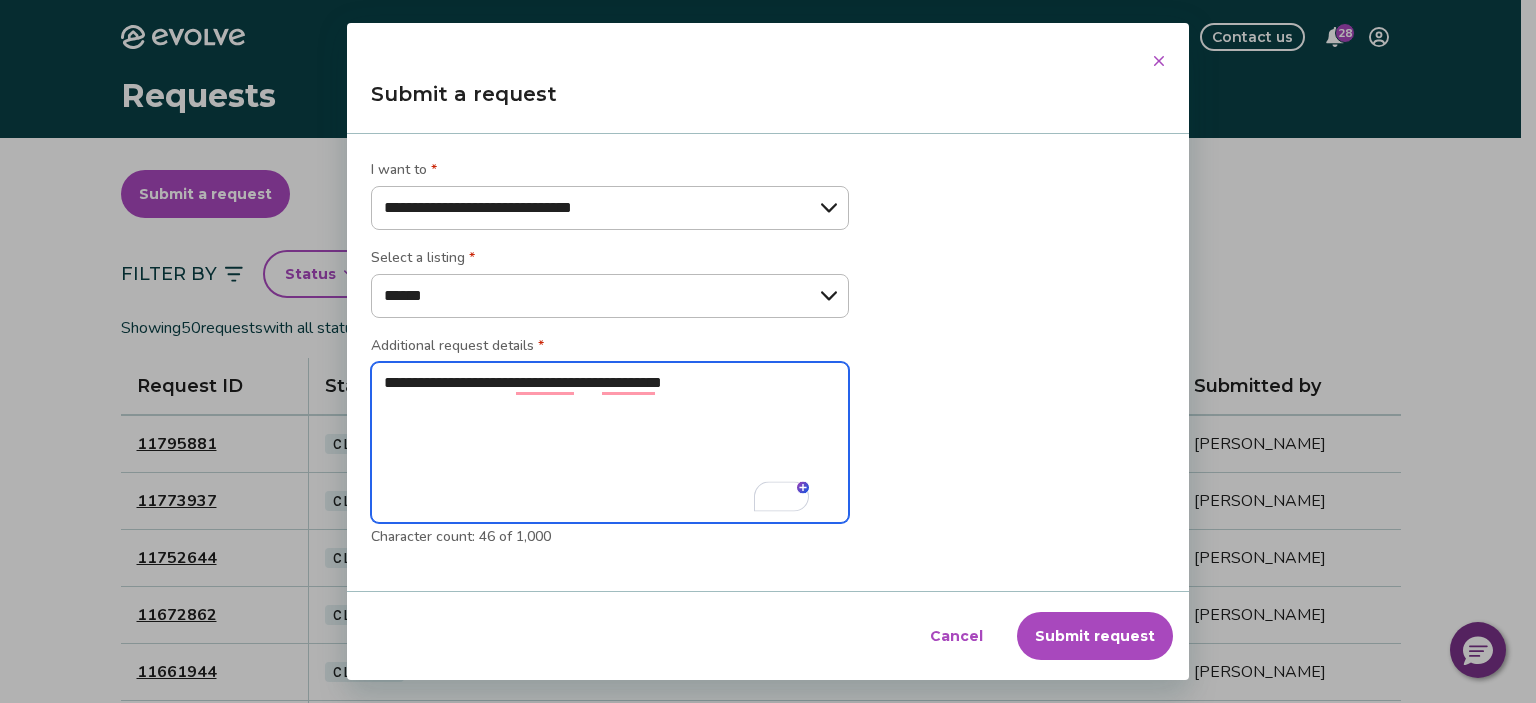 type on "*" 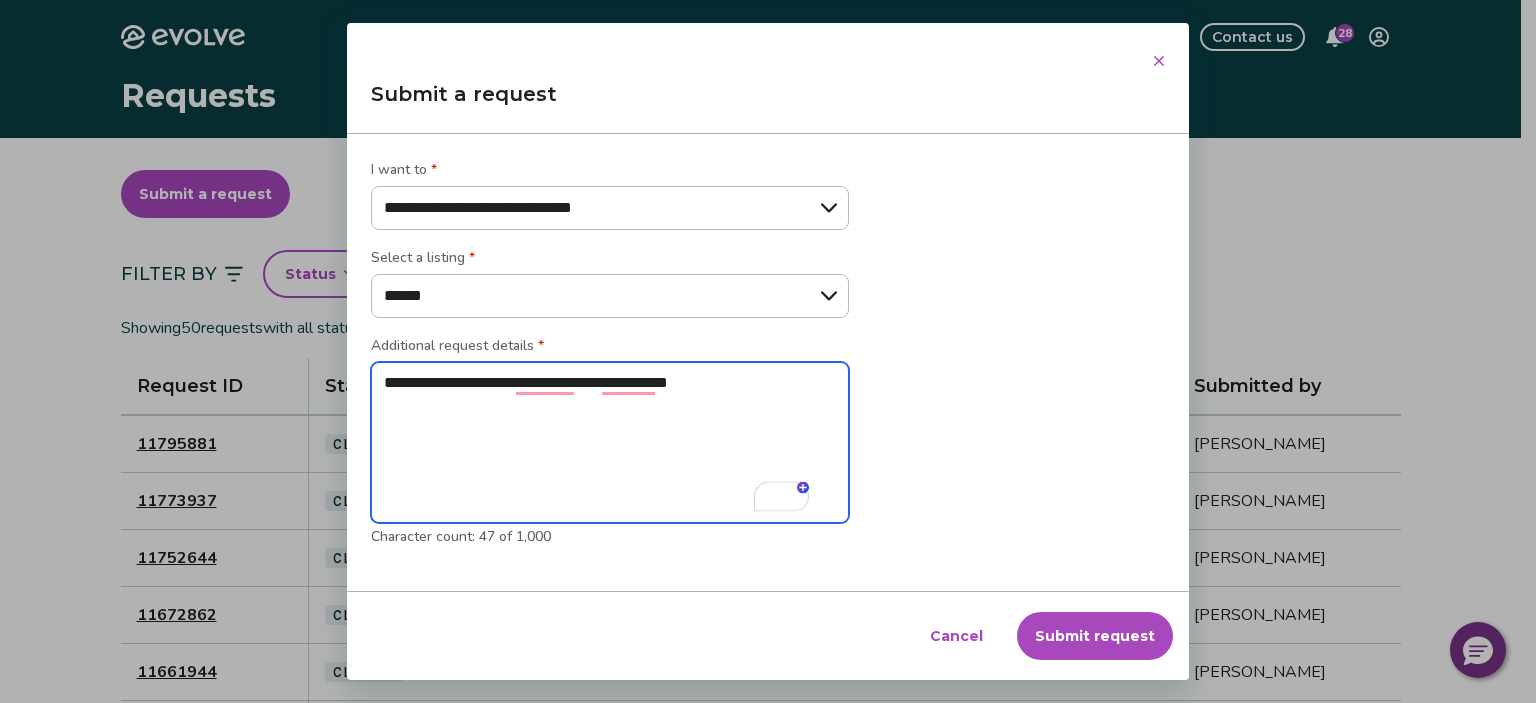 type on "**********" 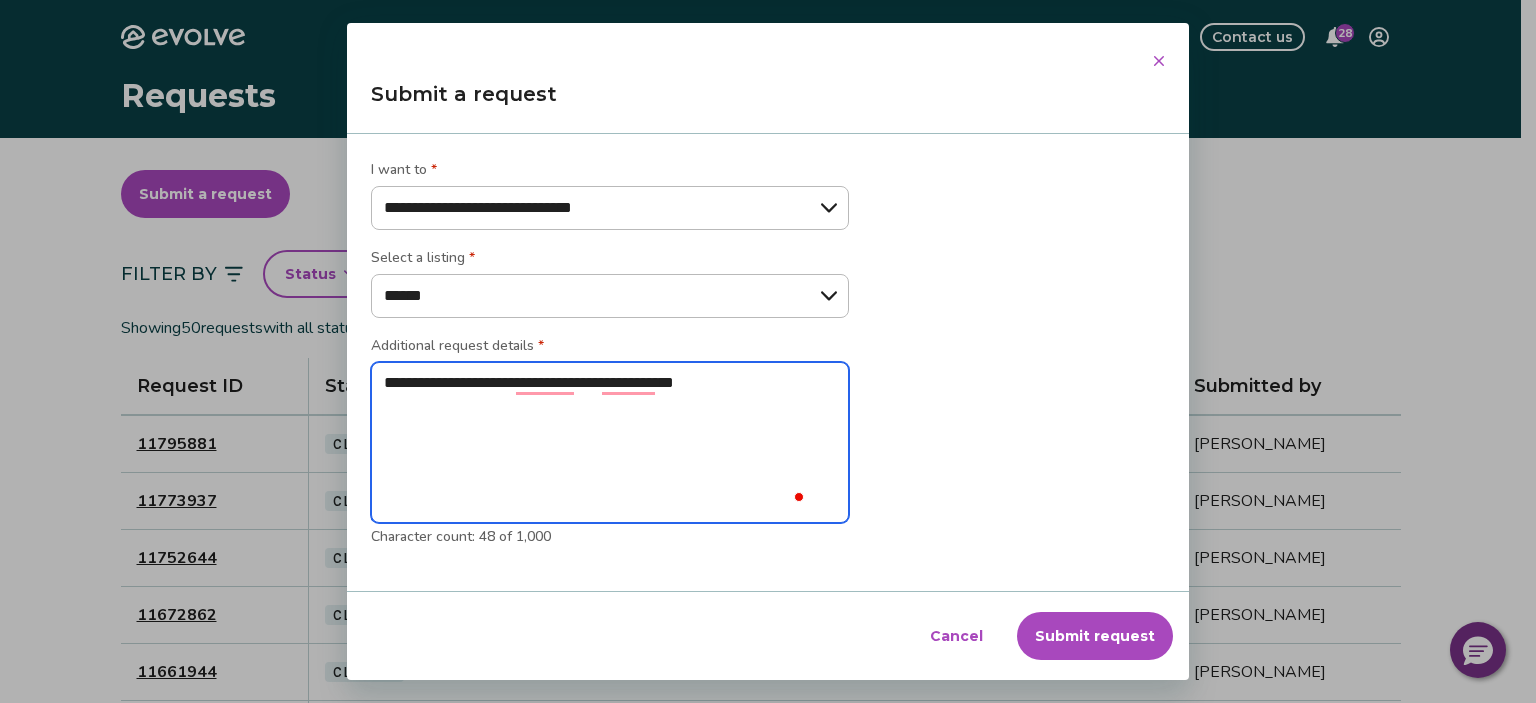 type on "**********" 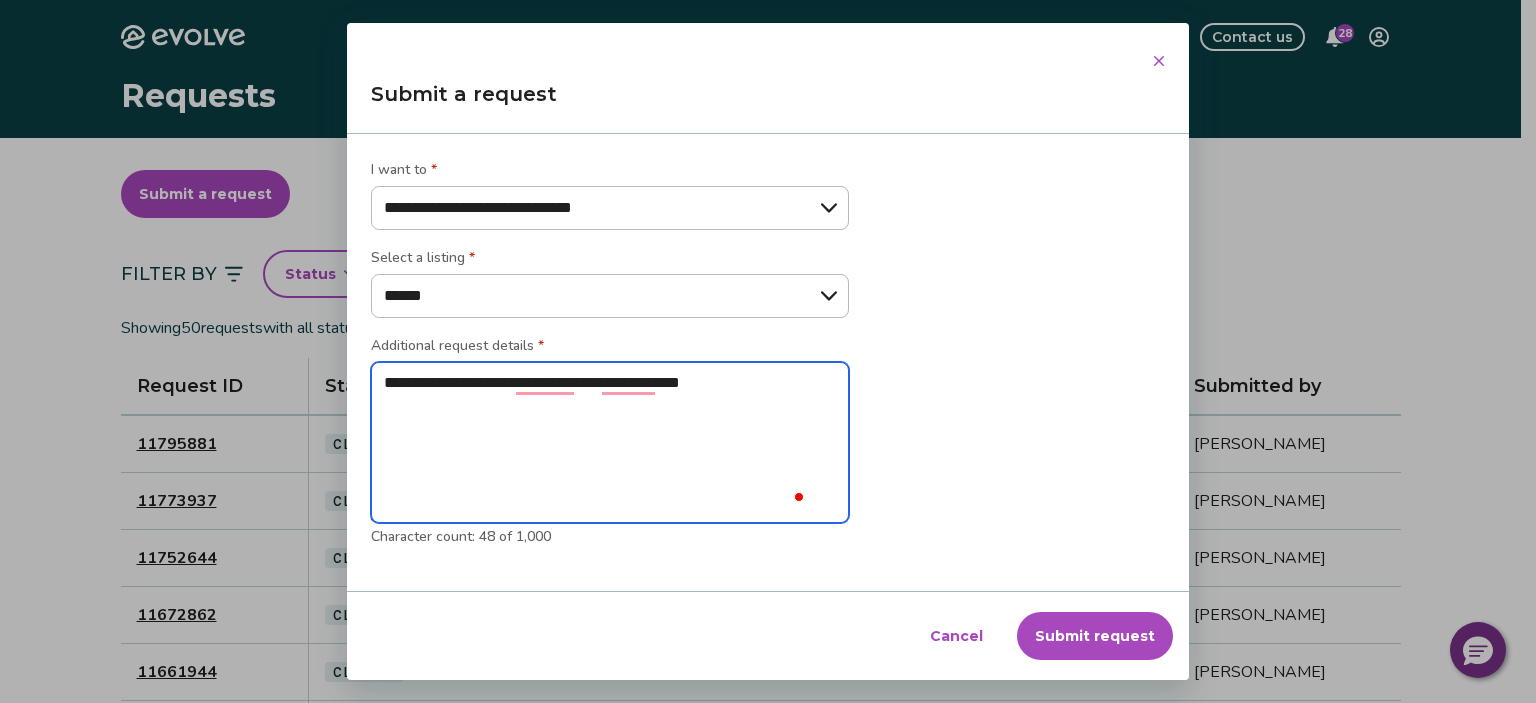 type on "**********" 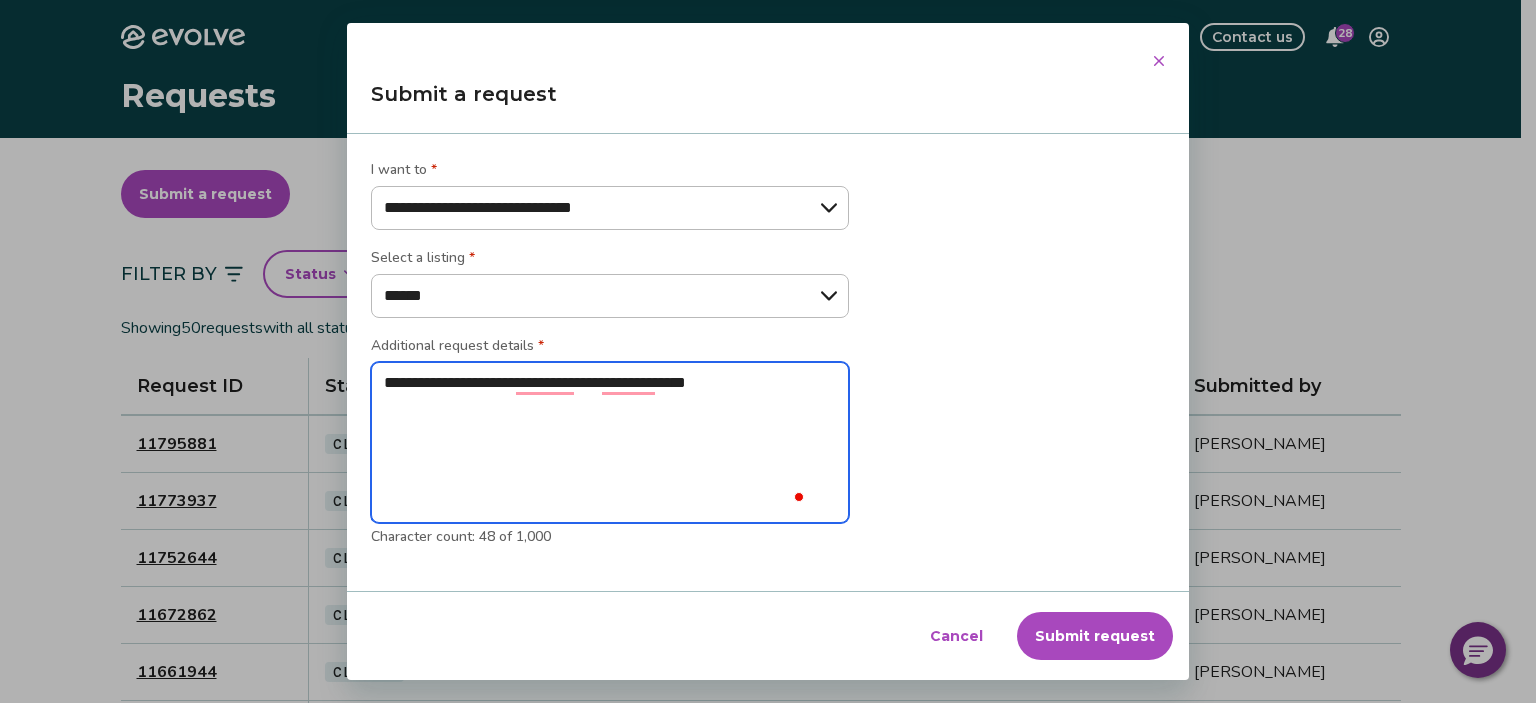 type on "**********" 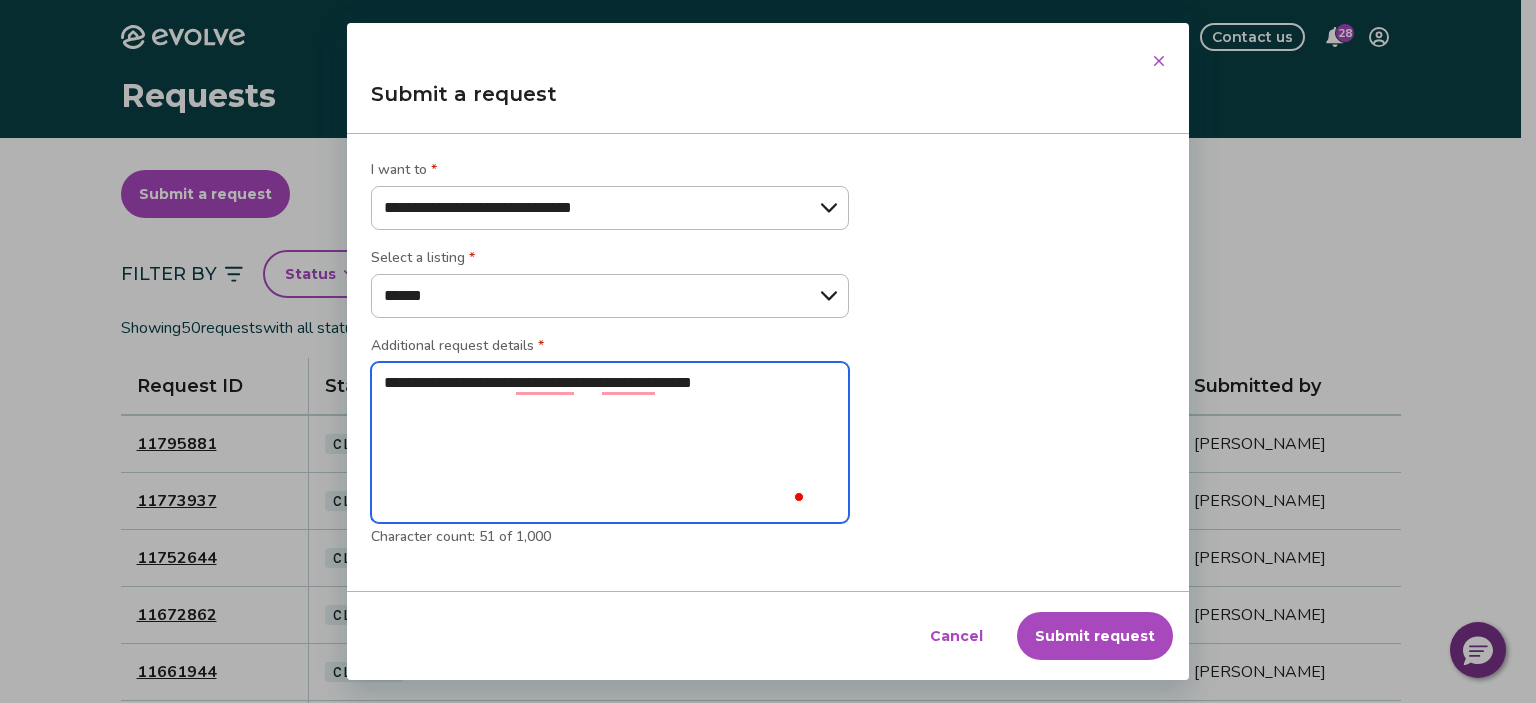 type on "**********" 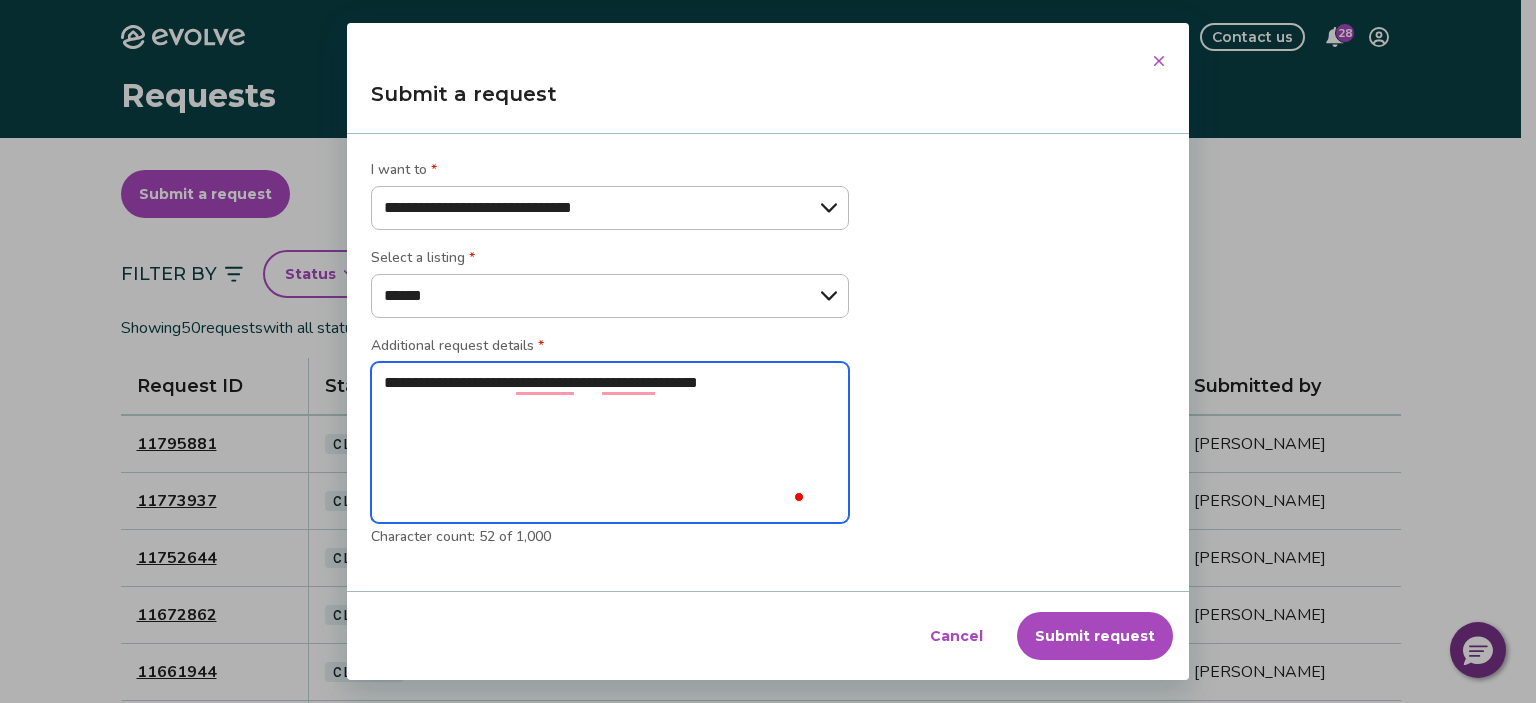 type on "**********" 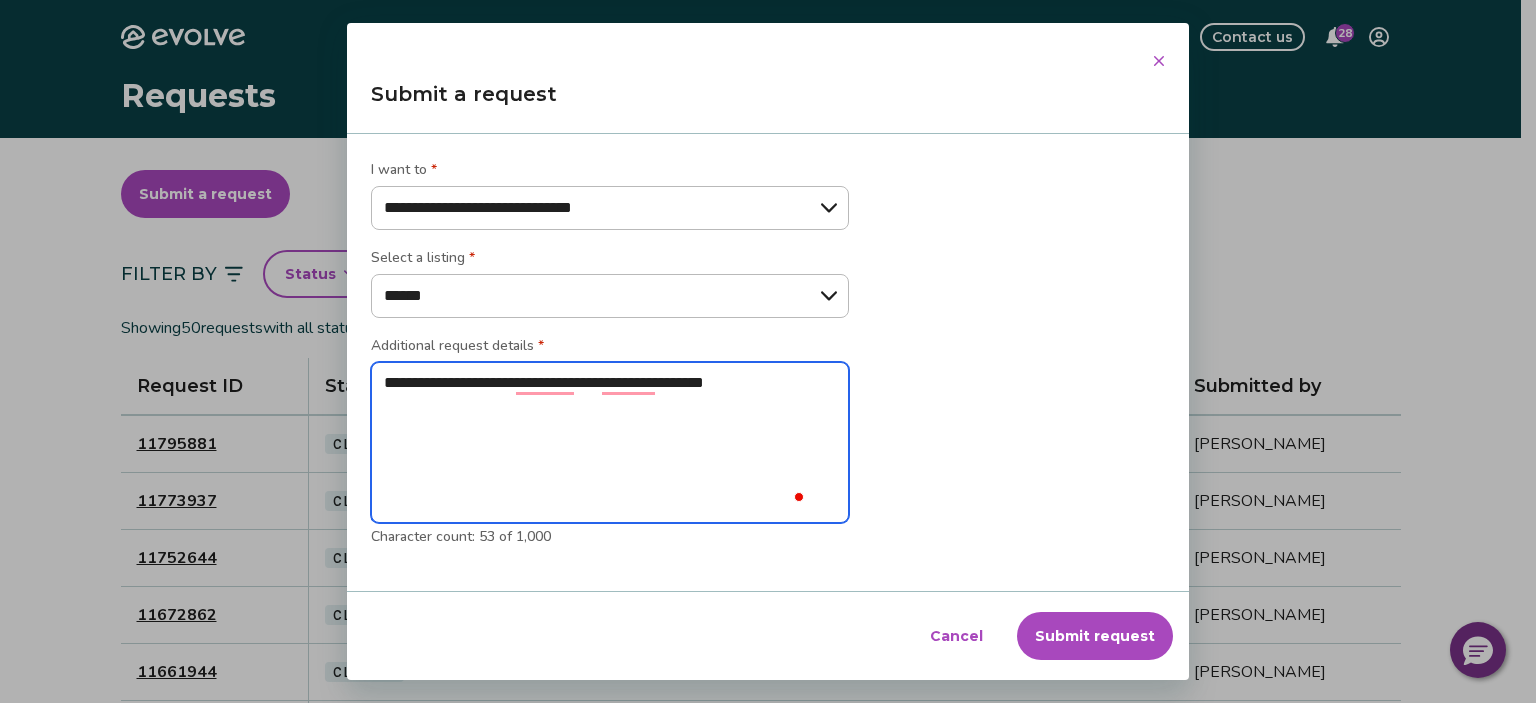 type on "**********" 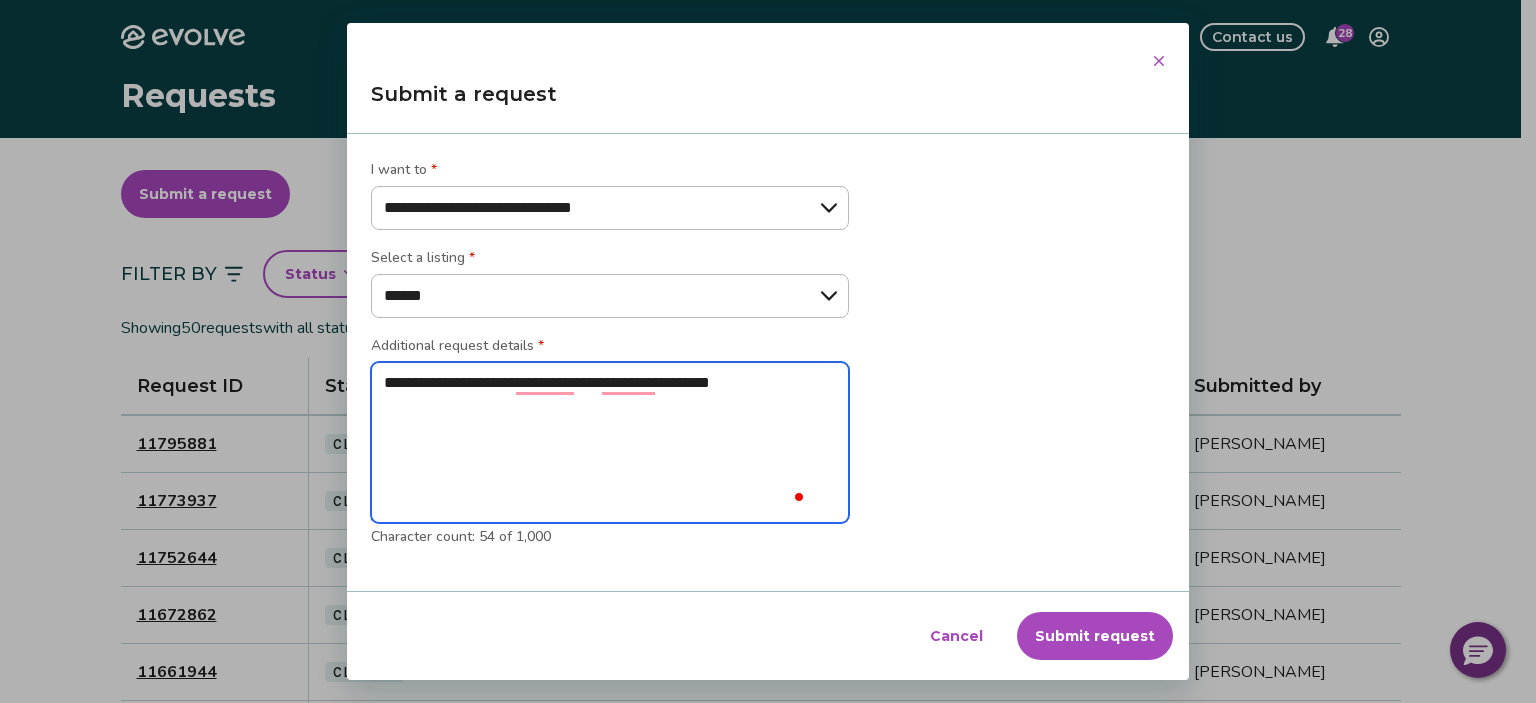 type on "**********" 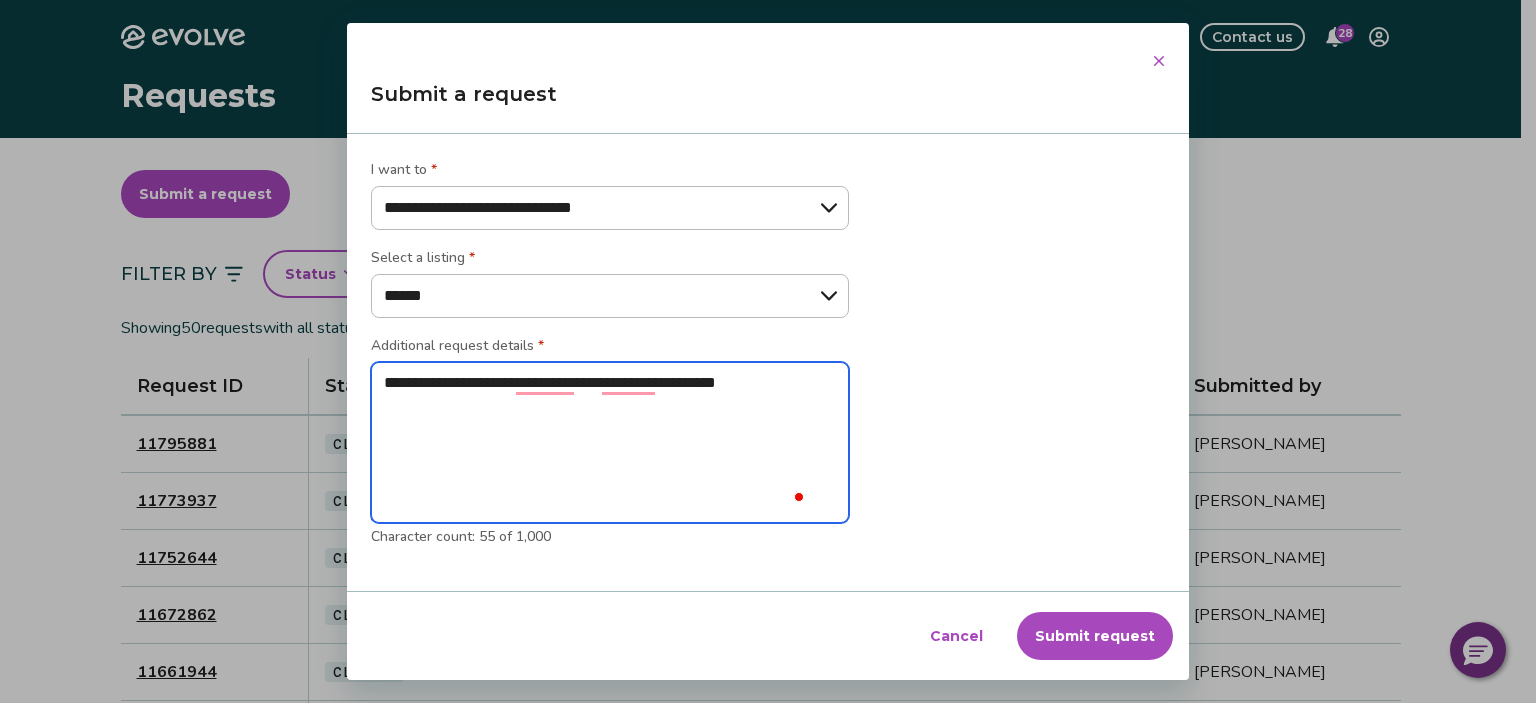 type on "**********" 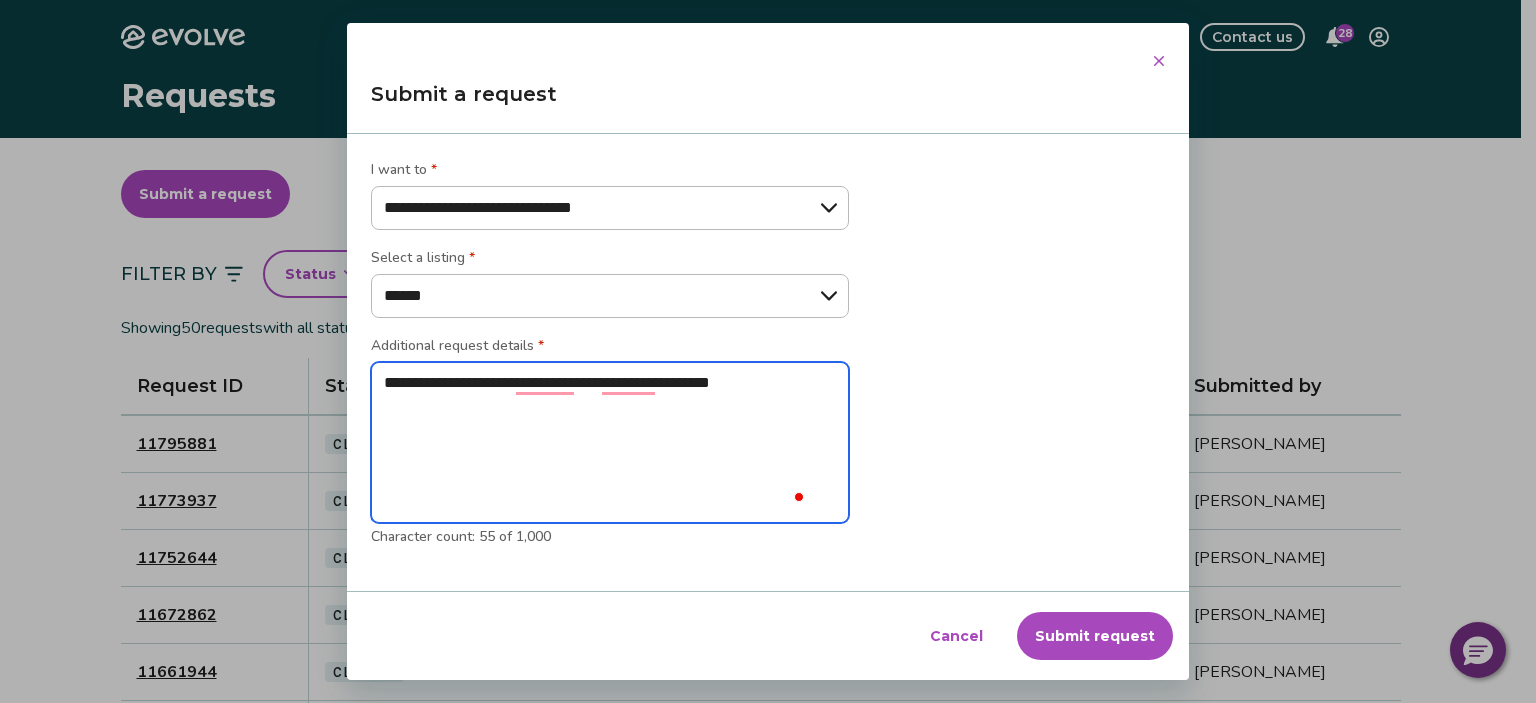 type on "**********" 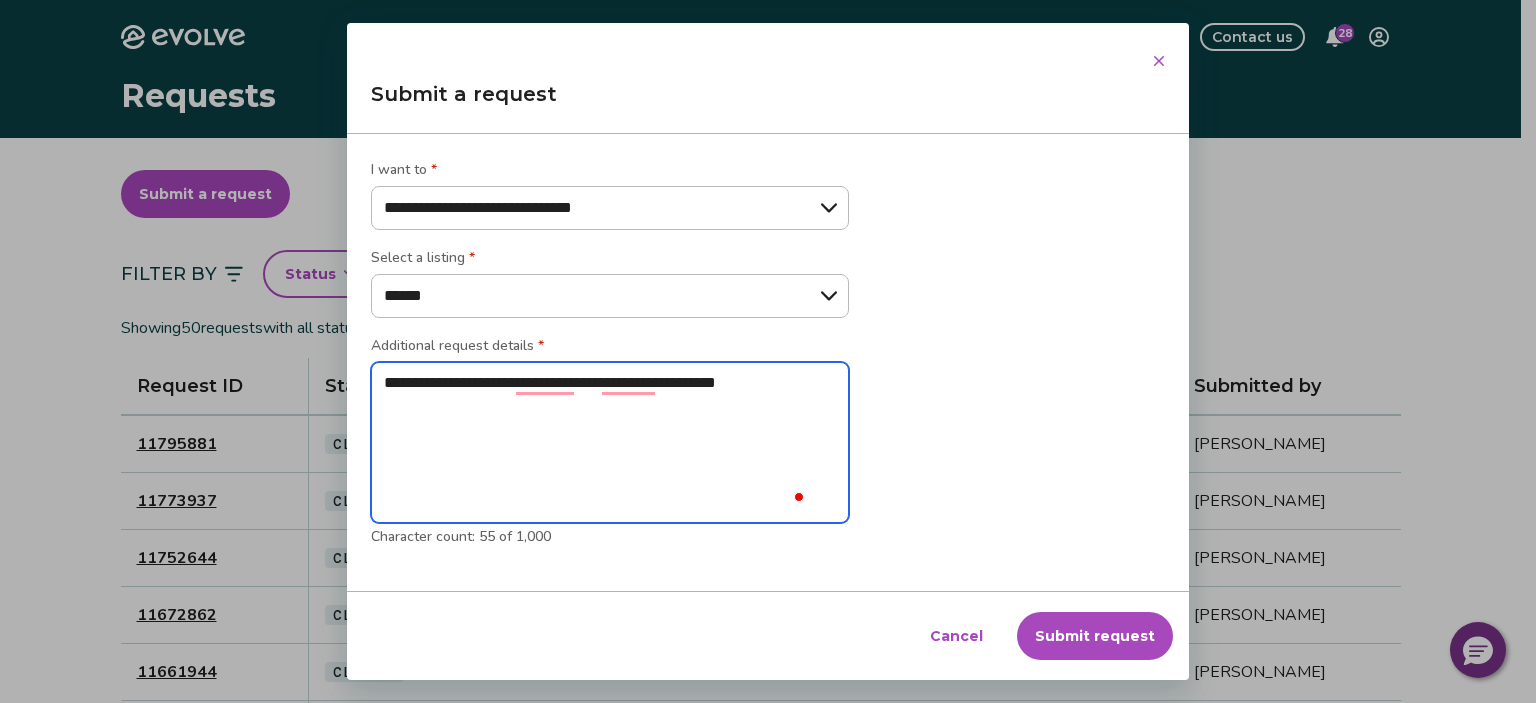 type on "**********" 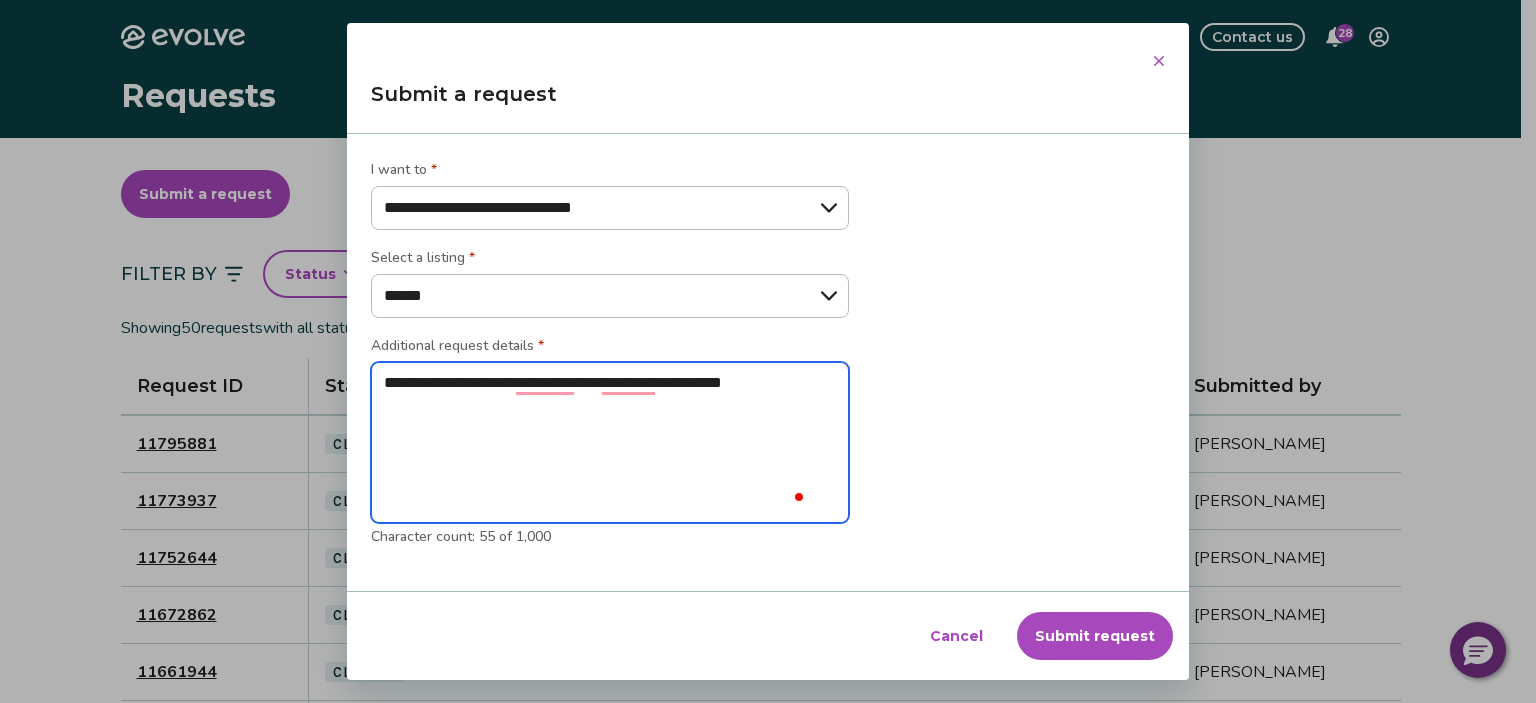 type on "**********" 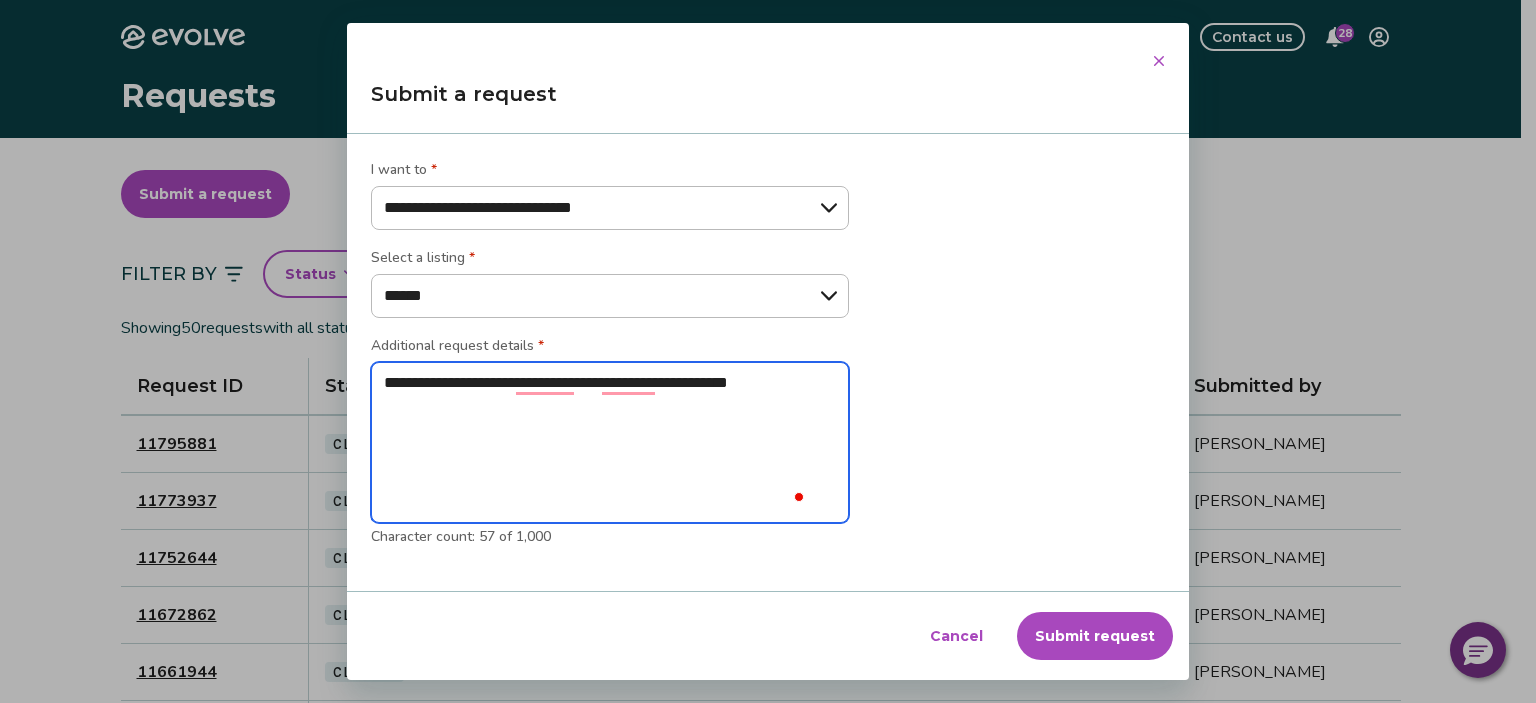 type on "**********" 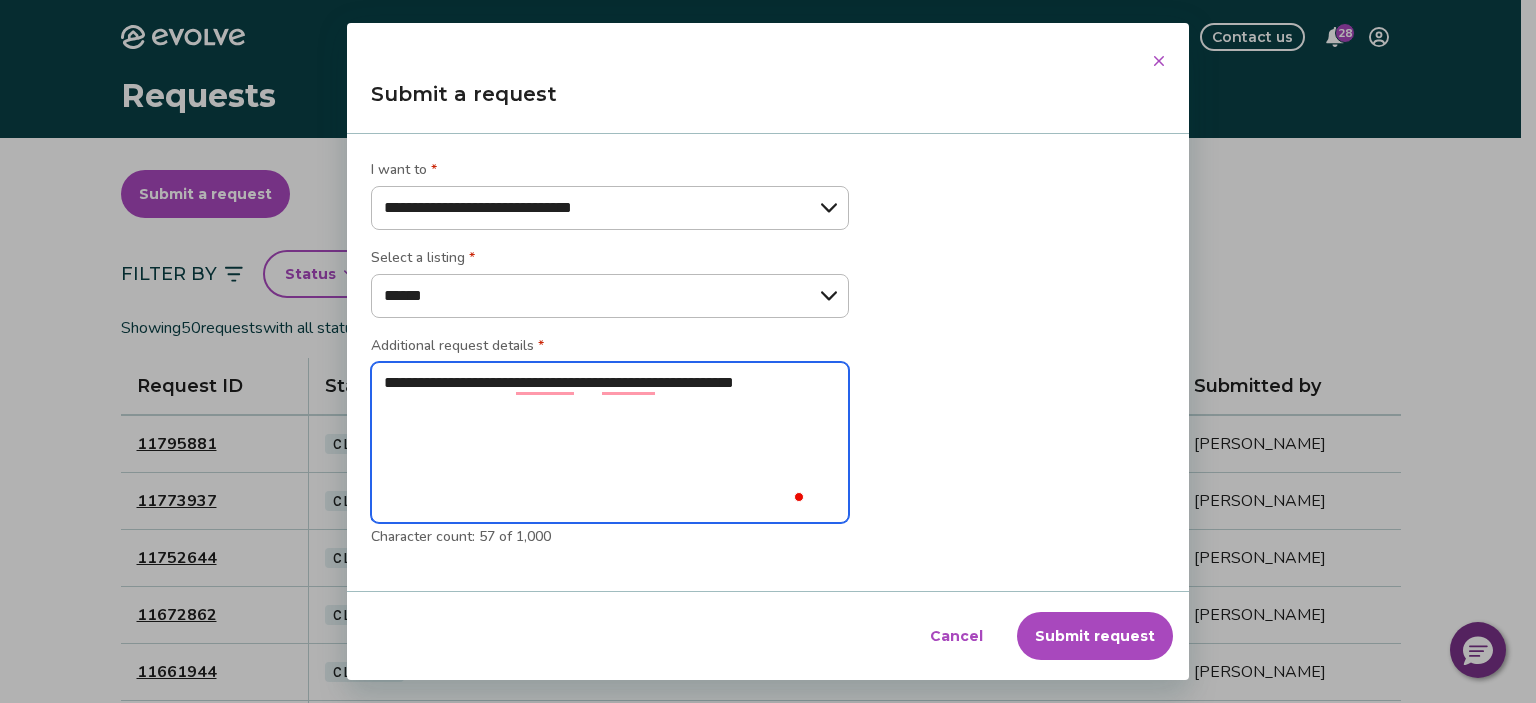 type on "*" 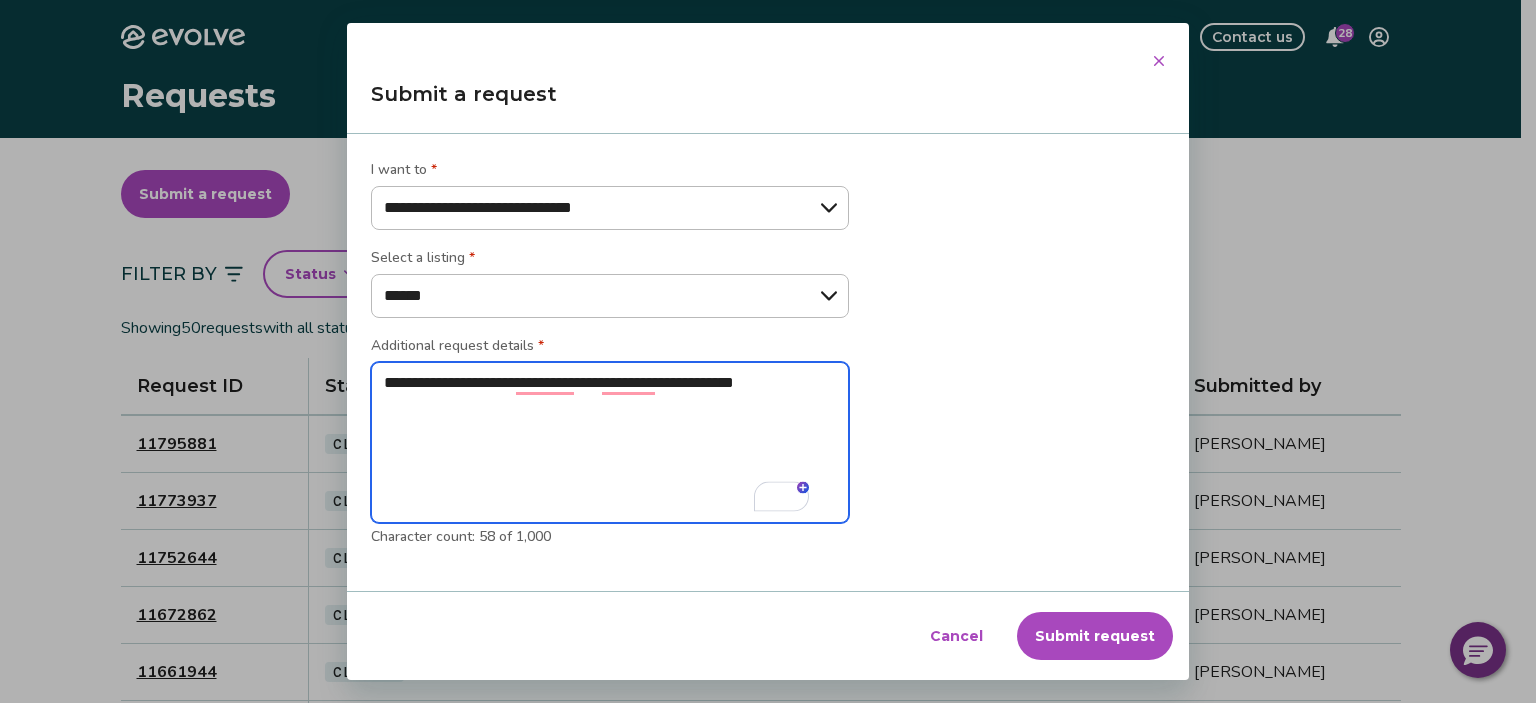 type on "**********" 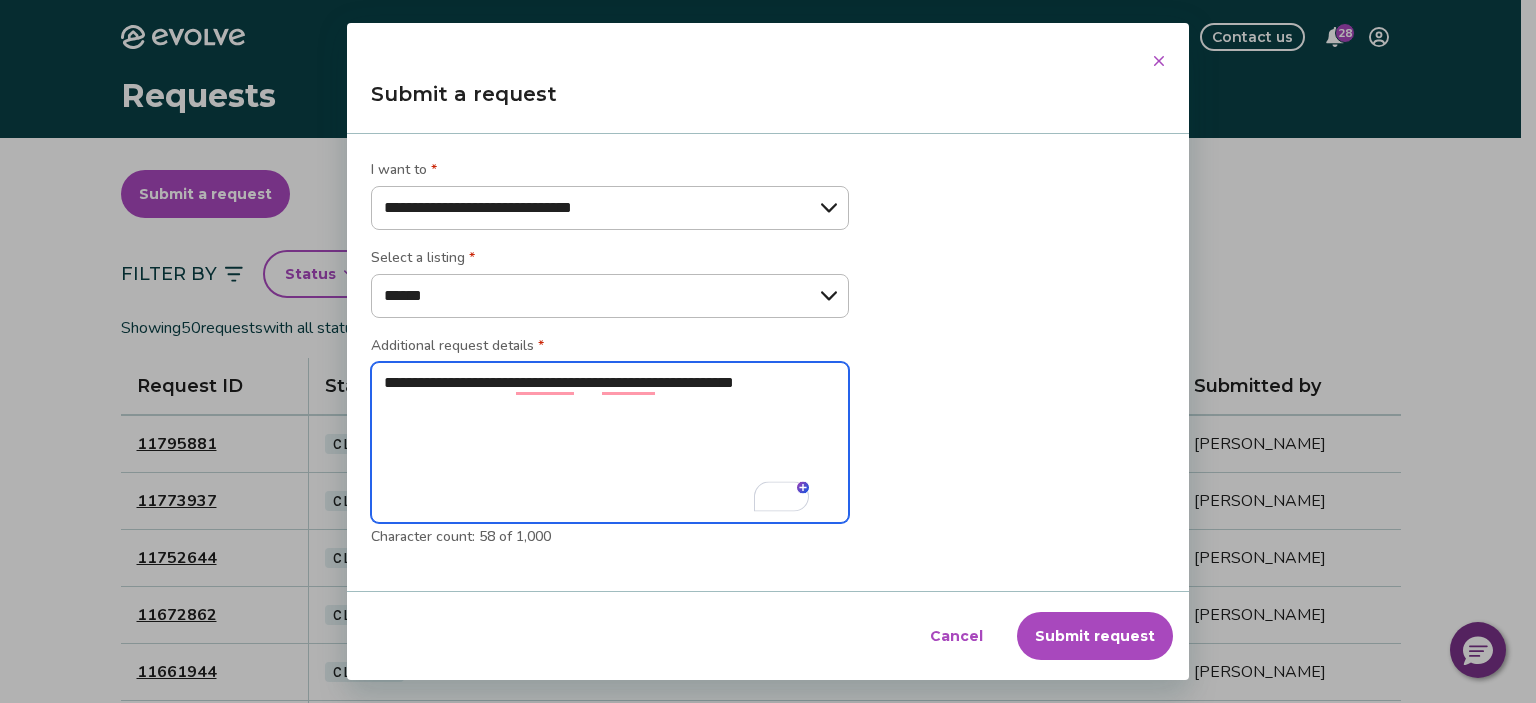 type on "*" 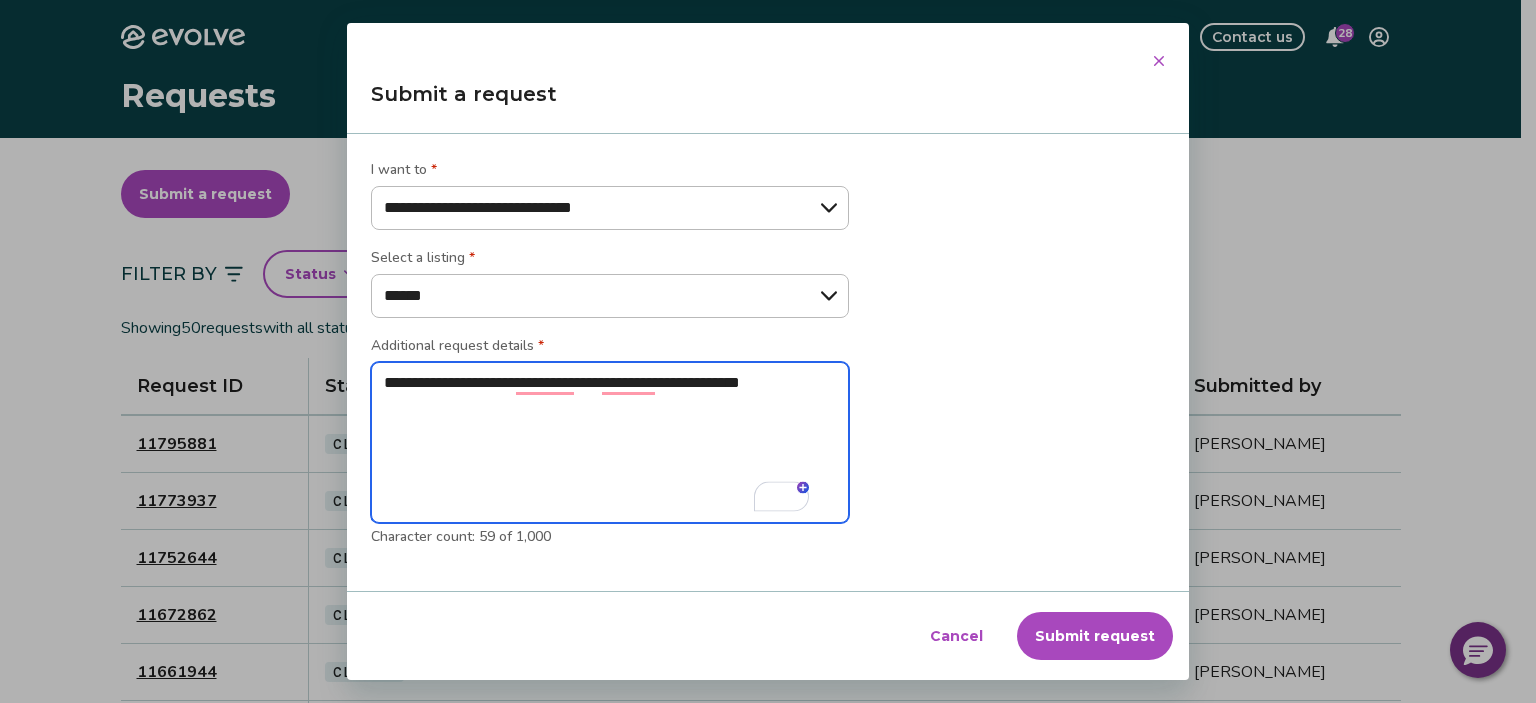 type on "**********" 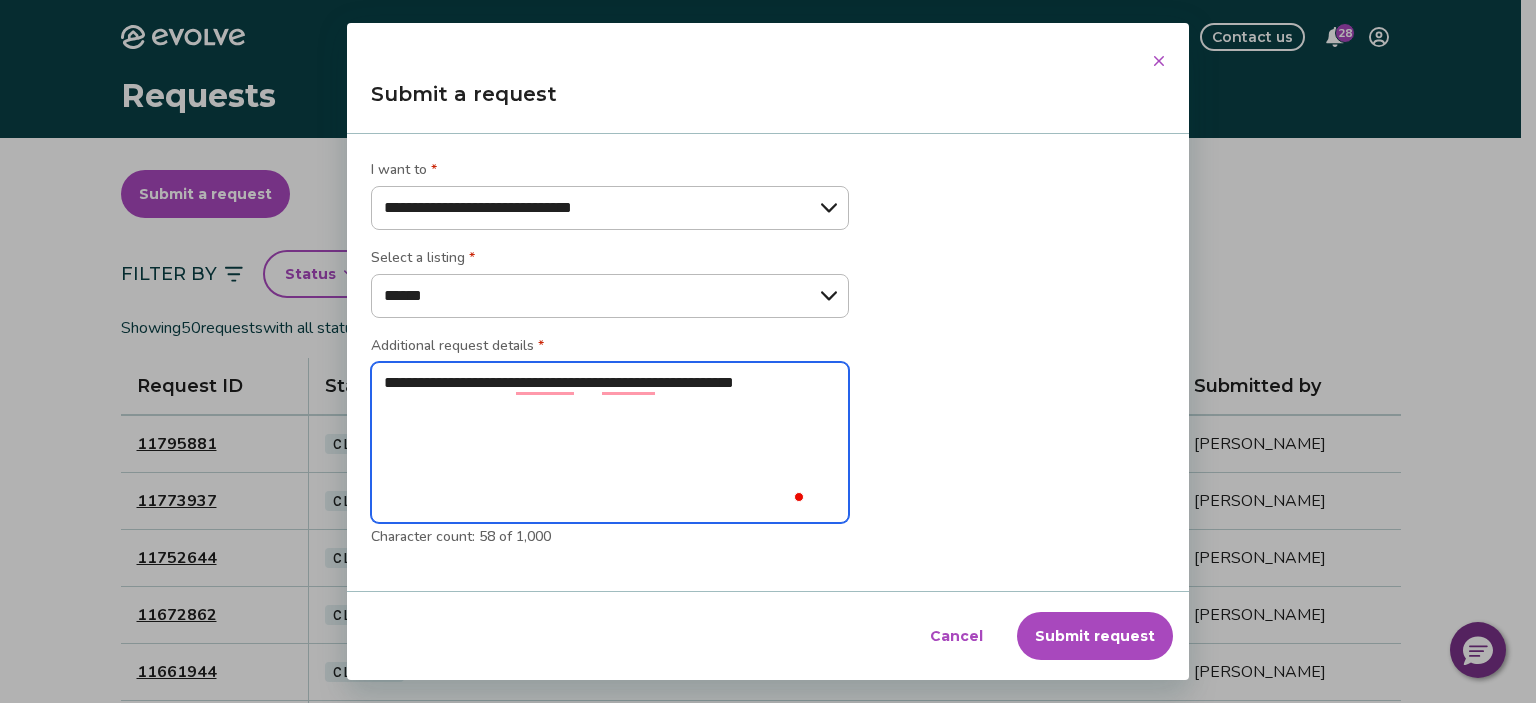 type on "**********" 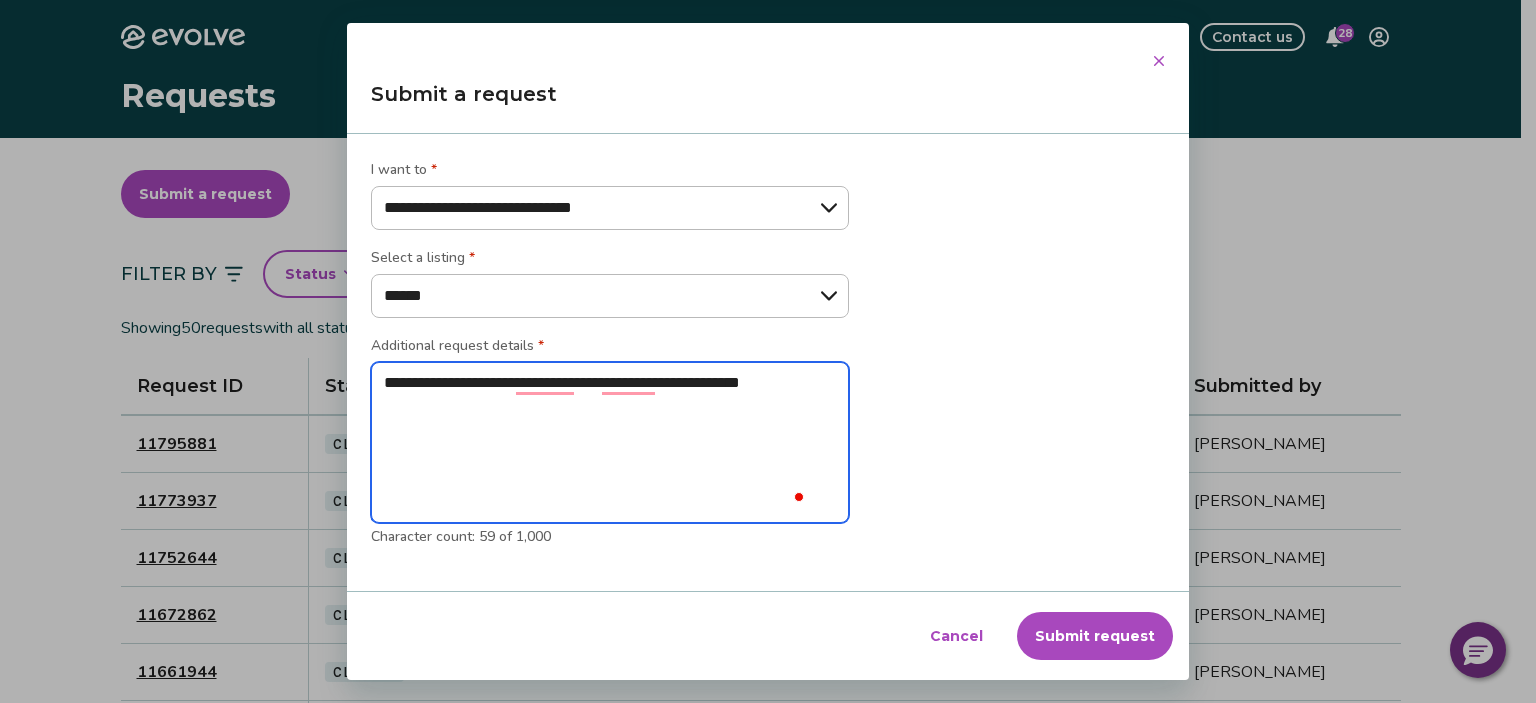 type on "**********" 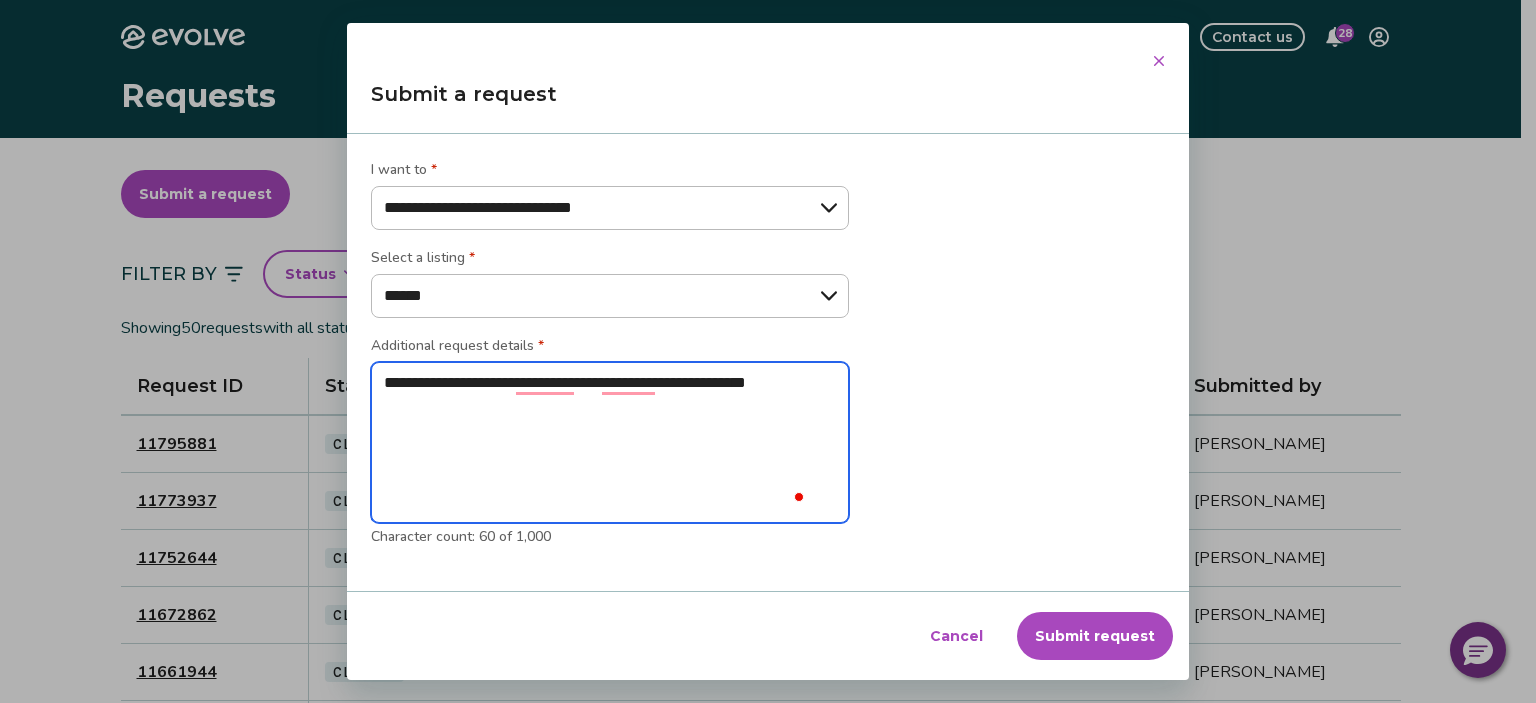 type on "**********" 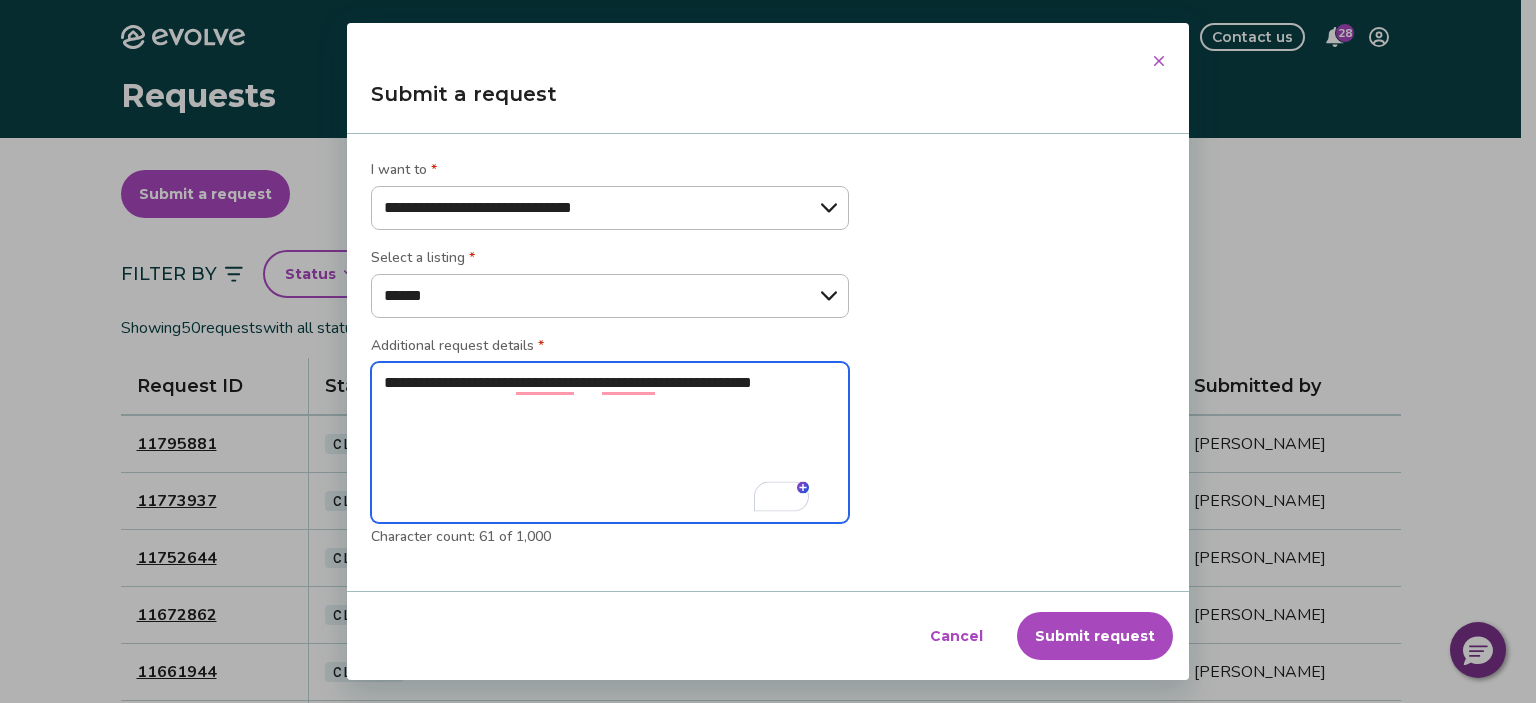 type on "**********" 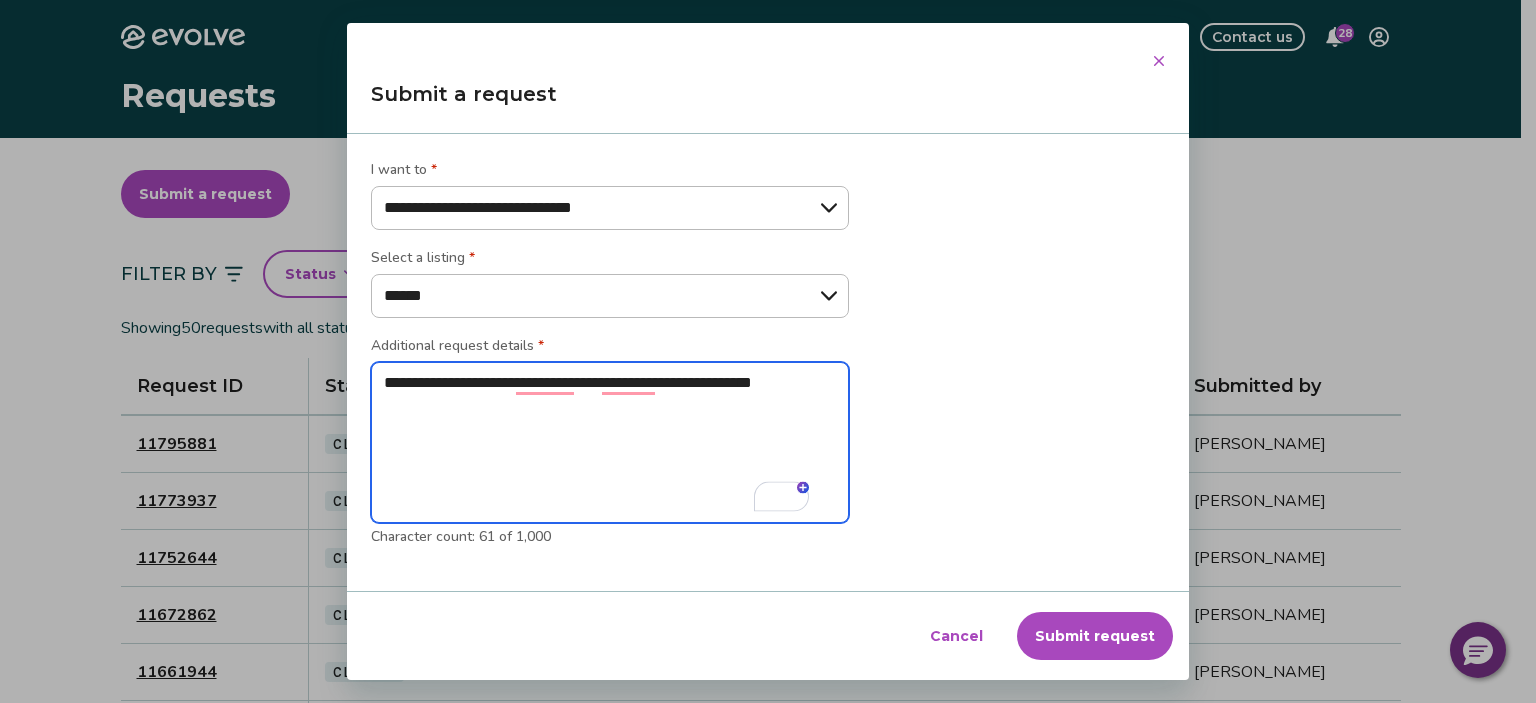 type on "*" 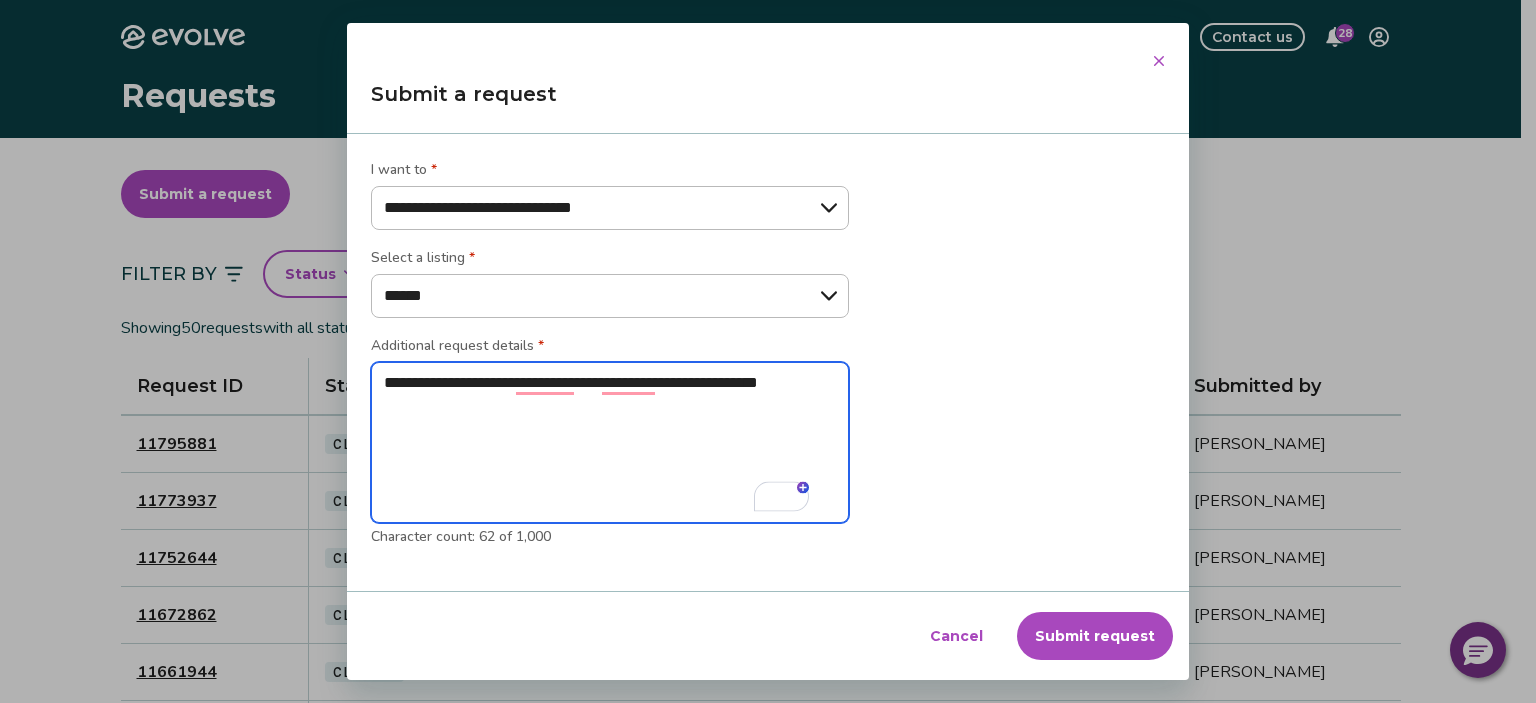 type on "**********" 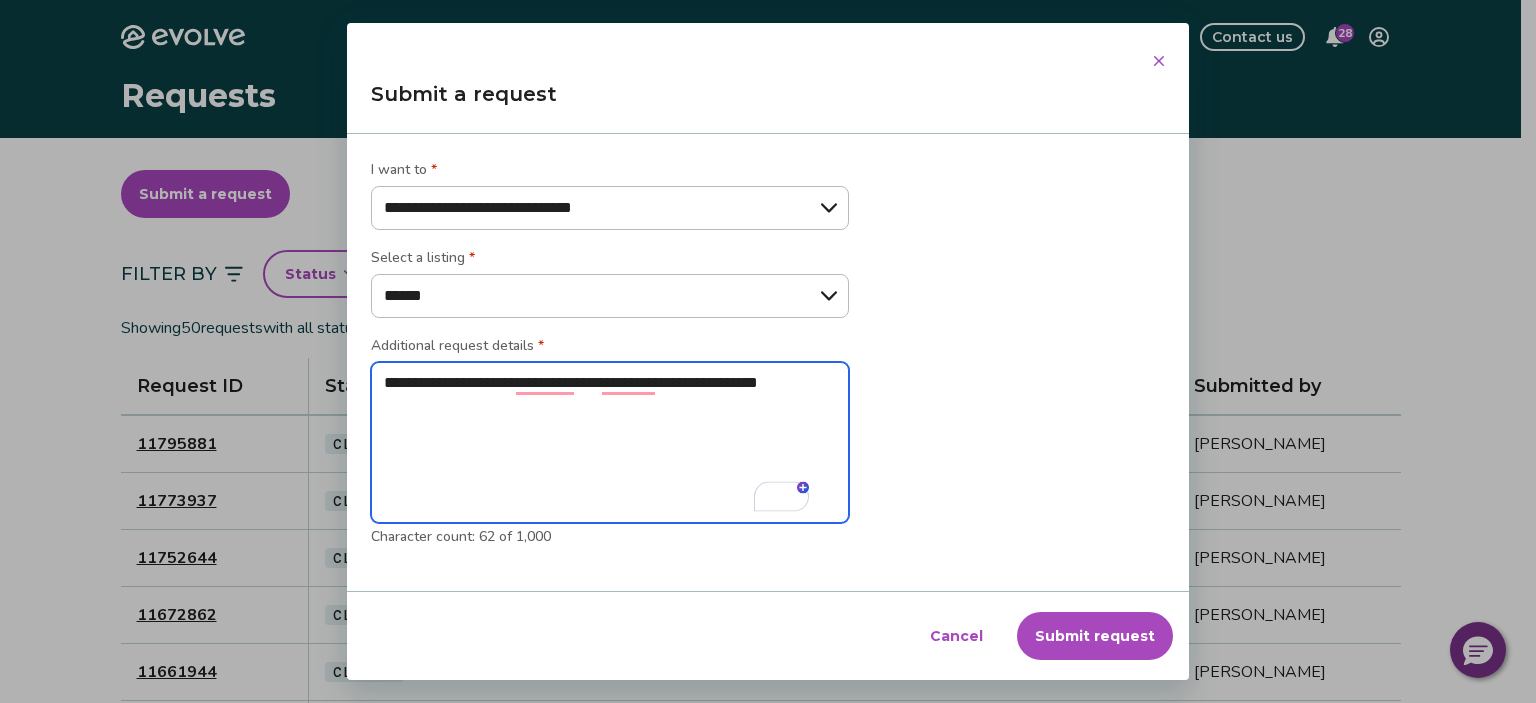 type on "*" 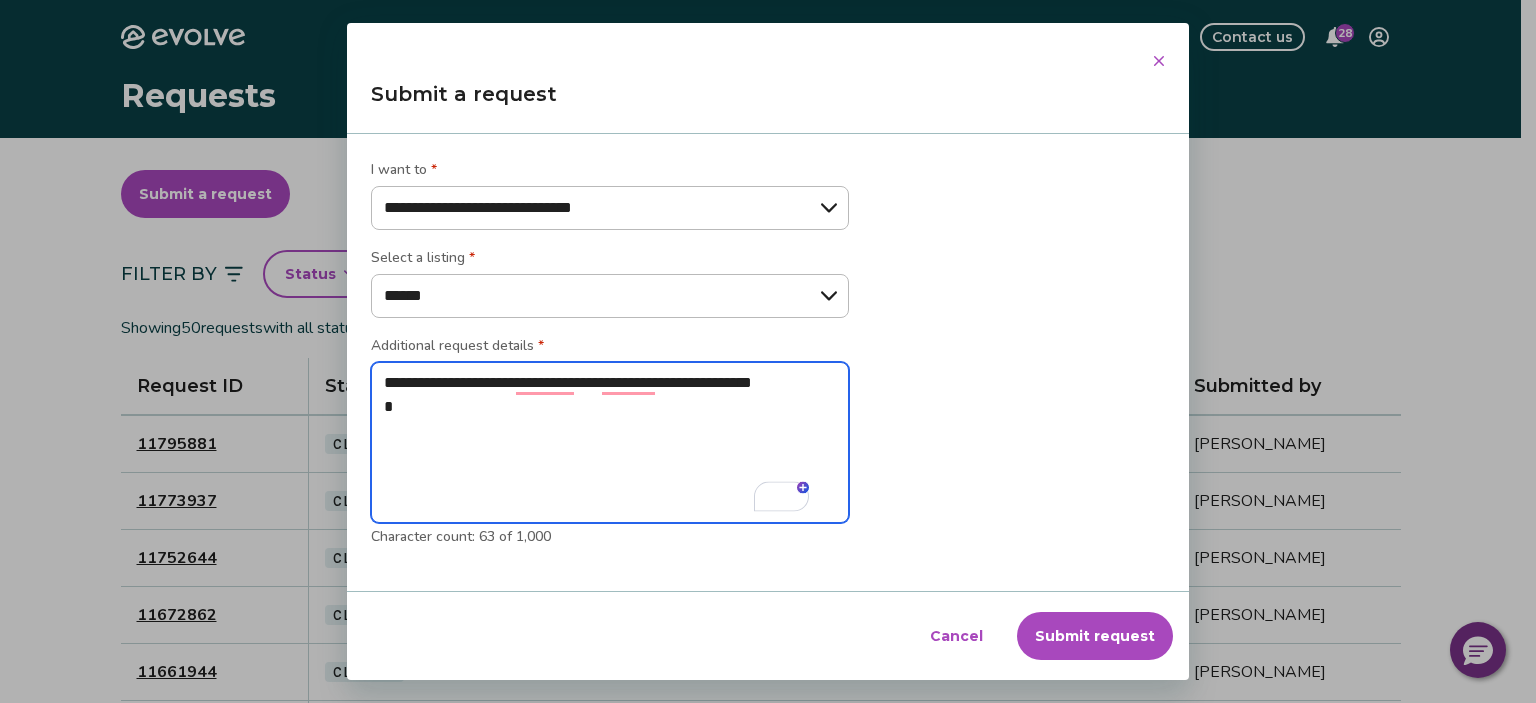 type on "**********" 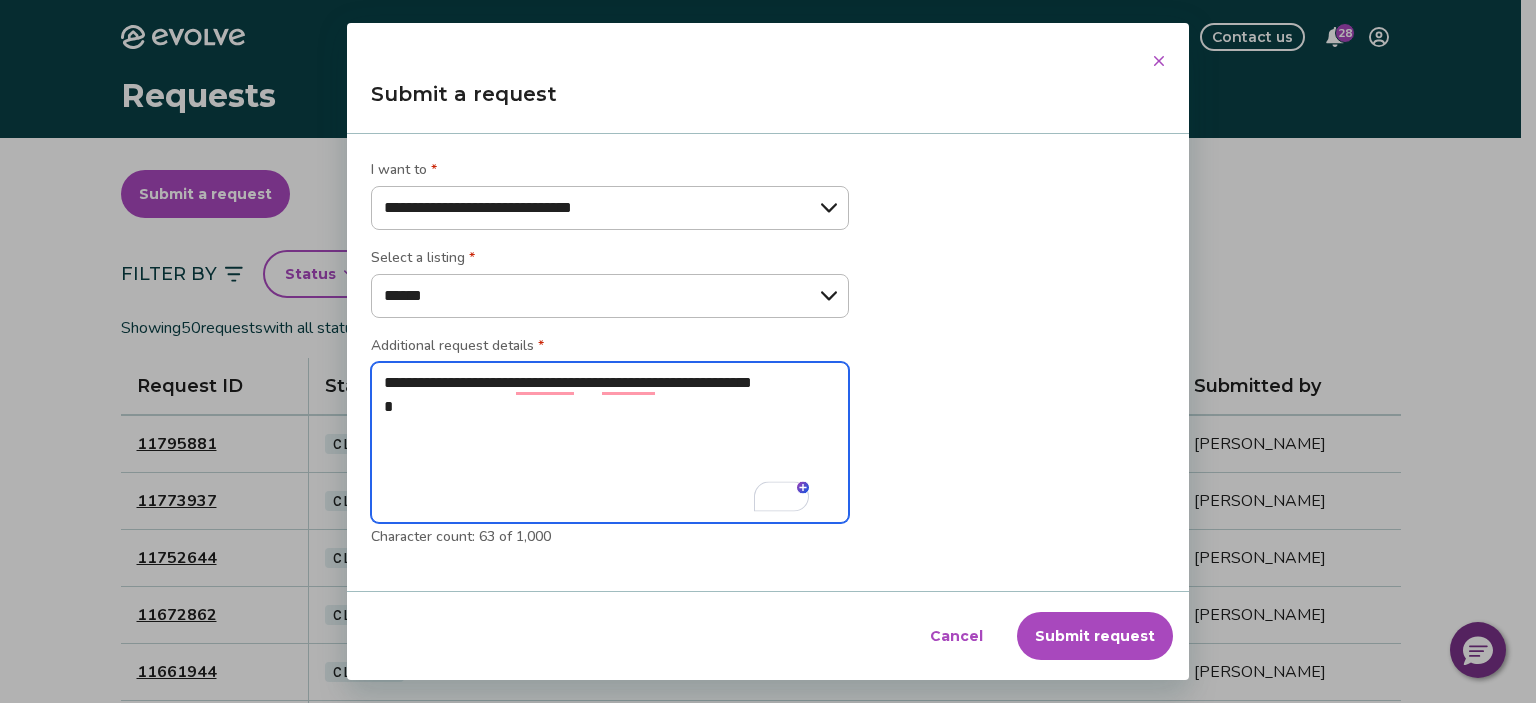 type on "*" 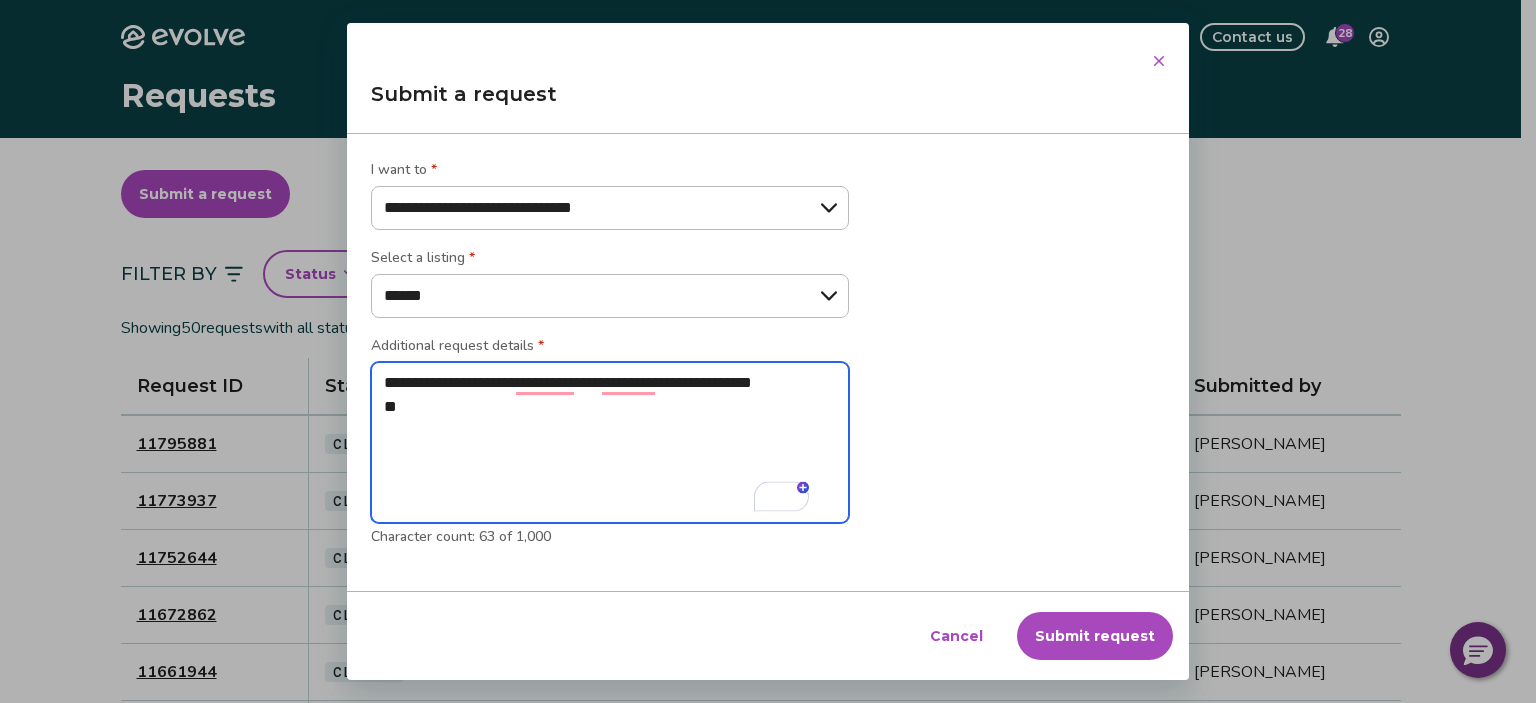 type on "**********" 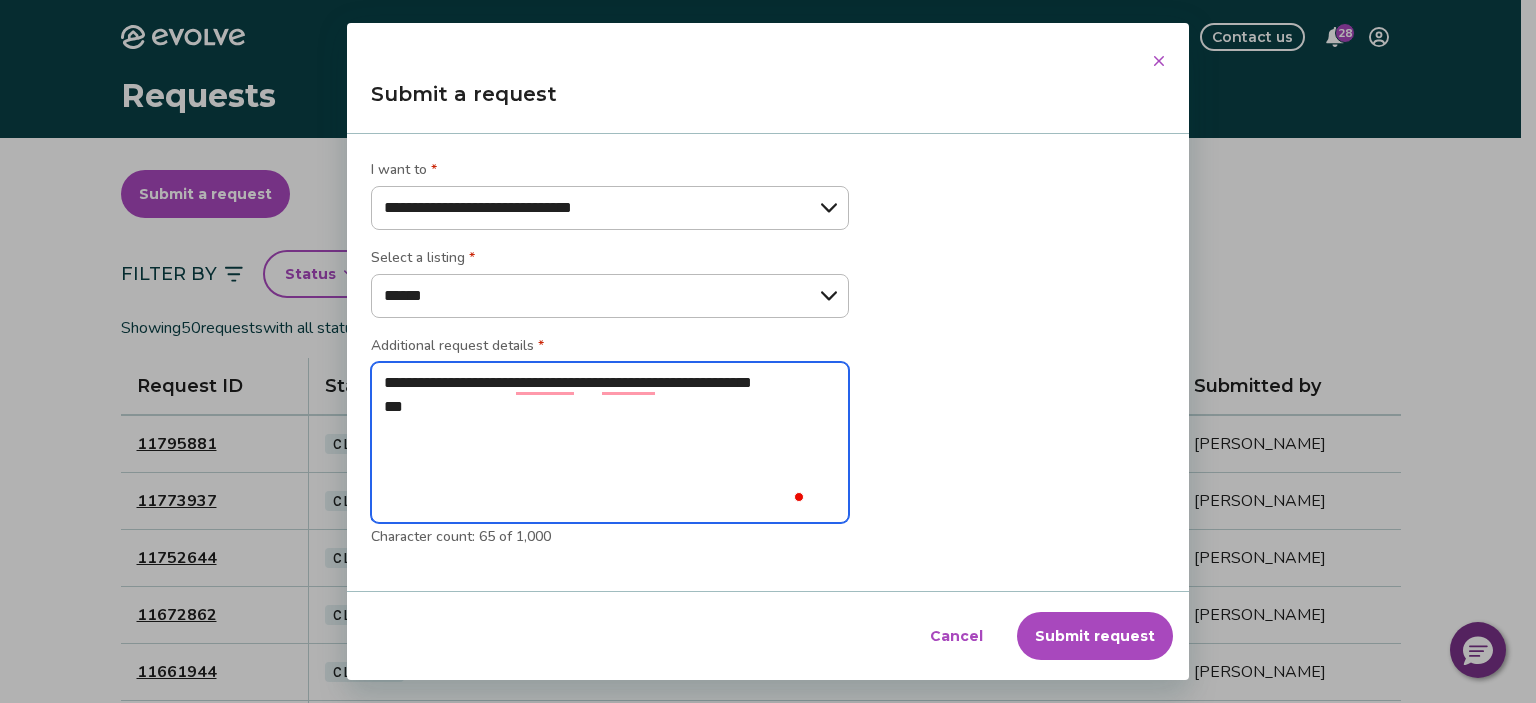 type on "**********" 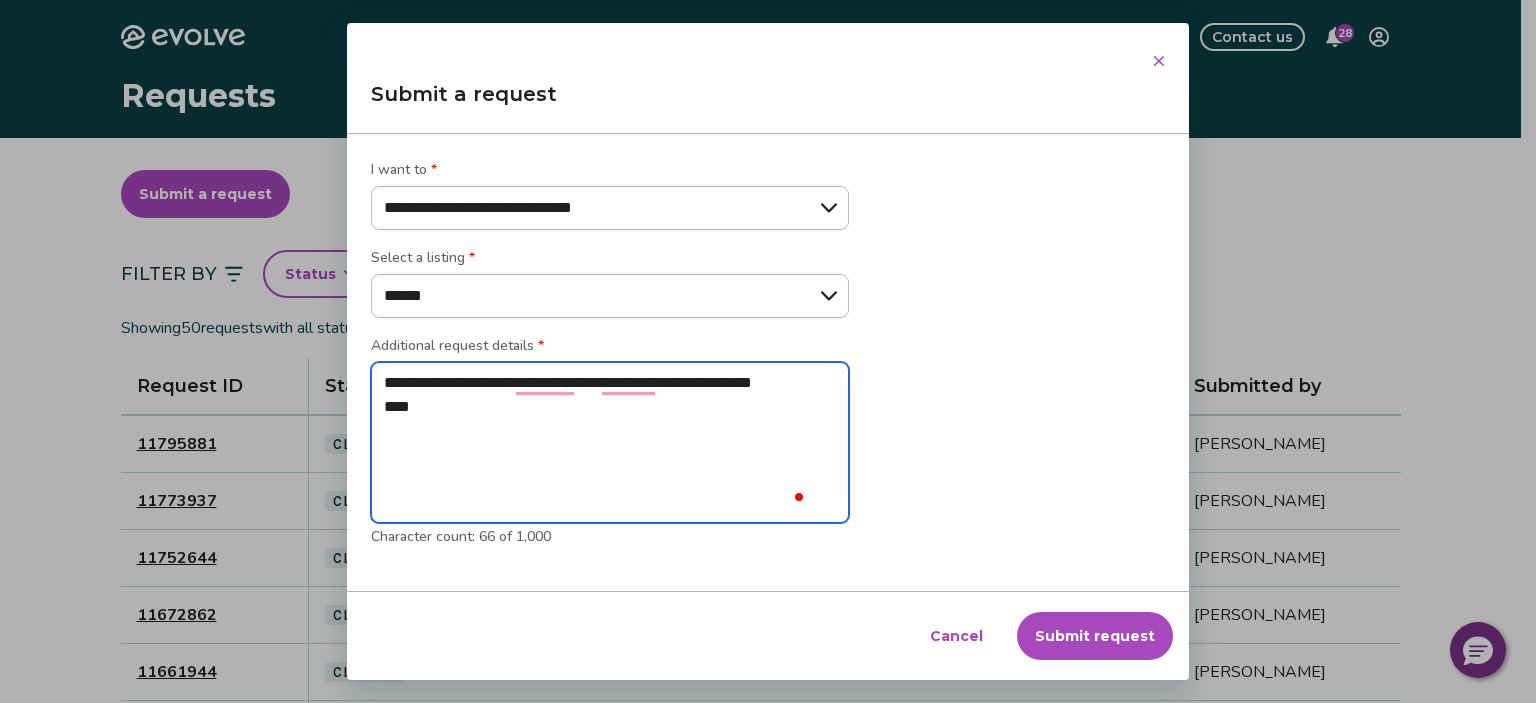 type on "**********" 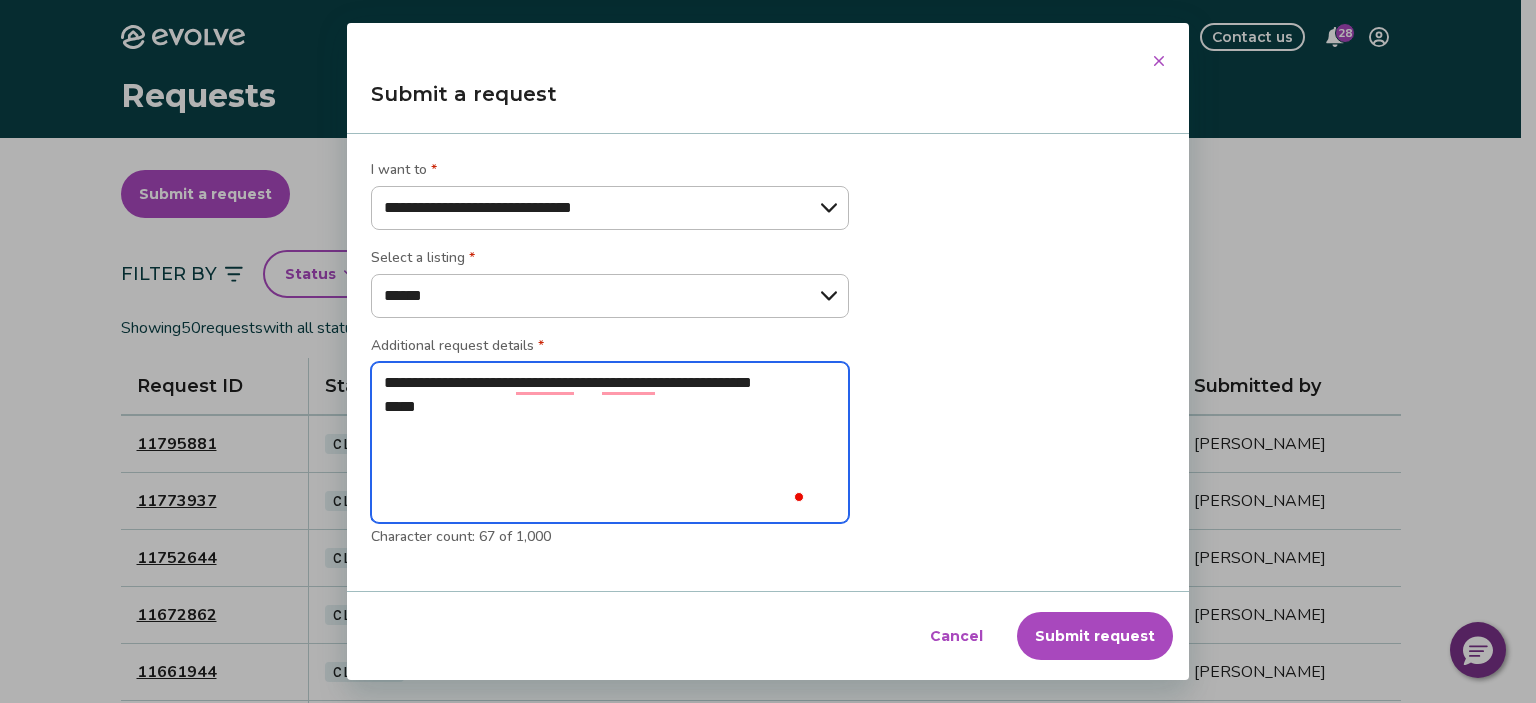 type on "**********" 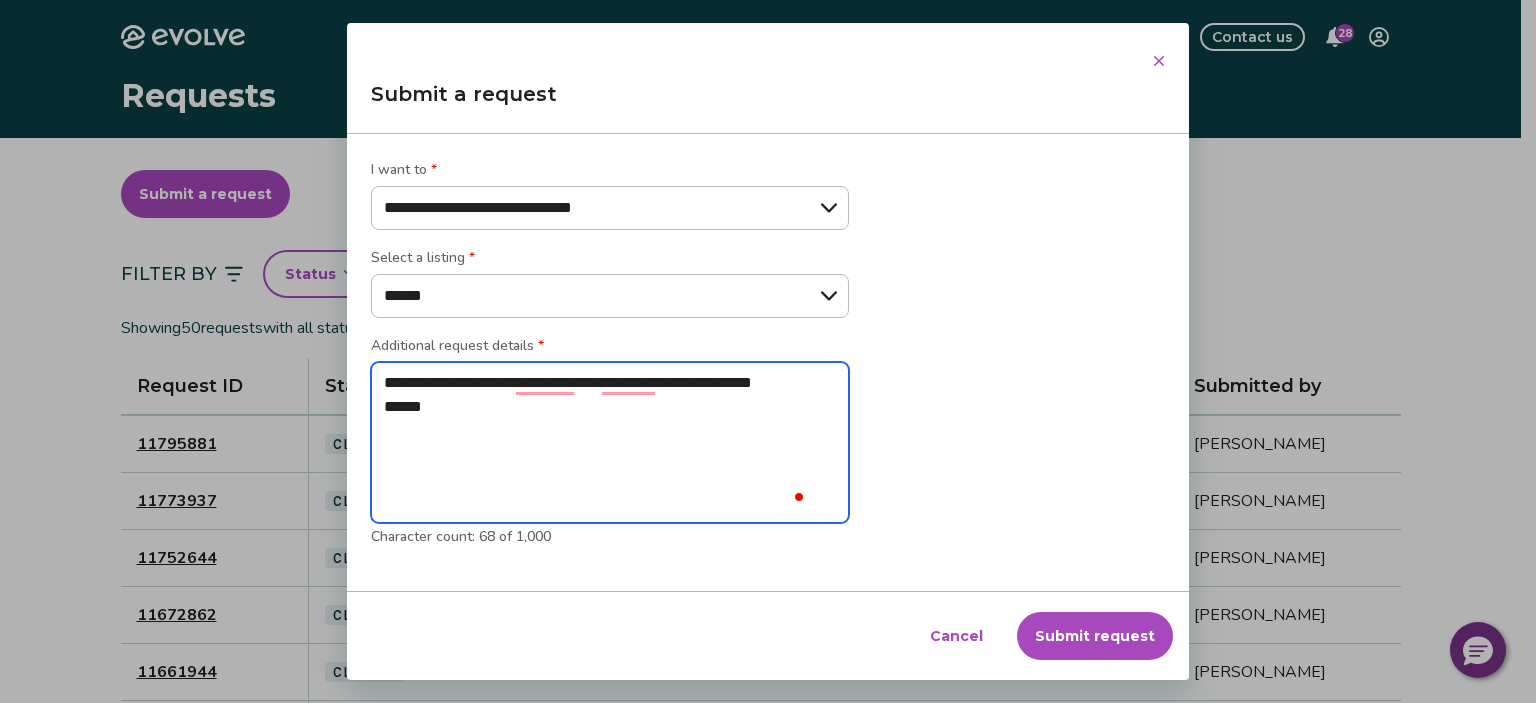 type on "**********" 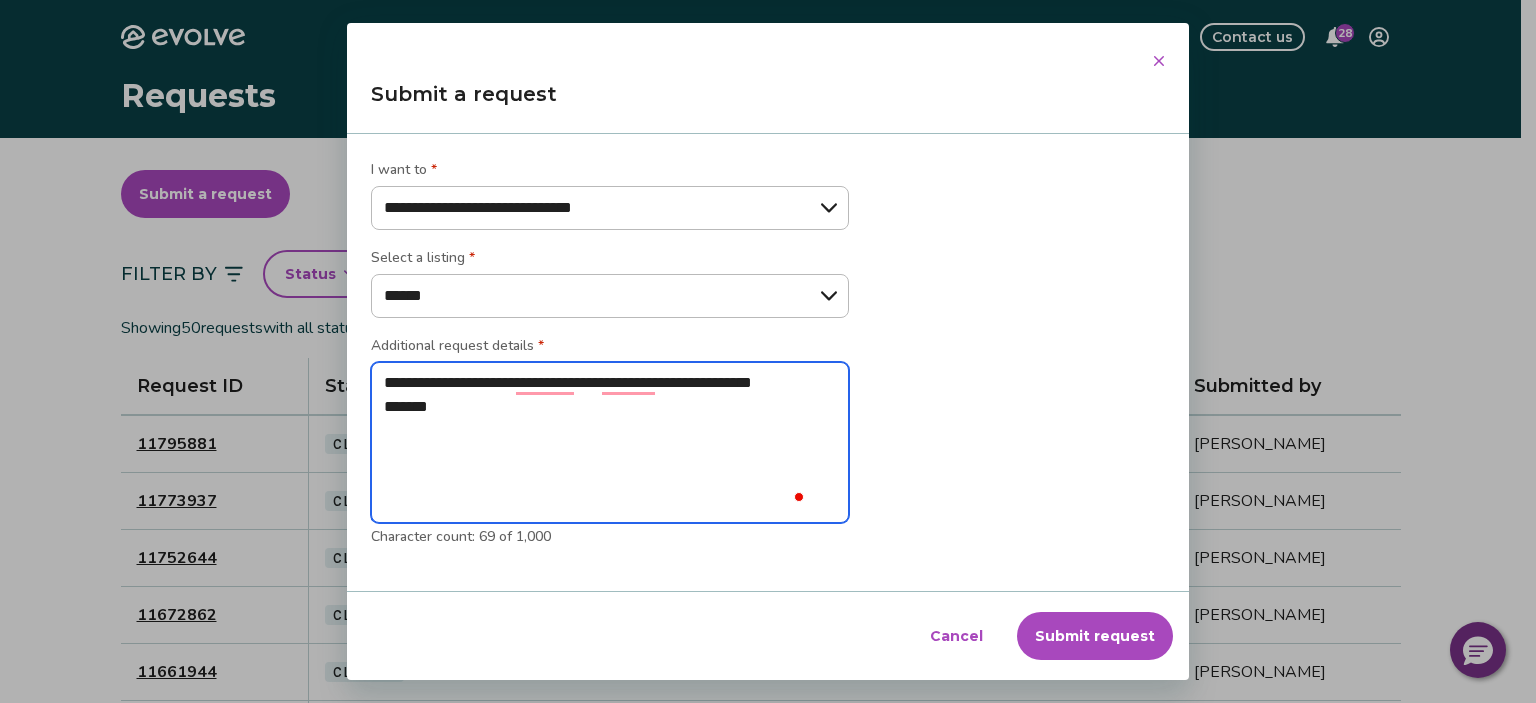 type on "**********" 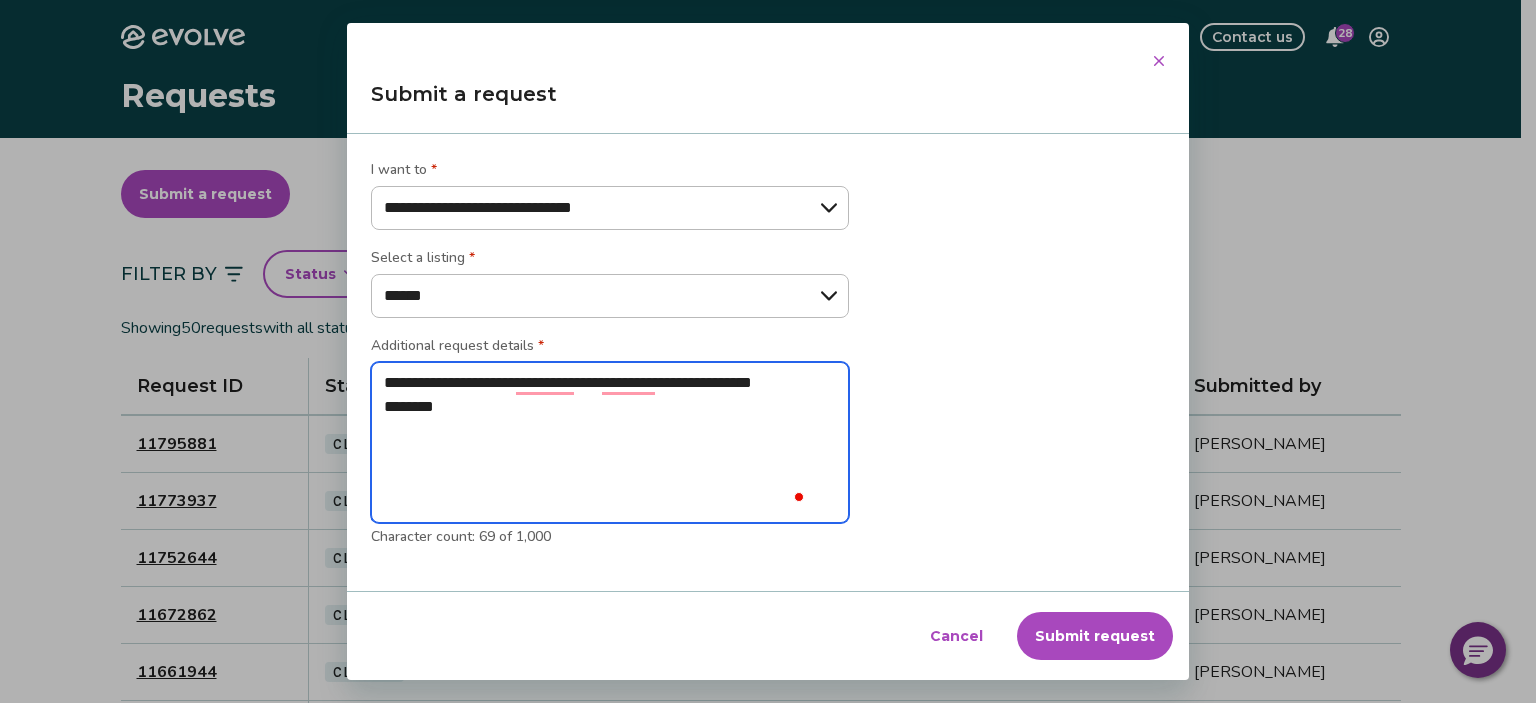 type on "**********" 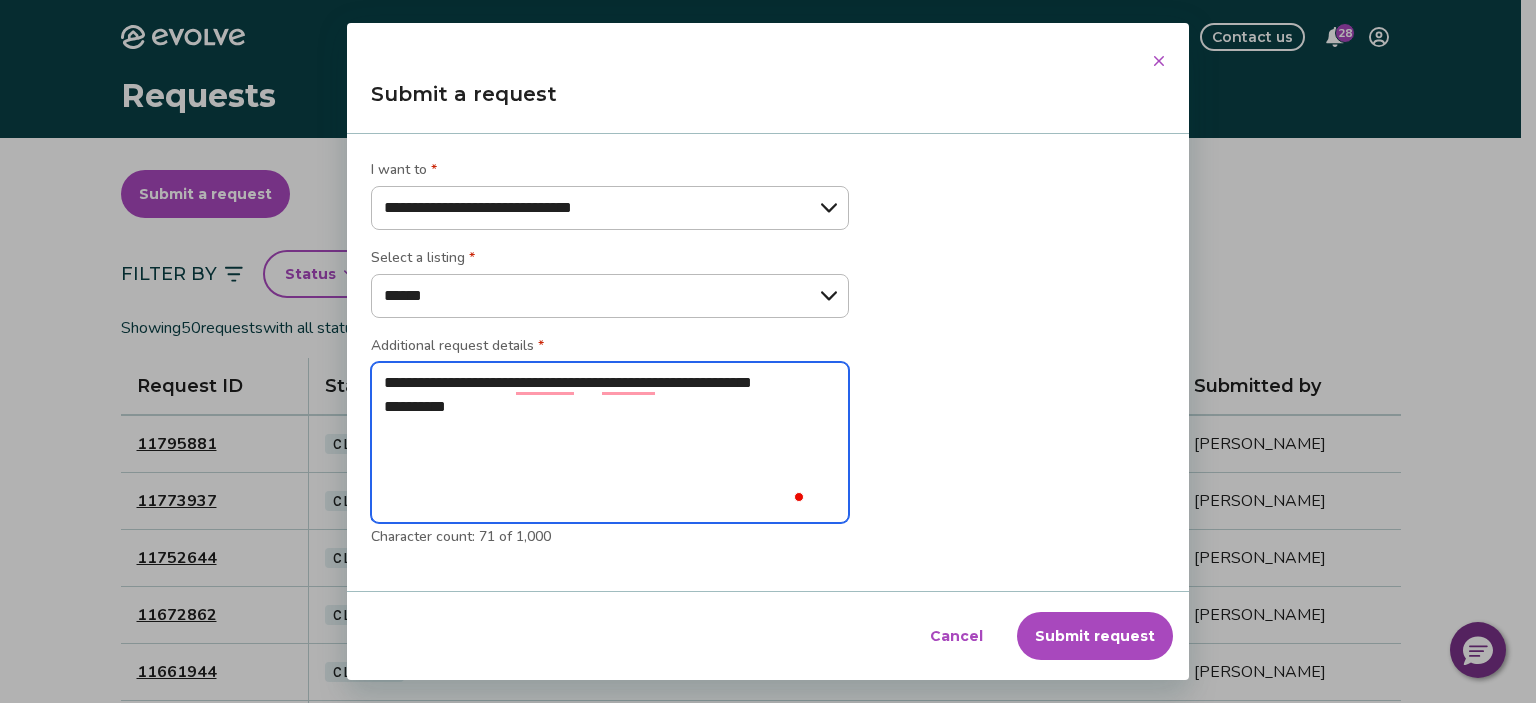 type on "**********" 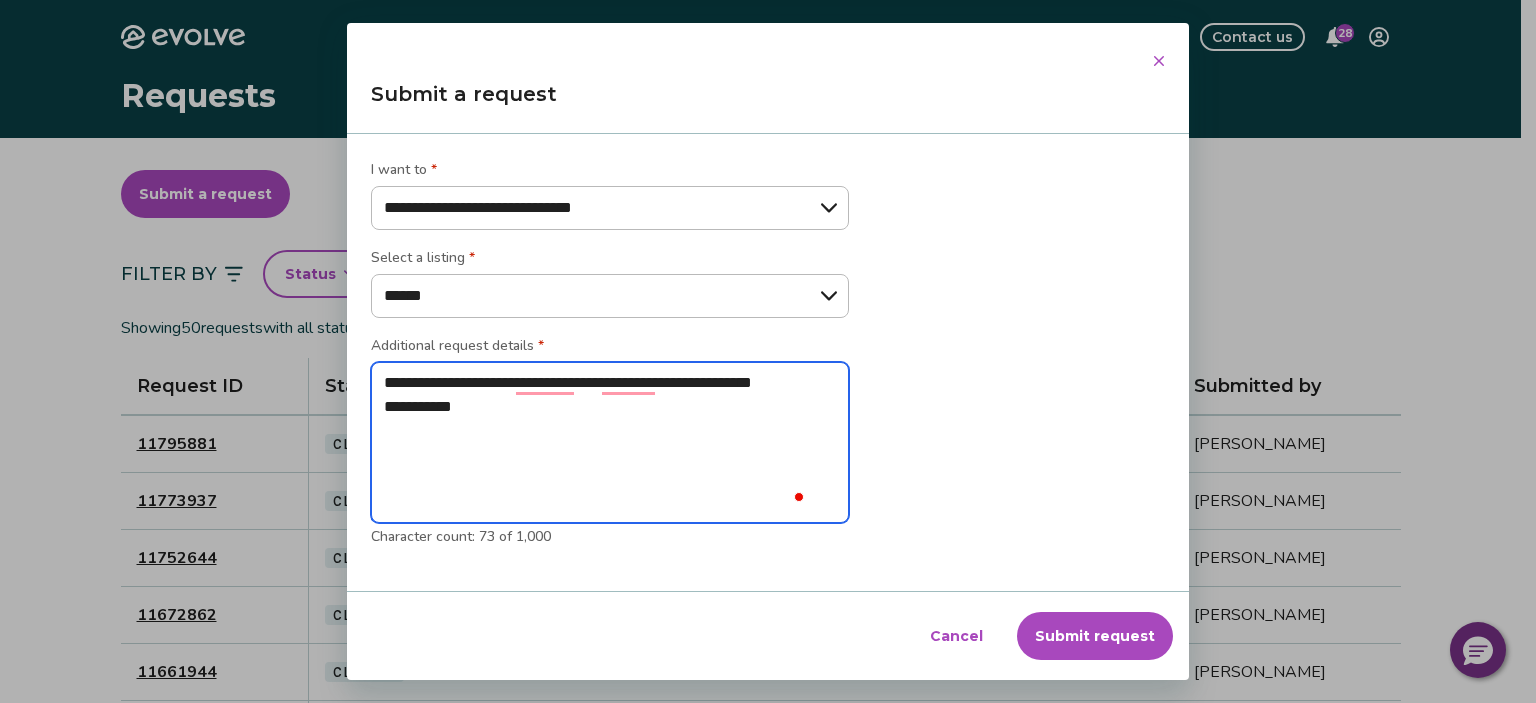type on "**********" 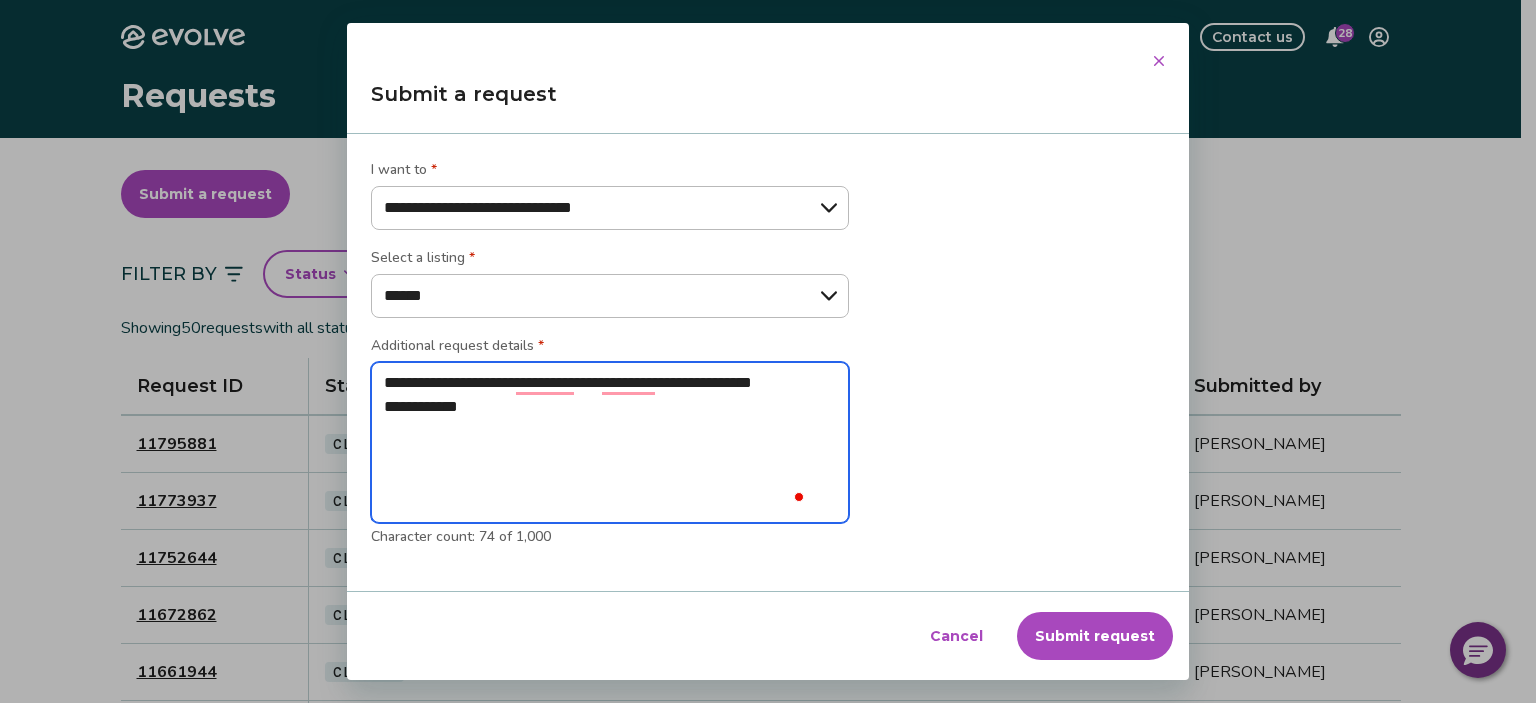 type on "**********" 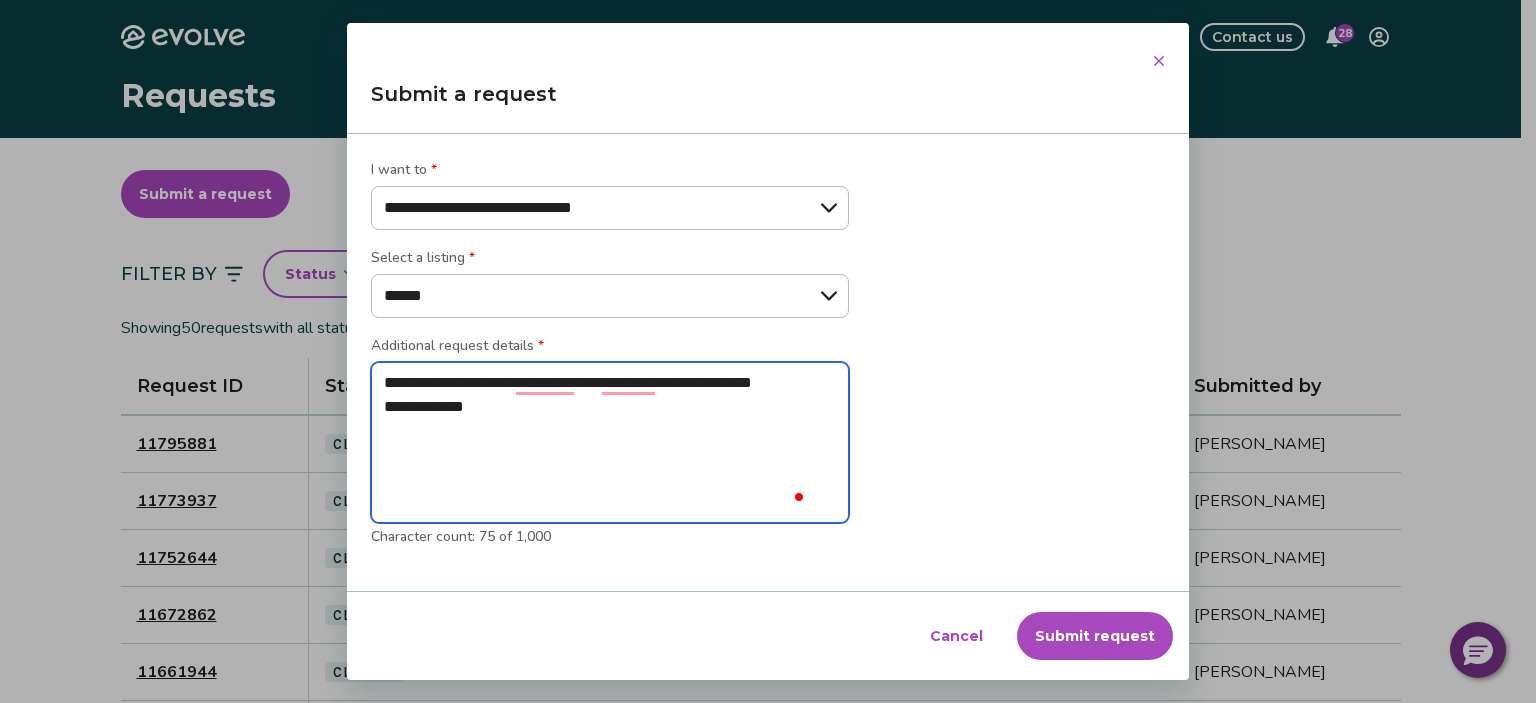 type on "**********" 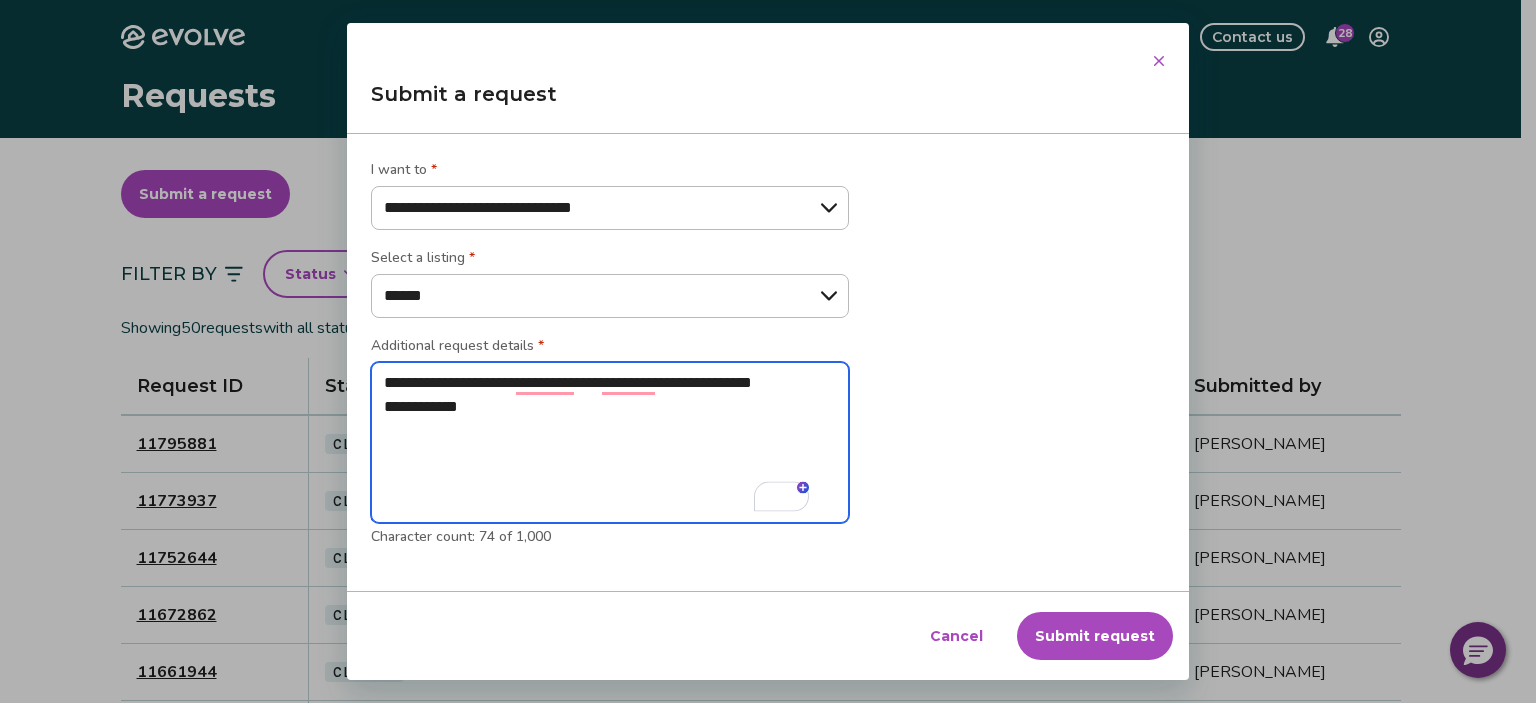 type on "**********" 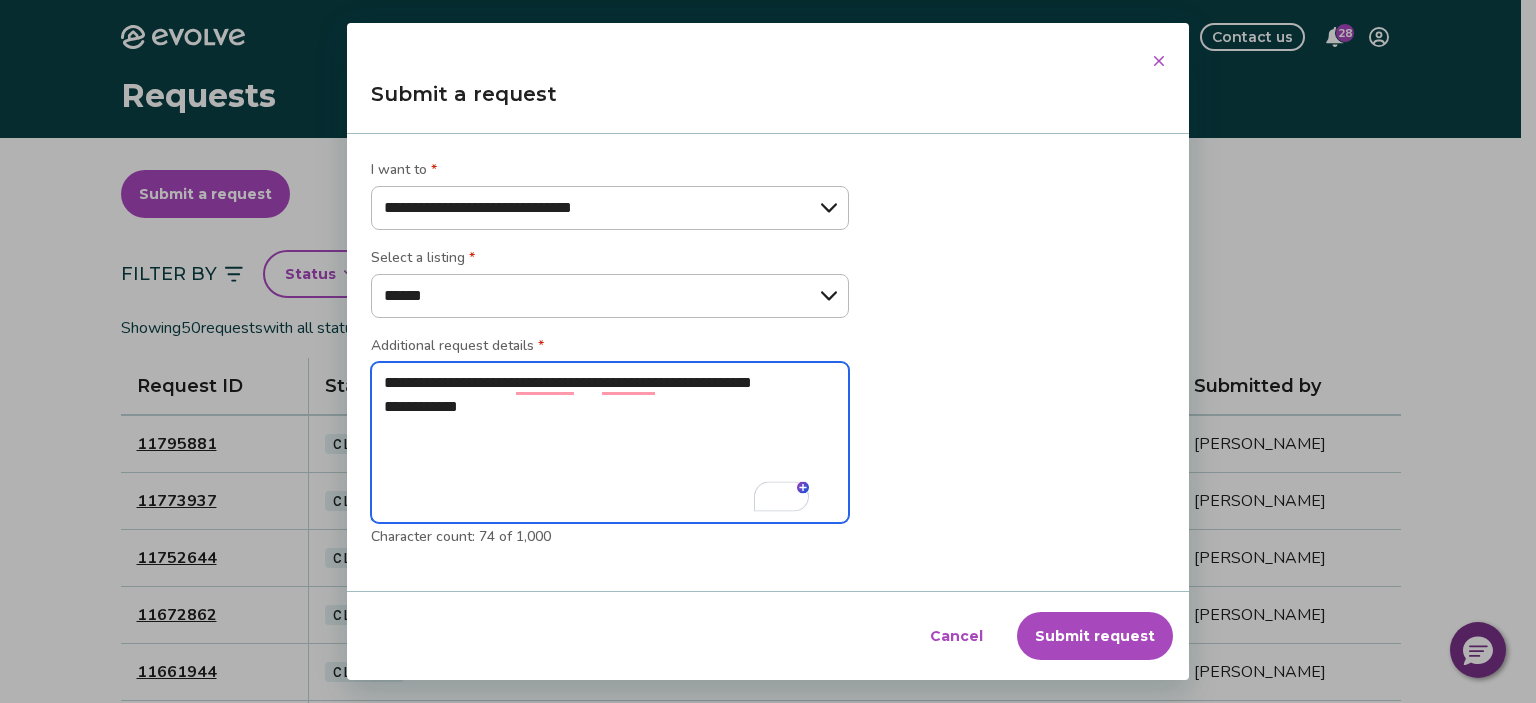 type on "*" 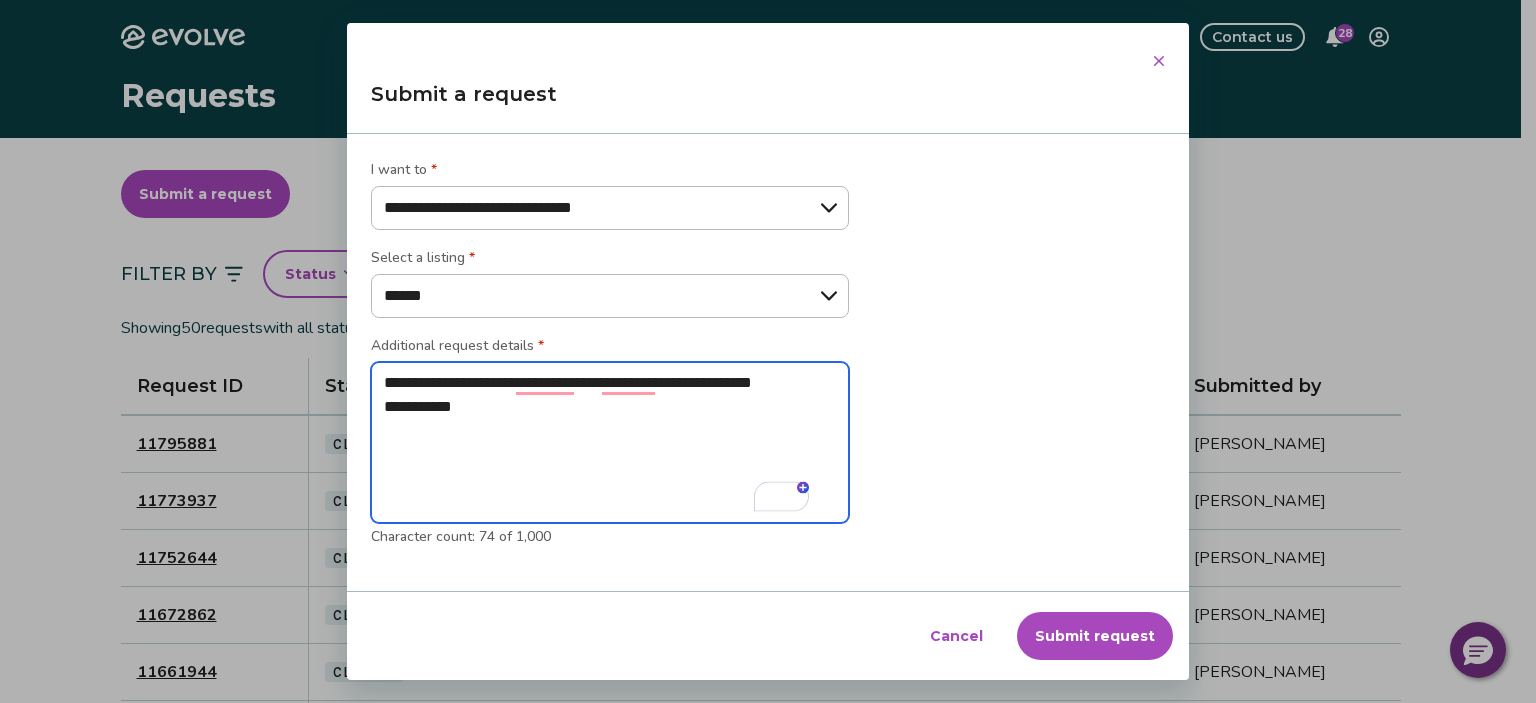 type on "**********" 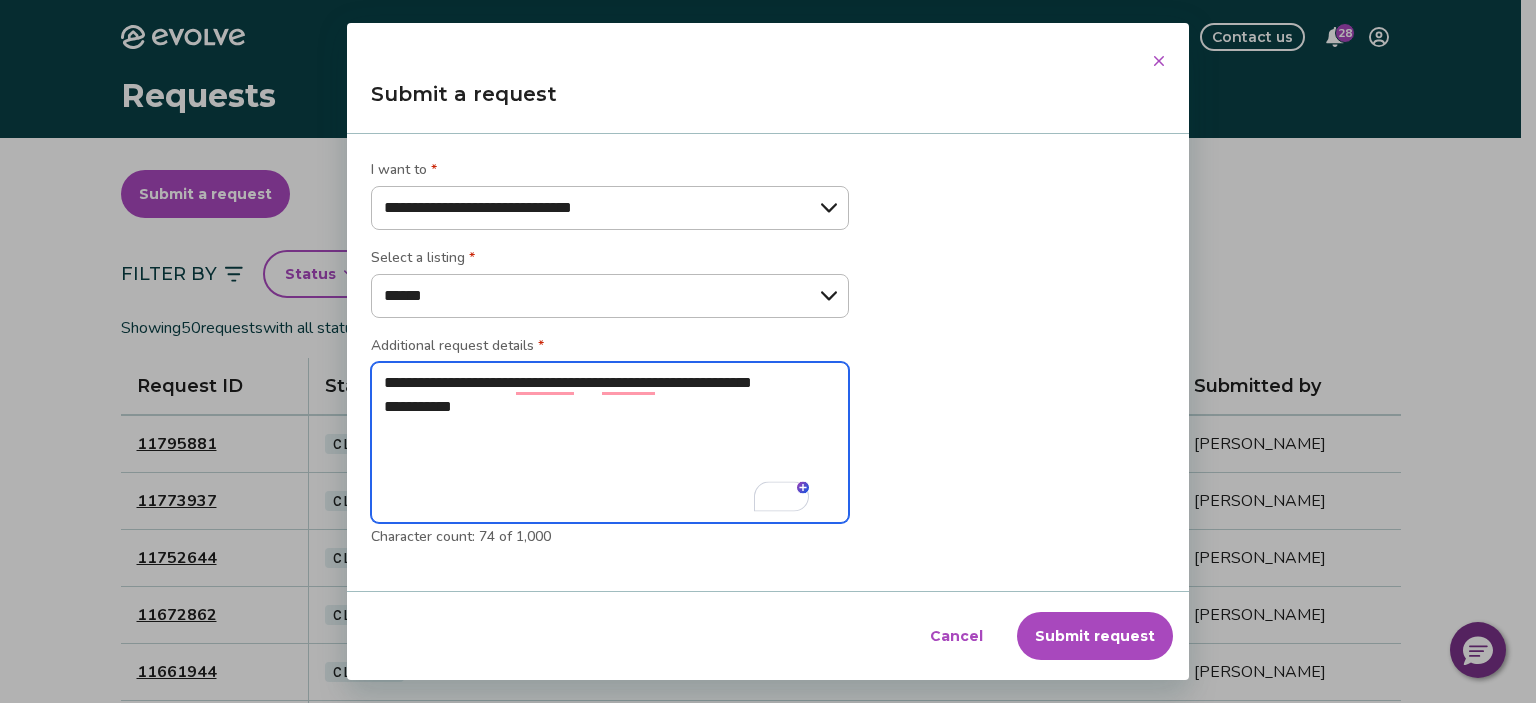 type on "*" 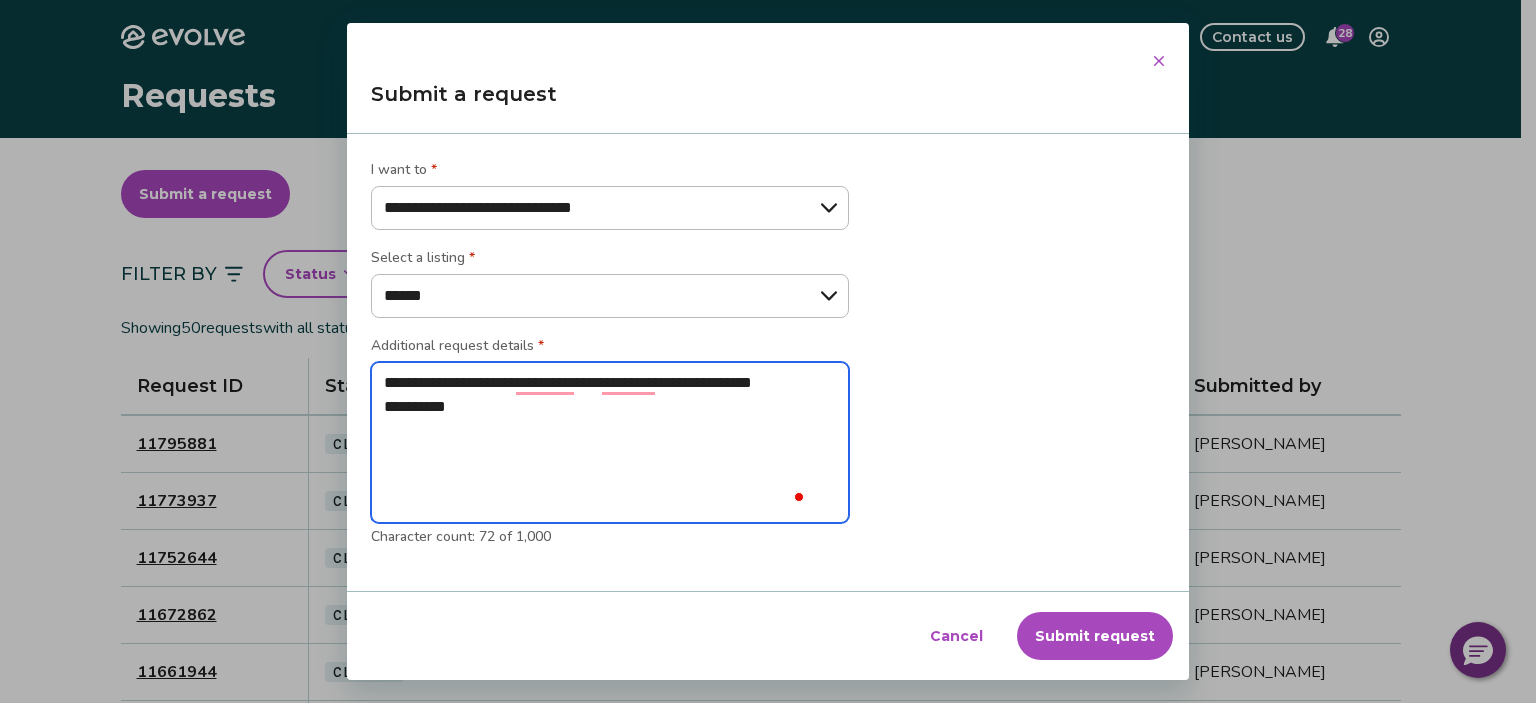 type on "**********" 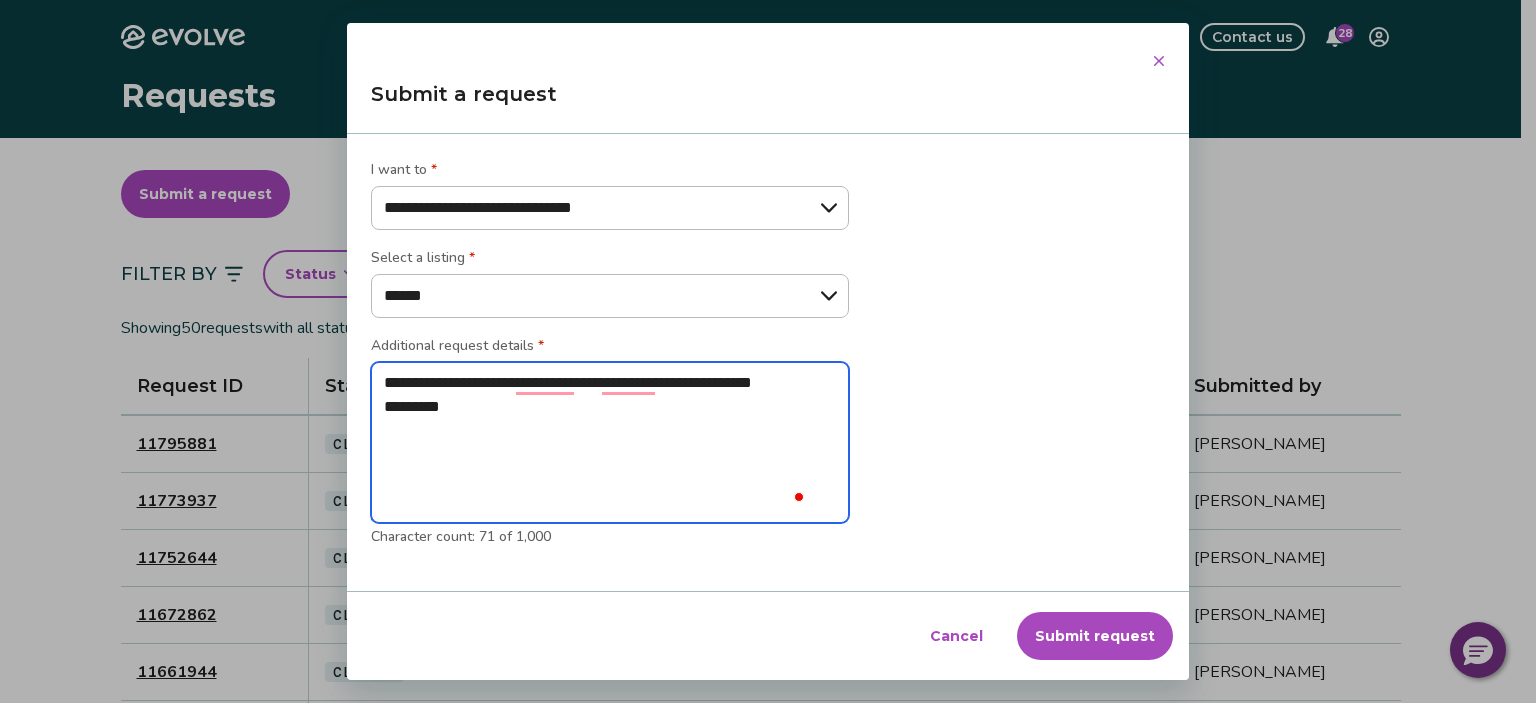type on "**********" 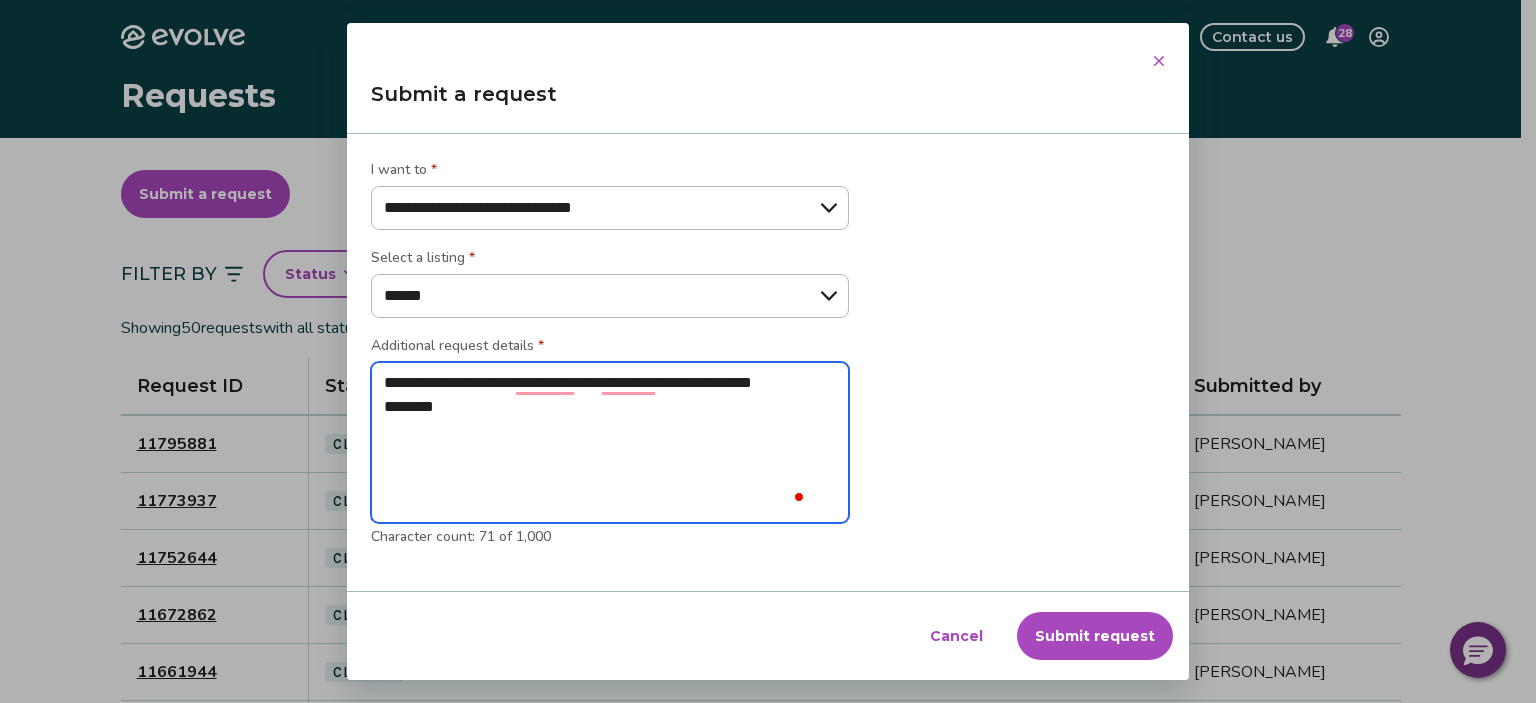 type on "**********" 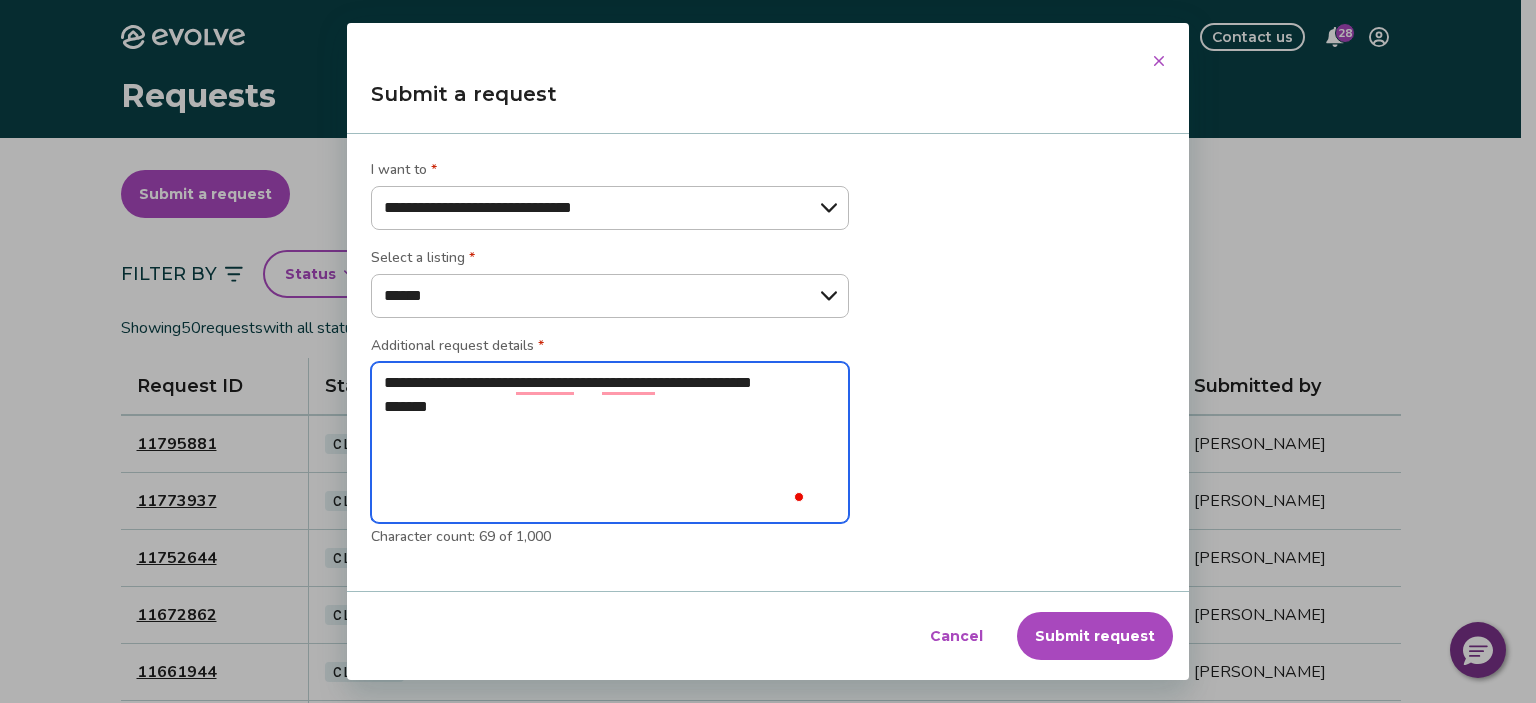 type on "**********" 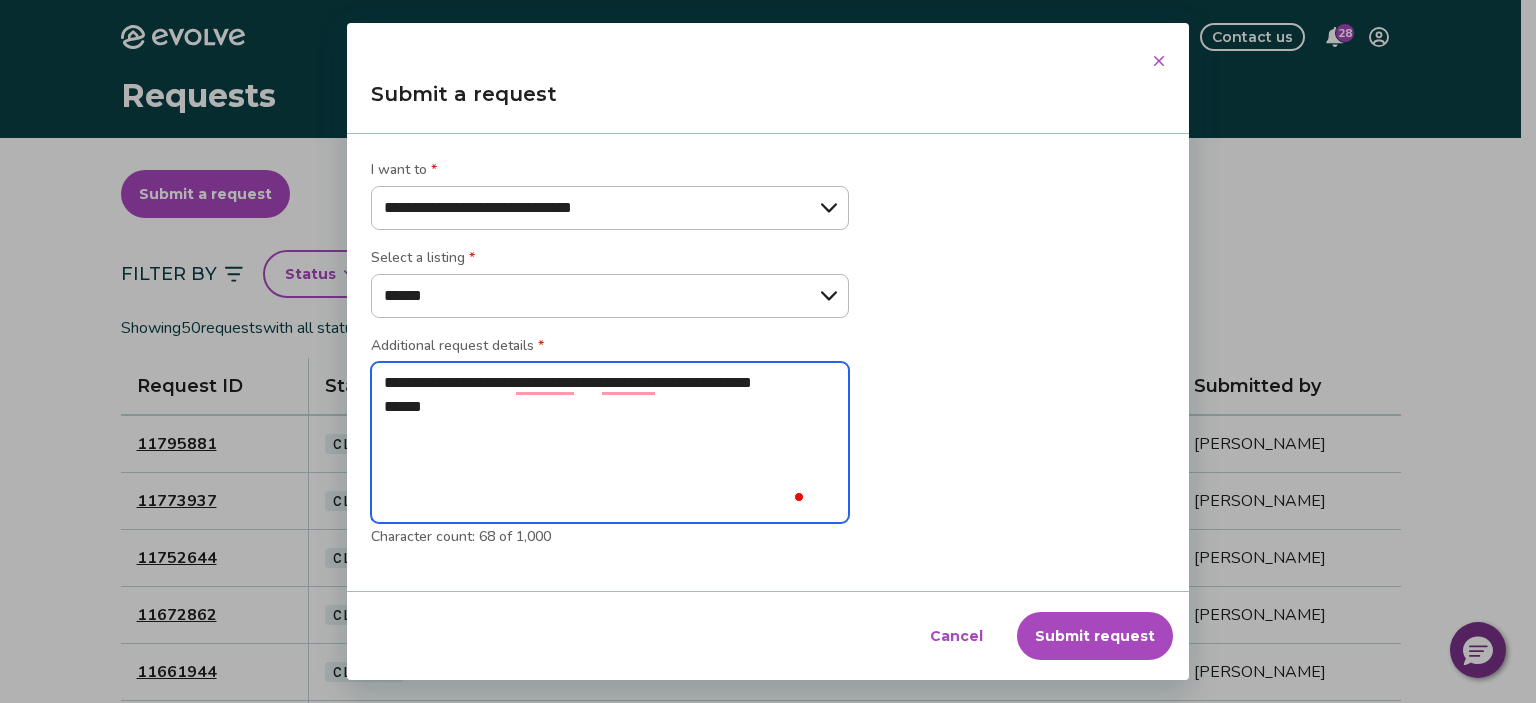 type on "**********" 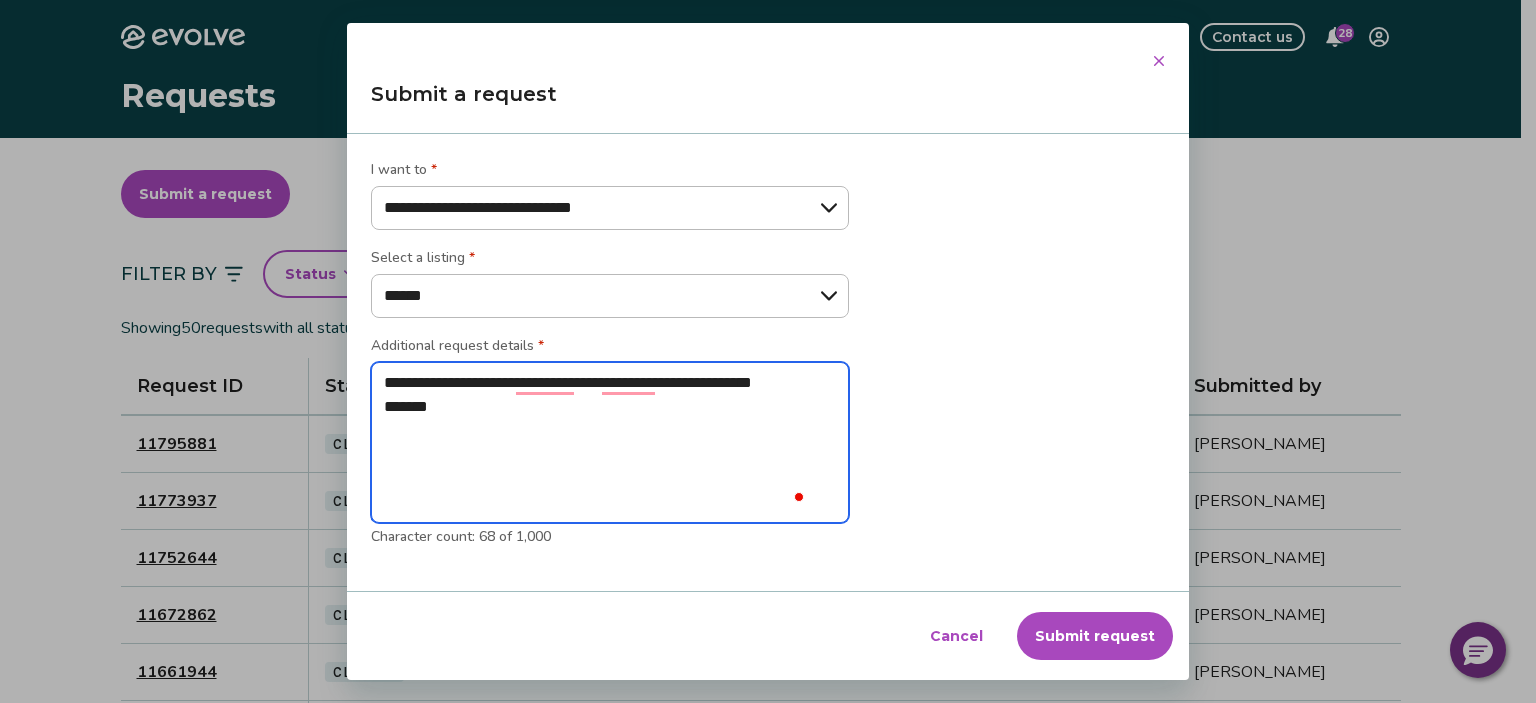 type on "**********" 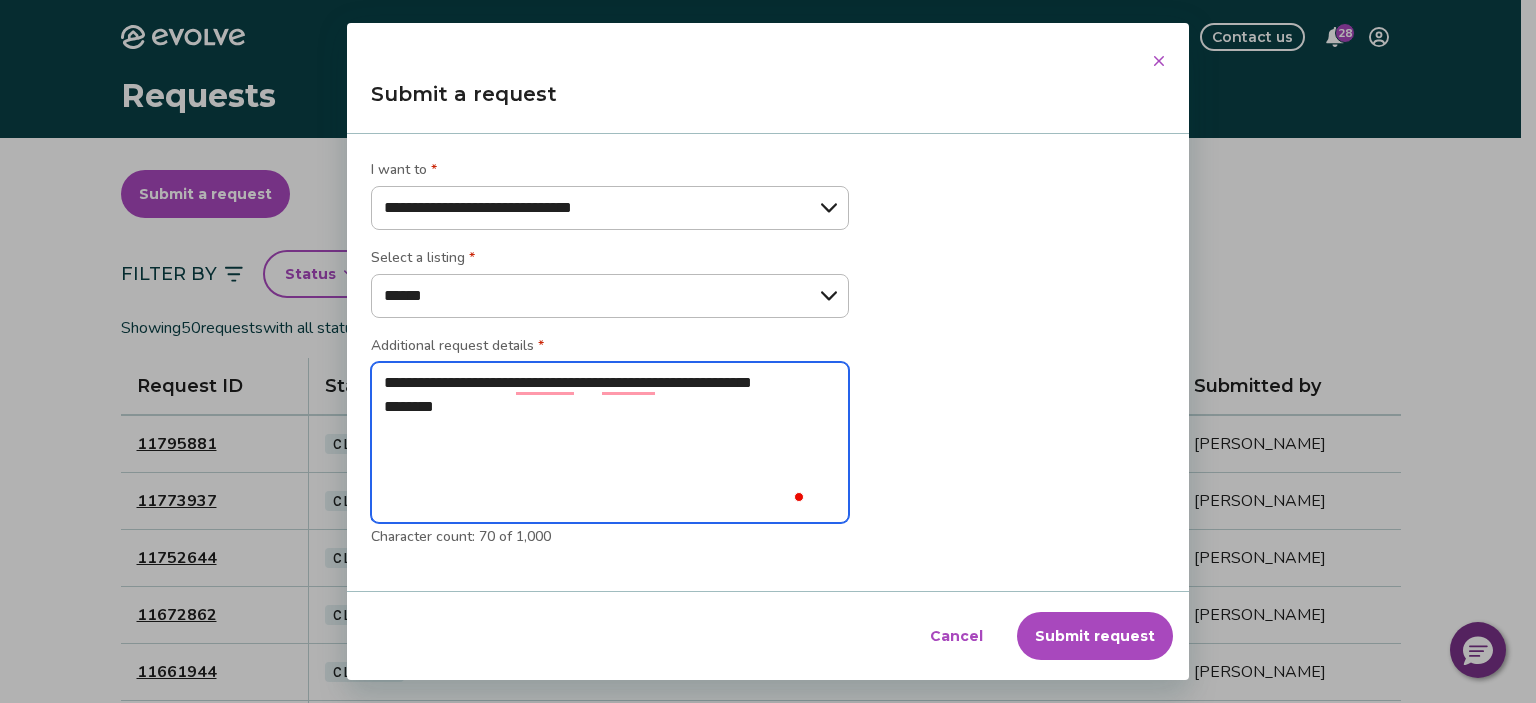 type on "**********" 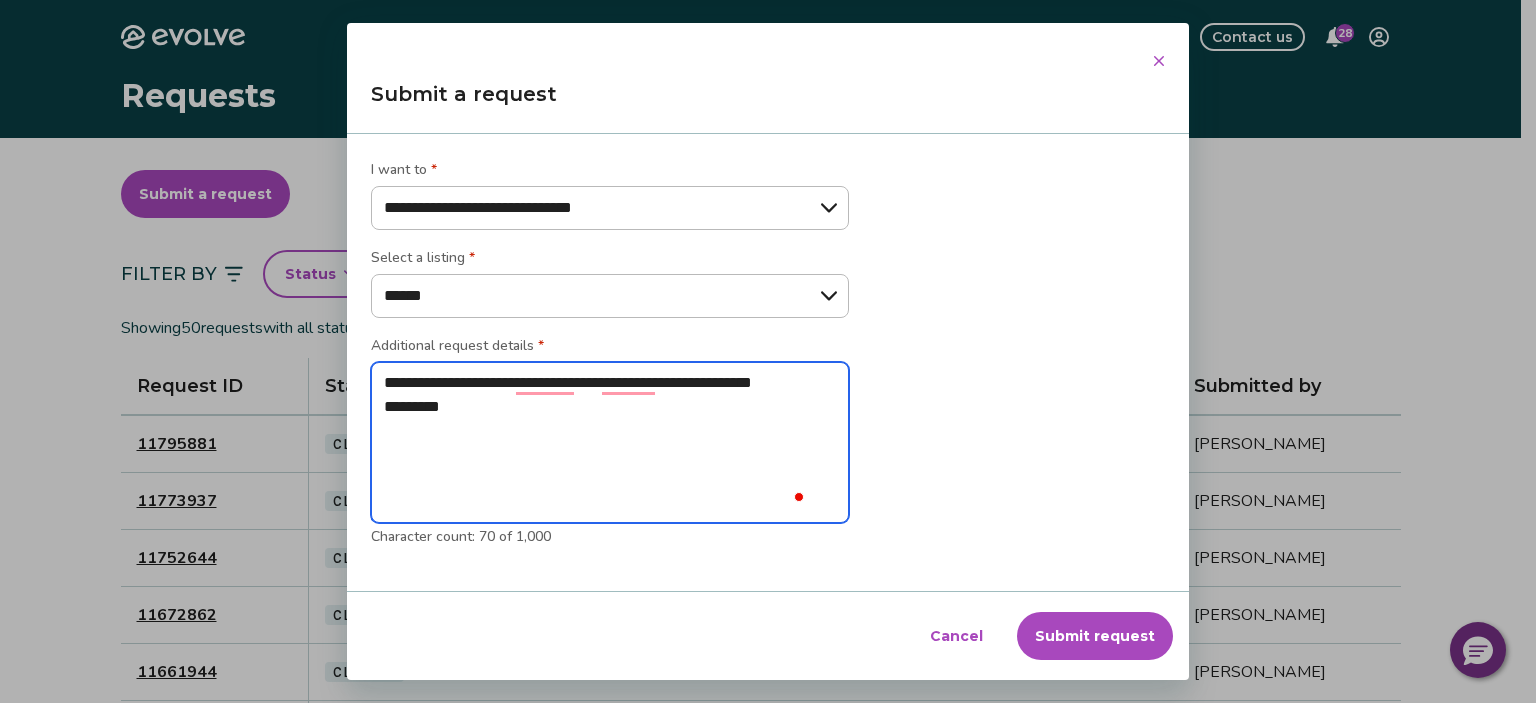 type on "**********" 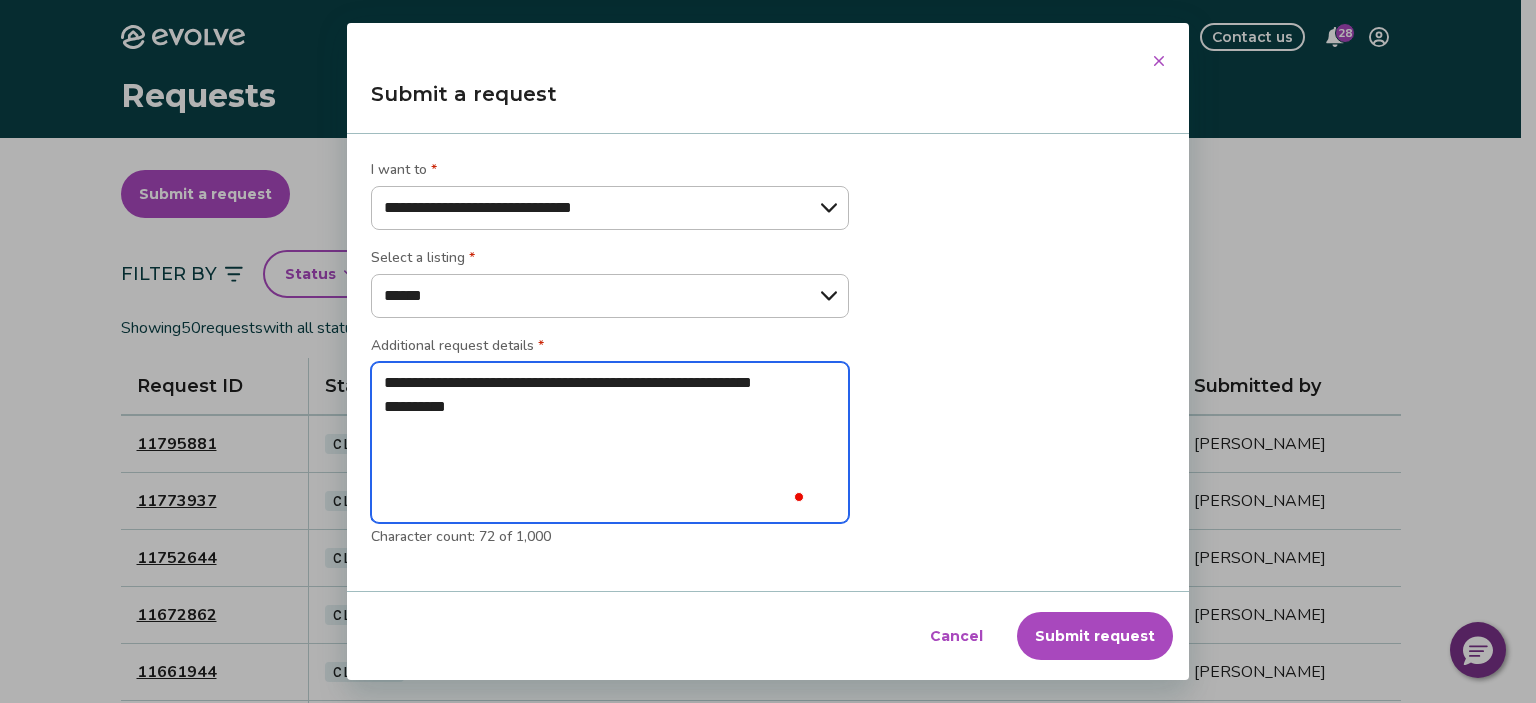 type on "**********" 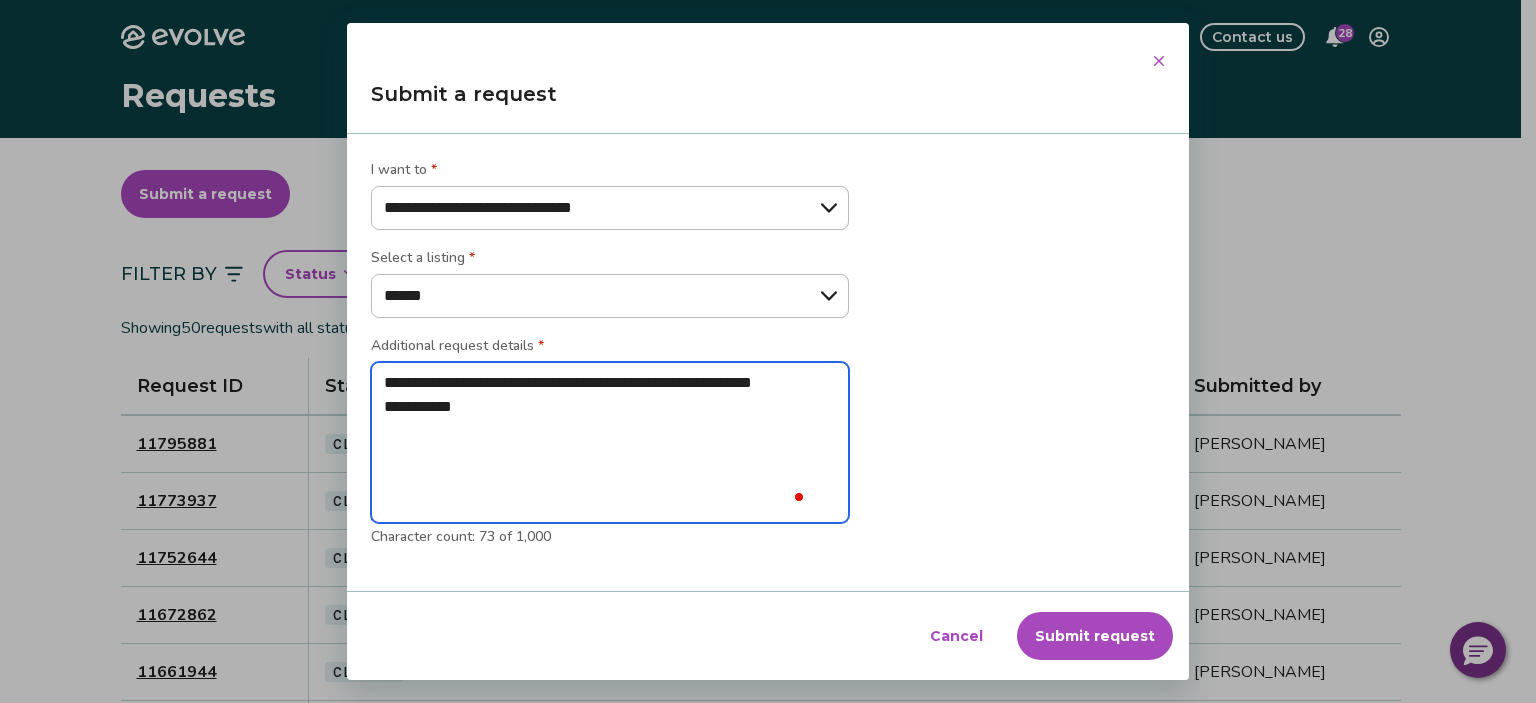 type on "**********" 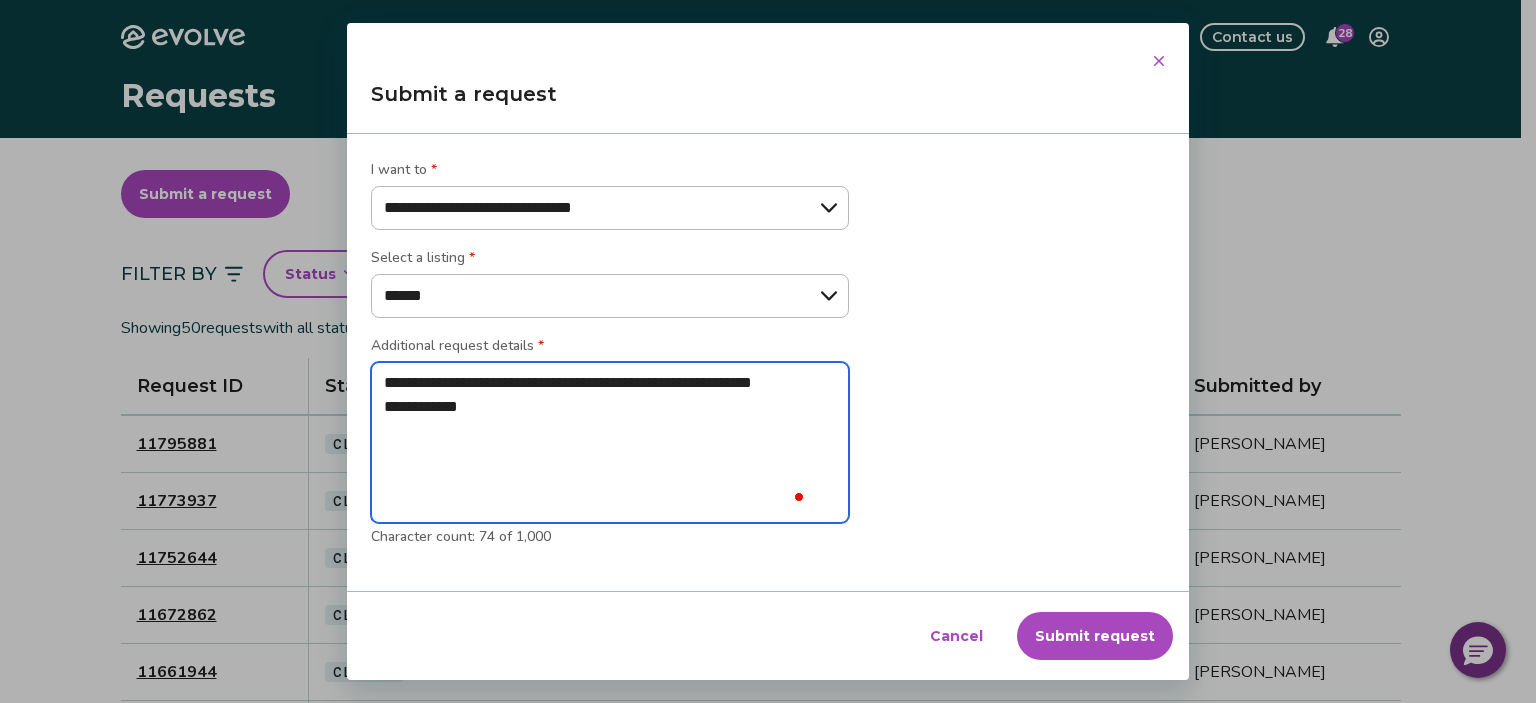 type 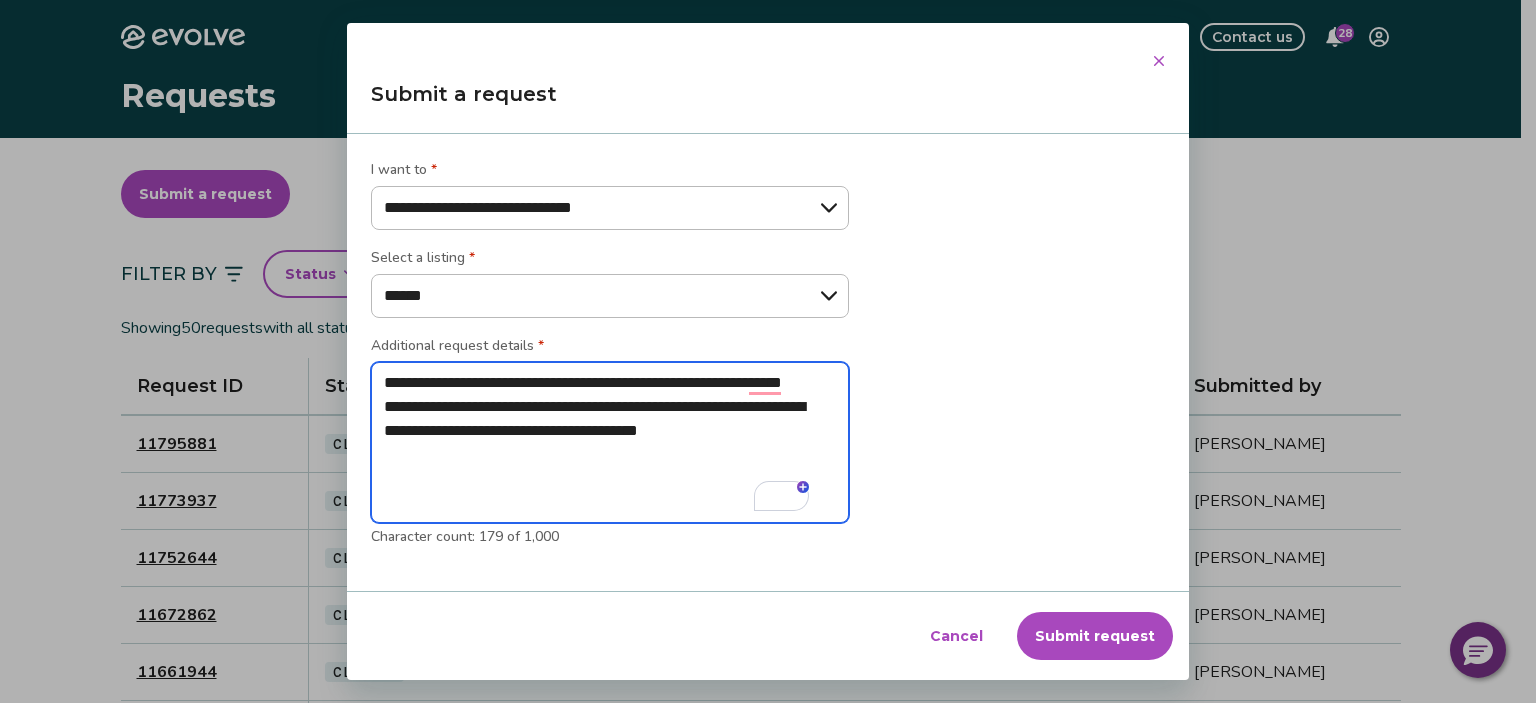 click on "**********" at bounding box center (610, 443) 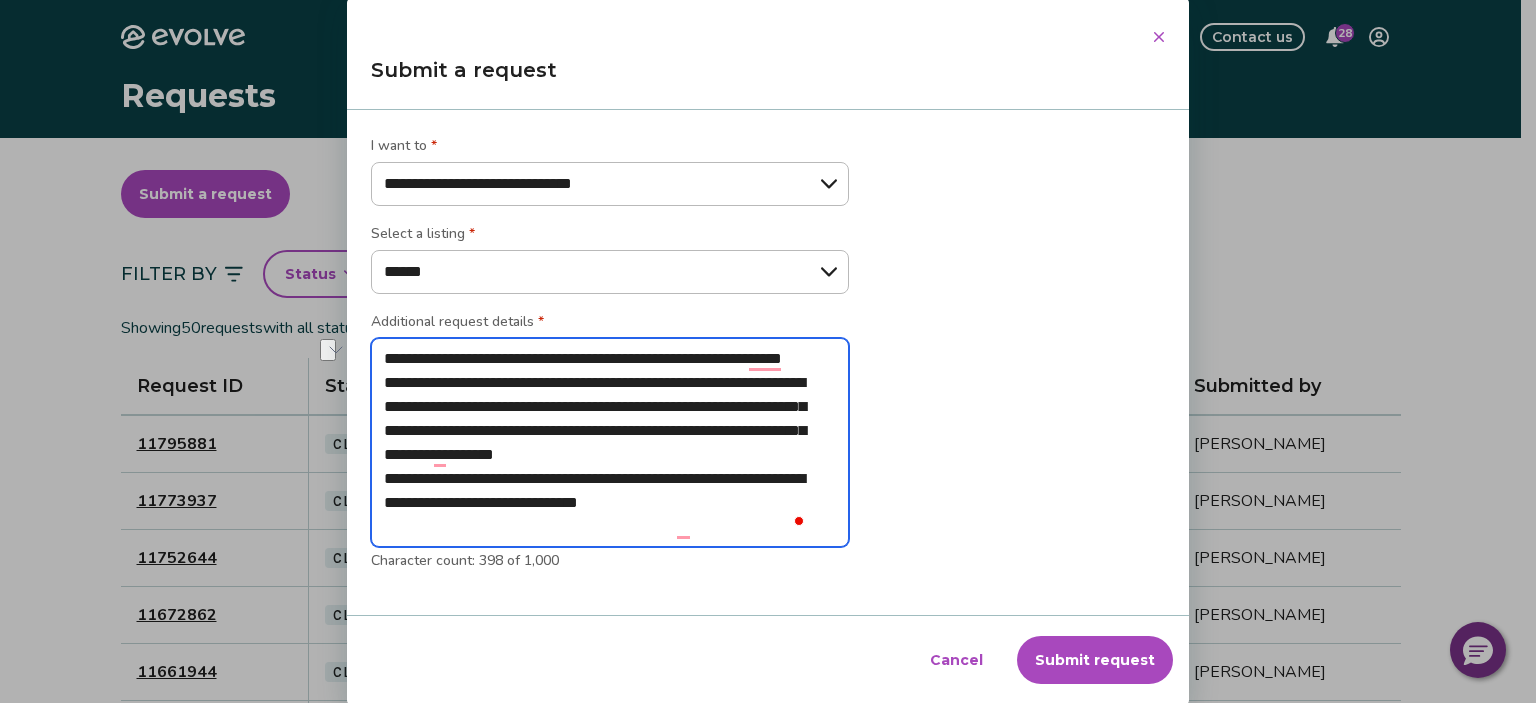 drag, startPoint x: 696, startPoint y: 527, endPoint x: 567, endPoint y: 527, distance: 129 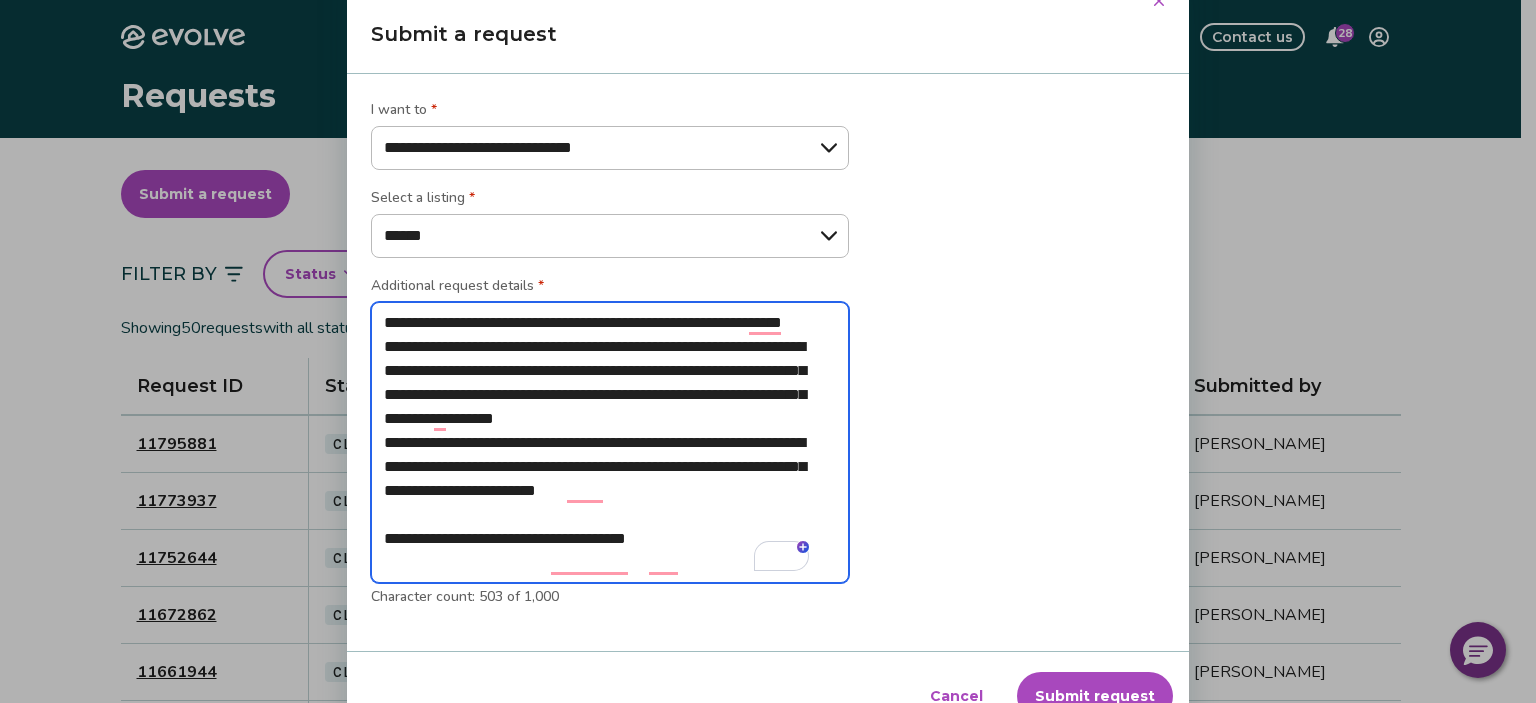 click on "**********" at bounding box center [610, 443] 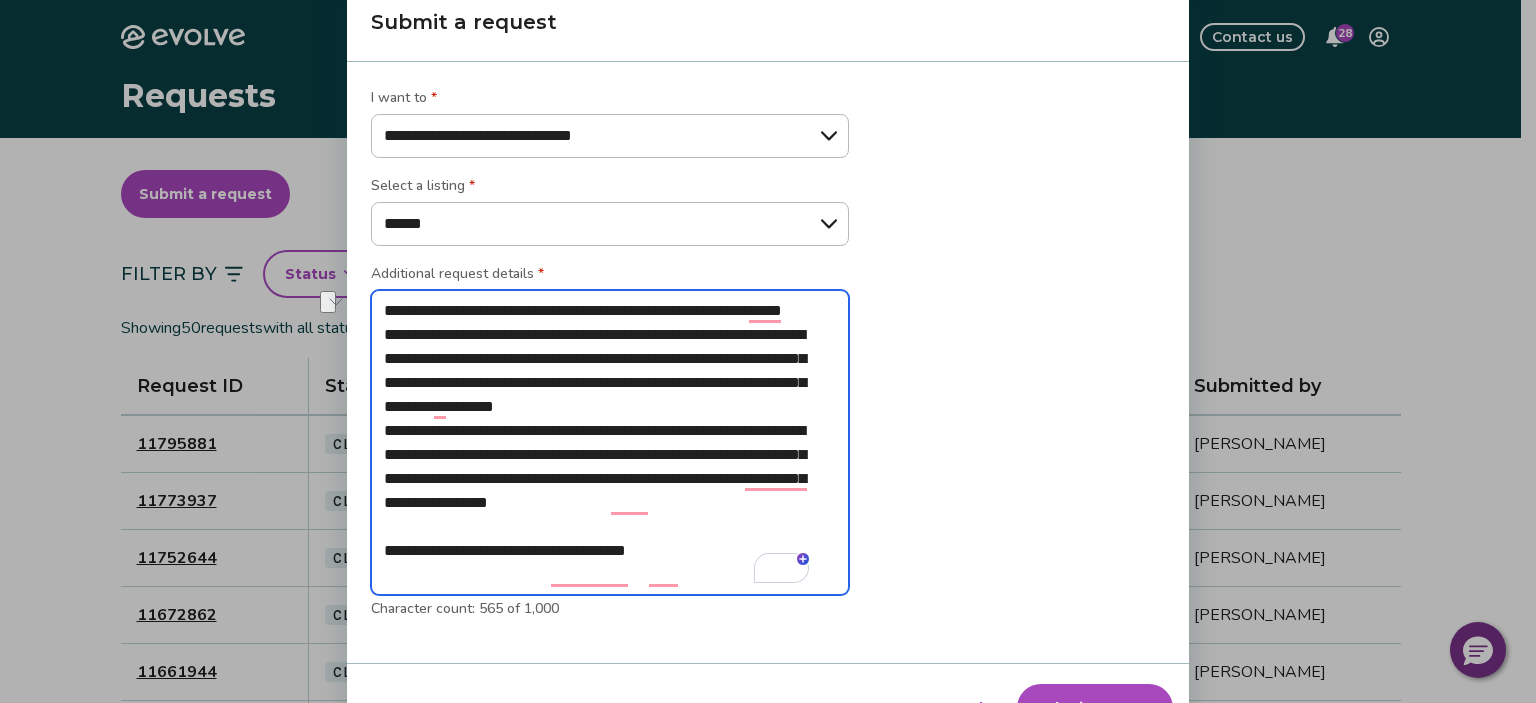 drag, startPoint x: 594, startPoint y: 502, endPoint x: 460, endPoint y: 509, distance: 134.18271 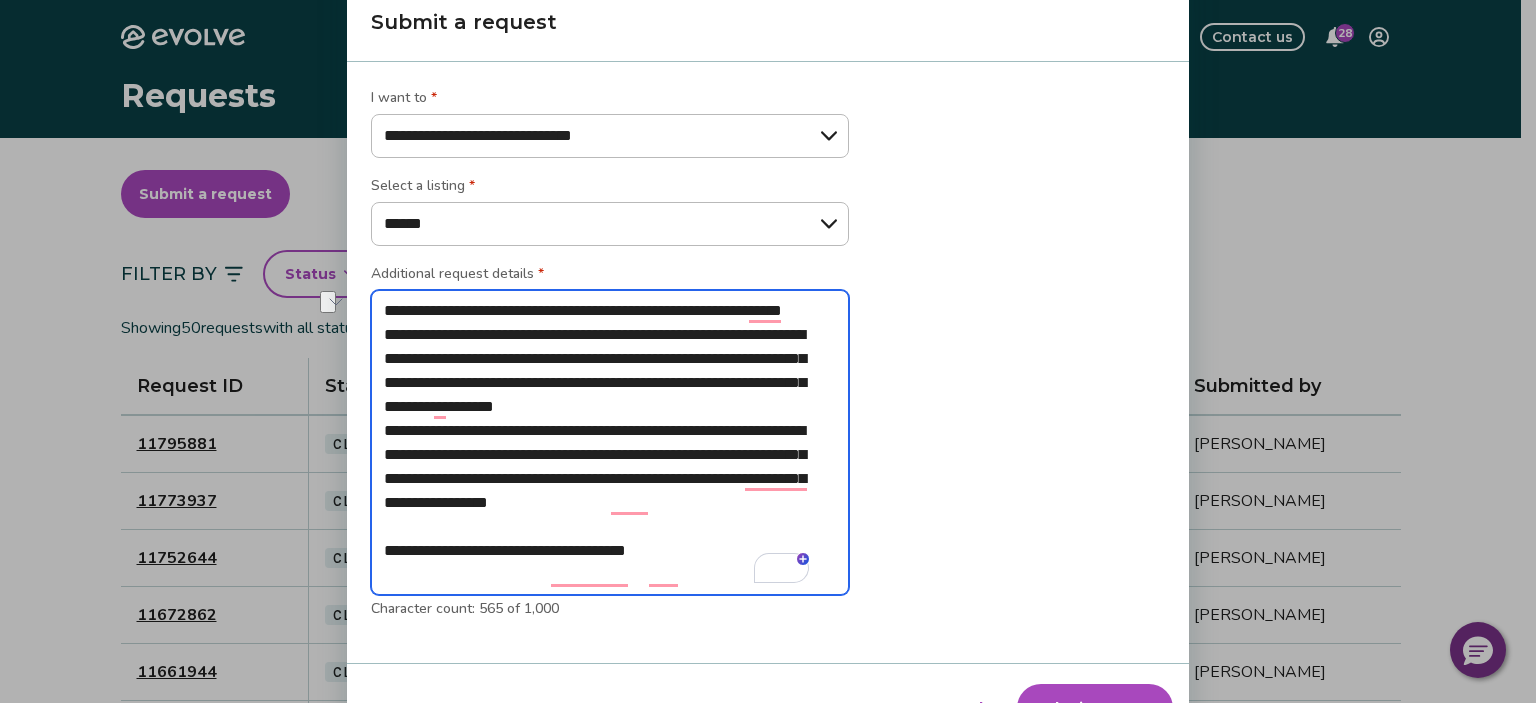click on "**********" at bounding box center [610, 443] 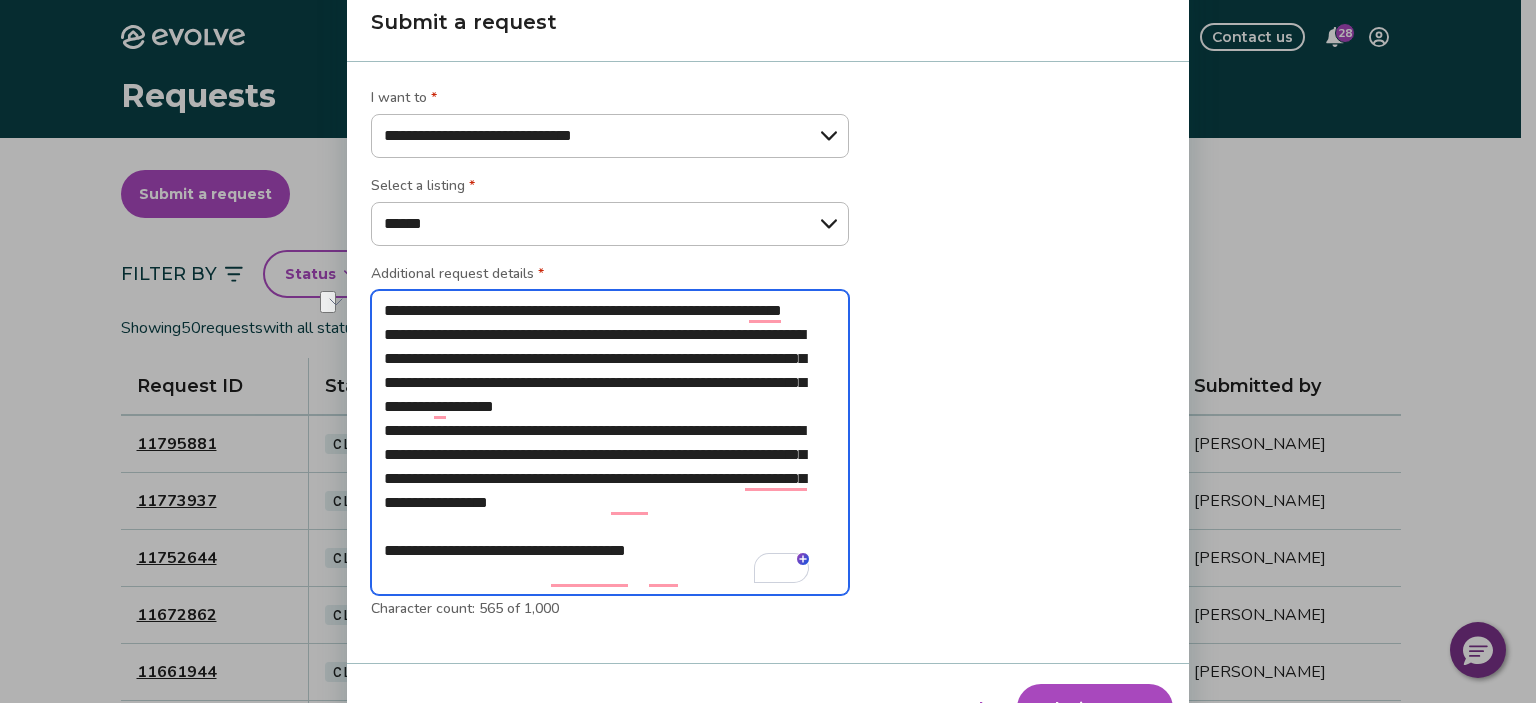 drag, startPoint x: 457, startPoint y: 507, endPoint x: 600, endPoint y: 507, distance: 143 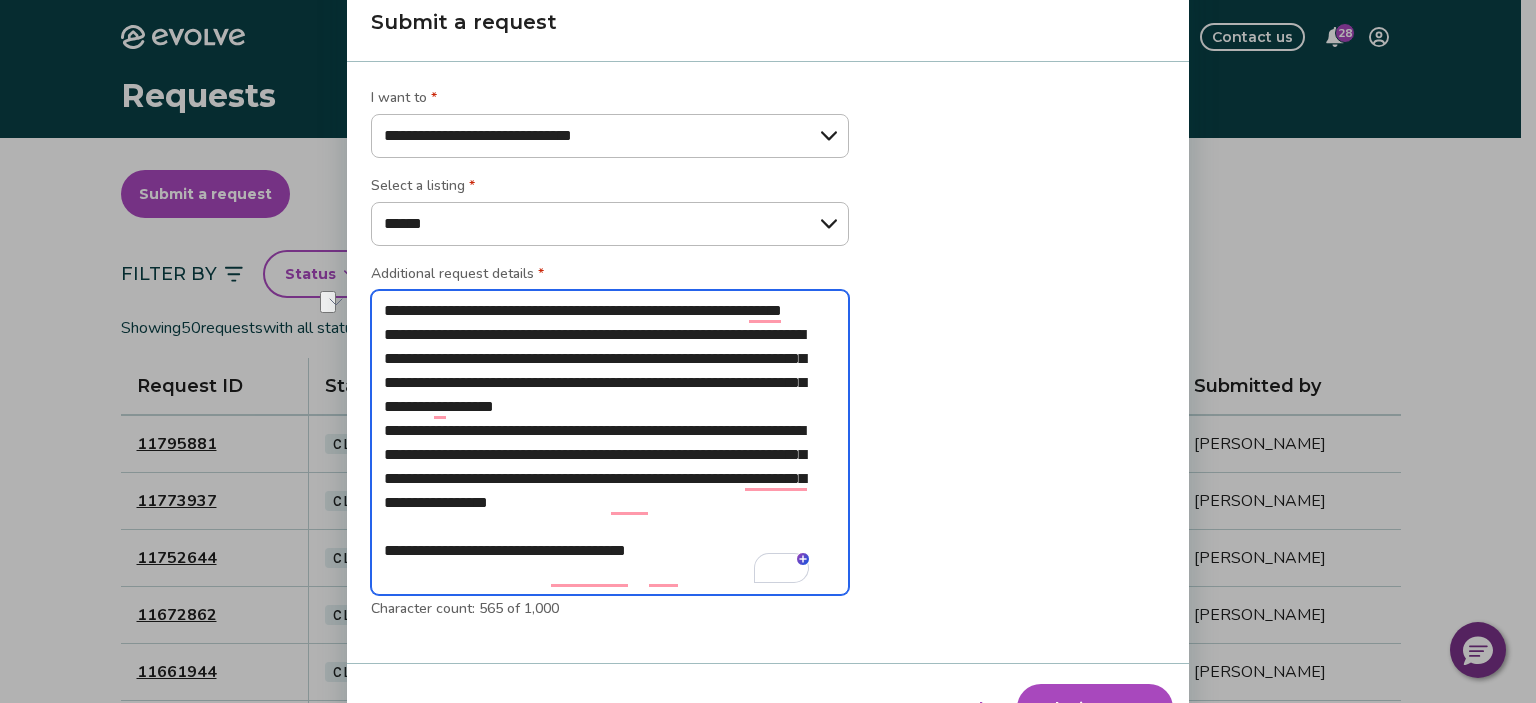click on "**********" at bounding box center (610, 443) 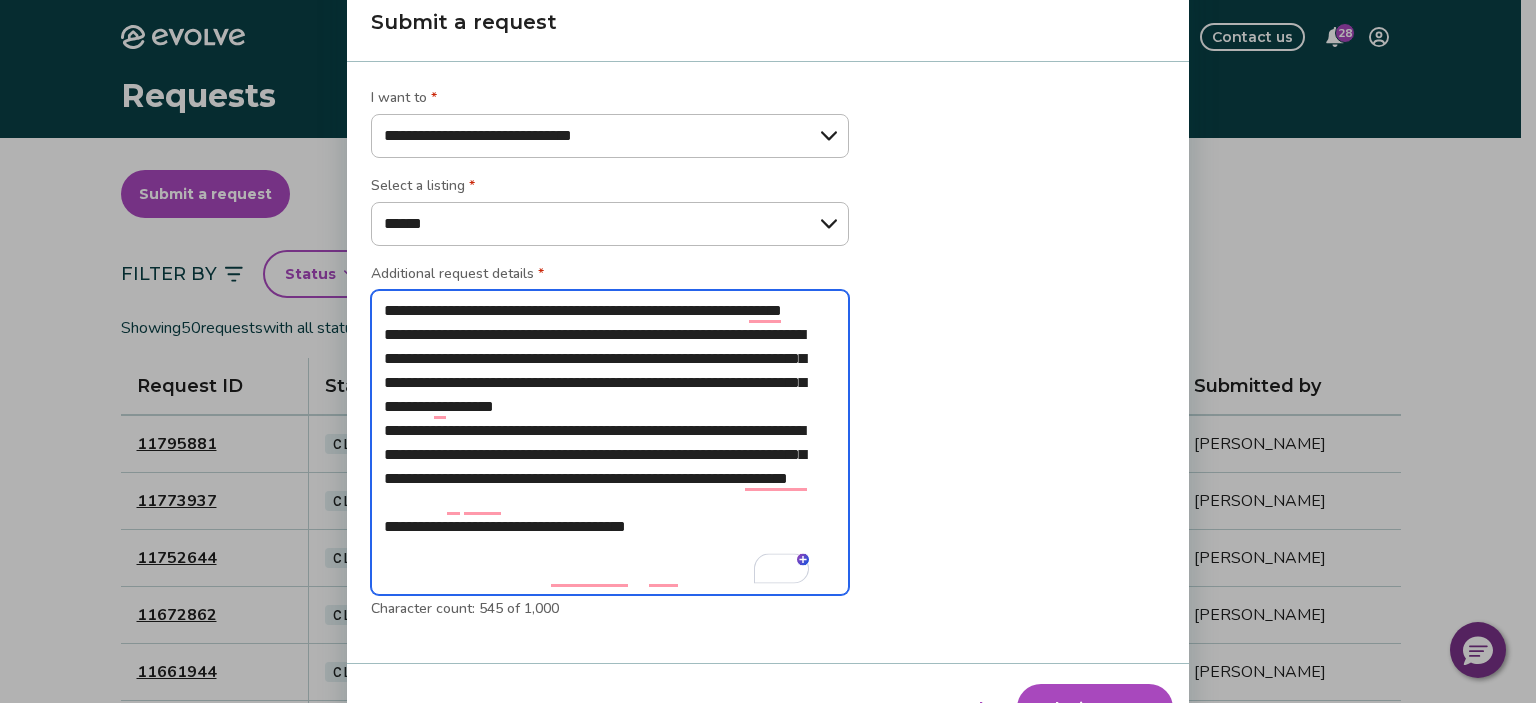click on "**********" at bounding box center (610, 443) 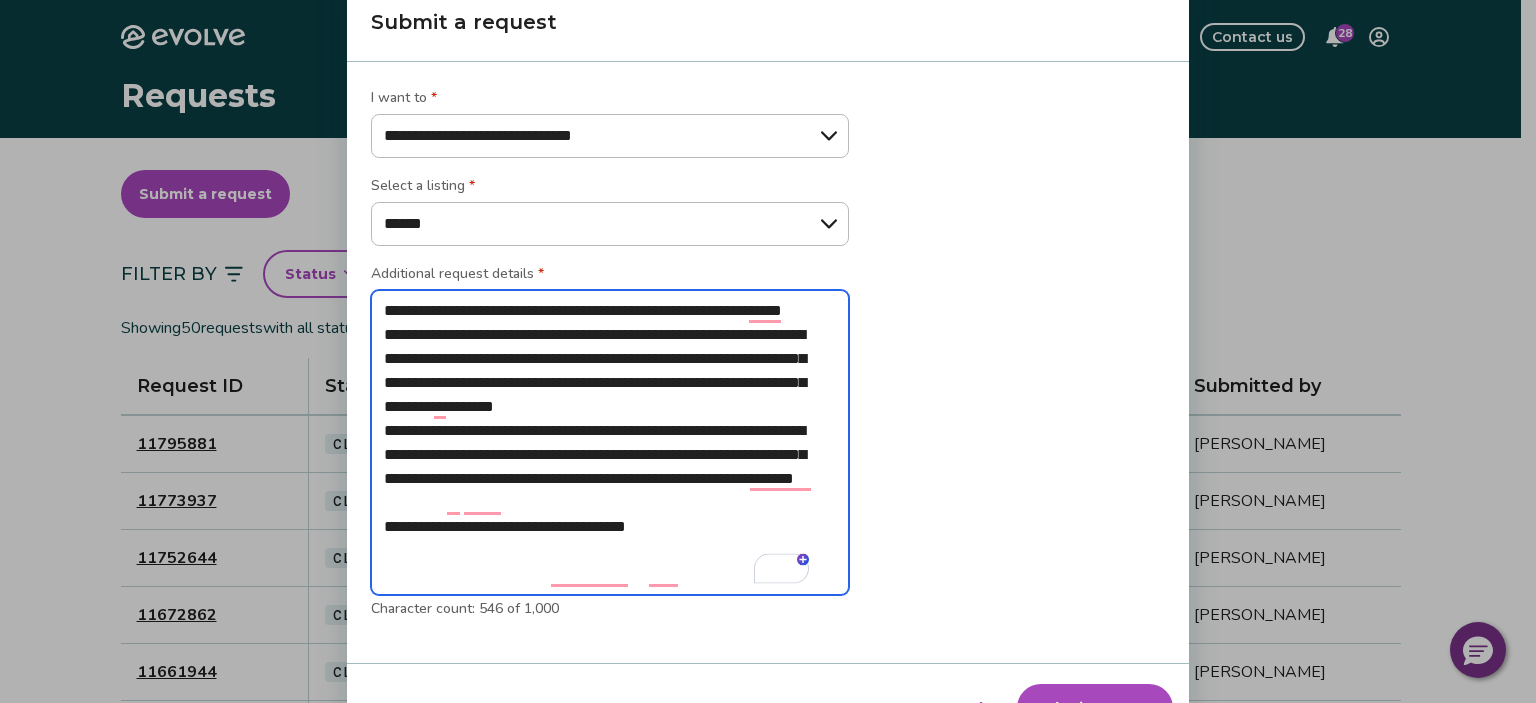 paste on "**********" 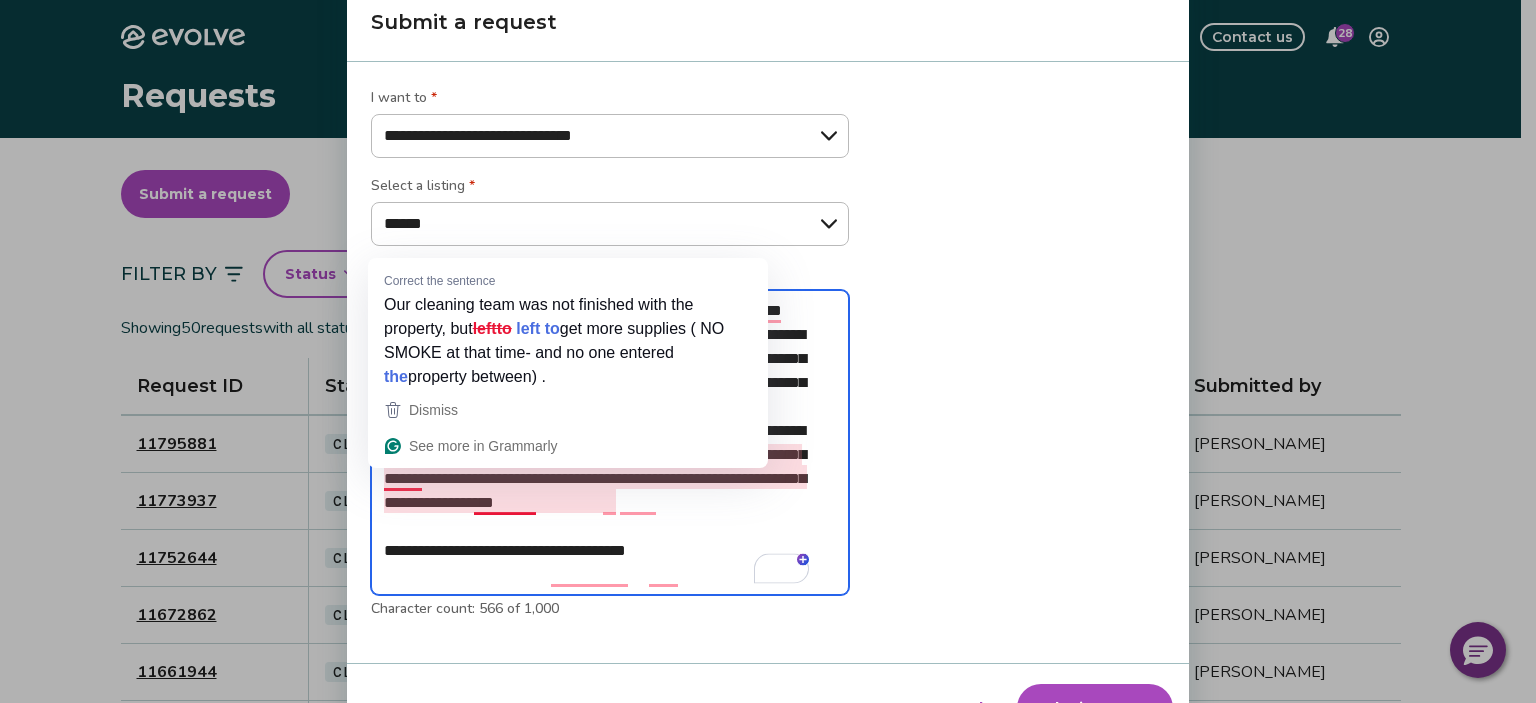 click on "**********" at bounding box center [610, 443] 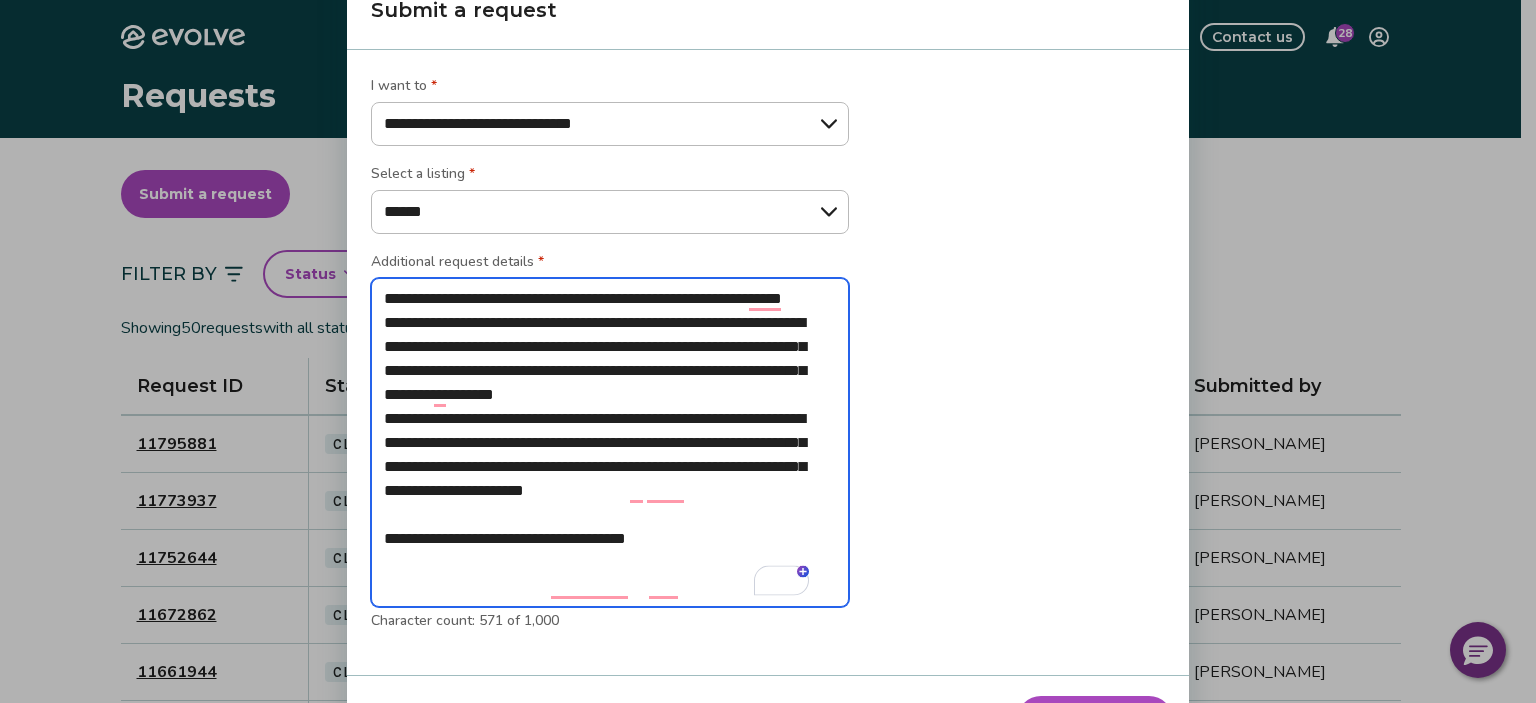 click on "**********" at bounding box center [610, 443] 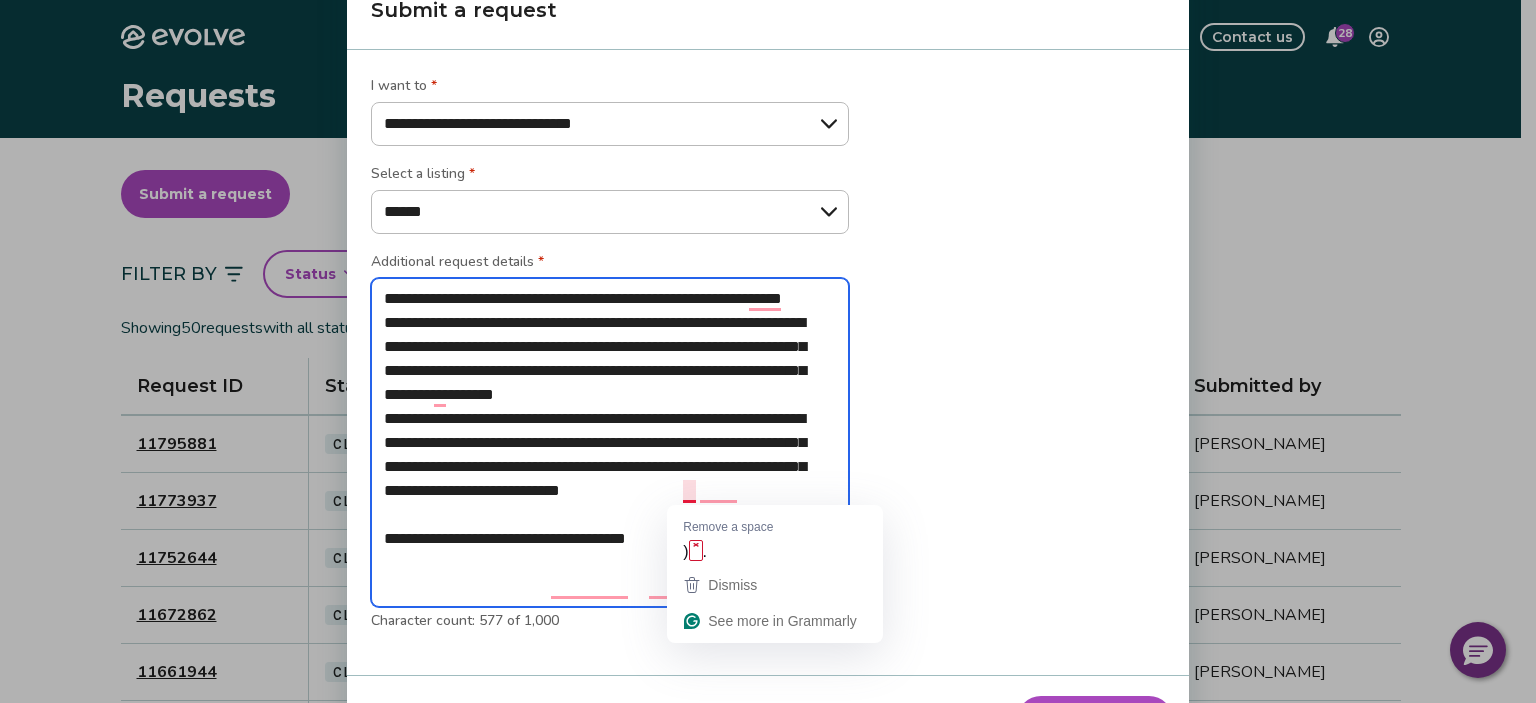 click on "**********" at bounding box center [610, 443] 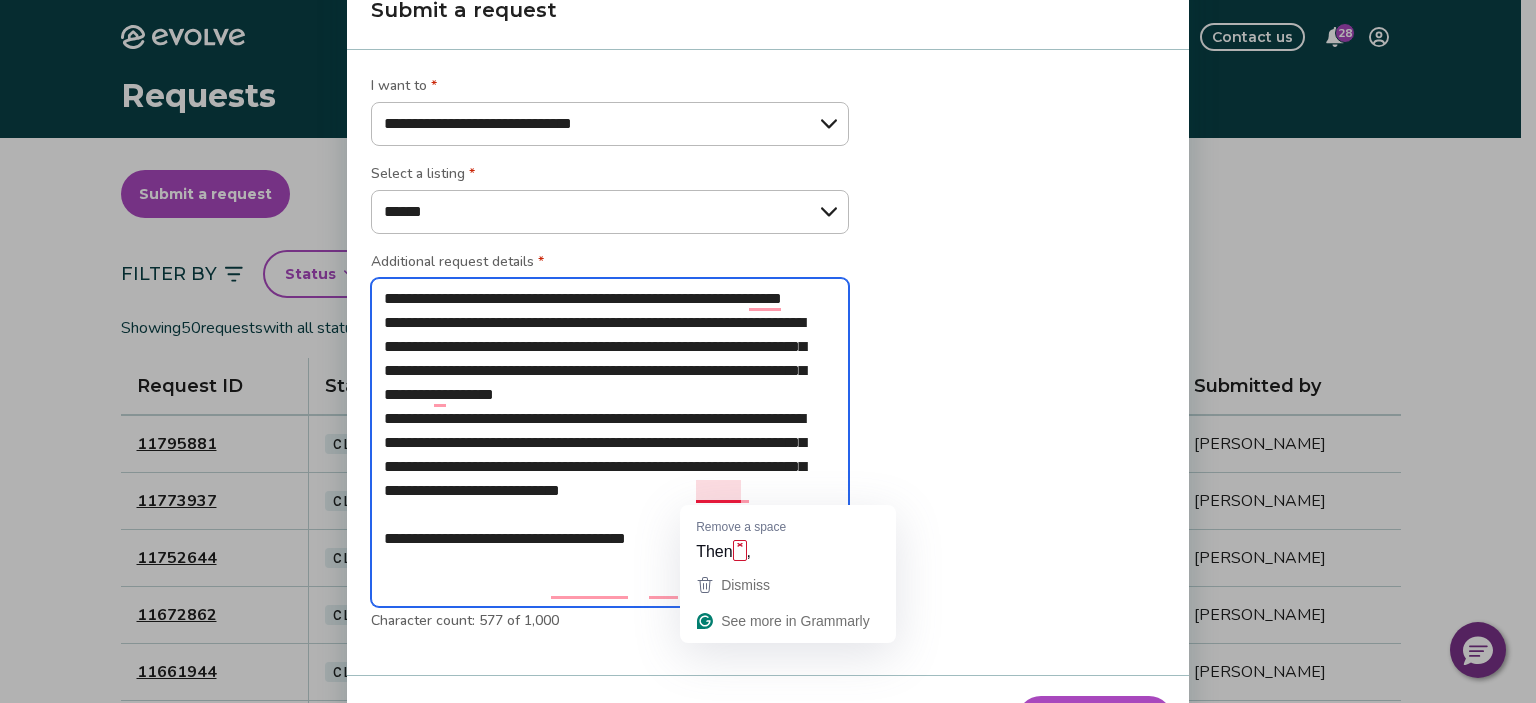 click on "**********" at bounding box center [610, 443] 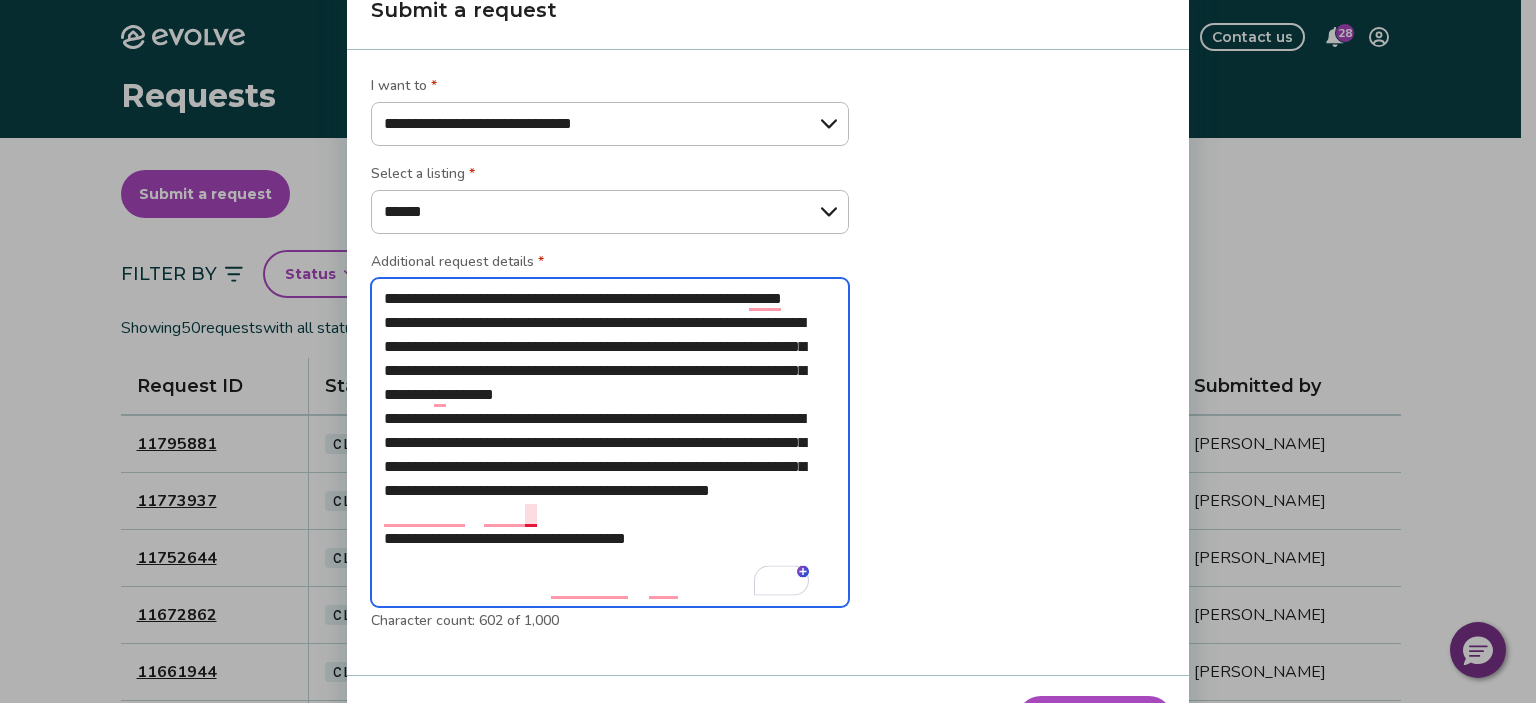 click on "**********" at bounding box center (610, 443) 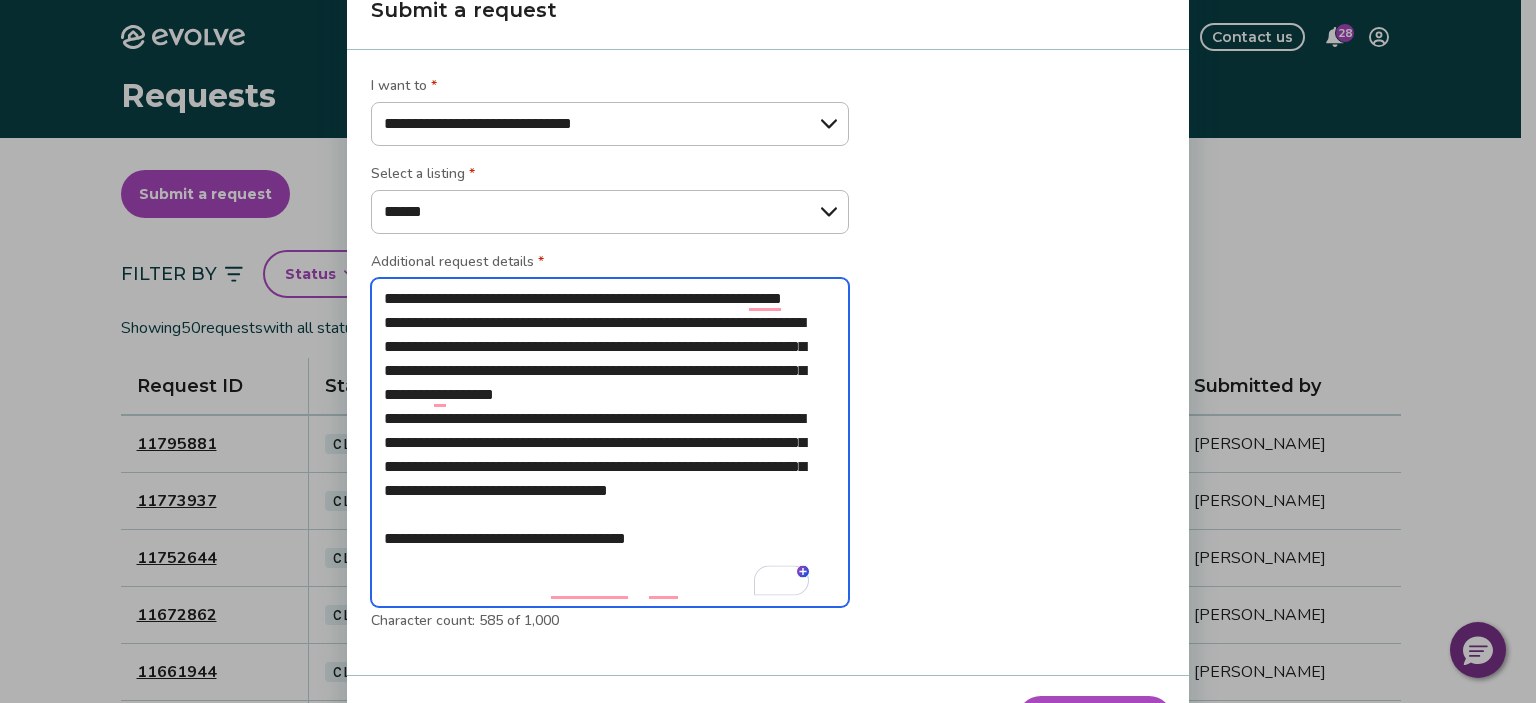 click on "**********" at bounding box center [610, 443] 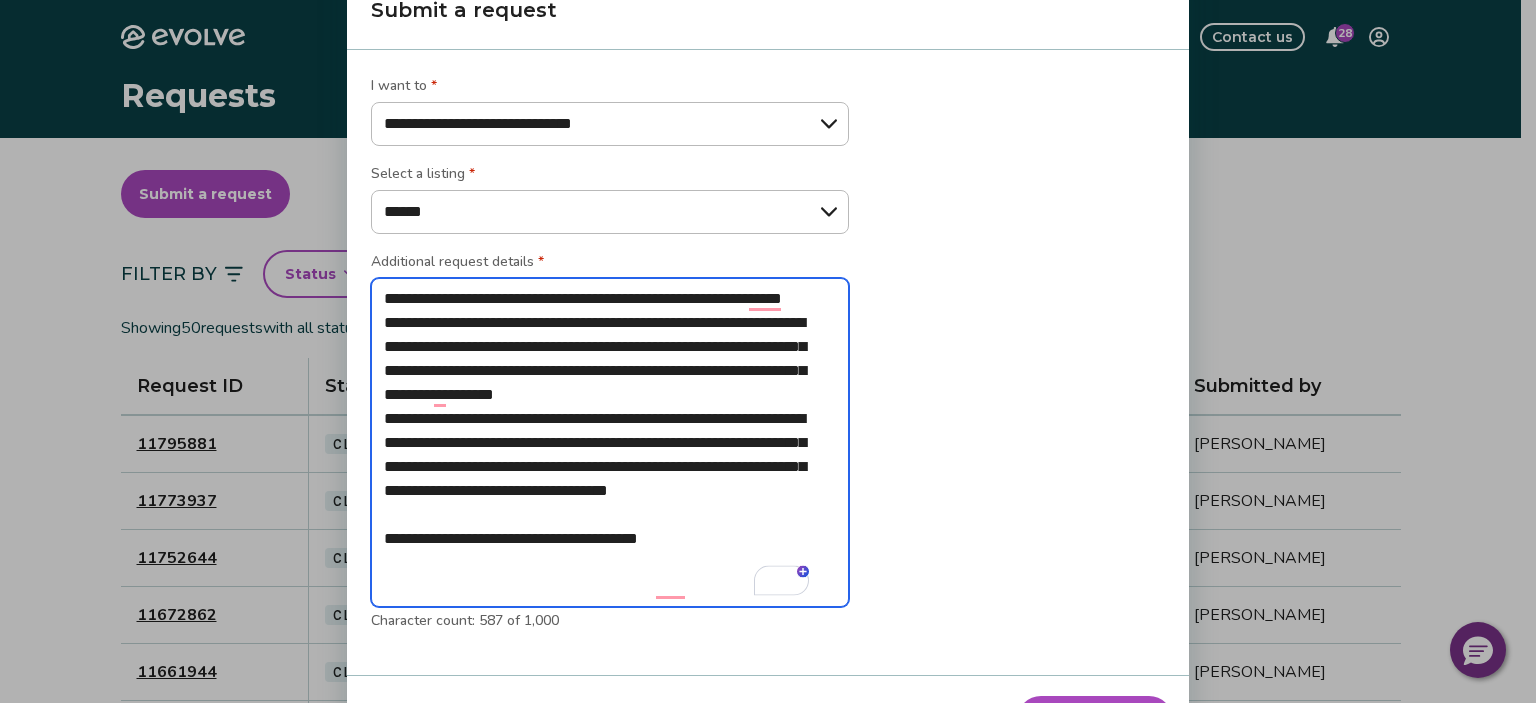 click on "**********" at bounding box center [610, 443] 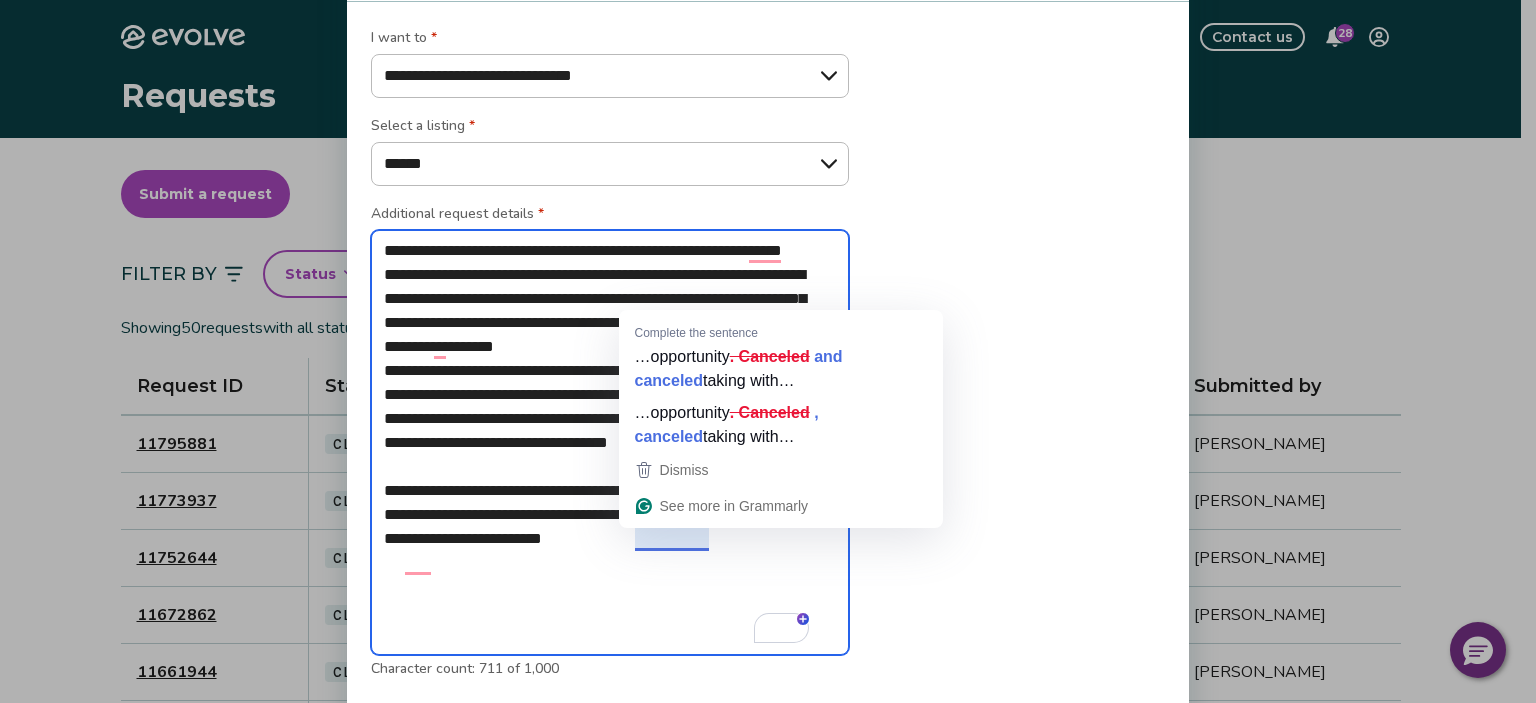 click on "**********" at bounding box center [610, 443] 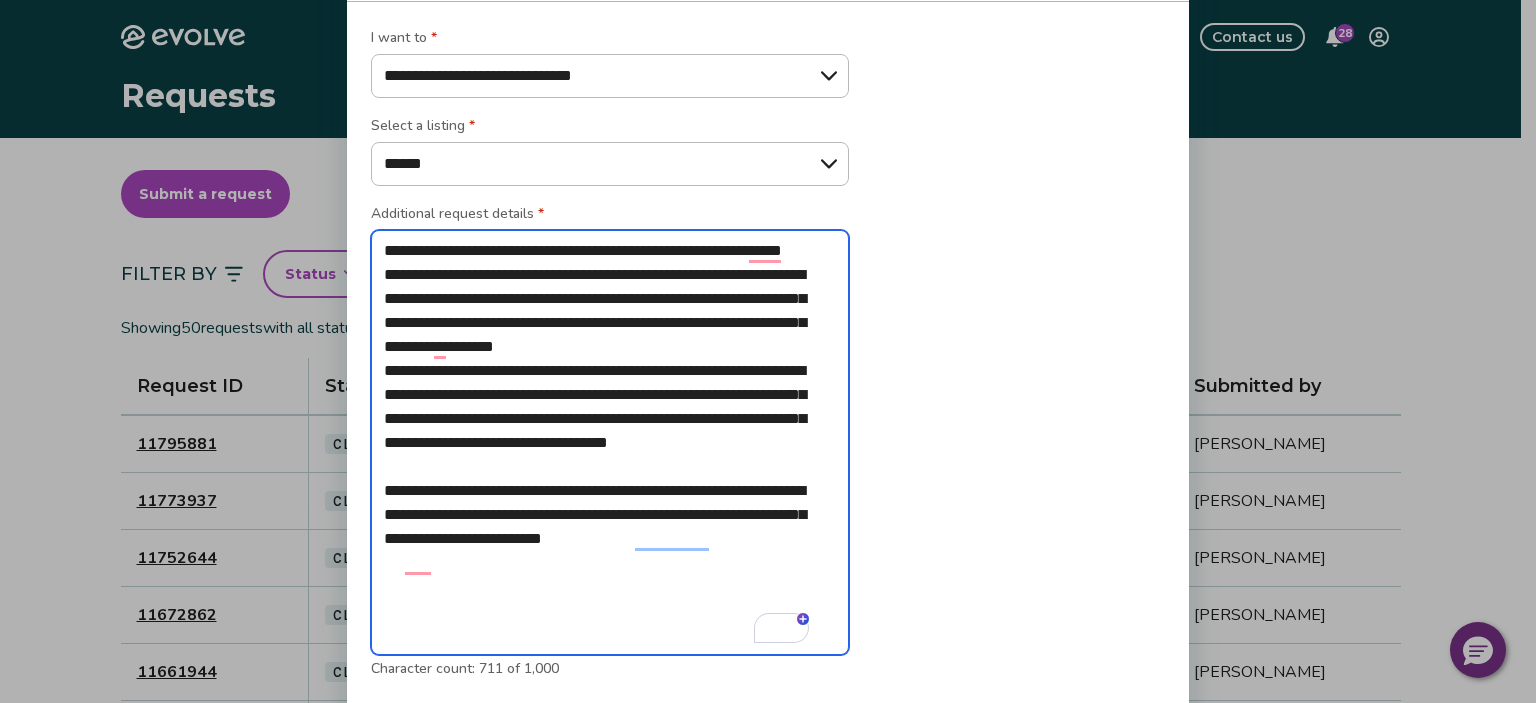 click on "**********" at bounding box center (610, 443) 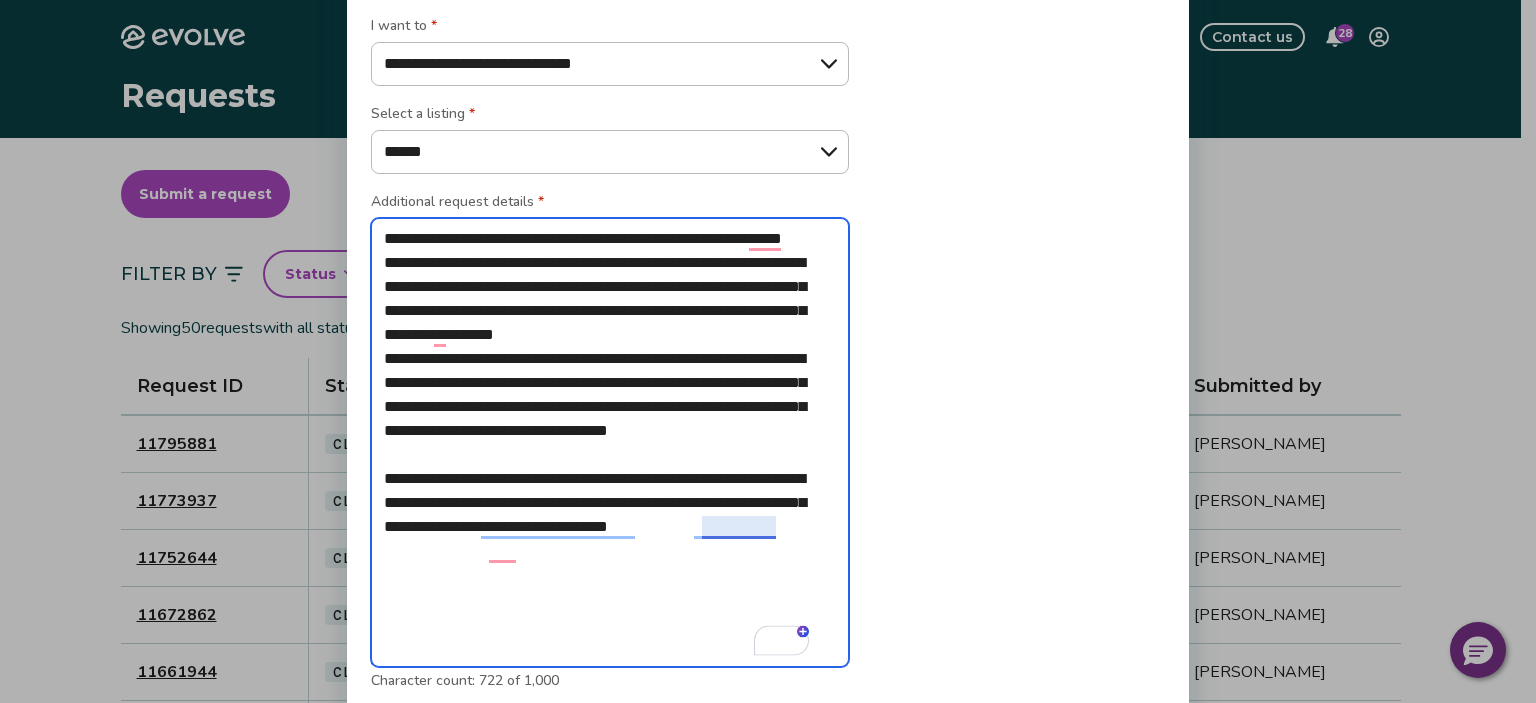 click on "**********" at bounding box center (610, 443) 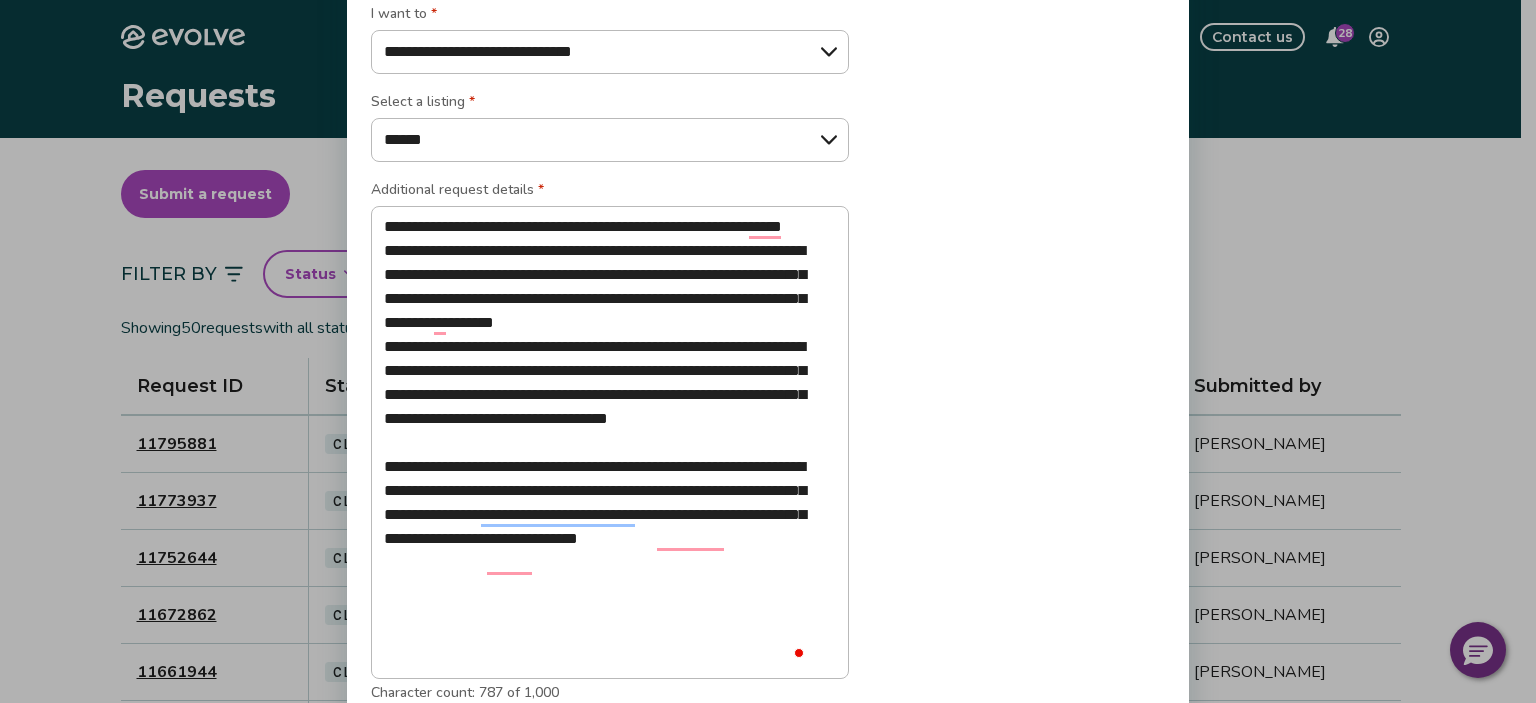 select on "**********" 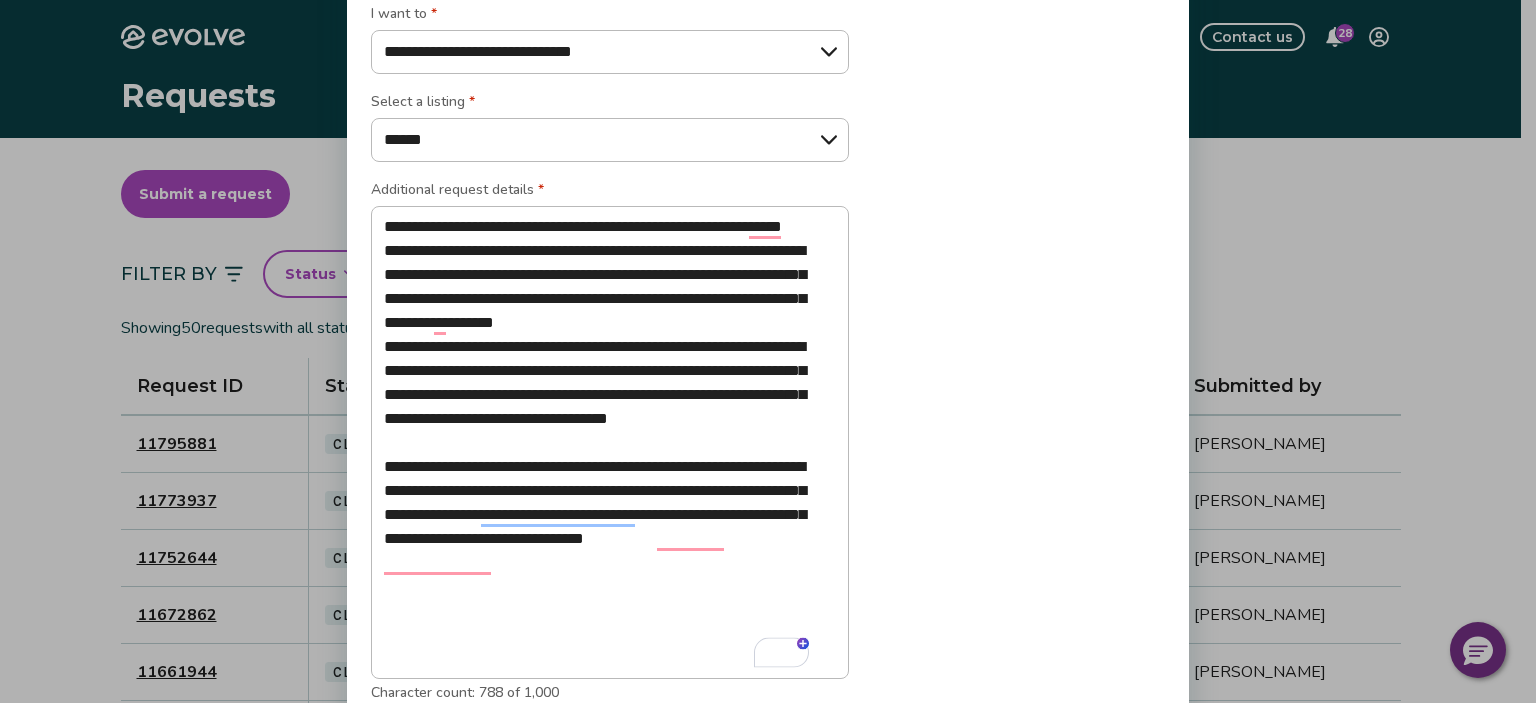 type on "**********" 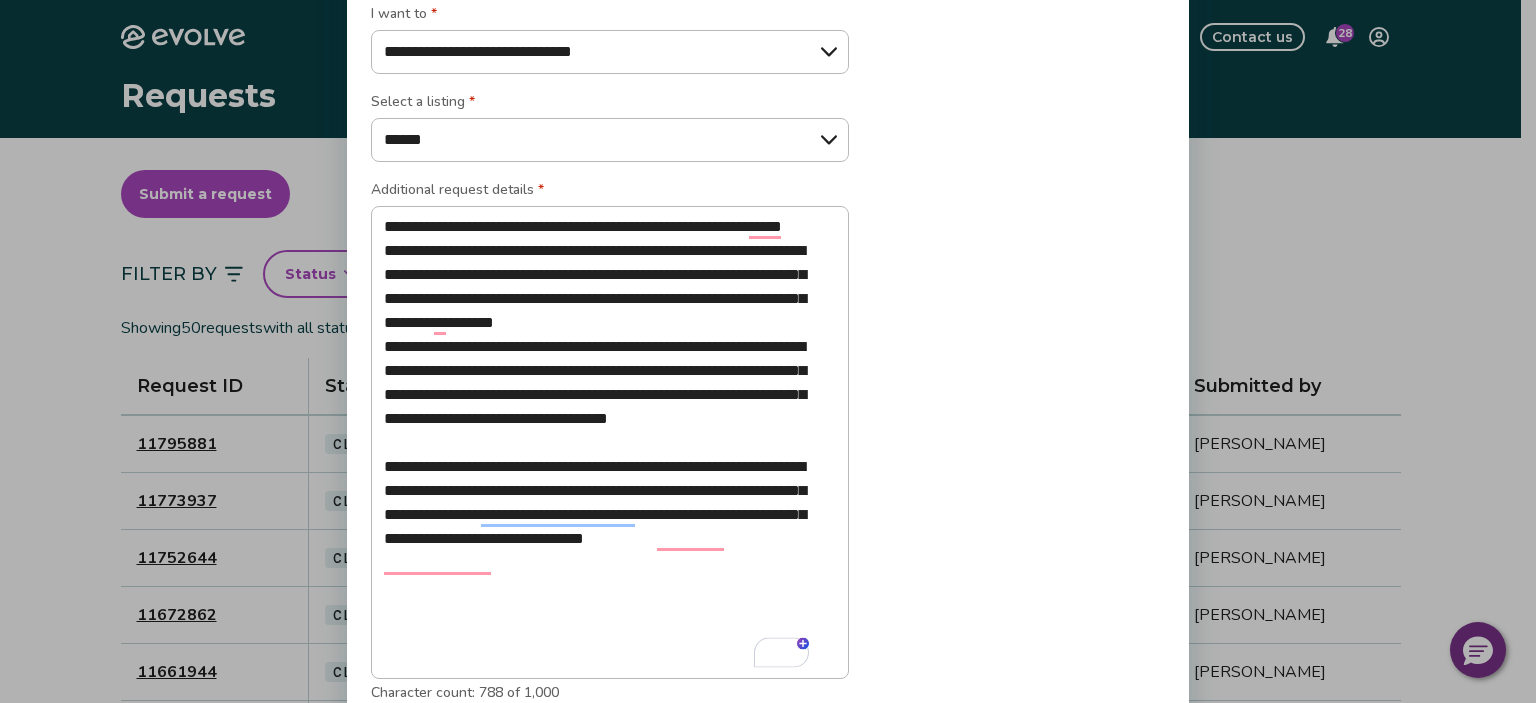 type on "*" 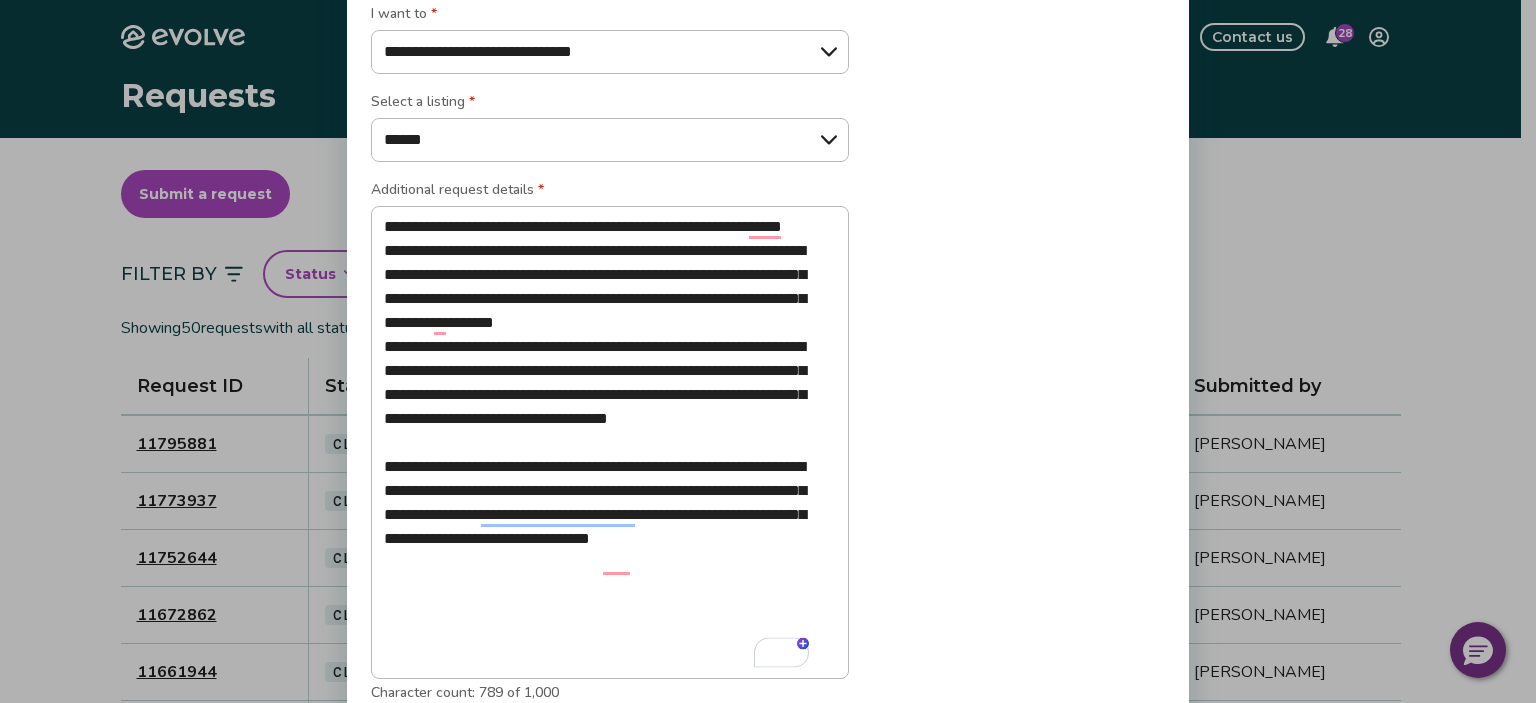 type on "**********" 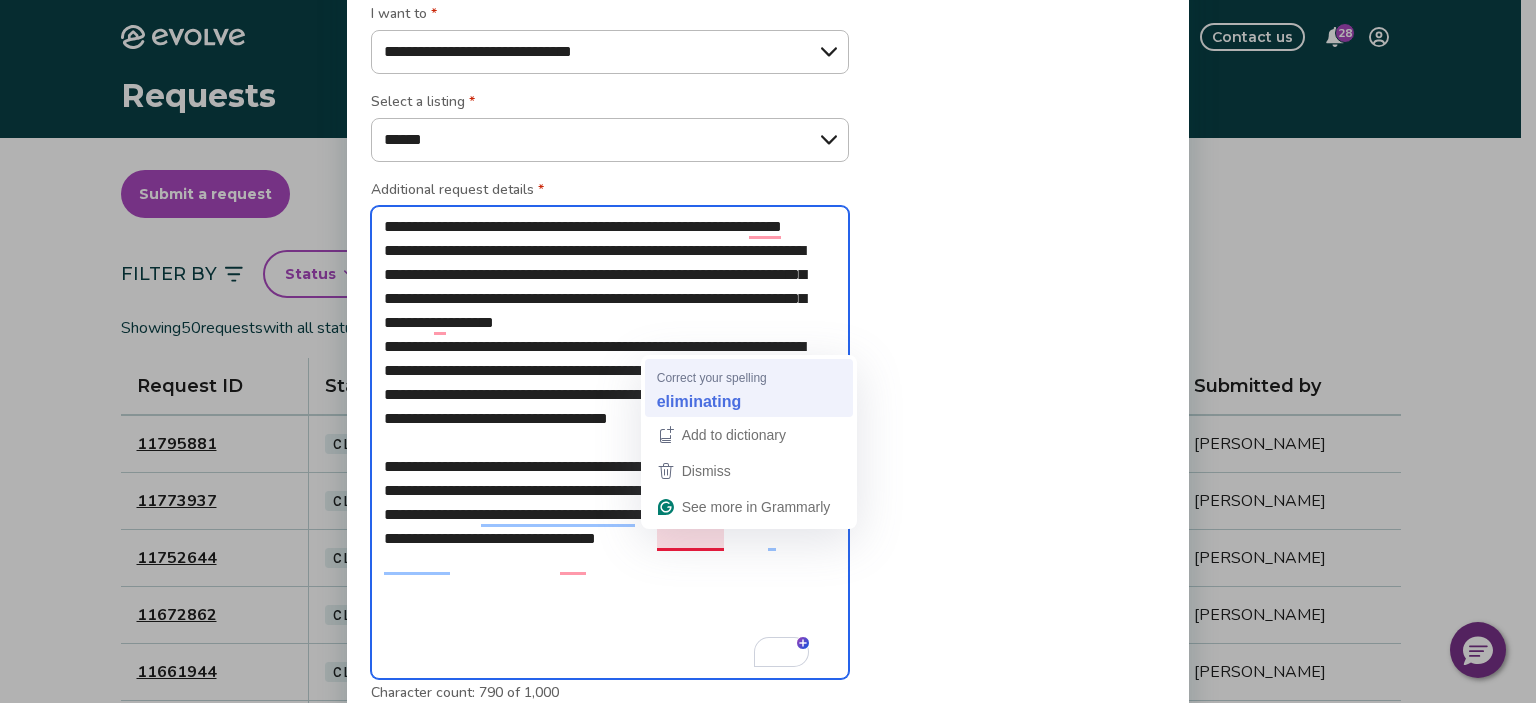type on "**********" 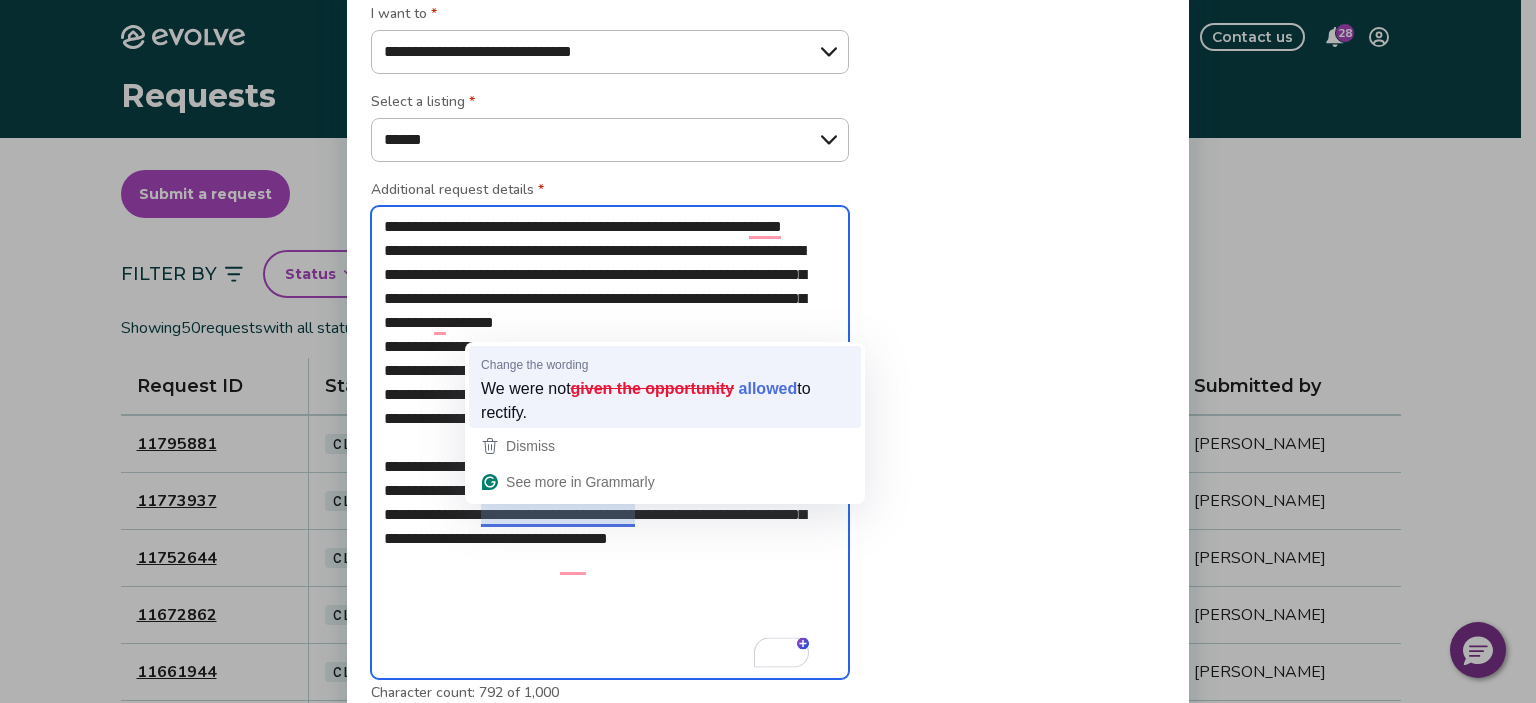 type on "**********" 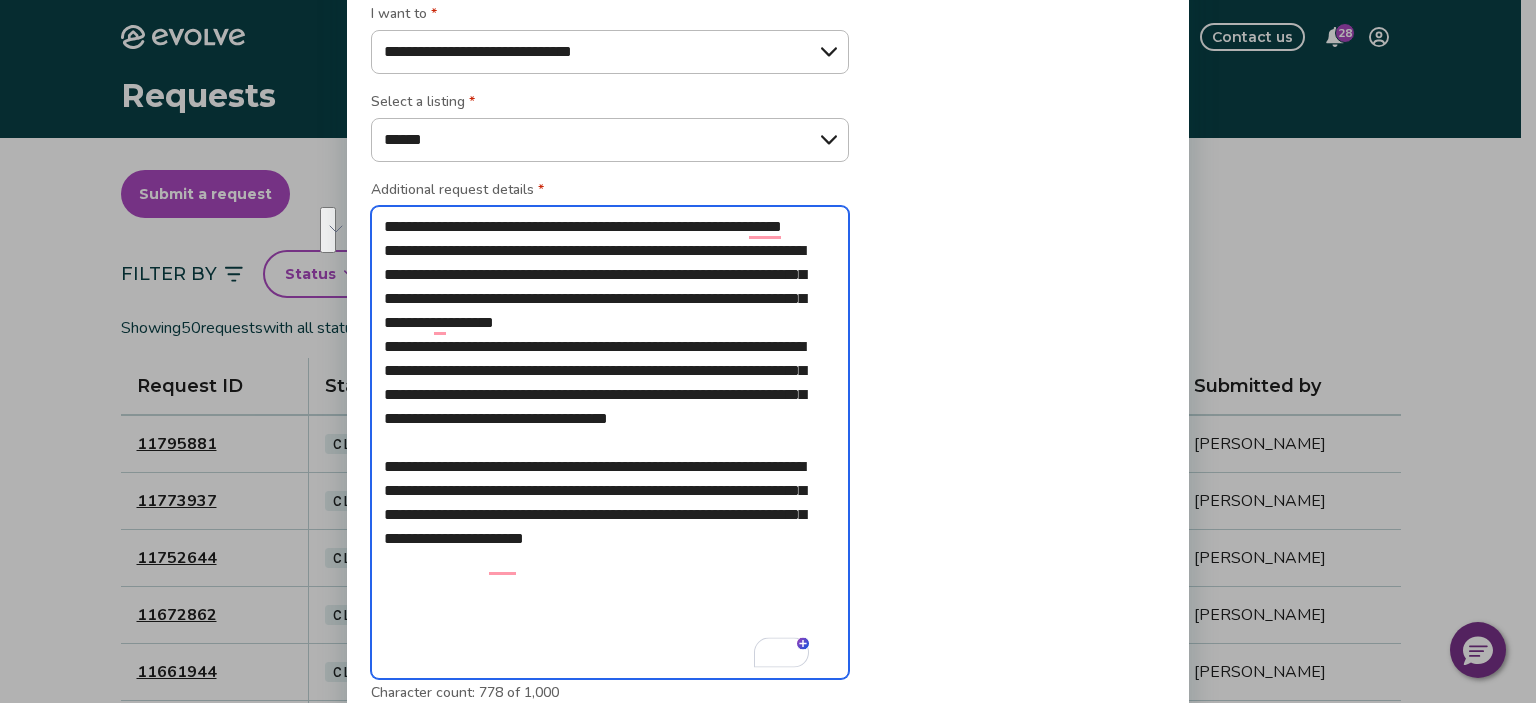 drag, startPoint x: 470, startPoint y: 621, endPoint x: 383, endPoint y: 589, distance: 92.69843 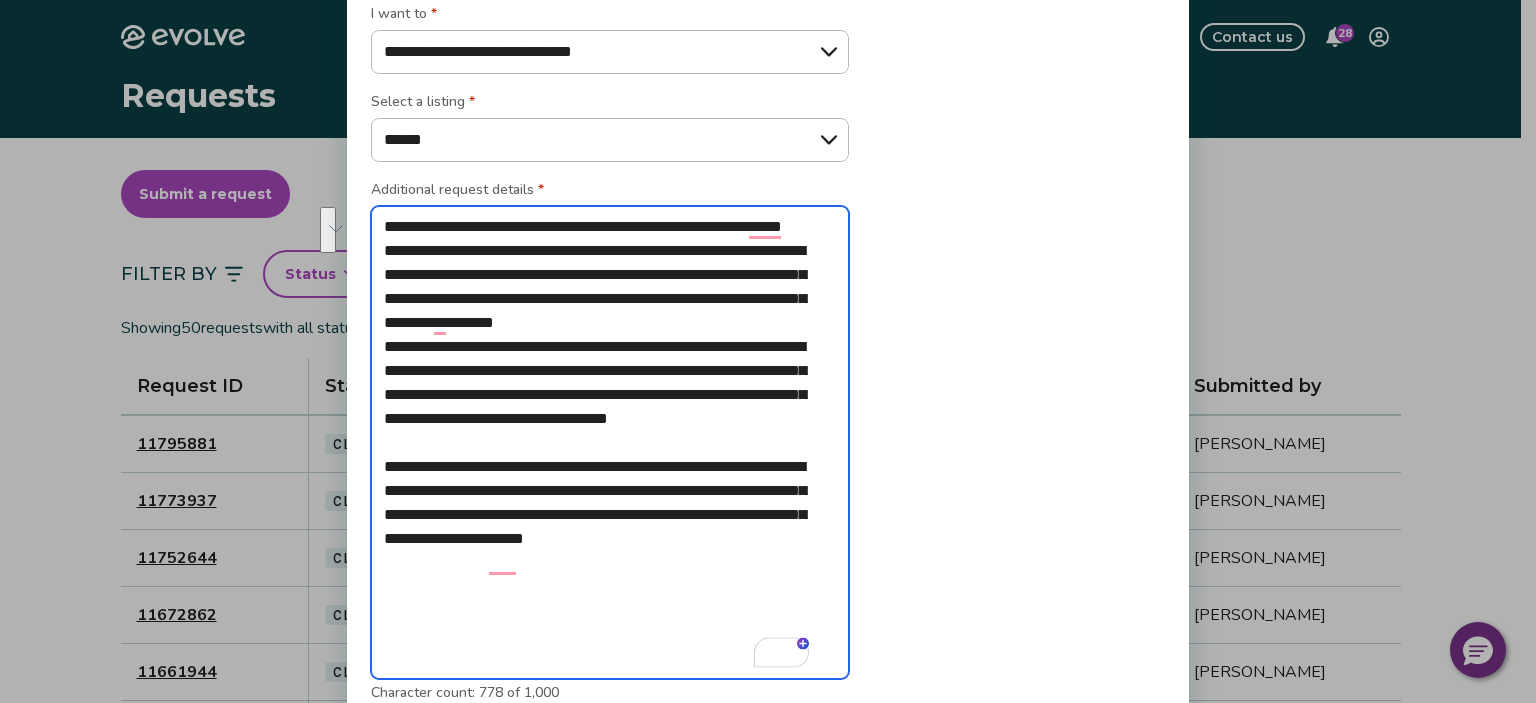 click on "**********" at bounding box center [610, 443] 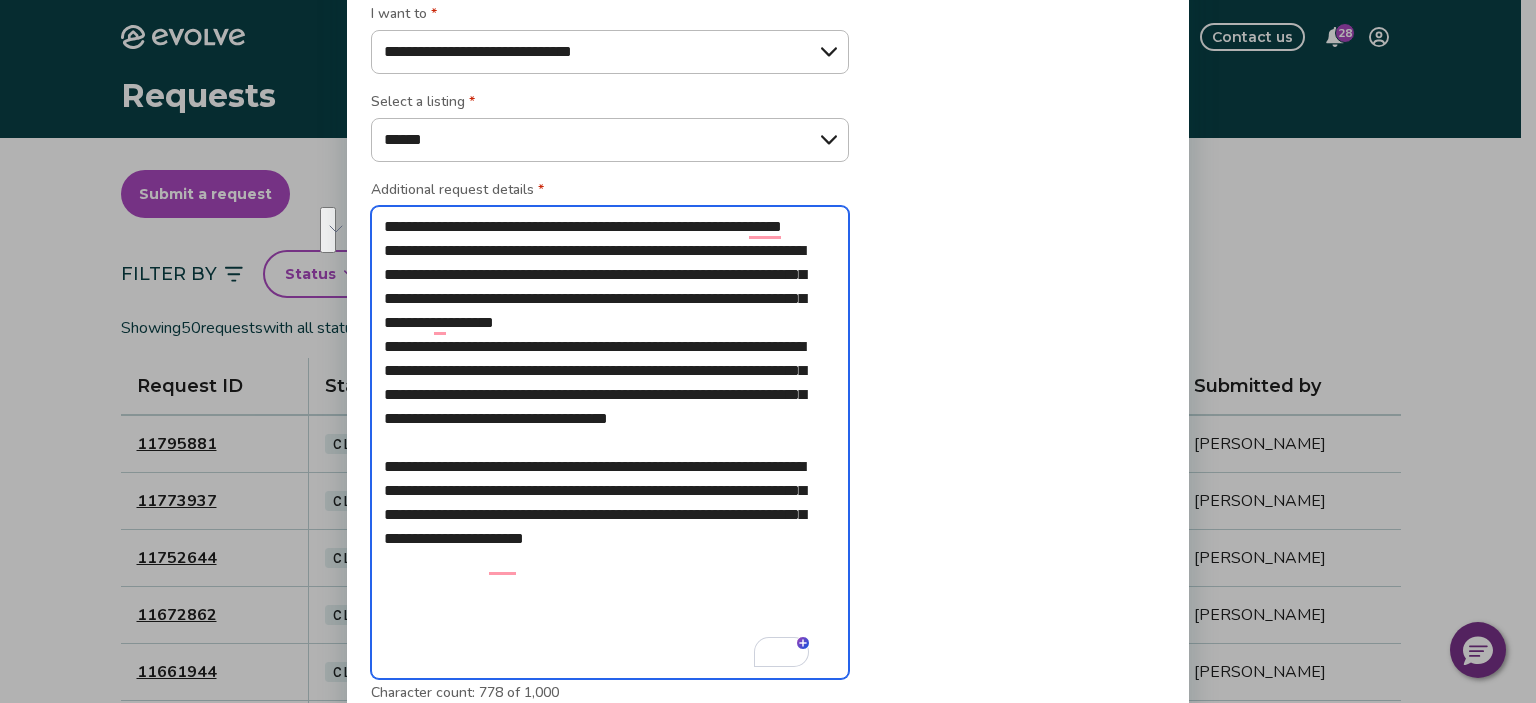 type on "**********" 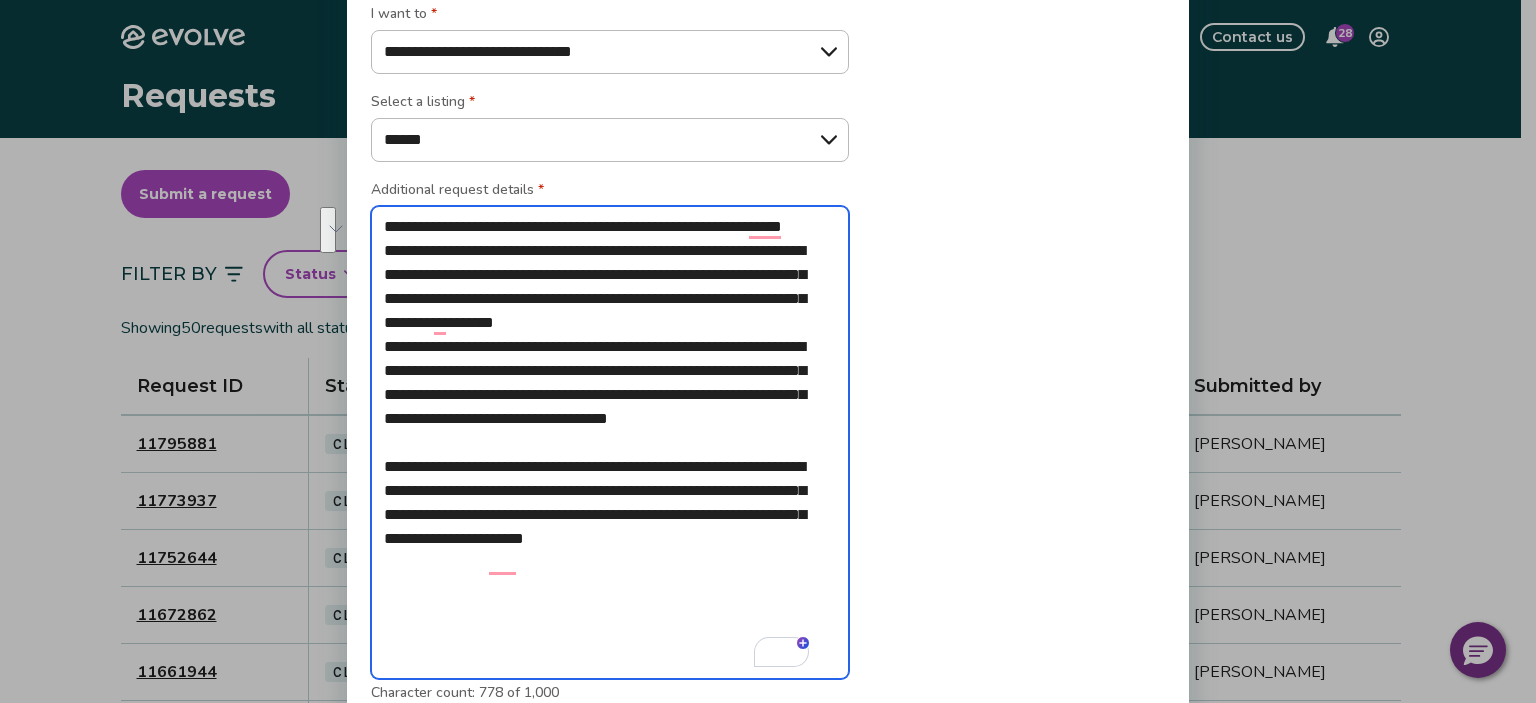 type on "*" 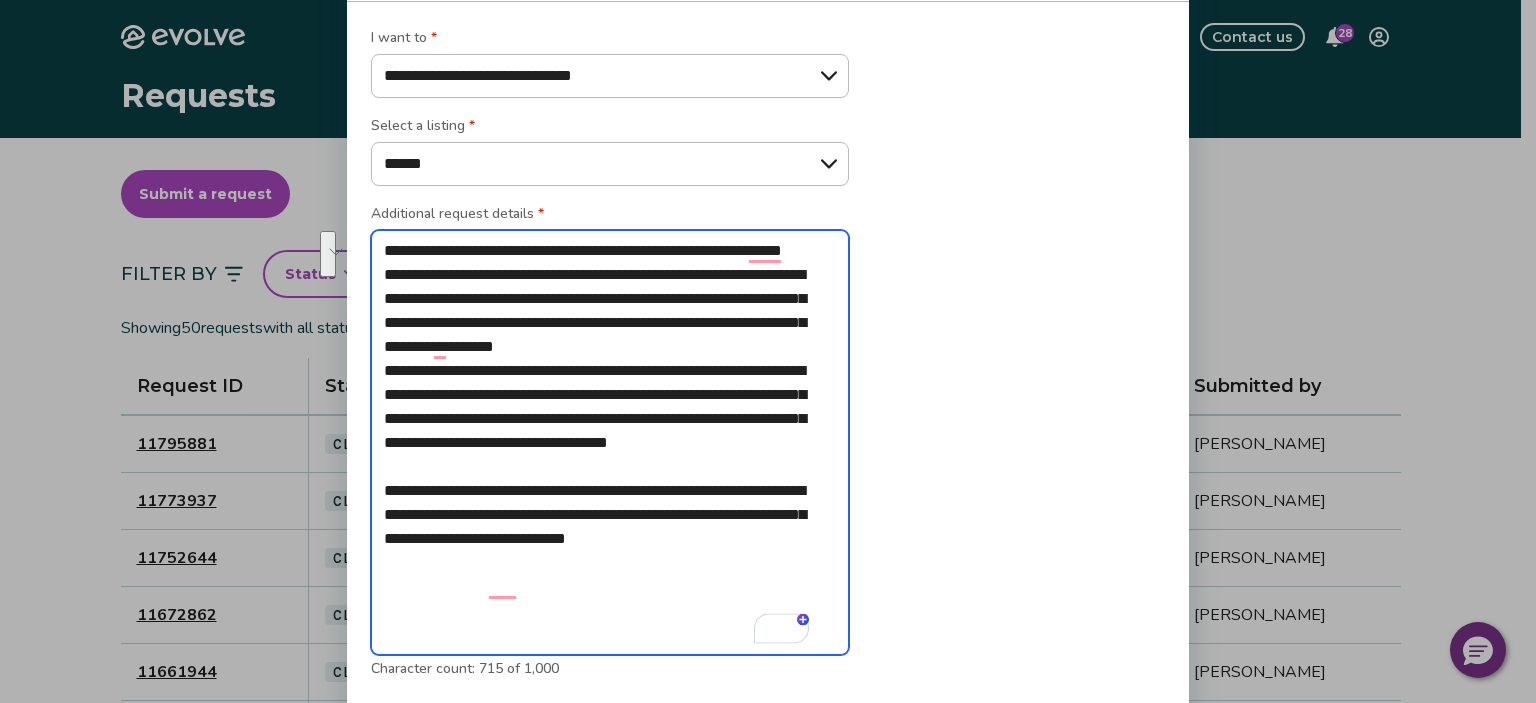 drag, startPoint x: 784, startPoint y: 575, endPoint x: 708, endPoint y: 565, distance: 76.655075 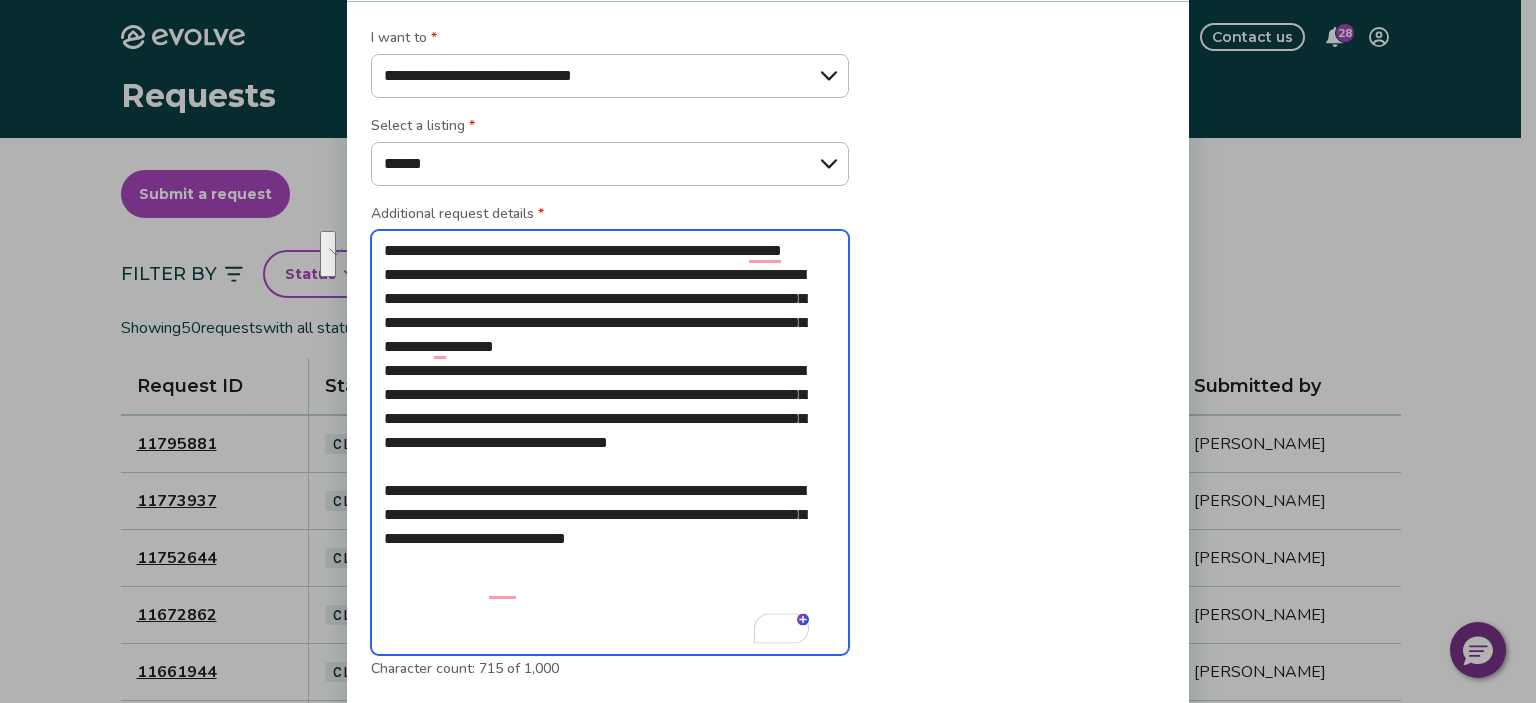 click on "**********" at bounding box center [610, 443] 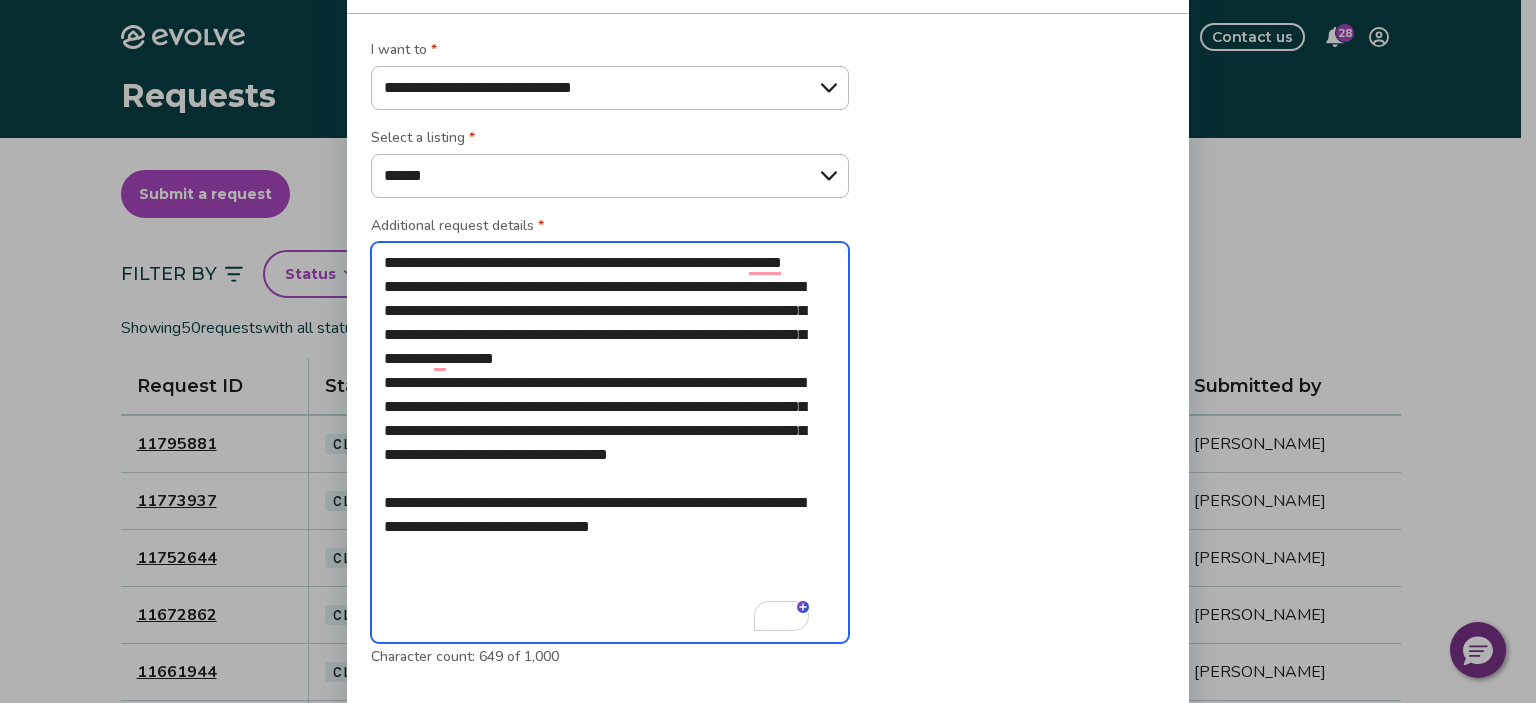 type on "**********" 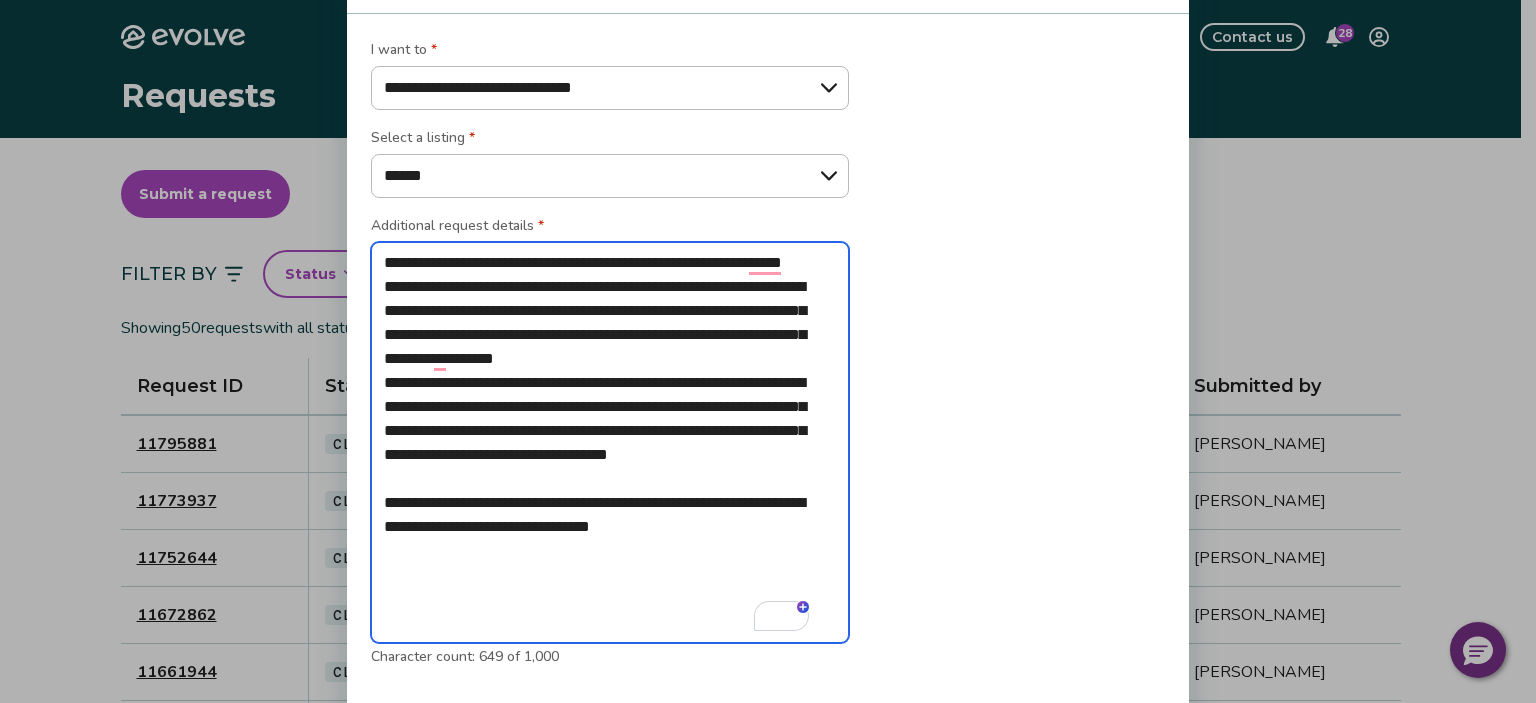 type on "*" 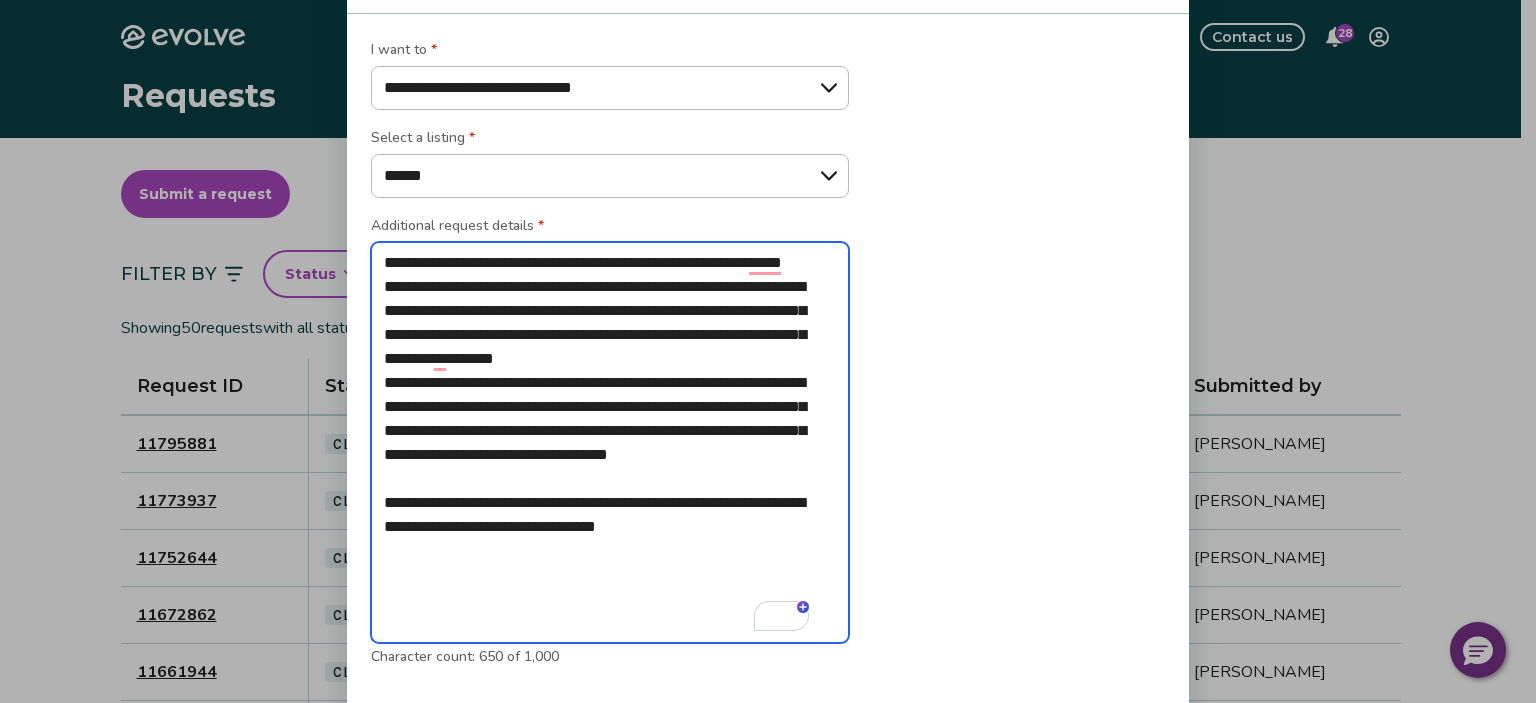 type on "**********" 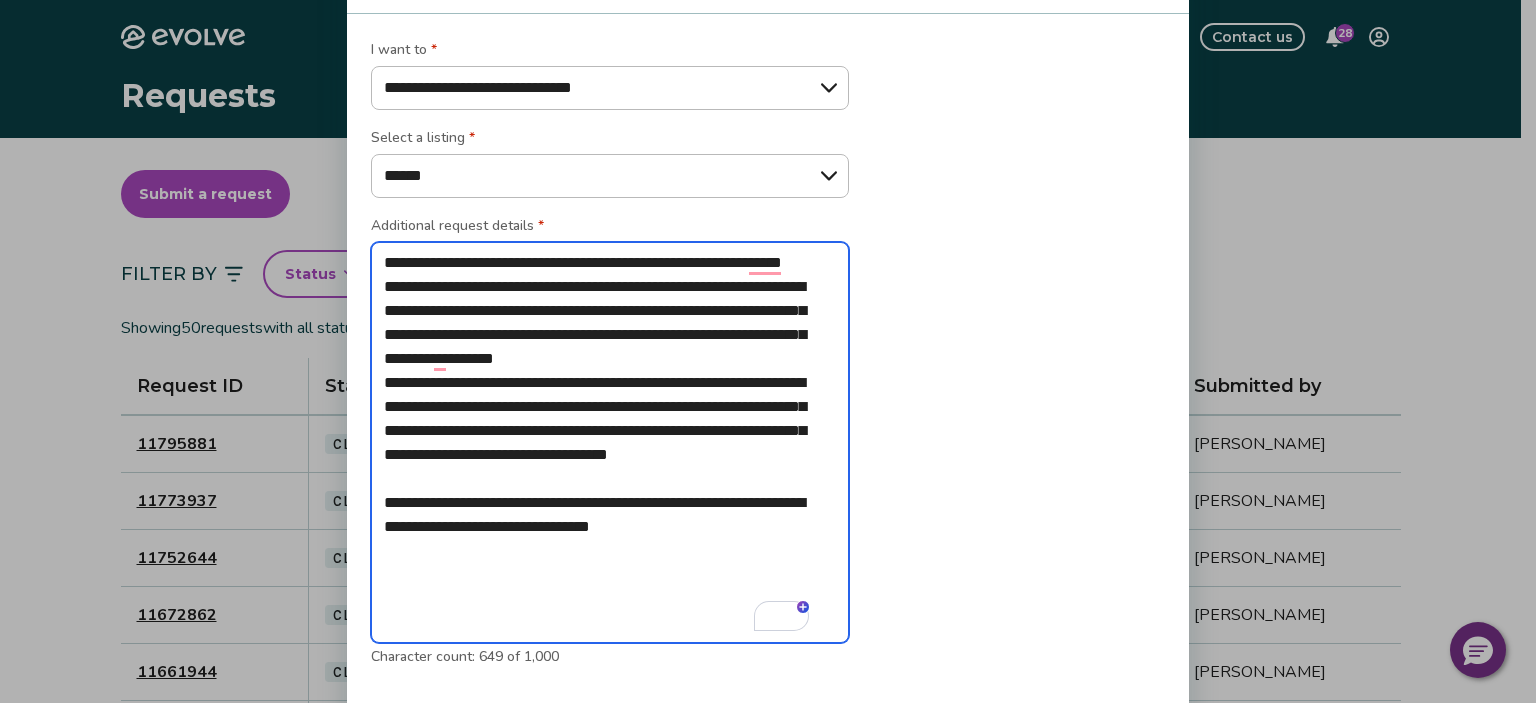 type on "**********" 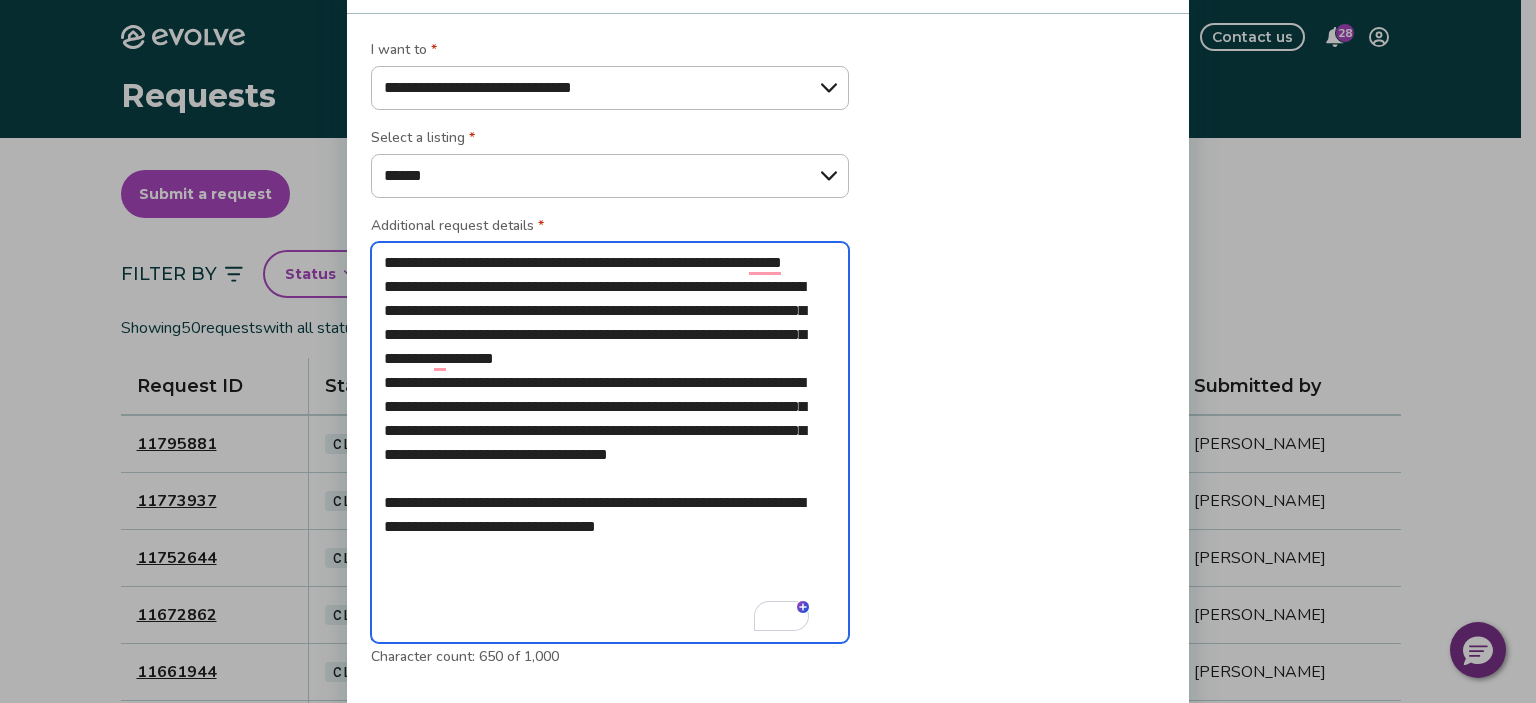 type on "**********" 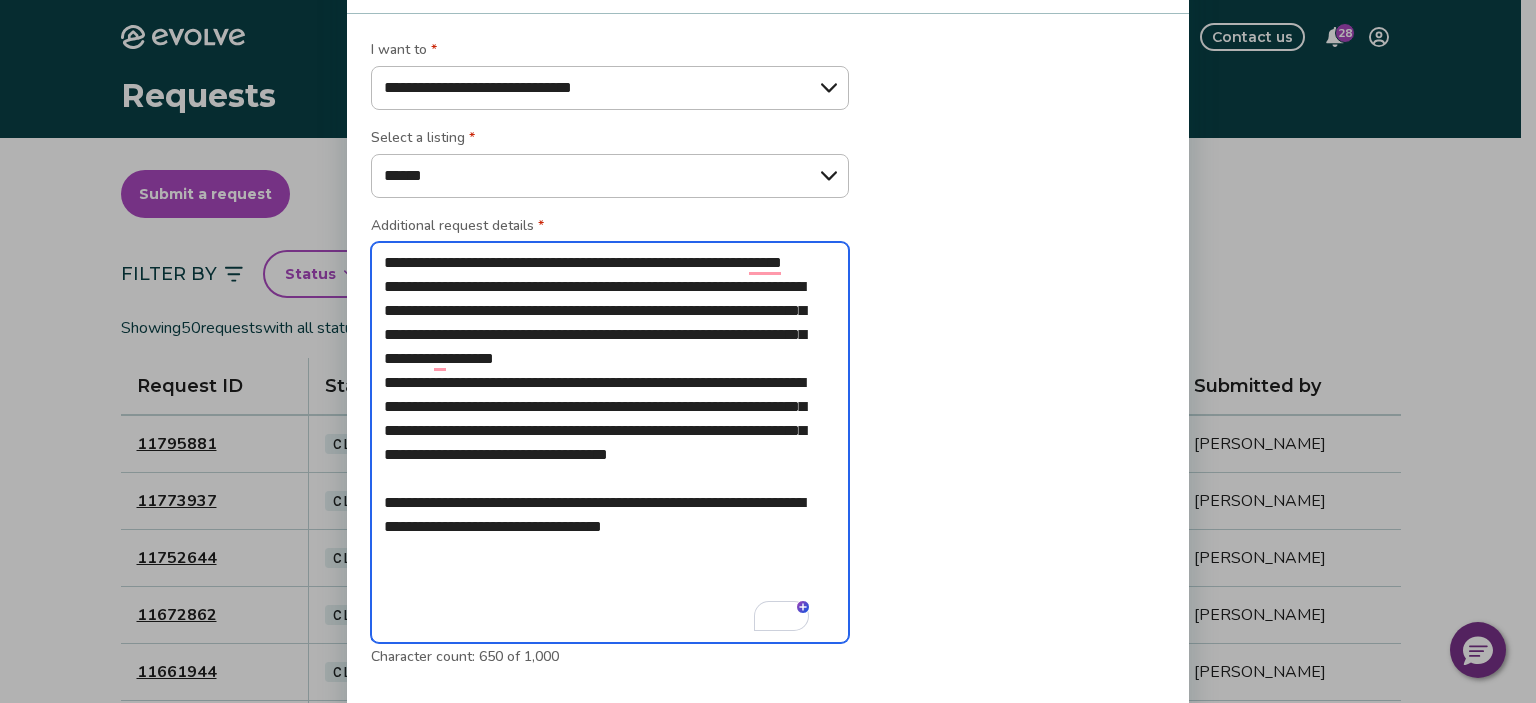 type on "**********" 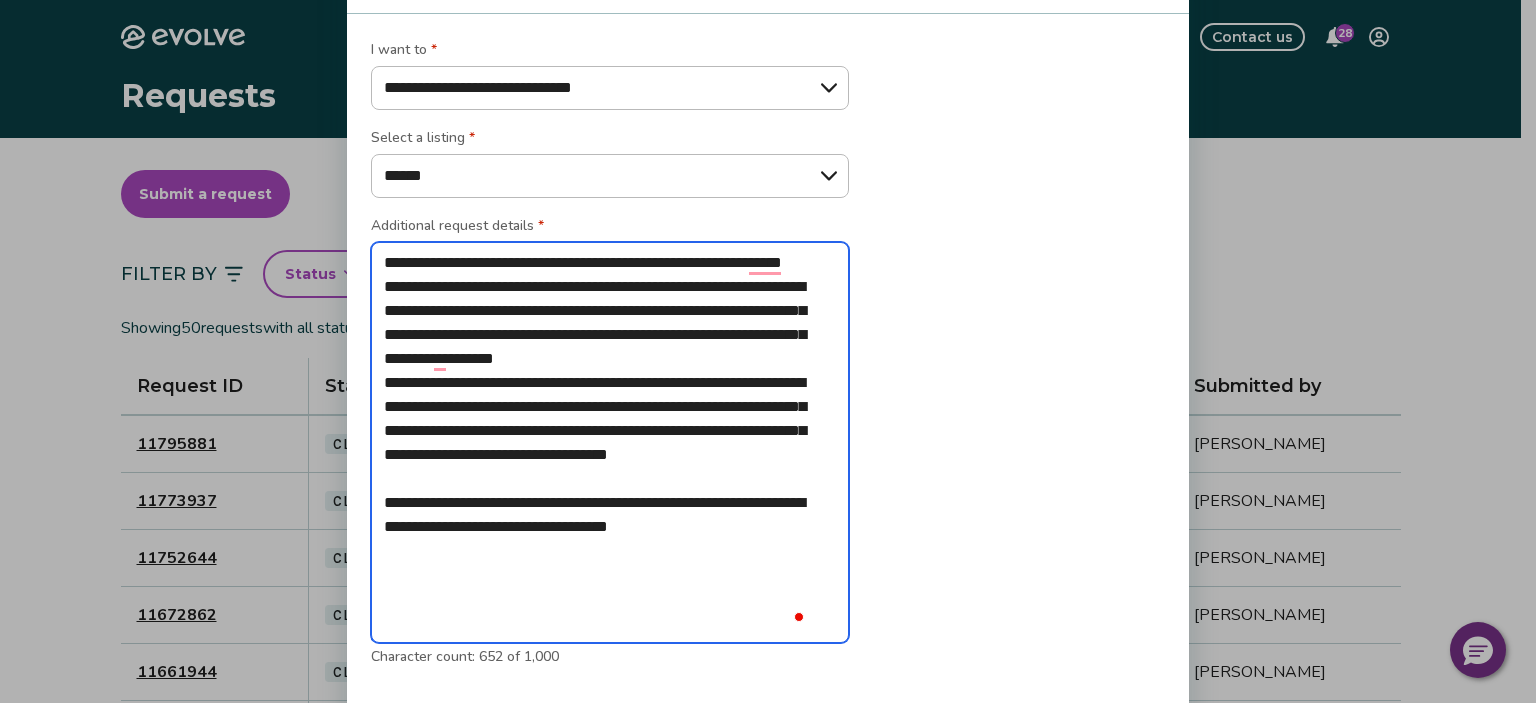 type on "**********" 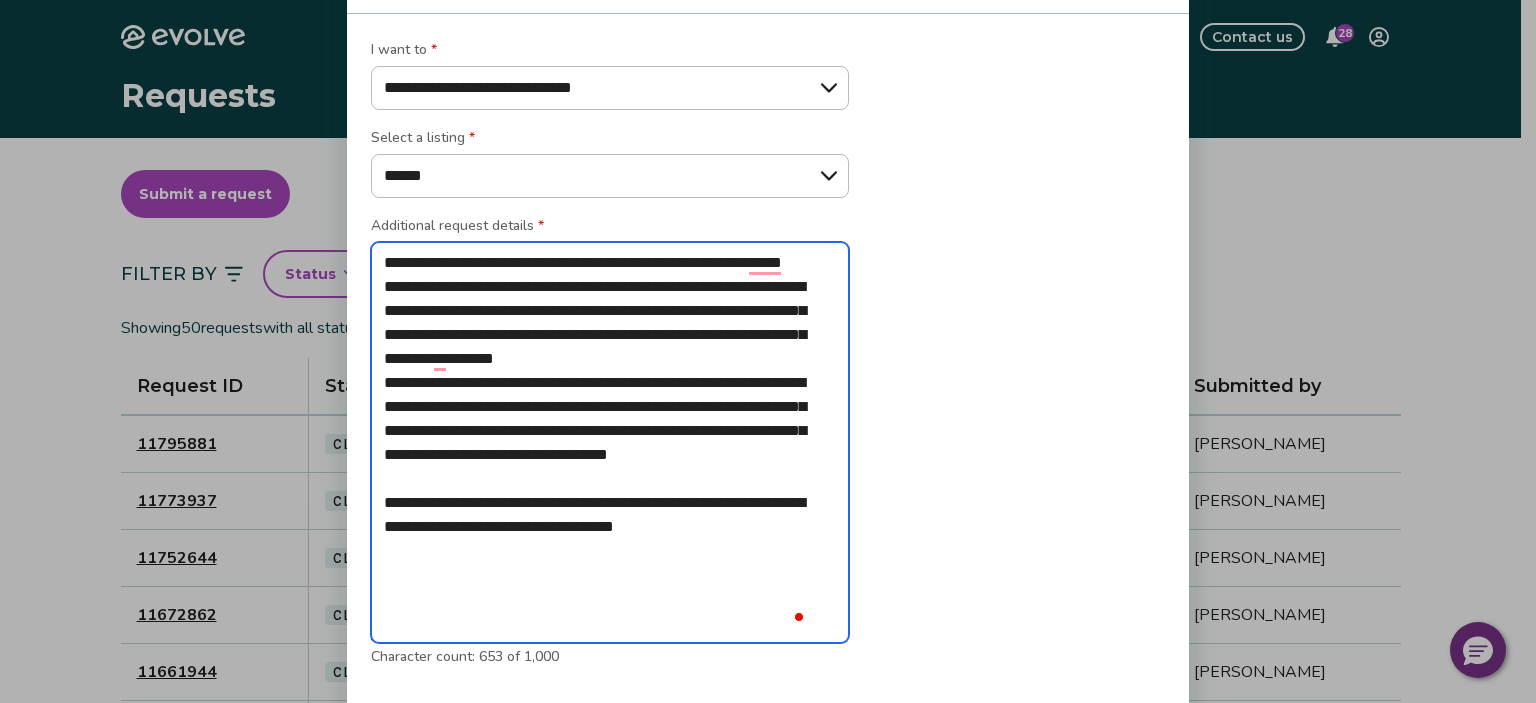 type on "**********" 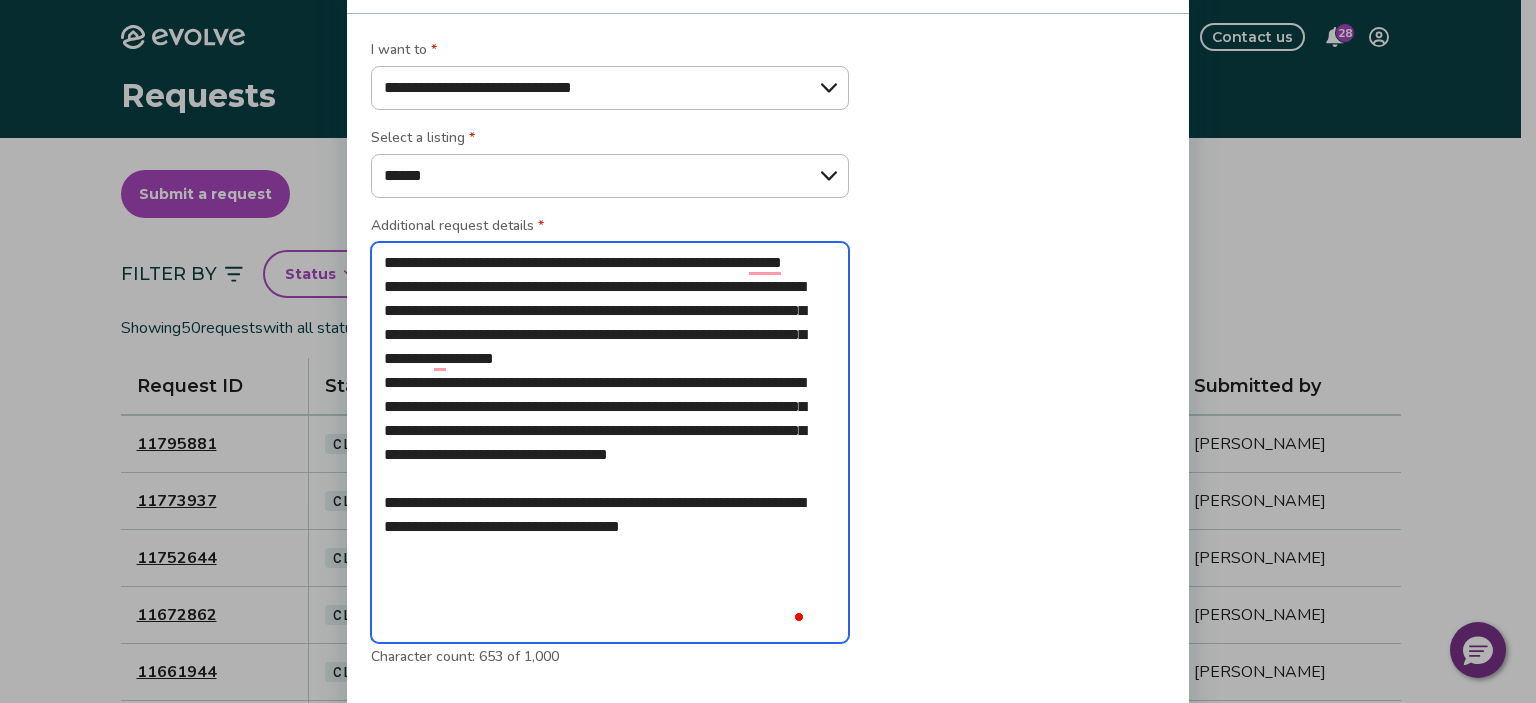 type on "**********" 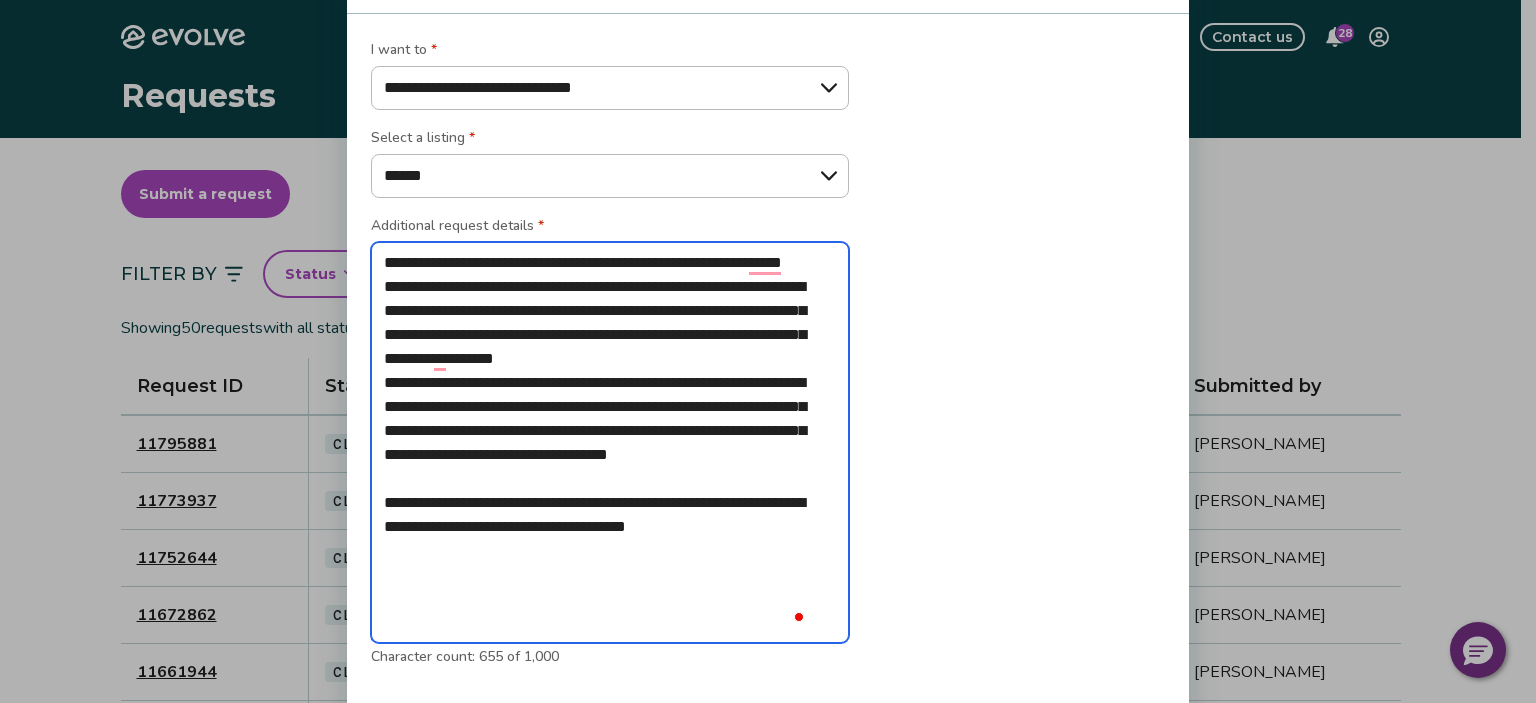 type on "**********" 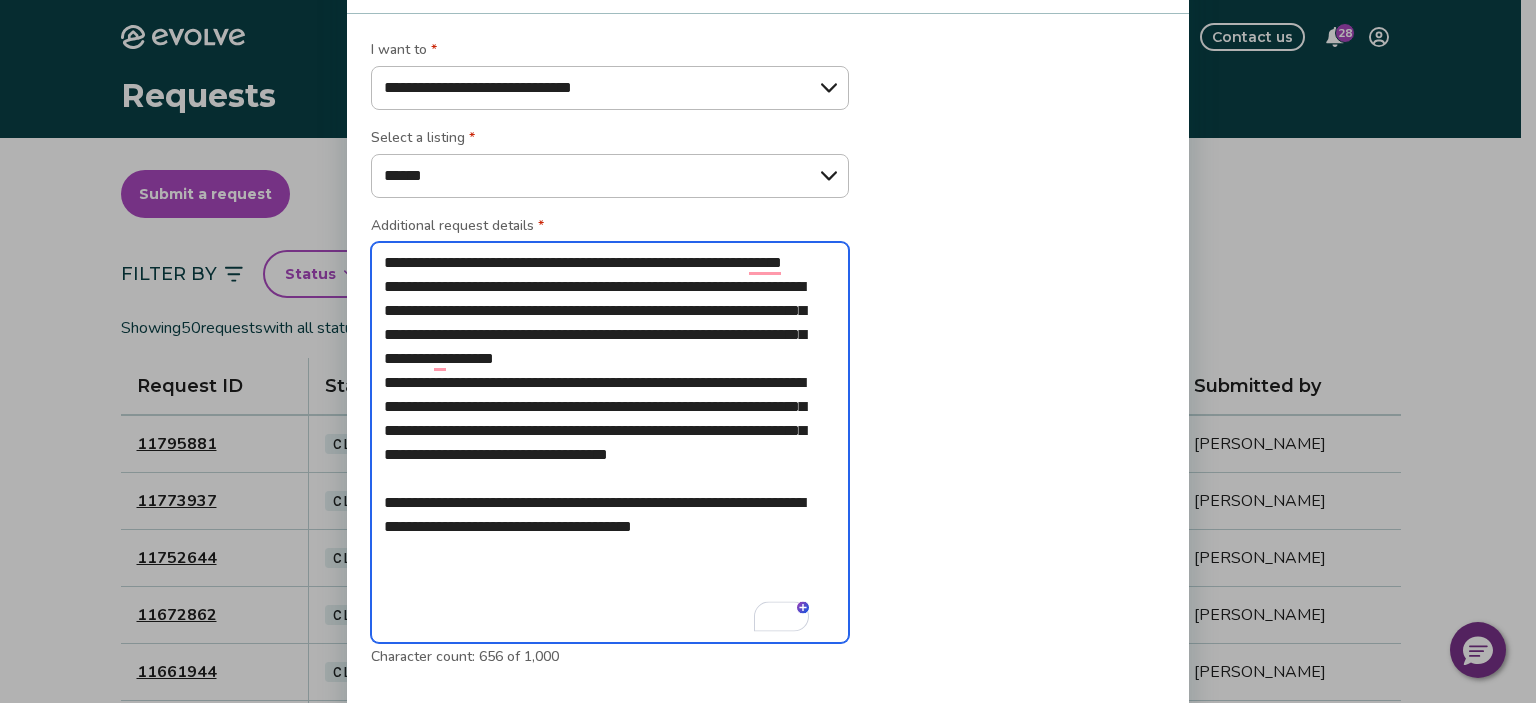 type on "**********" 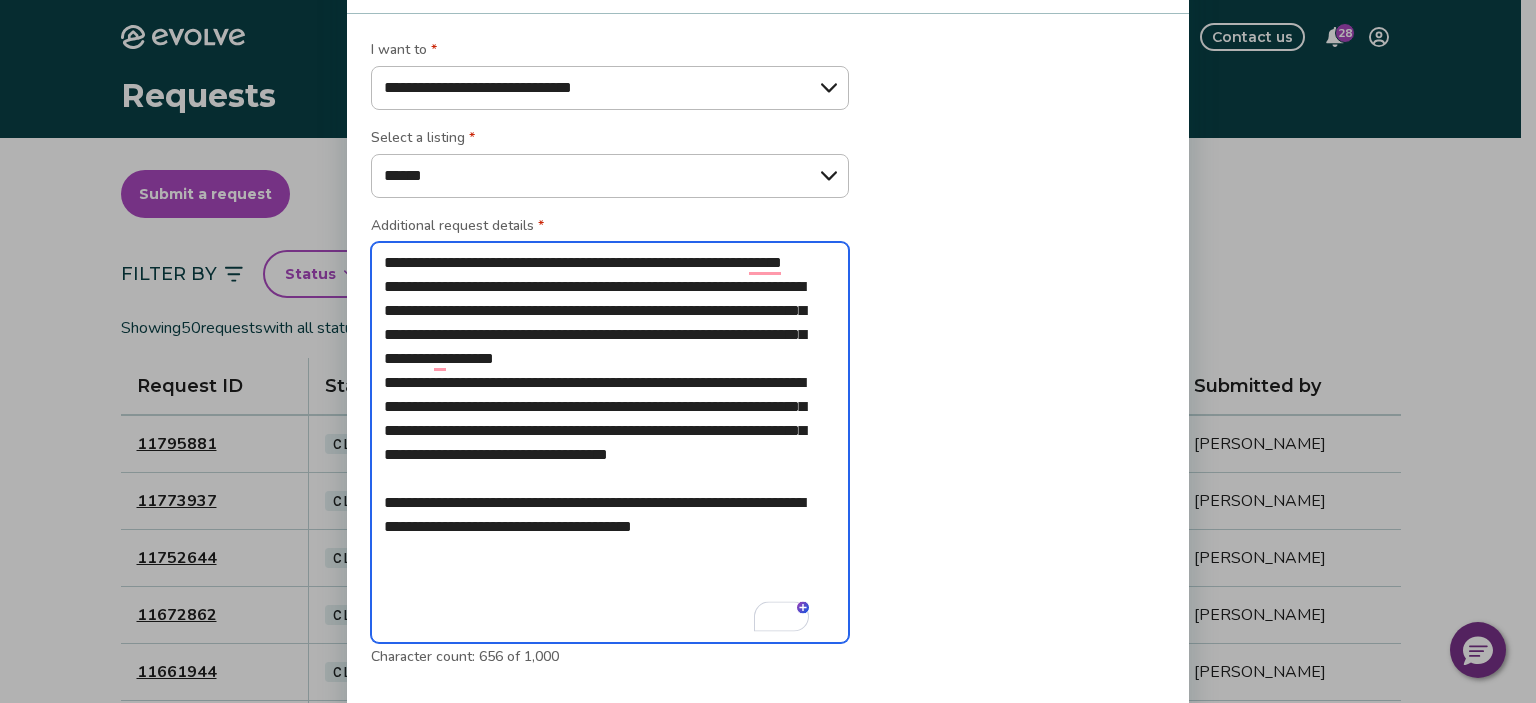 type on "*" 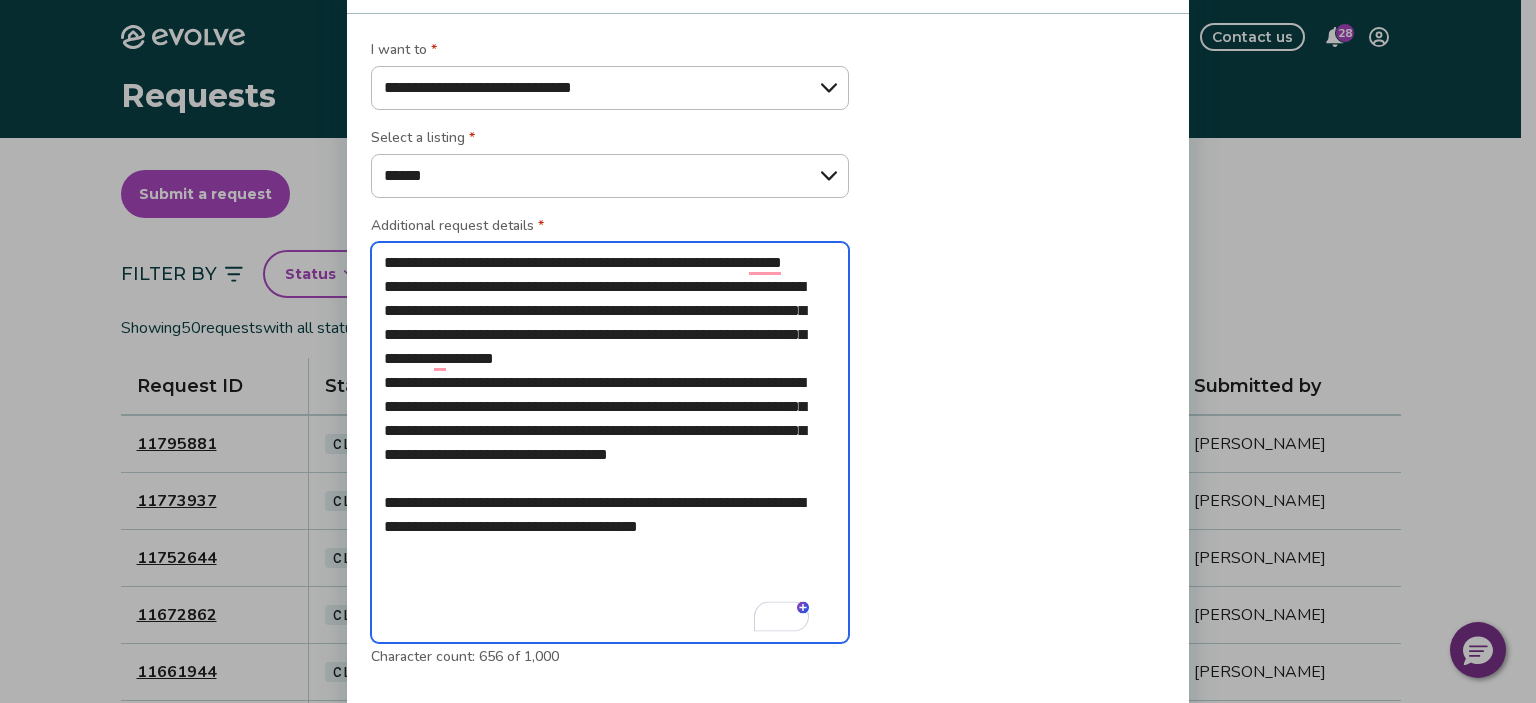 type on "**********" 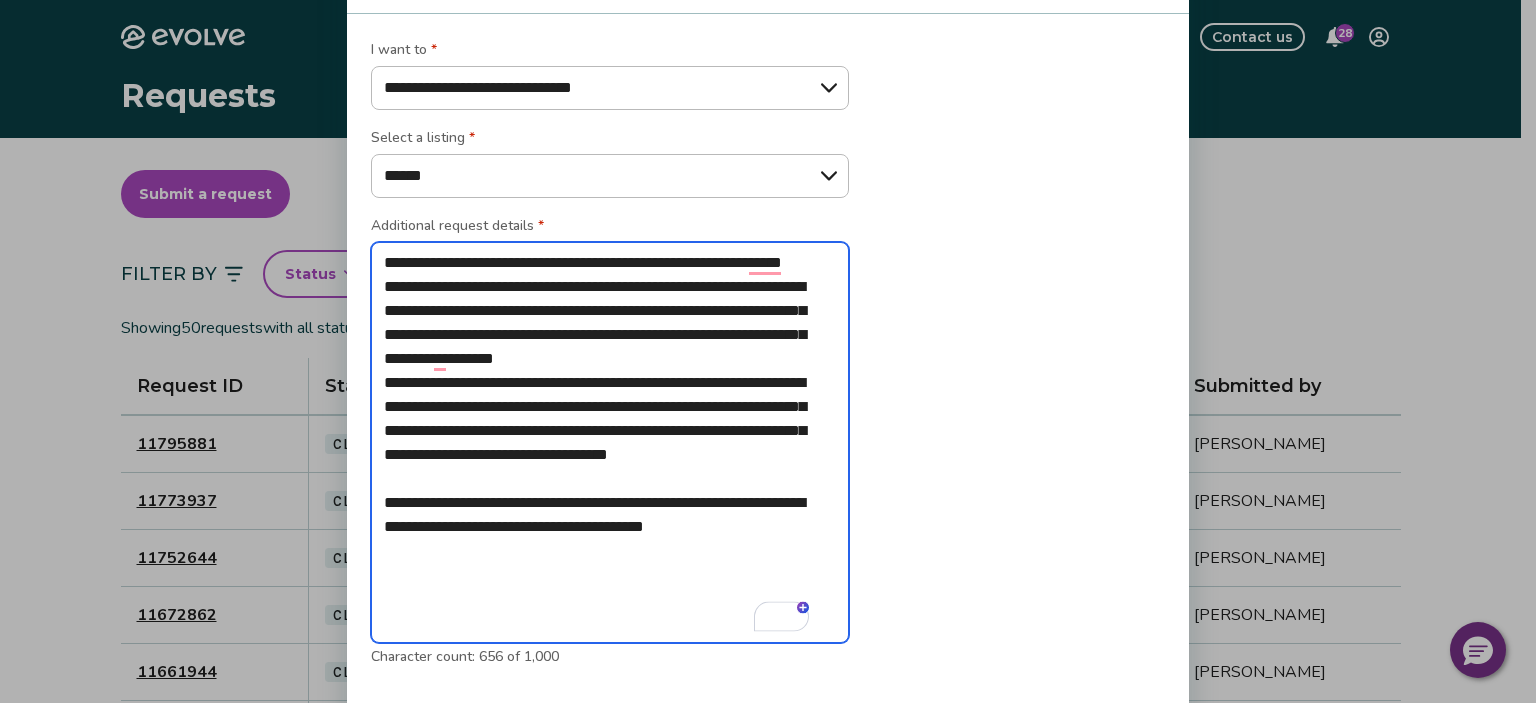 type on "*" 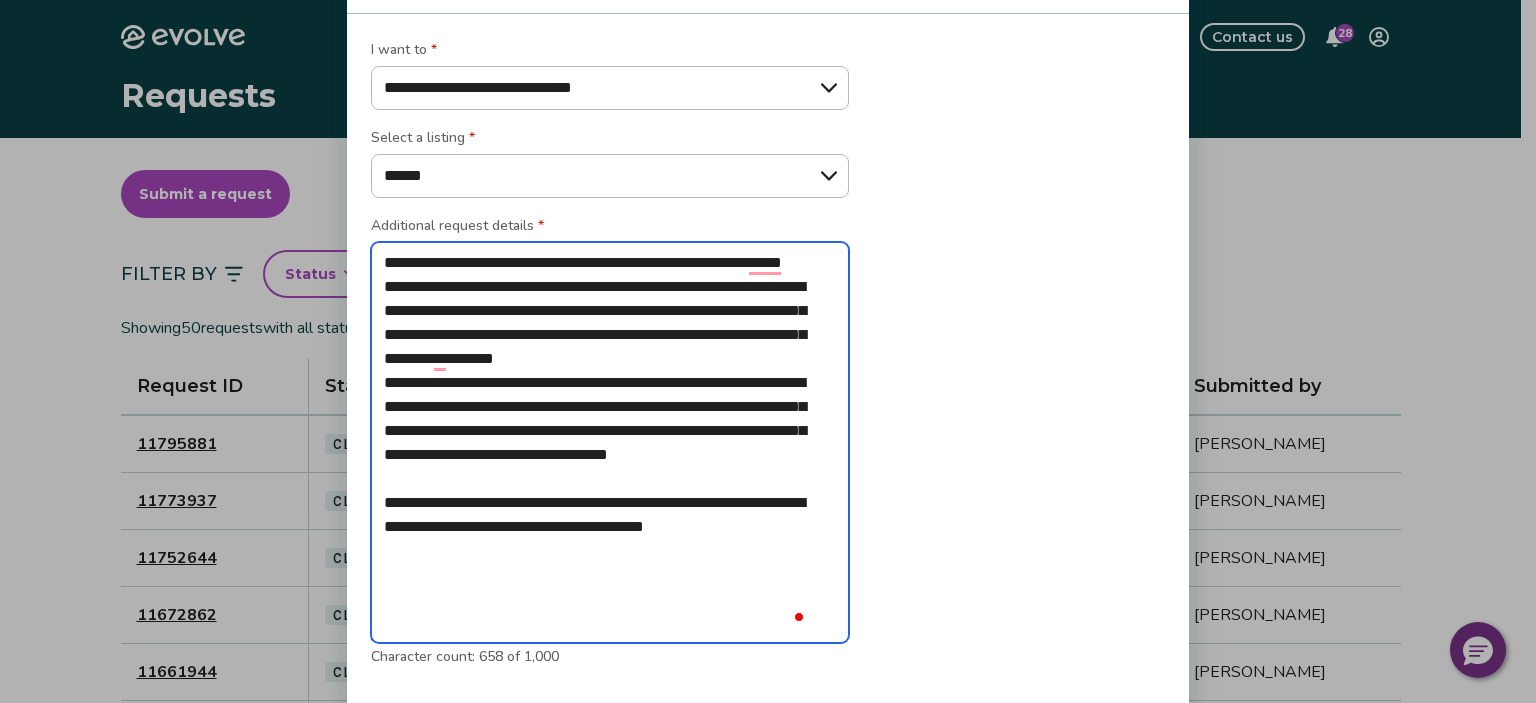 type on "**********" 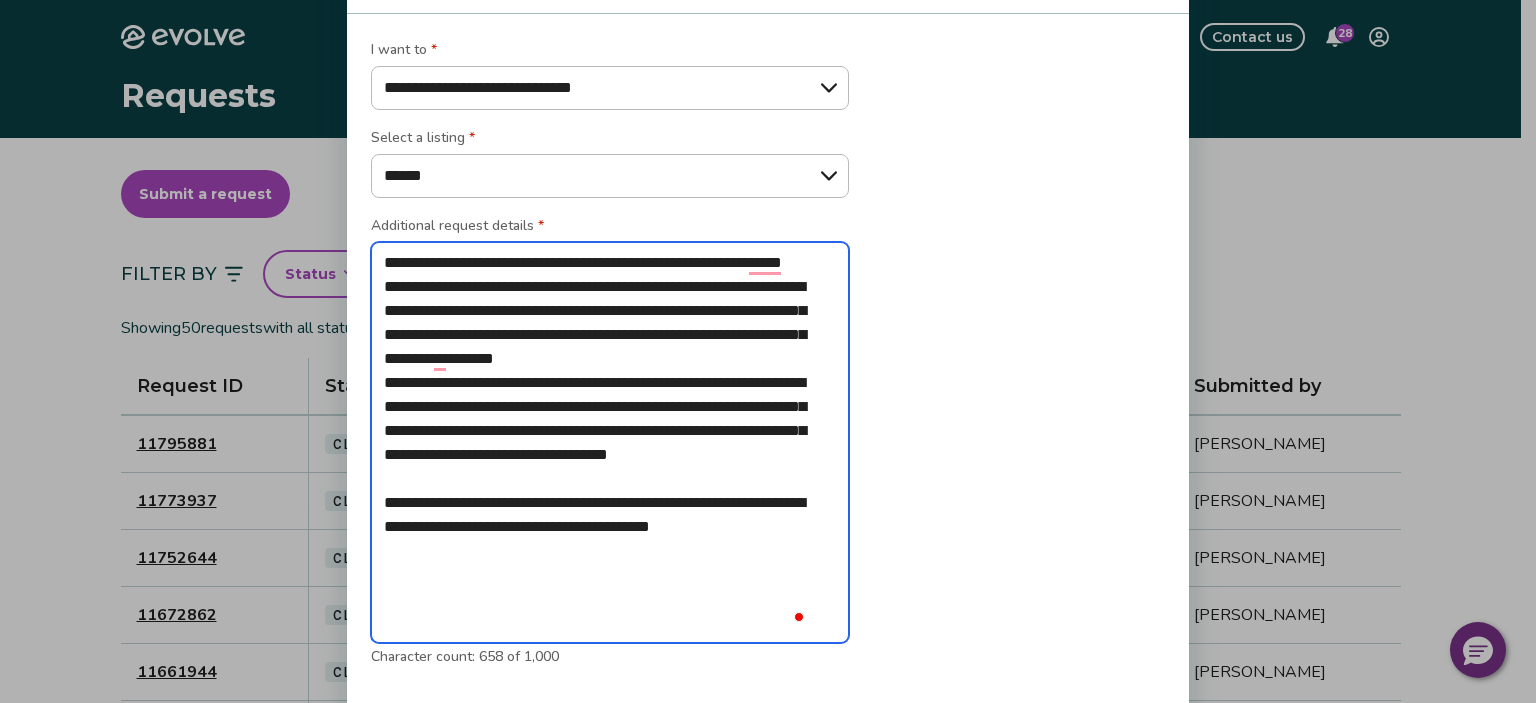 type on "**********" 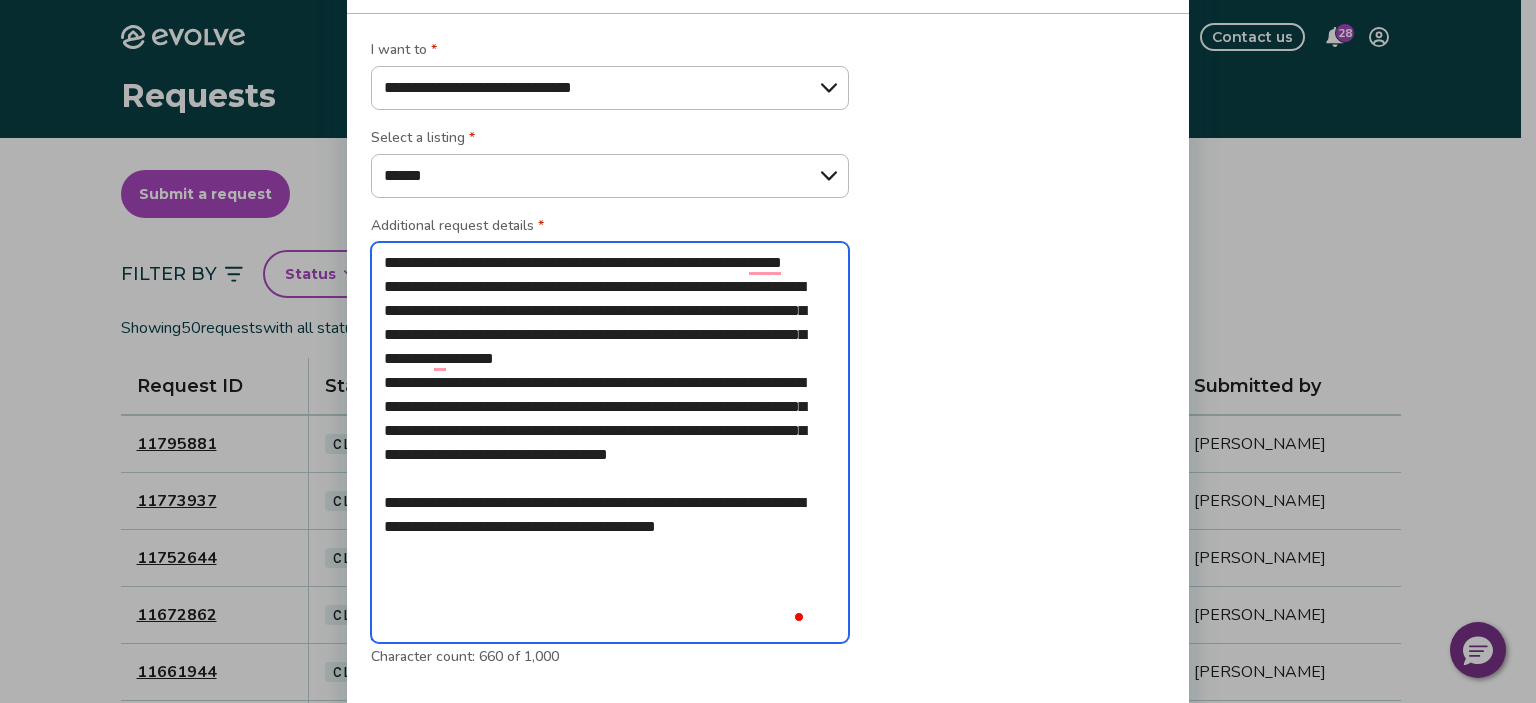 type on "**********" 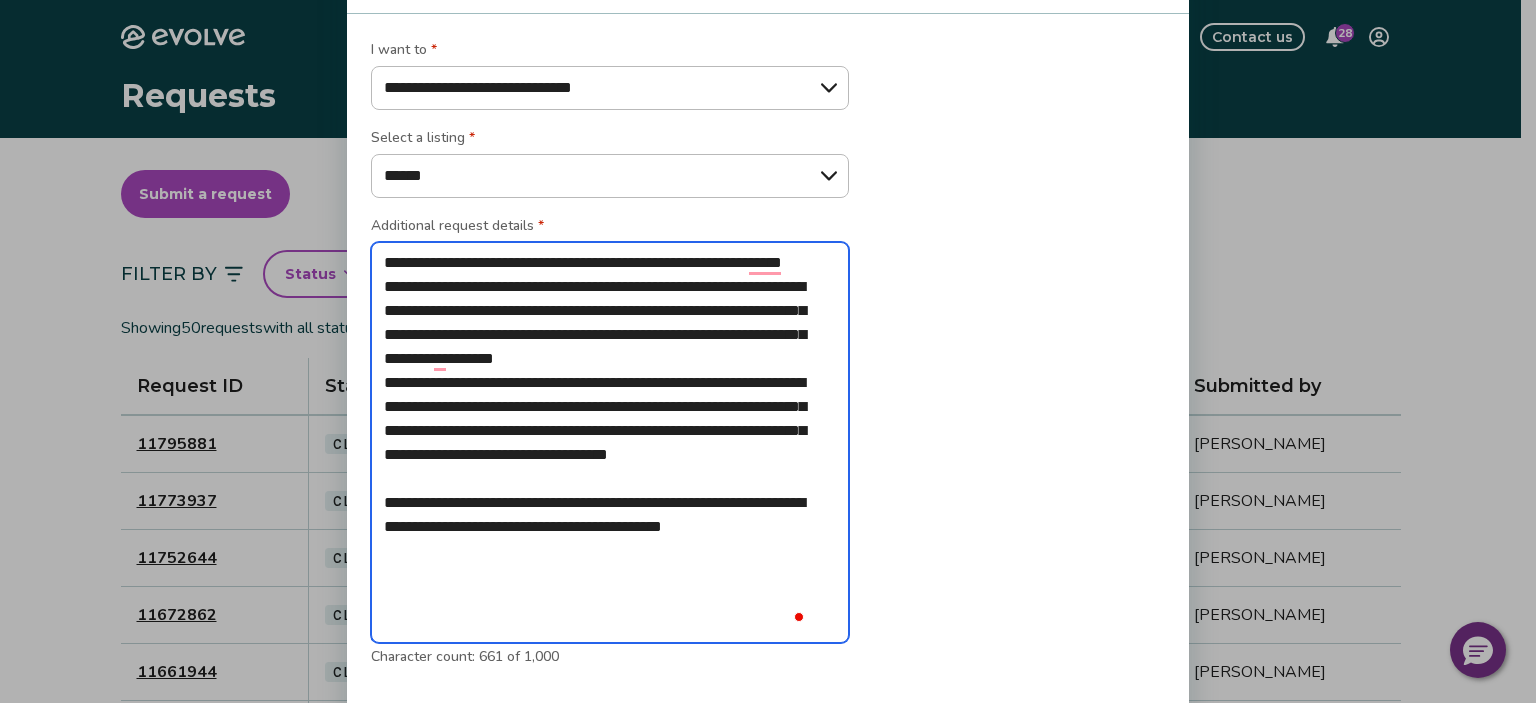 type on "**********" 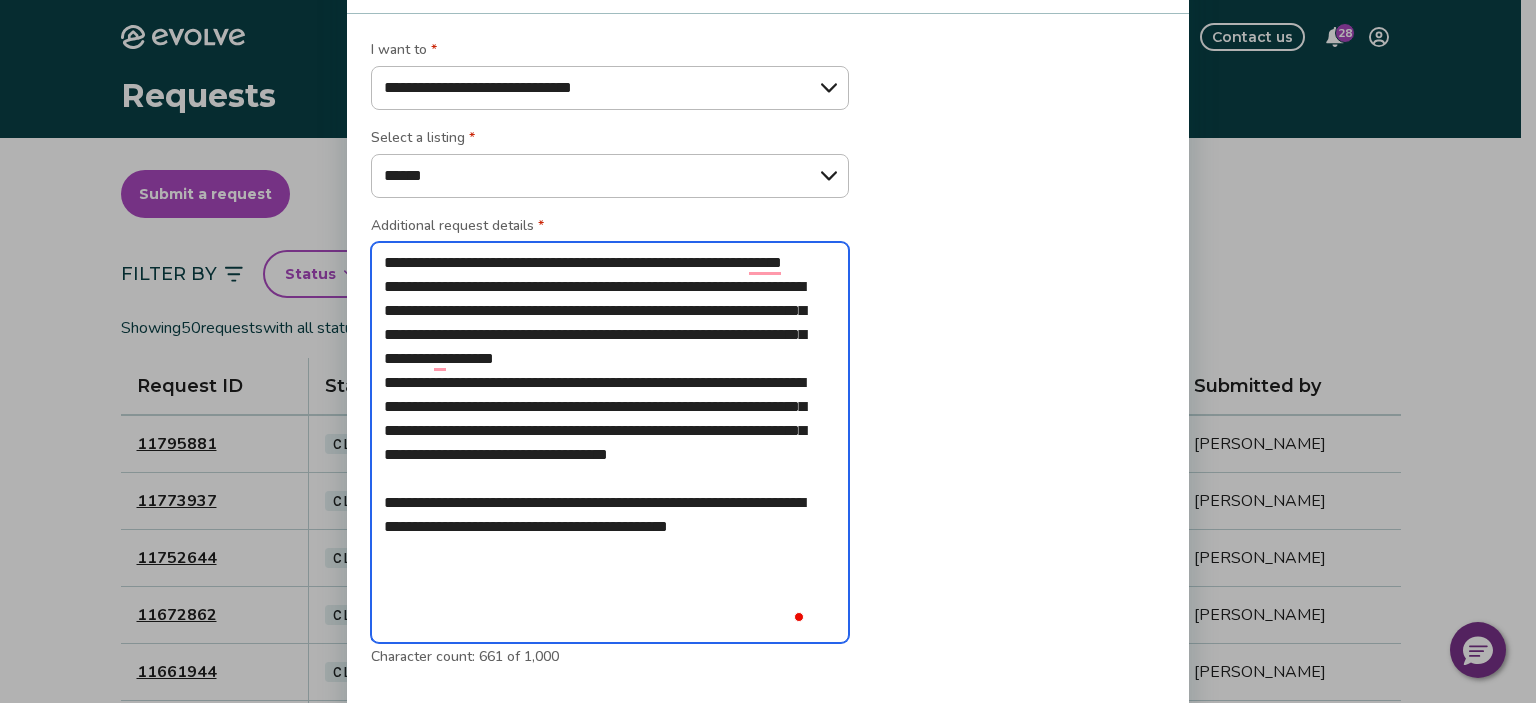 type on "**********" 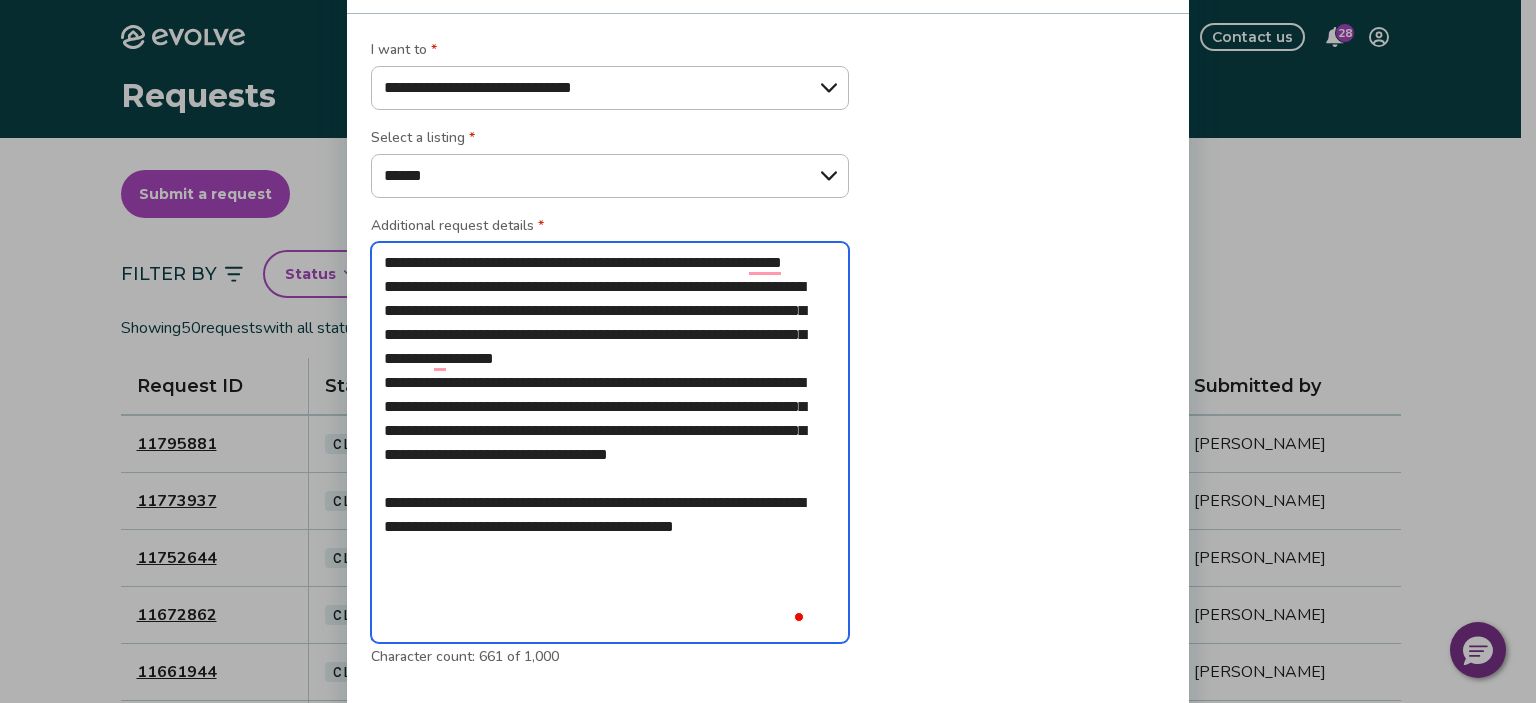 type on "*" 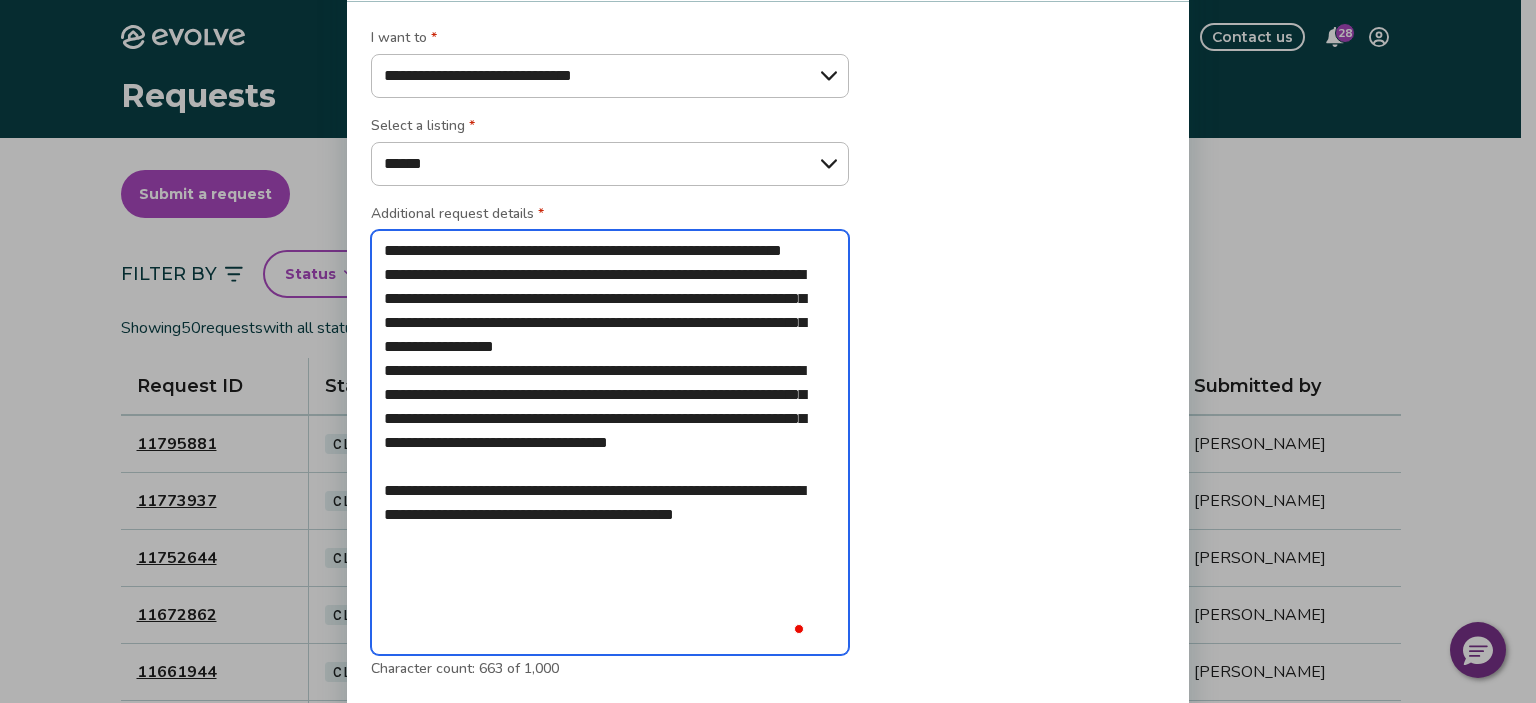 type on "**********" 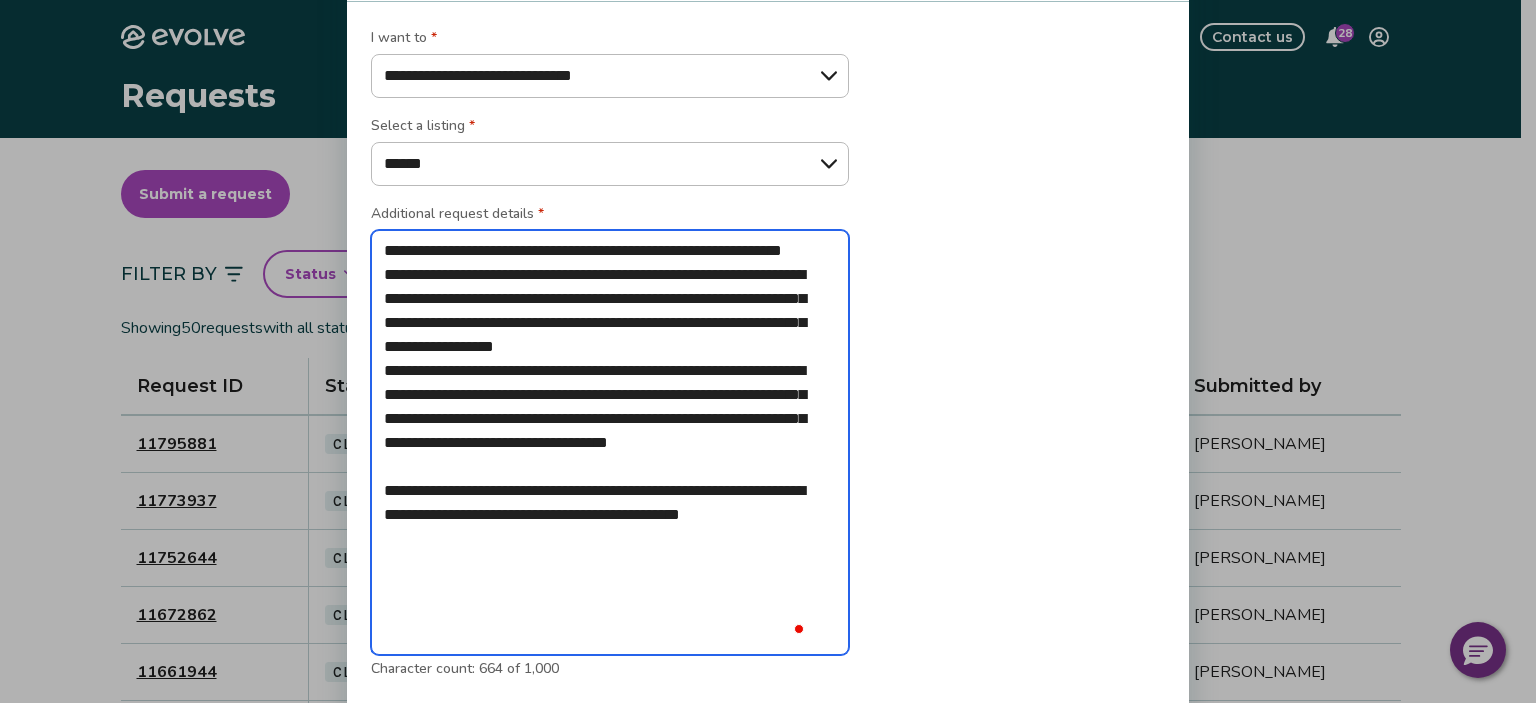 type on "**********" 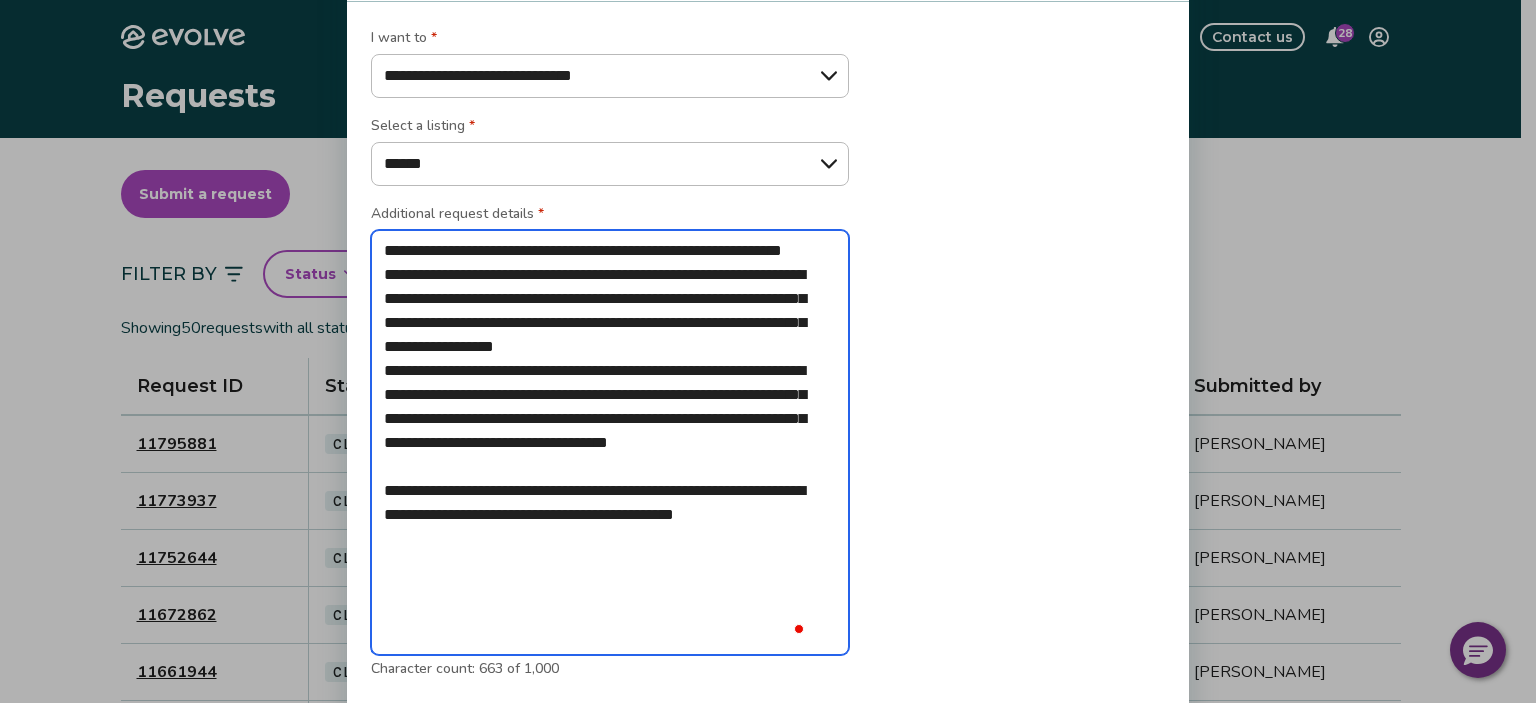 type on "**********" 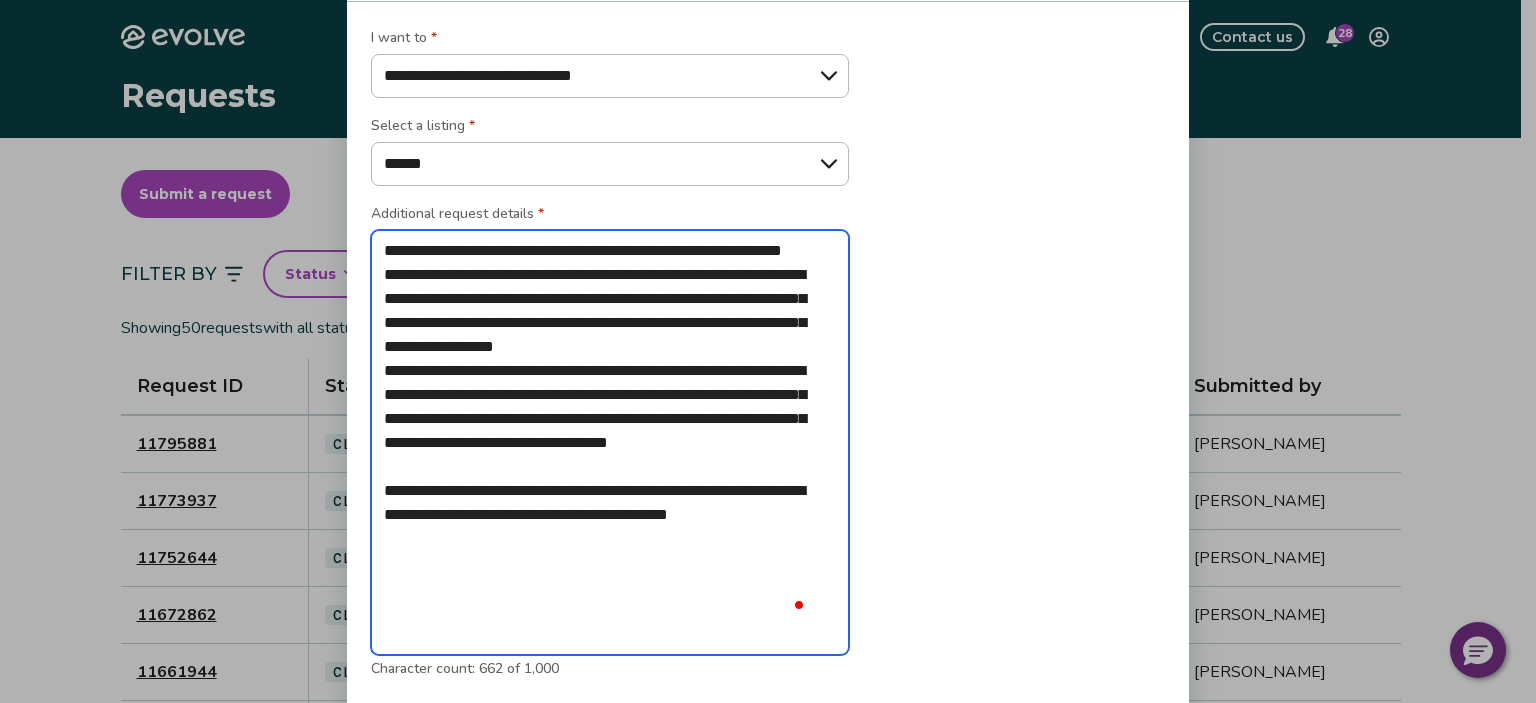 type on "**********" 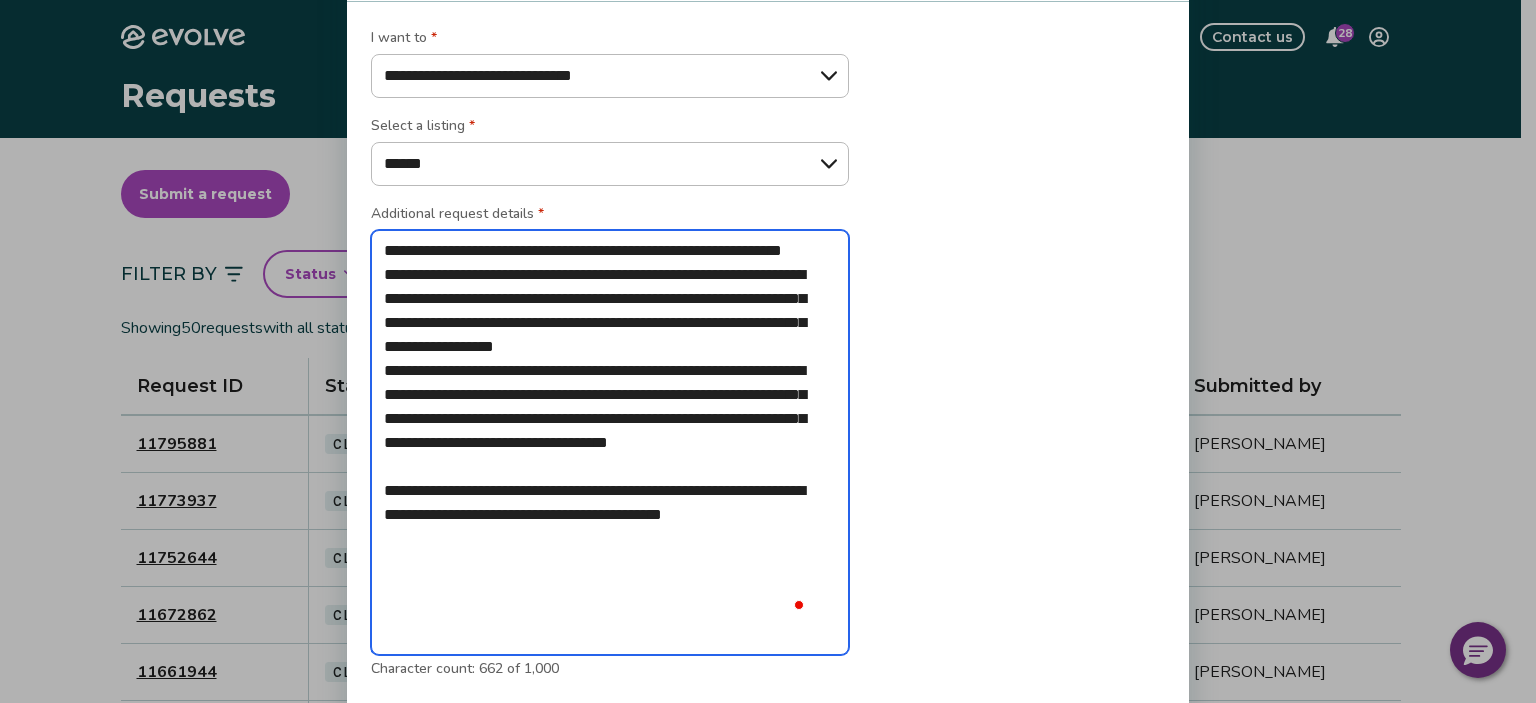 type on "**********" 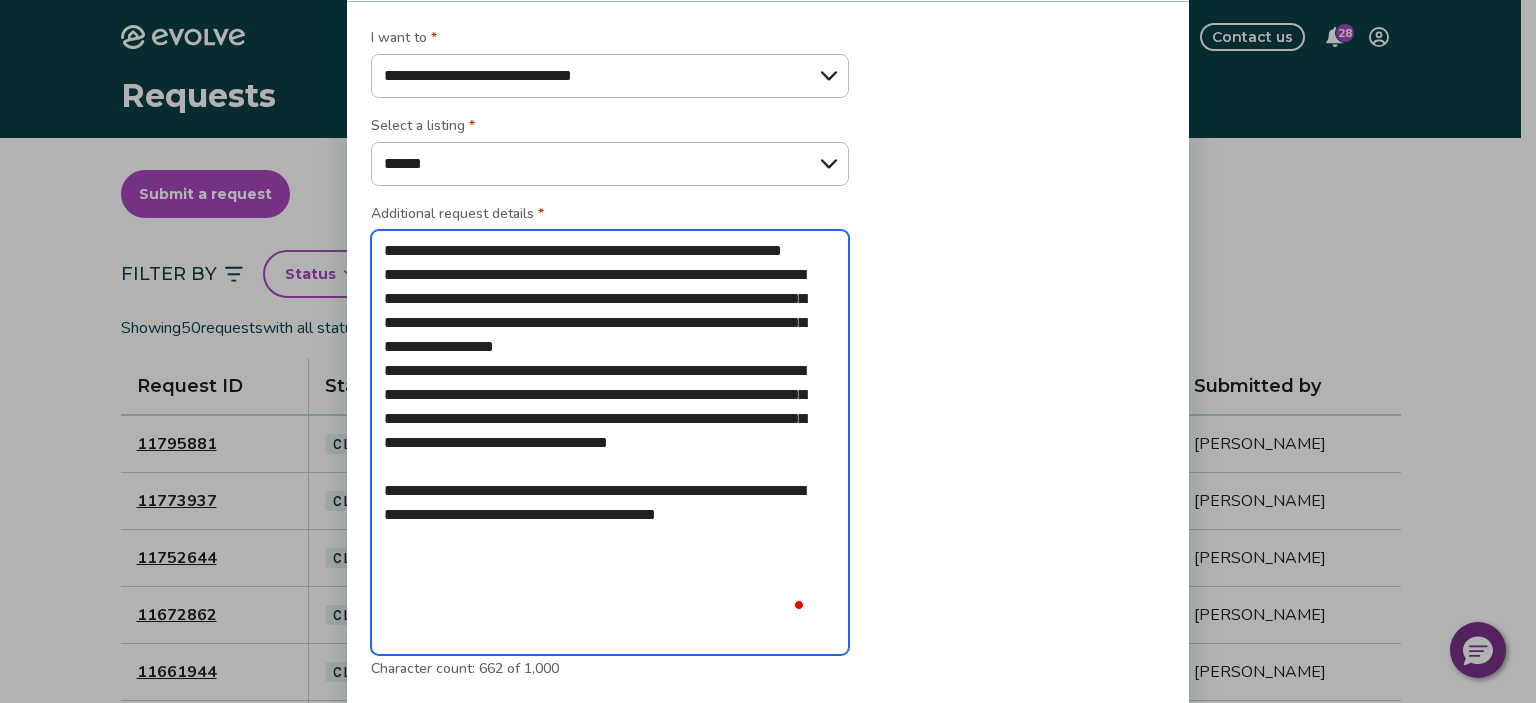 type on "**********" 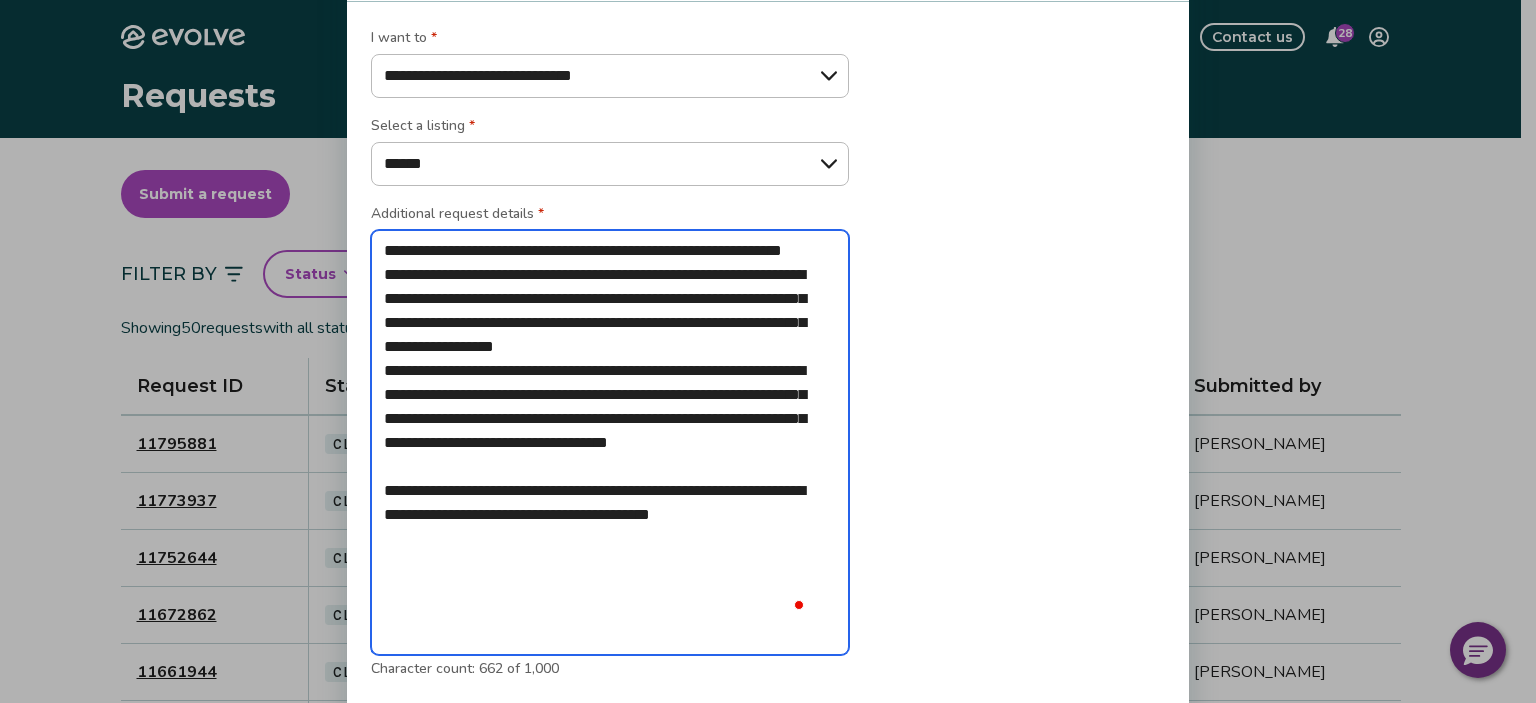type on "**********" 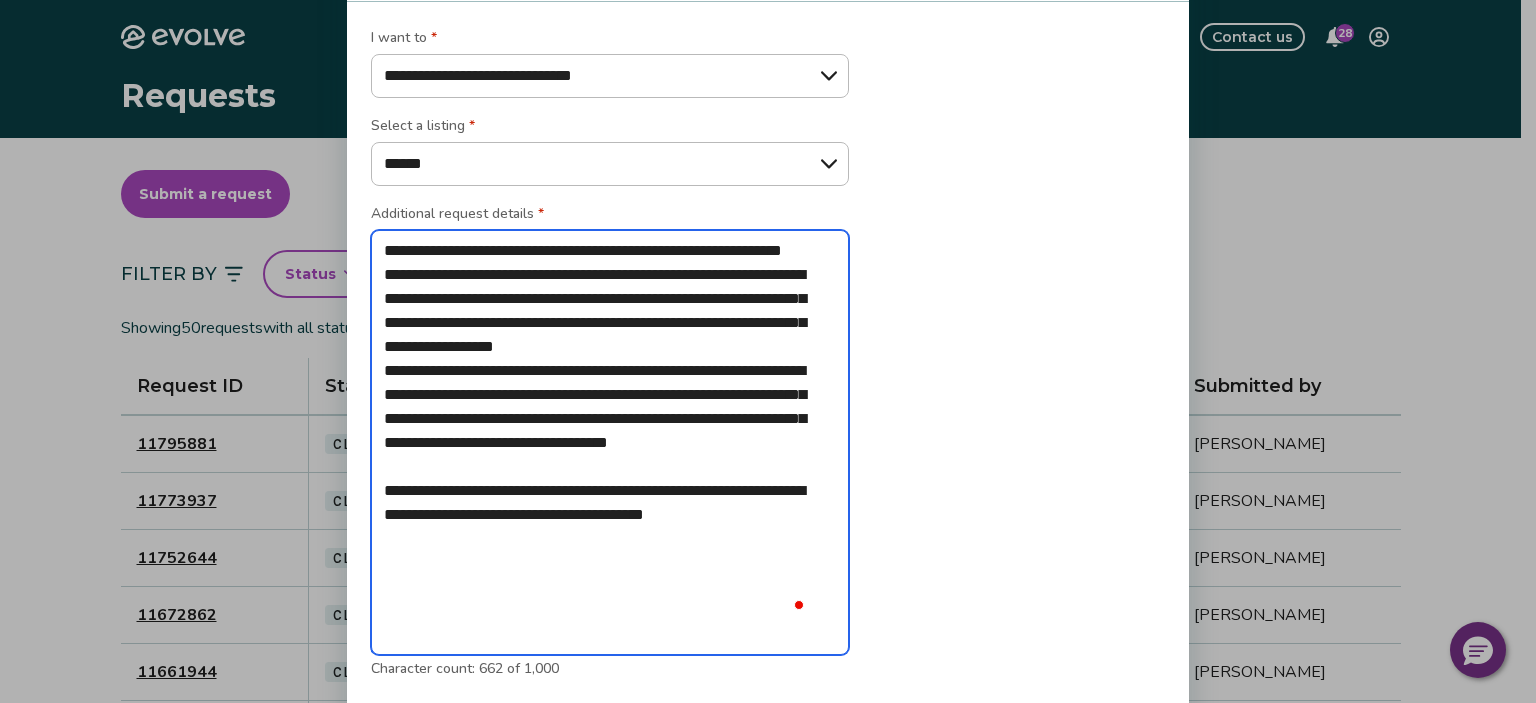 type on "**********" 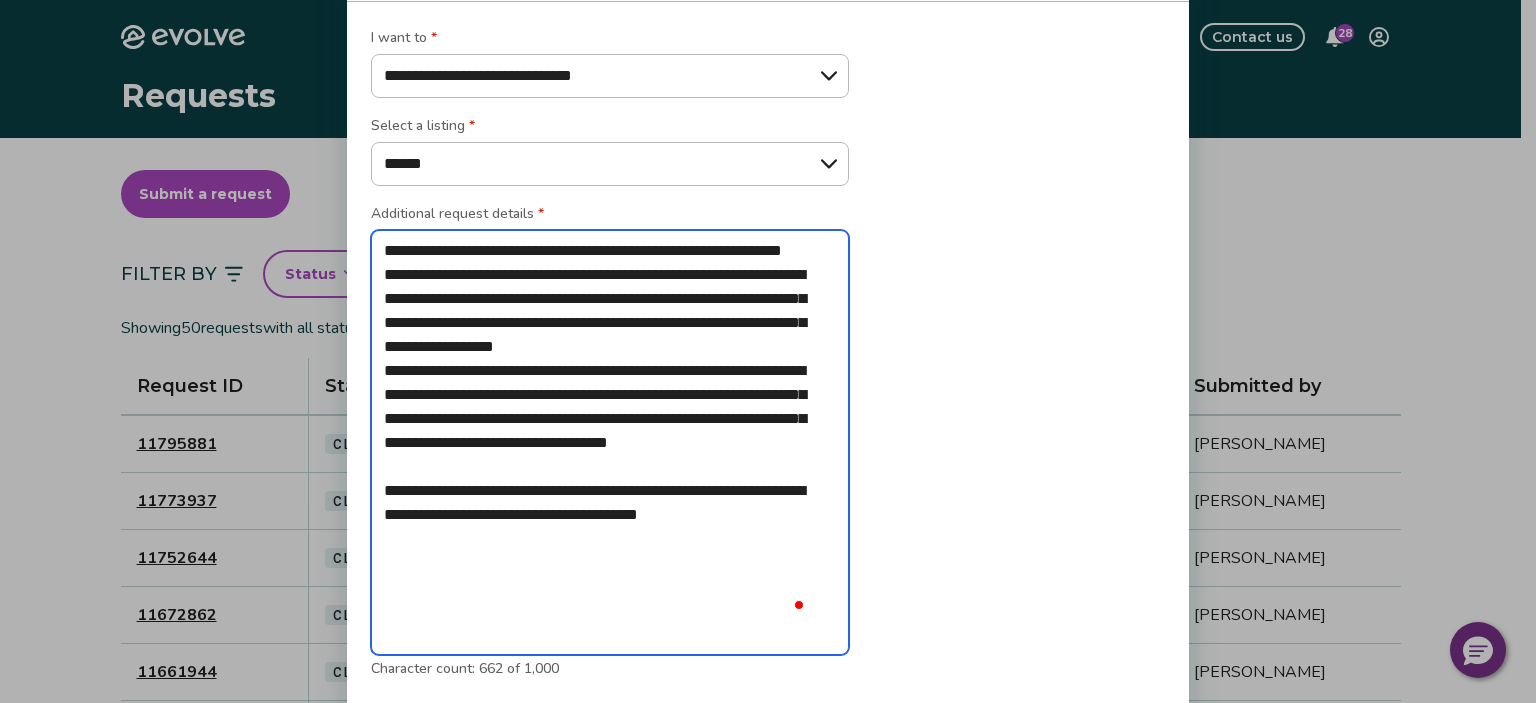 type on "**********" 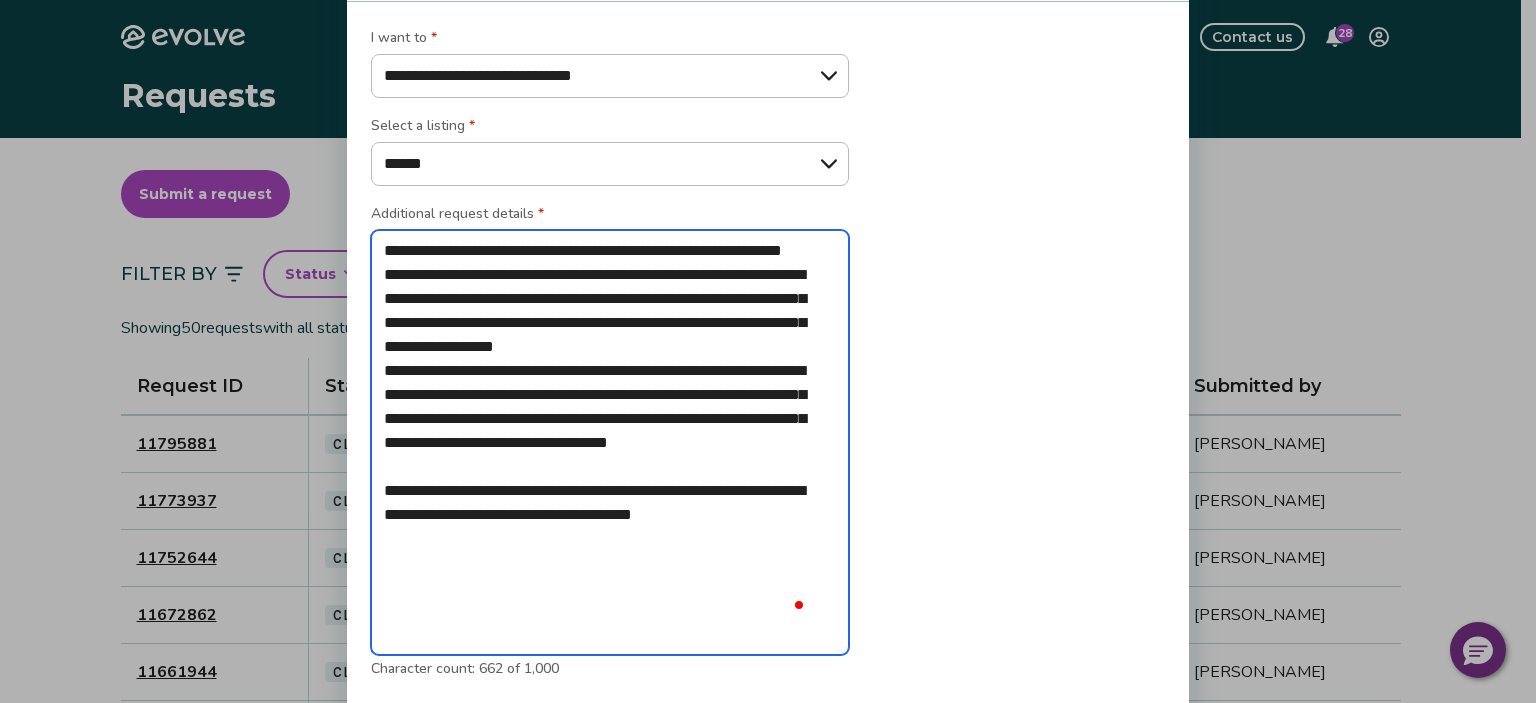 type on "**********" 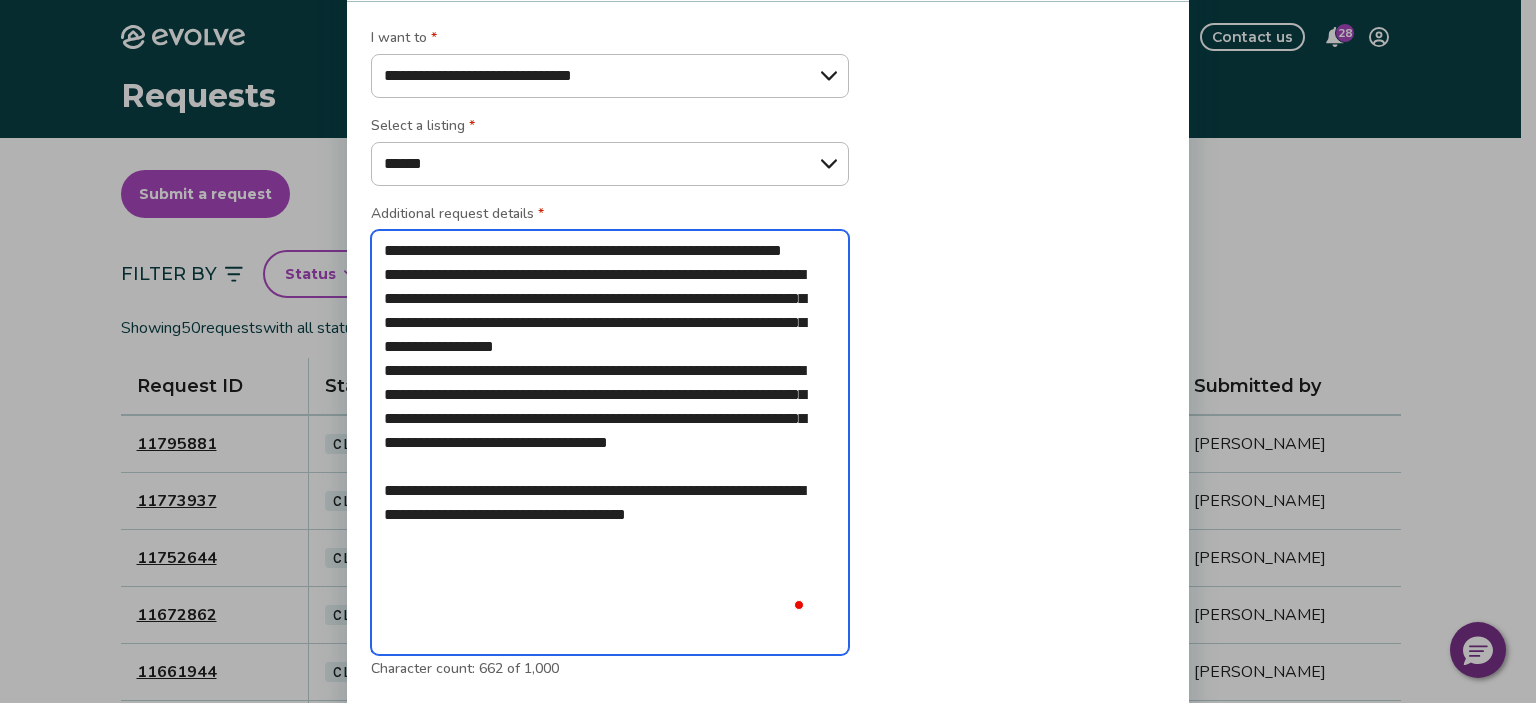 type on "**********" 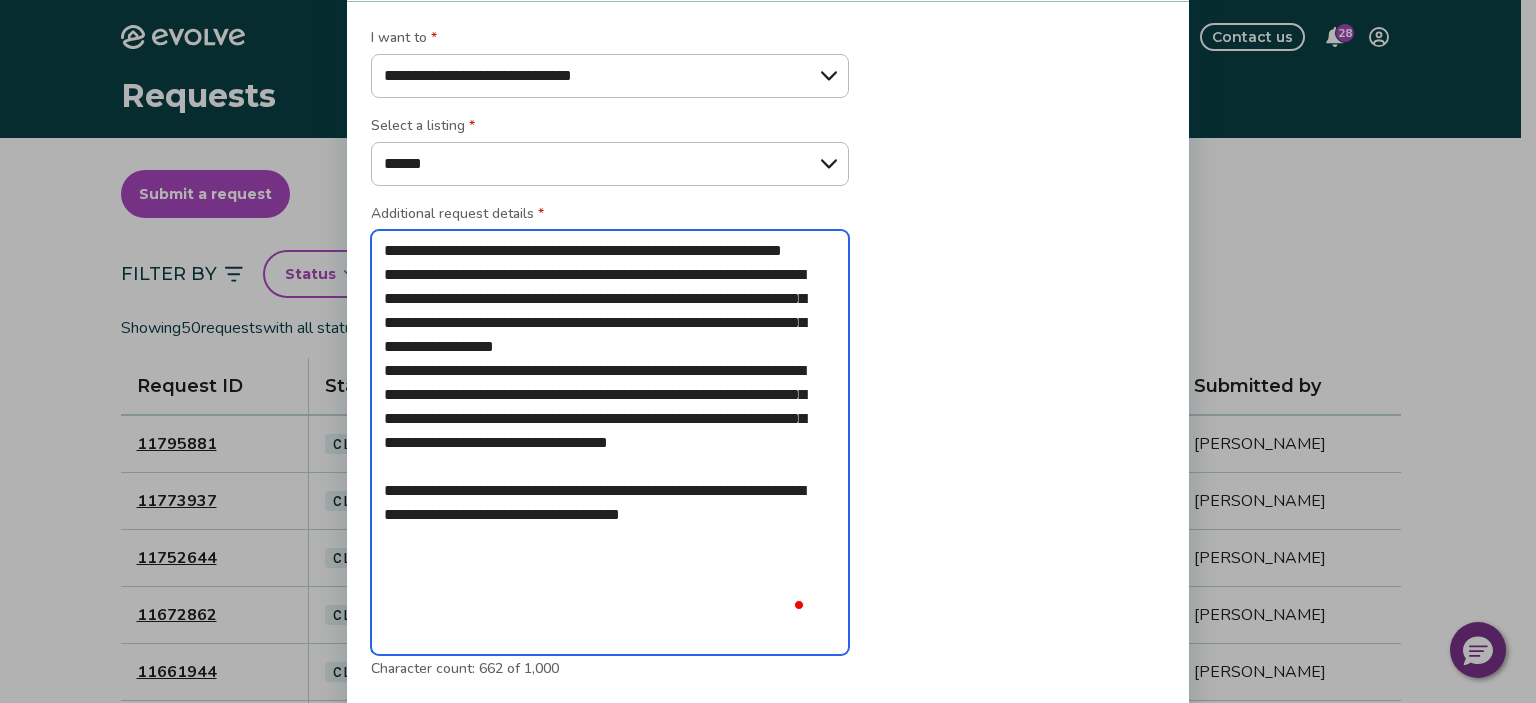 type on "*" 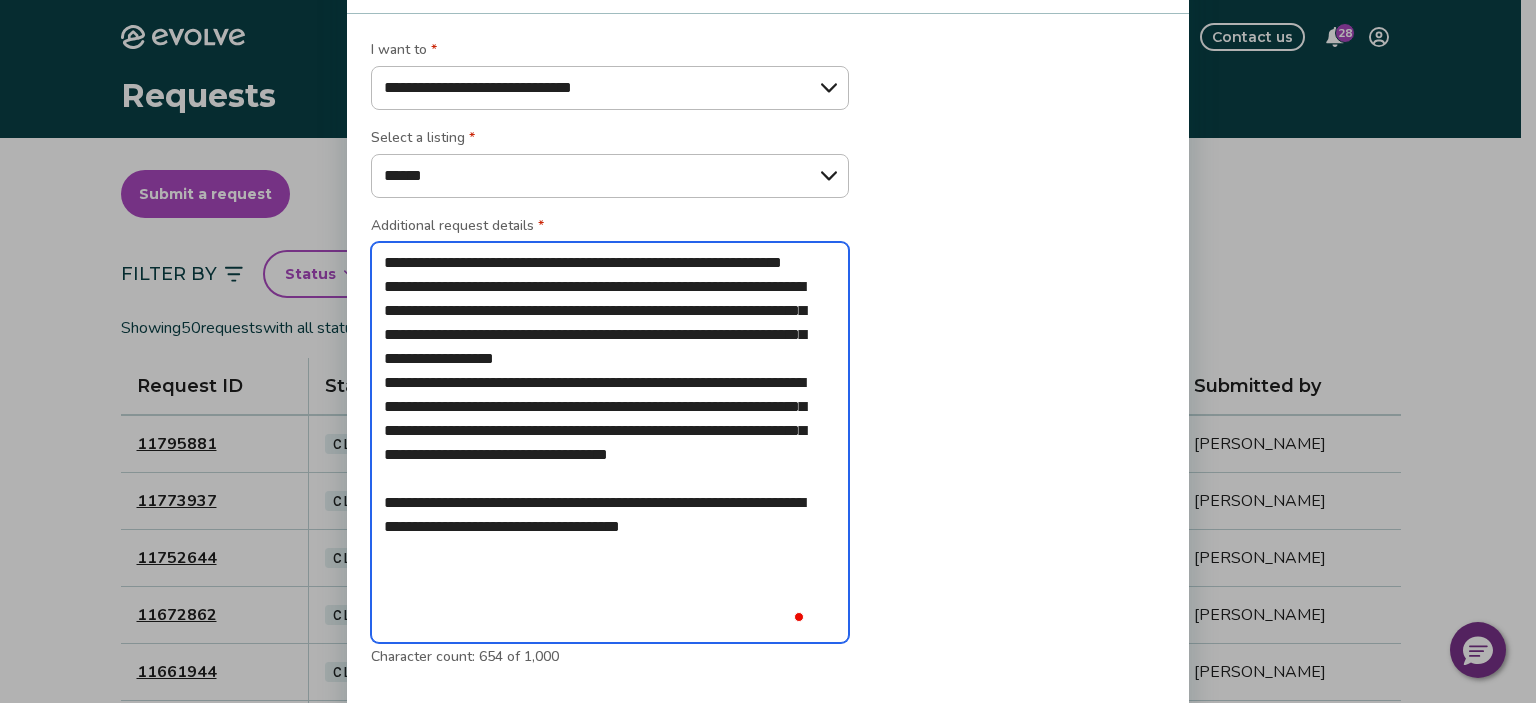 type on "**********" 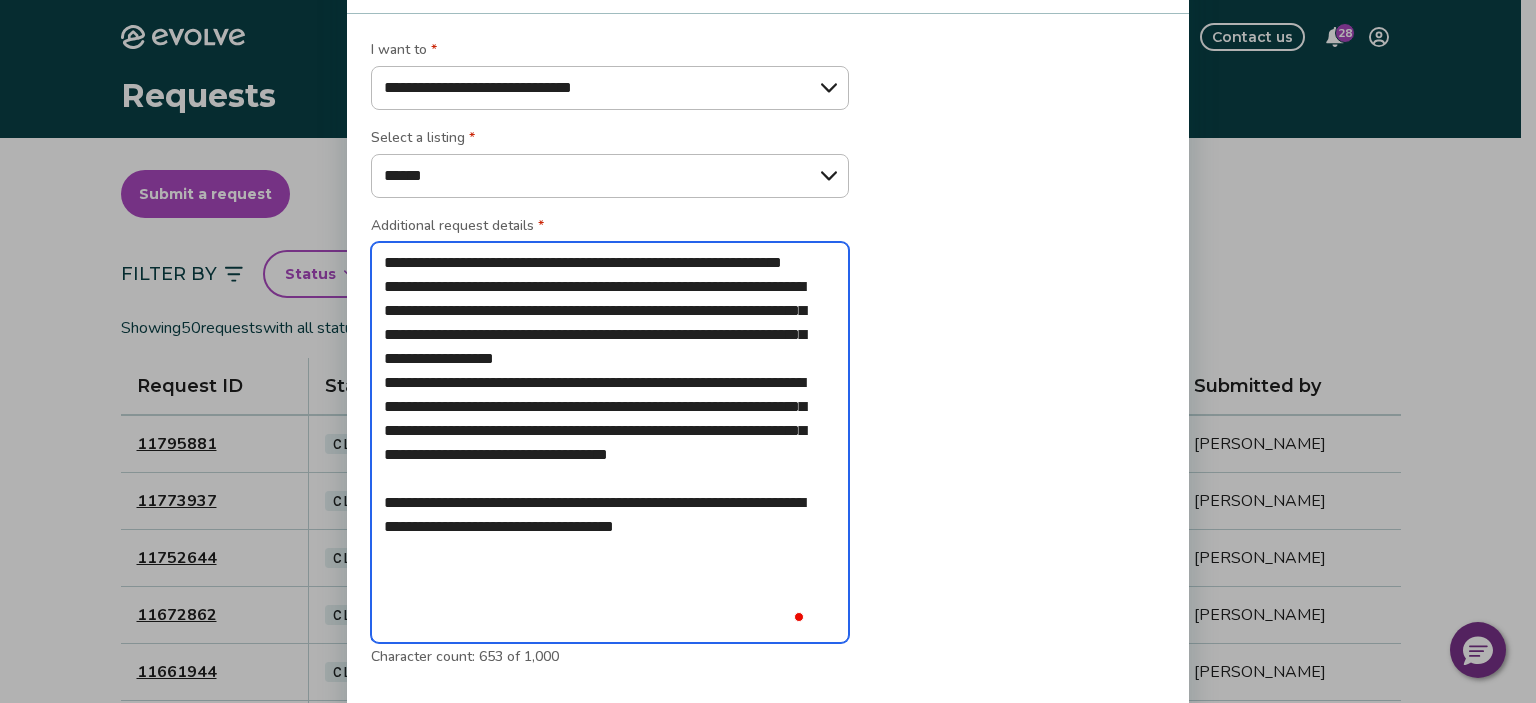 type on "**********" 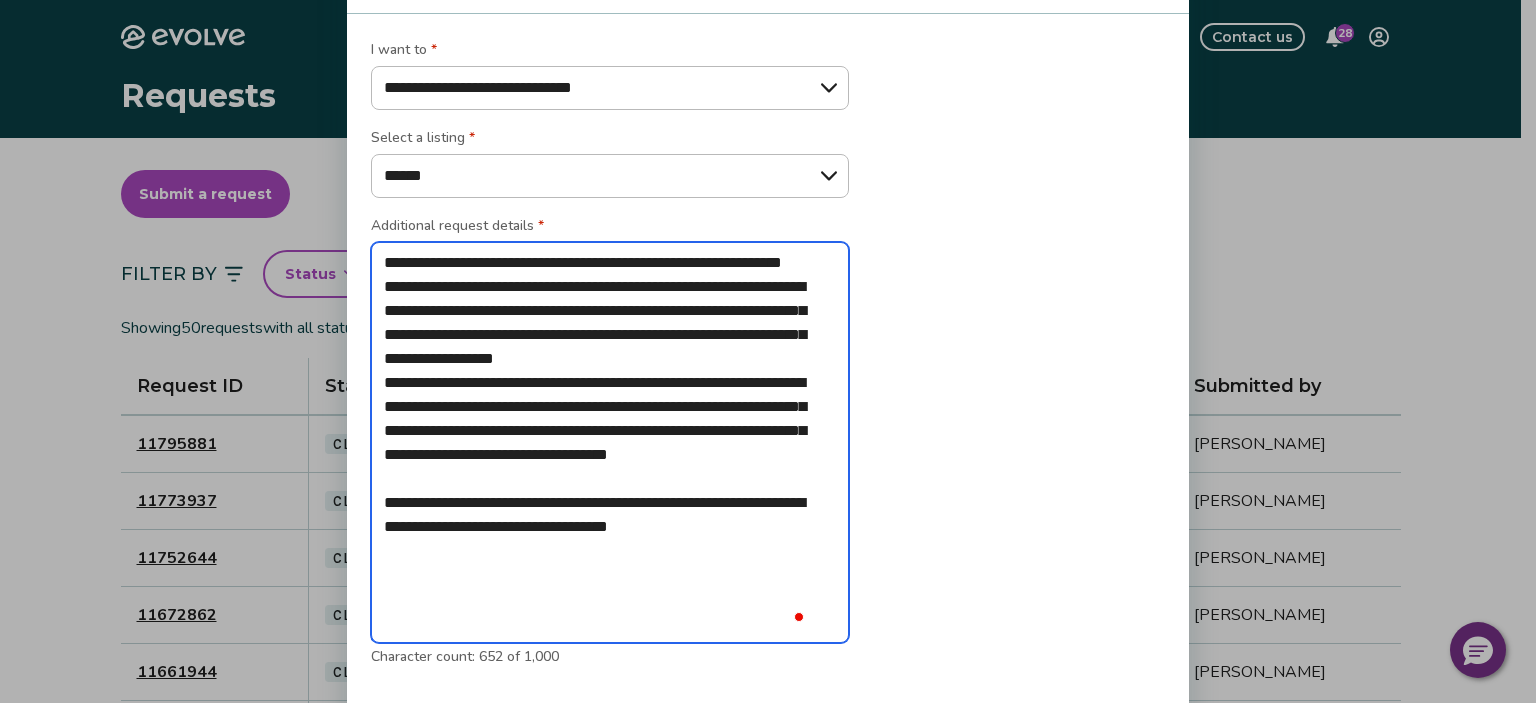 type on "**********" 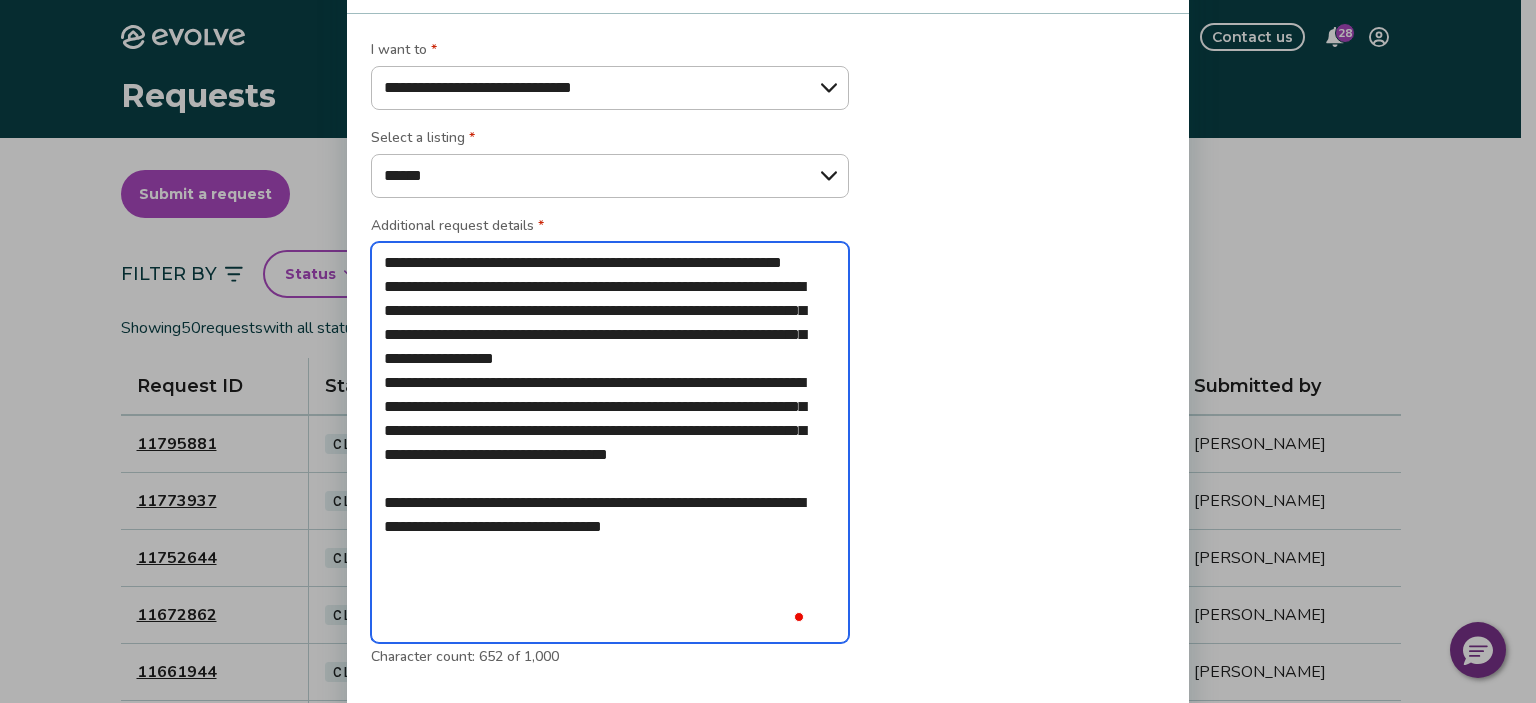 type on "**********" 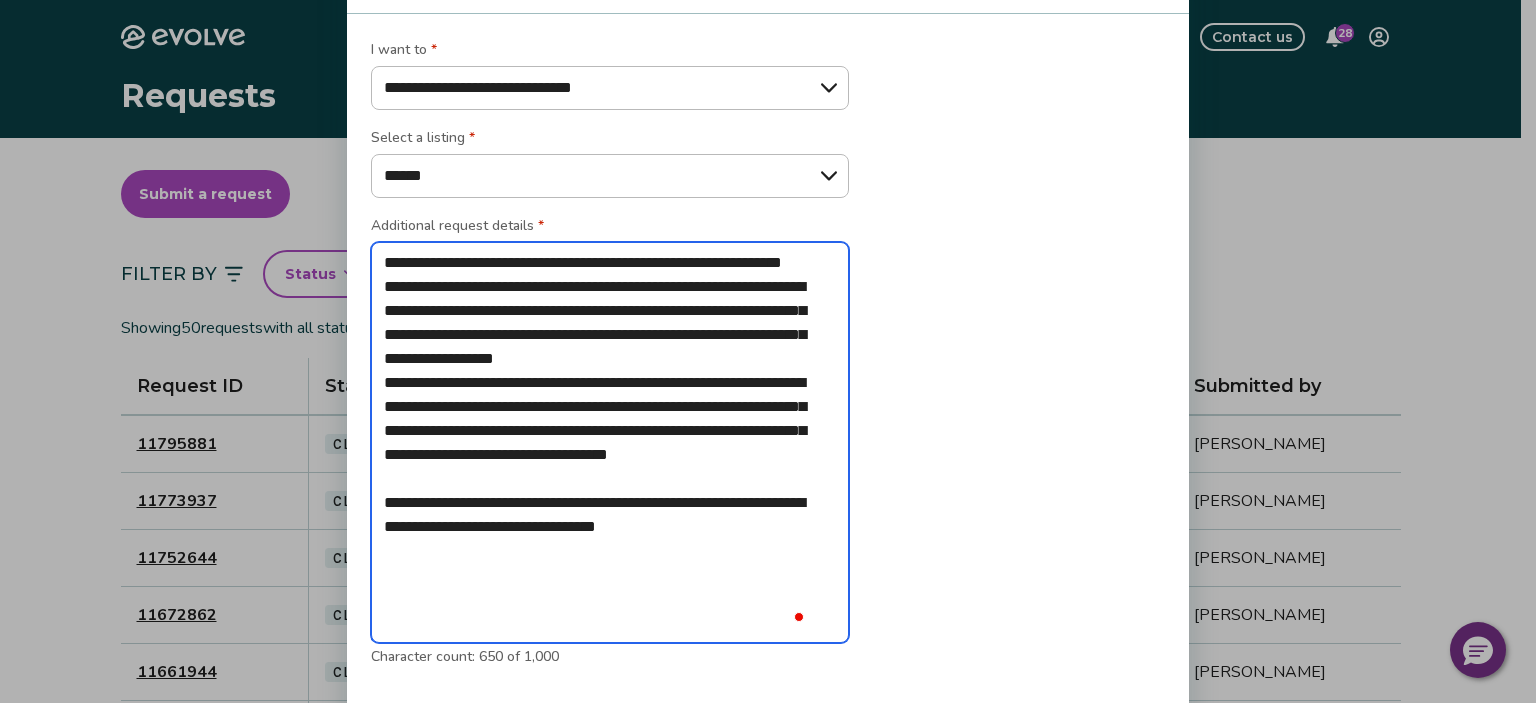 type on "**********" 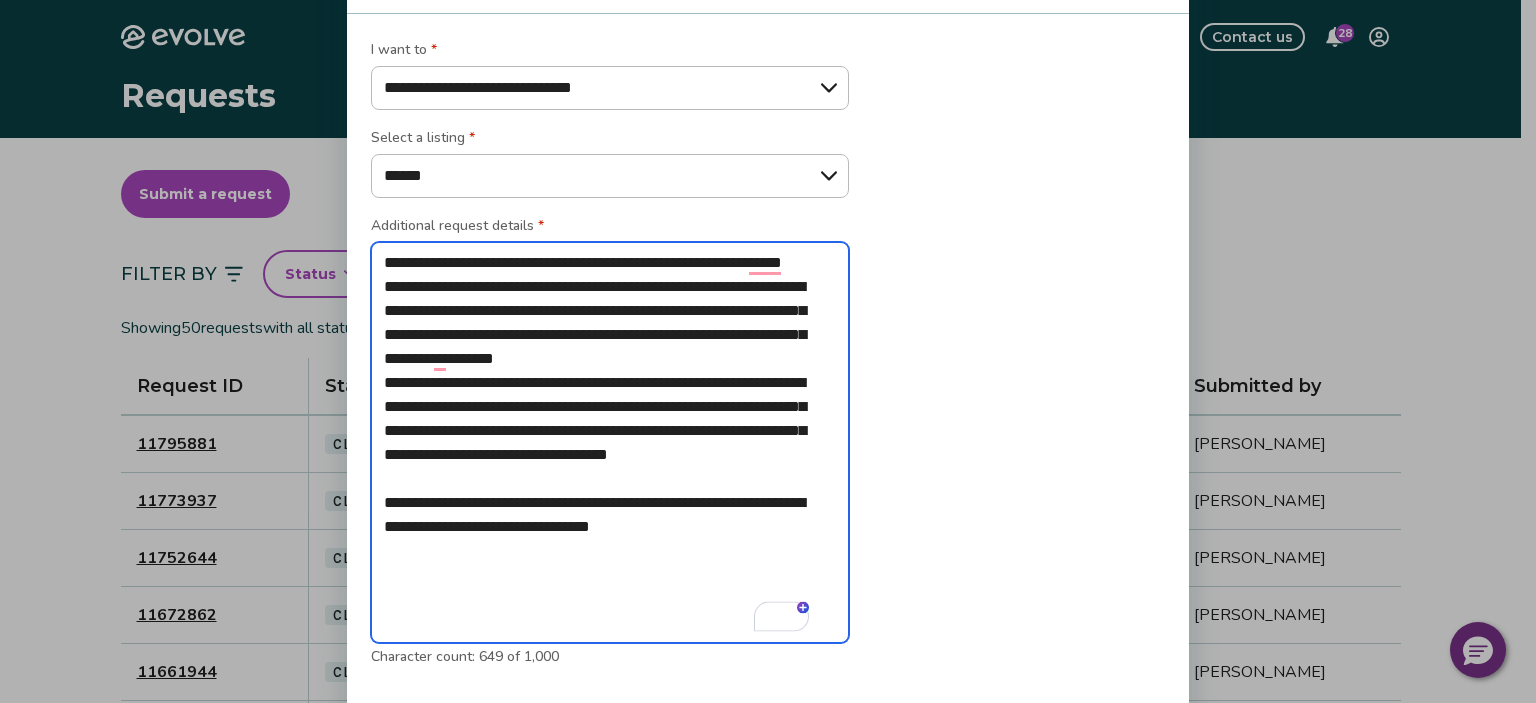 type on "**********" 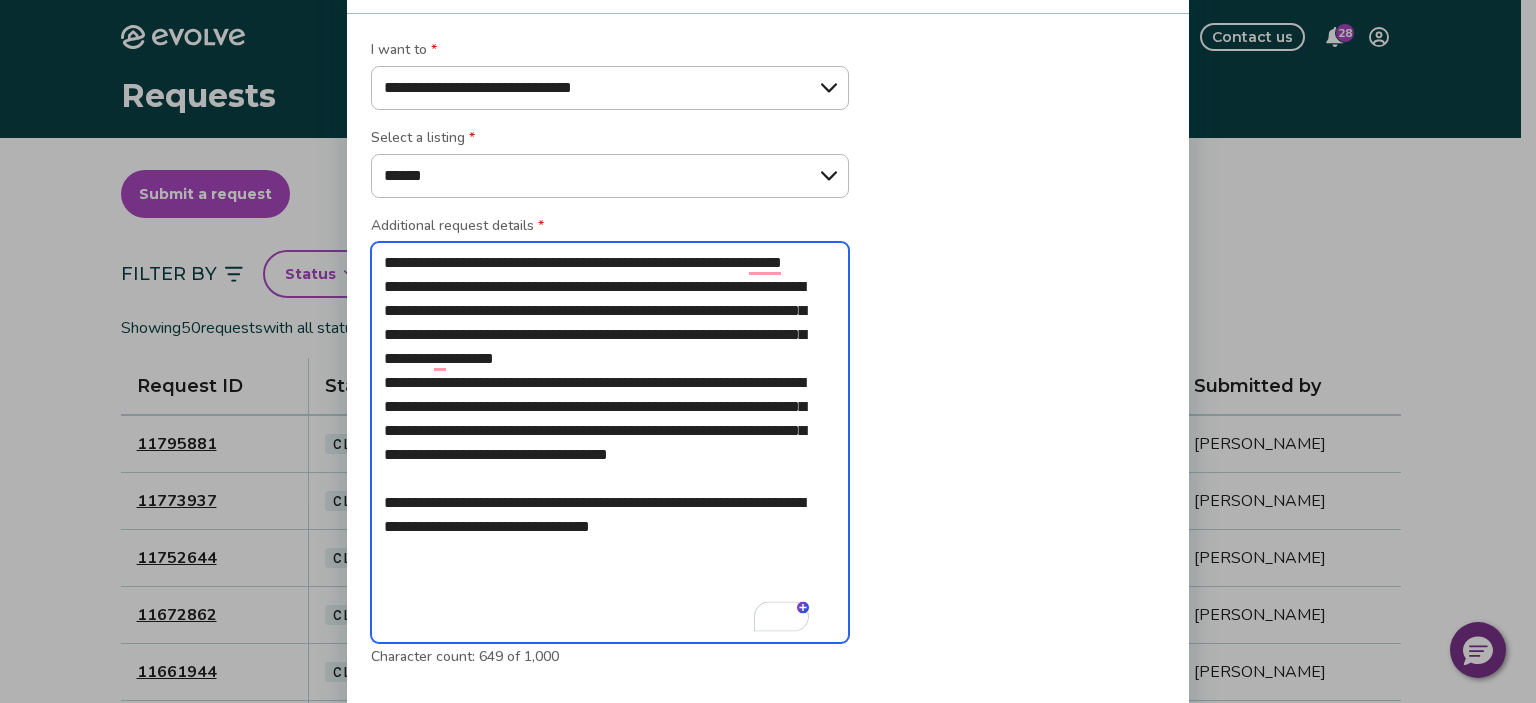 type on "*" 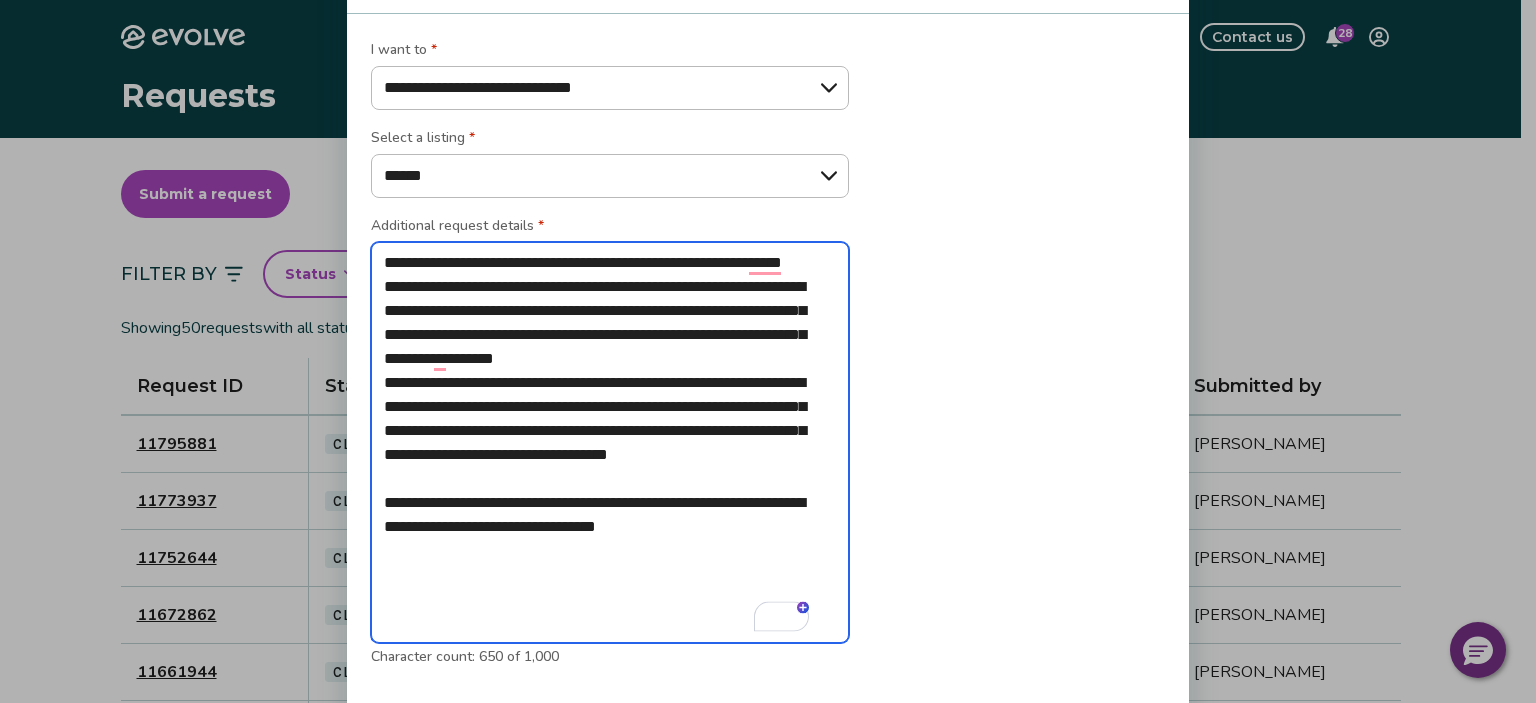 type on "**********" 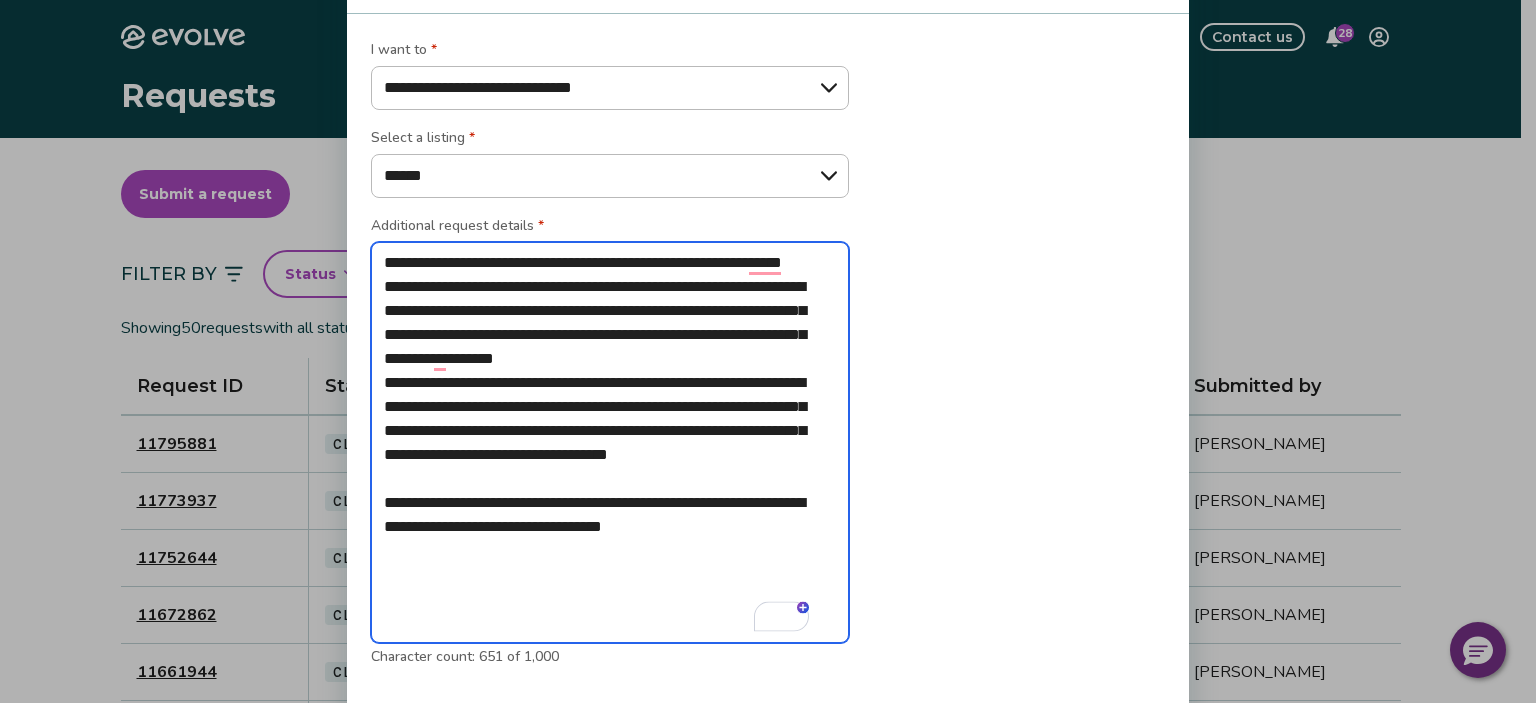 type on "**********" 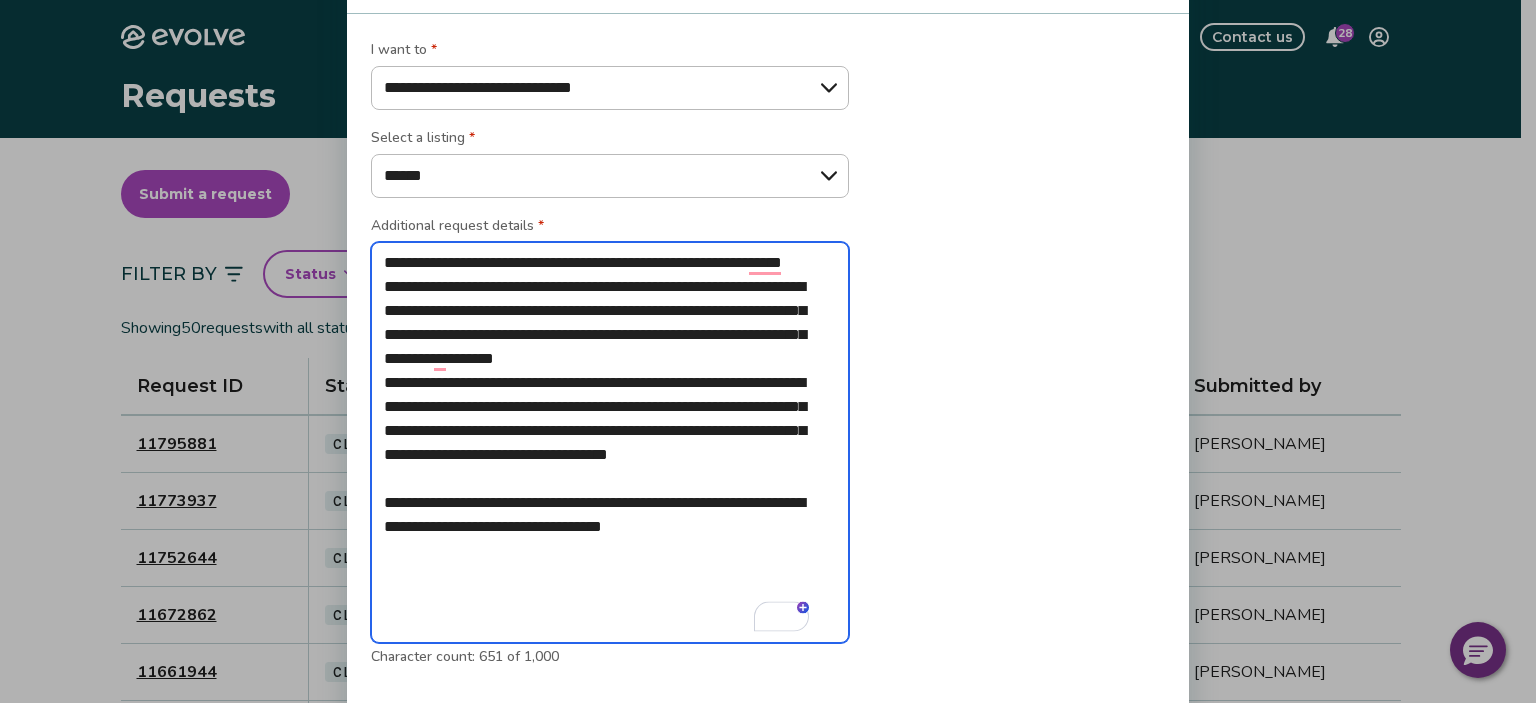 type on "*" 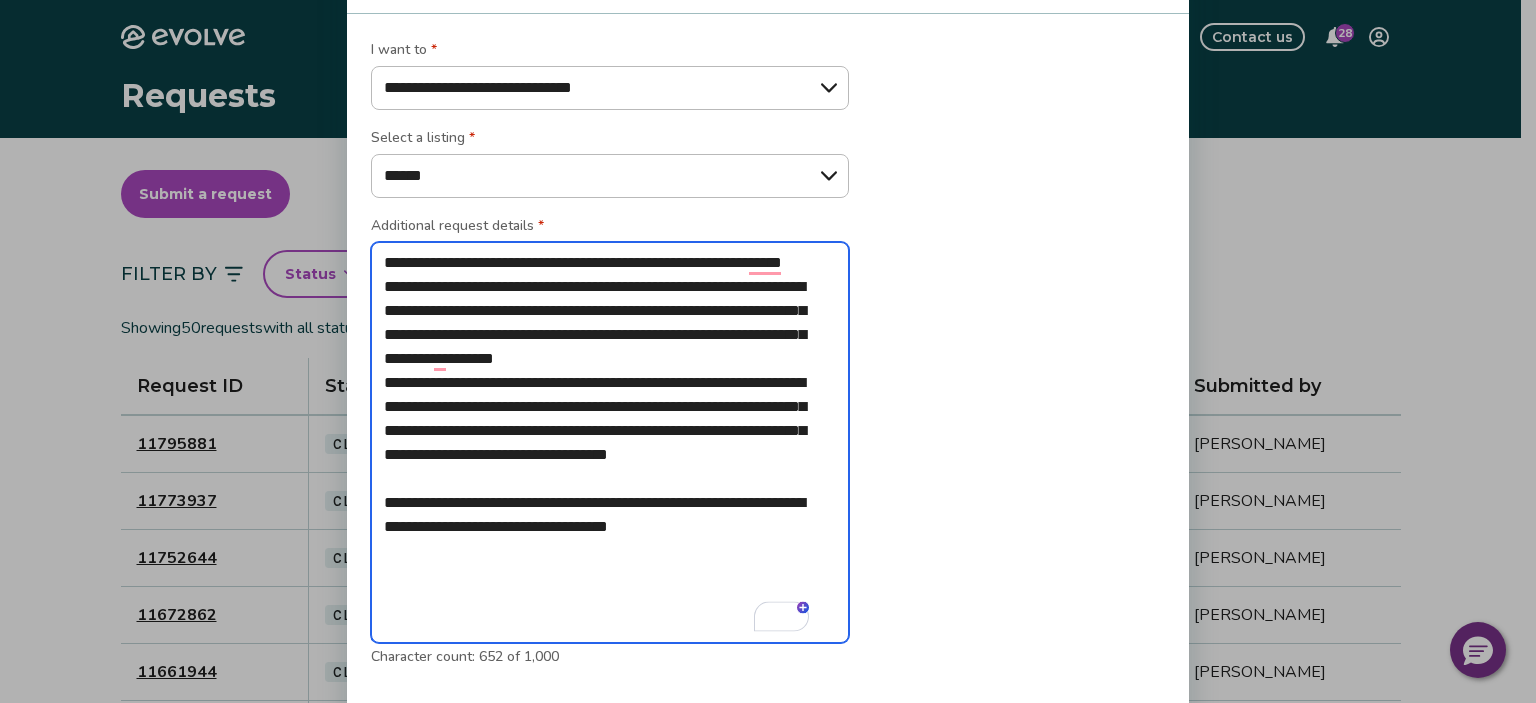 type on "**********" 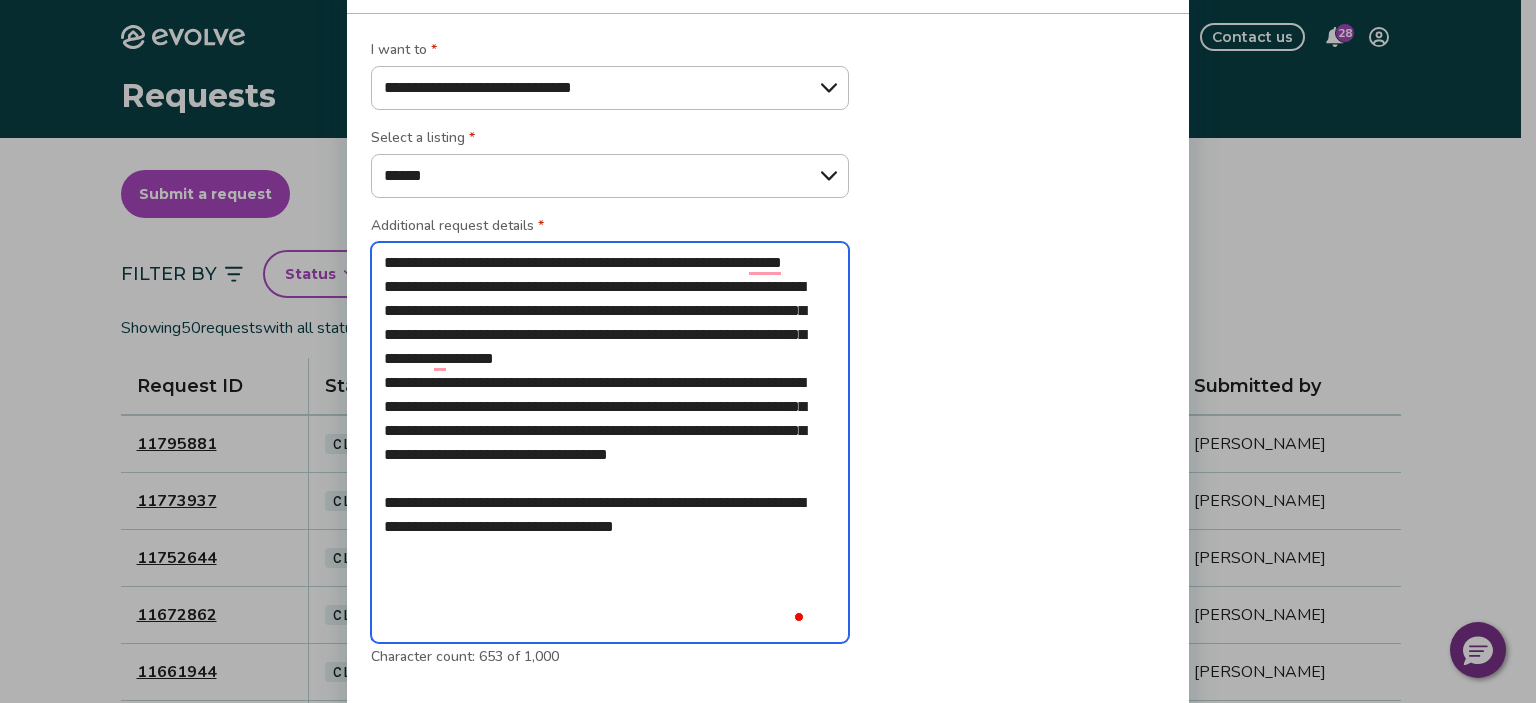 type on "**********" 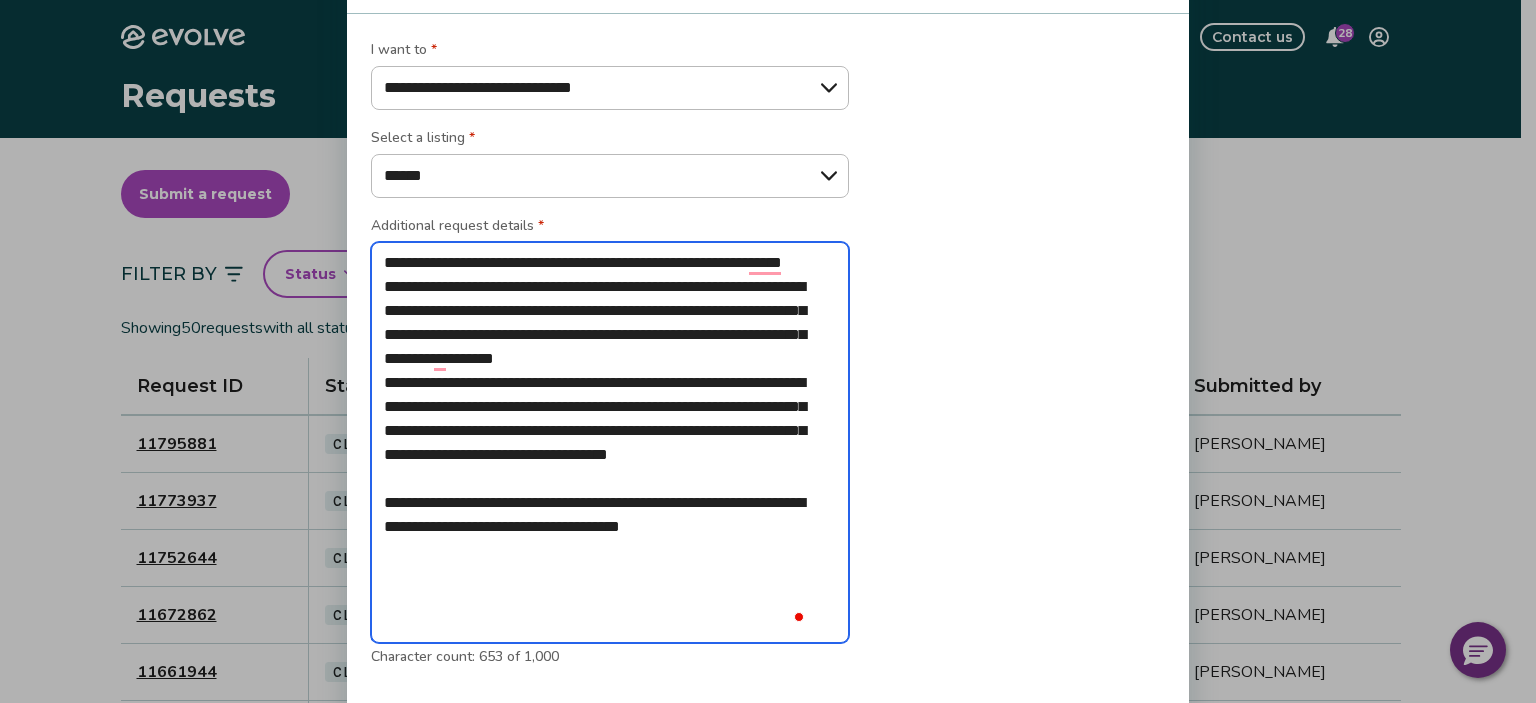 type on "**********" 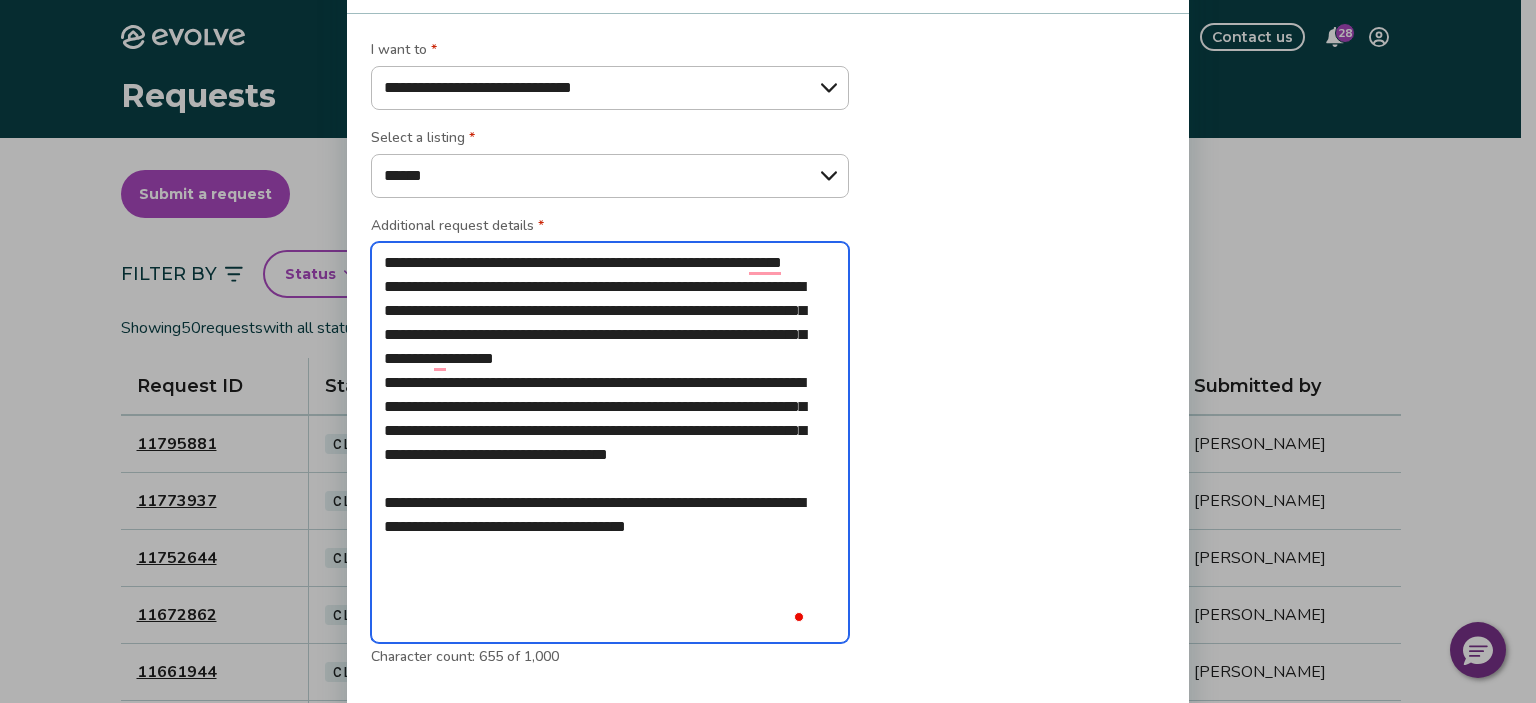 type on "**********" 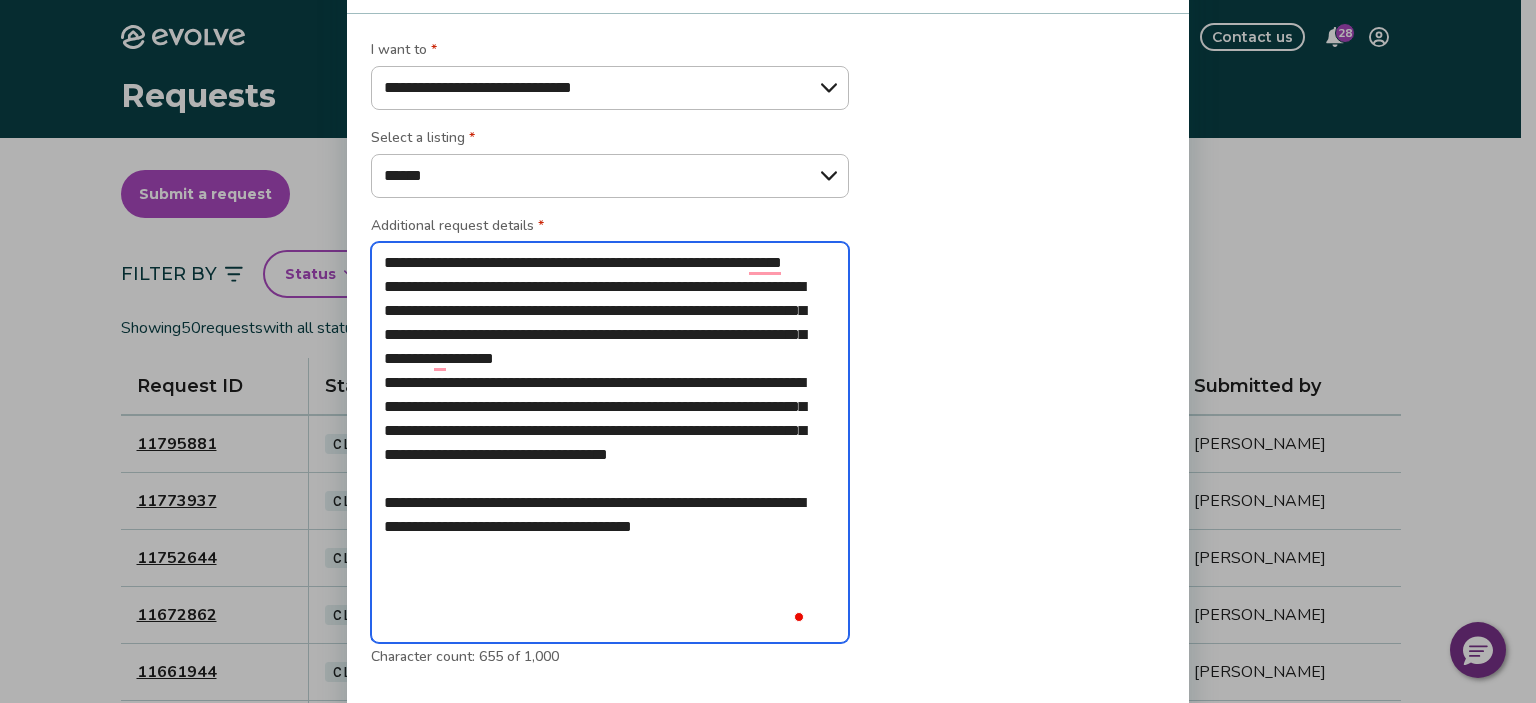 type on "**********" 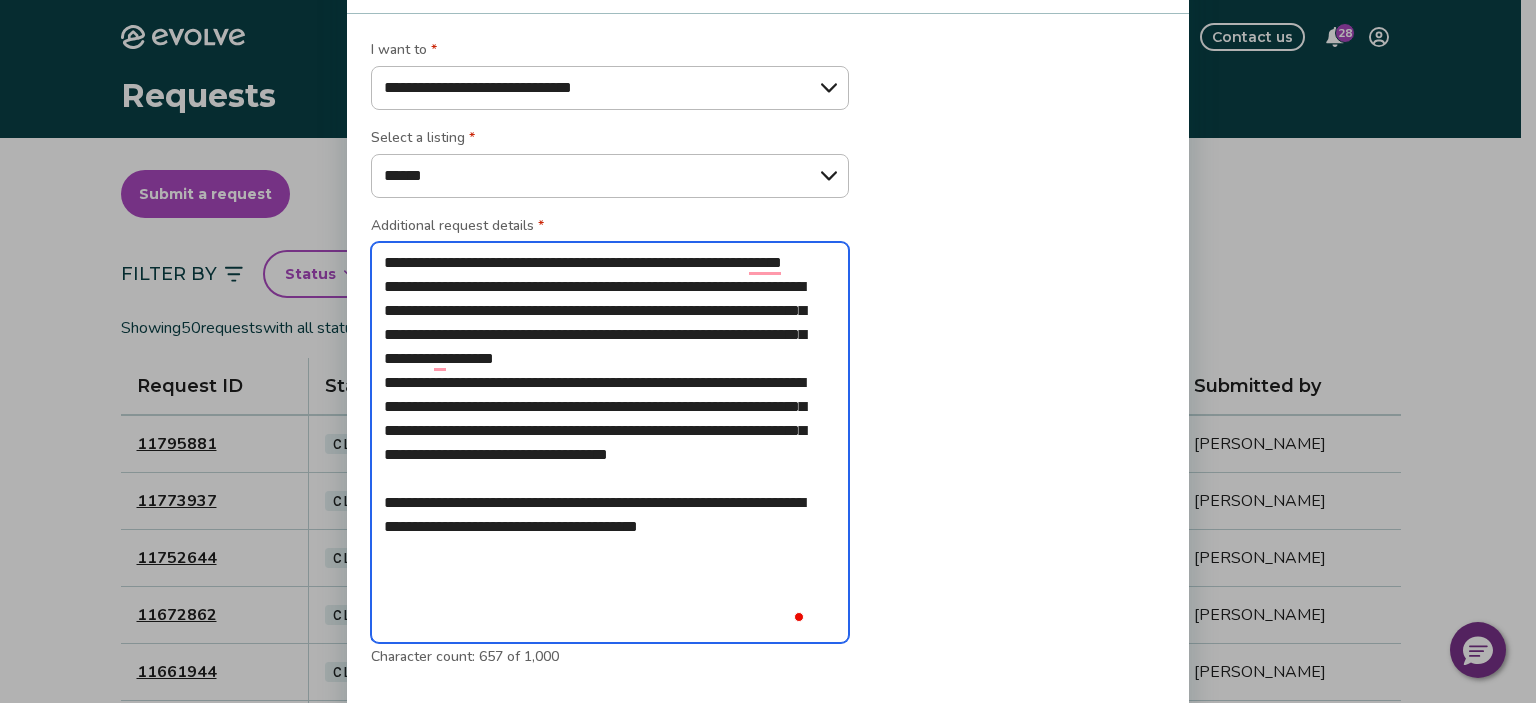 type on "**********" 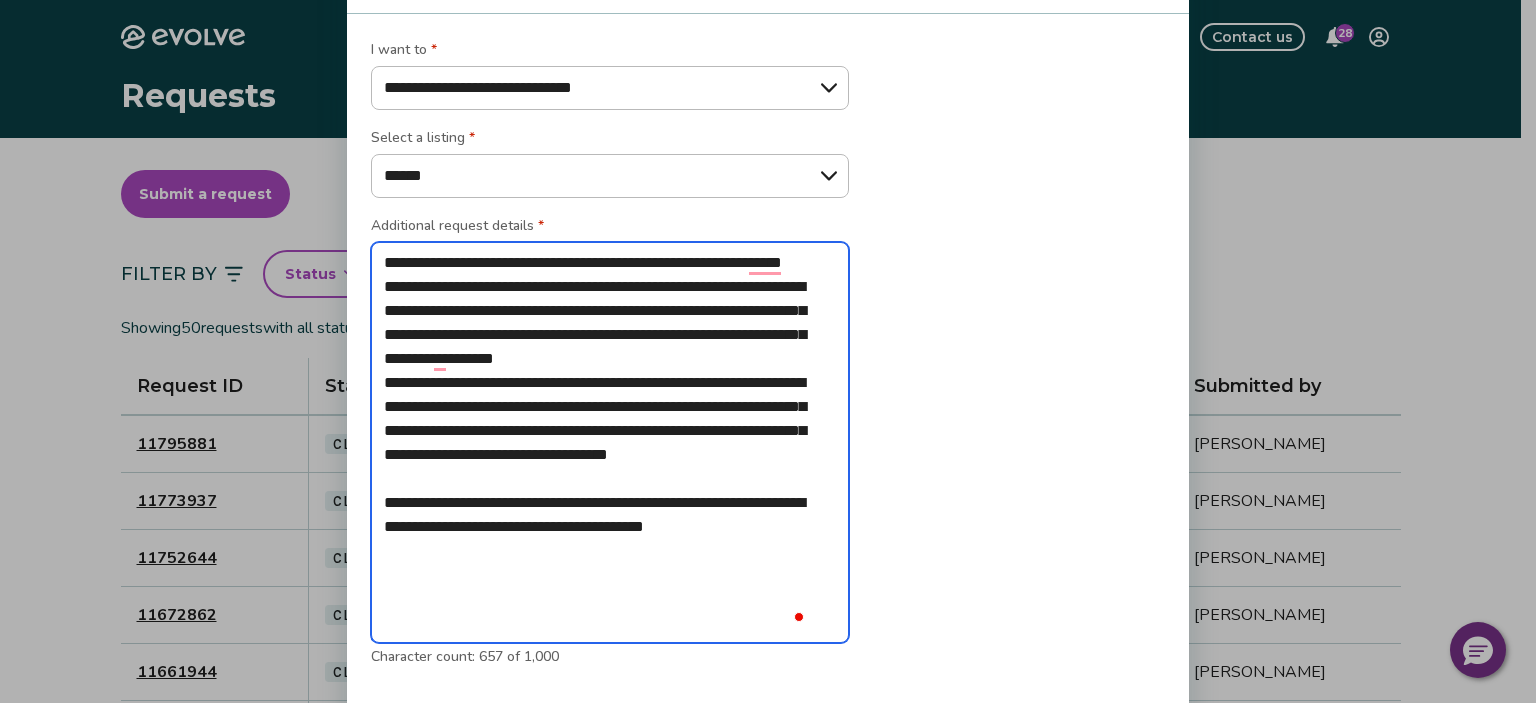 type on "**********" 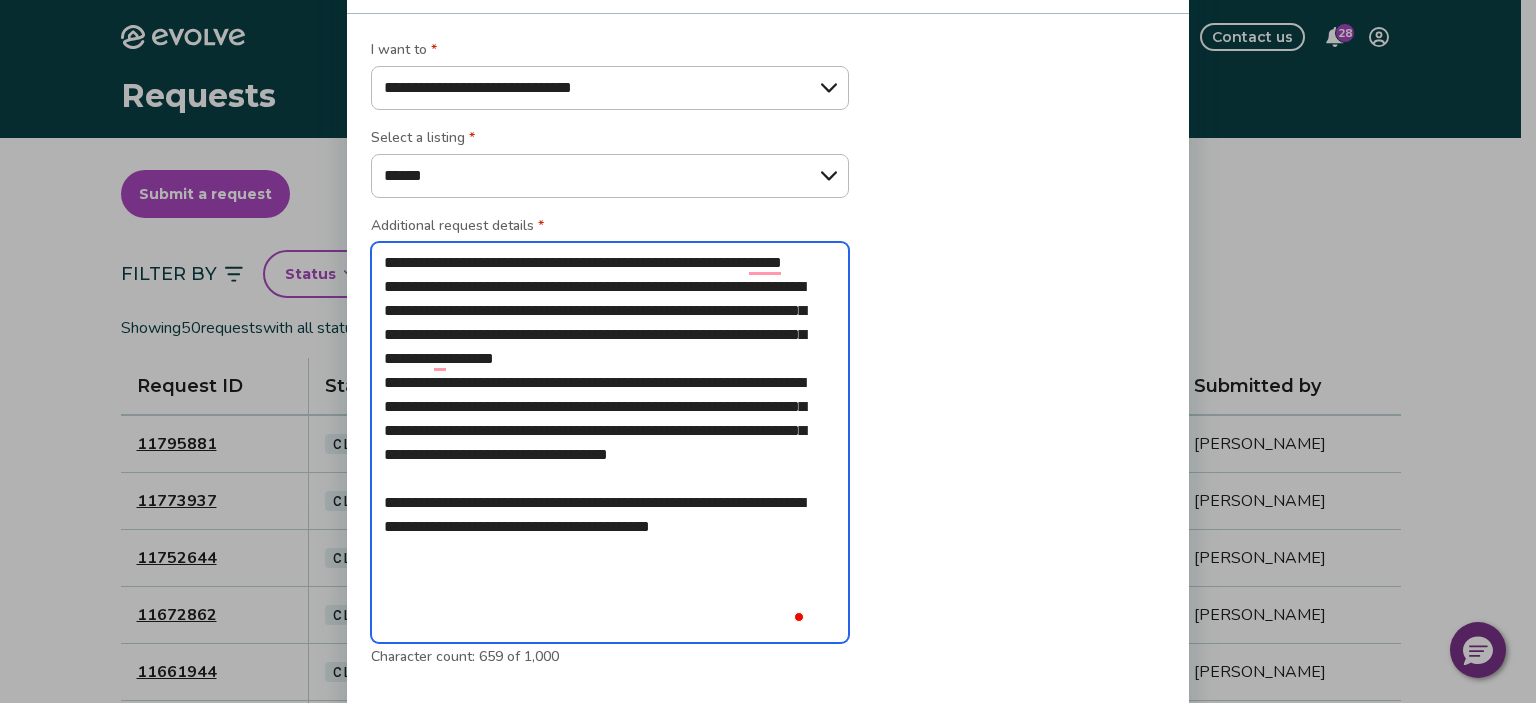 type on "**********" 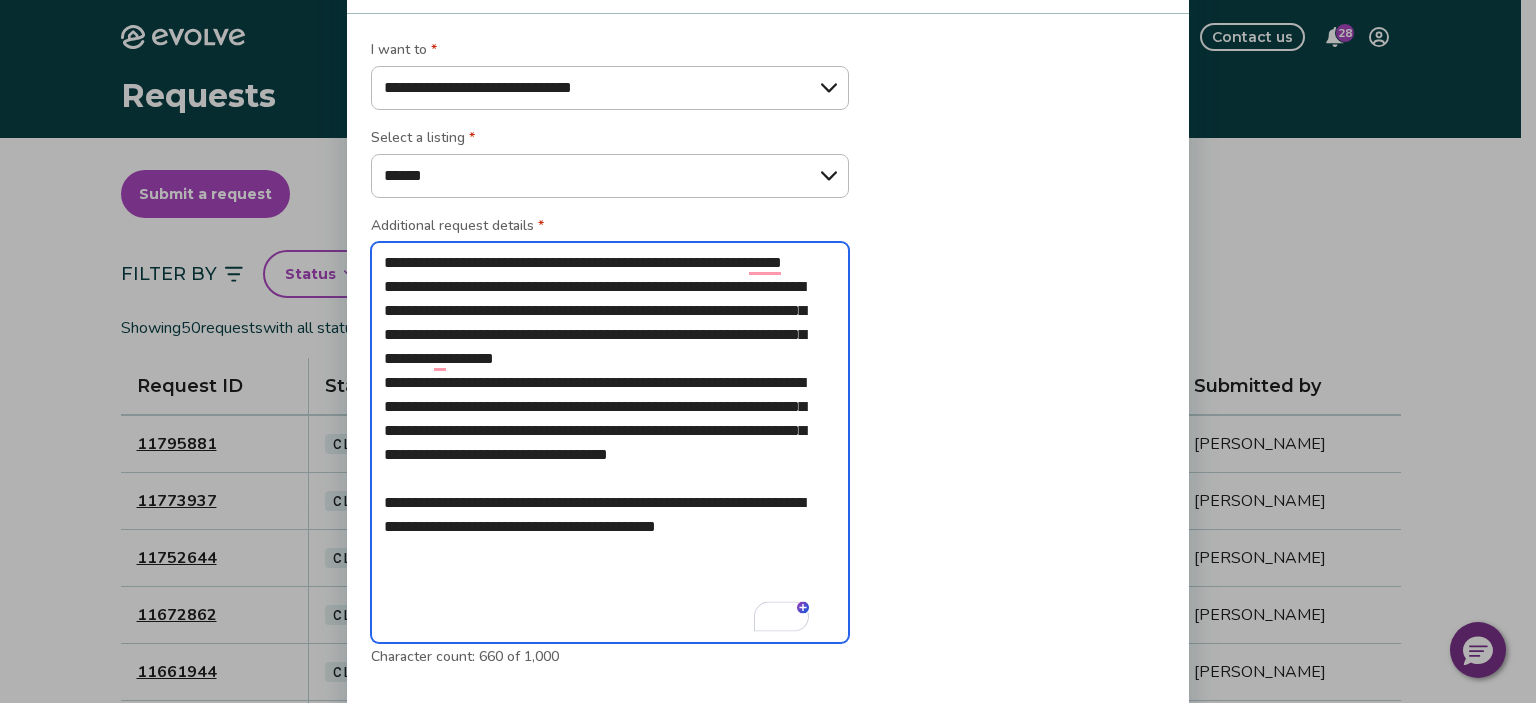 type on "**********" 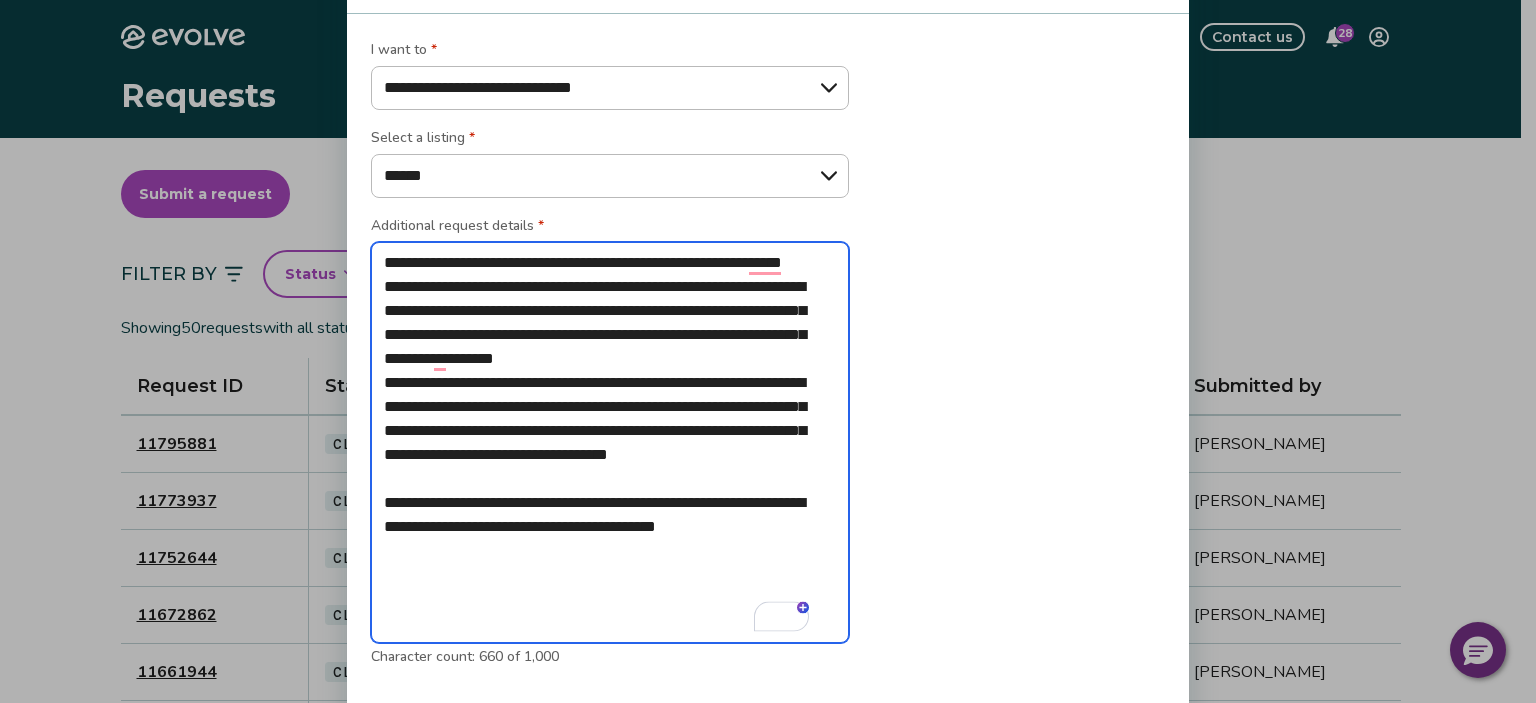 type on "*" 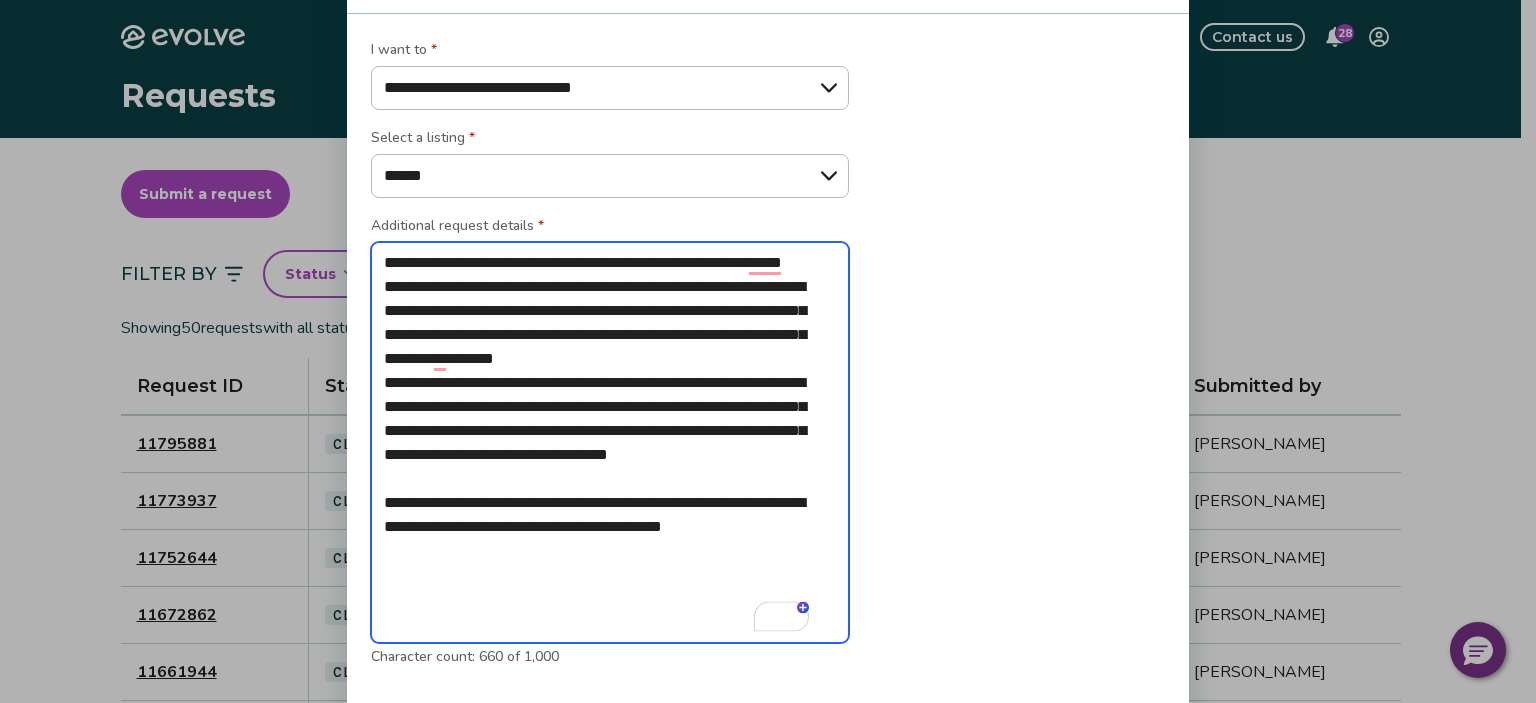 type on "**********" 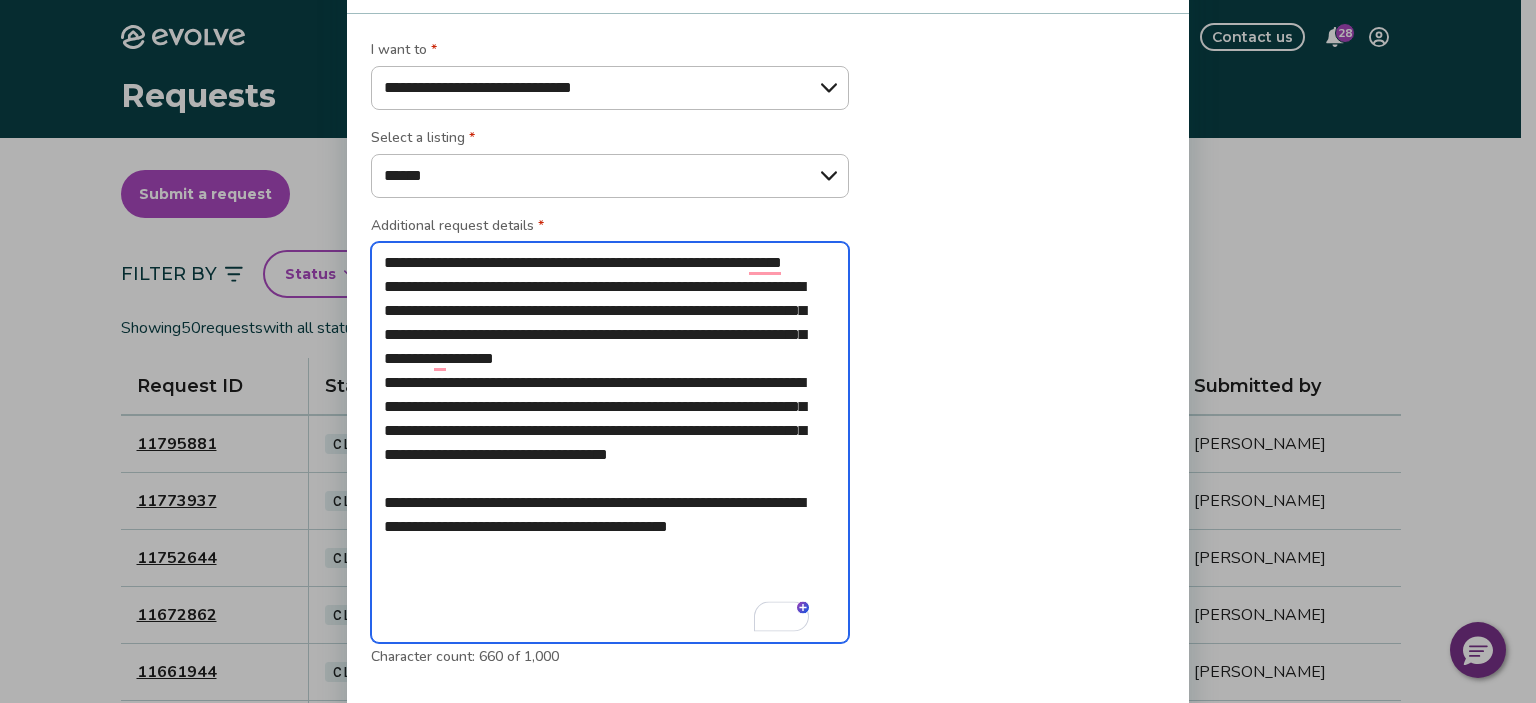 type on "**********" 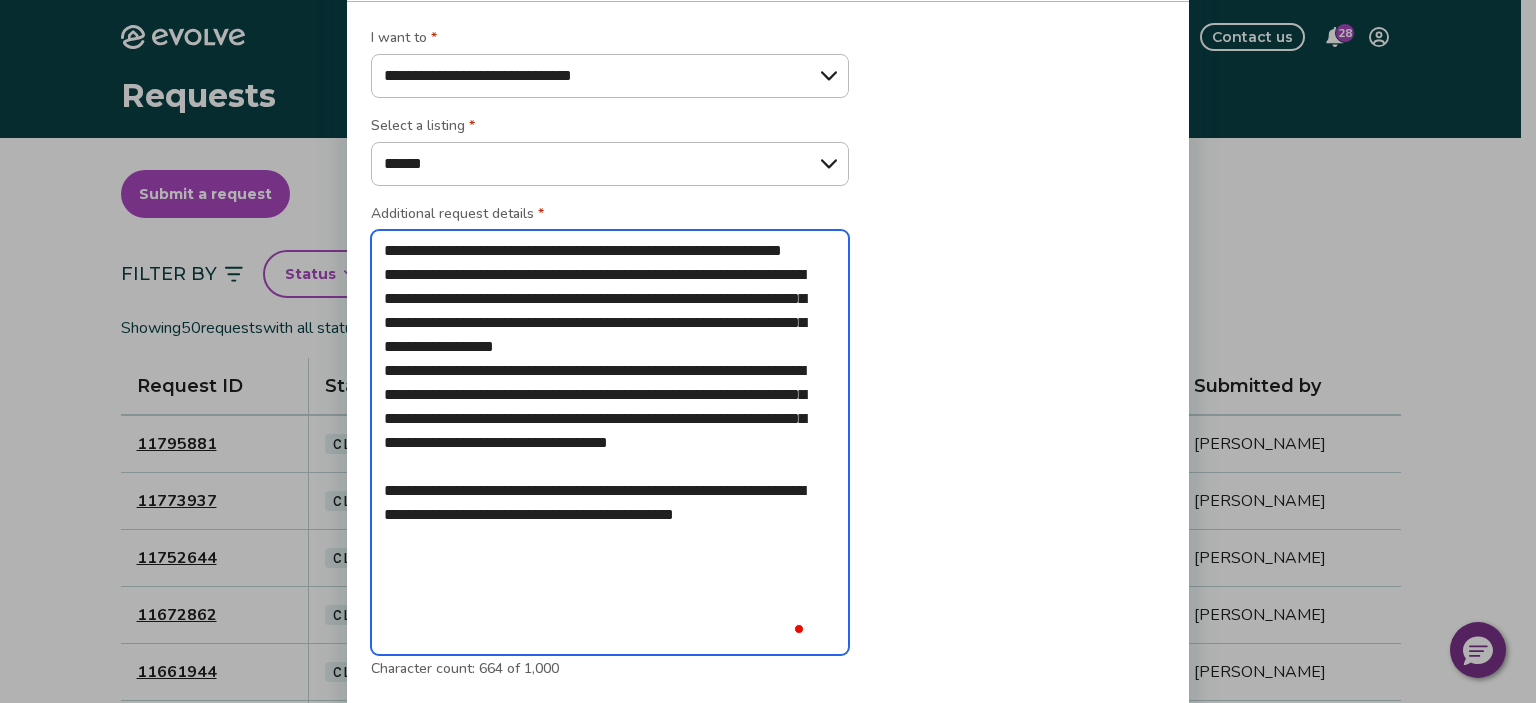 type on "**********" 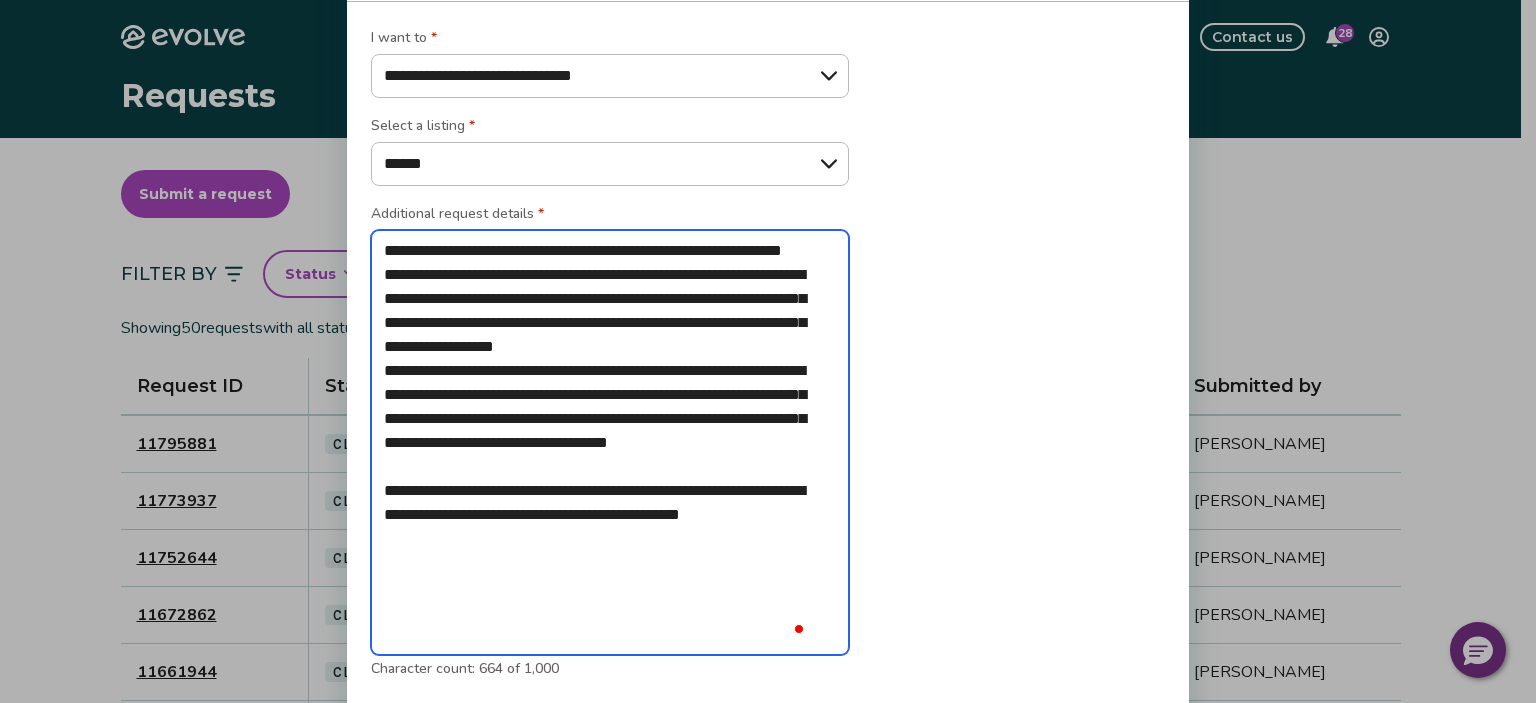 type on "**********" 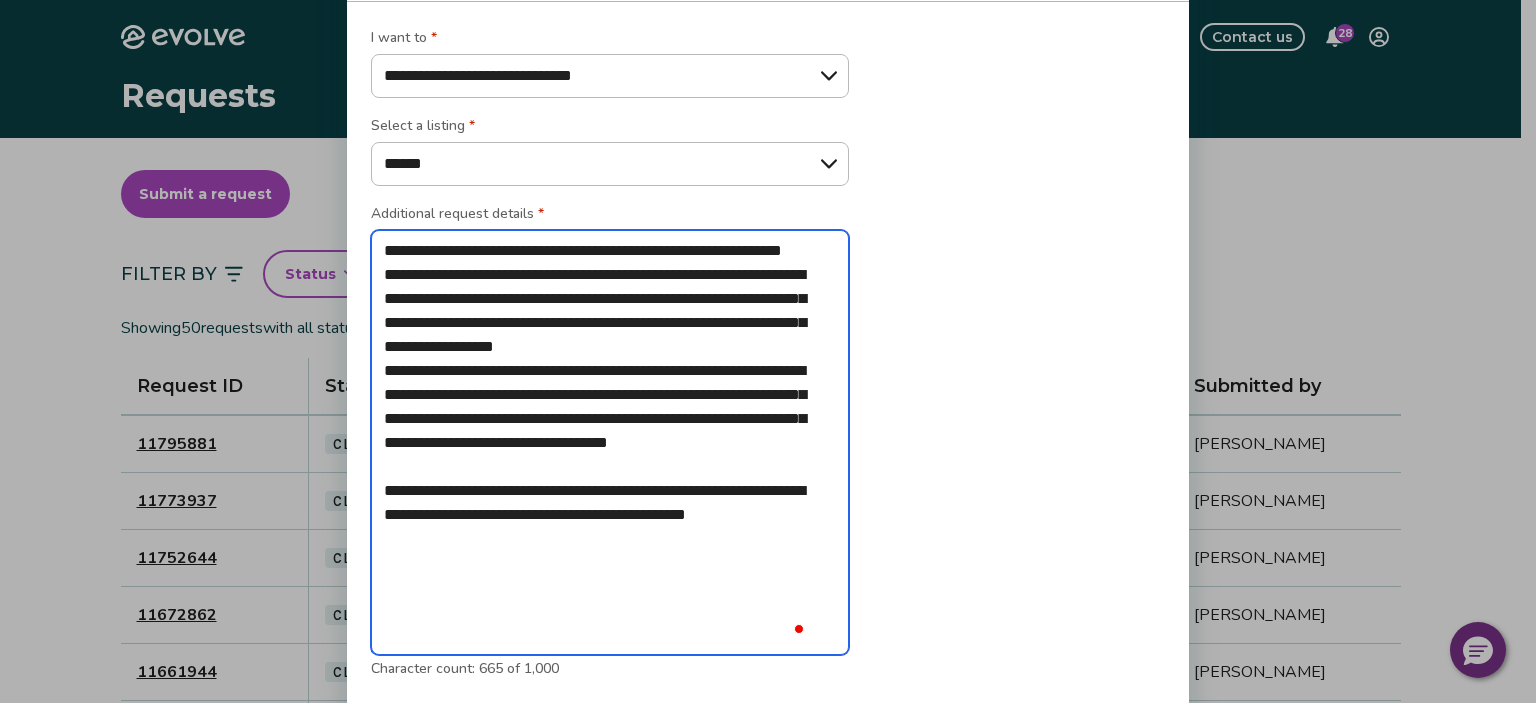 type on "**********" 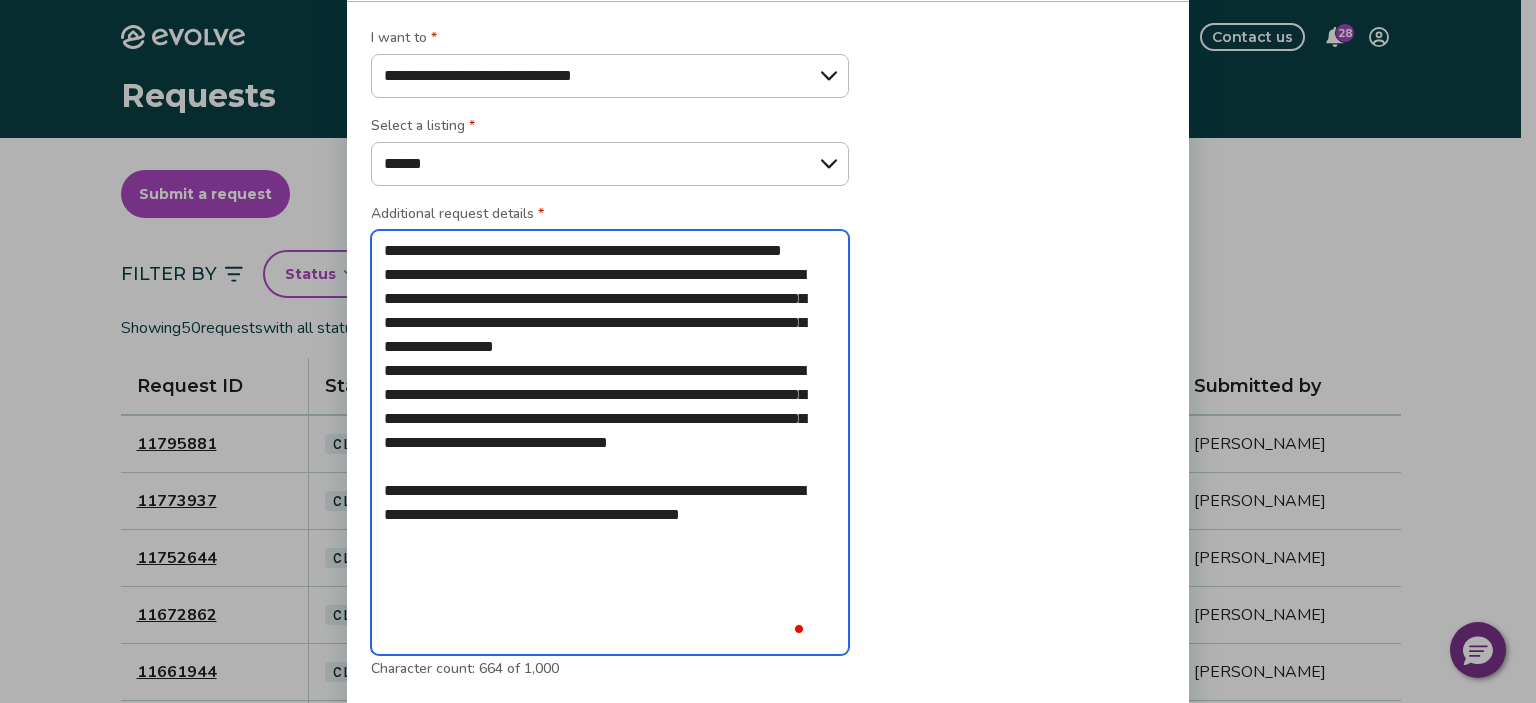 type on "**********" 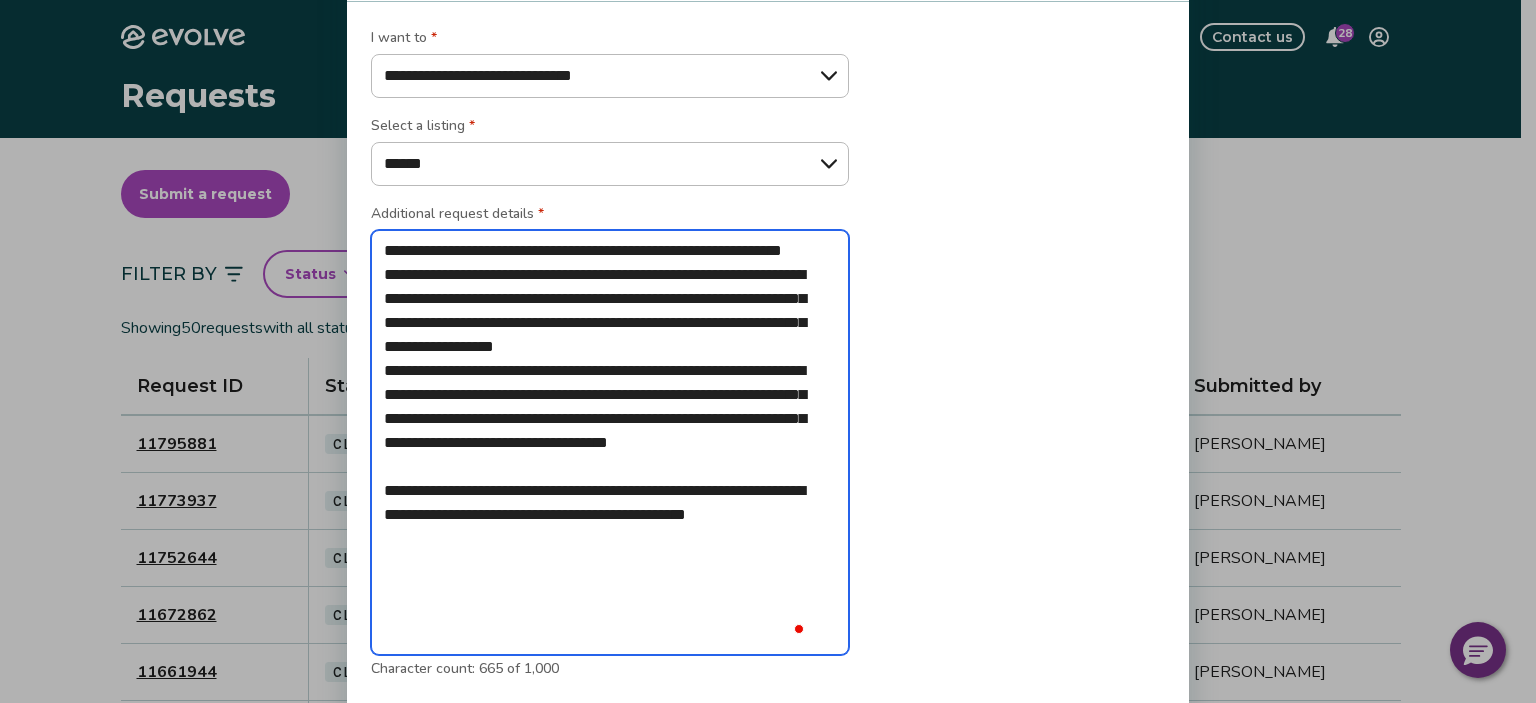type on "**********" 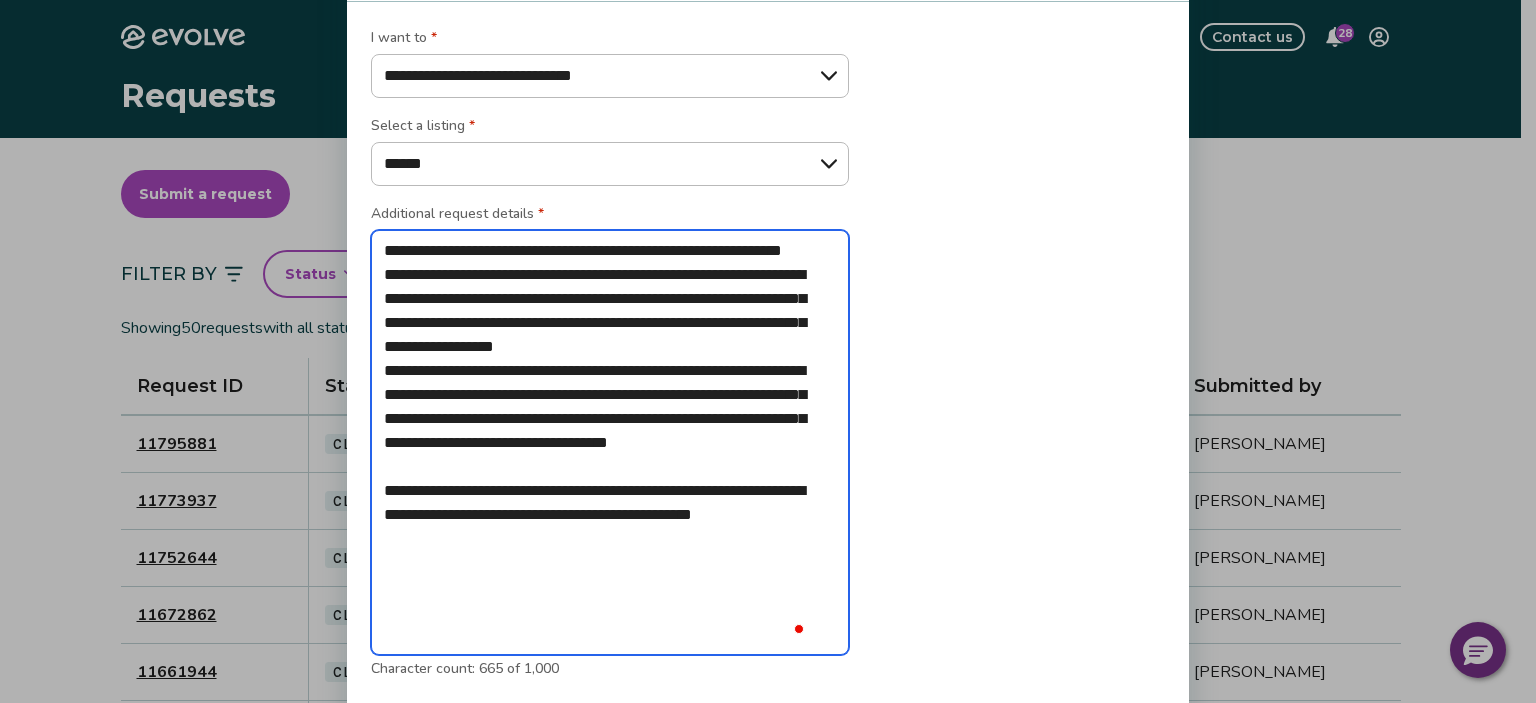type on "**********" 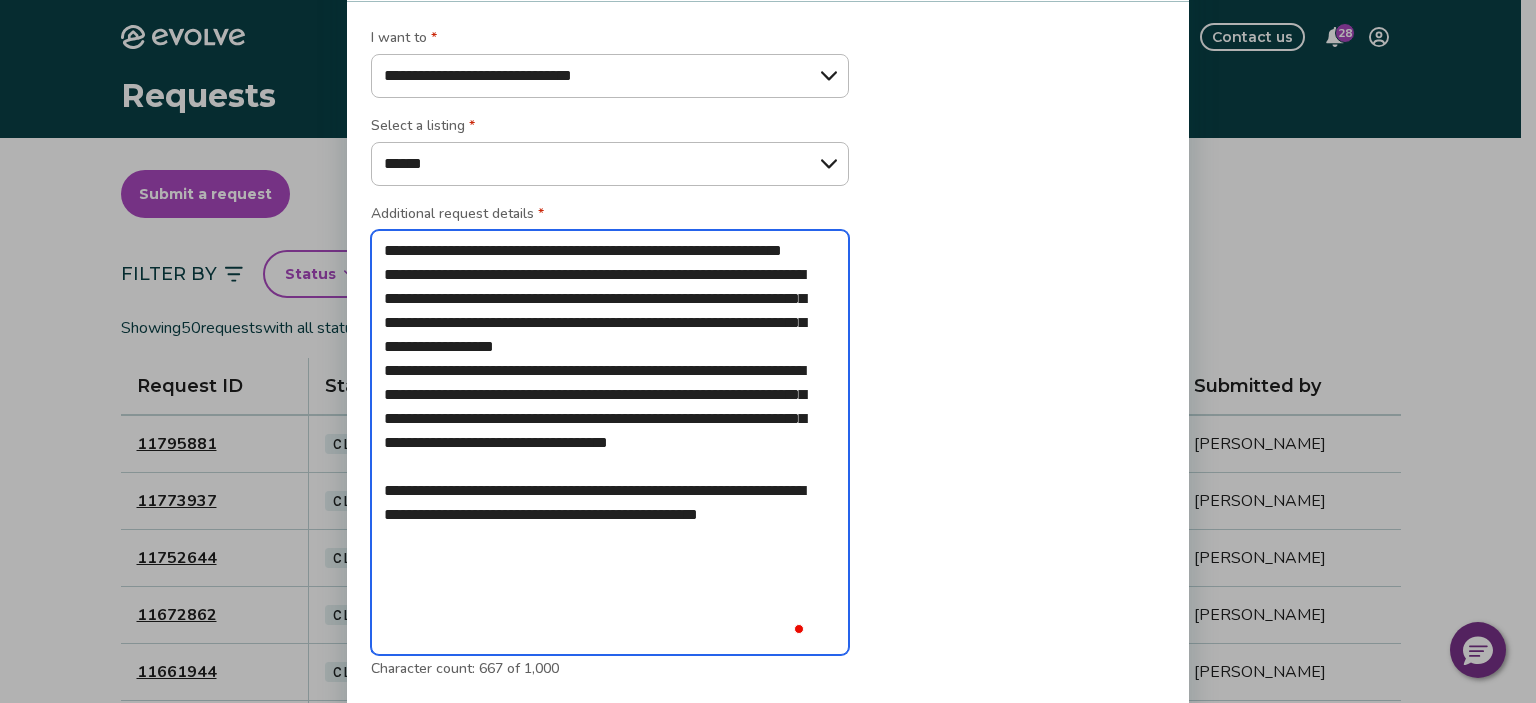 type on "**********" 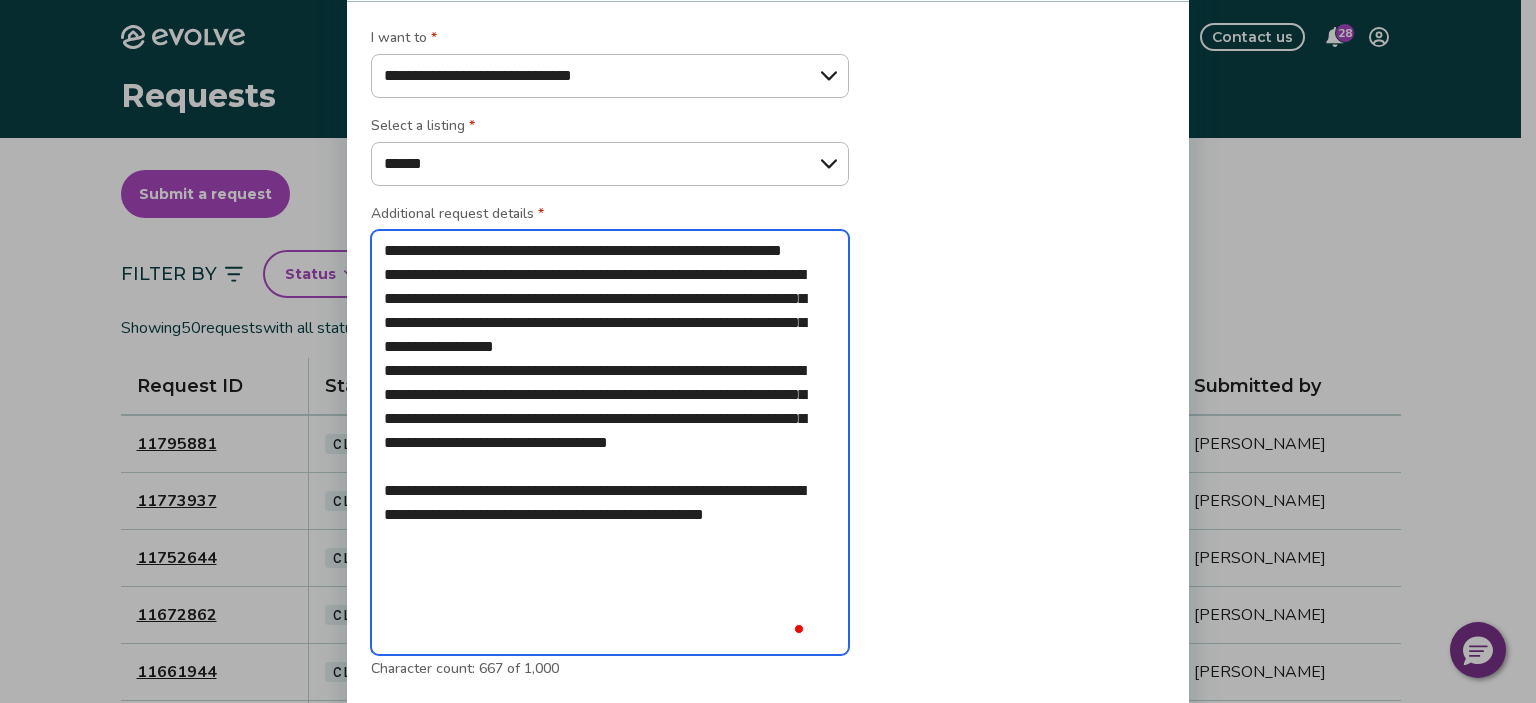 type on "**********" 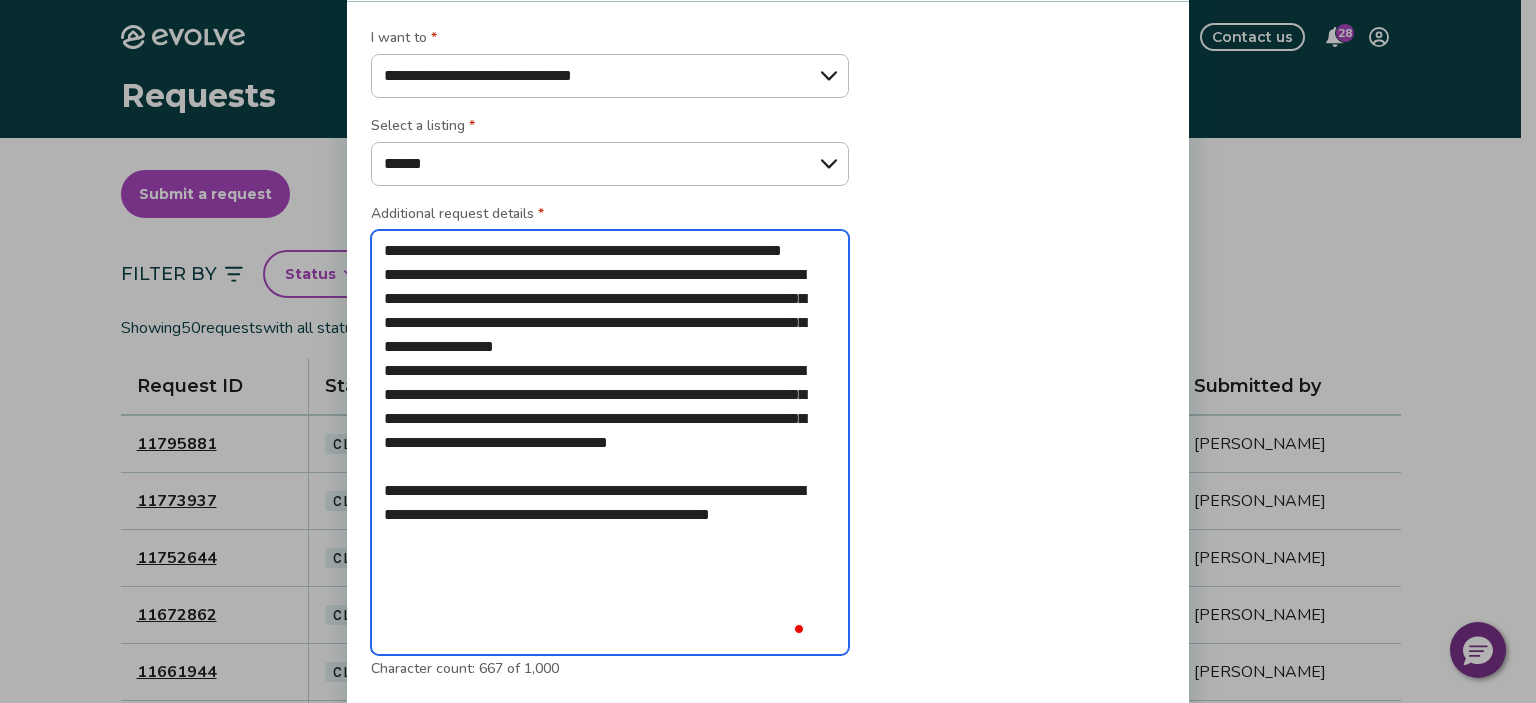 type on "*" 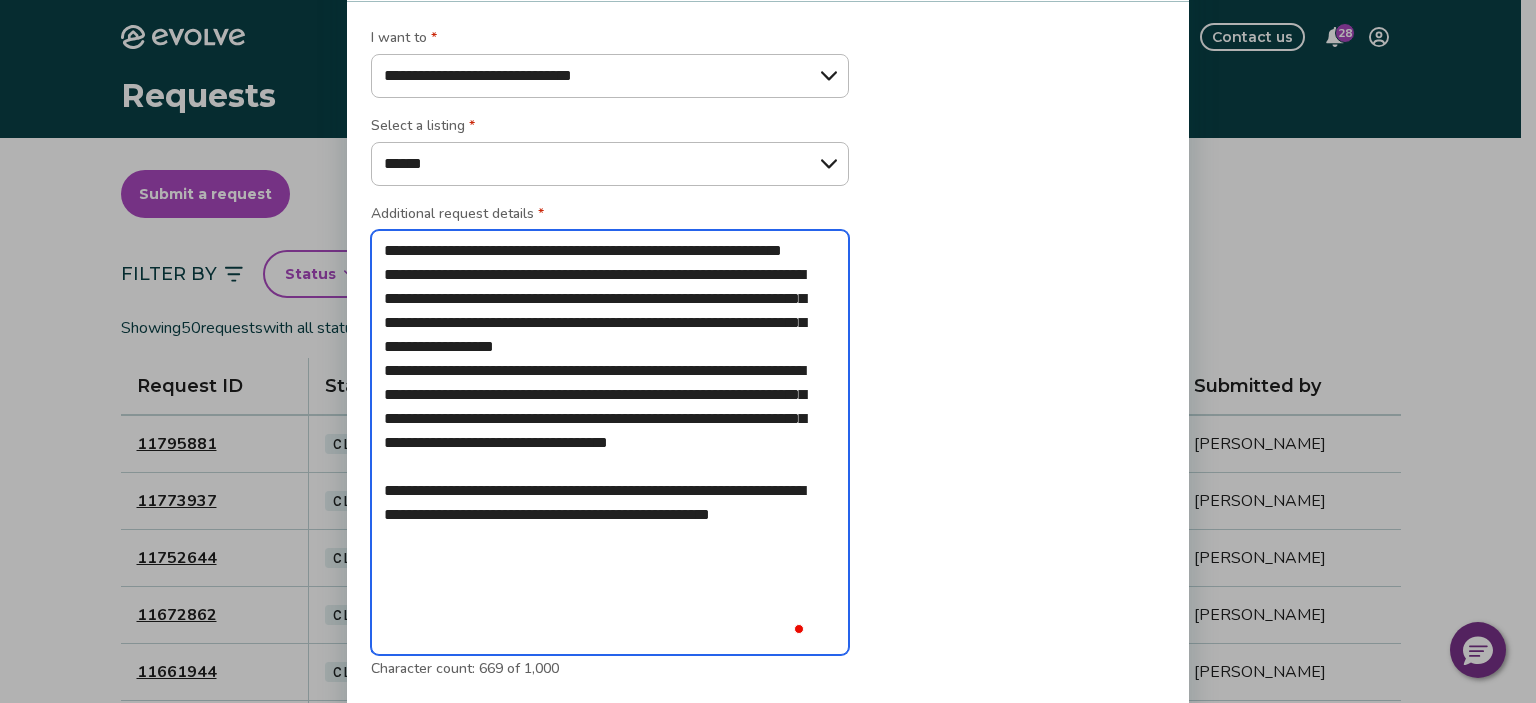 type on "**********" 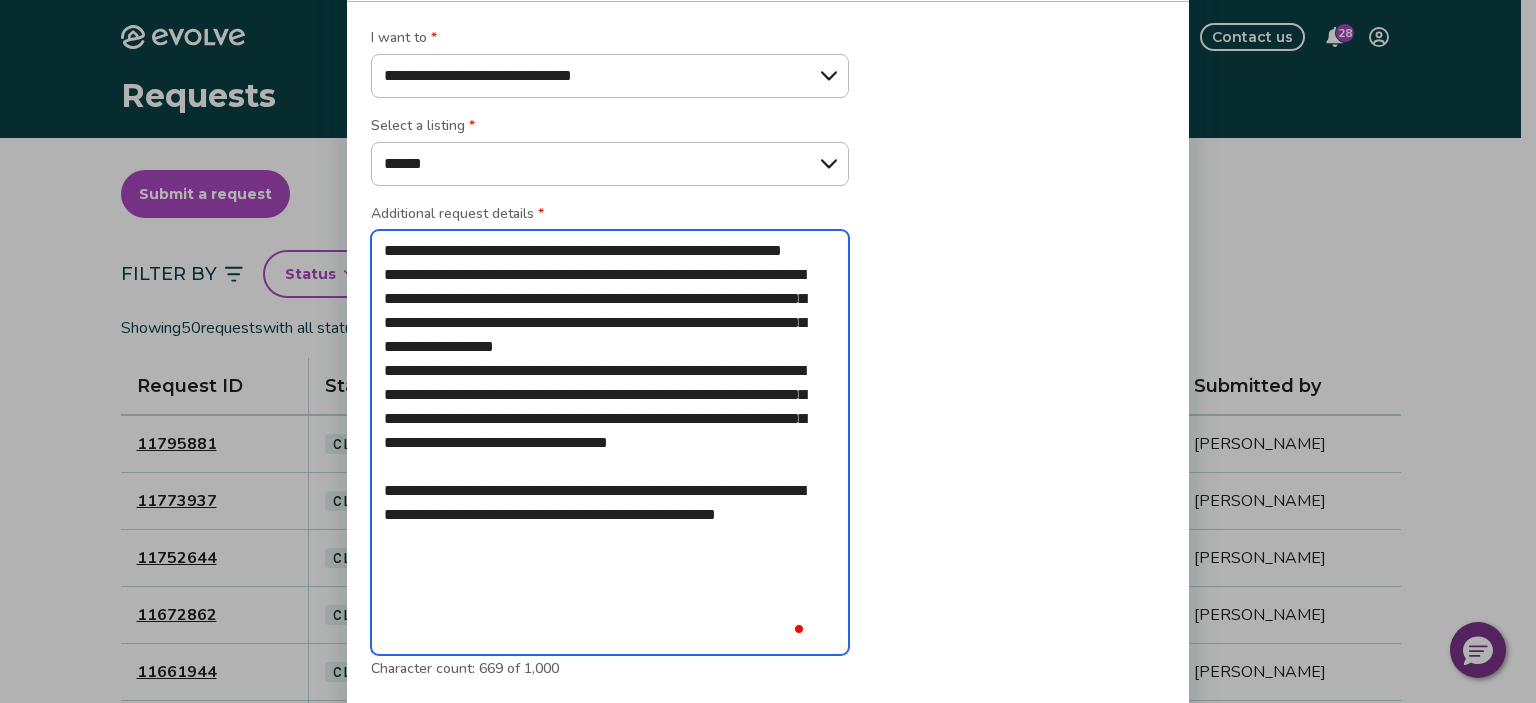 type on "**********" 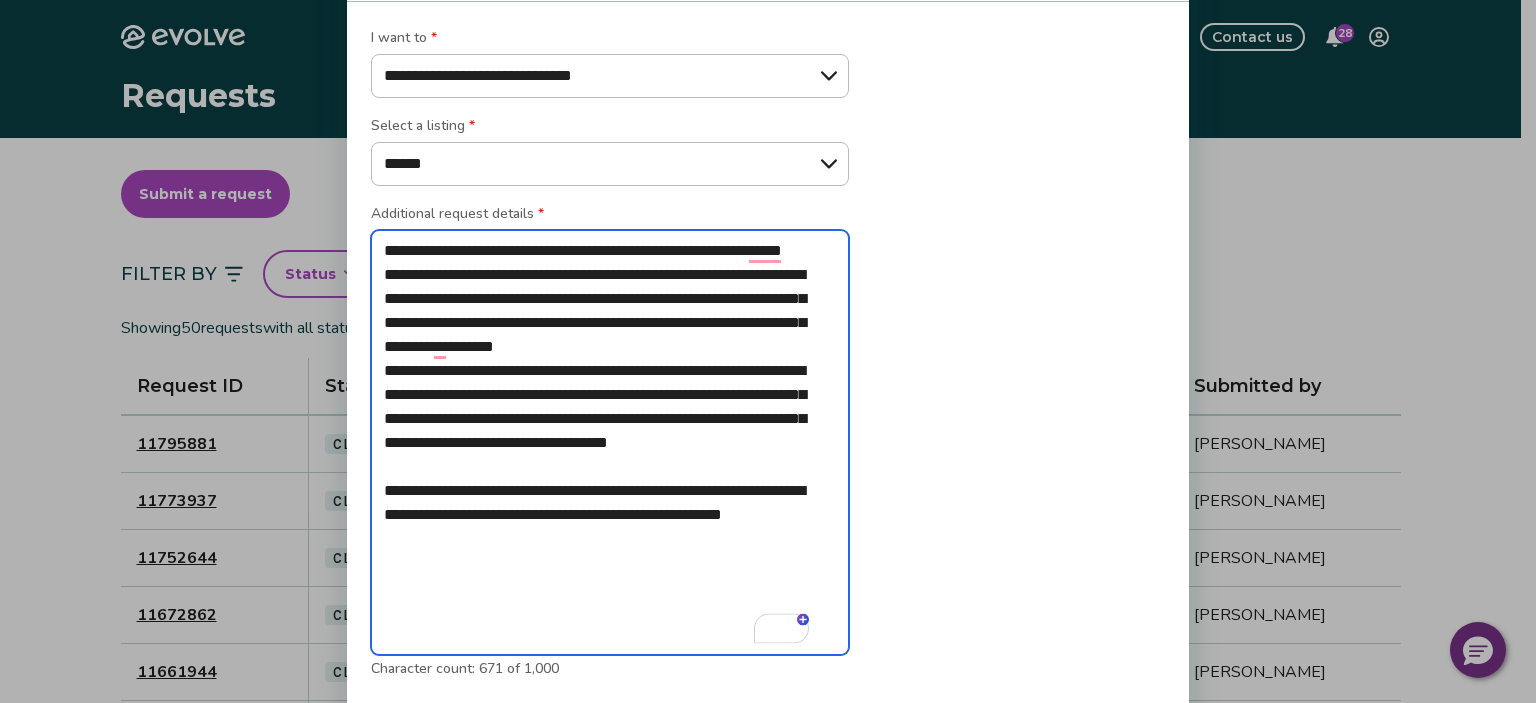 type on "**********" 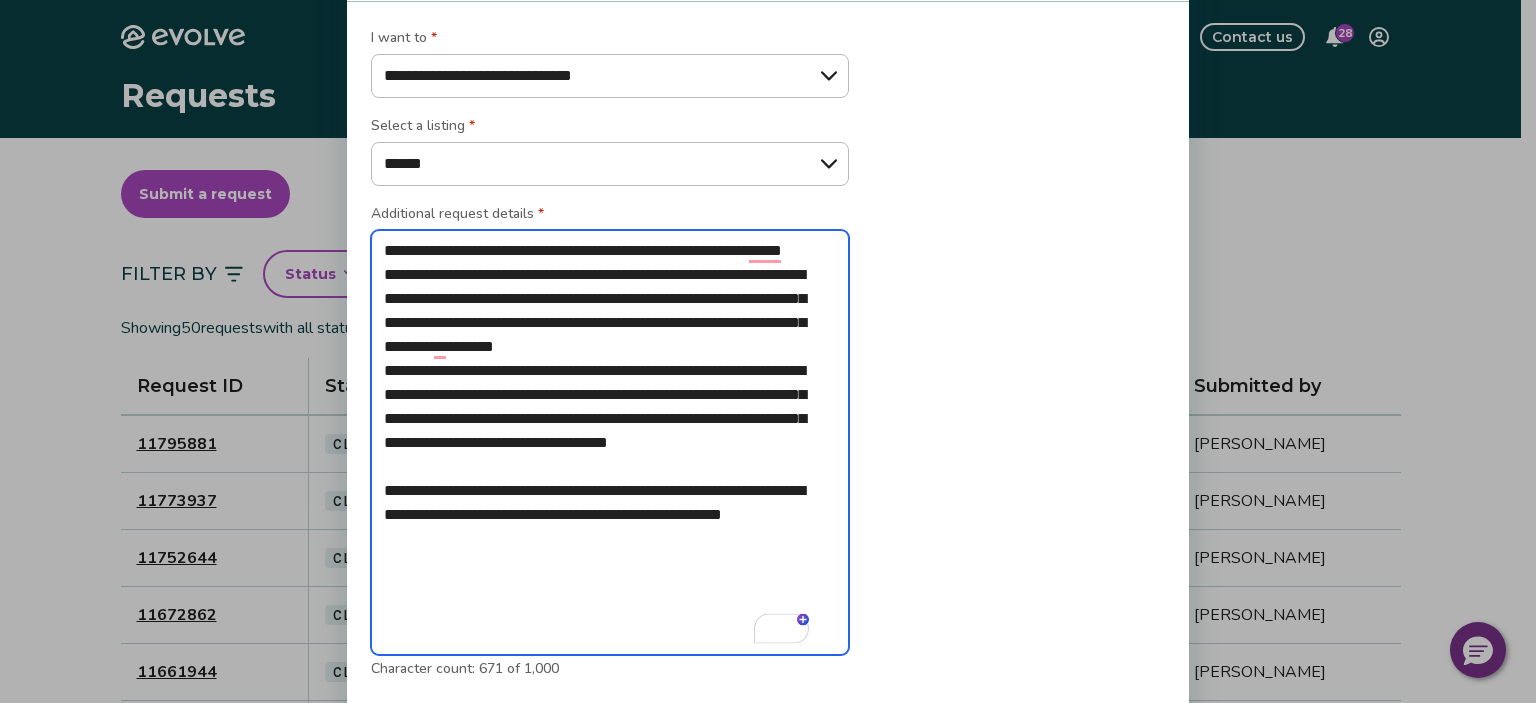 type on "*" 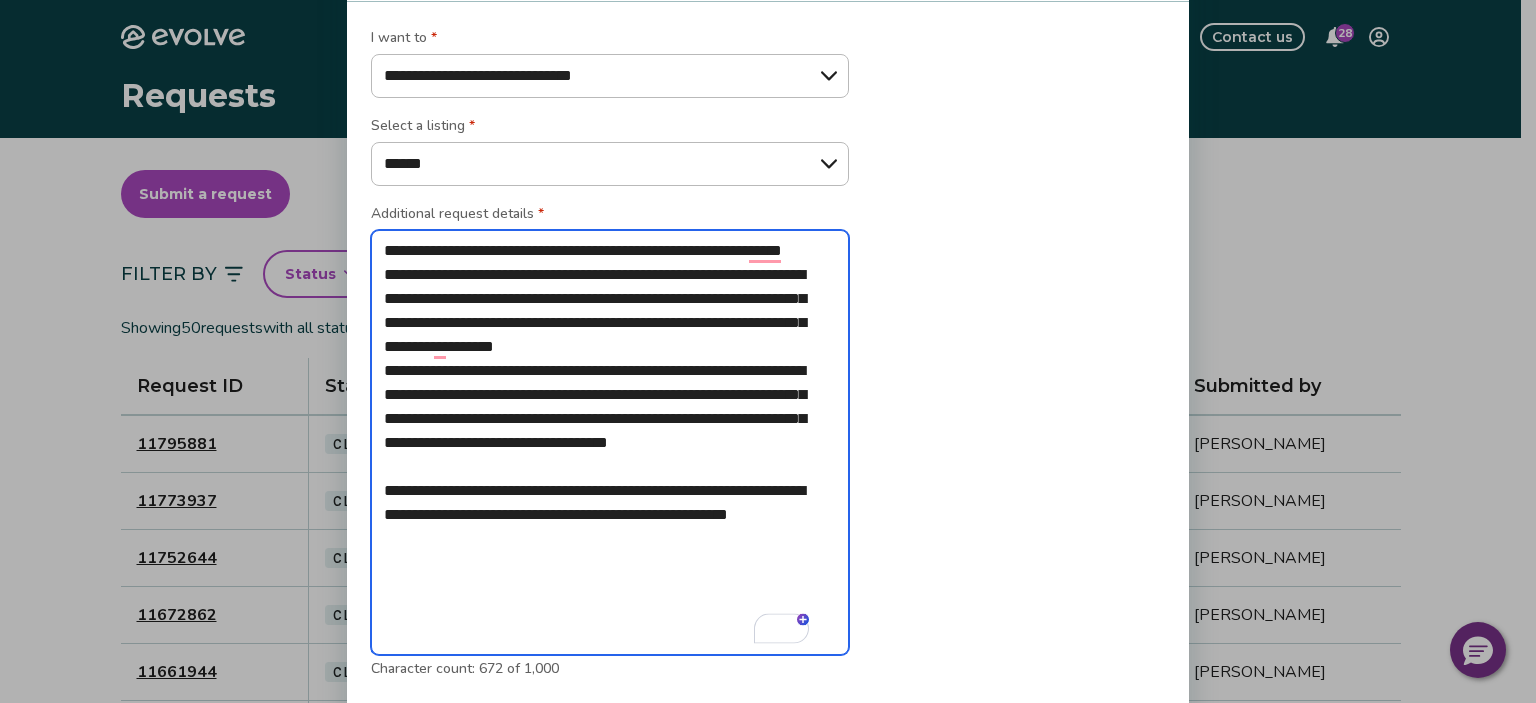 type on "**********" 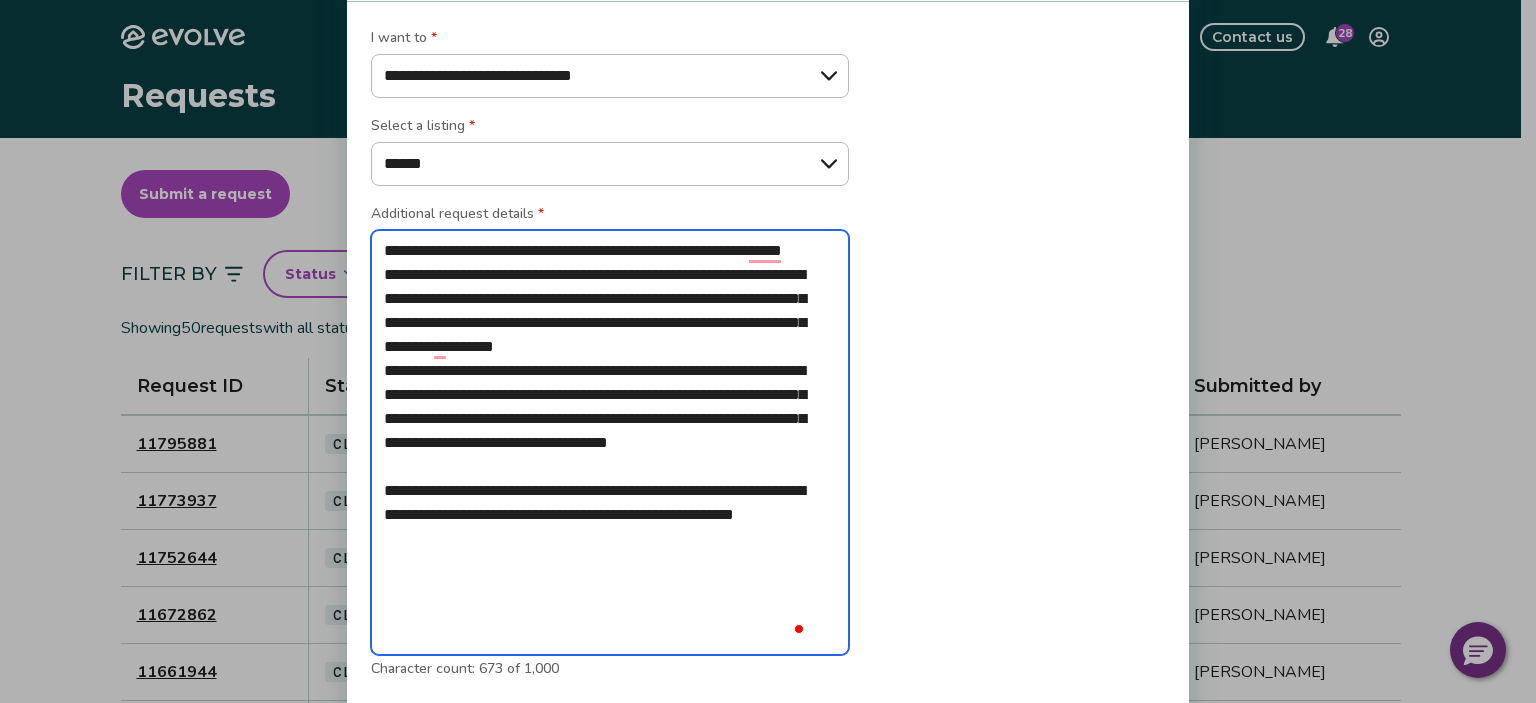 type on "**********" 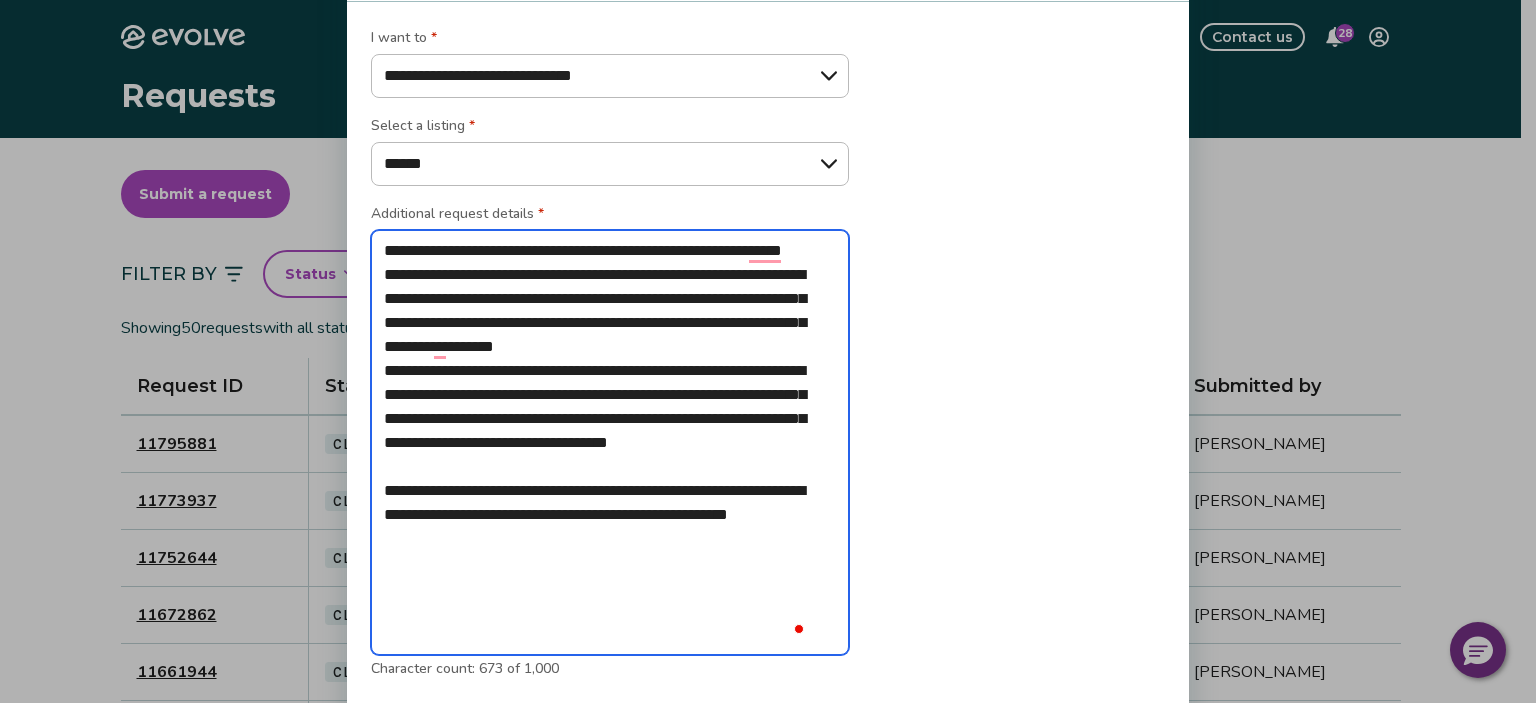 type on "**********" 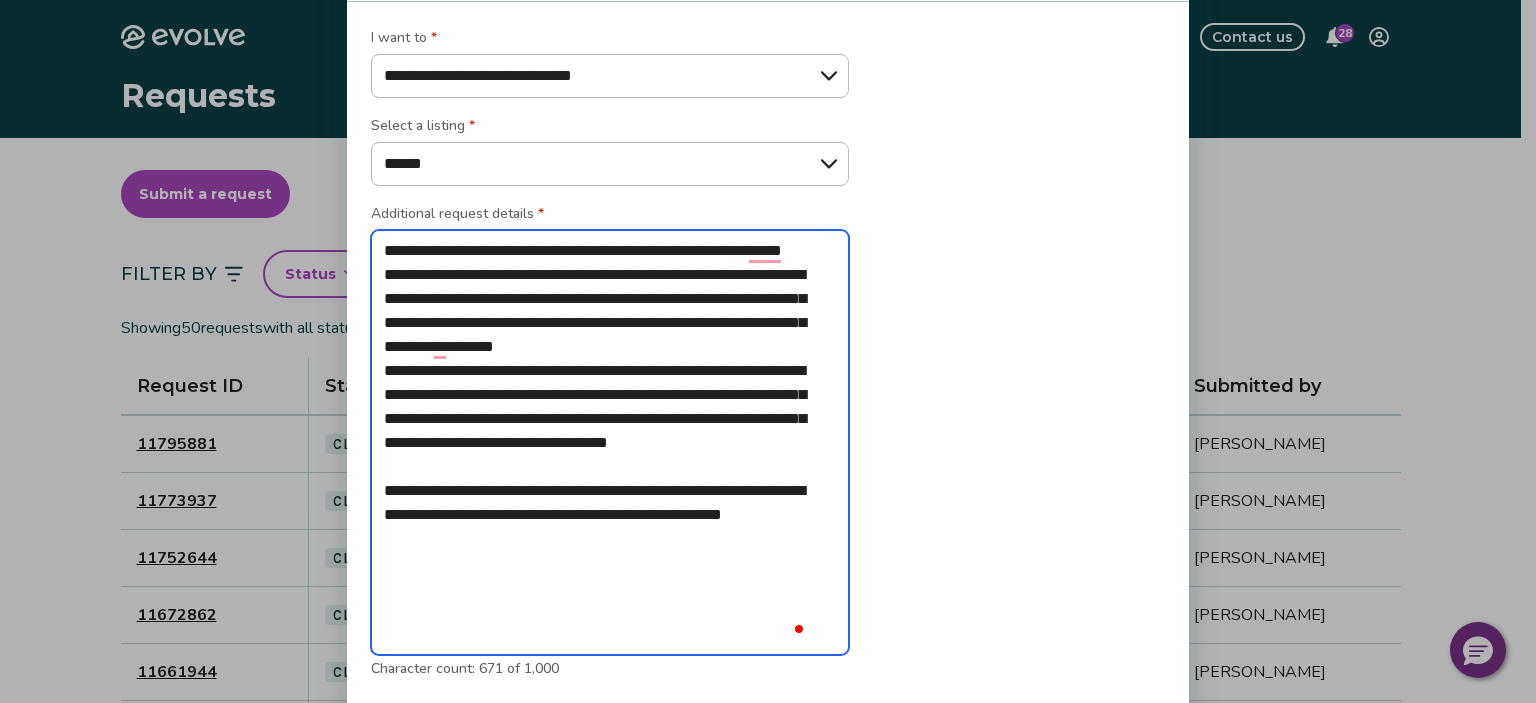 type on "**********" 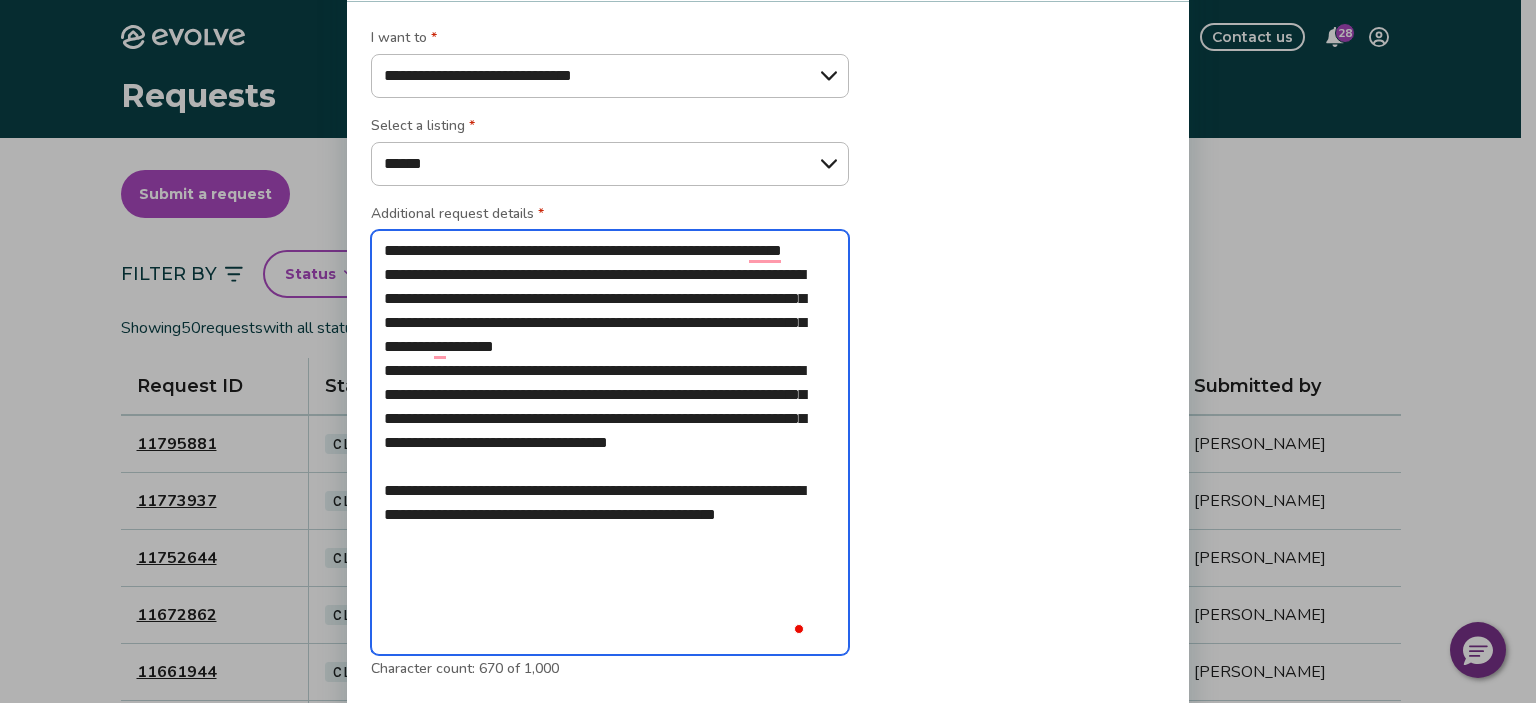 type on "**********" 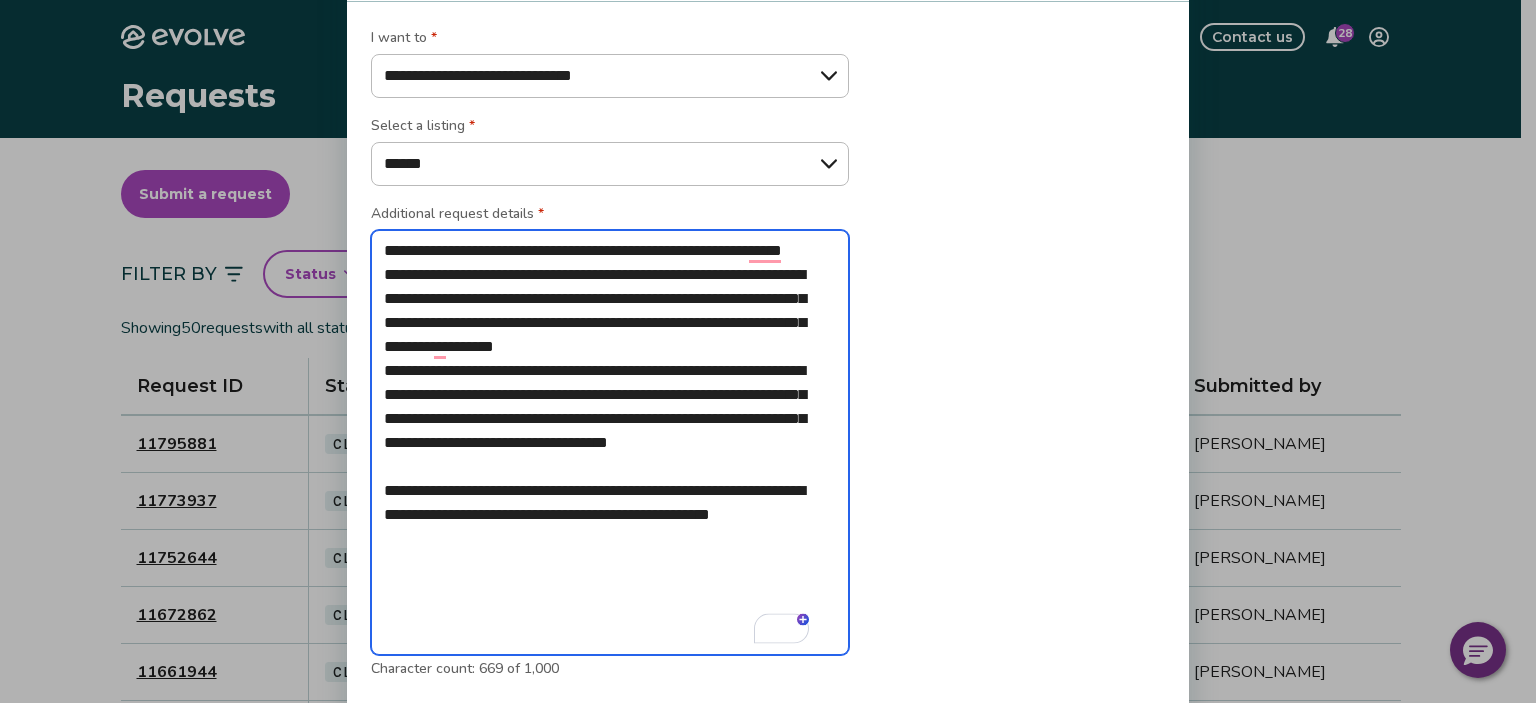 type on "**********" 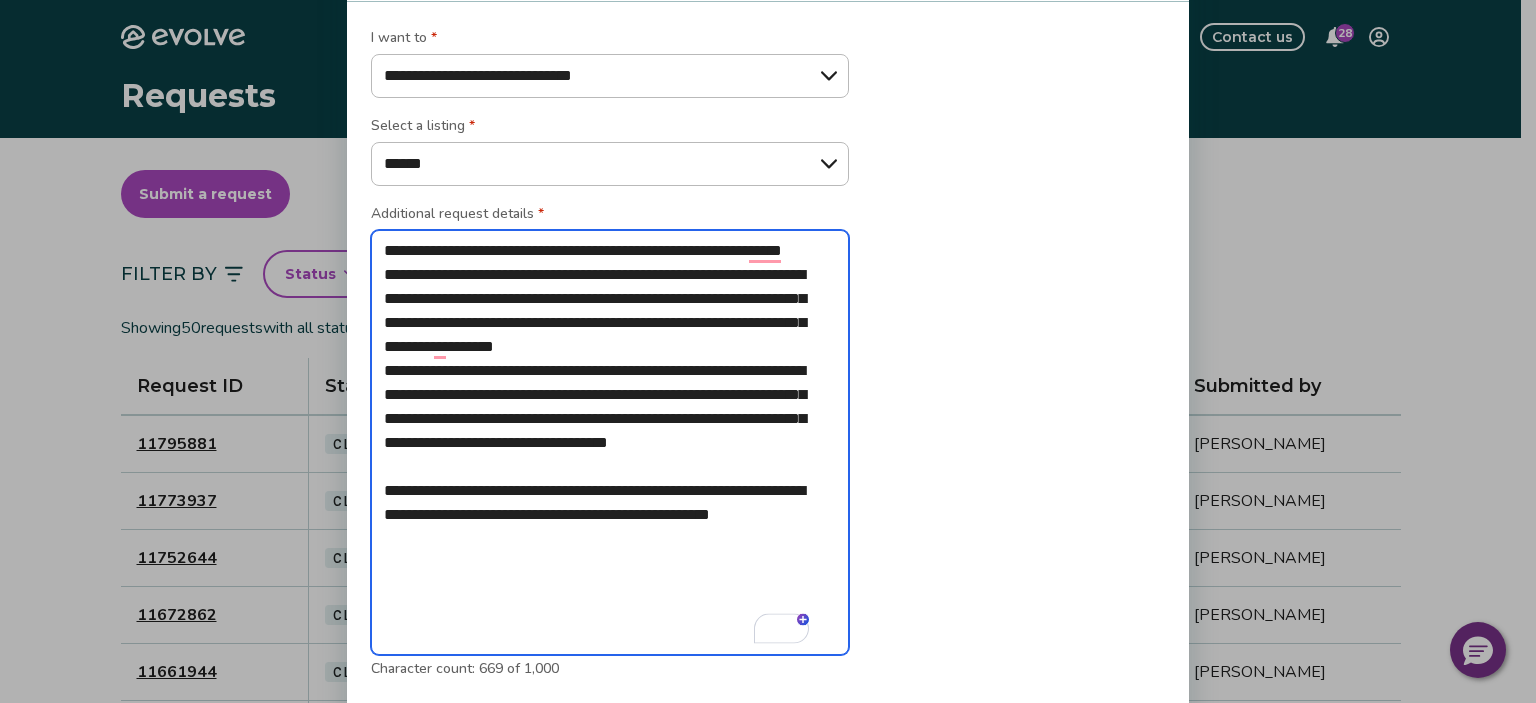 type on "*" 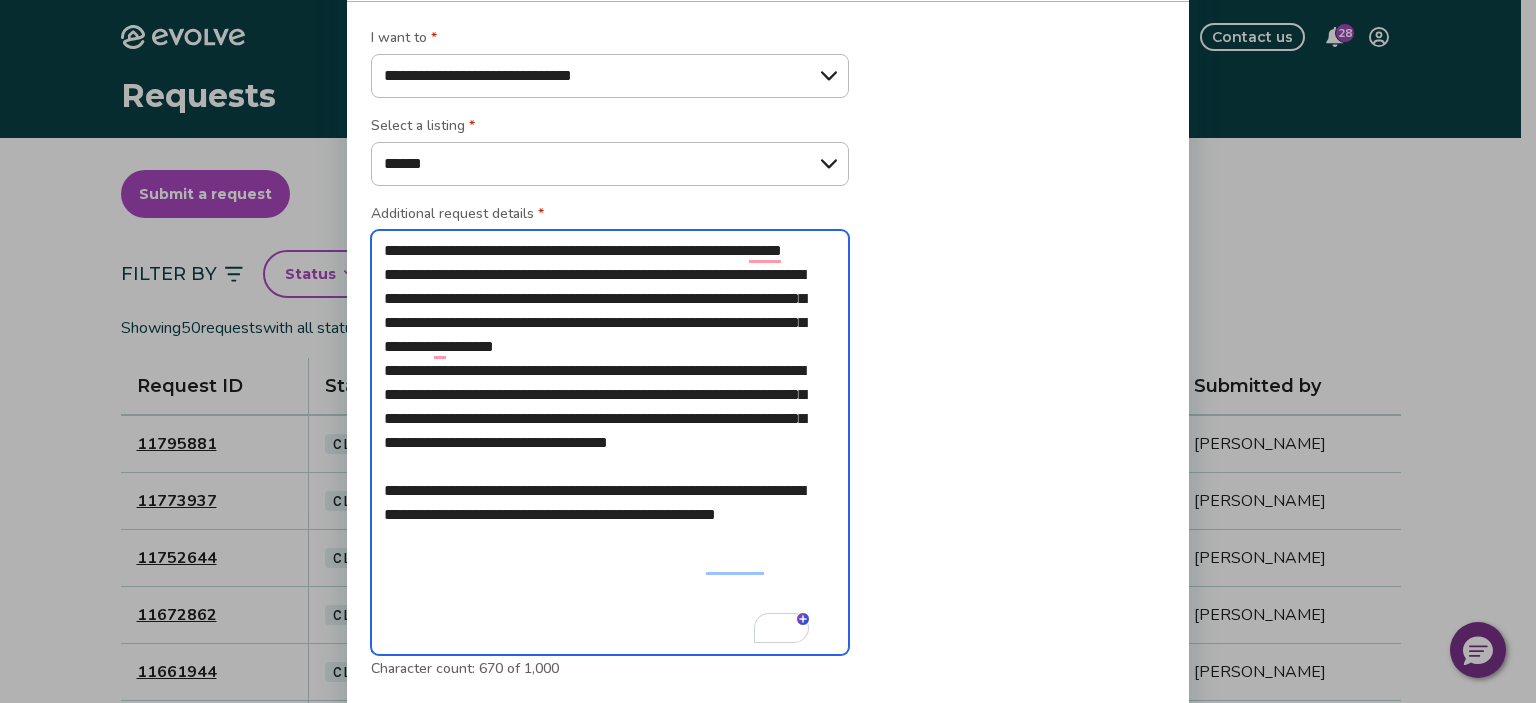 type on "**********" 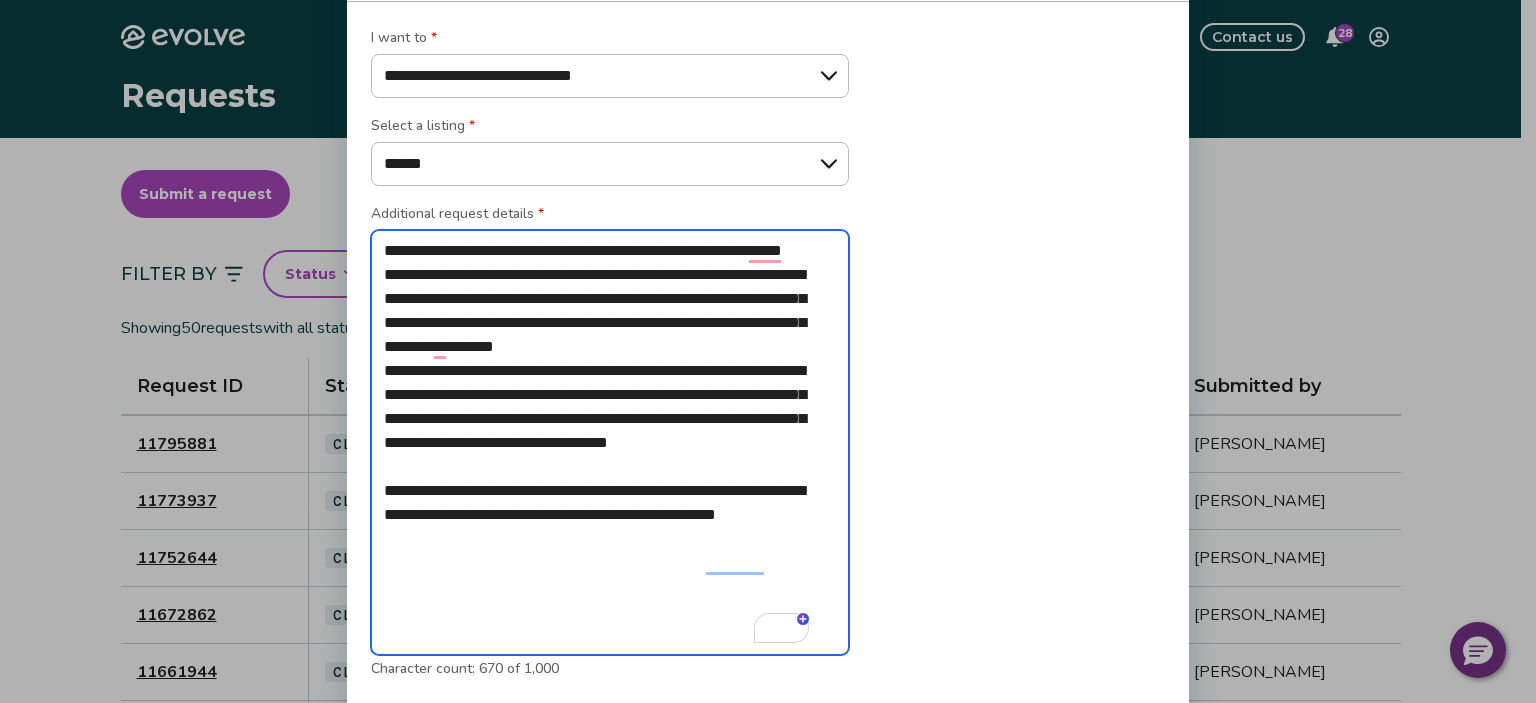 type on "*" 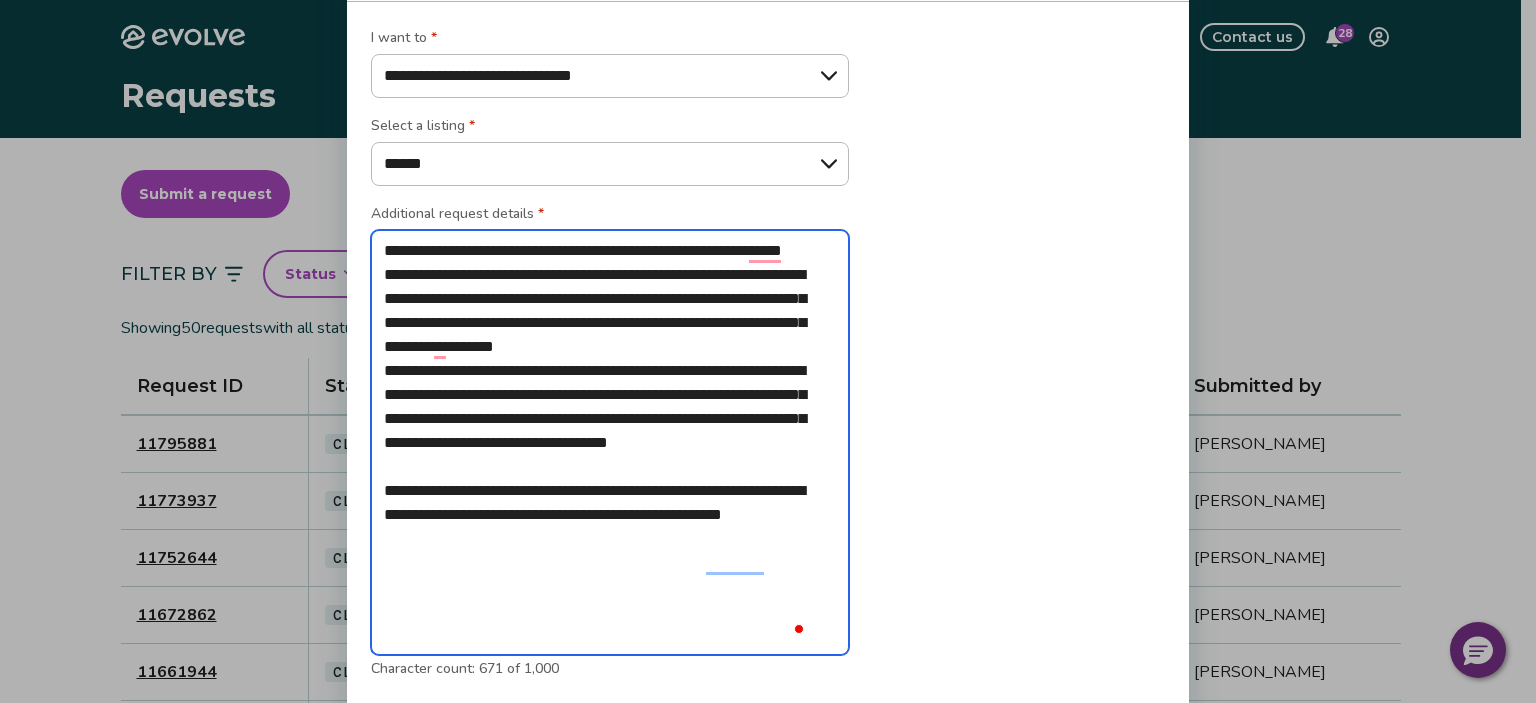 type on "**********" 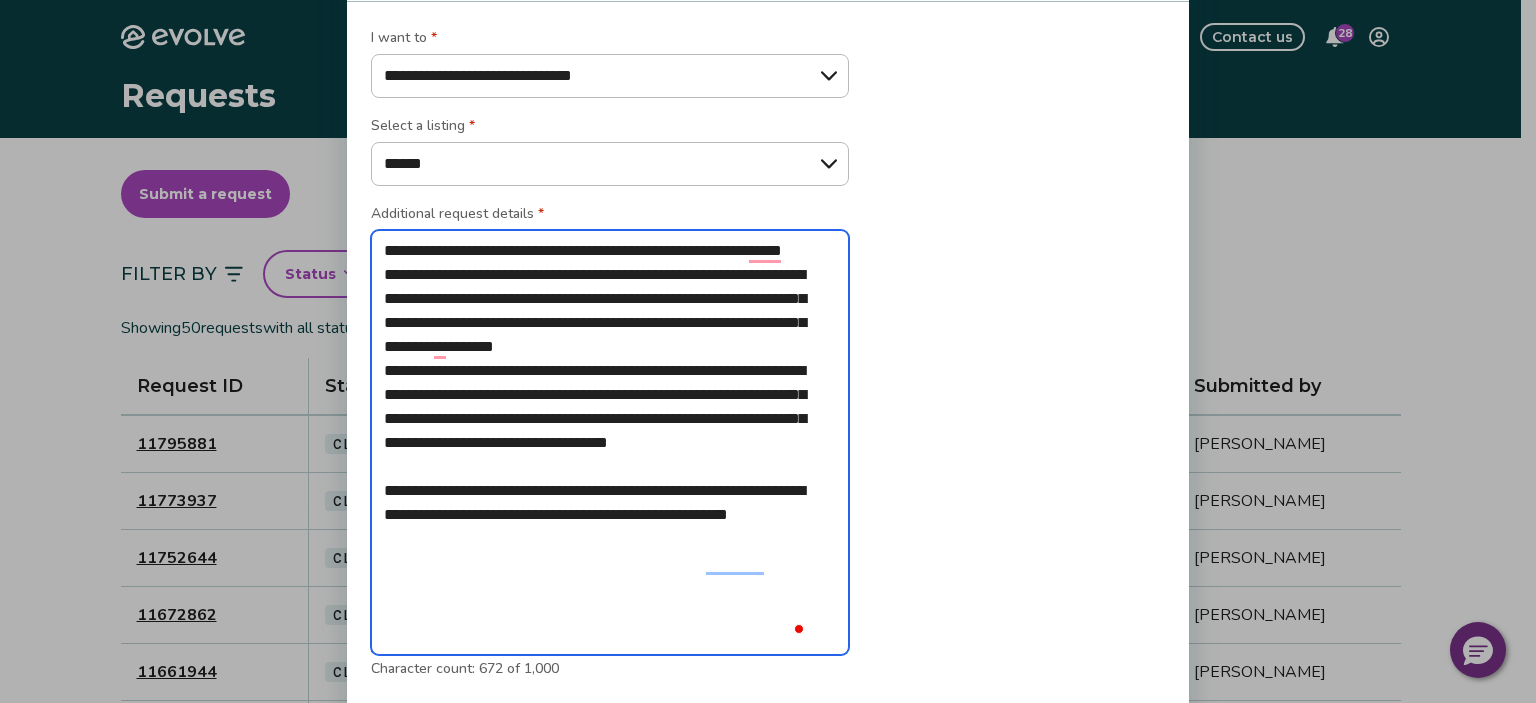 type on "**********" 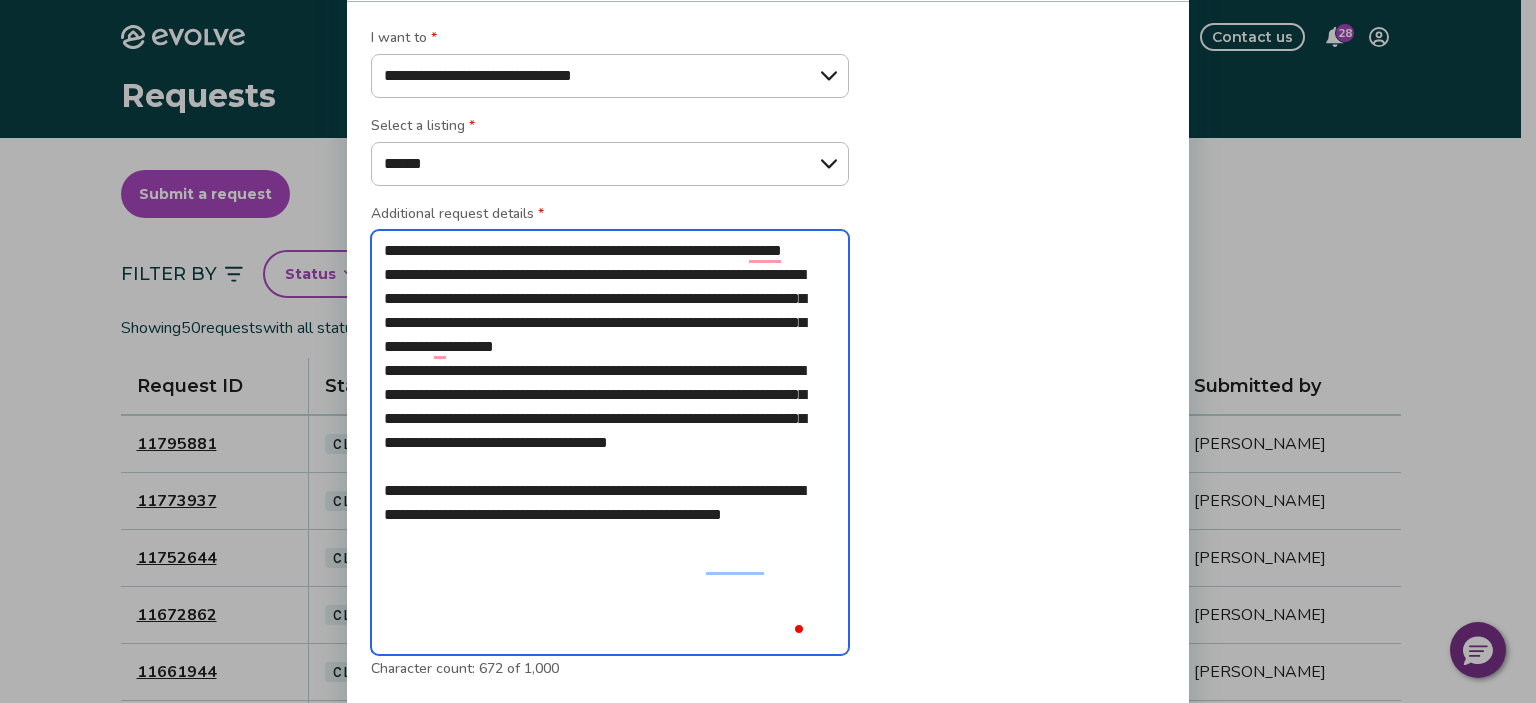 type on "**********" 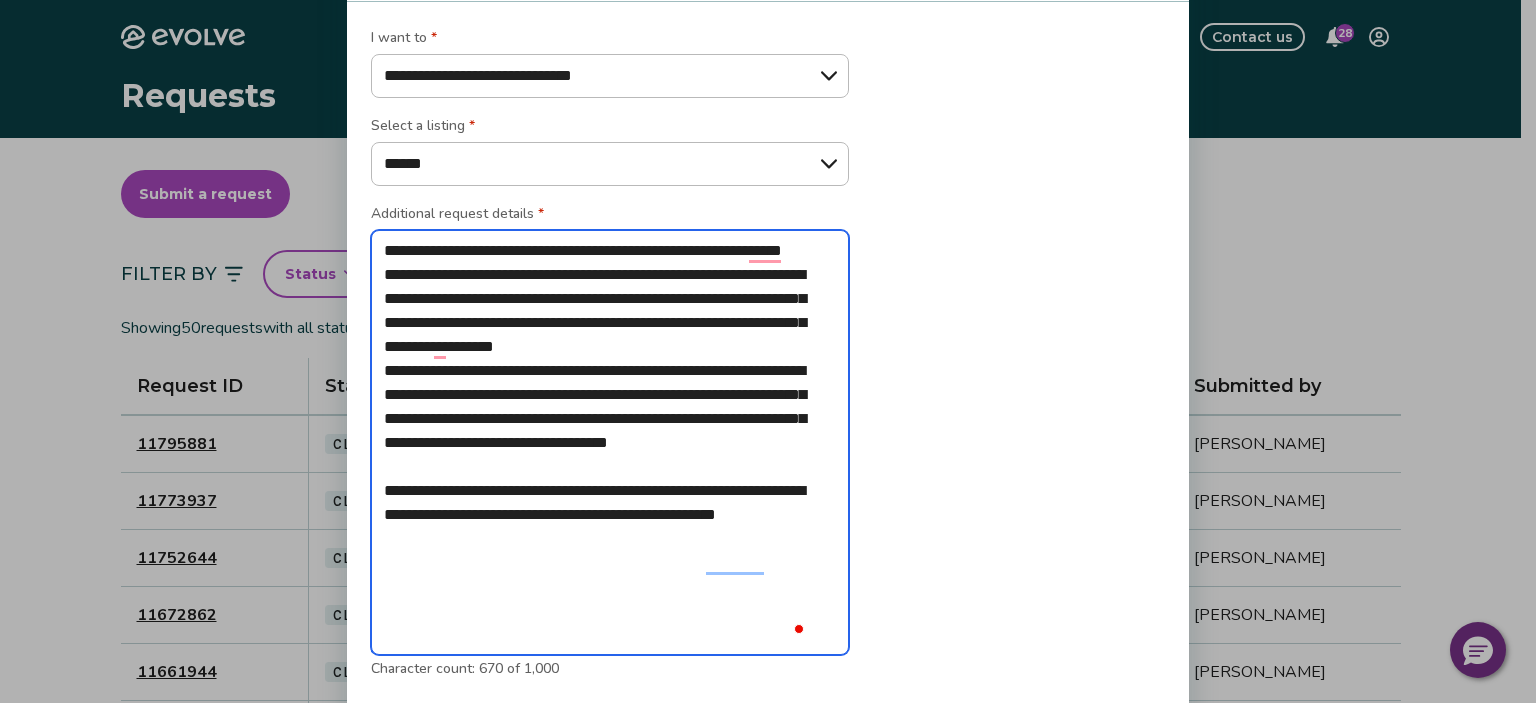 type on "**********" 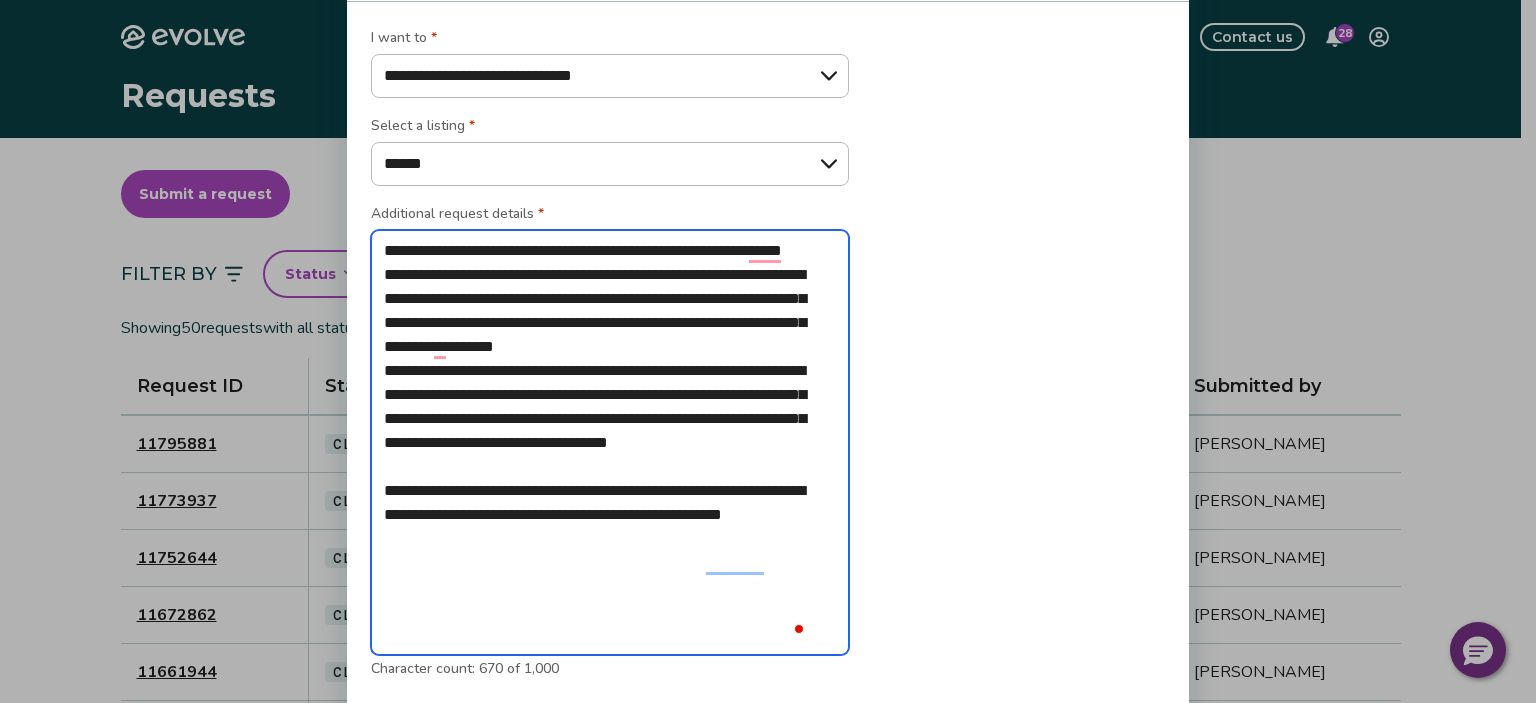 type on "**********" 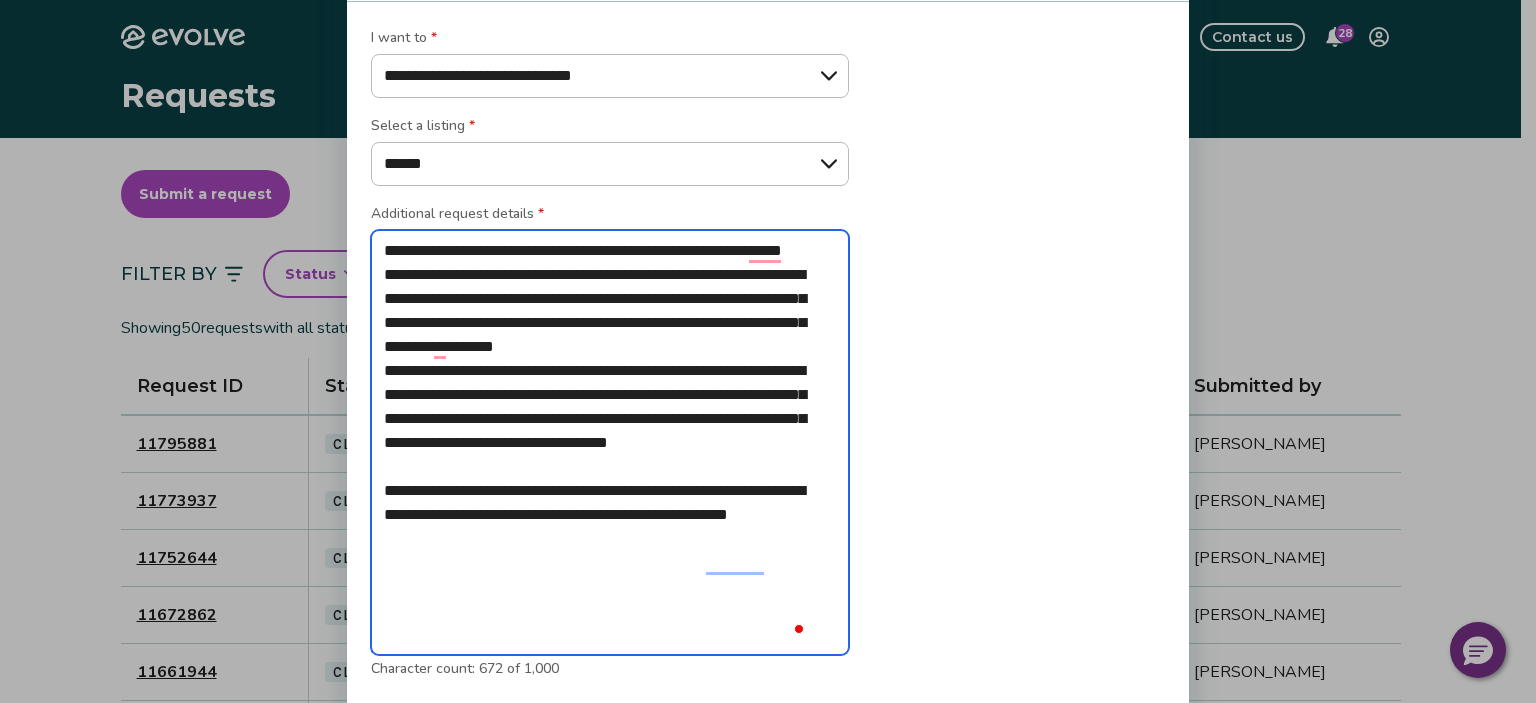 type on "**********" 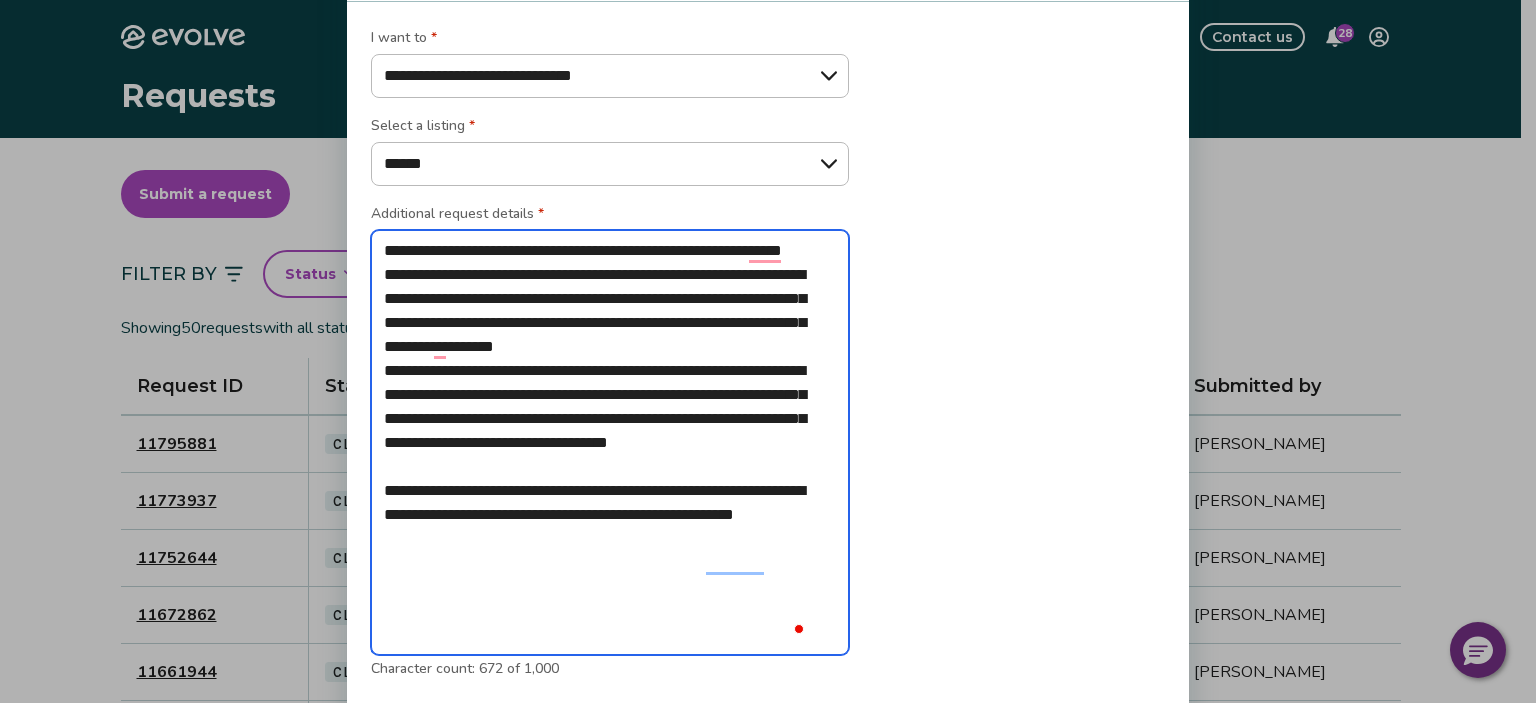 type on "**********" 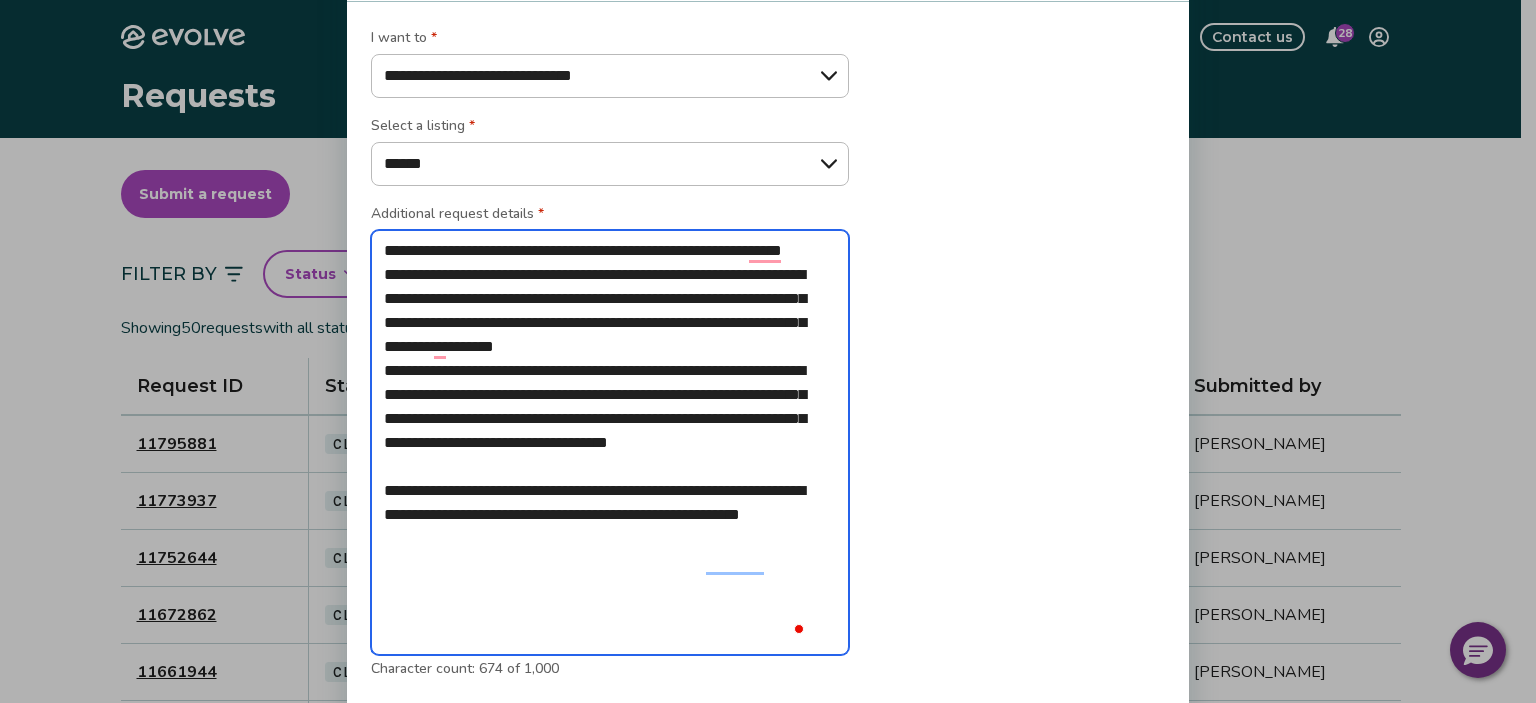 type on "**********" 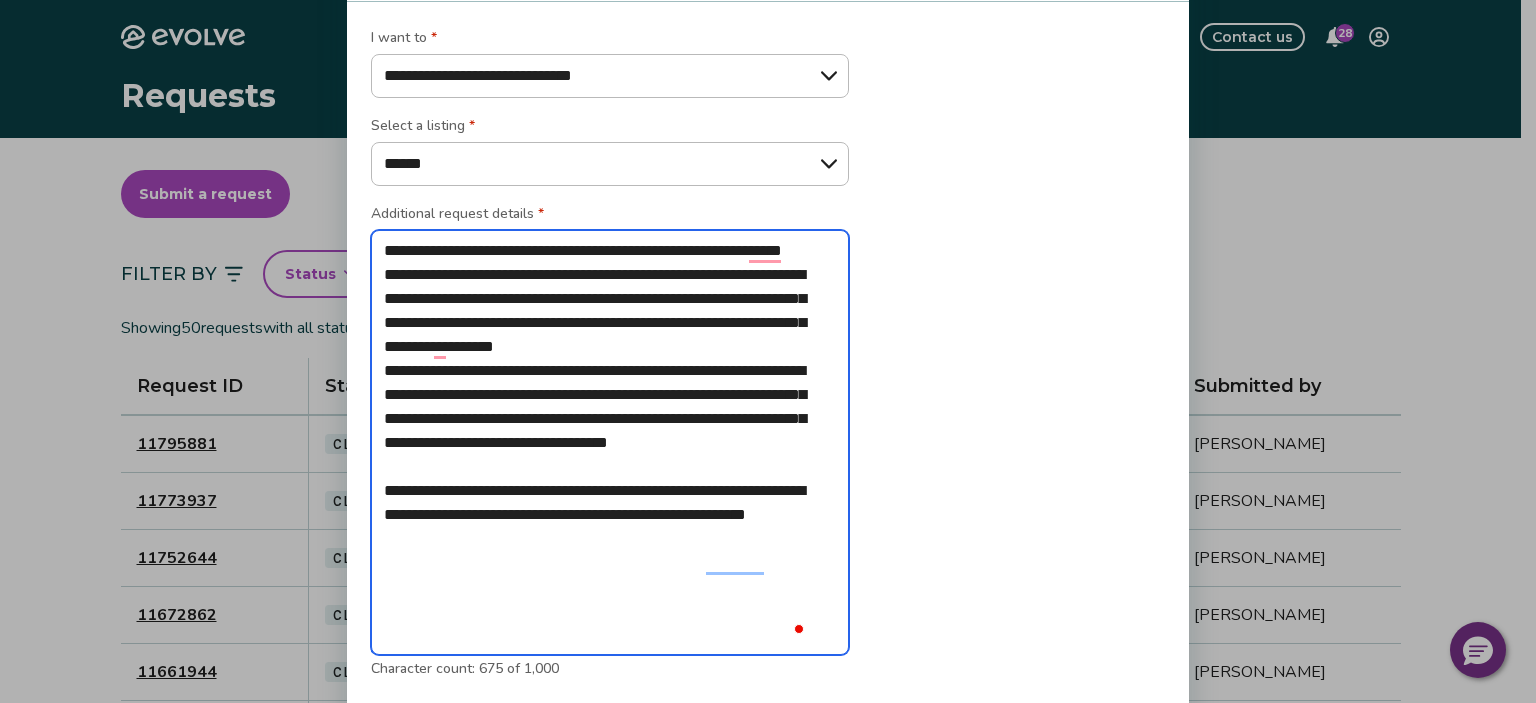 type on "**********" 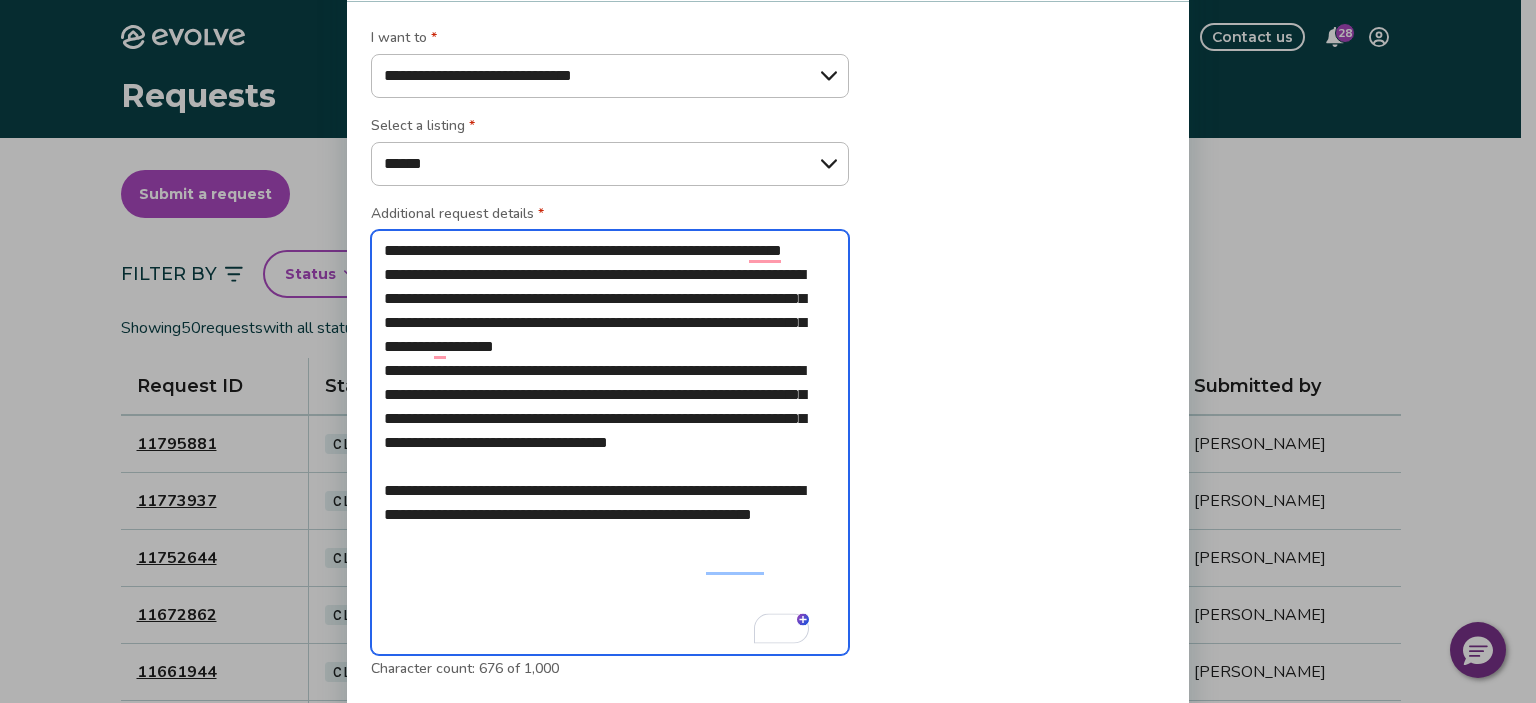 type on "**********" 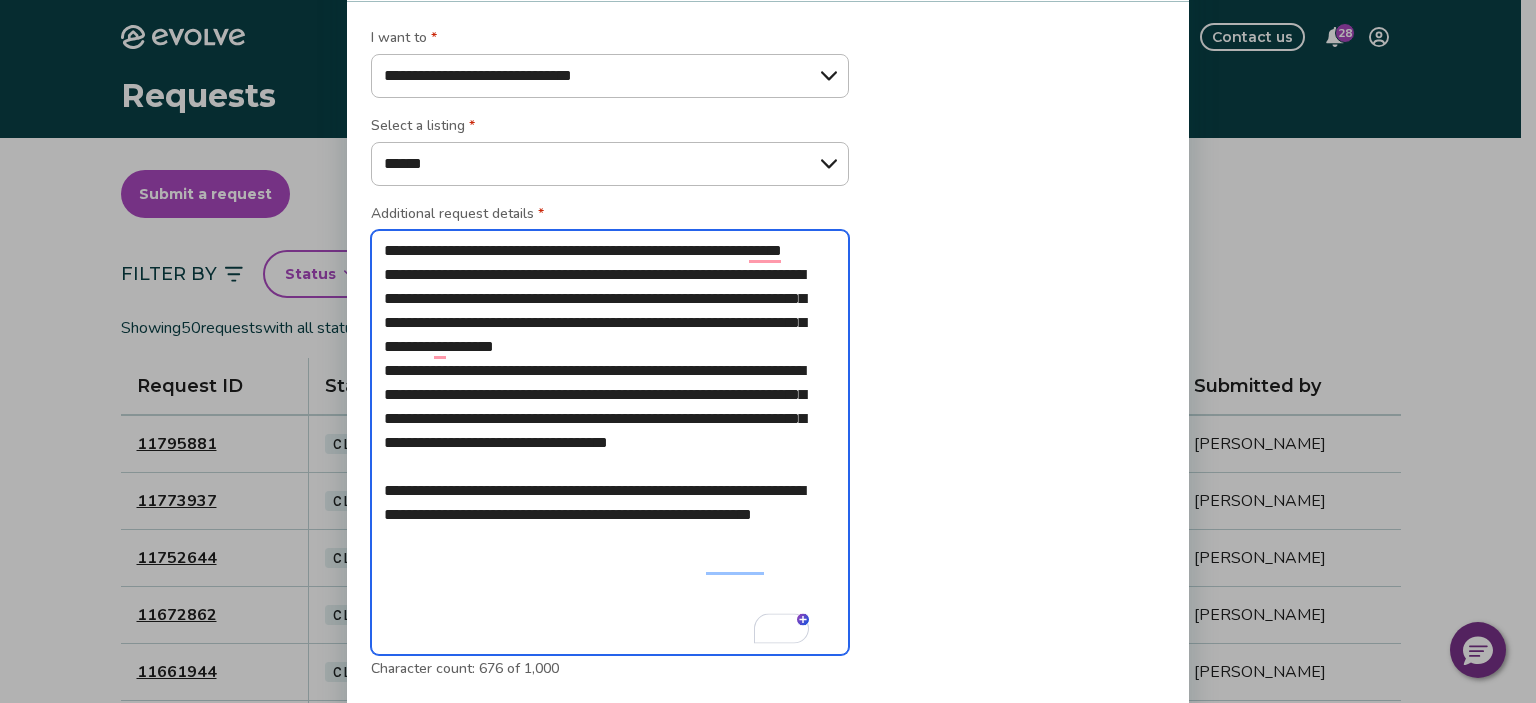 type on "*" 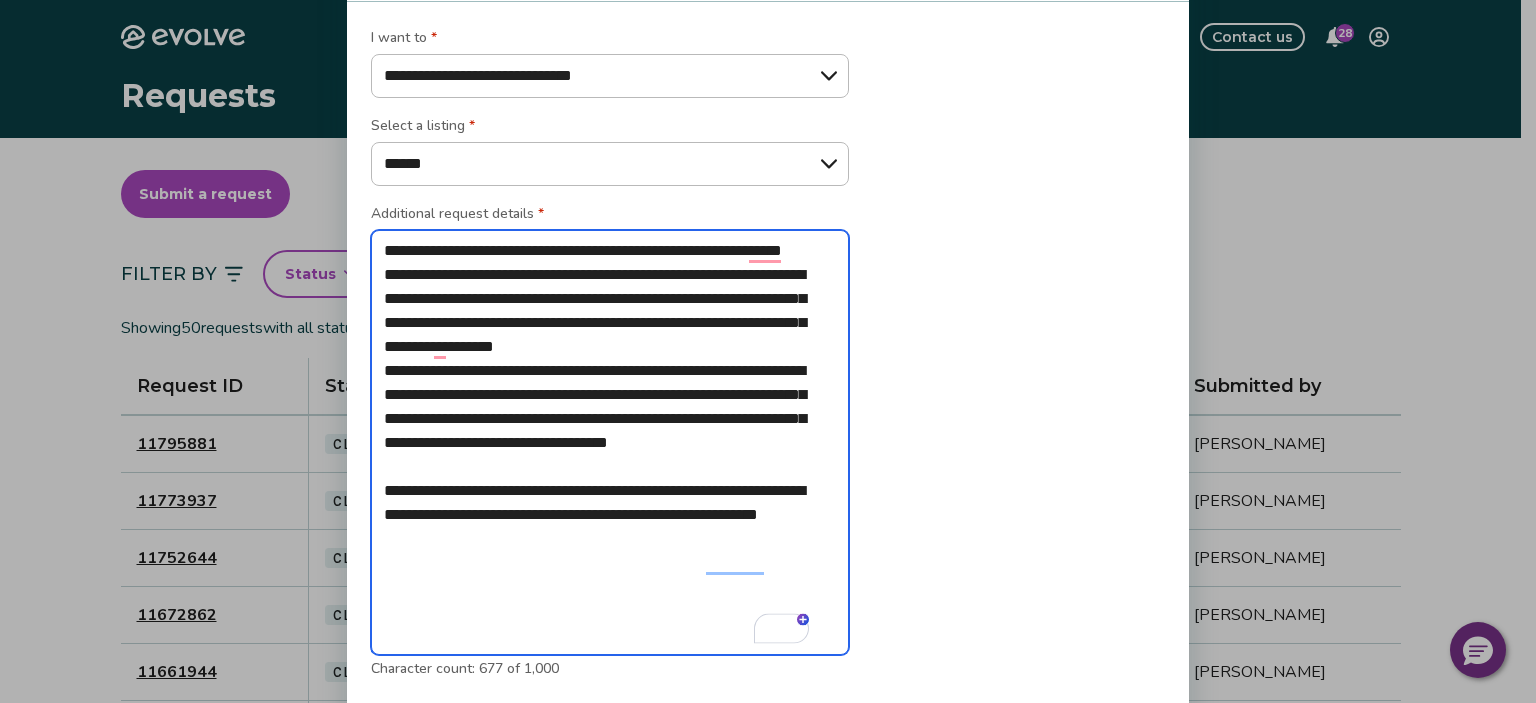 type on "**********" 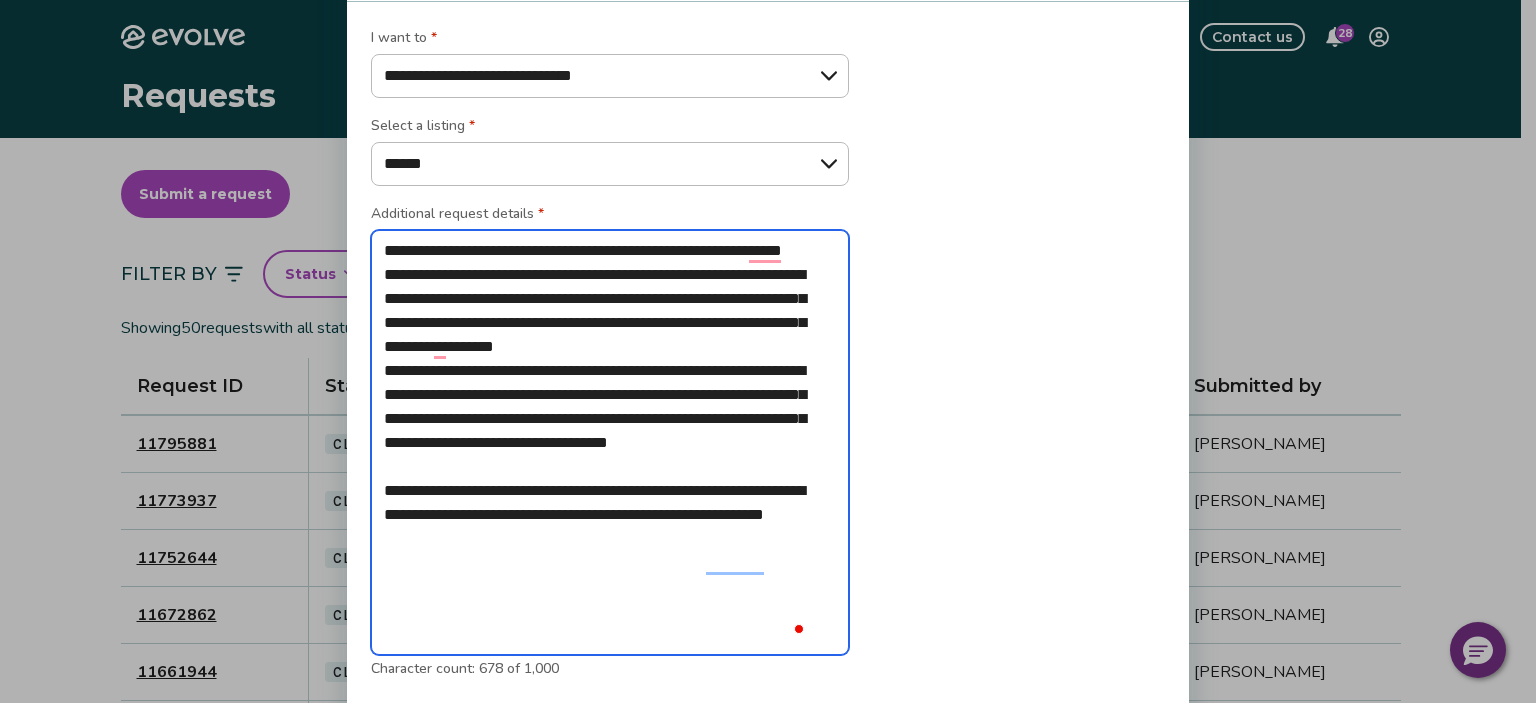 type on "**********" 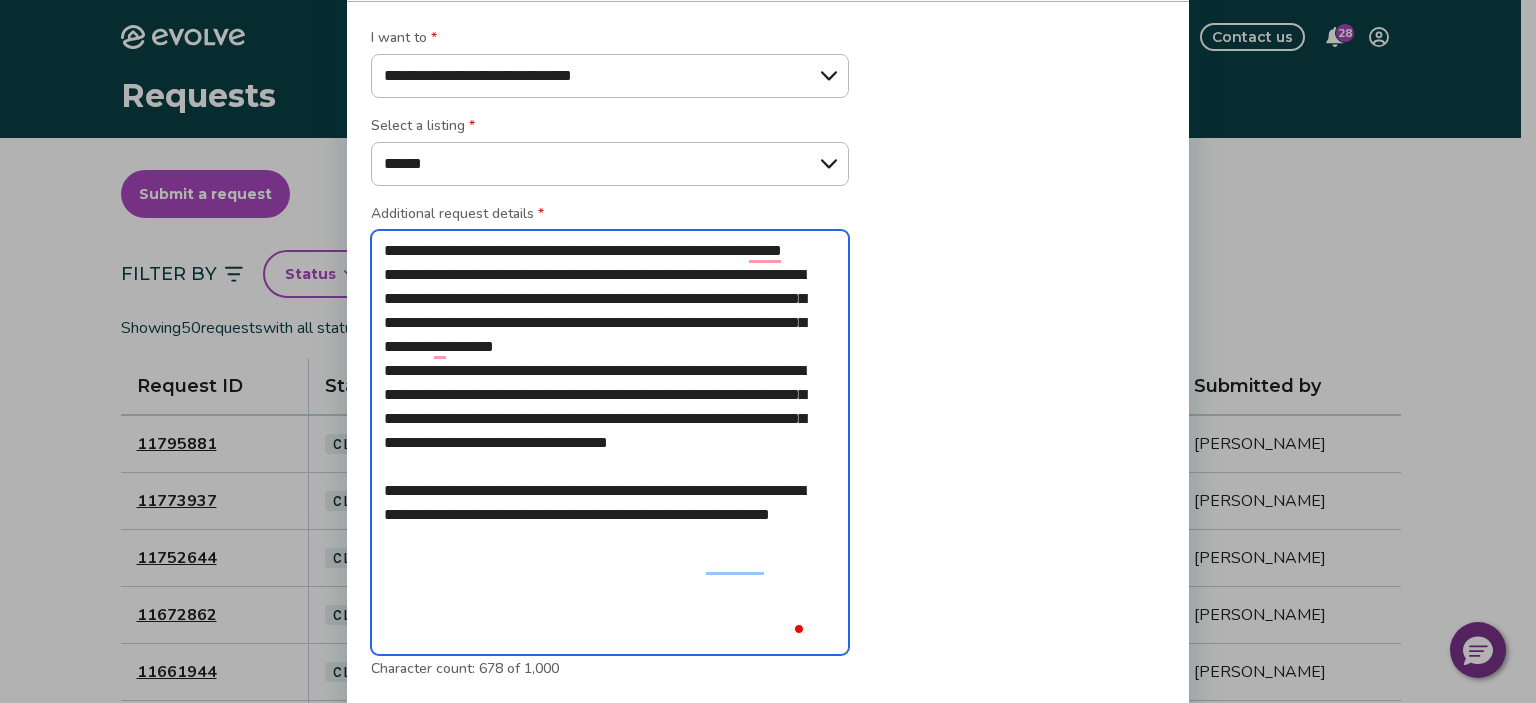 type on "**********" 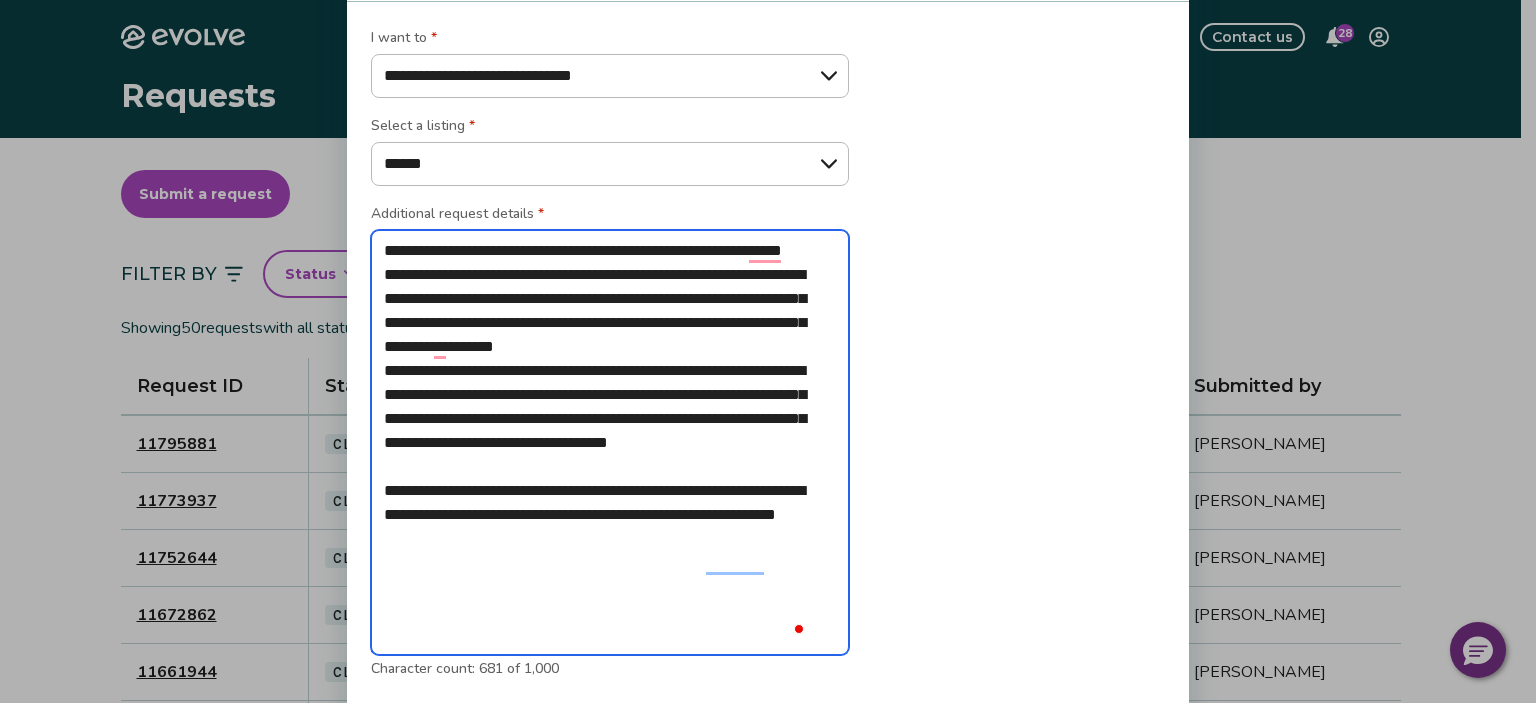type on "**********" 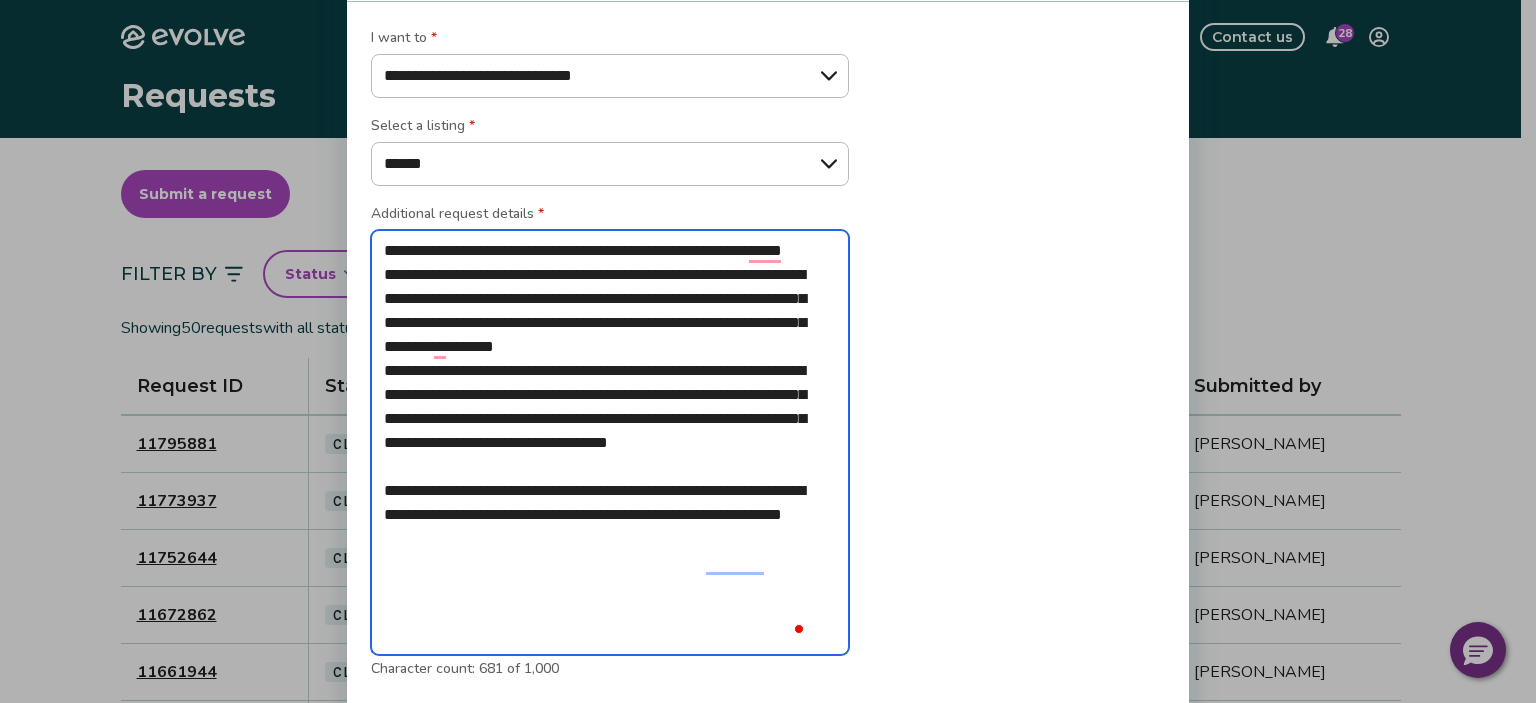 type on "**********" 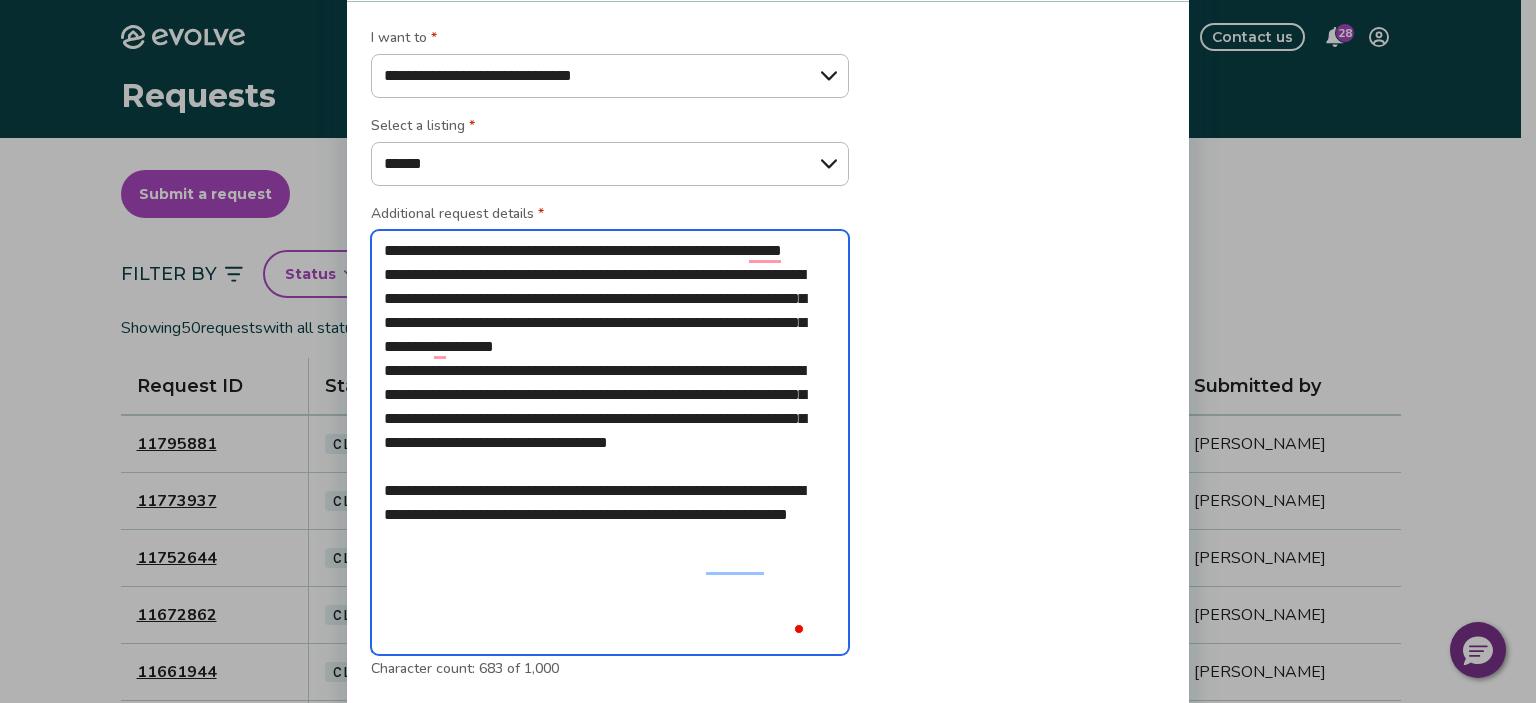 type on "**********" 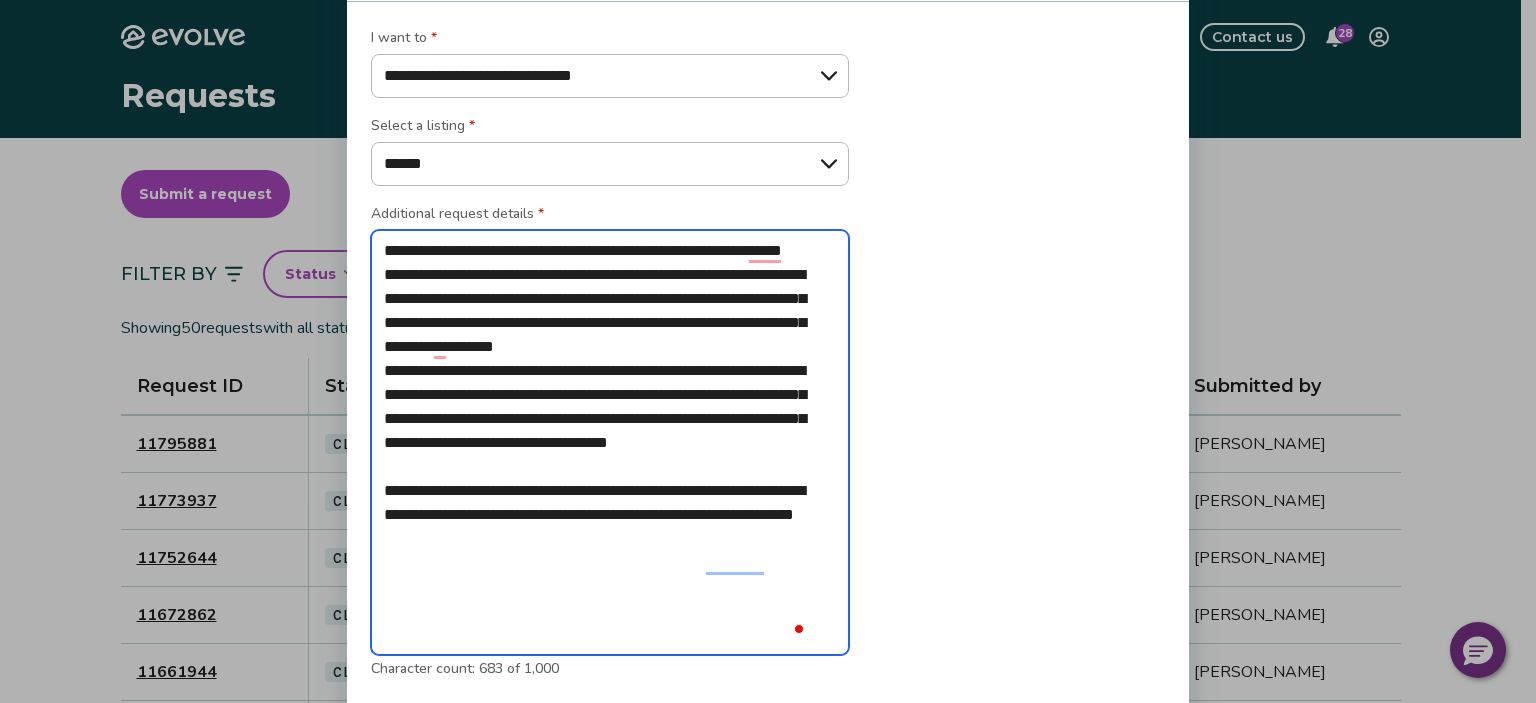 type on "**********" 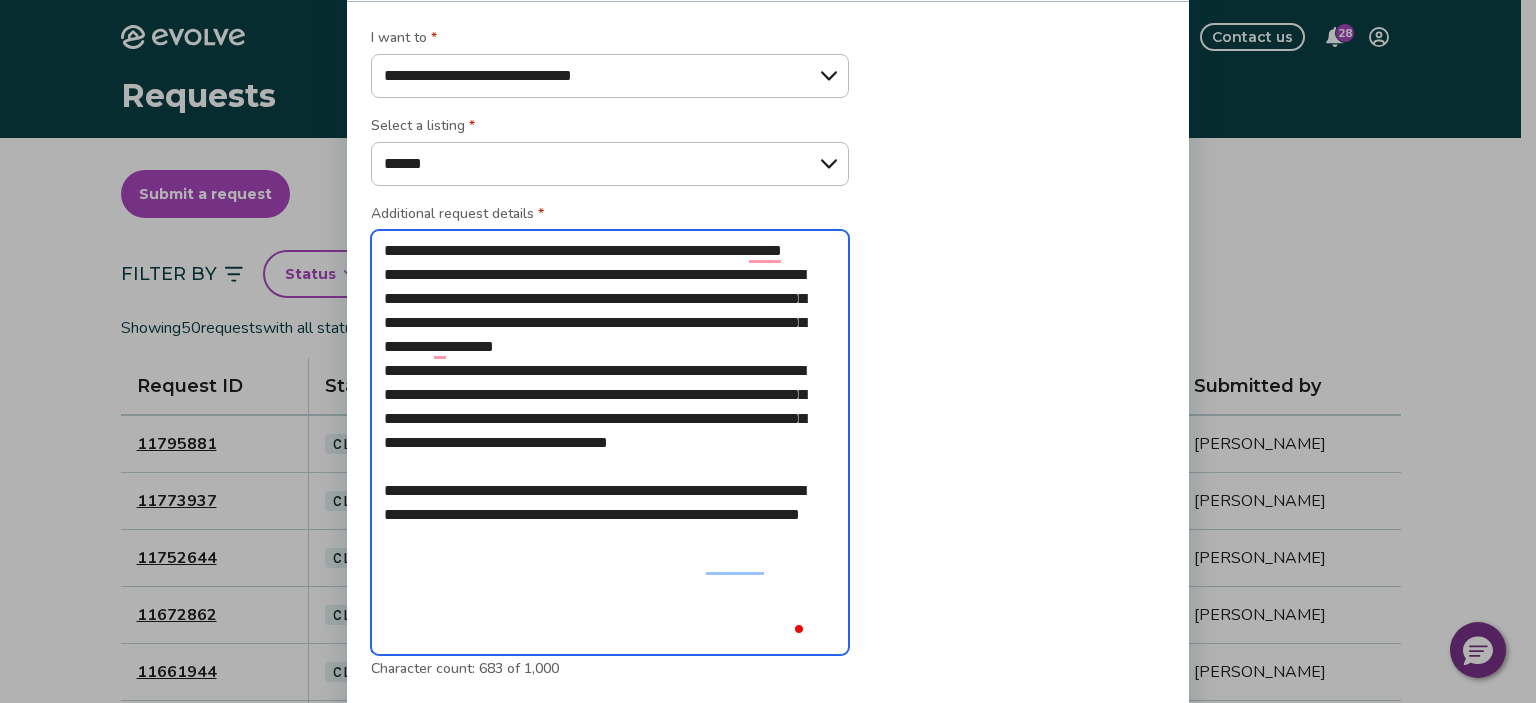 type on "**********" 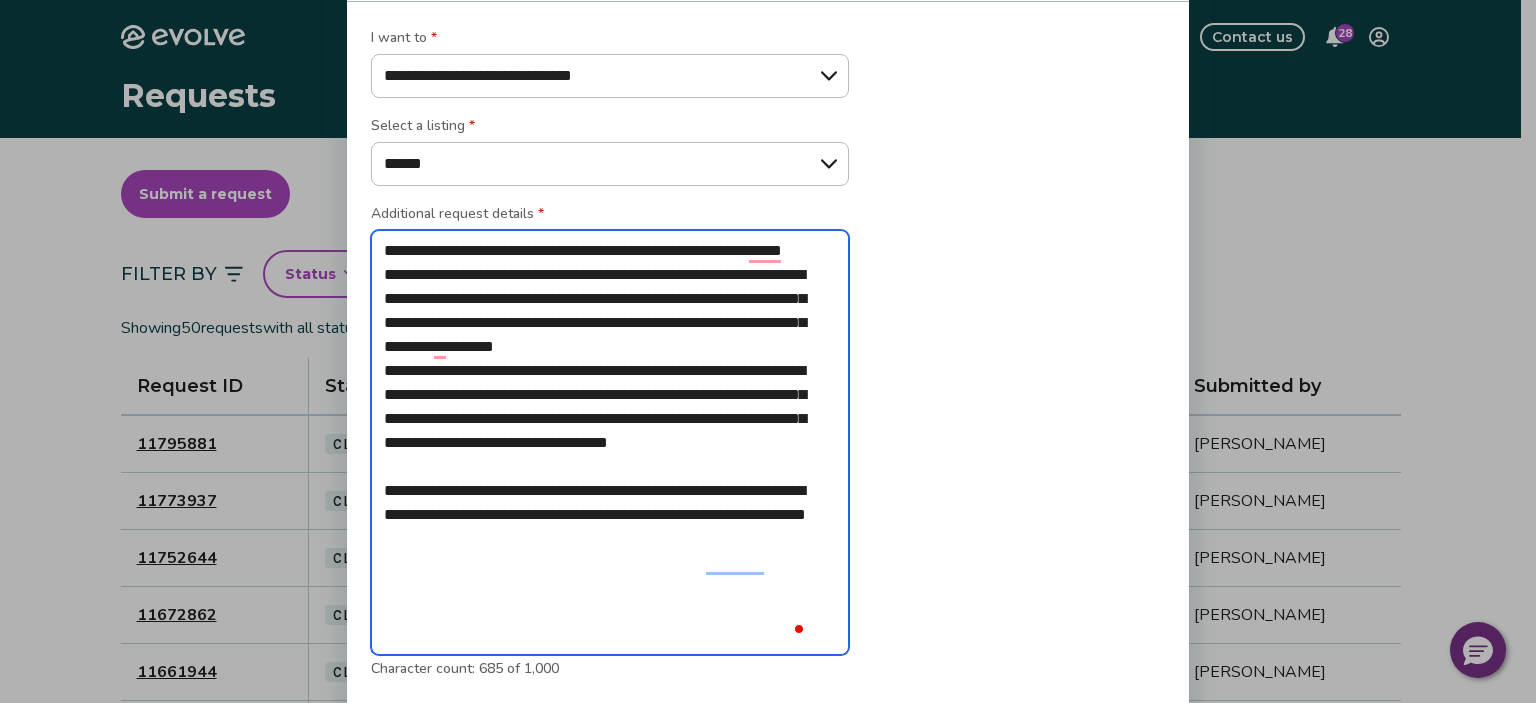 type on "**********" 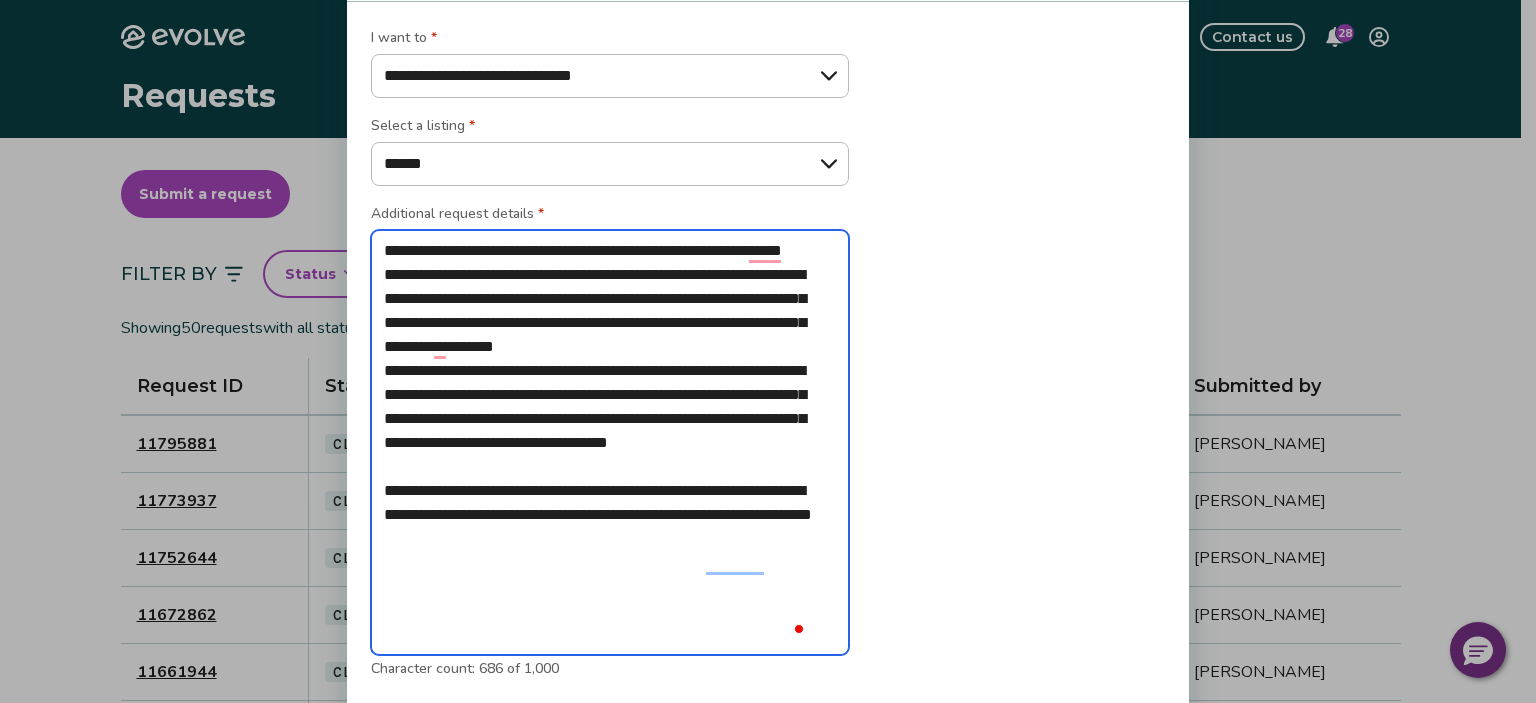 type on "**********" 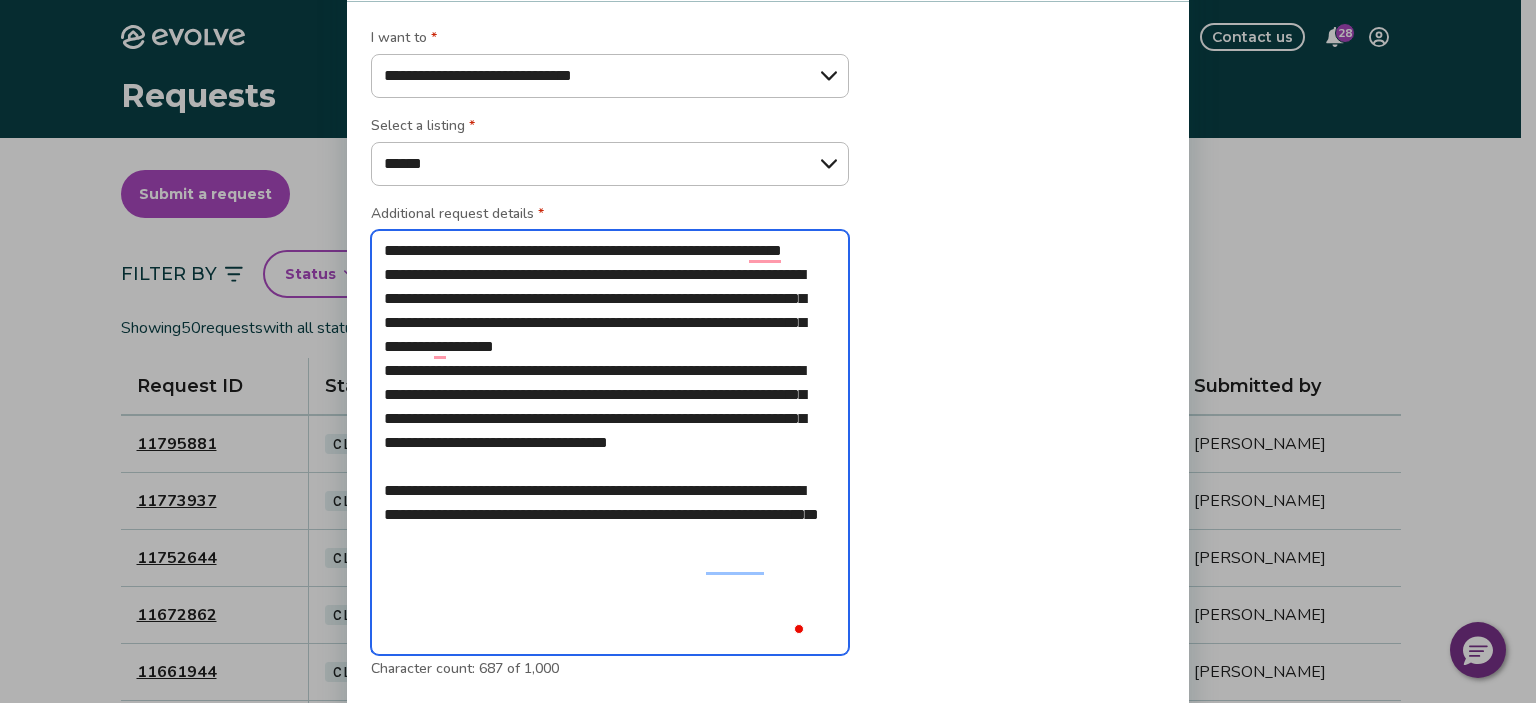 type on "**********" 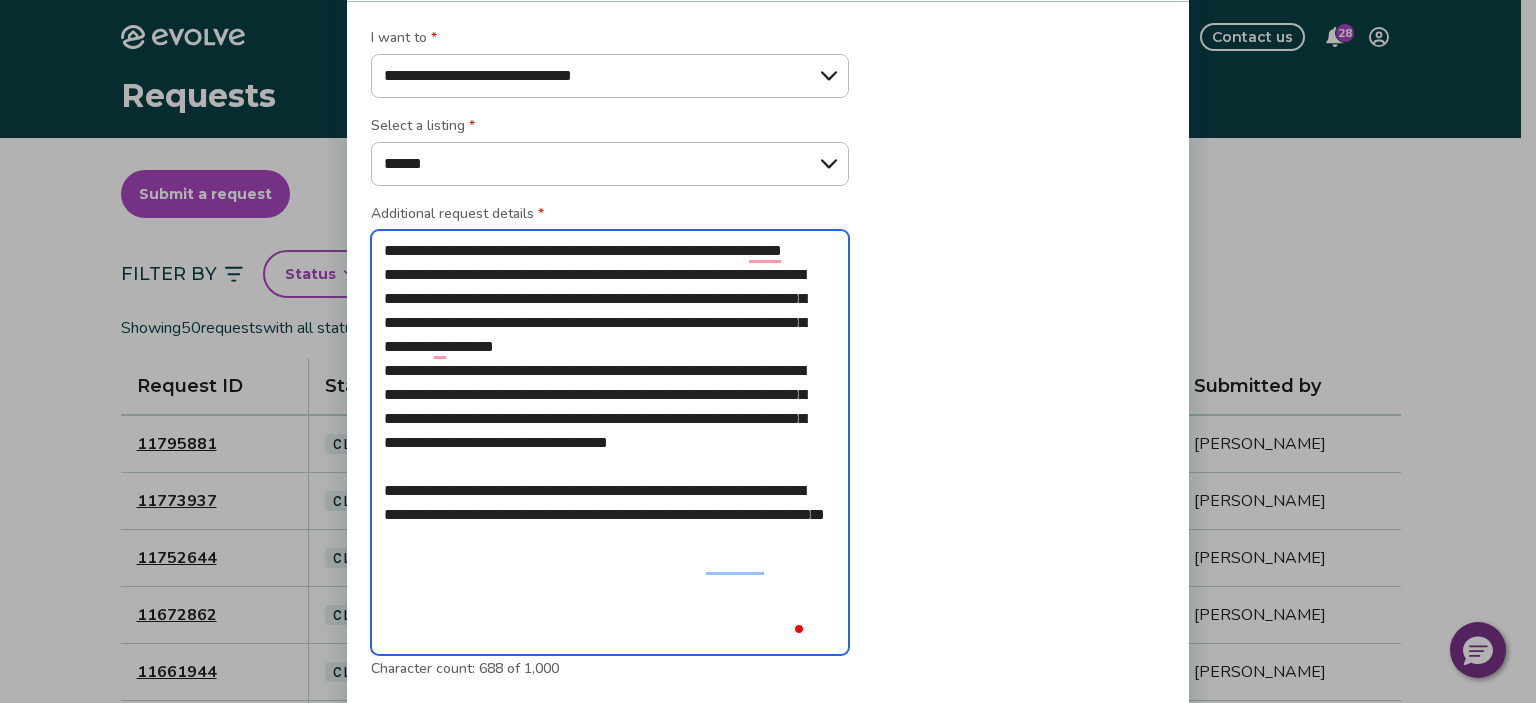 type on "**********" 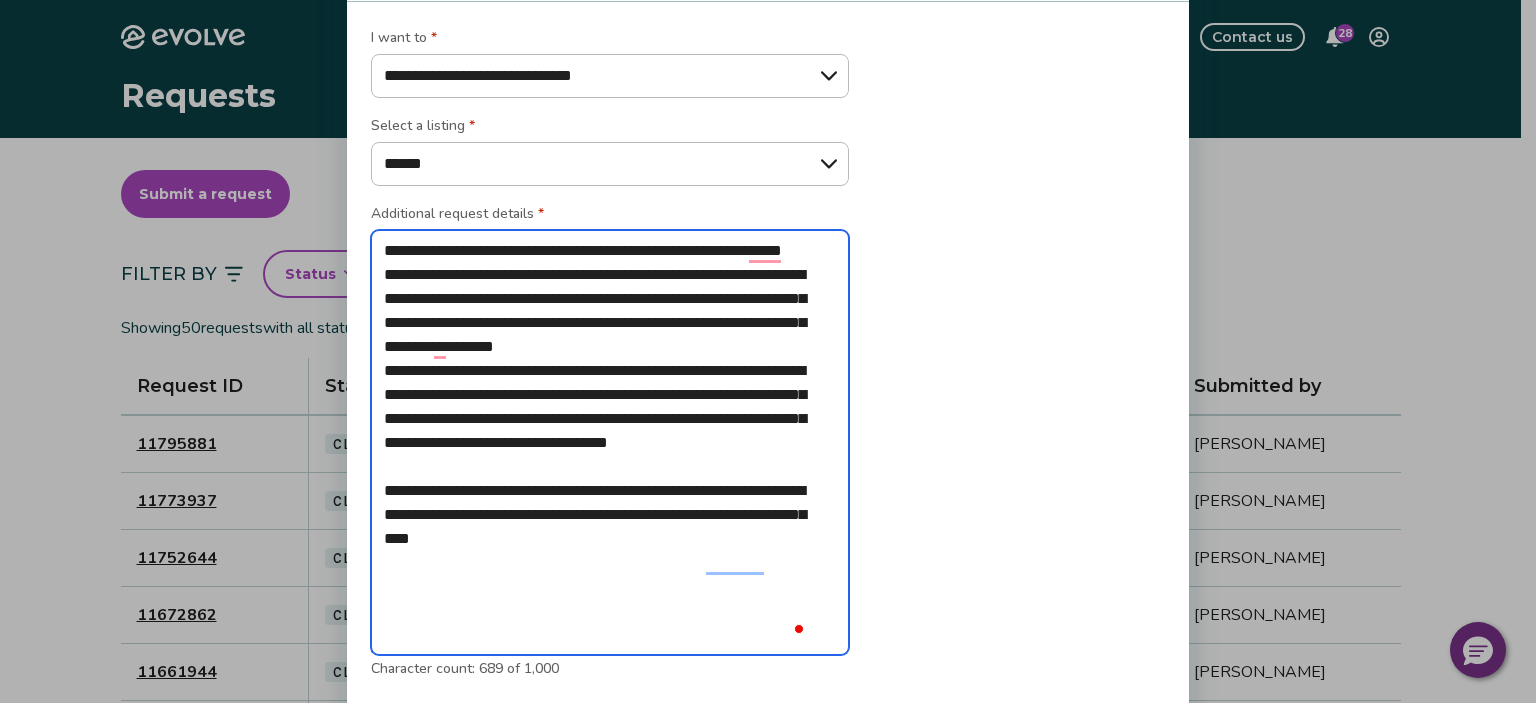 type on "**********" 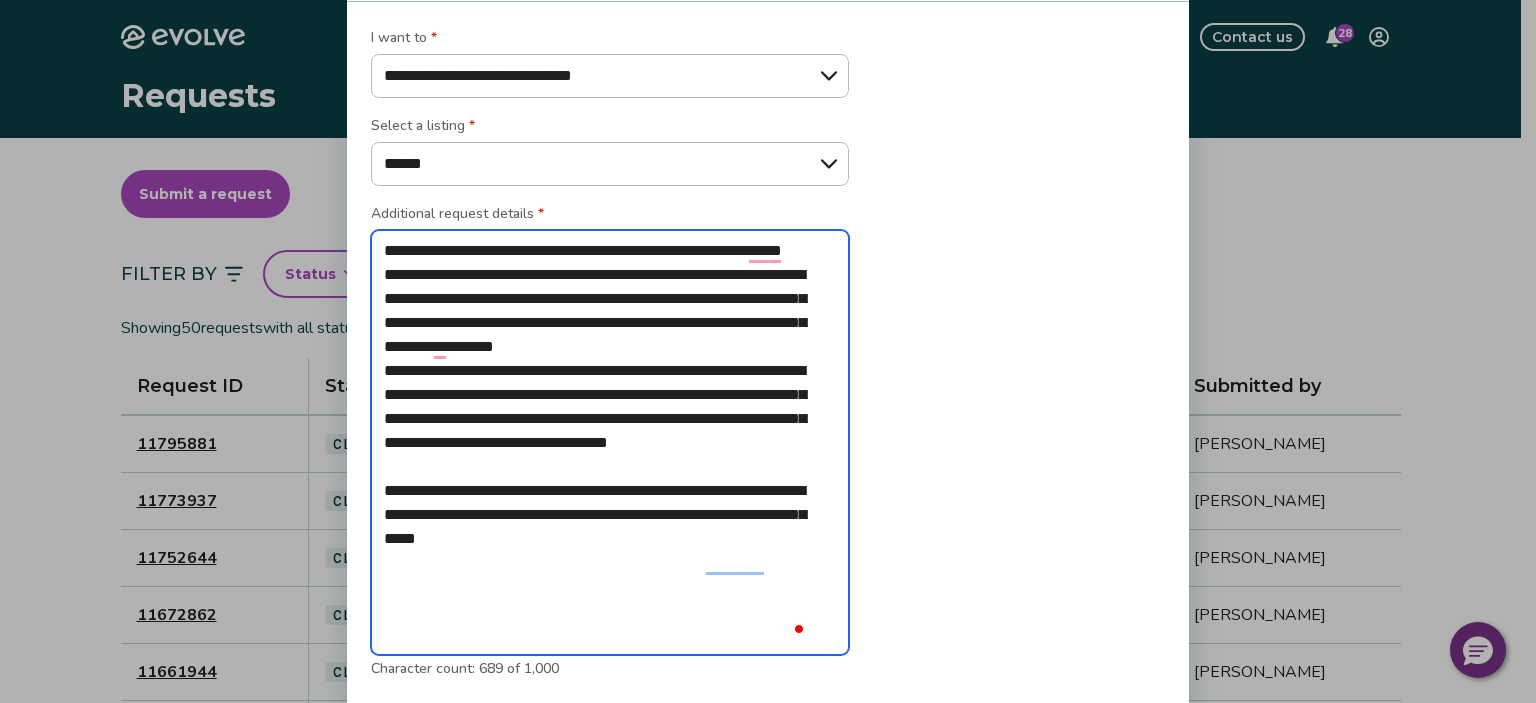 type on "**********" 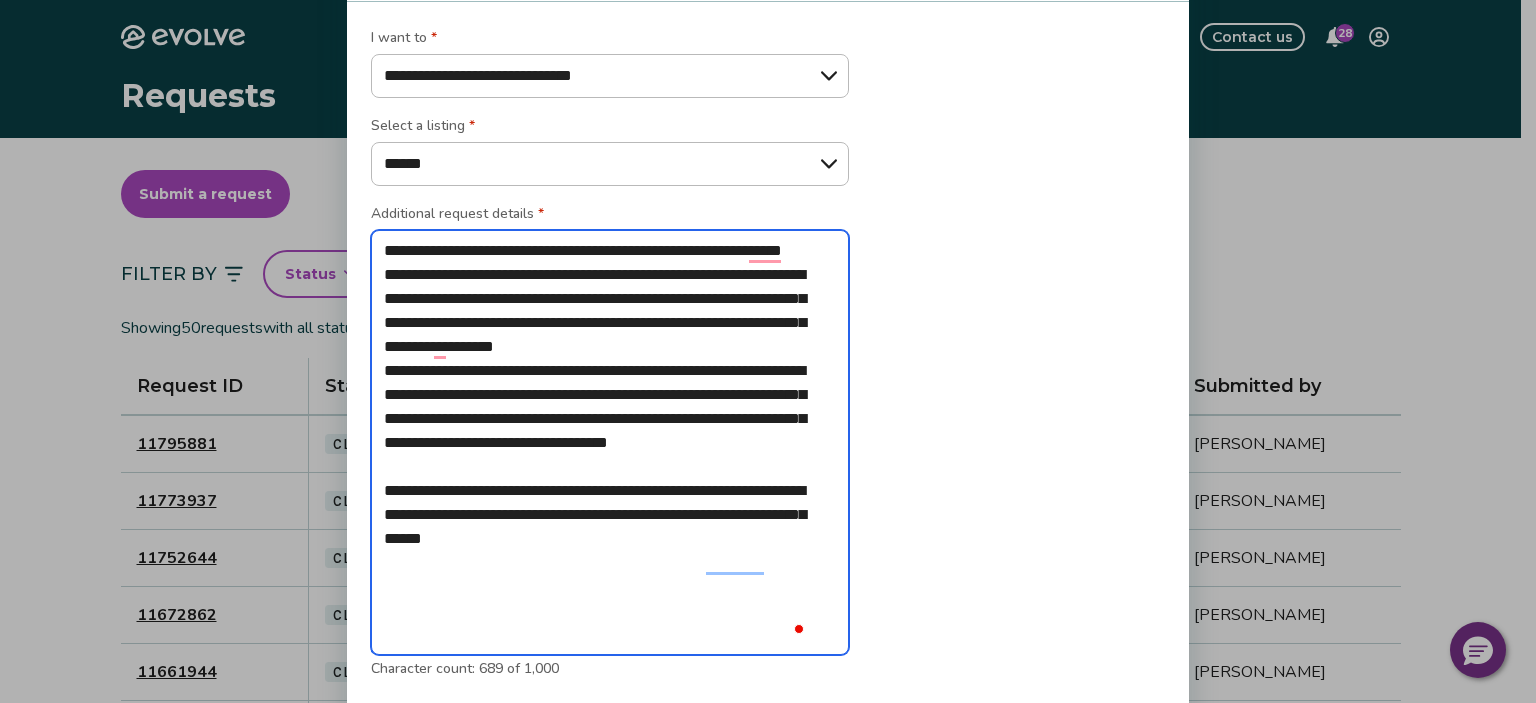 type on "*" 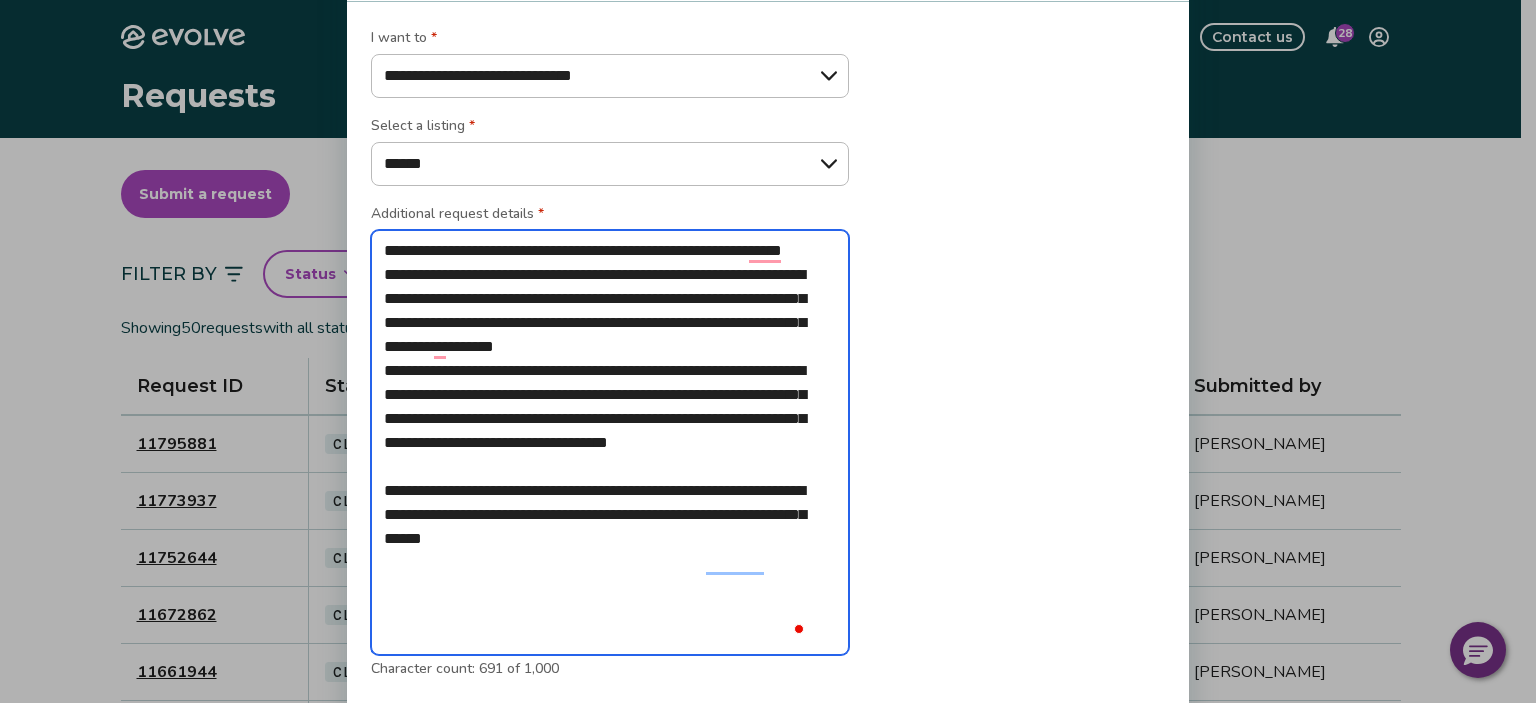 type on "**********" 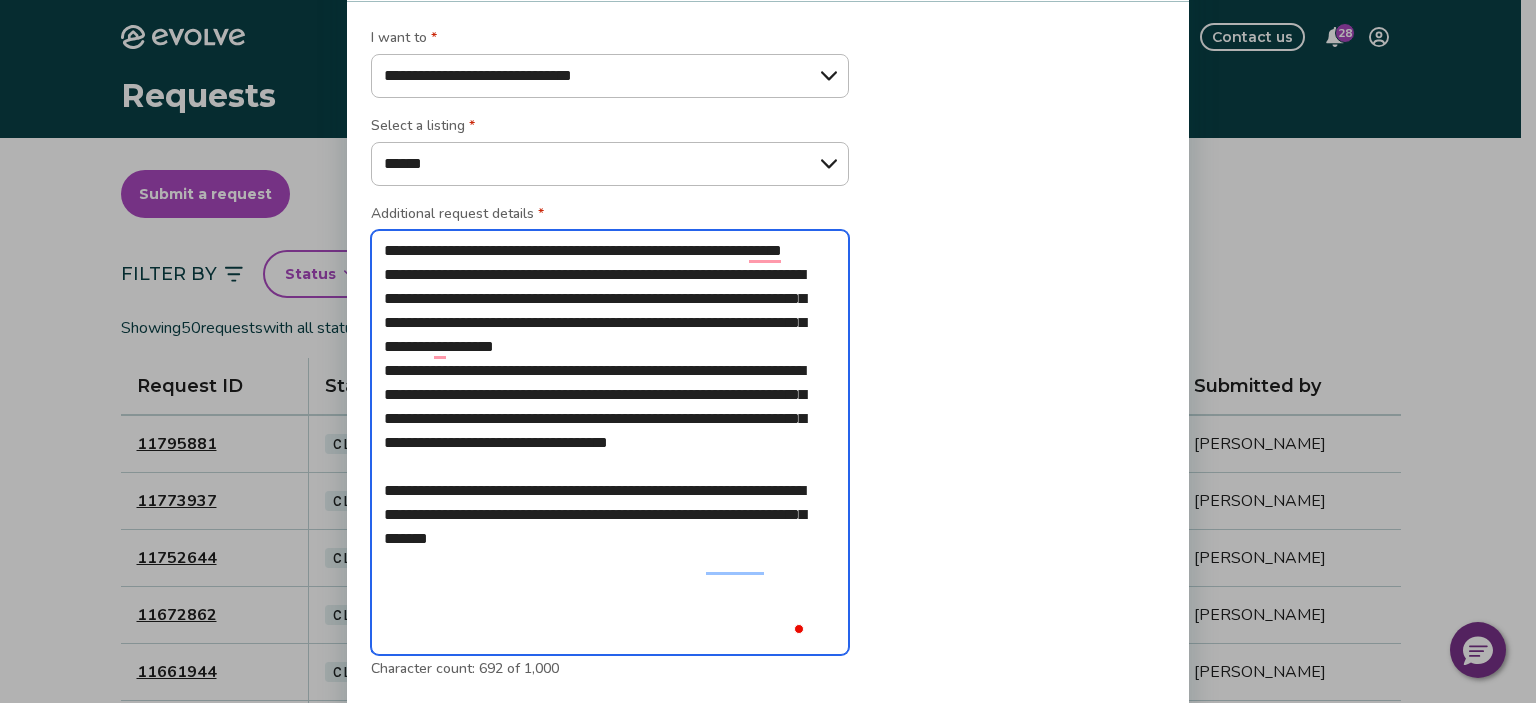 type on "**********" 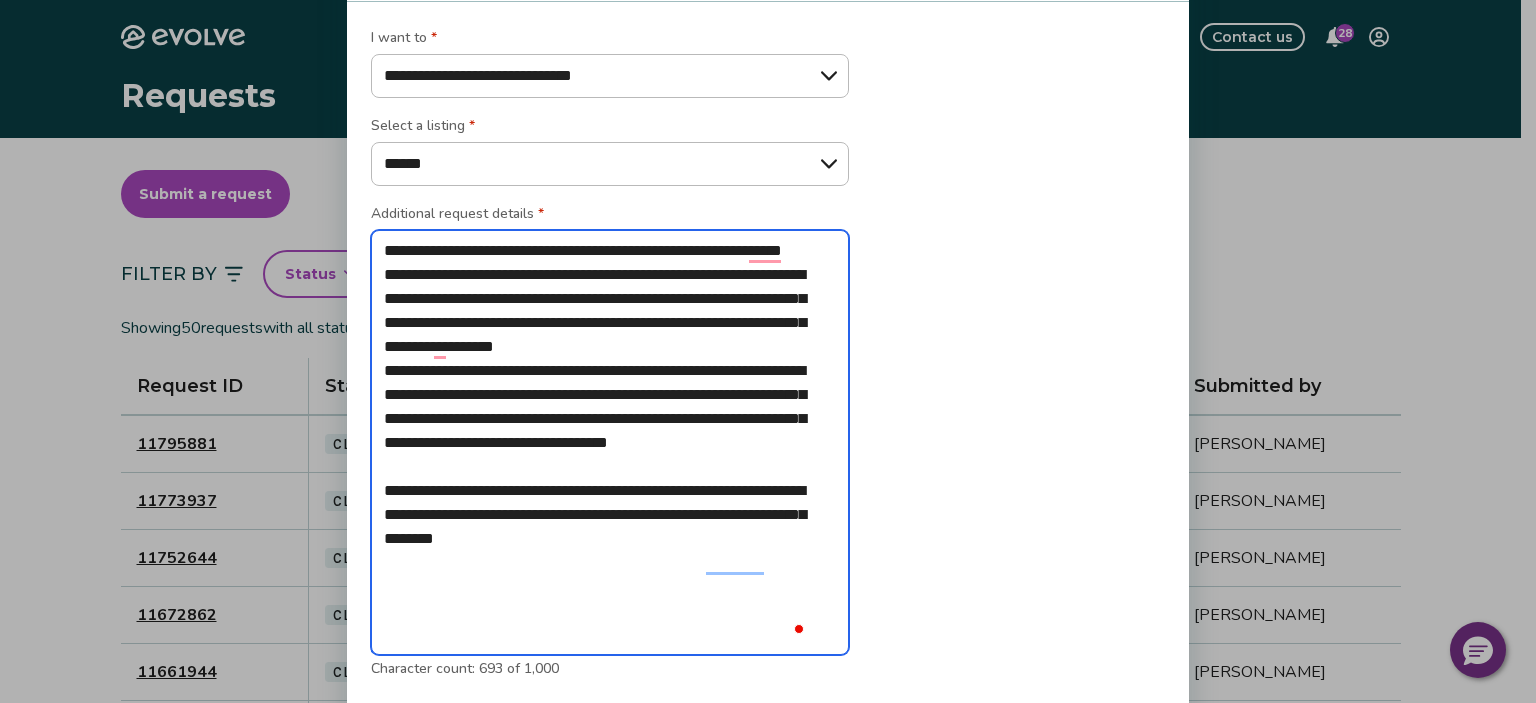 type on "**********" 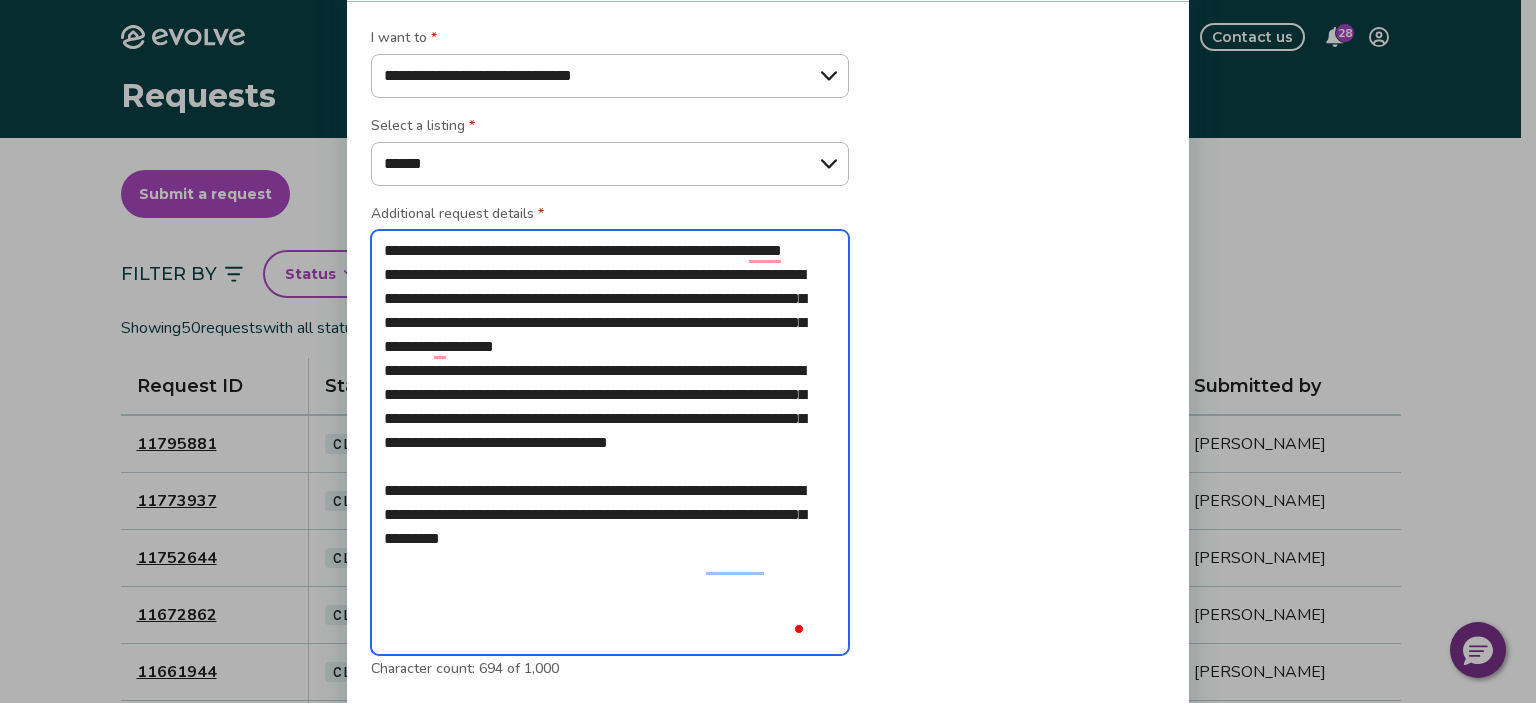 type on "**********" 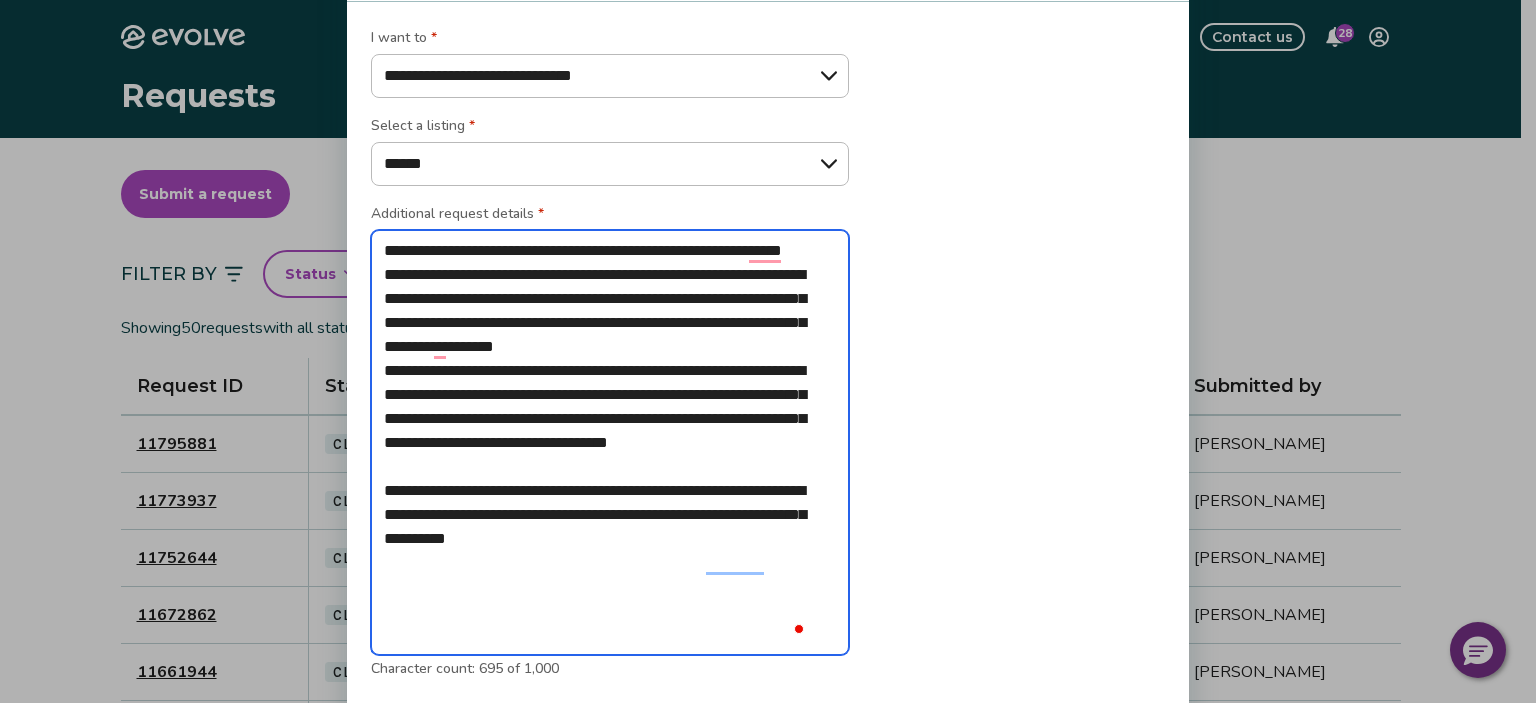 type on "**********" 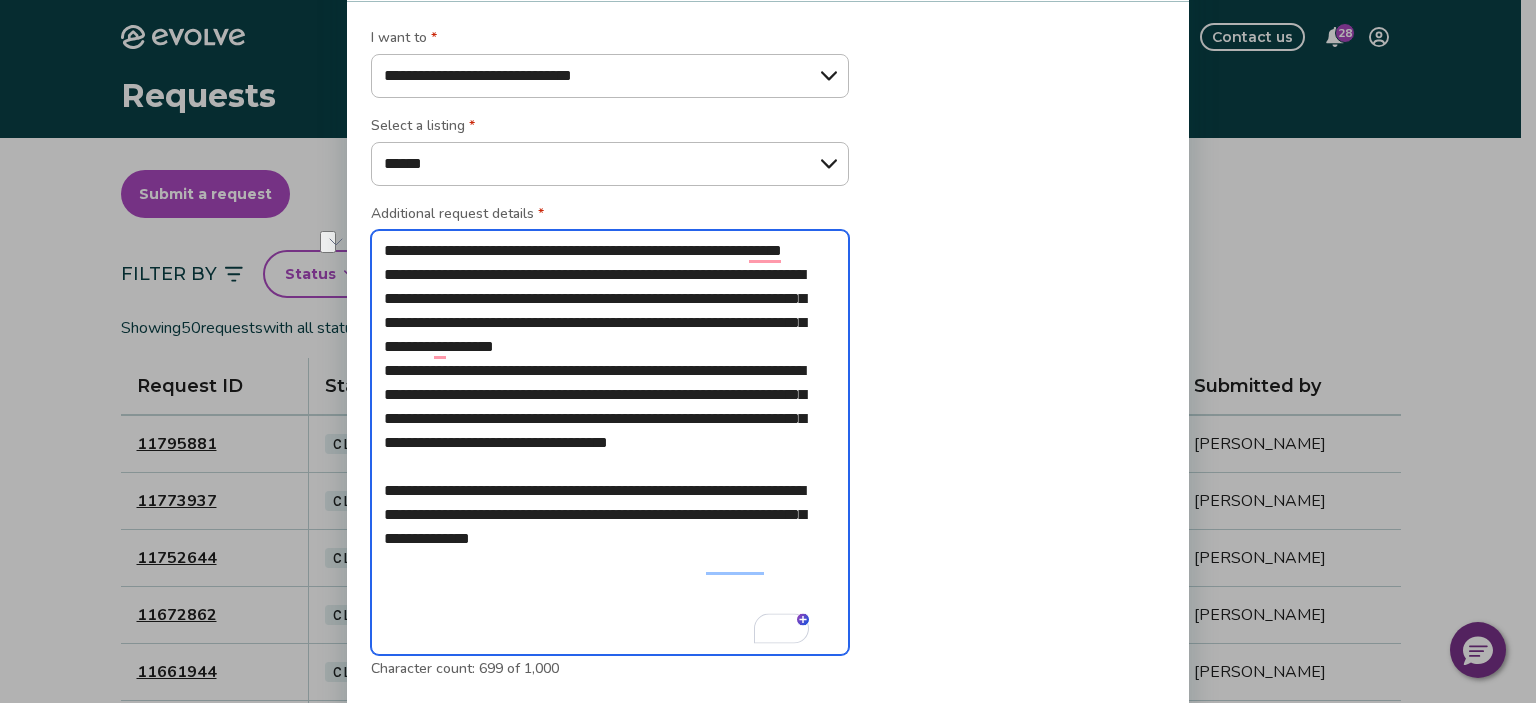 drag, startPoint x: 694, startPoint y: 590, endPoint x: 377, endPoint y: 591, distance: 317.0016 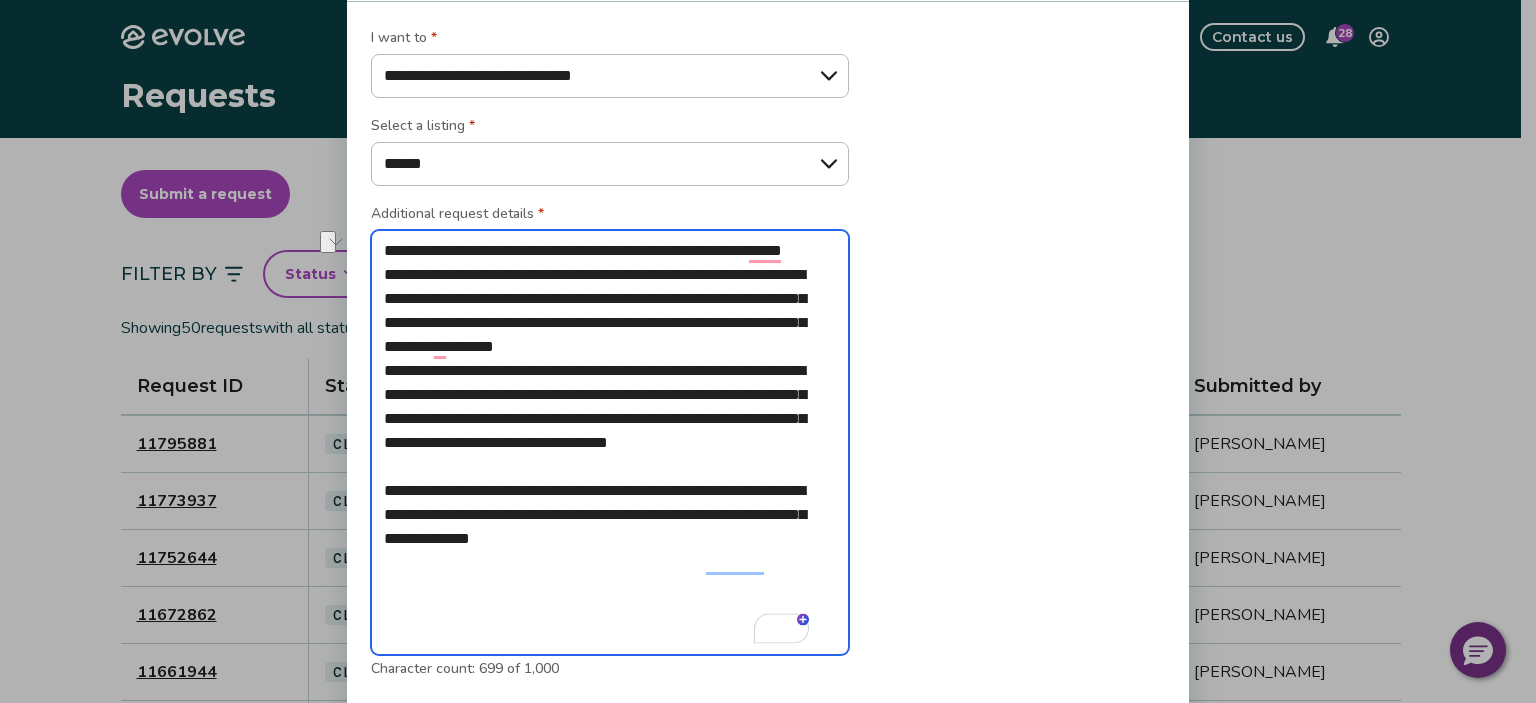 click on "**********" at bounding box center (610, 443) 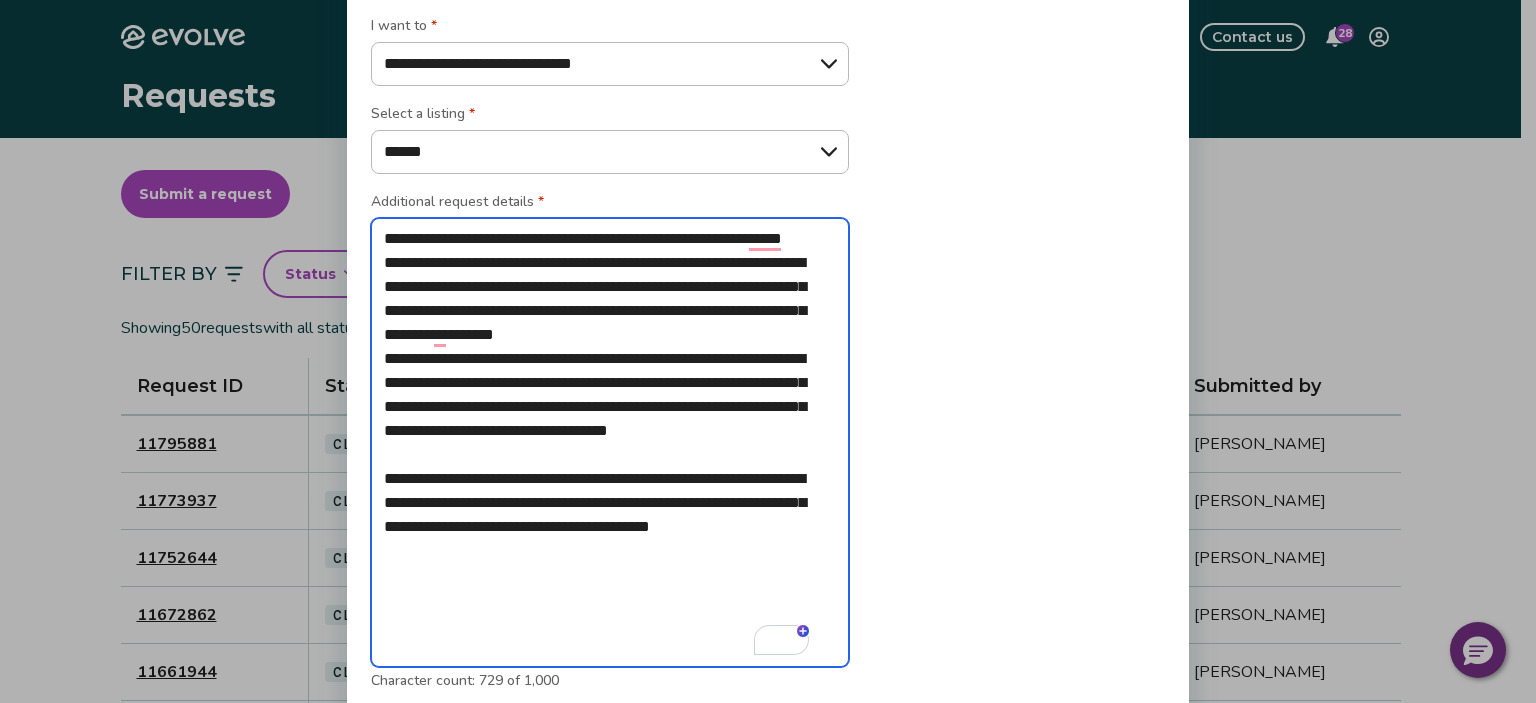 click on "**********" at bounding box center (610, 443) 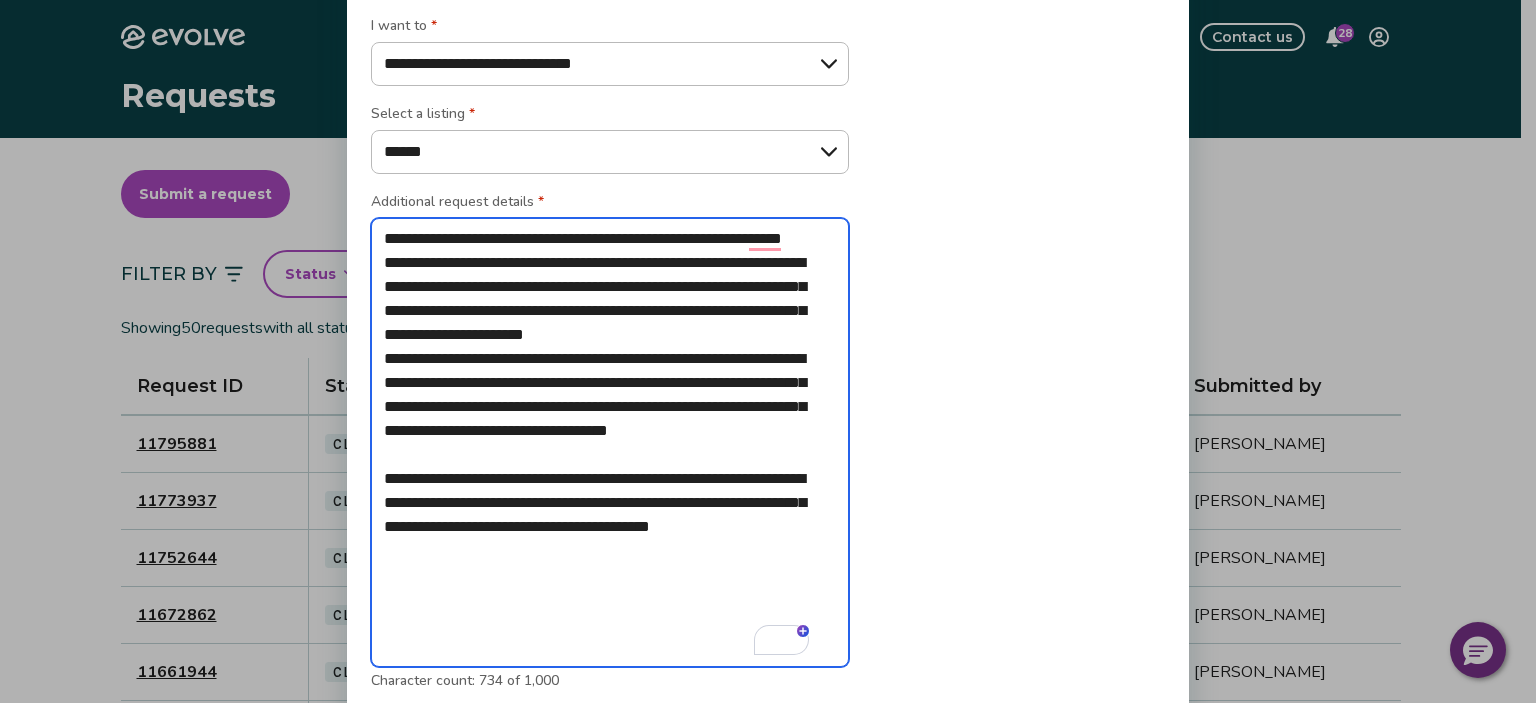 click on "**********" at bounding box center (610, 443) 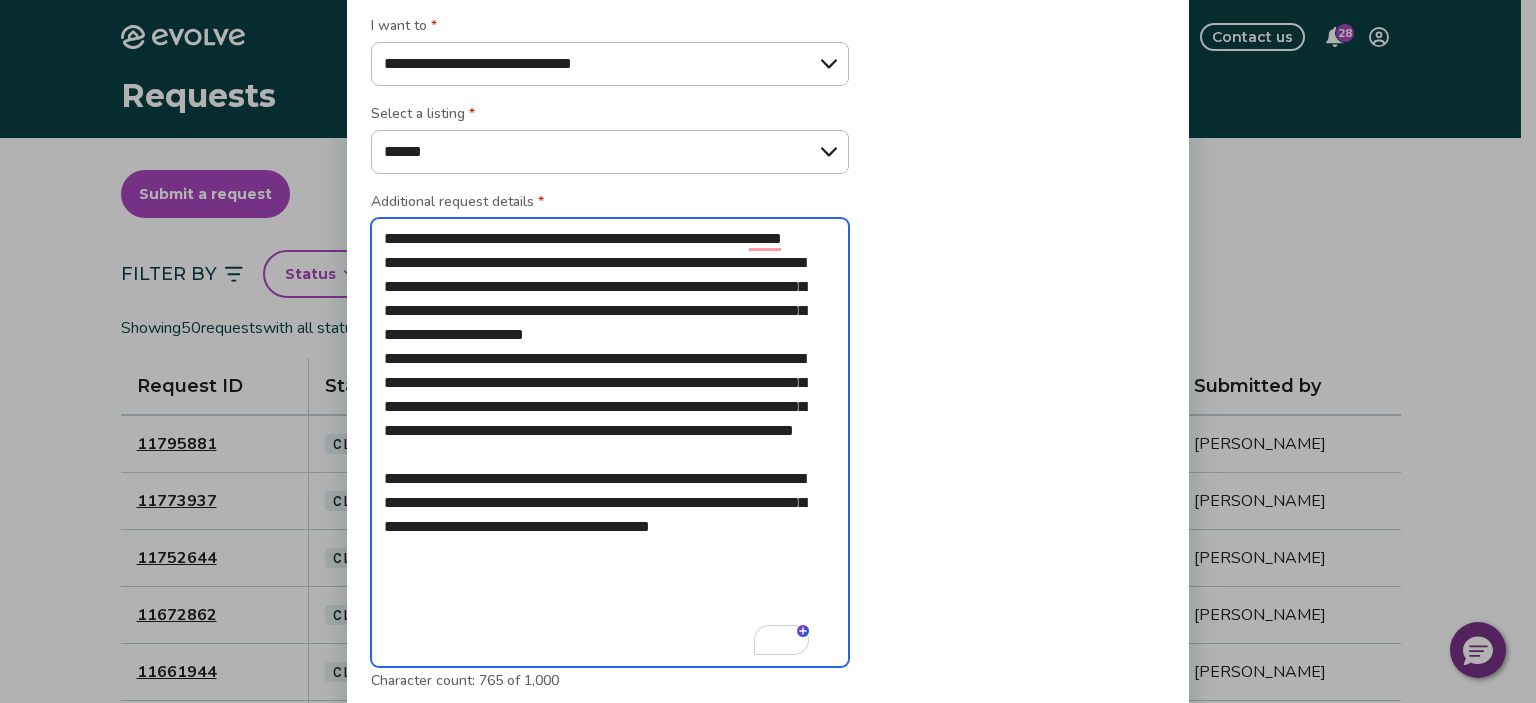 click on "**********" at bounding box center [610, 443] 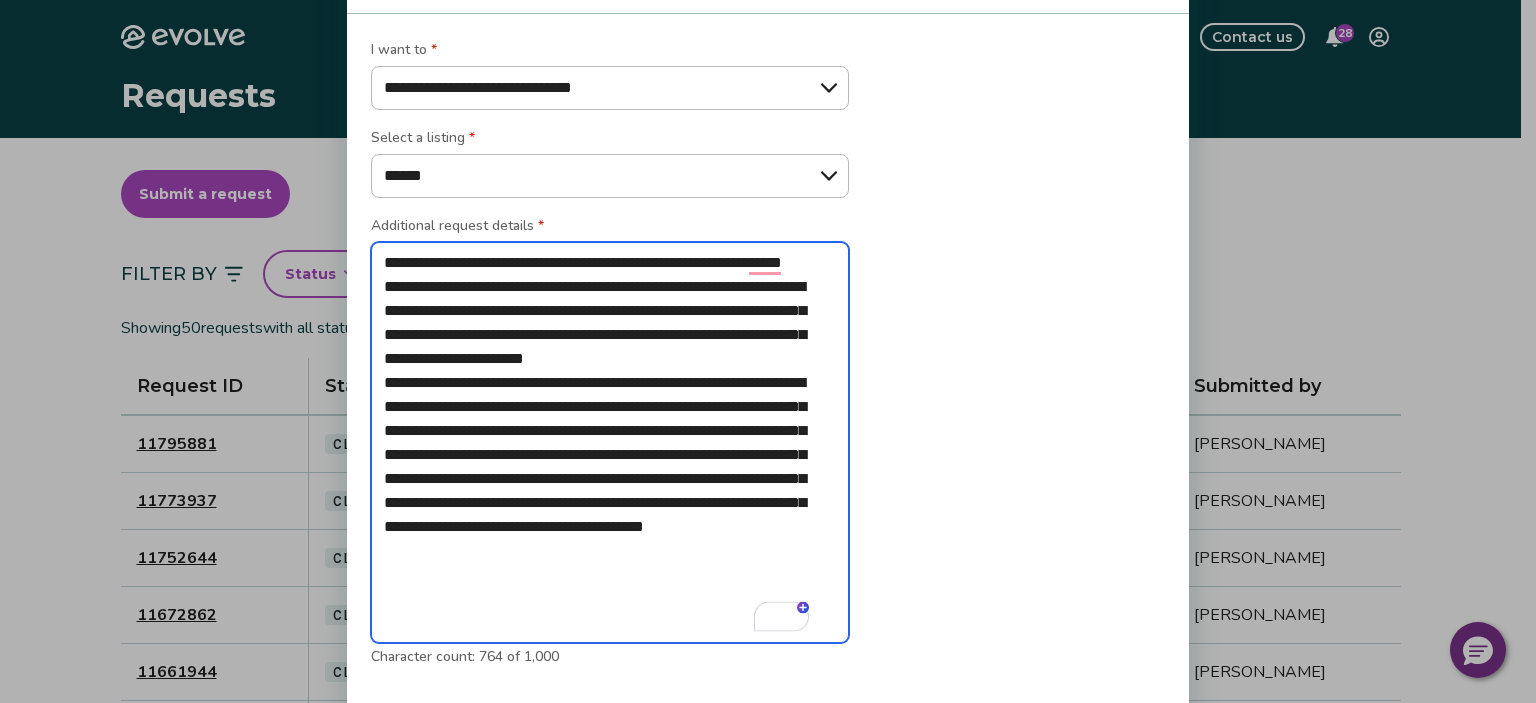 click on "**********" at bounding box center [610, 443] 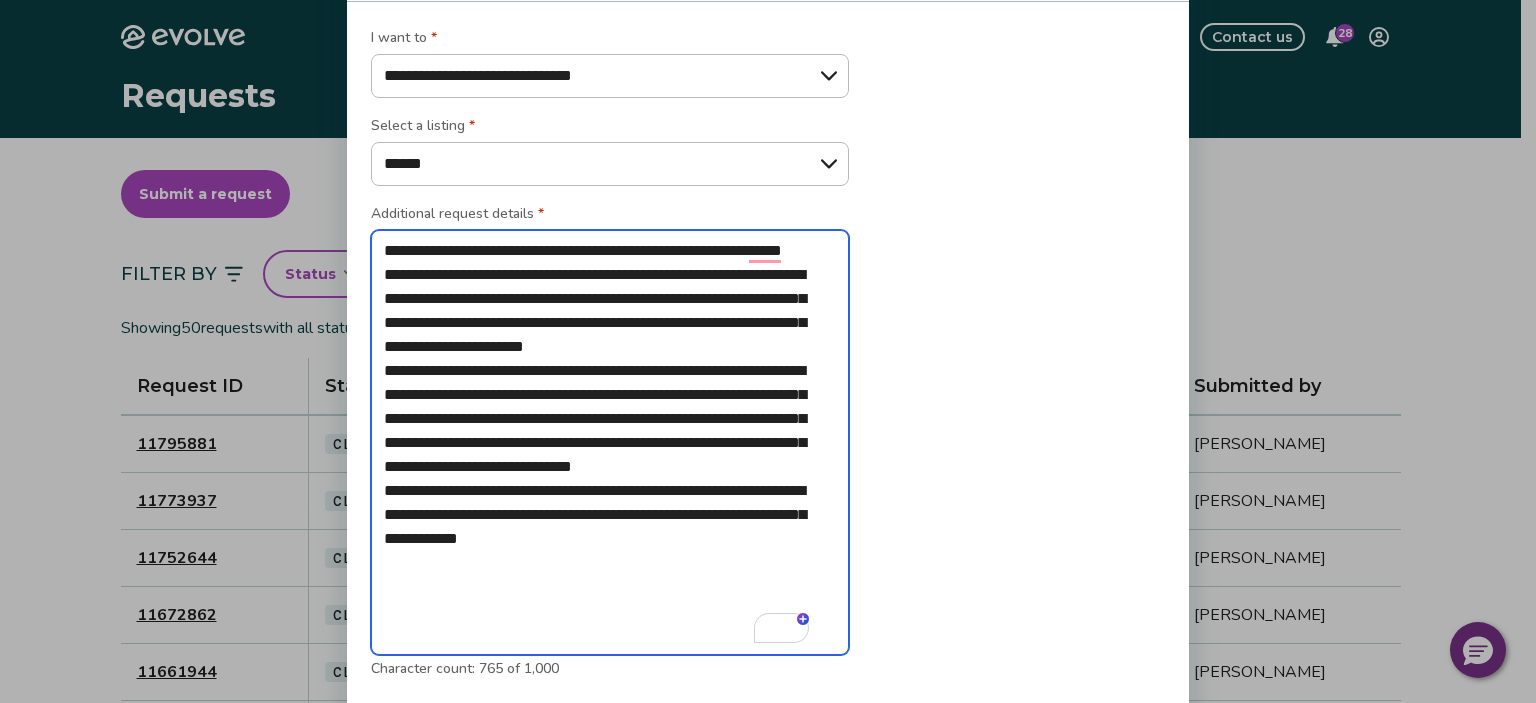 click on "**********" at bounding box center [610, 443] 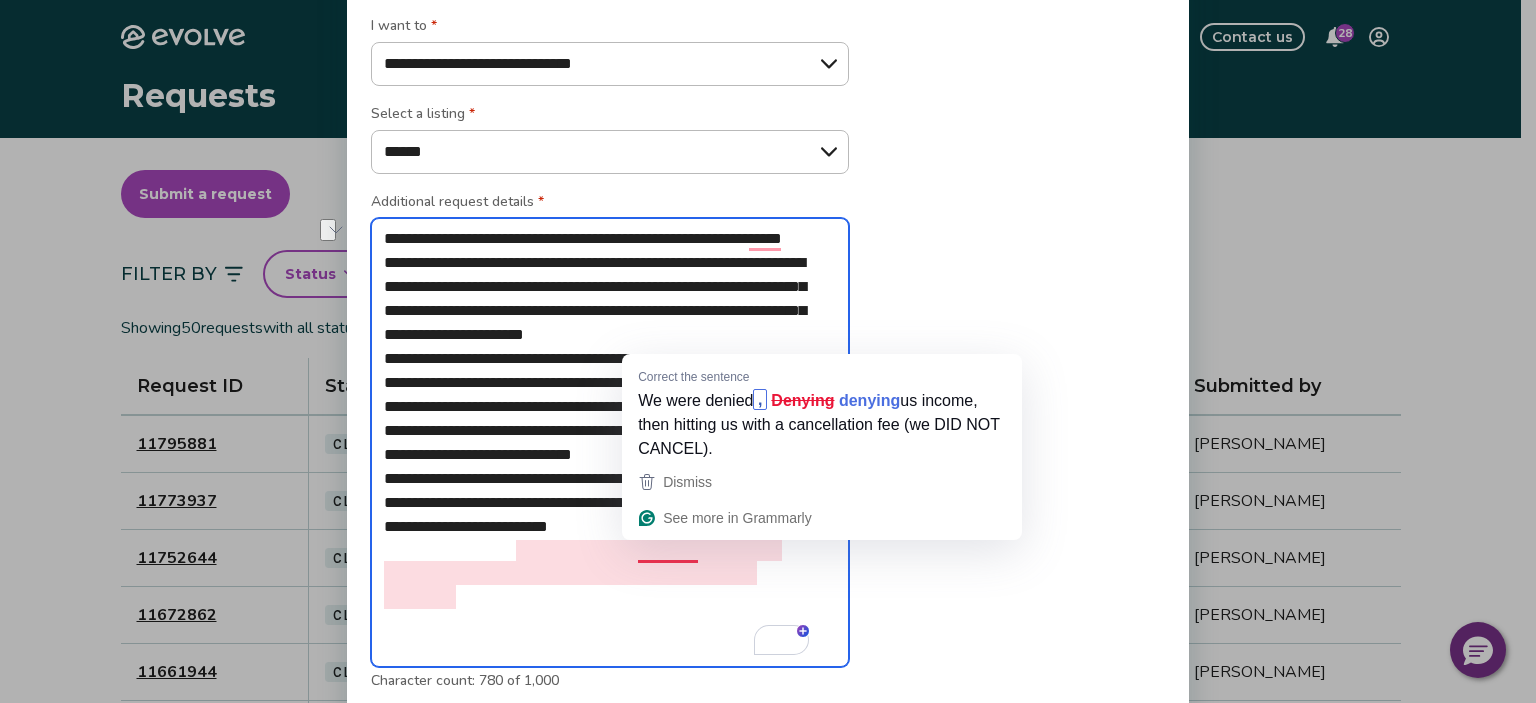 drag, startPoint x: 717, startPoint y: 548, endPoint x: 640, endPoint y: 549, distance: 77.00649 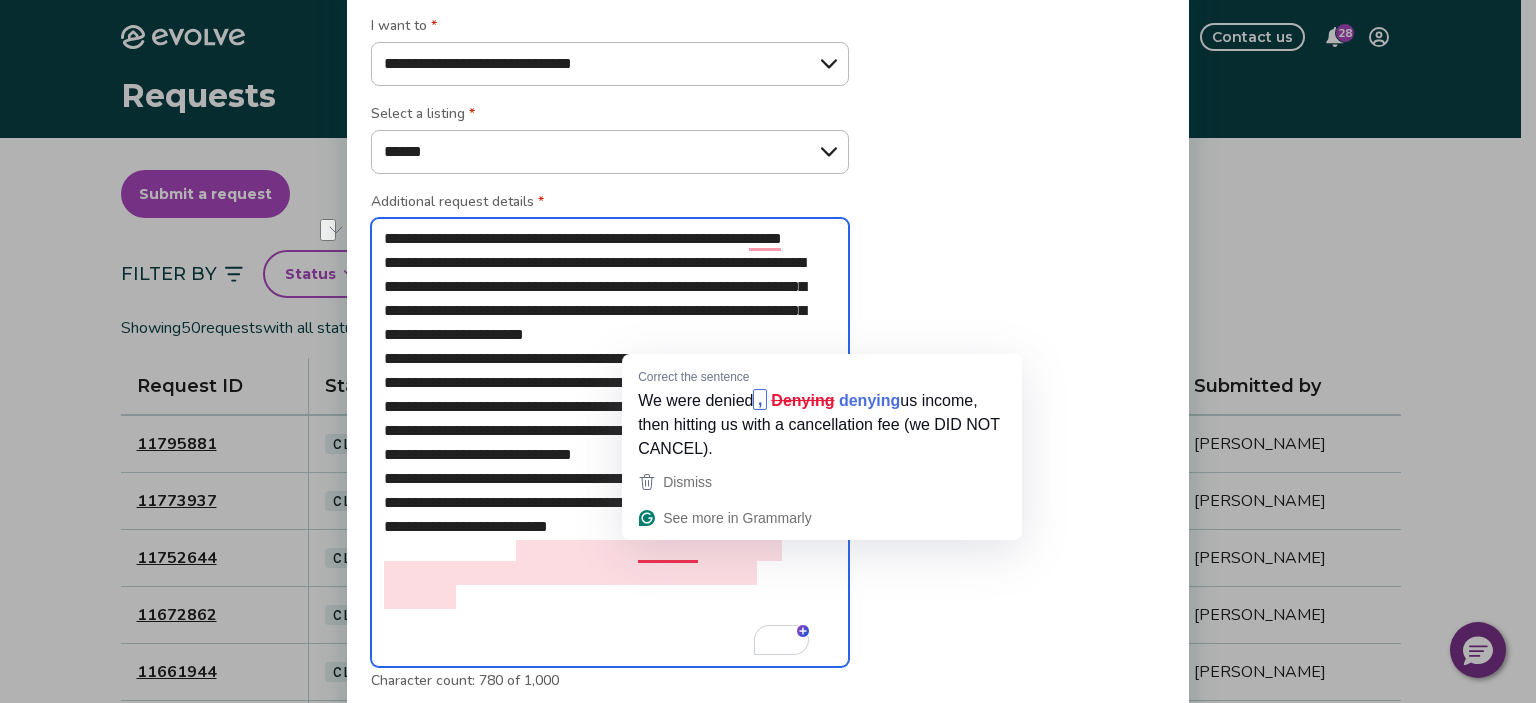 click on "**********" at bounding box center [610, 443] 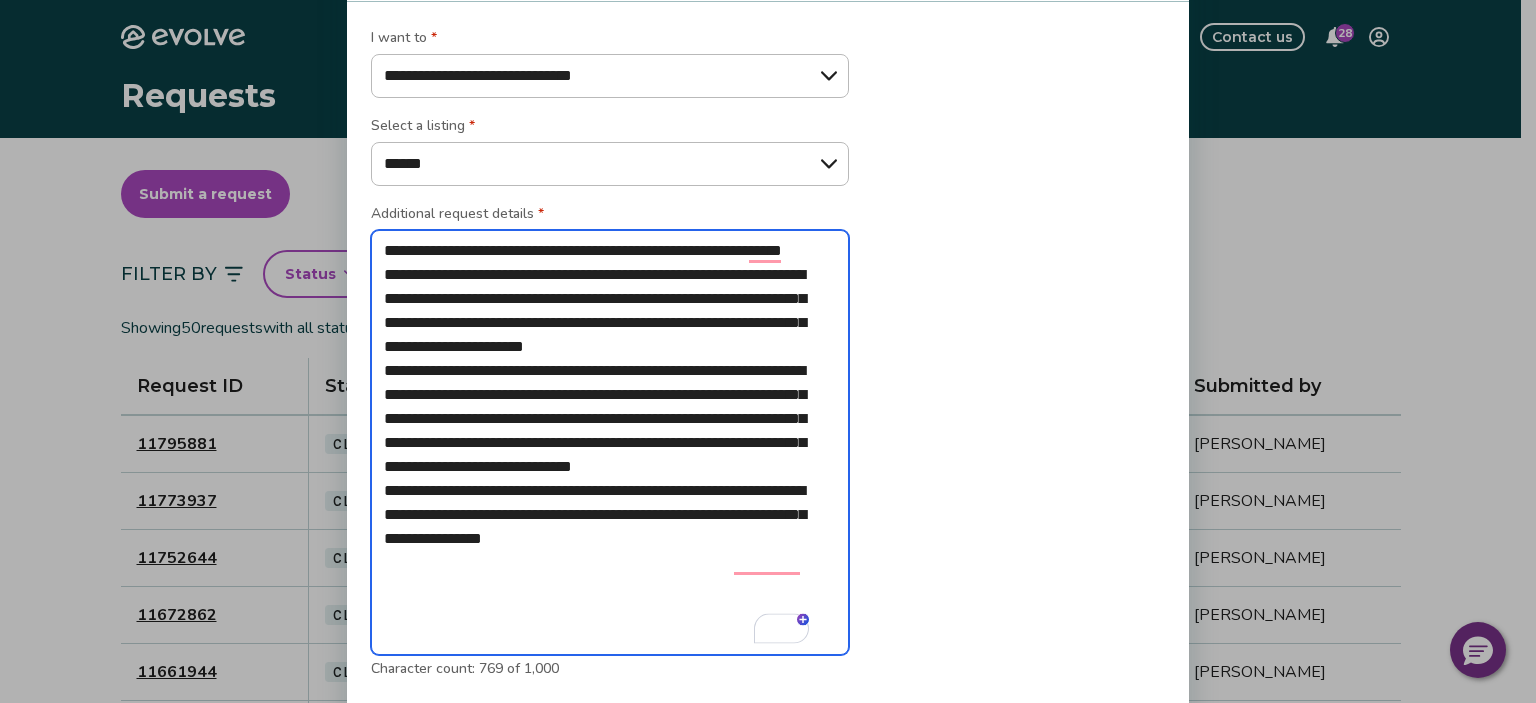 click on "**********" at bounding box center [610, 443] 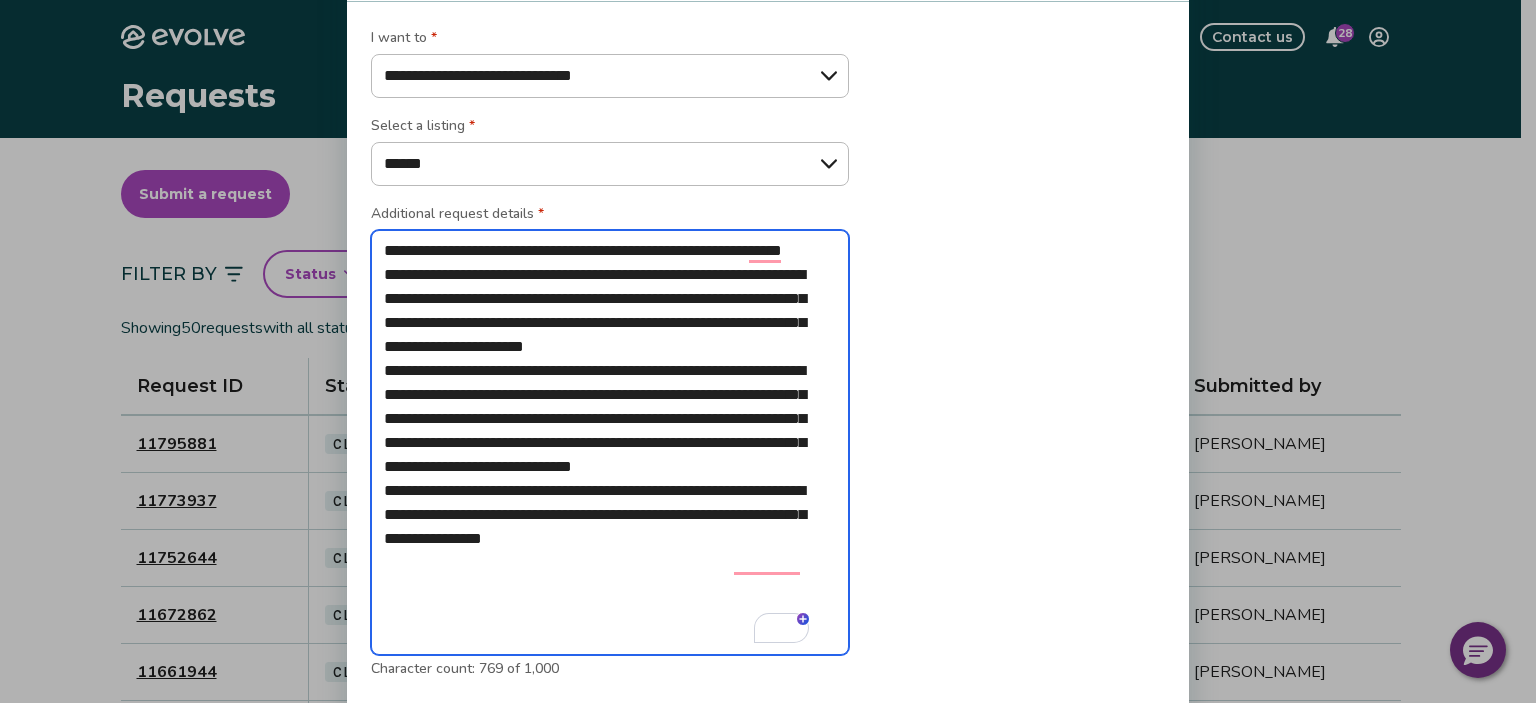 click on "**********" at bounding box center (610, 443) 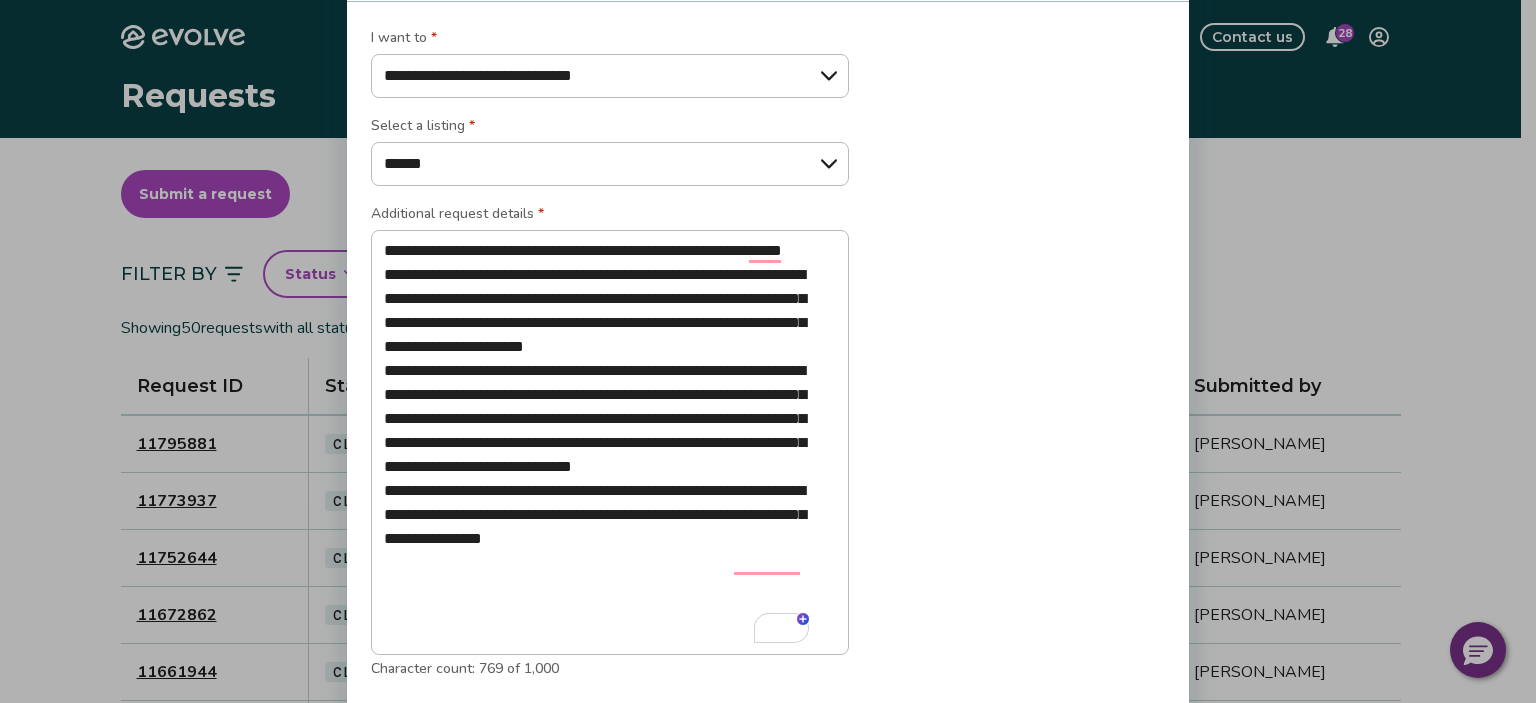 click on "**********" at bounding box center (768, 363) 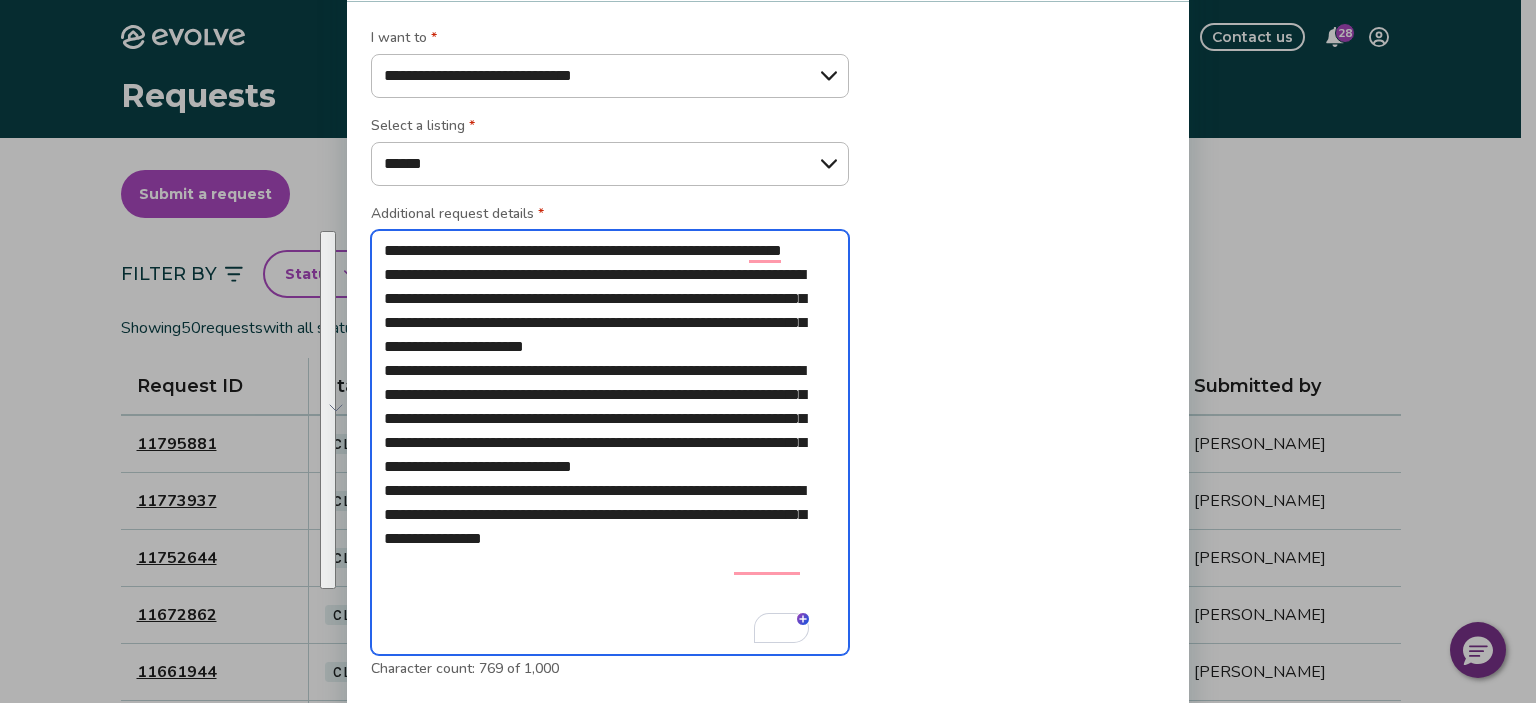 drag, startPoint x: 689, startPoint y: 571, endPoint x: 368, endPoint y: 252, distance: 452.55054 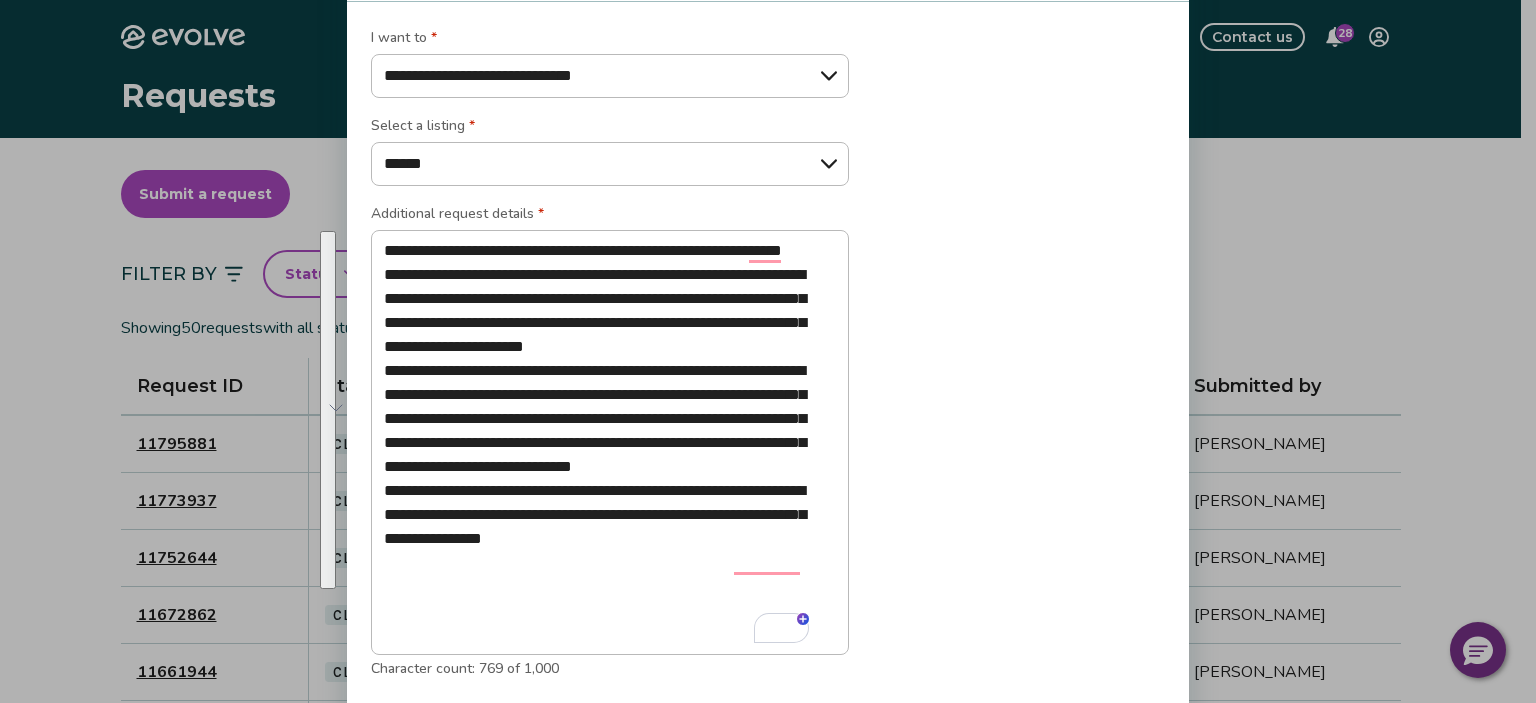 click on "**********" at bounding box center [768, 363] 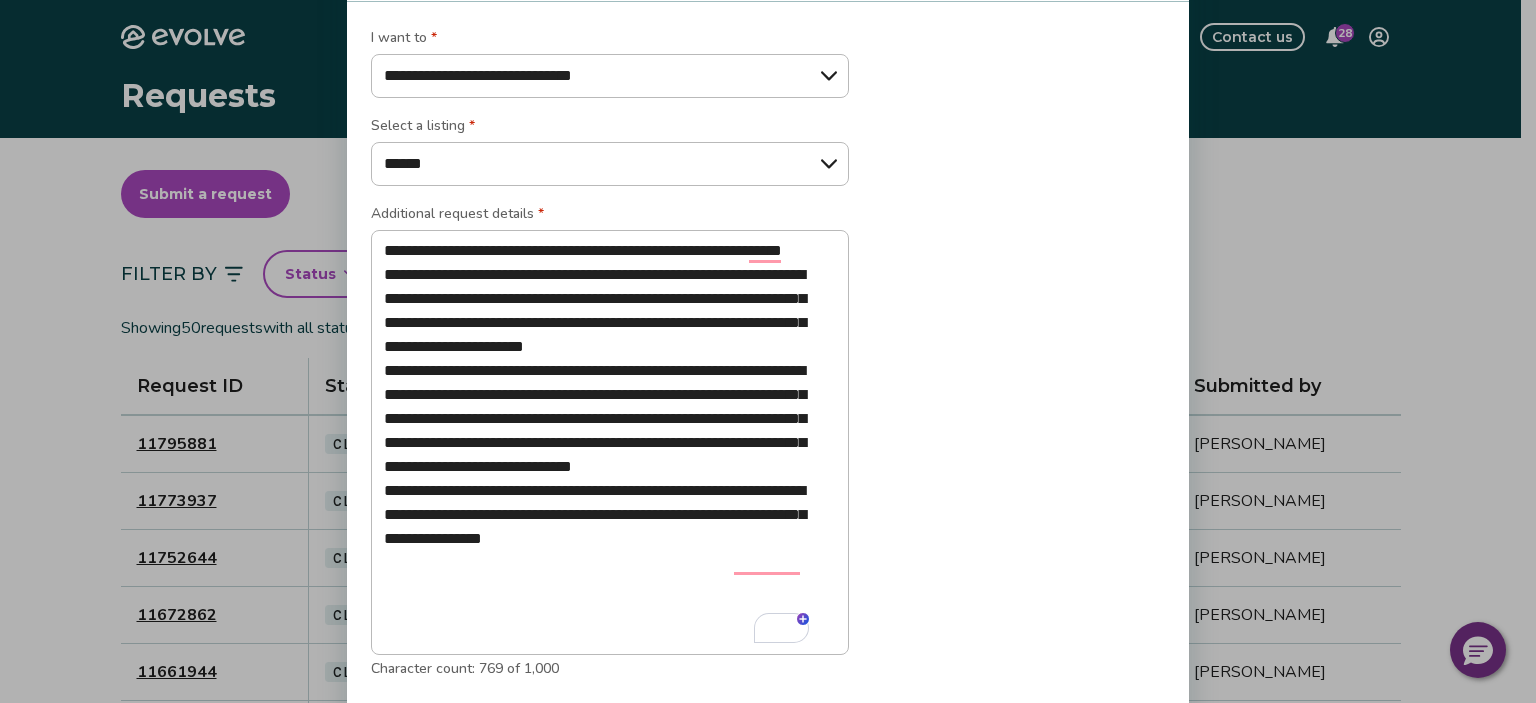 drag, startPoint x: 1108, startPoint y: 75, endPoint x: 1106, endPoint y: 85, distance: 10.198039 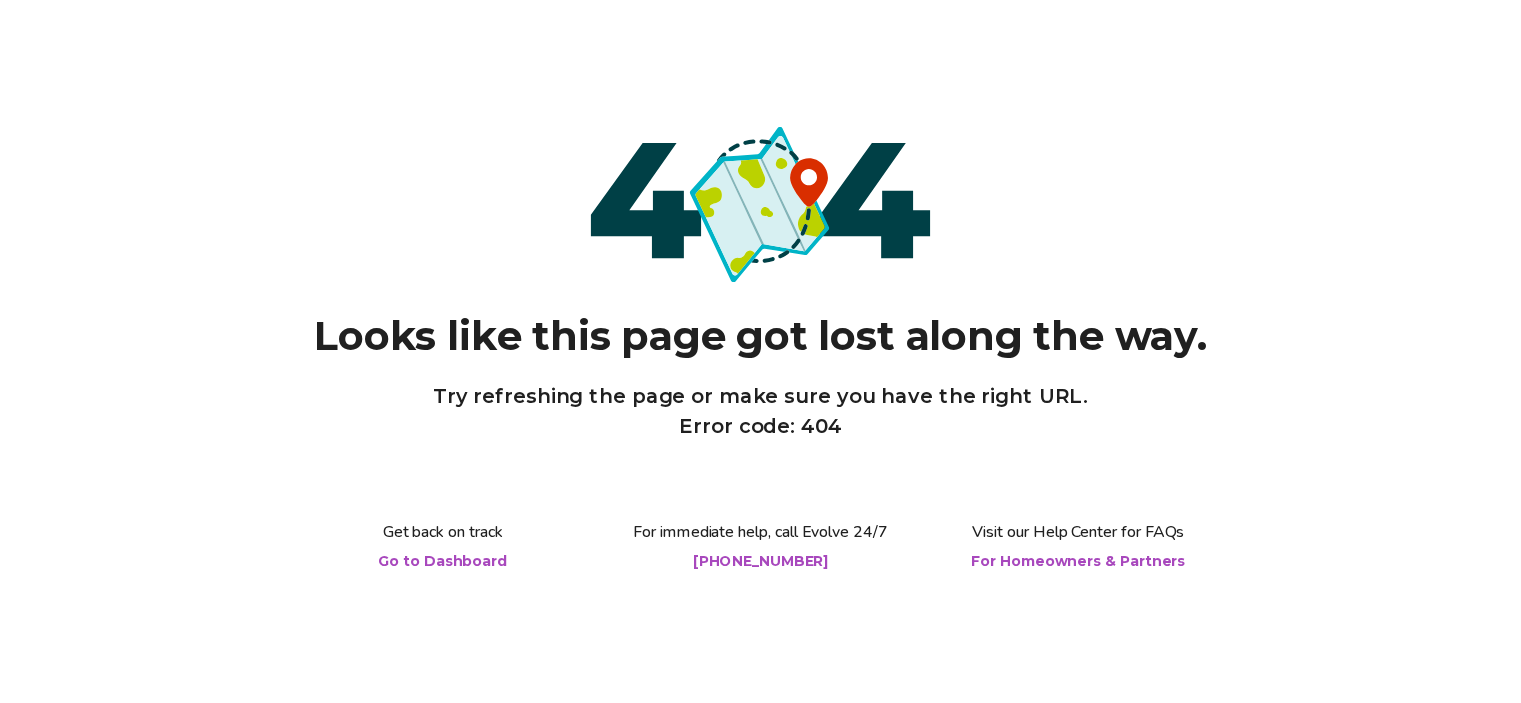 scroll, scrollTop: 0, scrollLeft: 0, axis: both 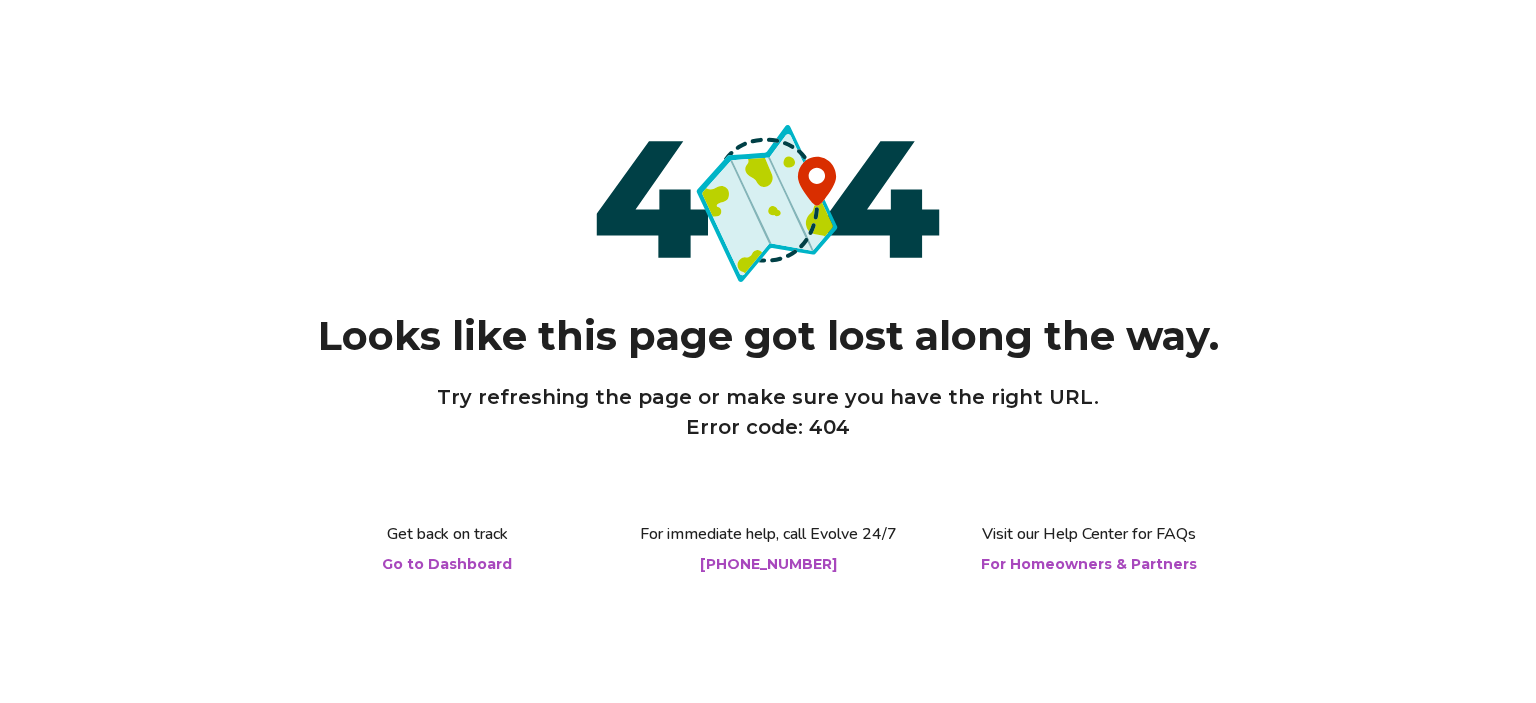 click on "Go to Dashboard" at bounding box center (447, 564) 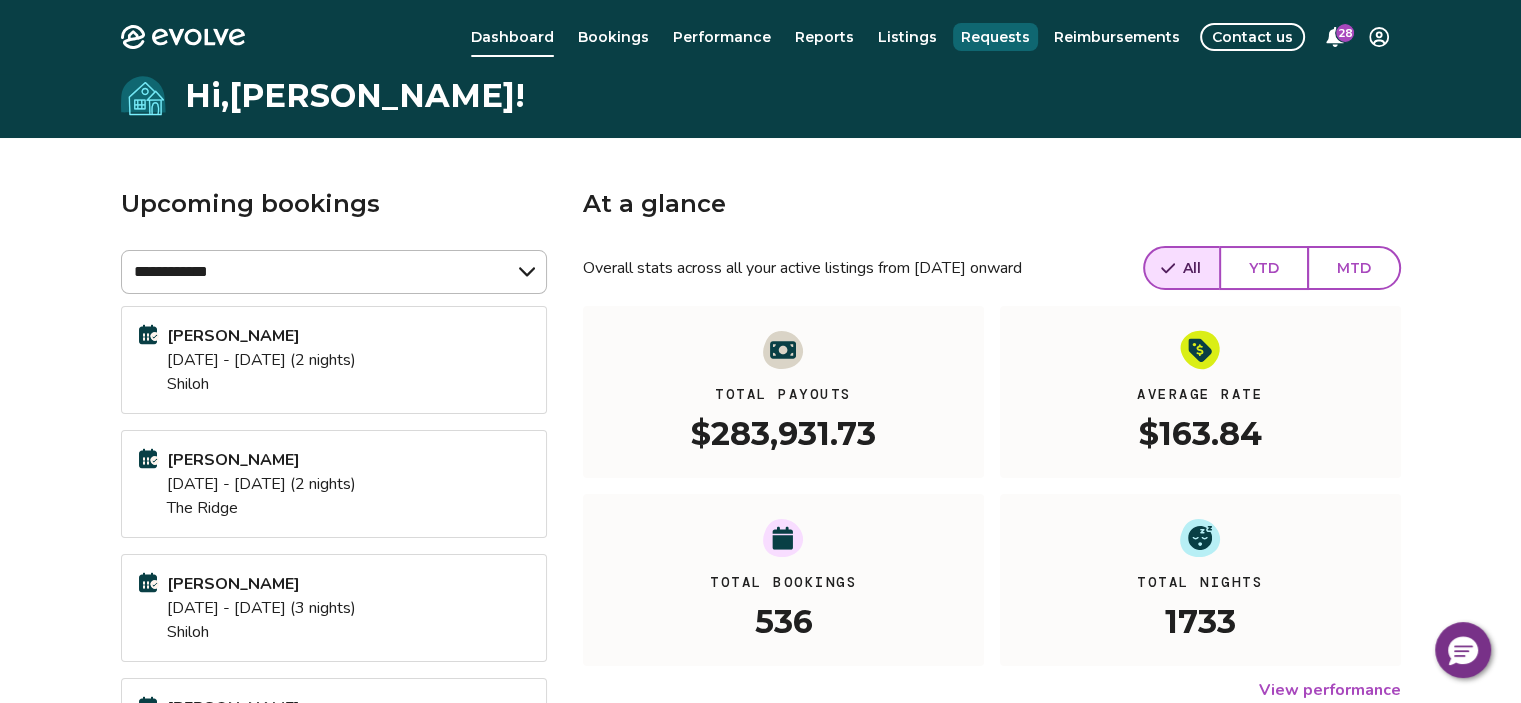 click on "Requests" at bounding box center [995, 37] 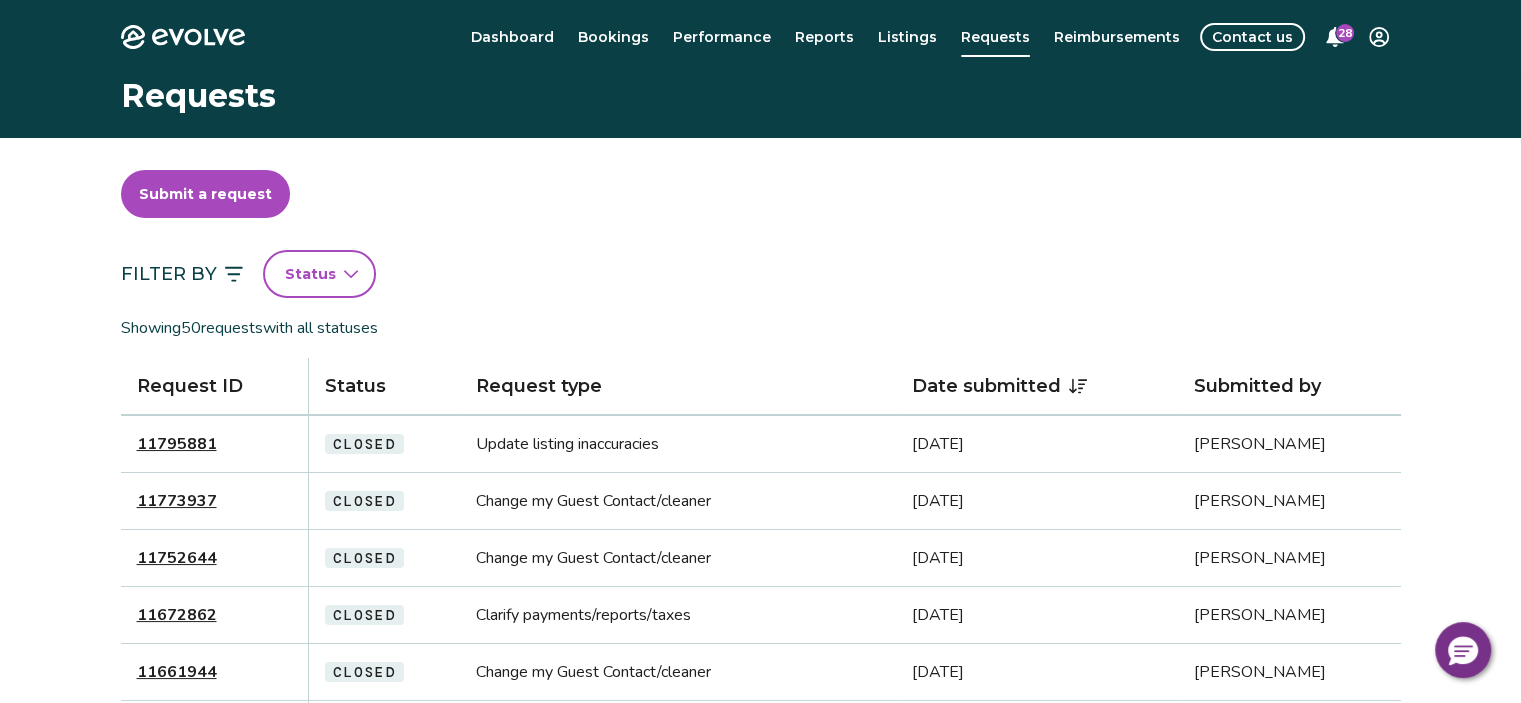 click on "Submit a request" at bounding box center (205, 194) 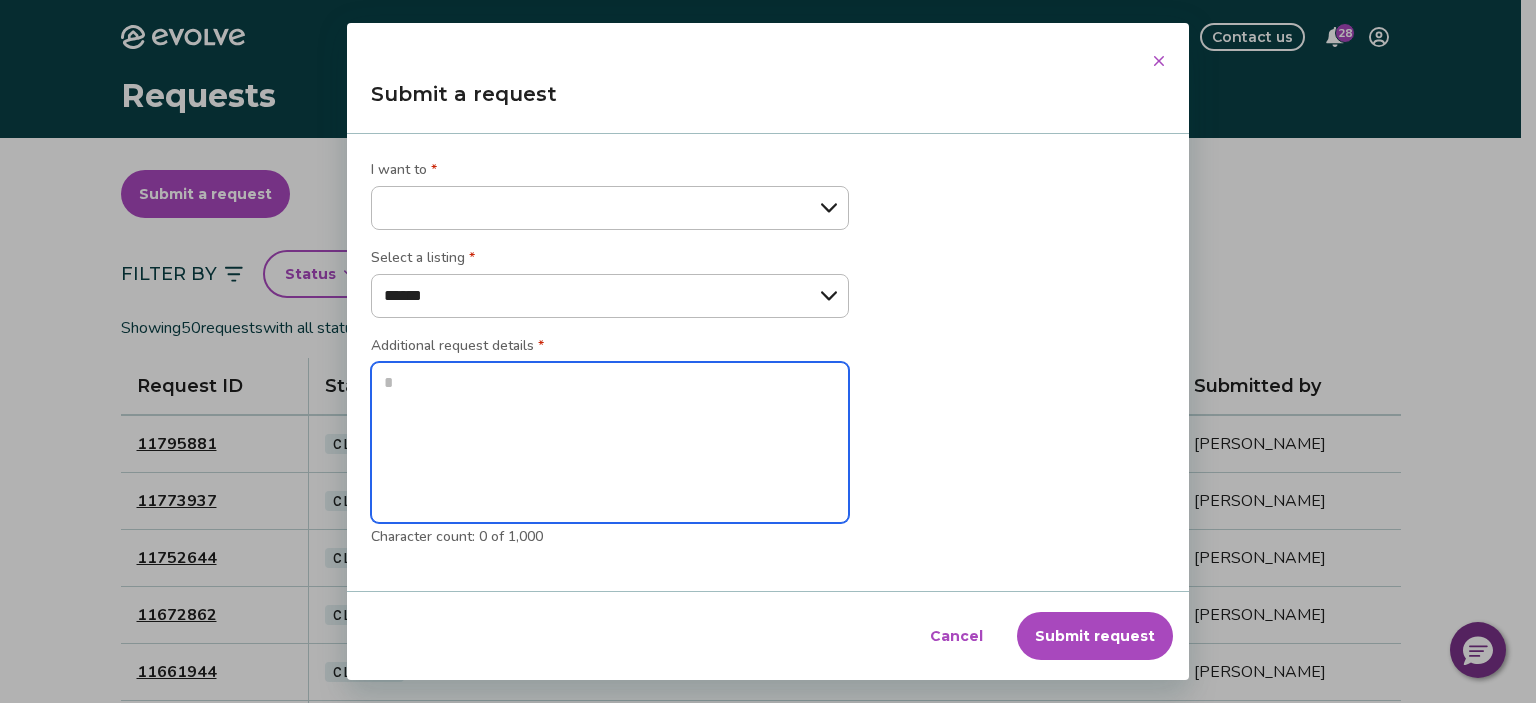 click at bounding box center (610, 443) 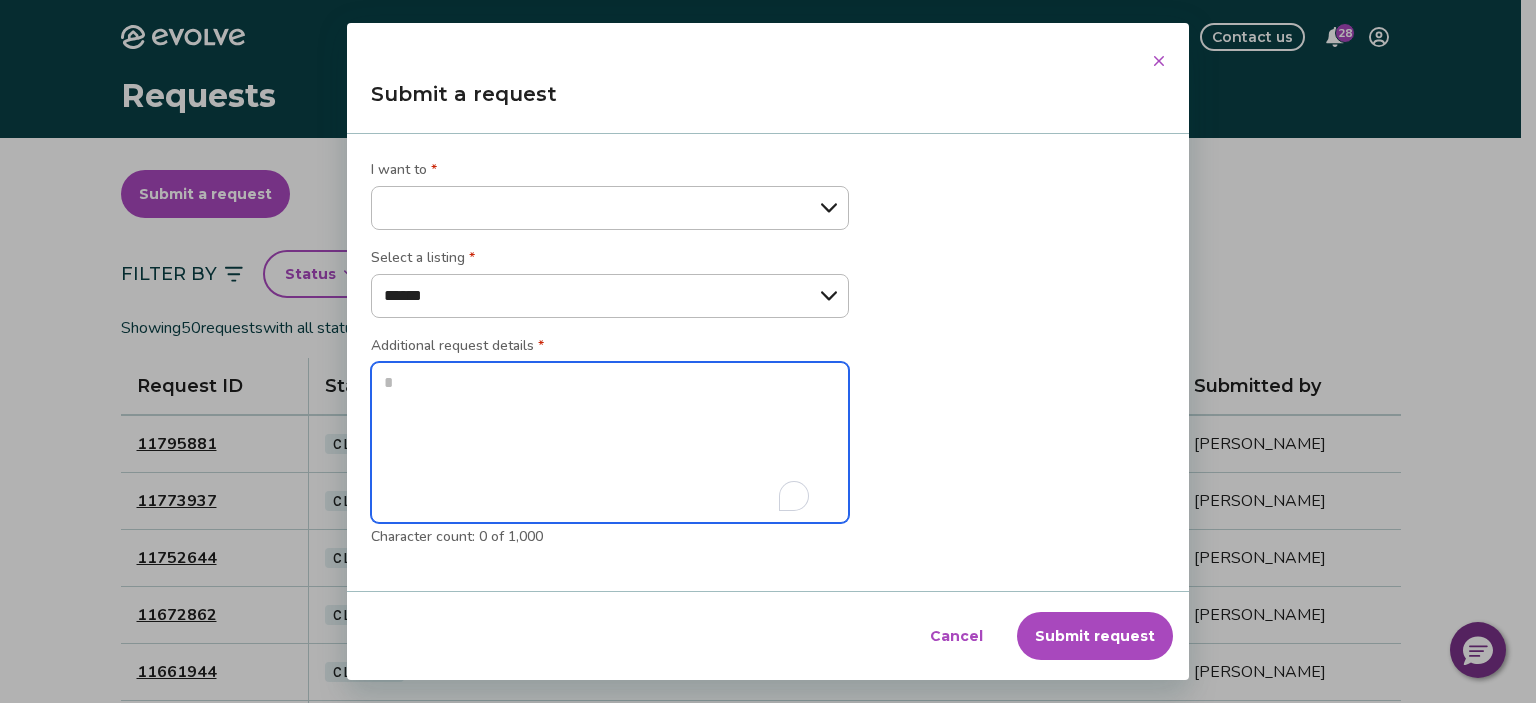 type on "*" 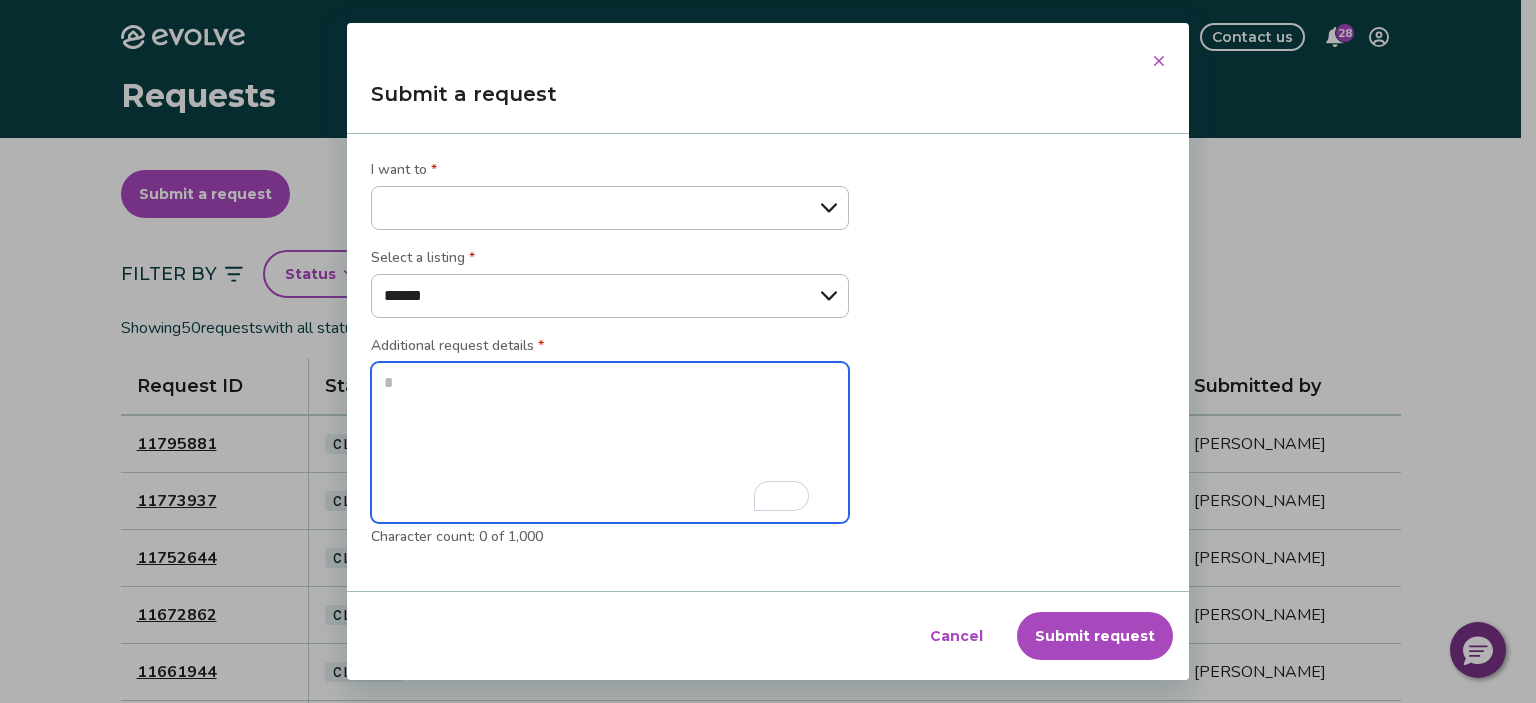 paste on "**********" 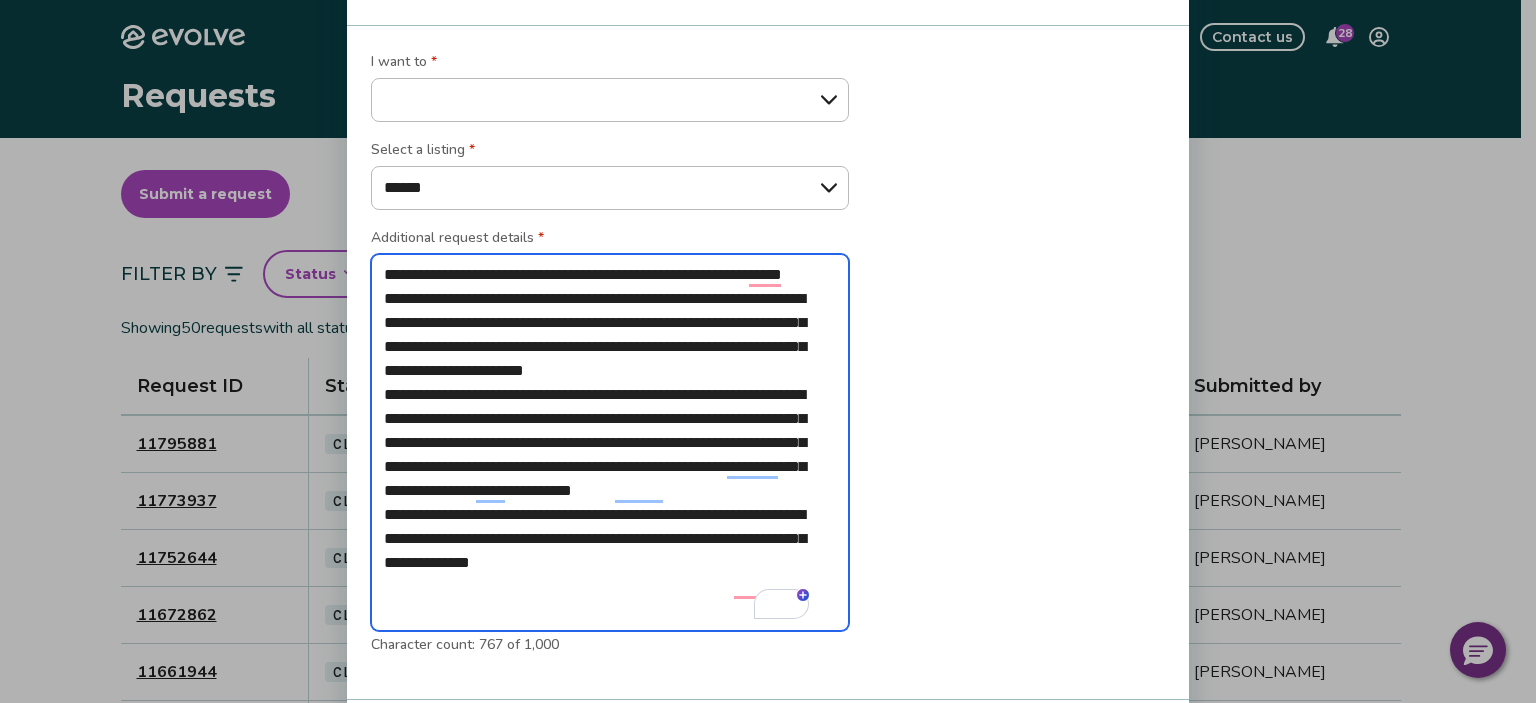 type on "*" 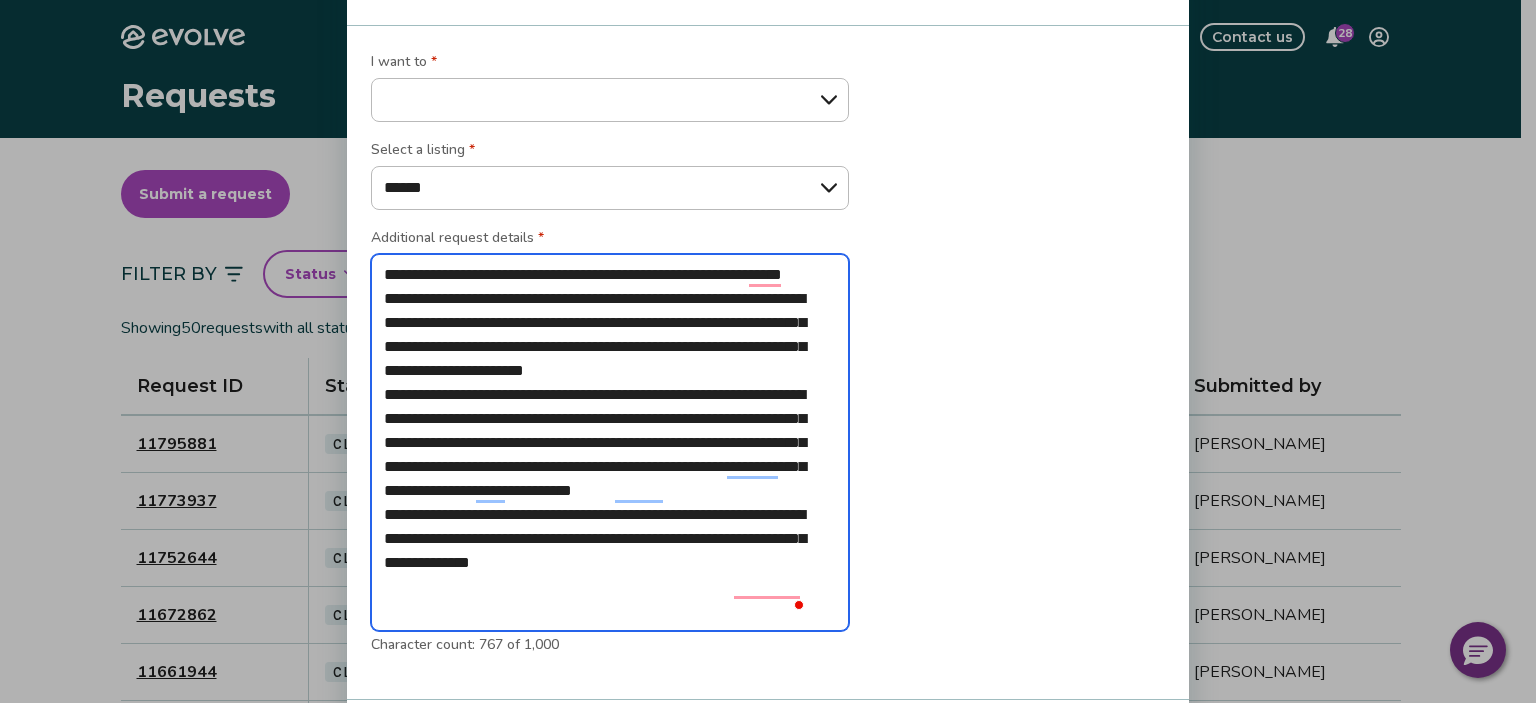 type on "**********" 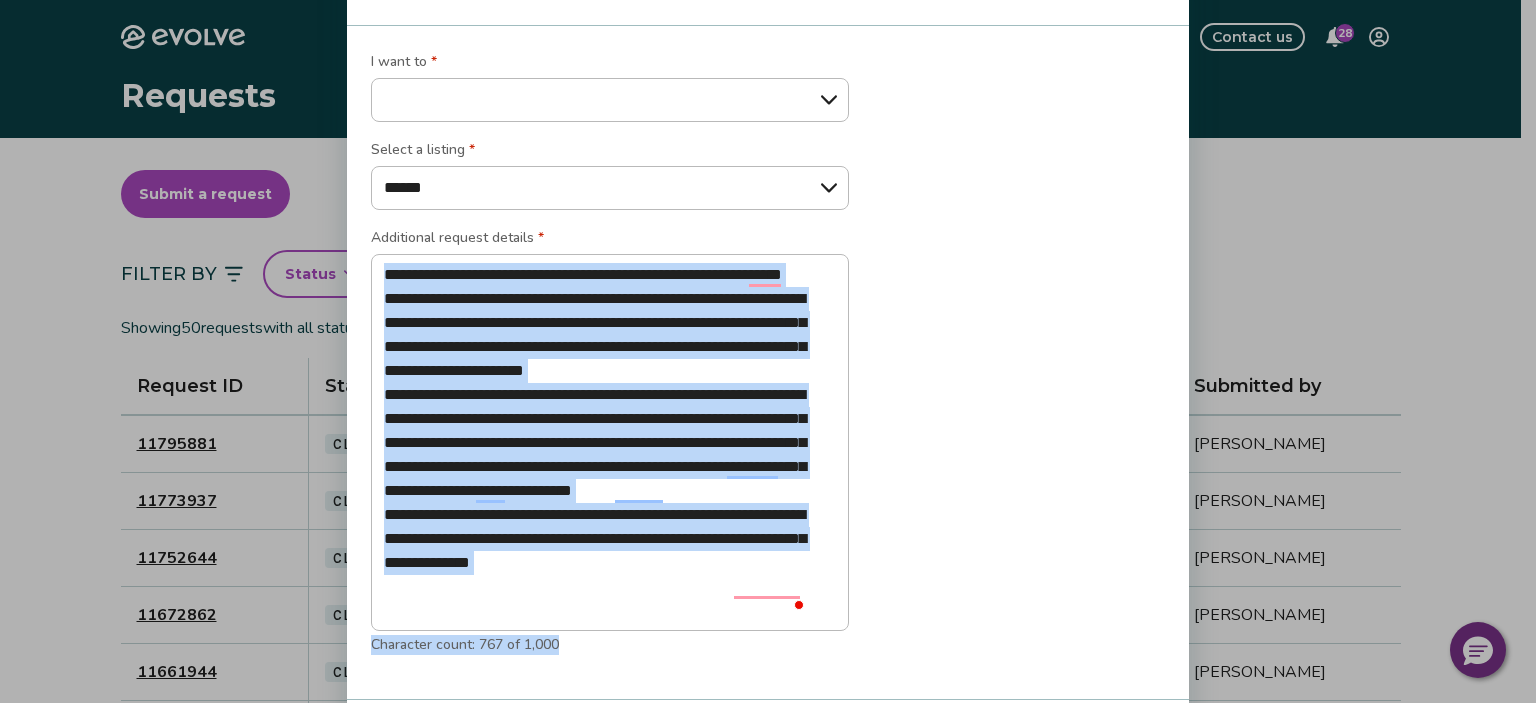 drag, startPoint x: 1099, startPoint y: 662, endPoint x: 1114, endPoint y: 499, distance: 163.68874 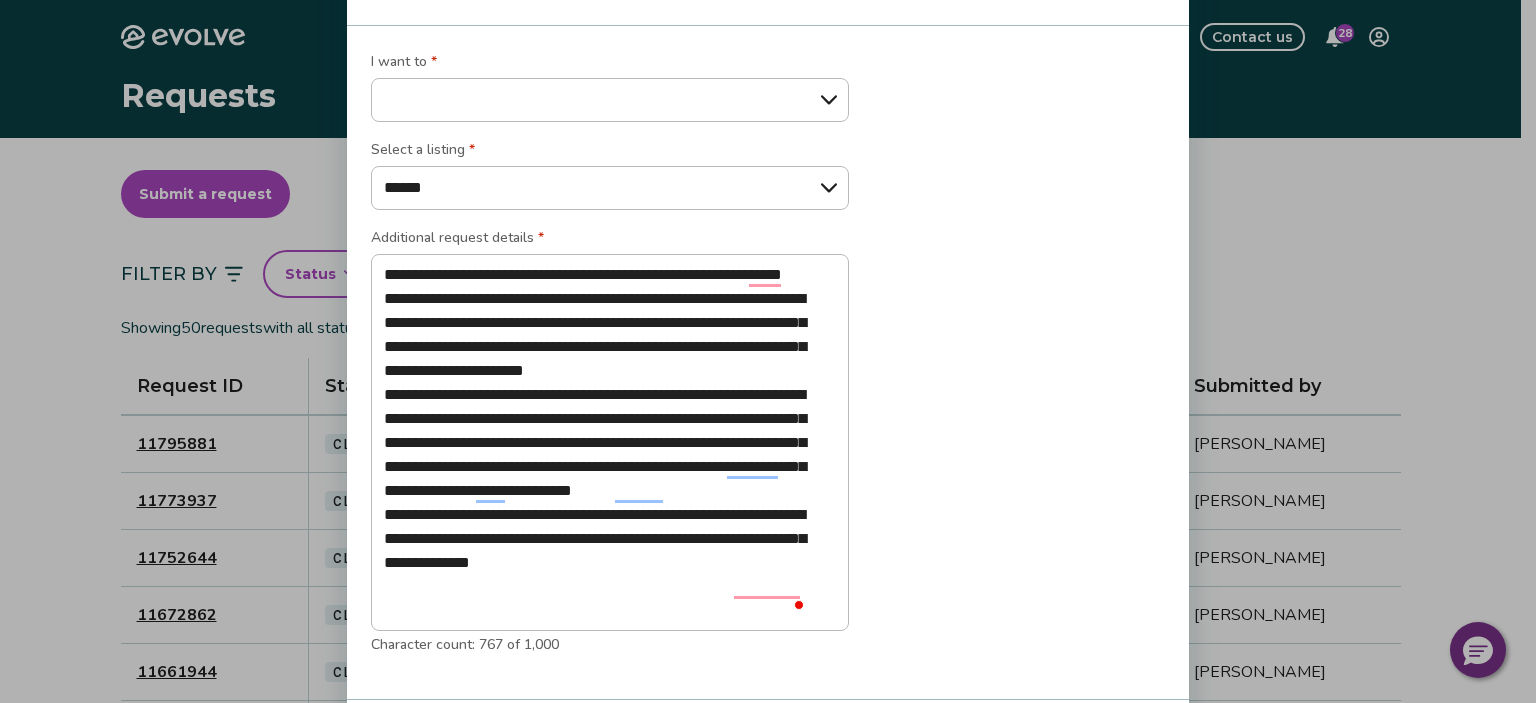 click on "**********" at bounding box center (768, 363) 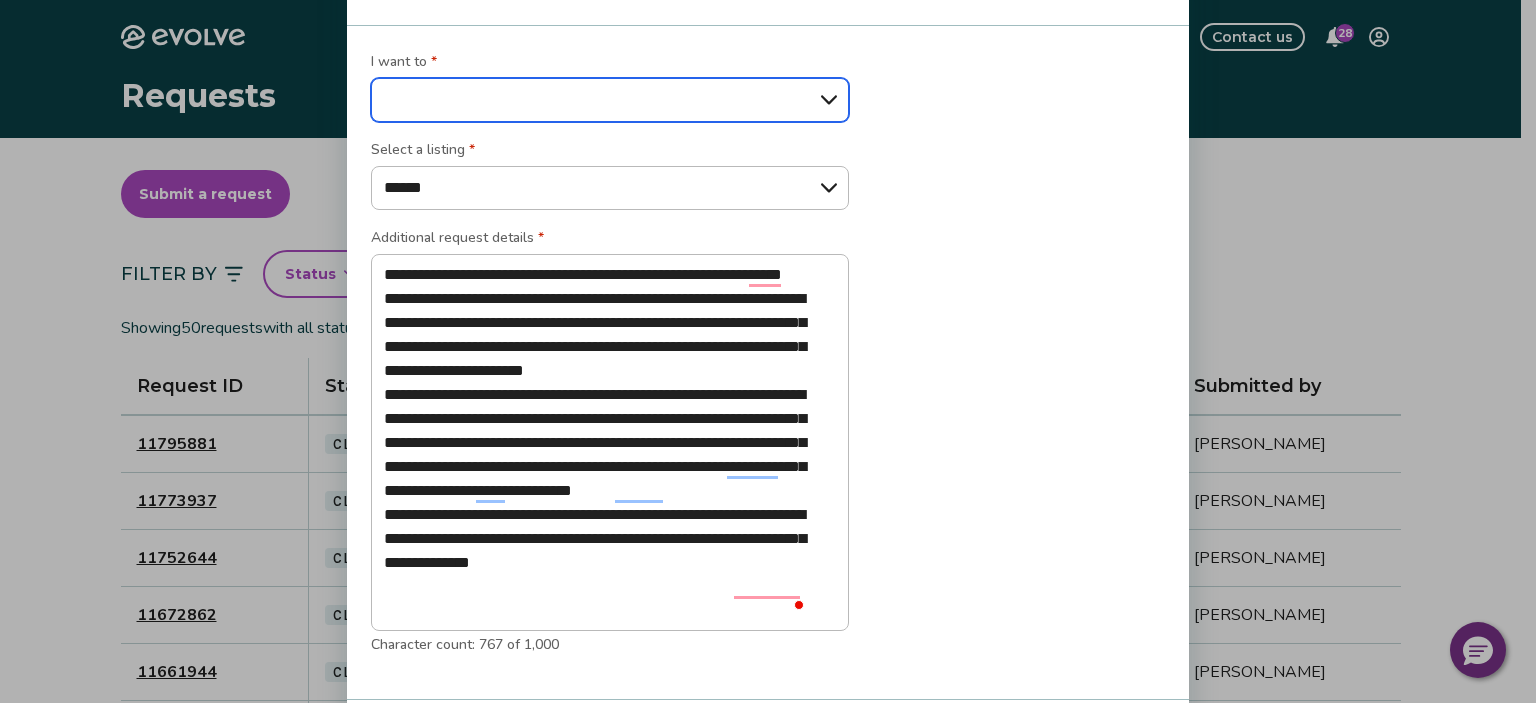 click on "**********" at bounding box center [610, 100] 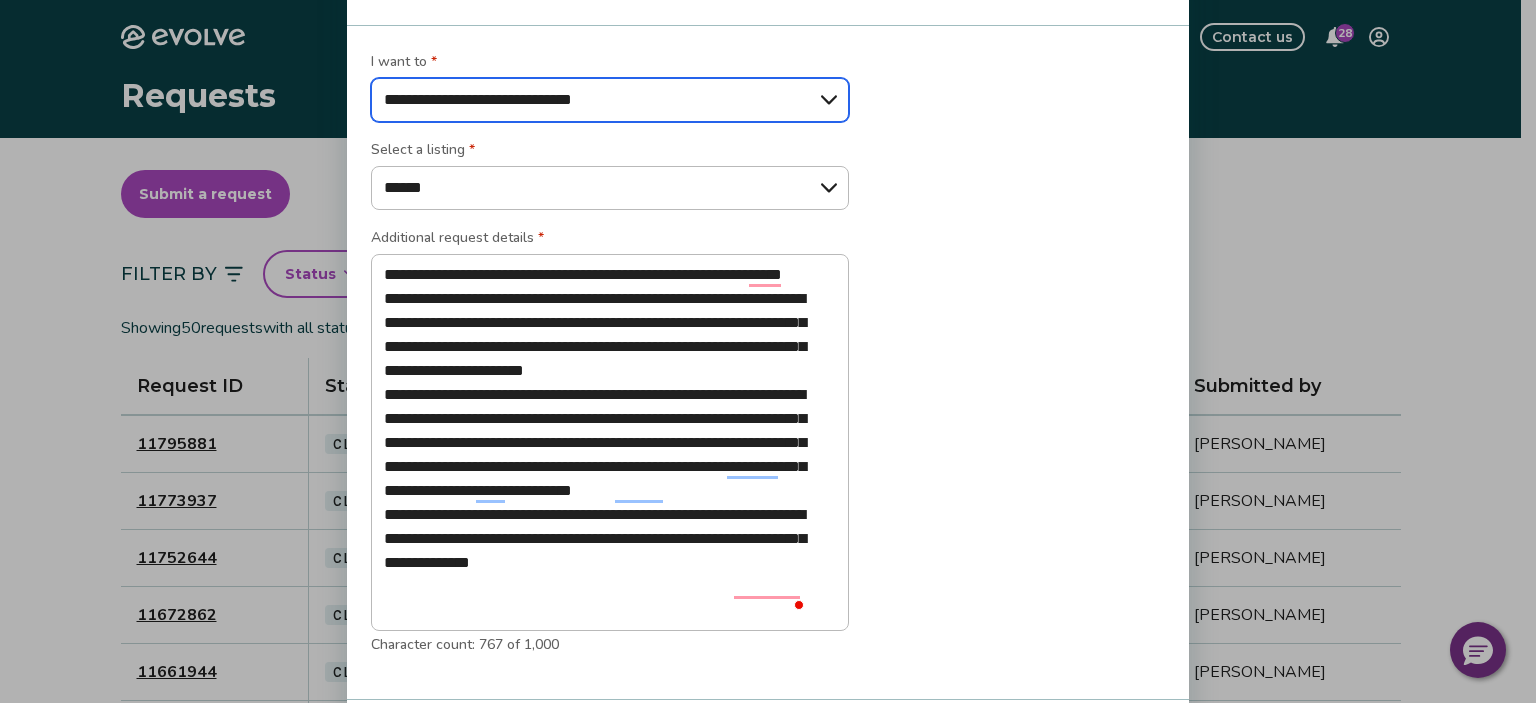 click on "**********" at bounding box center (610, 100) 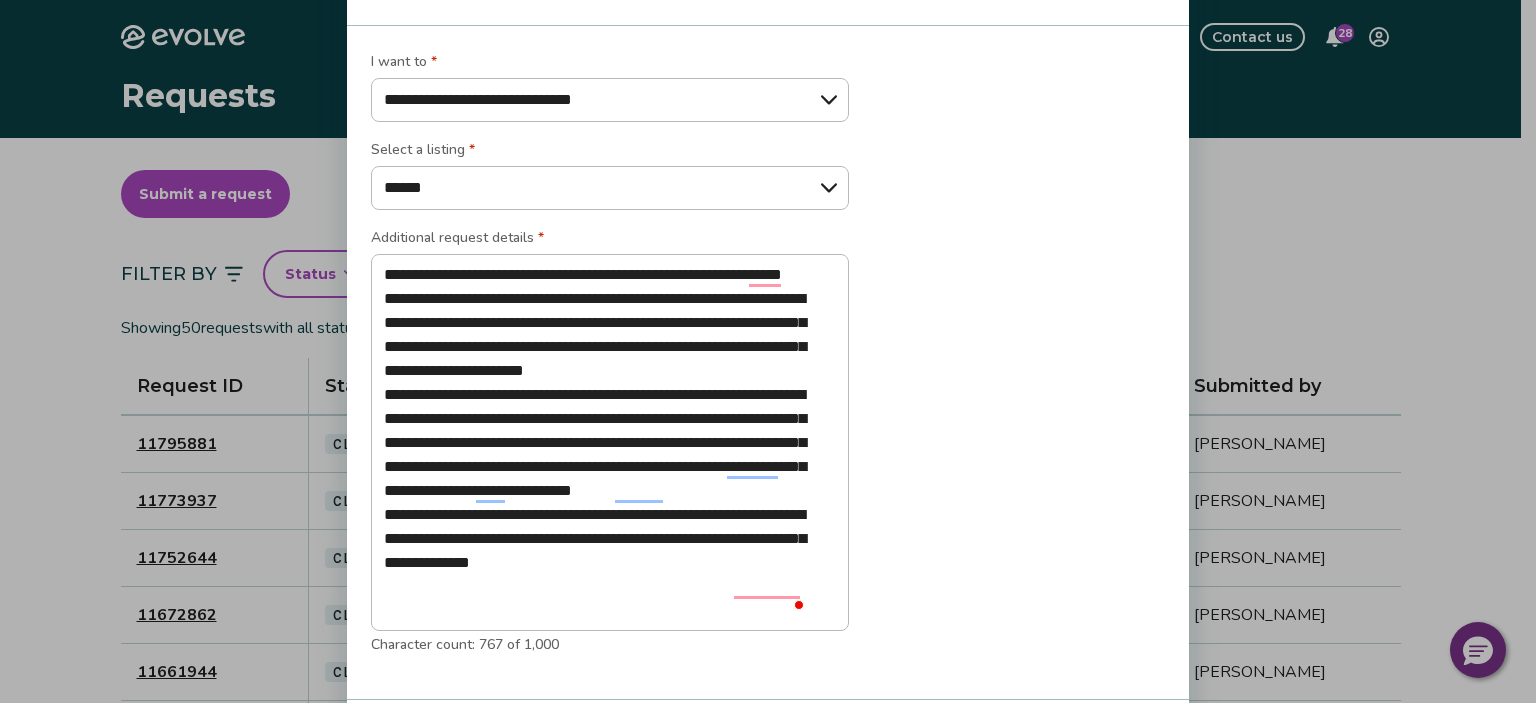 click on "**********" at bounding box center [768, 363] 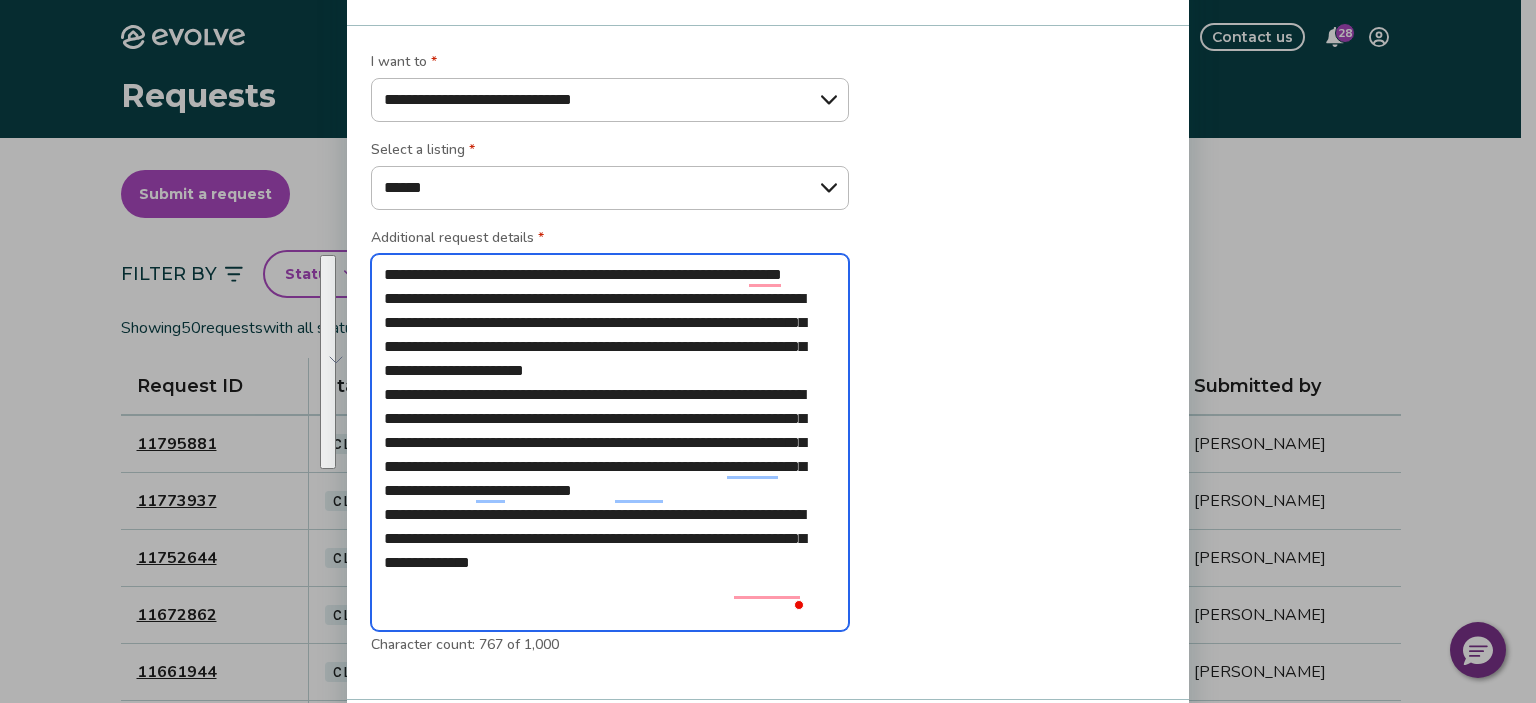 drag, startPoint x: 722, startPoint y: 609, endPoint x: 385, endPoint y: 423, distance: 384.92206 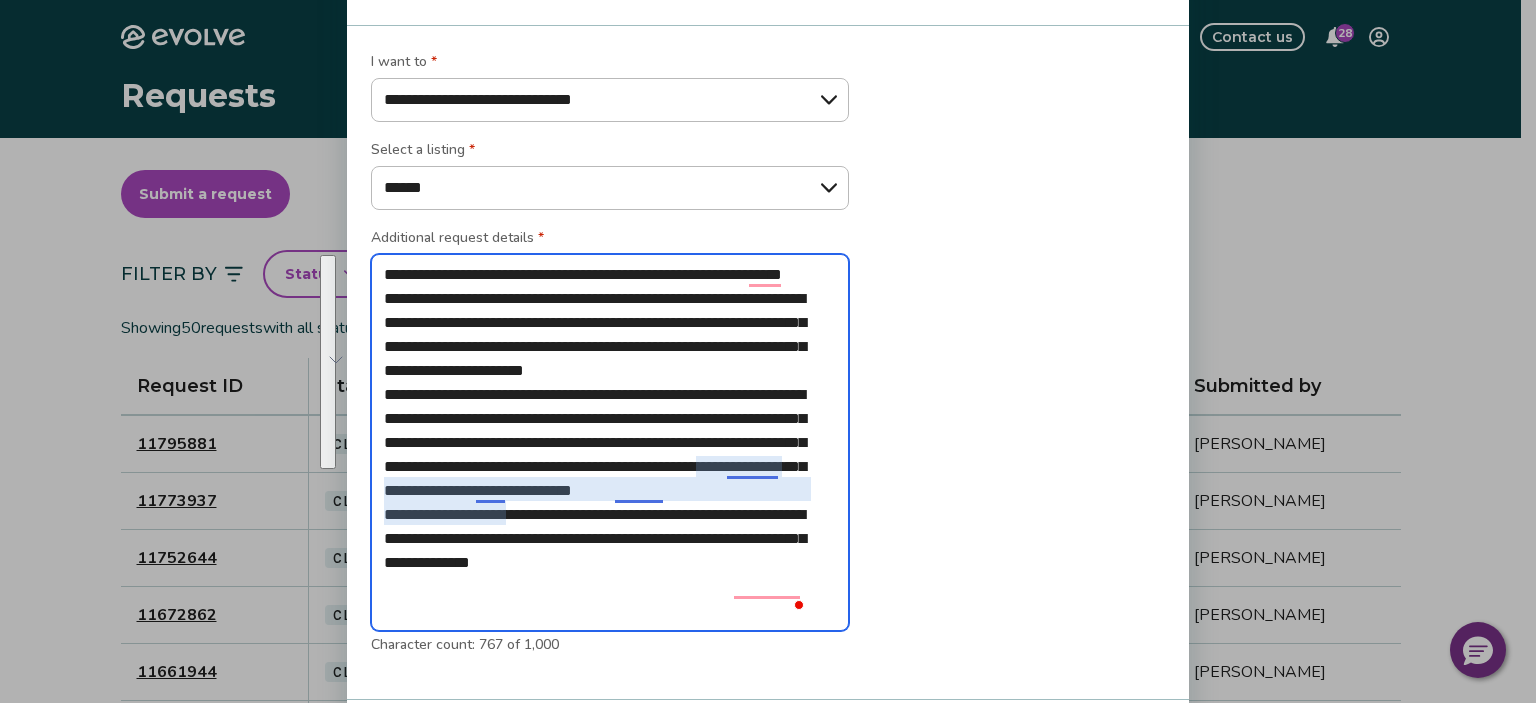 type on "**********" 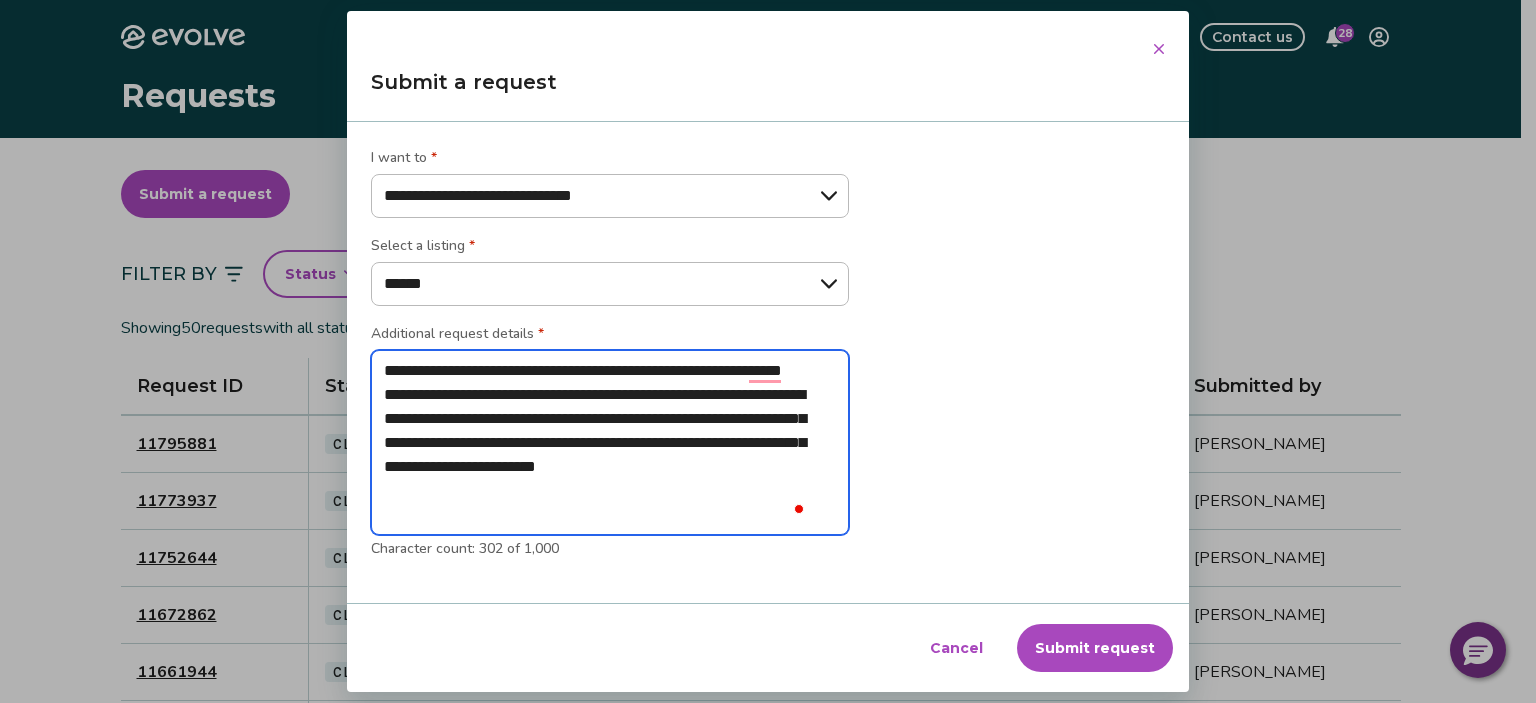 type on "**********" 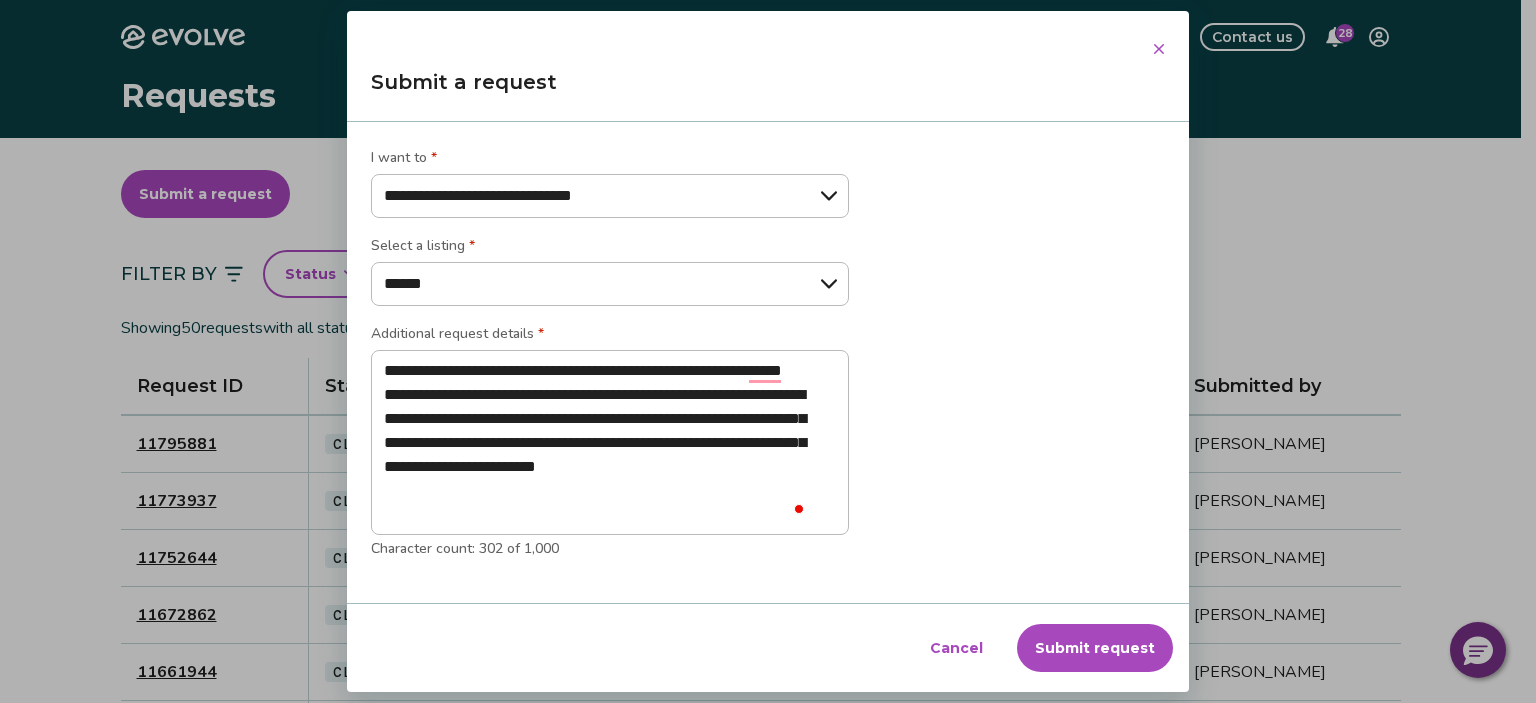 click on "Submit request" at bounding box center (1095, 648) 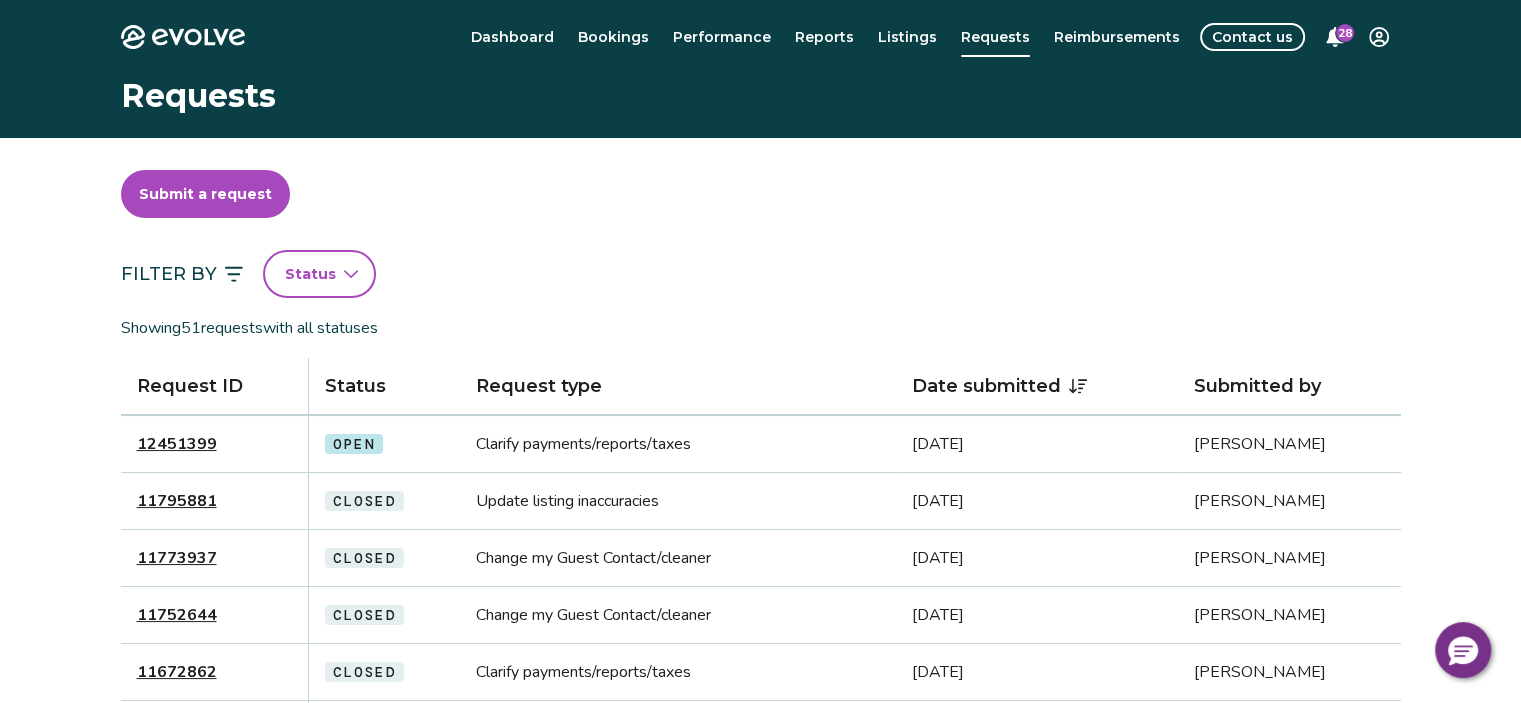 click on "12451399" at bounding box center [177, 444] 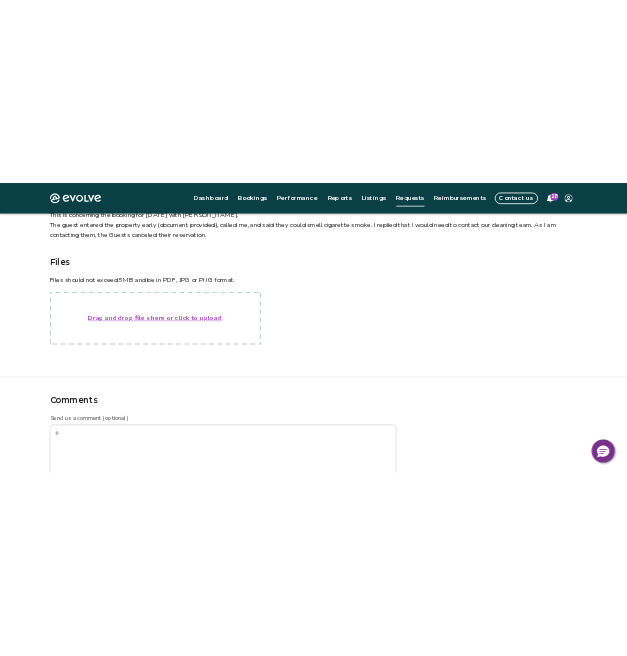 scroll, scrollTop: 400, scrollLeft: 0, axis: vertical 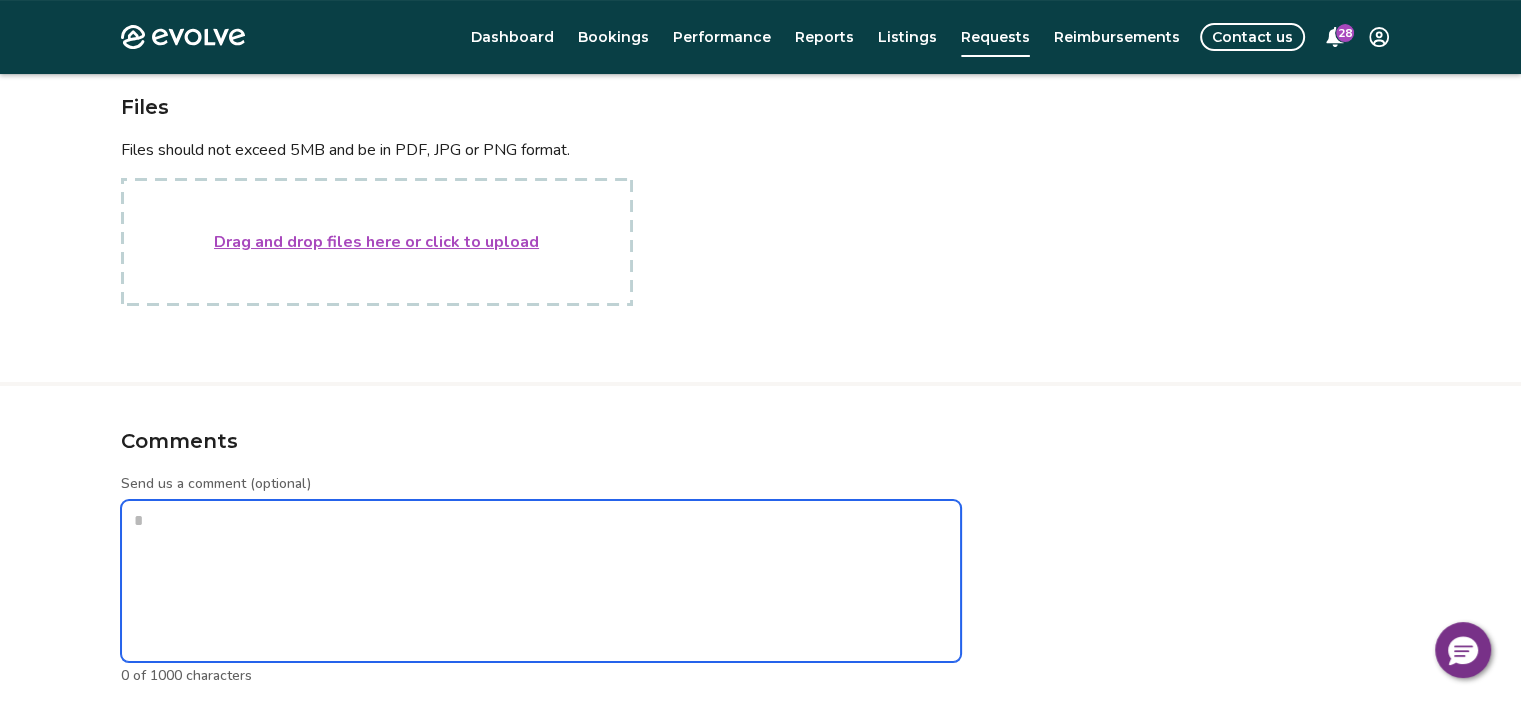 click on "Send us a comment (optional)" at bounding box center [541, 581] 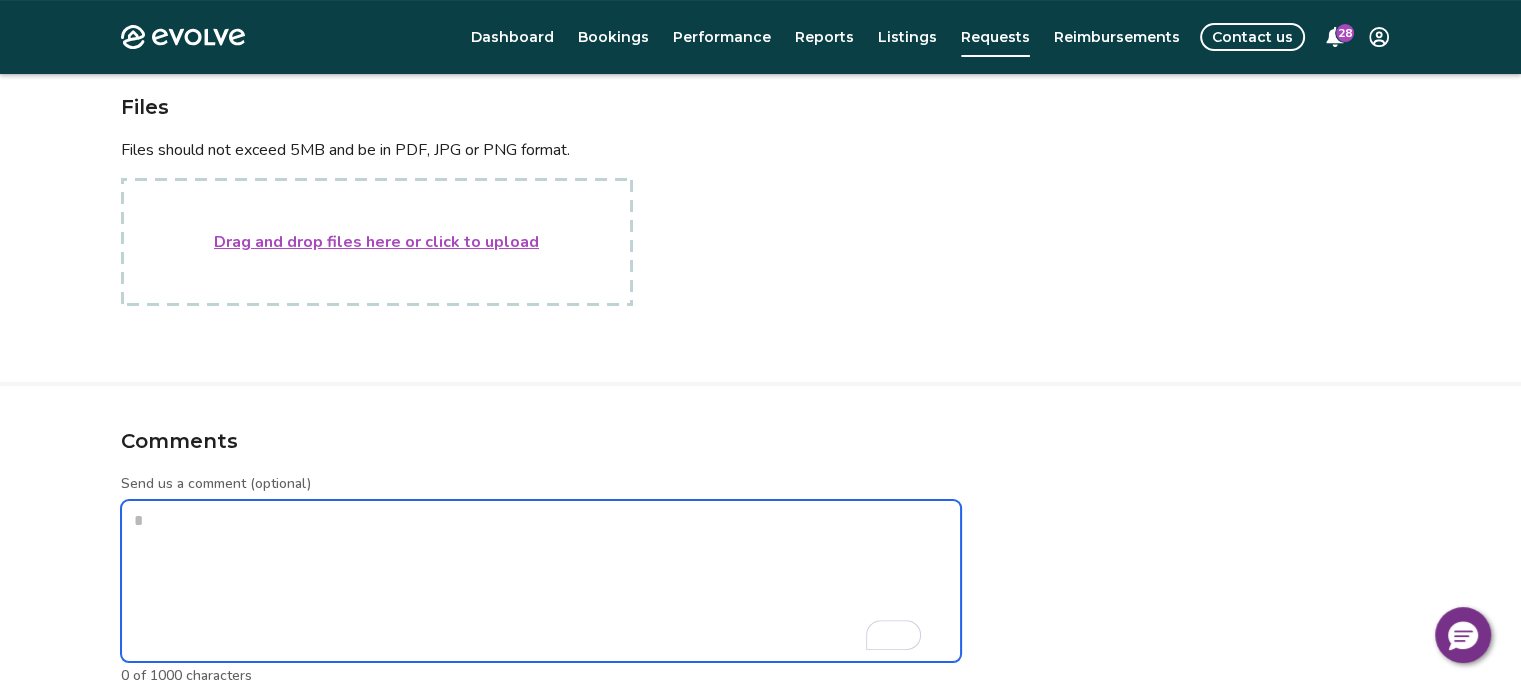 paste on "**********" 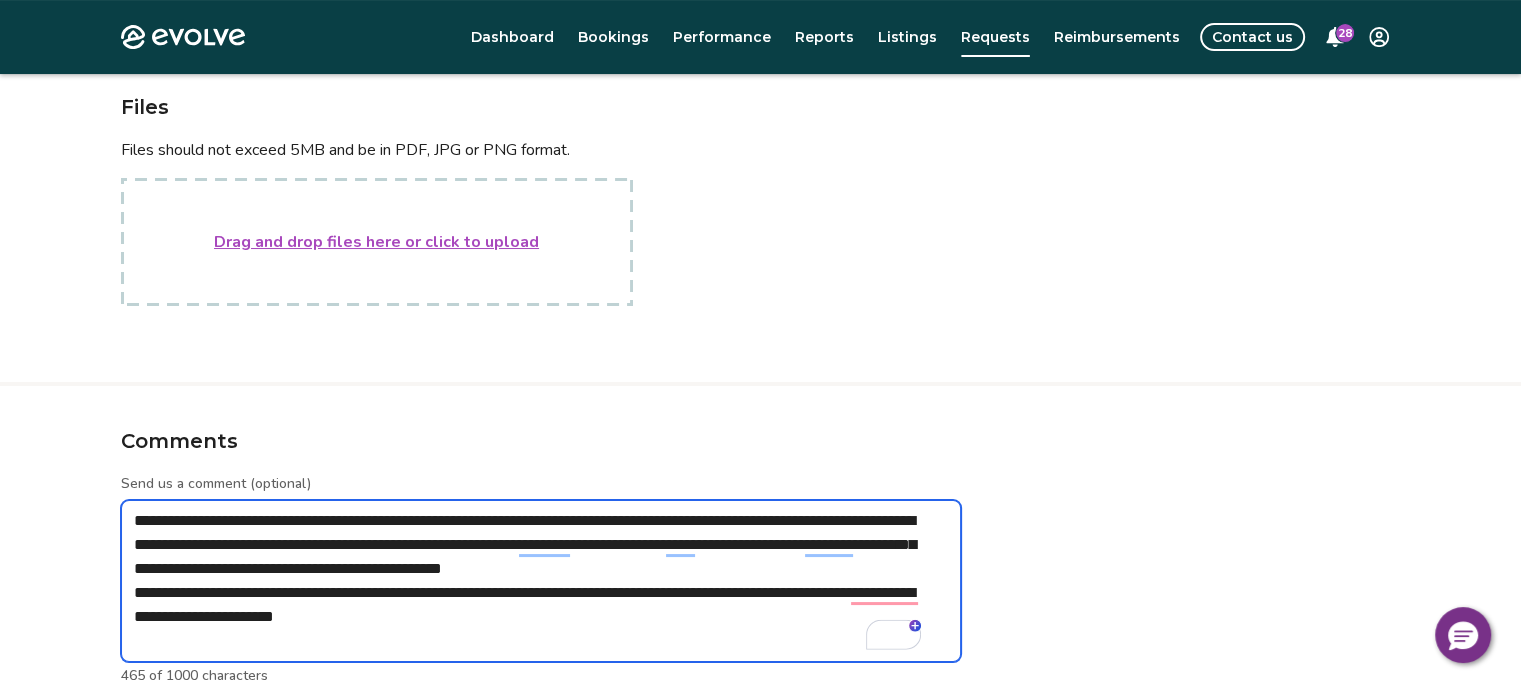 click on "**********" at bounding box center (541, 581) 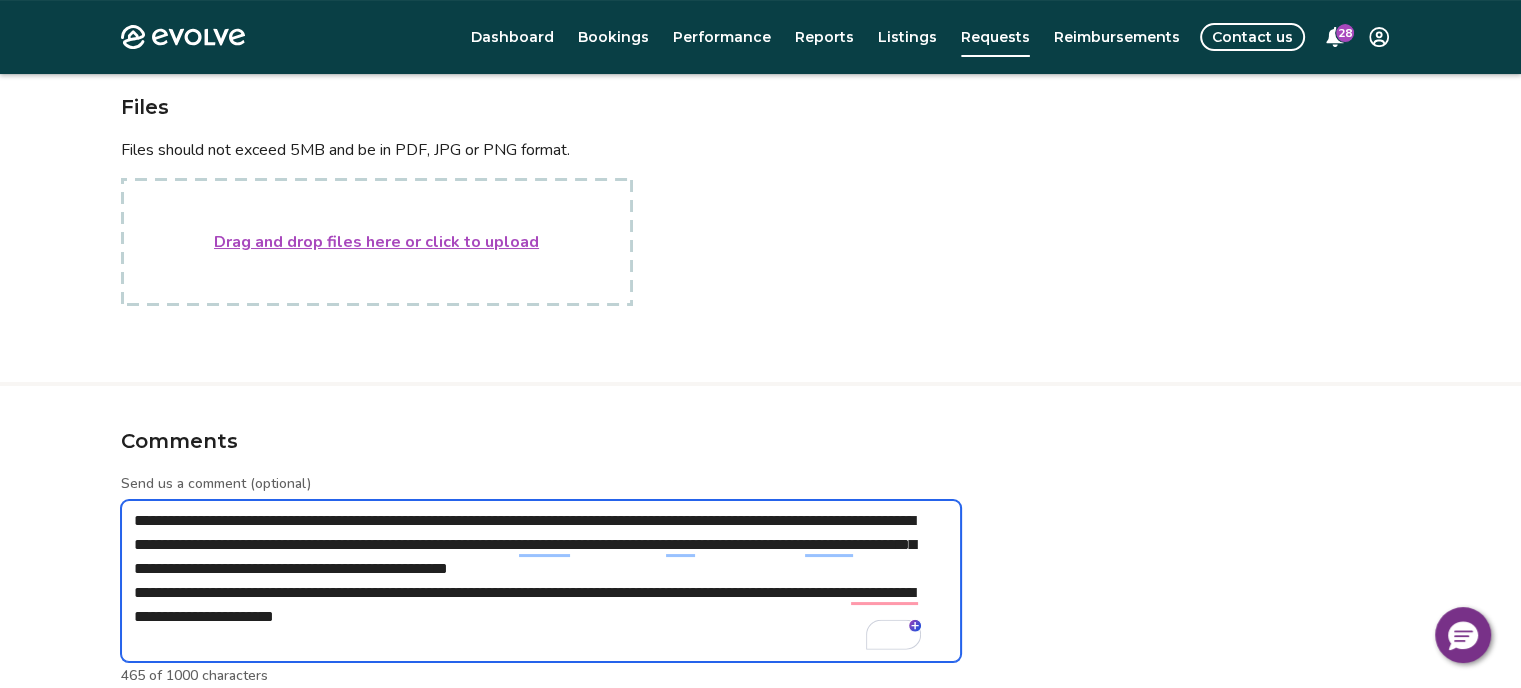 type on "*" 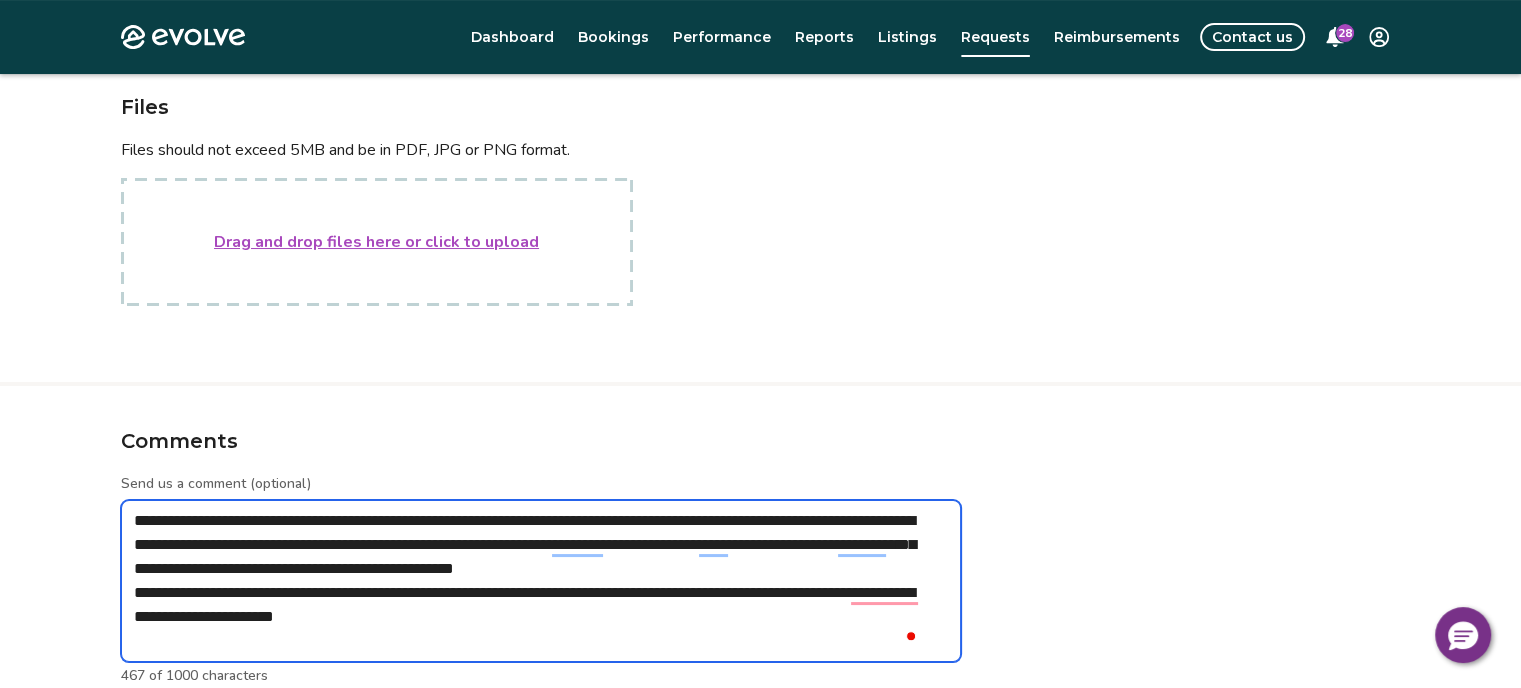 type on "*" 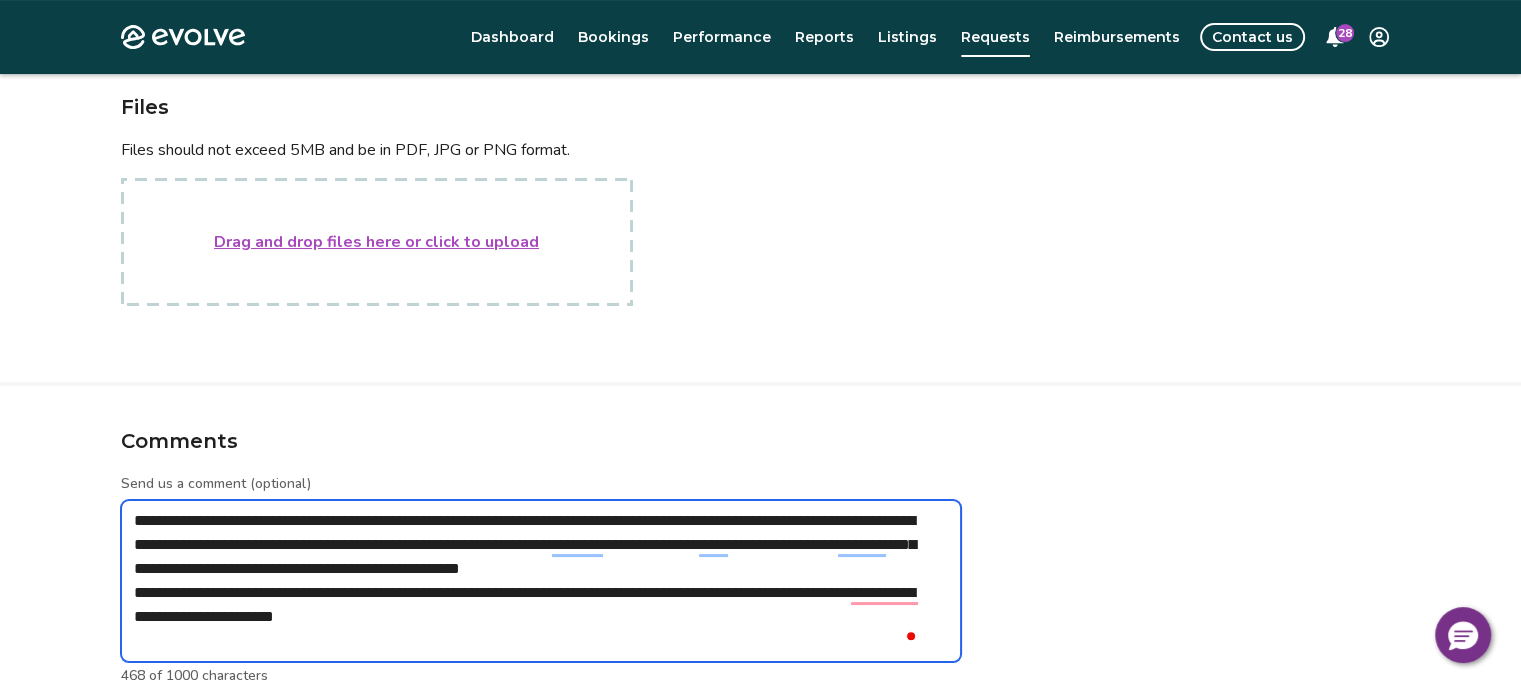 type on "*" 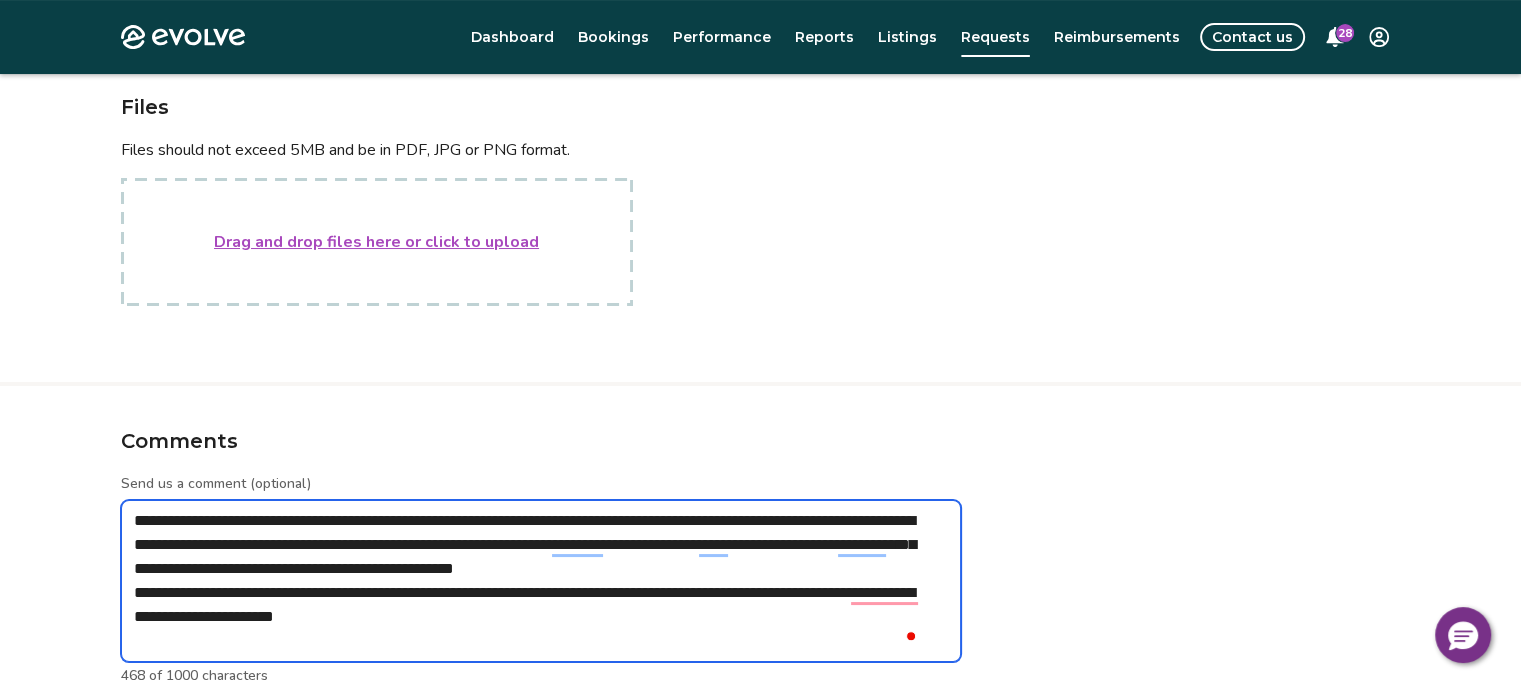 type on "*" 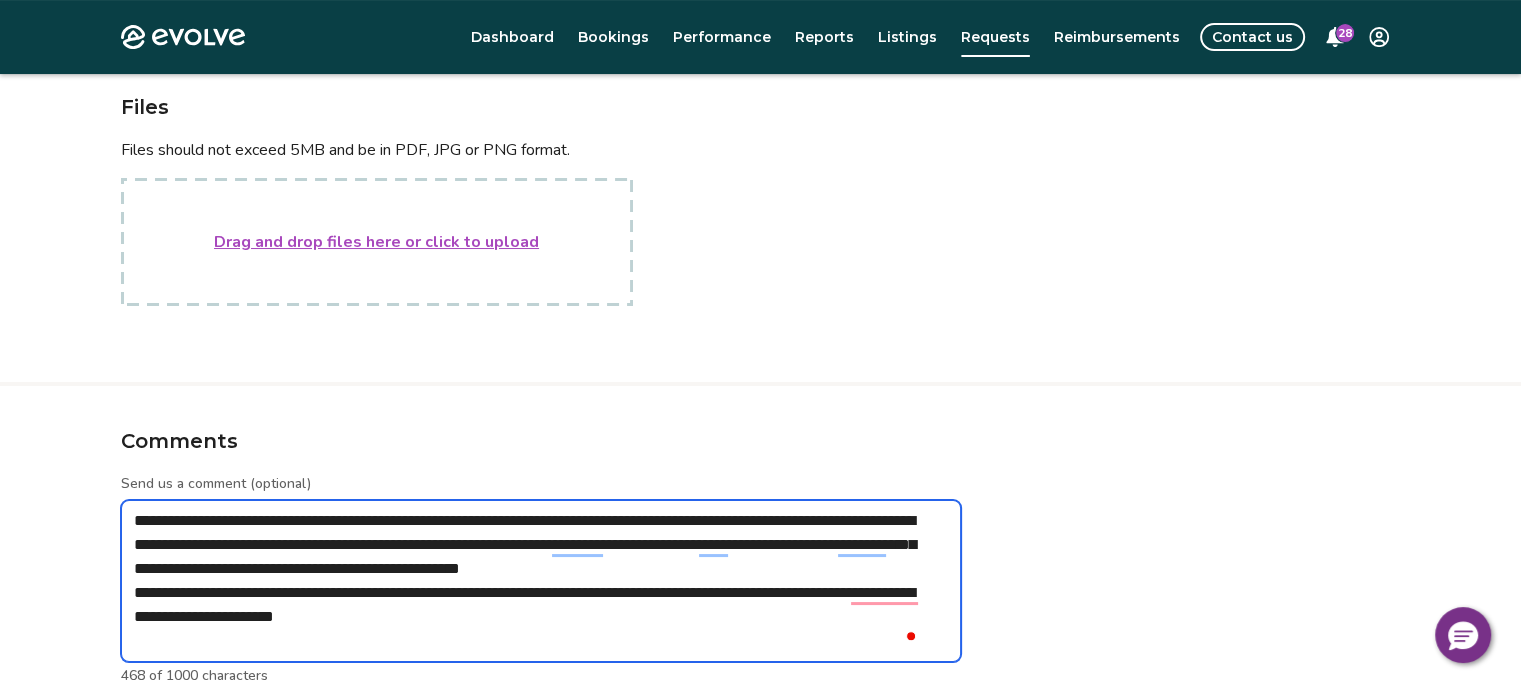 type on "*" 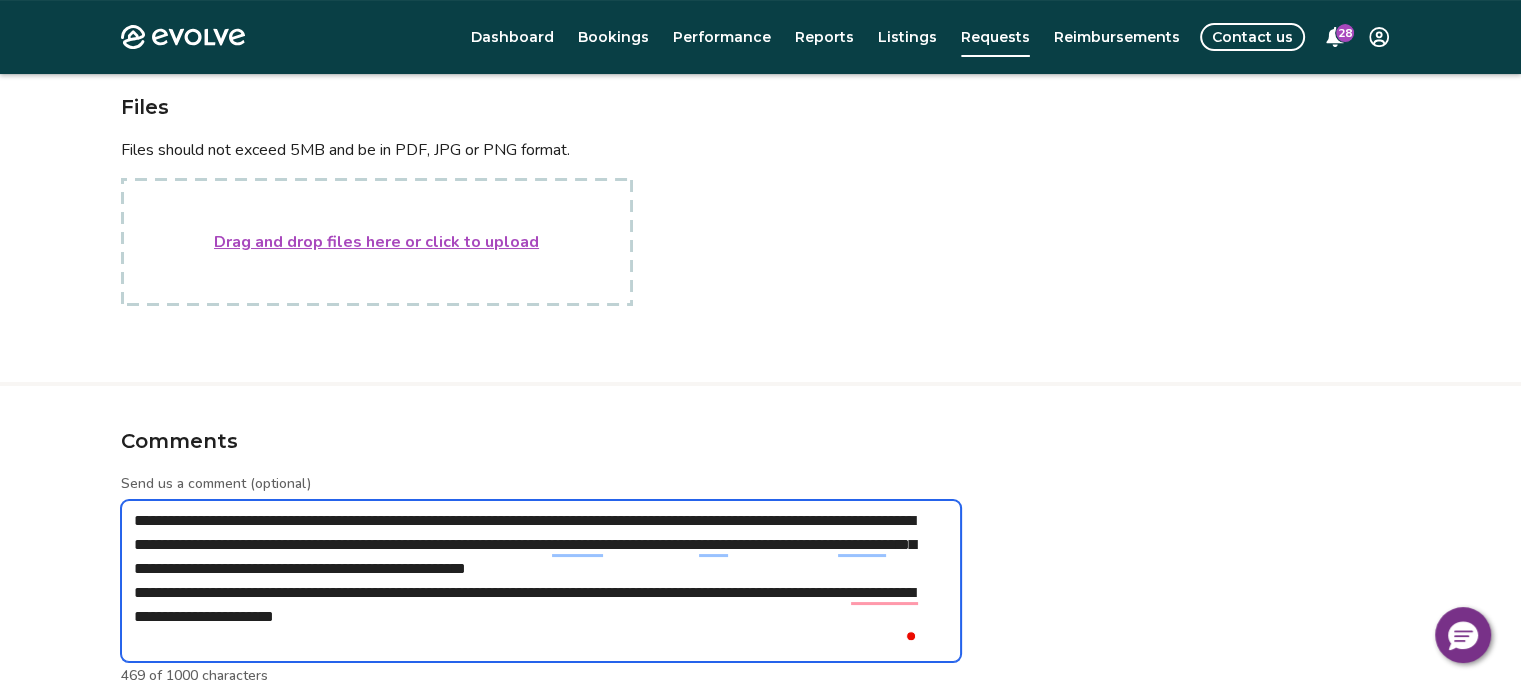 type on "*" 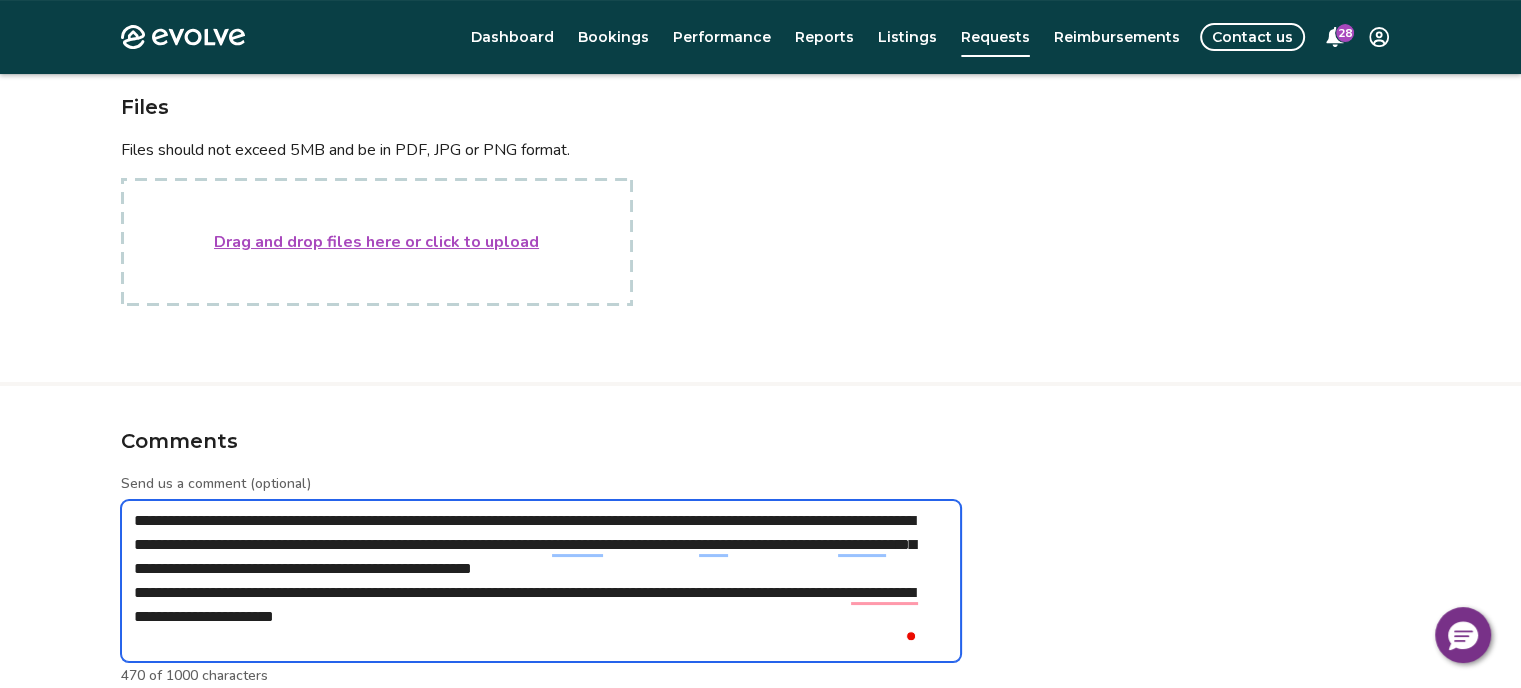 type on "*" 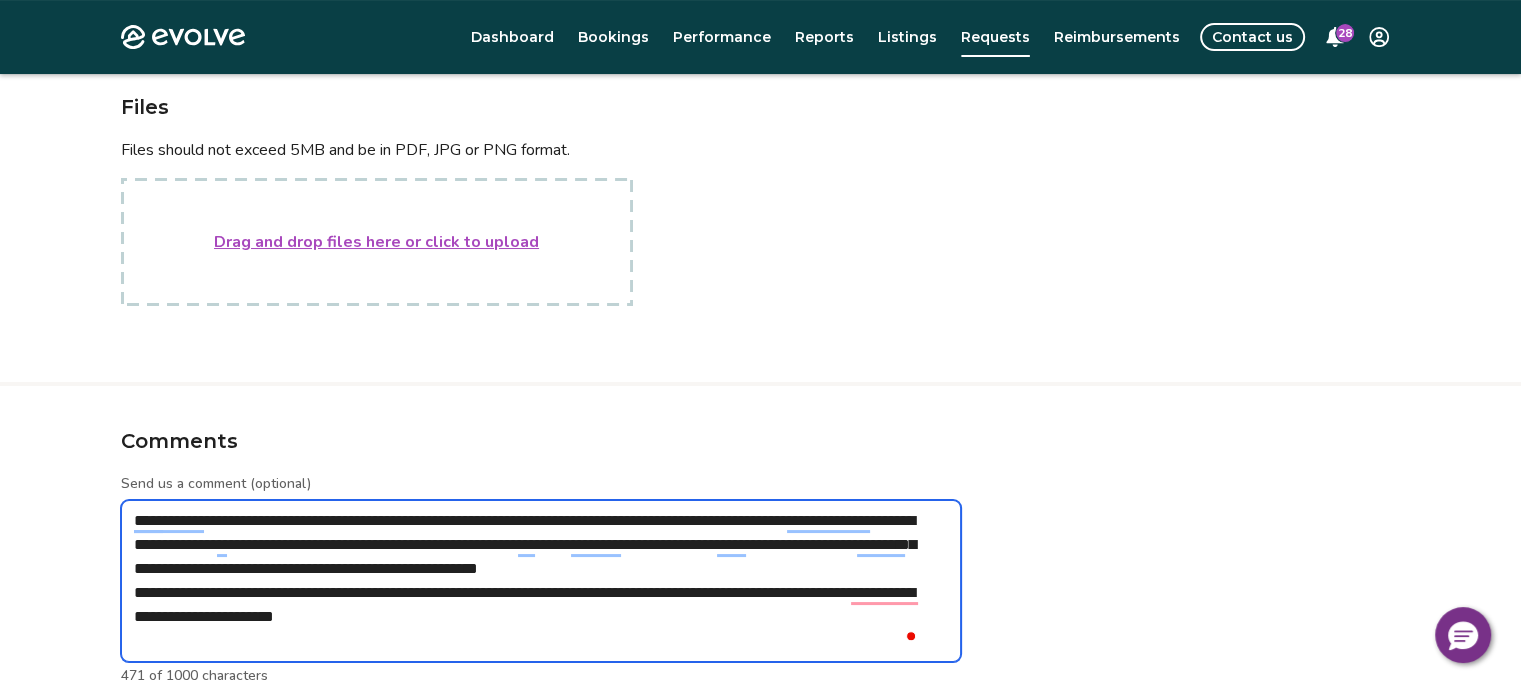 type on "*" 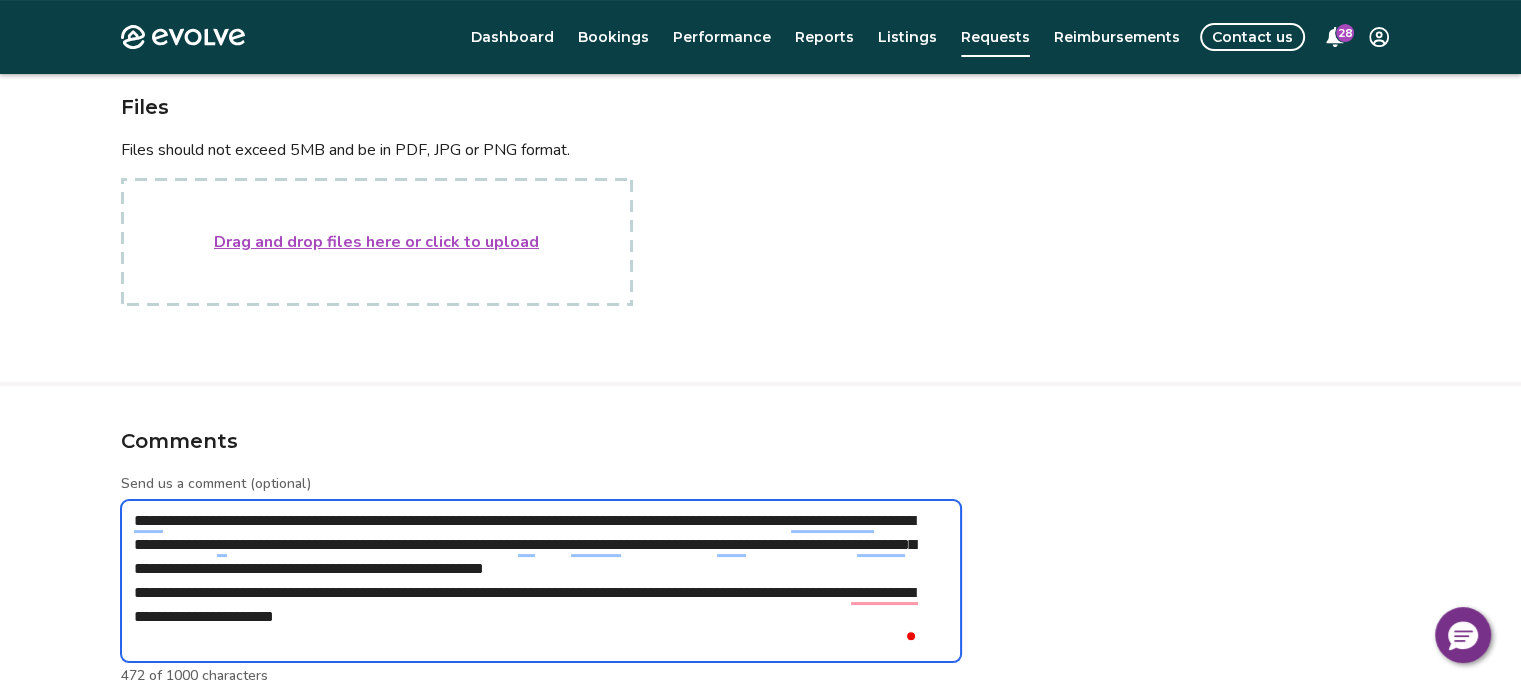 type on "*" 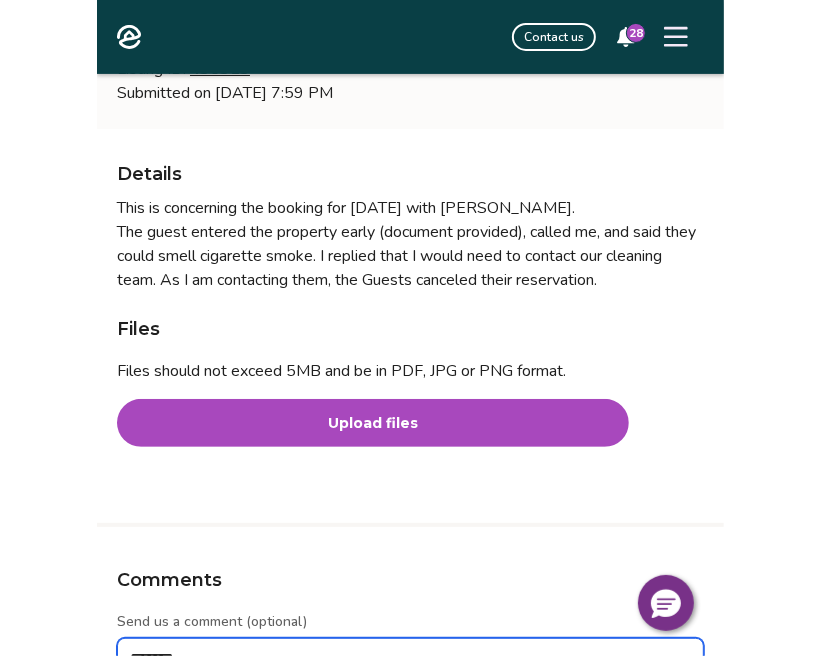 scroll, scrollTop: 200, scrollLeft: 0, axis: vertical 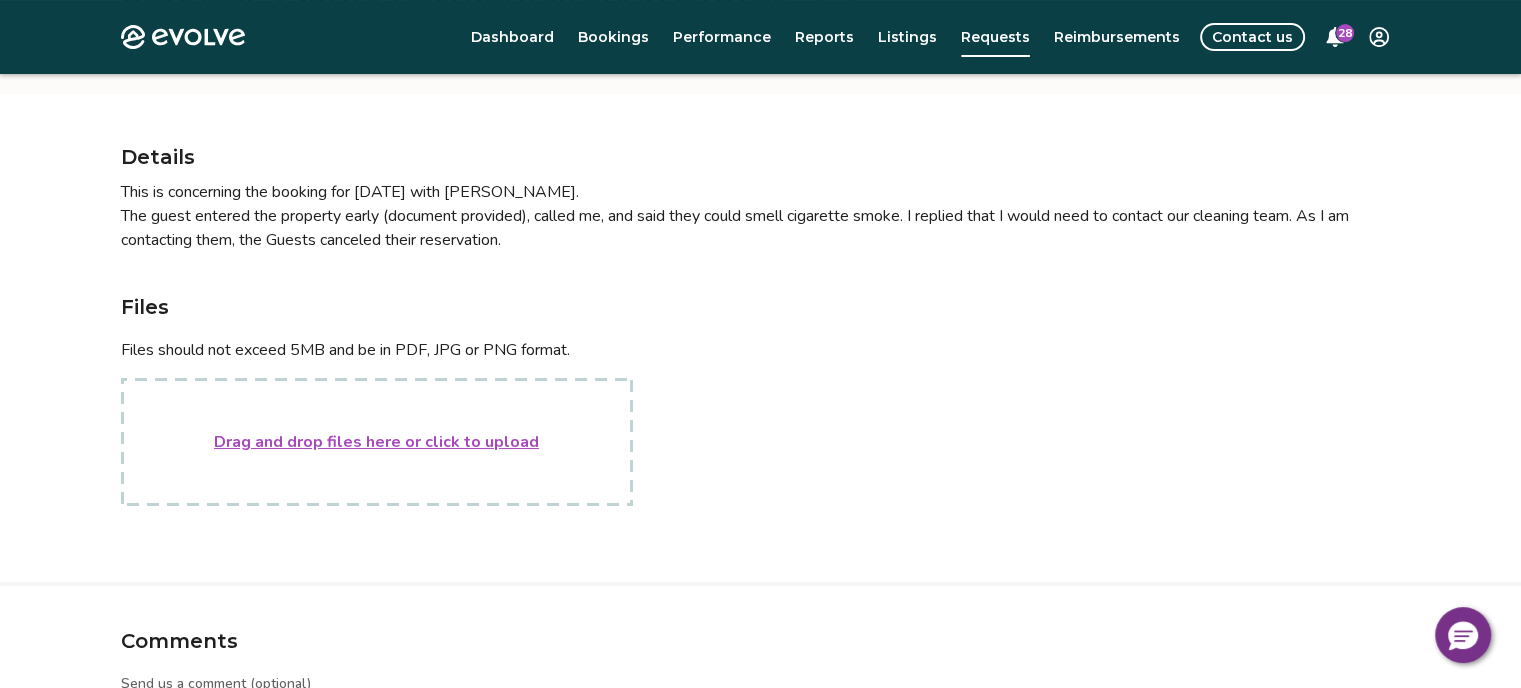 type on "*" 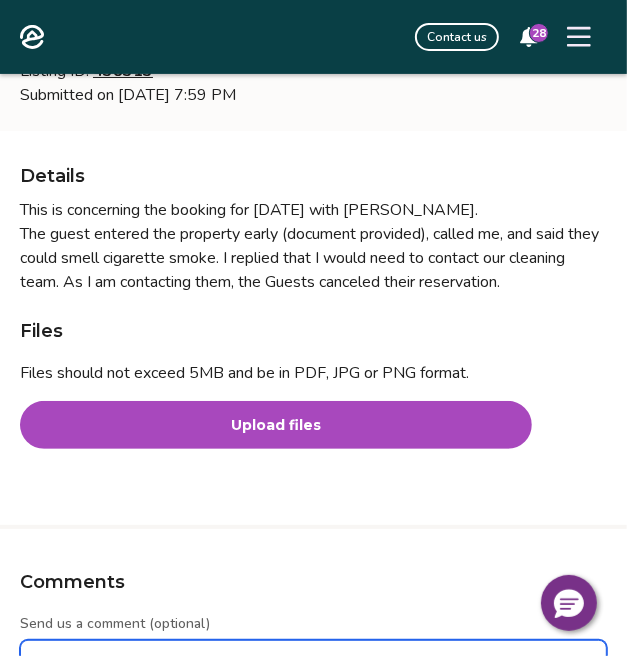 type on "**********" 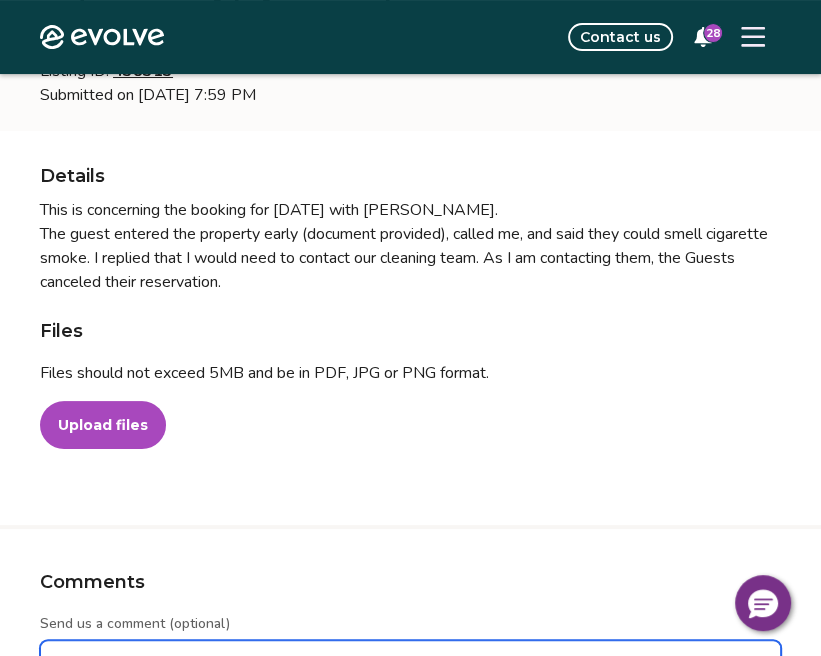 type on "*" 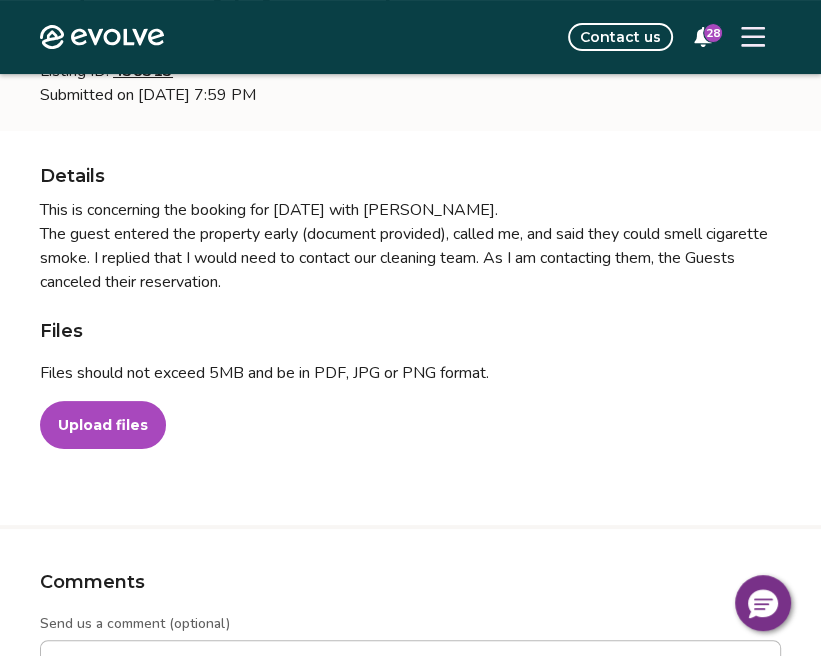 click on "Upload files" at bounding box center (103, 425) 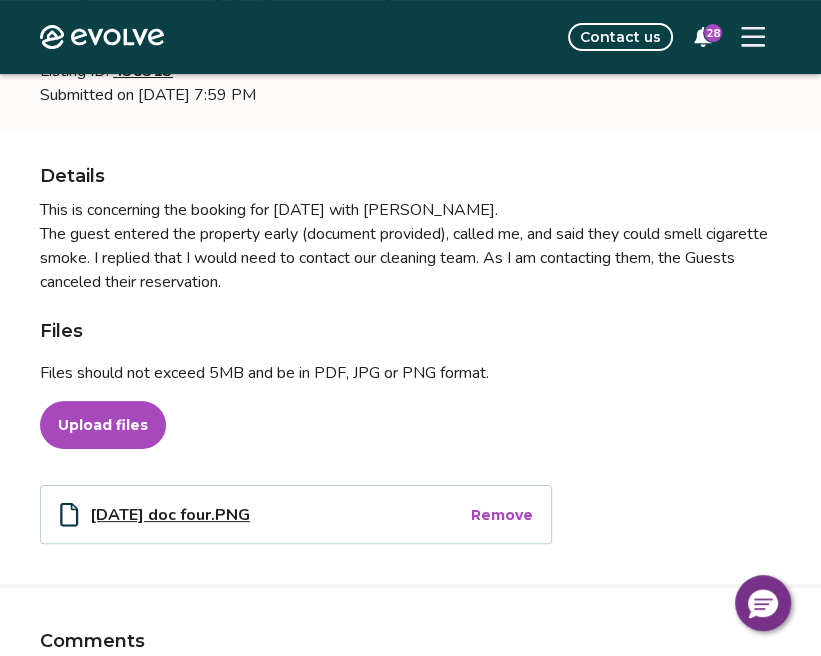 click on "Upload files" at bounding box center [103, 425] 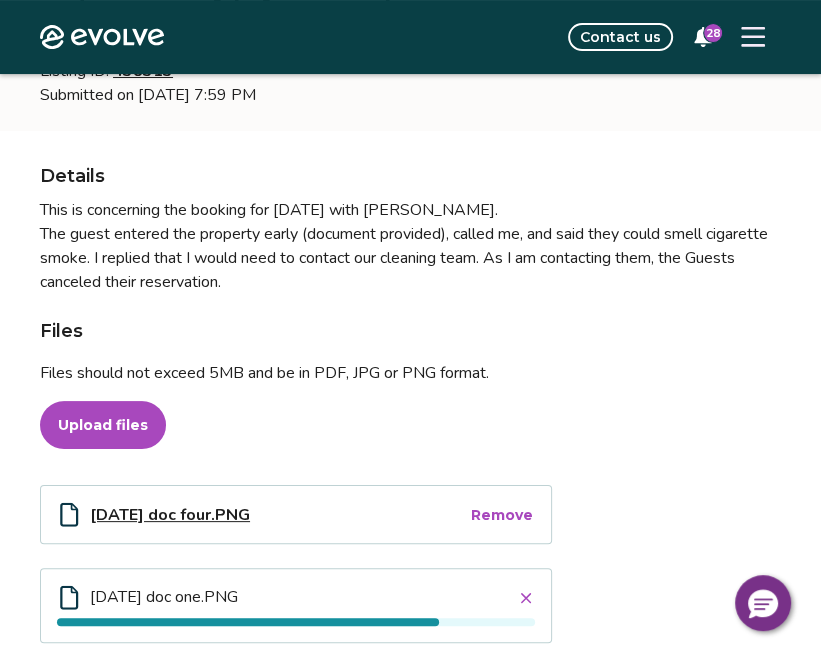 click on "Upload files" at bounding box center (103, 425) 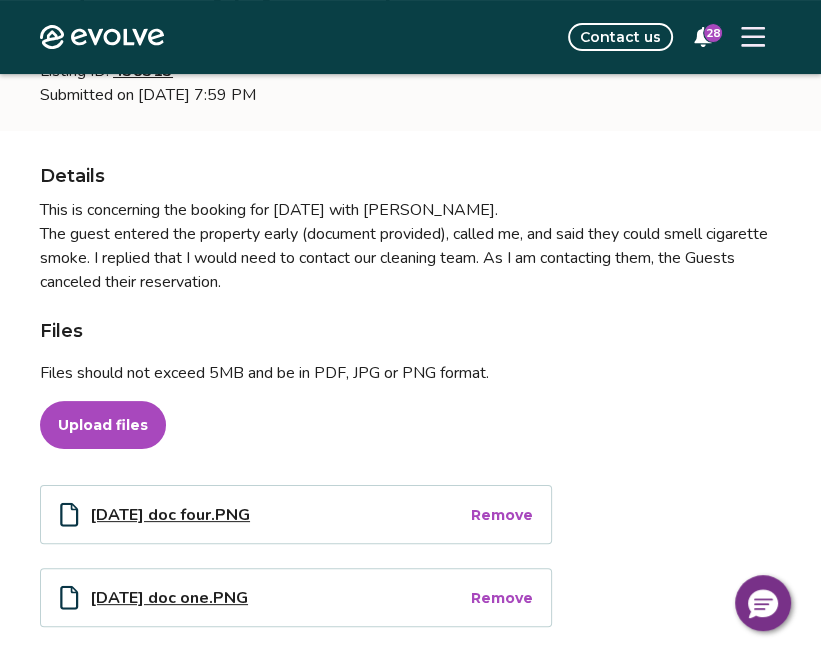type on "**********" 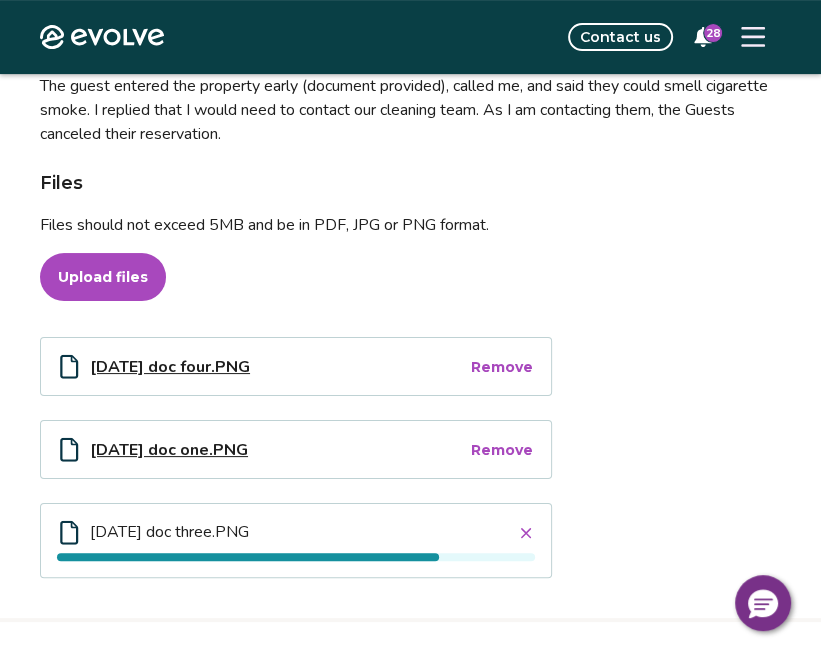 scroll, scrollTop: 351, scrollLeft: 0, axis: vertical 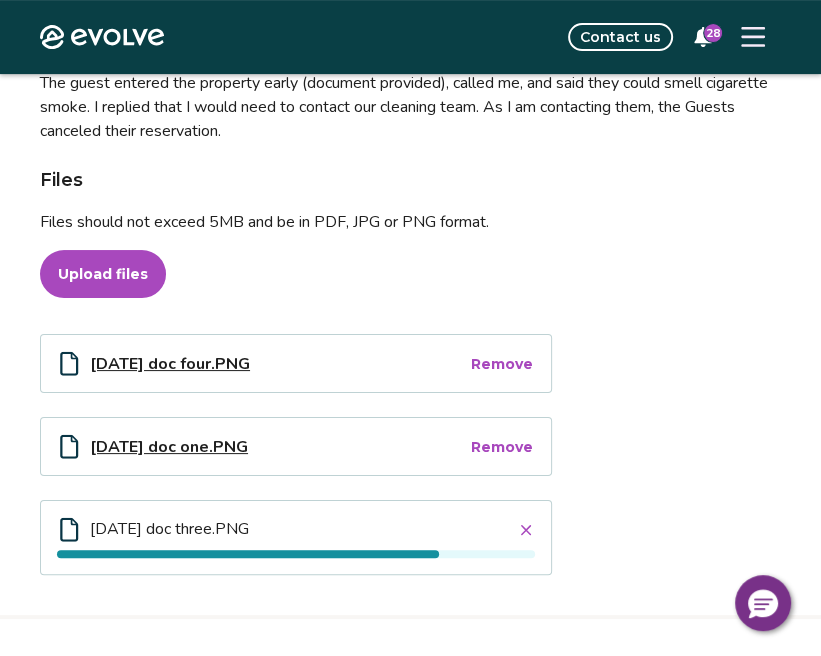 click on "Upload files" at bounding box center (103, 274) 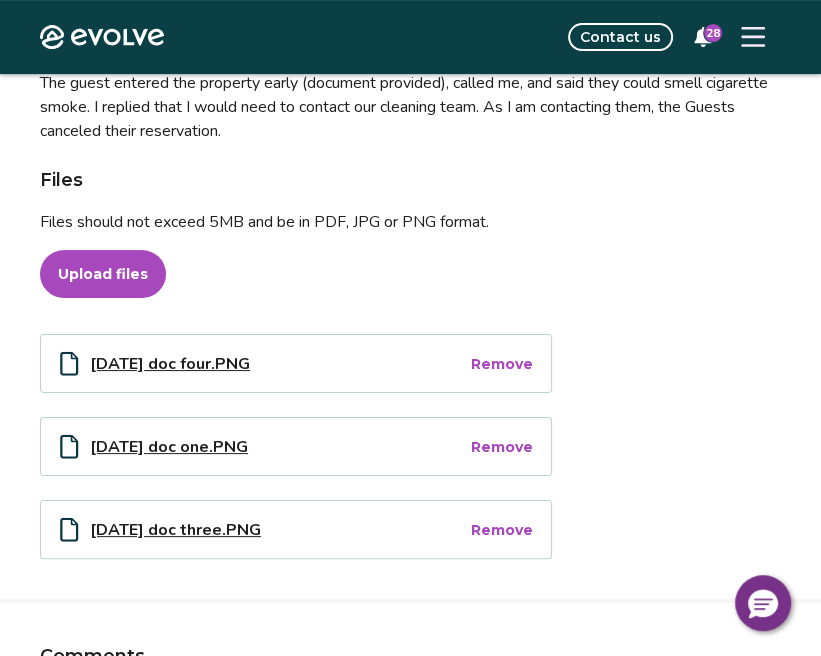 type on "**********" 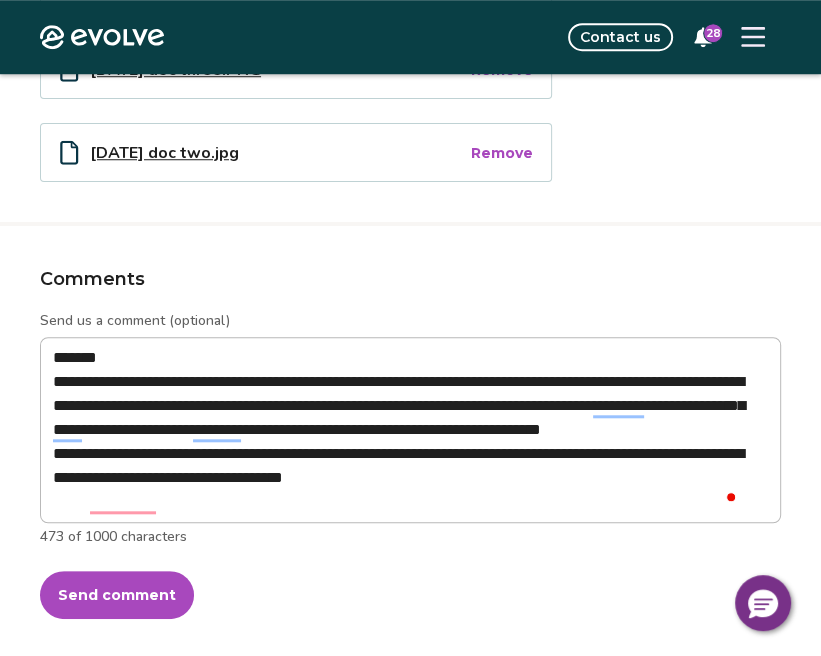 scroll, scrollTop: 894, scrollLeft: 0, axis: vertical 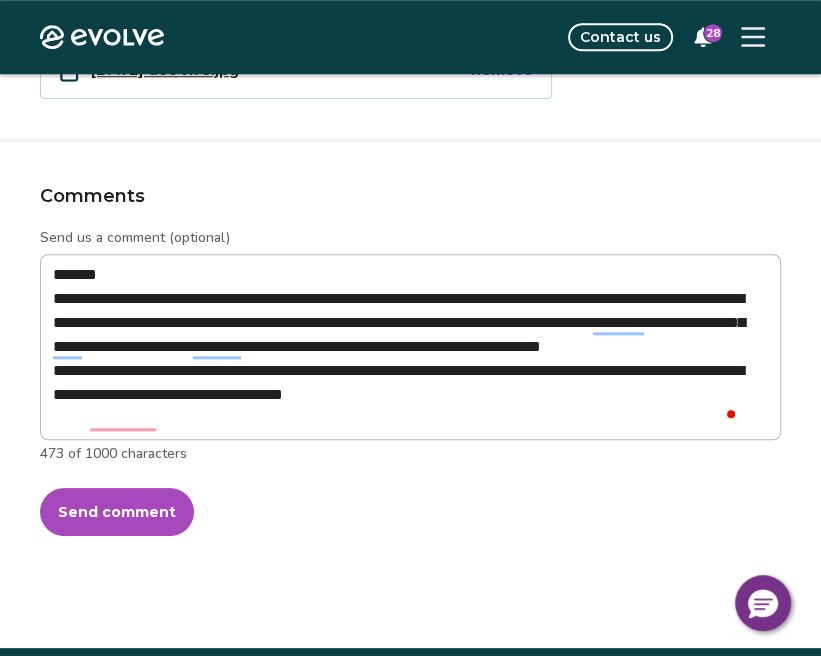 click on "Send comment" at bounding box center [117, 512] 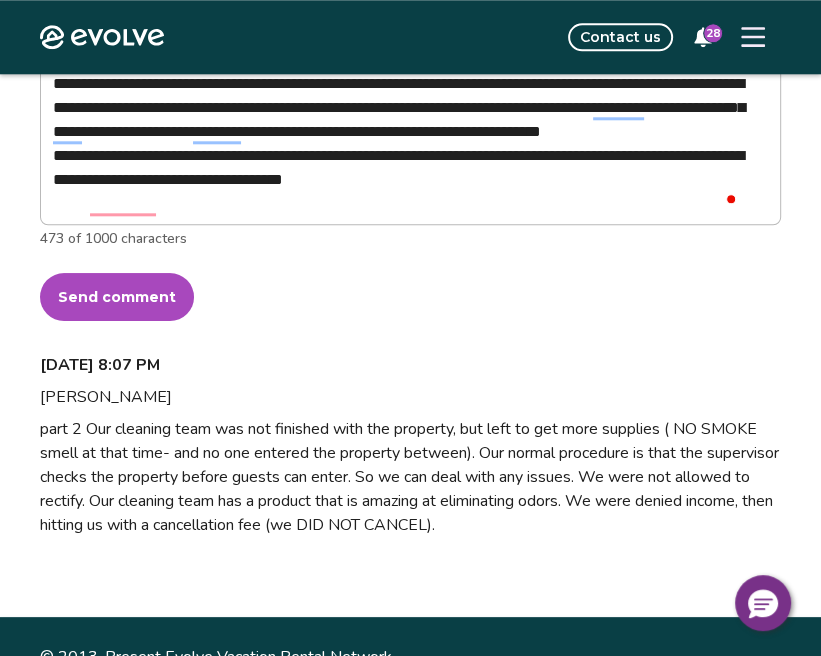 scroll, scrollTop: 1125, scrollLeft: 0, axis: vertical 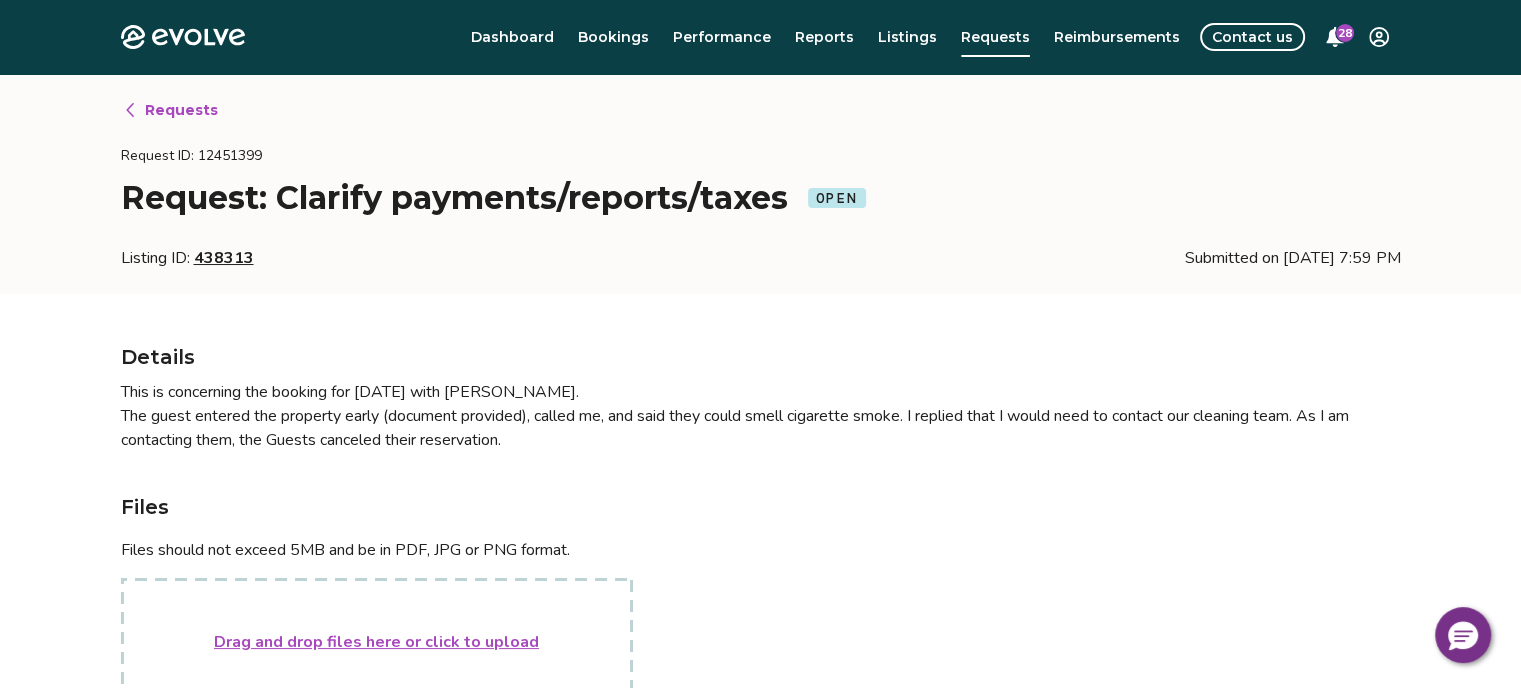 click on "Requests" at bounding box center (181, 110) 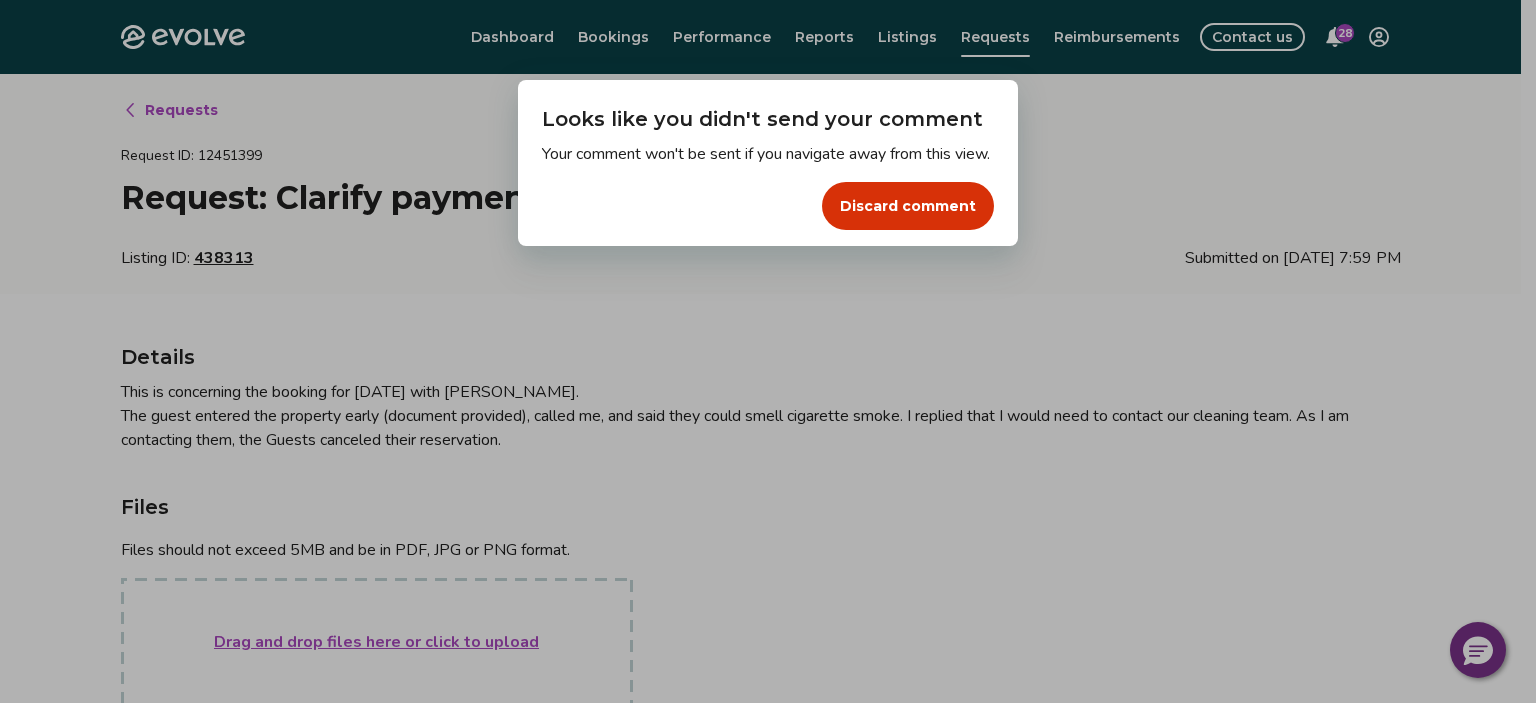 click on "Dialog Looks like you didn't send your comment Your comment won't be sent if you navigate away from this view. Discard comment" at bounding box center [768, 351] 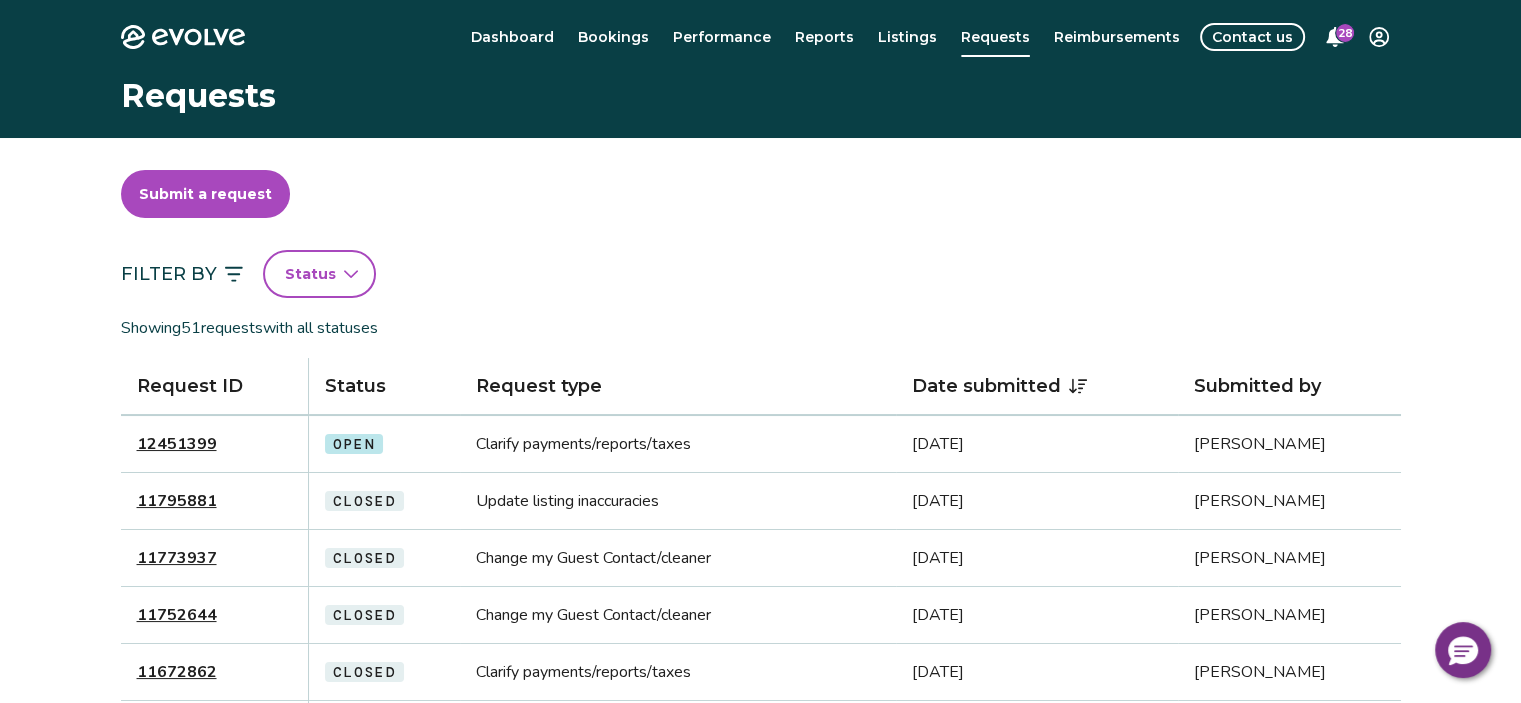click on "12451399" at bounding box center (177, 444) 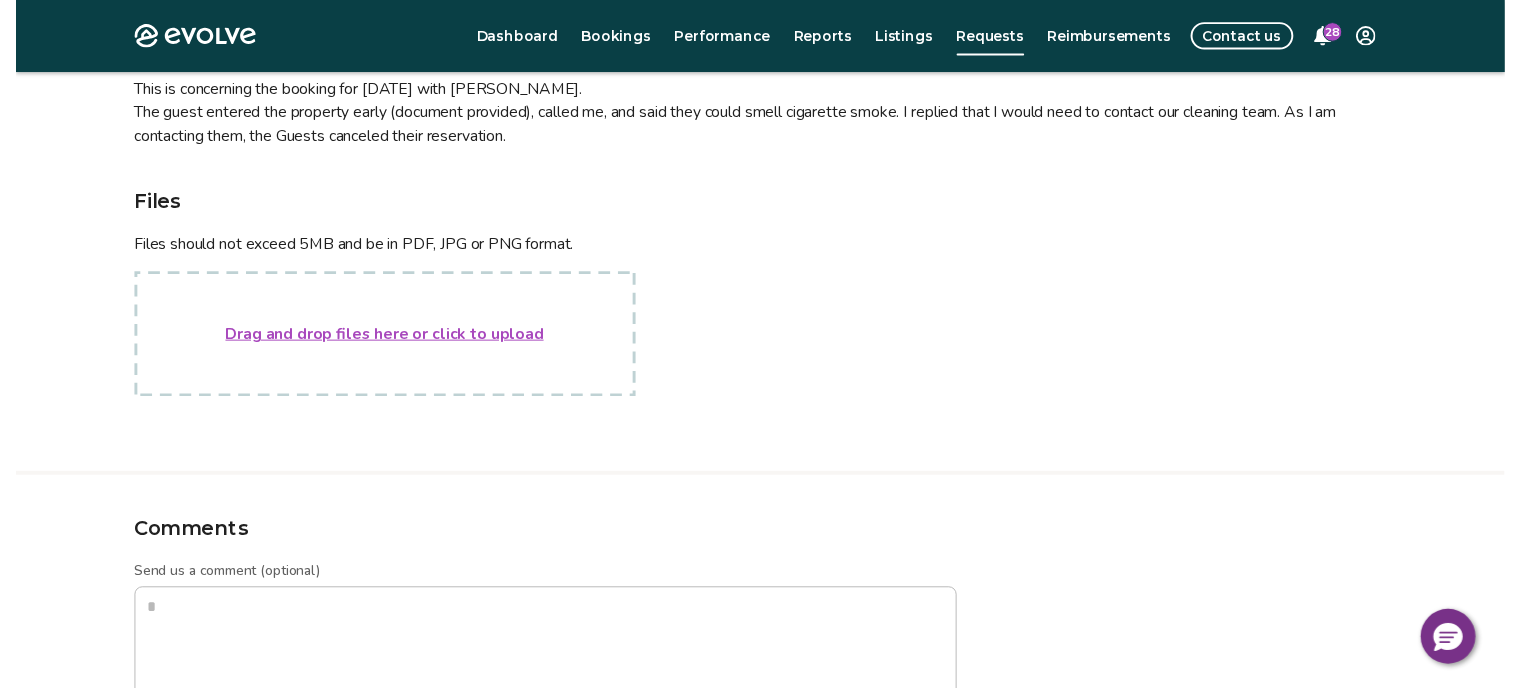 scroll, scrollTop: 400, scrollLeft: 0, axis: vertical 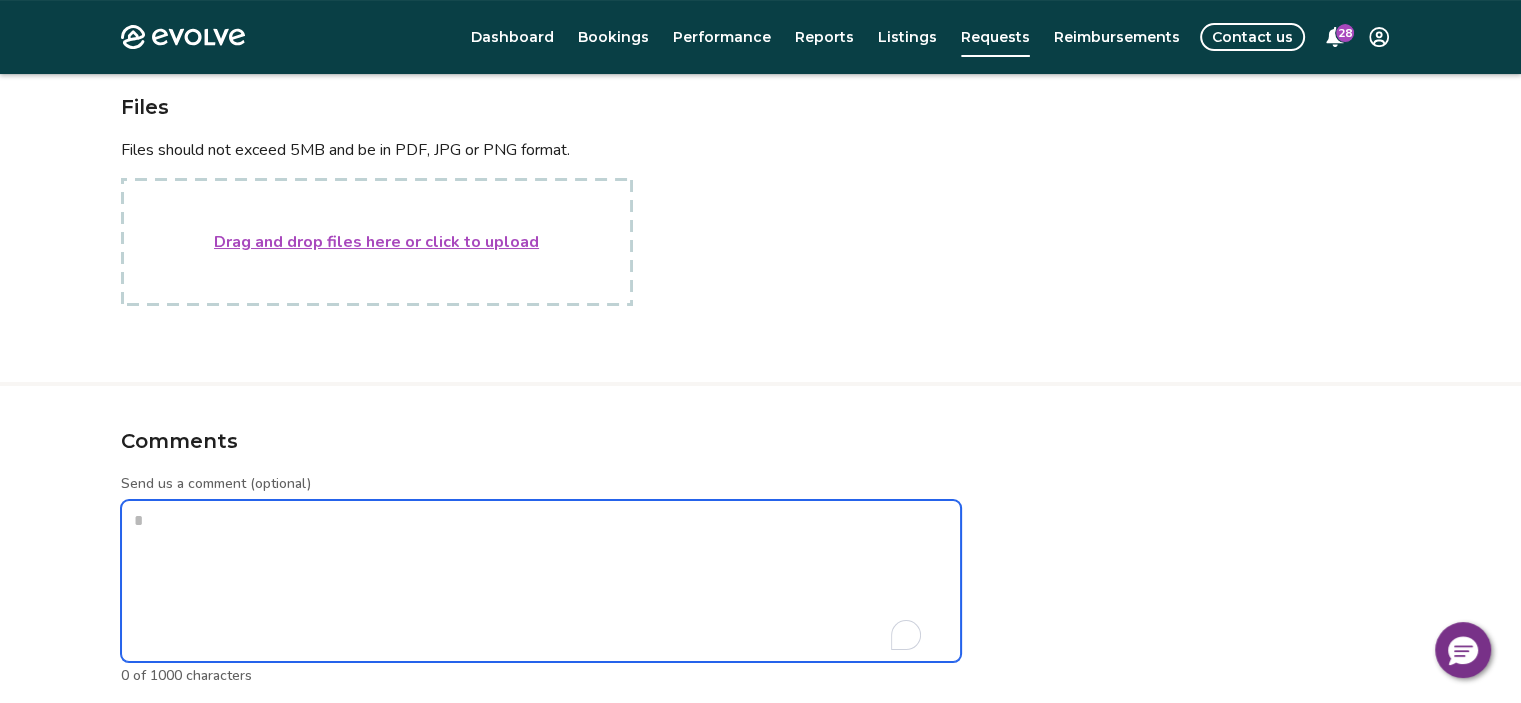 click on "Send us a comment (optional)" at bounding box center (541, 581) 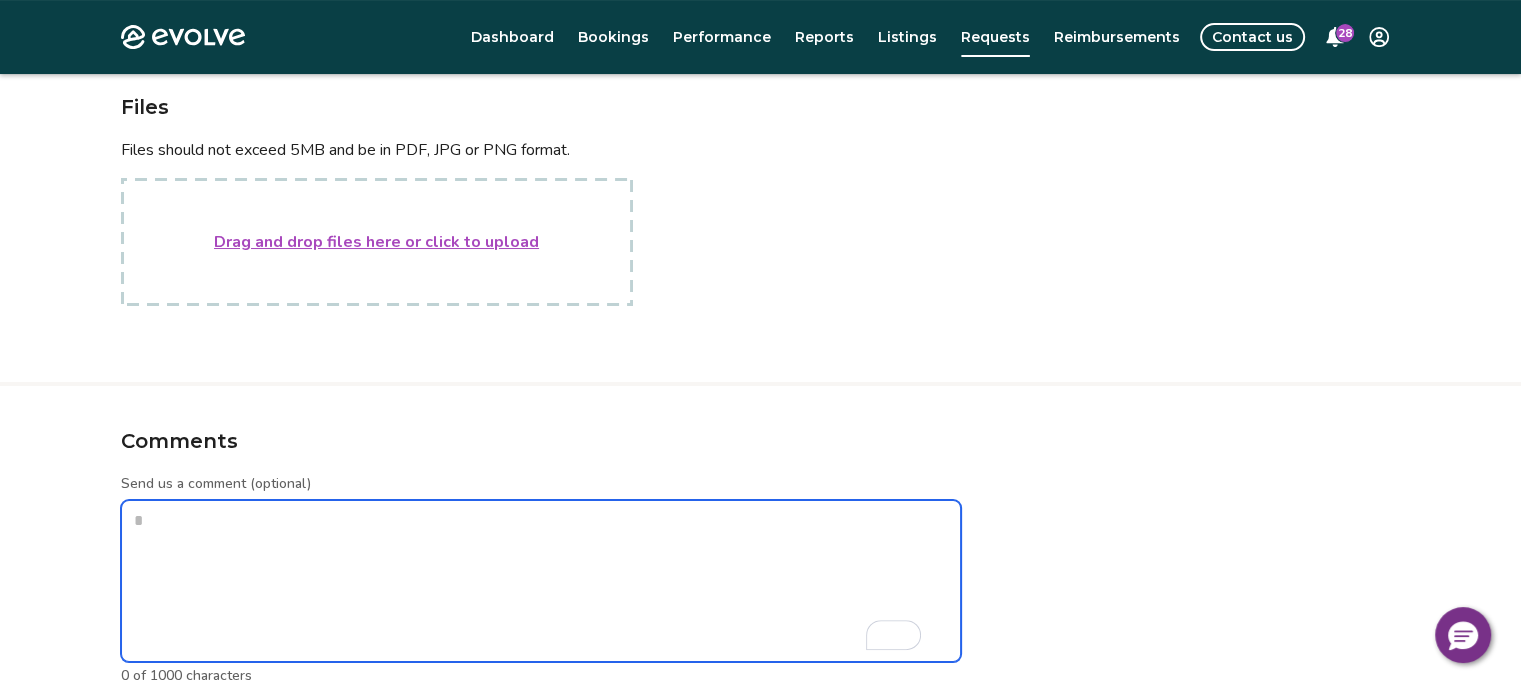 paste on "**********" 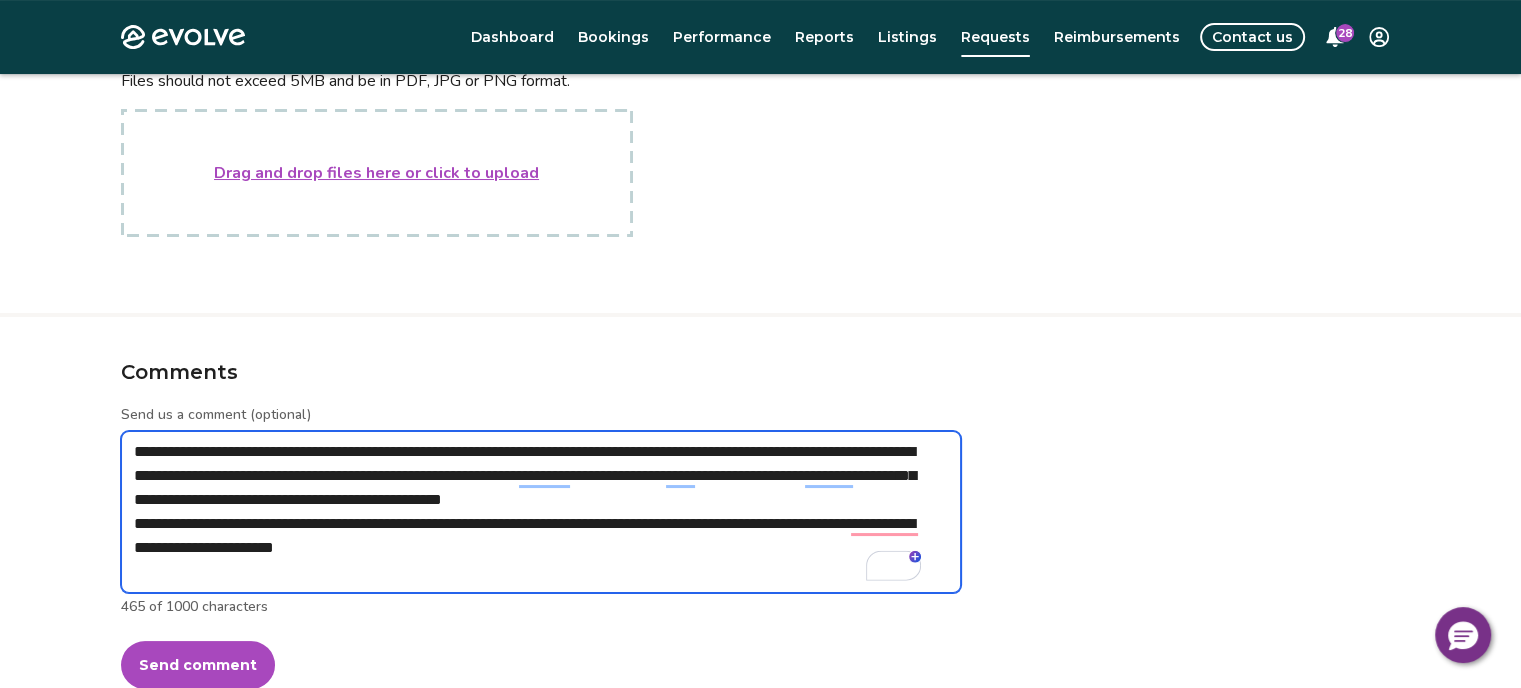 scroll, scrollTop: 500, scrollLeft: 0, axis: vertical 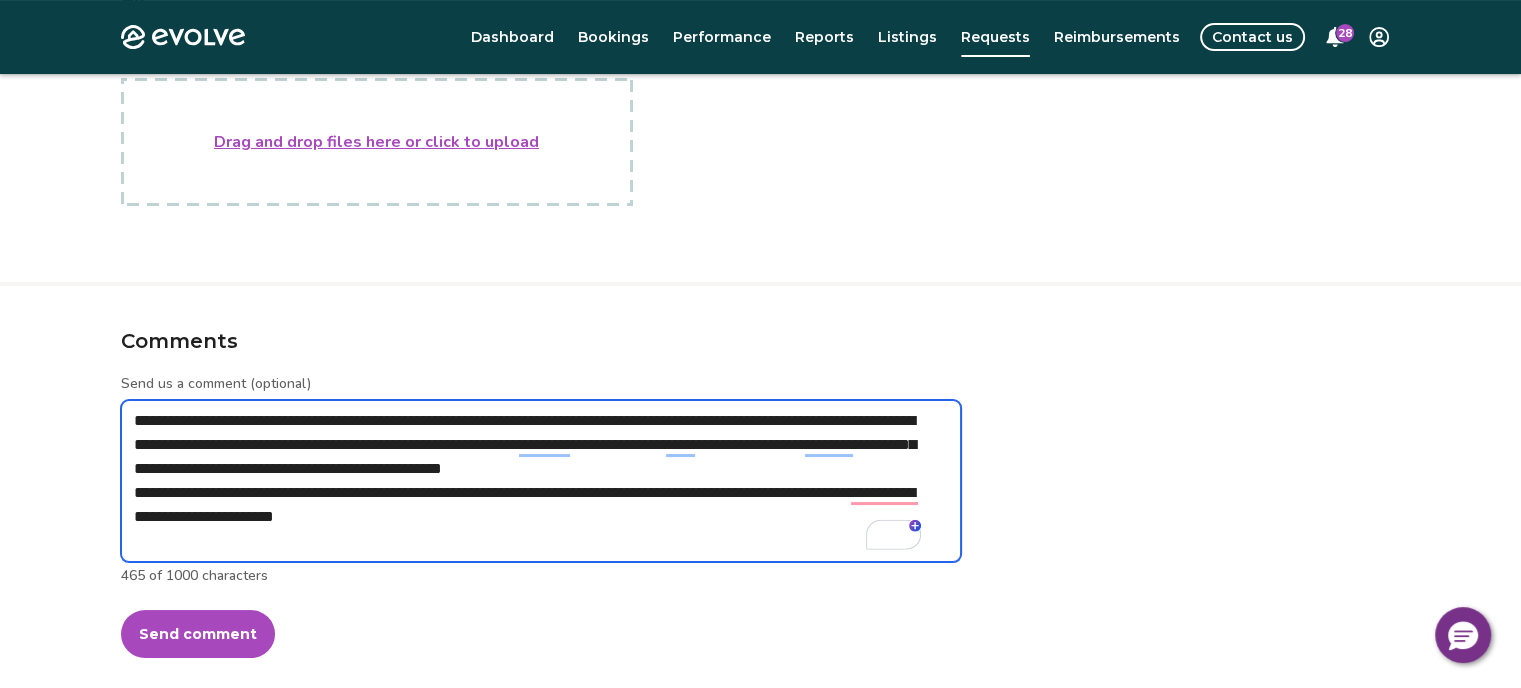 type on "**********" 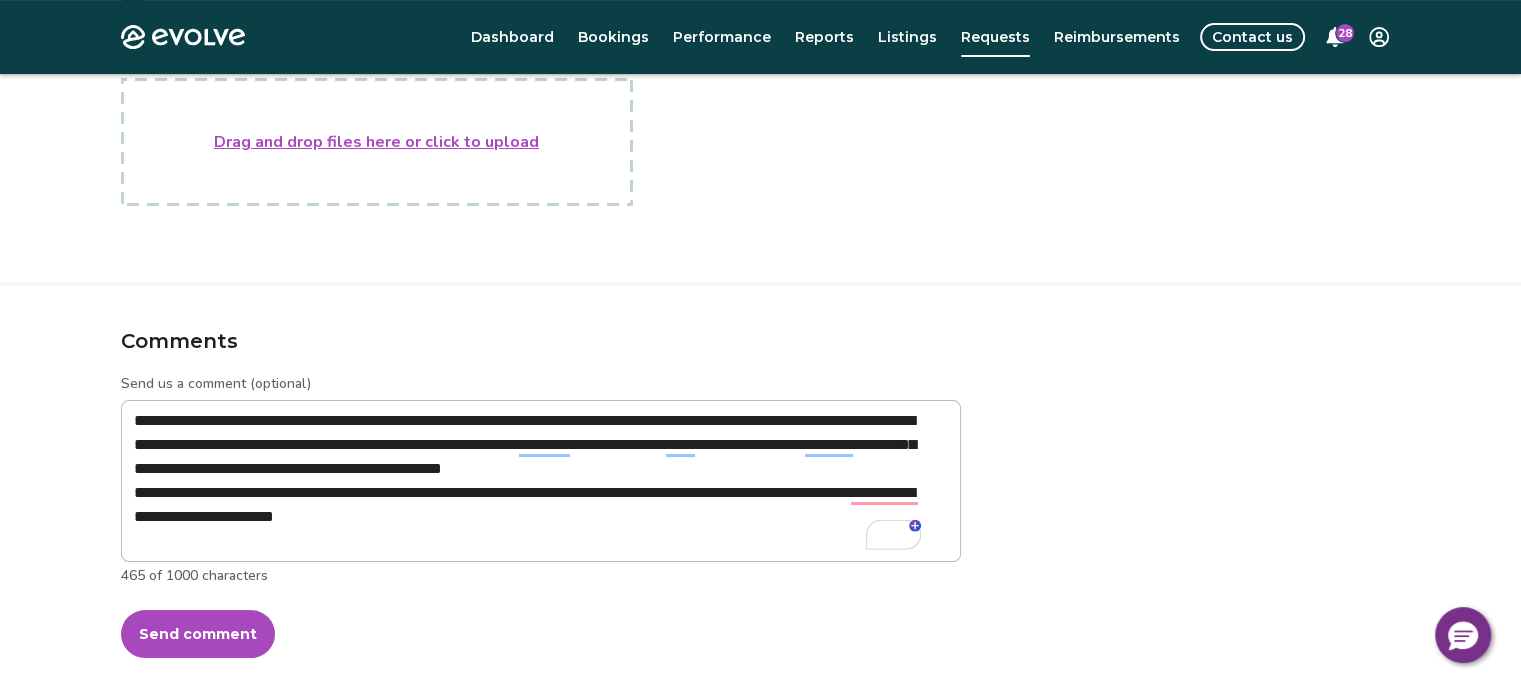 click on "Send comment" at bounding box center (198, 634) 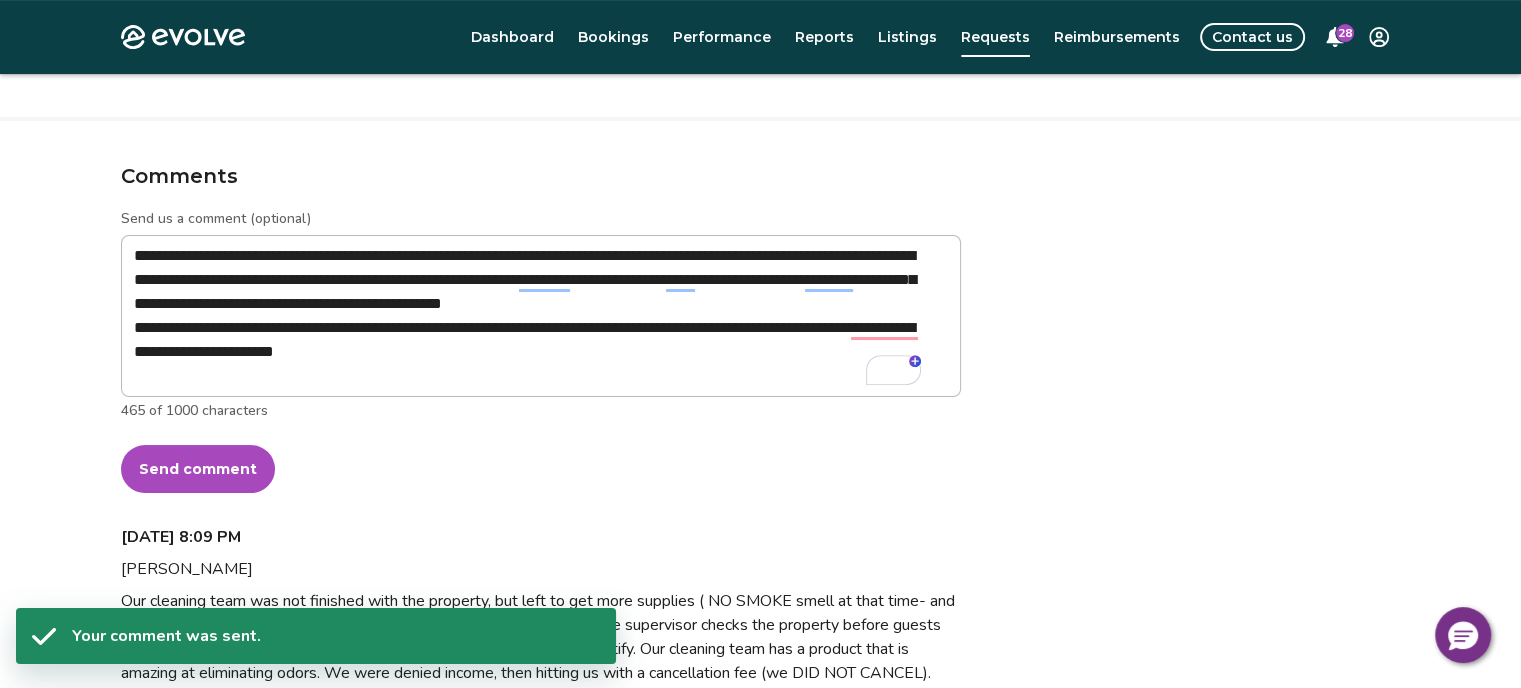 scroll, scrollTop: 700, scrollLeft: 0, axis: vertical 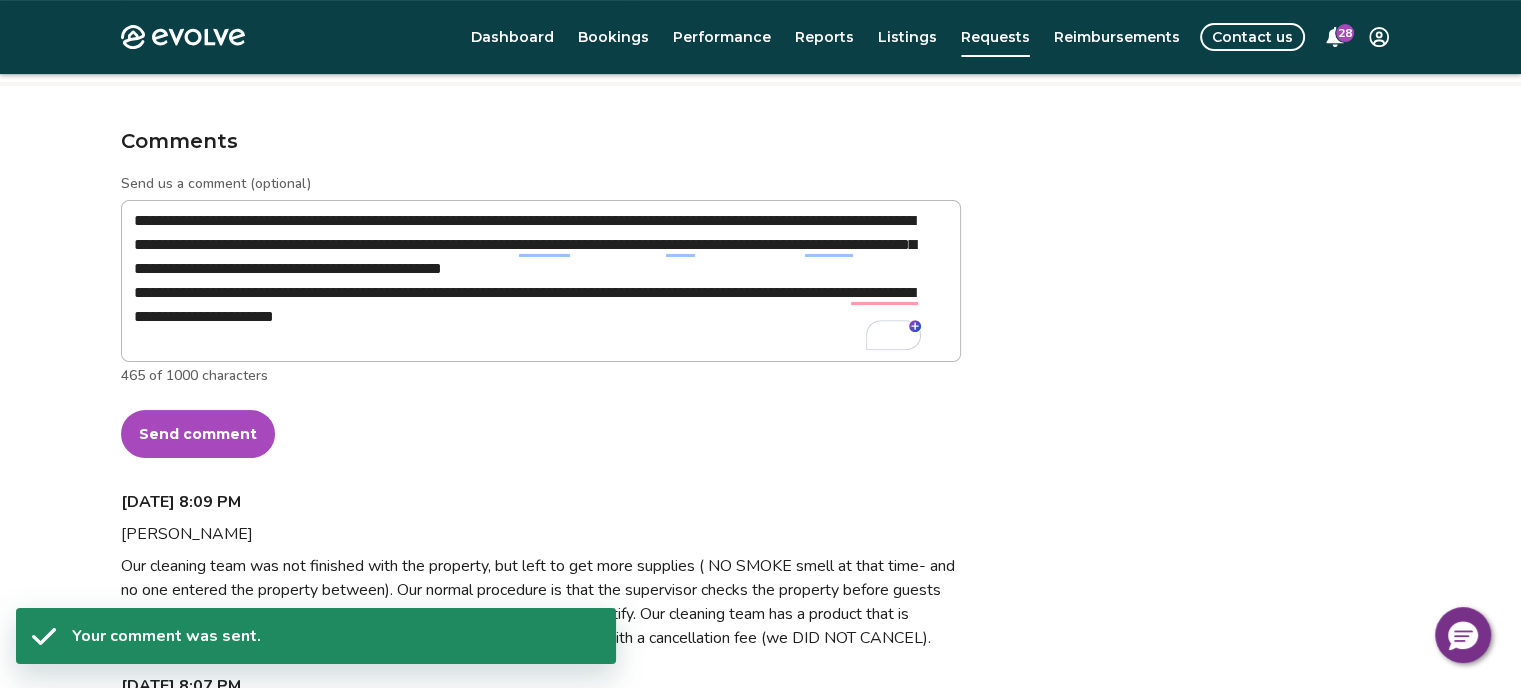 type on "*" 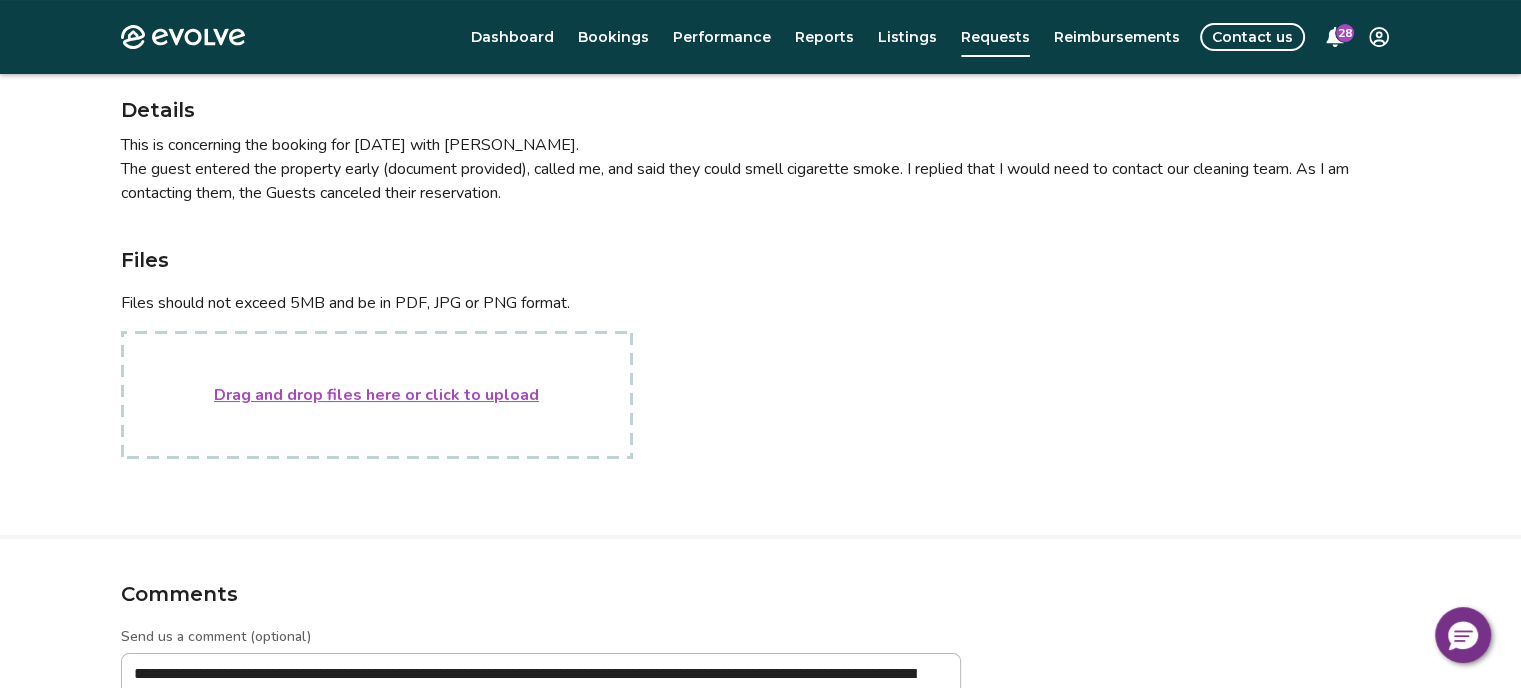 scroll, scrollTop: 200, scrollLeft: 0, axis: vertical 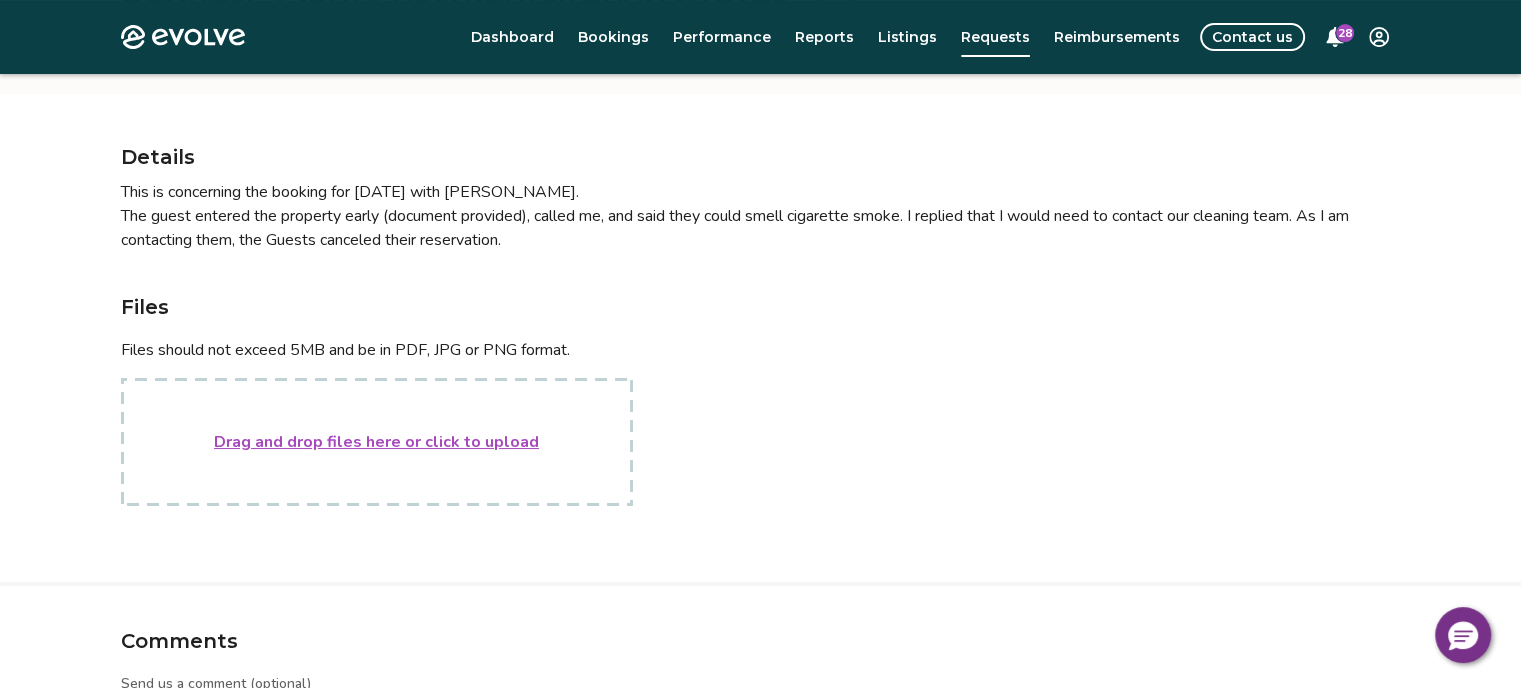 click on "Drag and drop files here or click to upload" at bounding box center [376, 442] 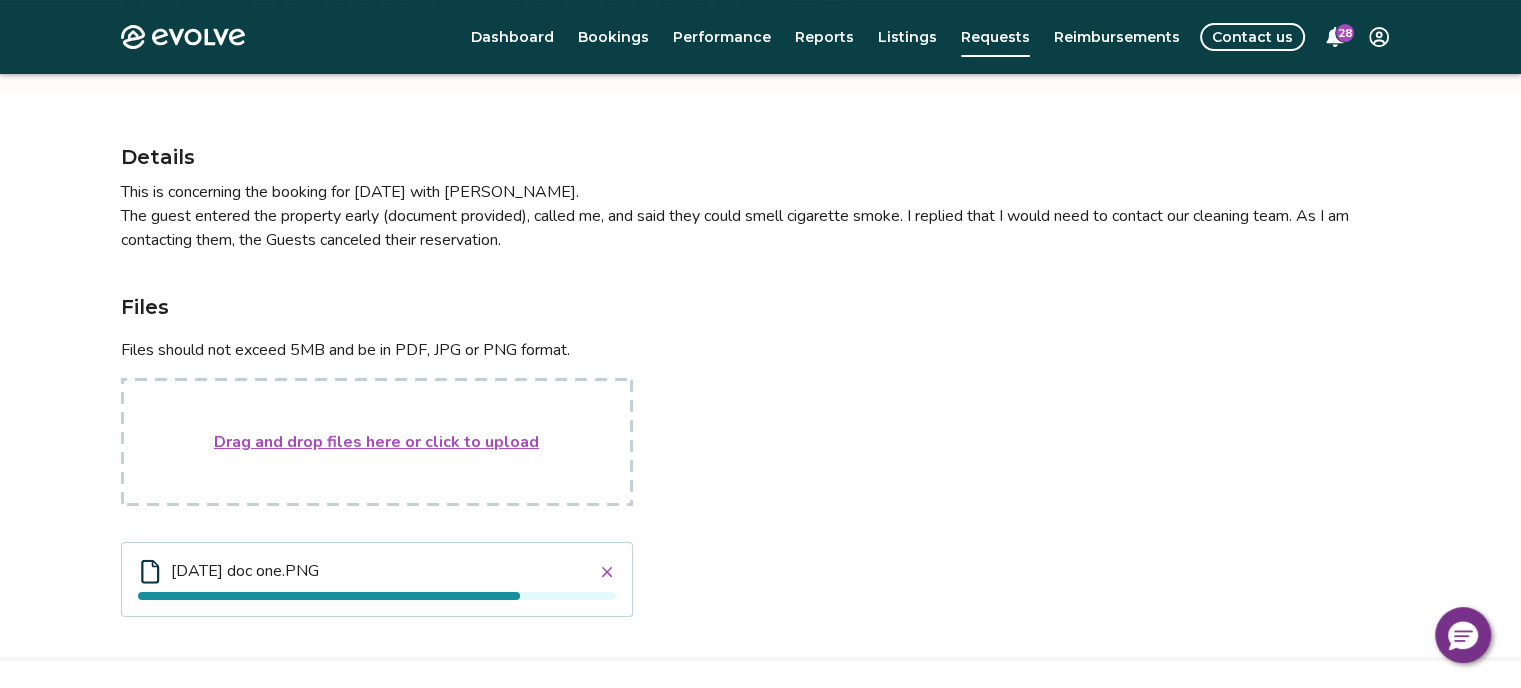 click on "Drag and drop files here or click to upload" at bounding box center (376, 442) 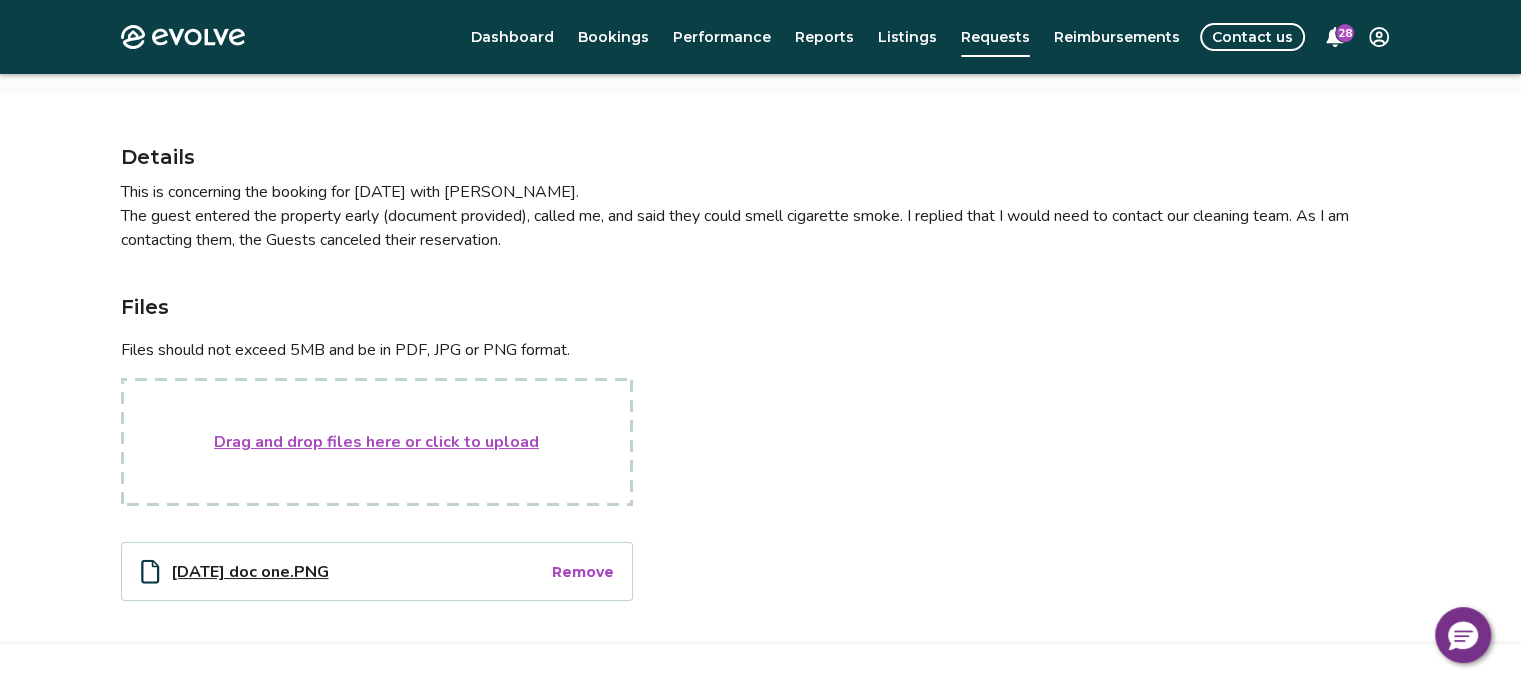 type on "**********" 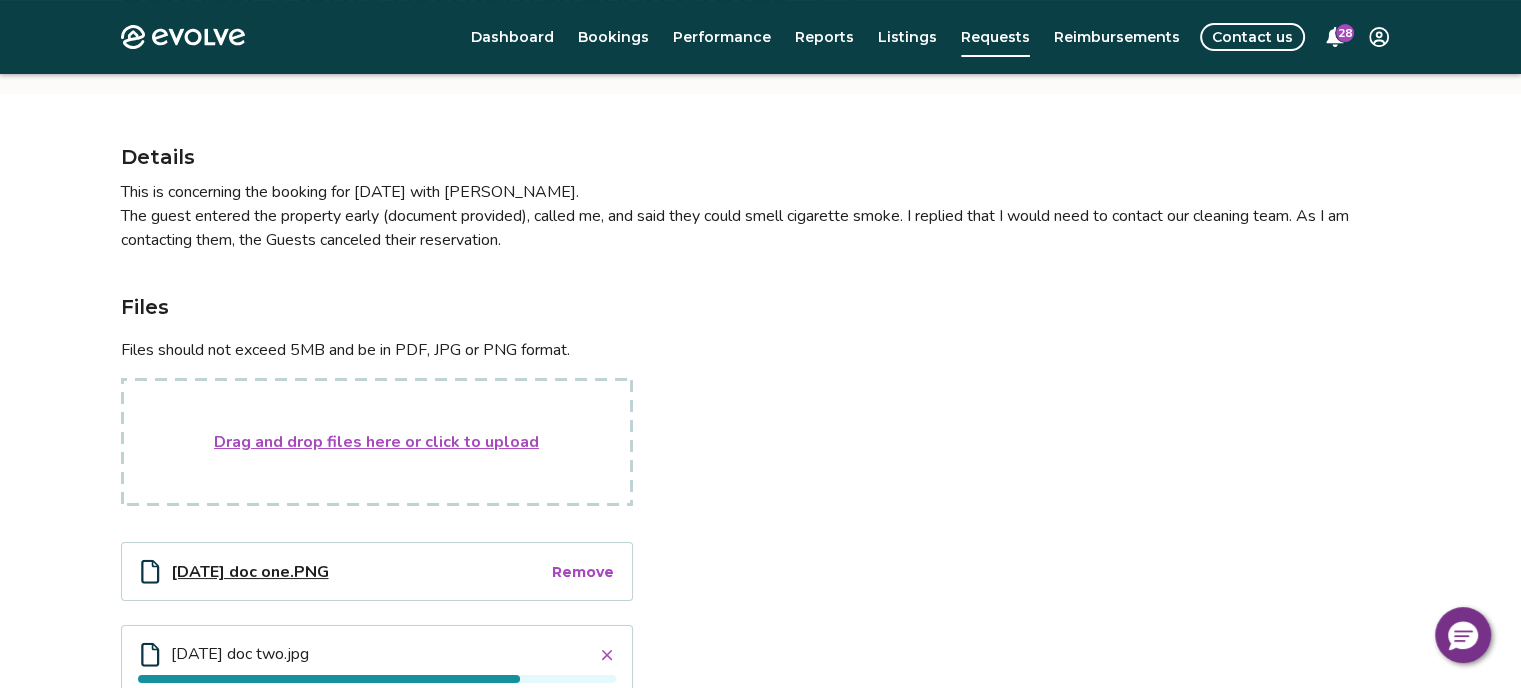 click on "Drag and drop files here or click to upload" at bounding box center (376, 442) 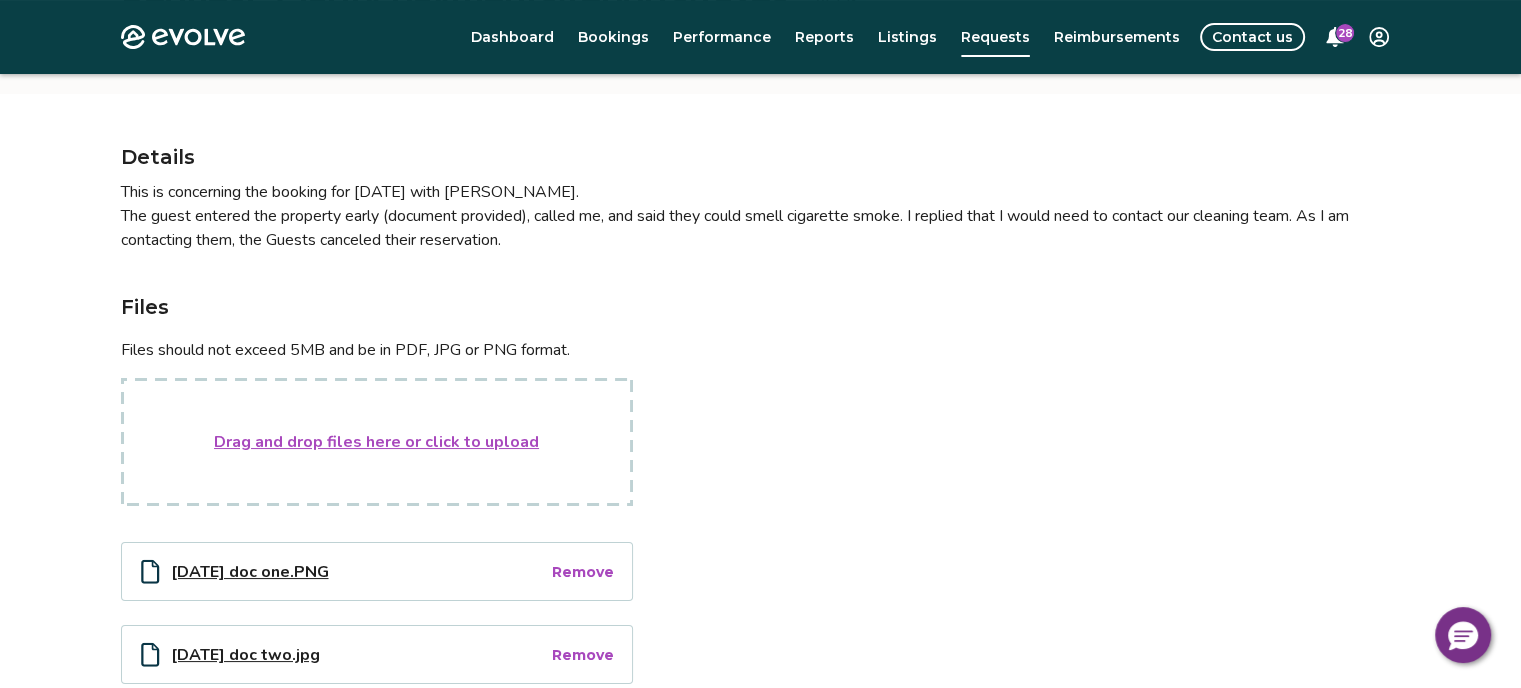 type on "**********" 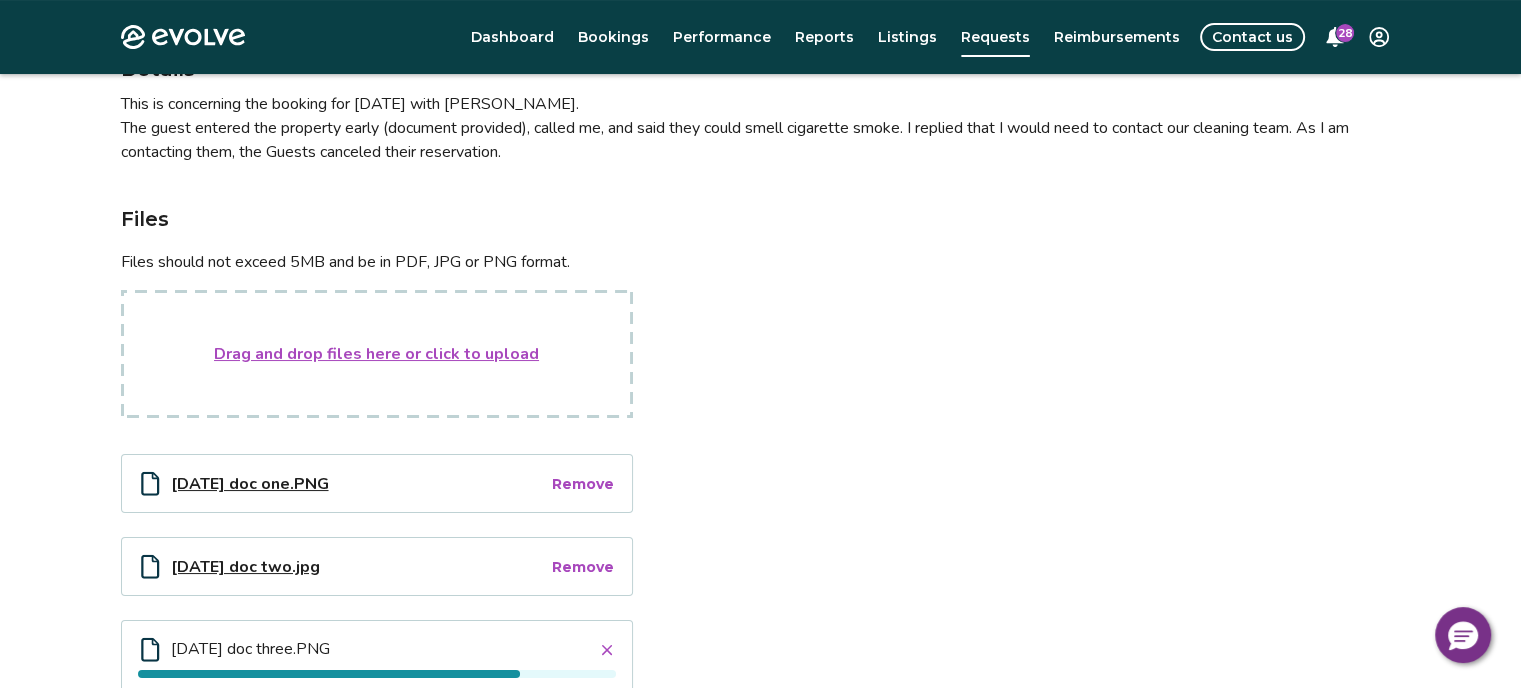 scroll, scrollTop: 261, scrollLeft: 0, axis: vertical 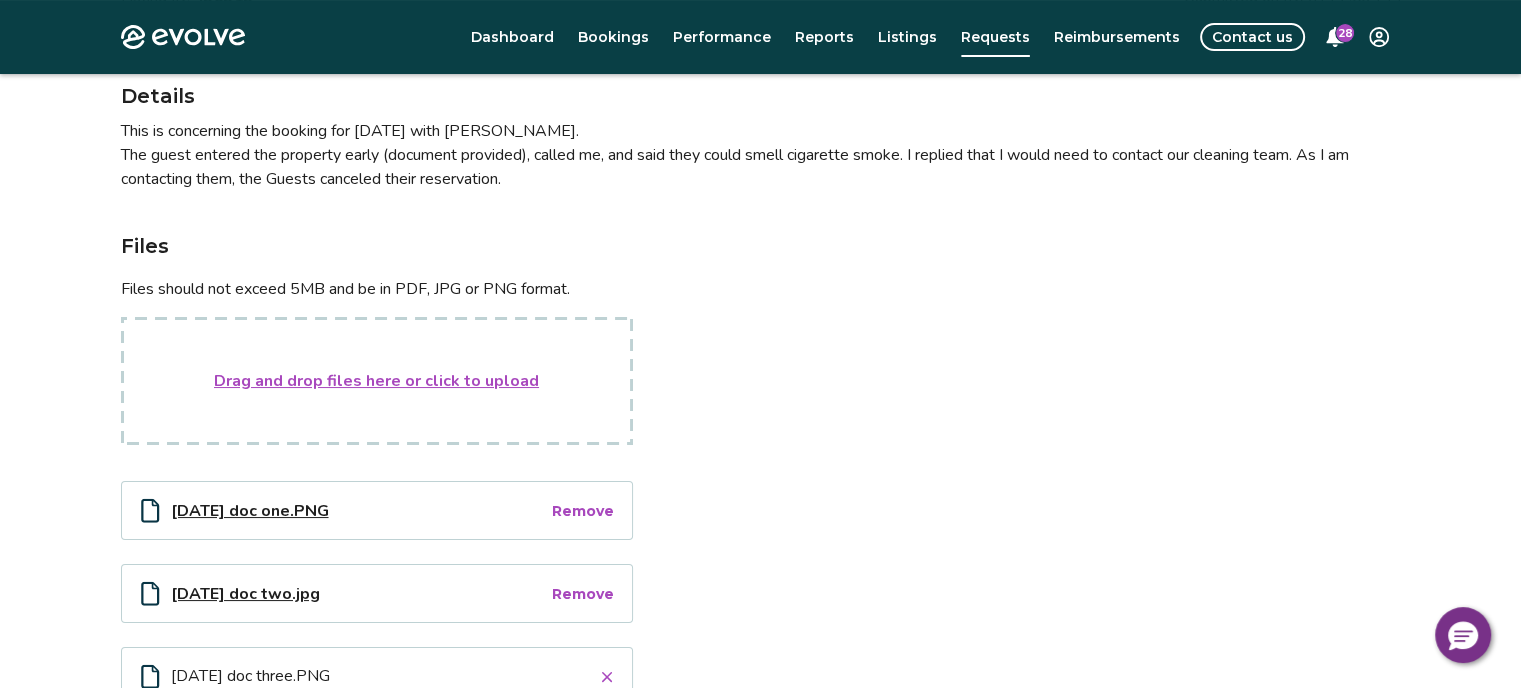 click on "Drag and drop files here or click to upload" at bounding box center (376, 381) 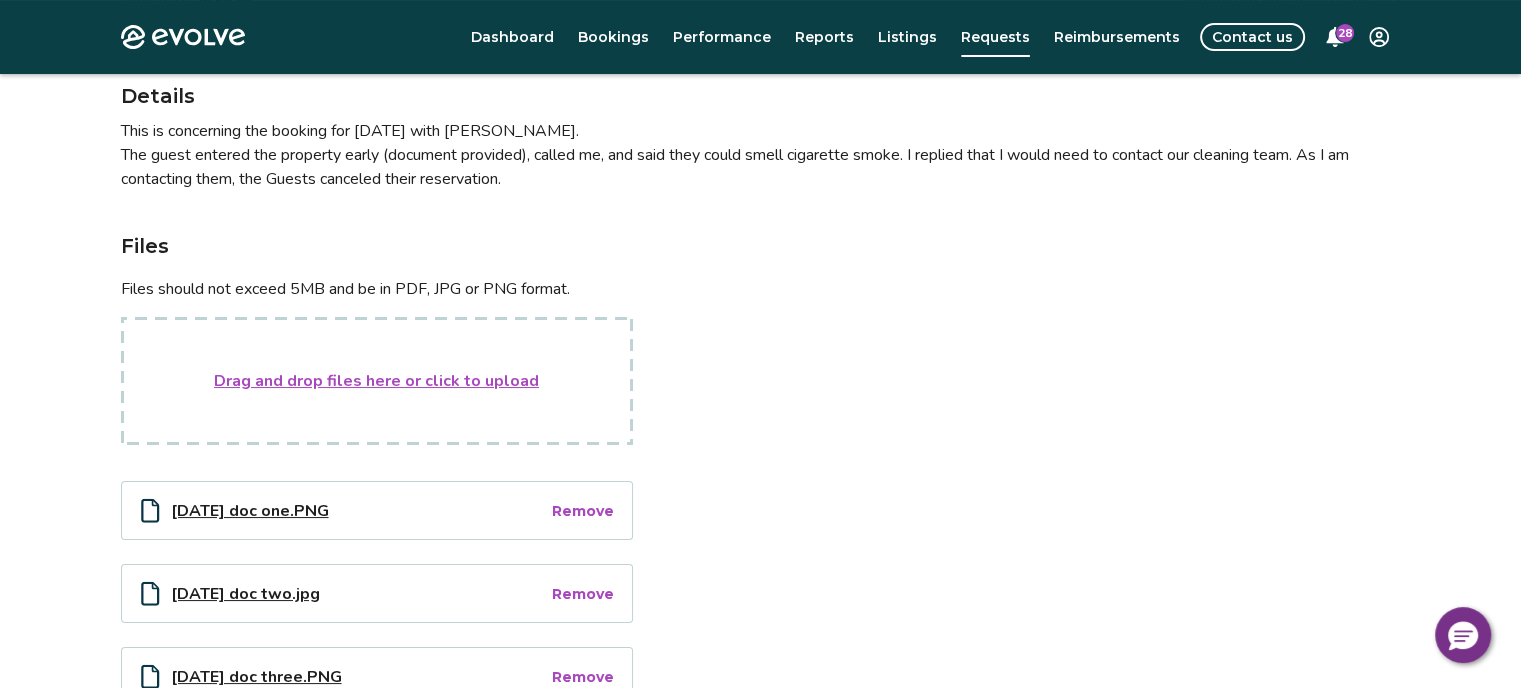 type on "**********" 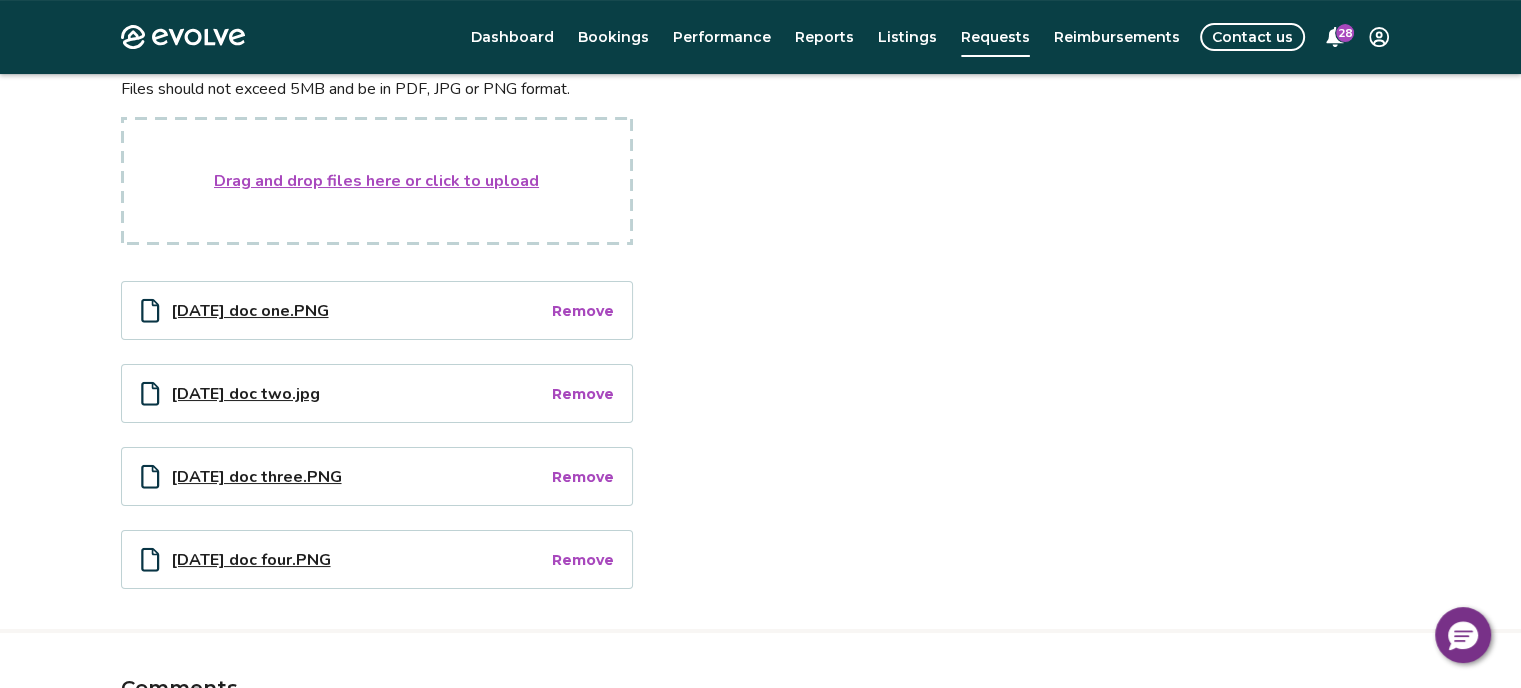 scroll, scrollTop: 361, scrollLeft: 0, axis: vertical 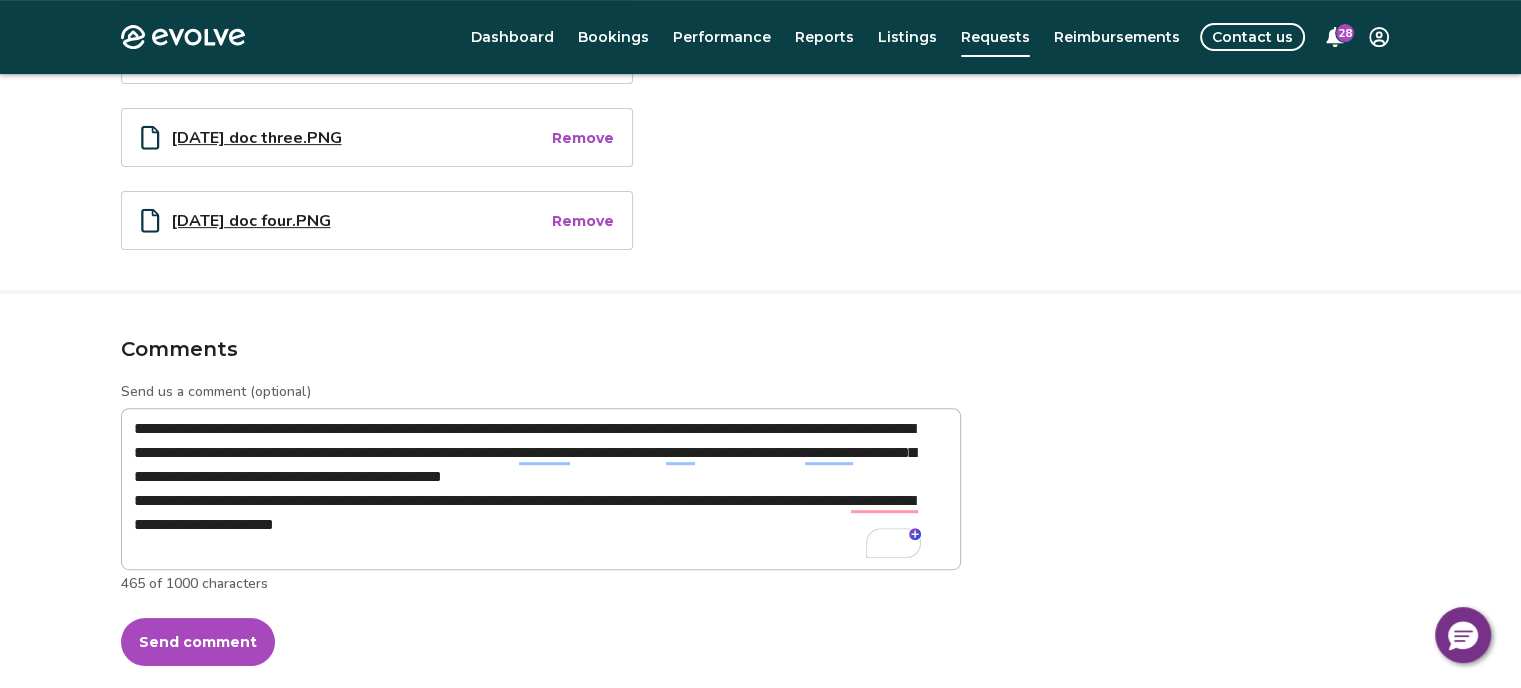 click on "Send comment" at bounding box center [198, 642] 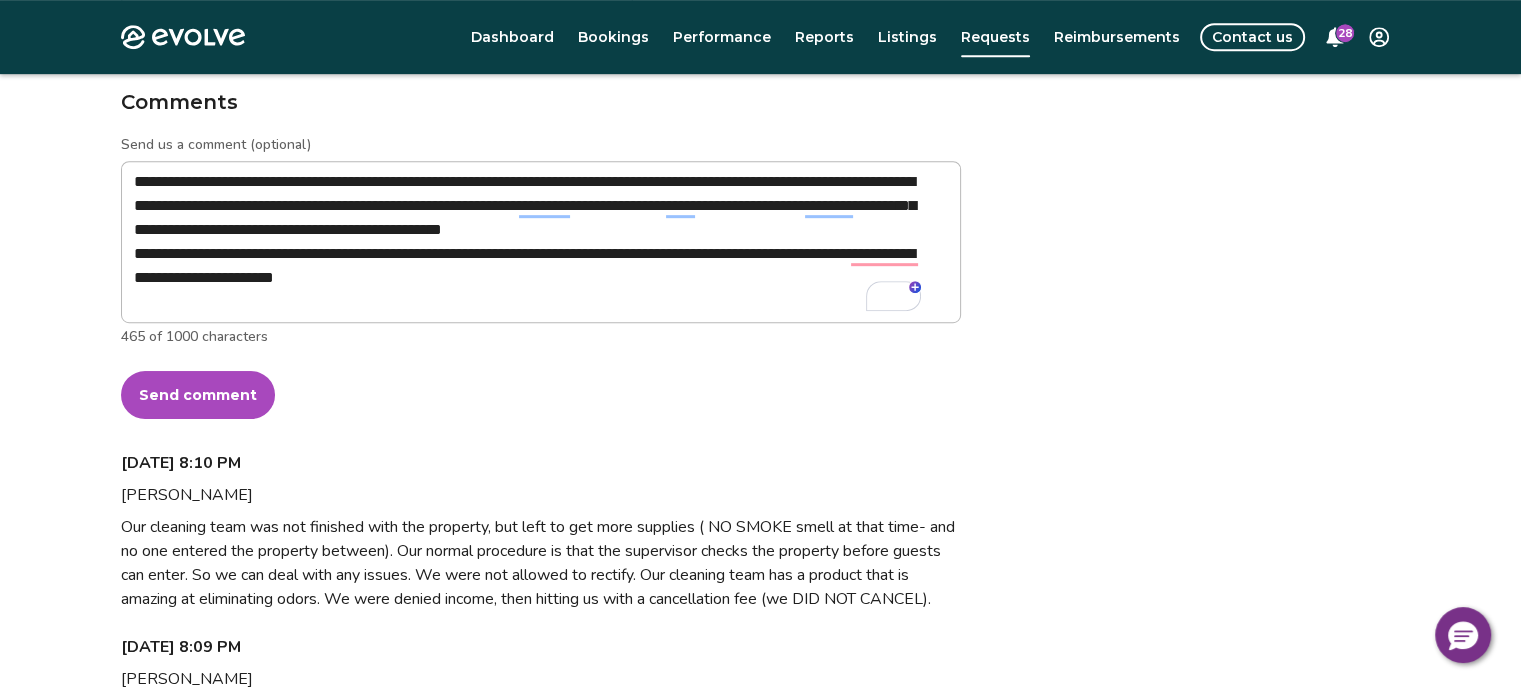 scroll, scrollTop: 1016, scrollLeft: 0, axis: vertical 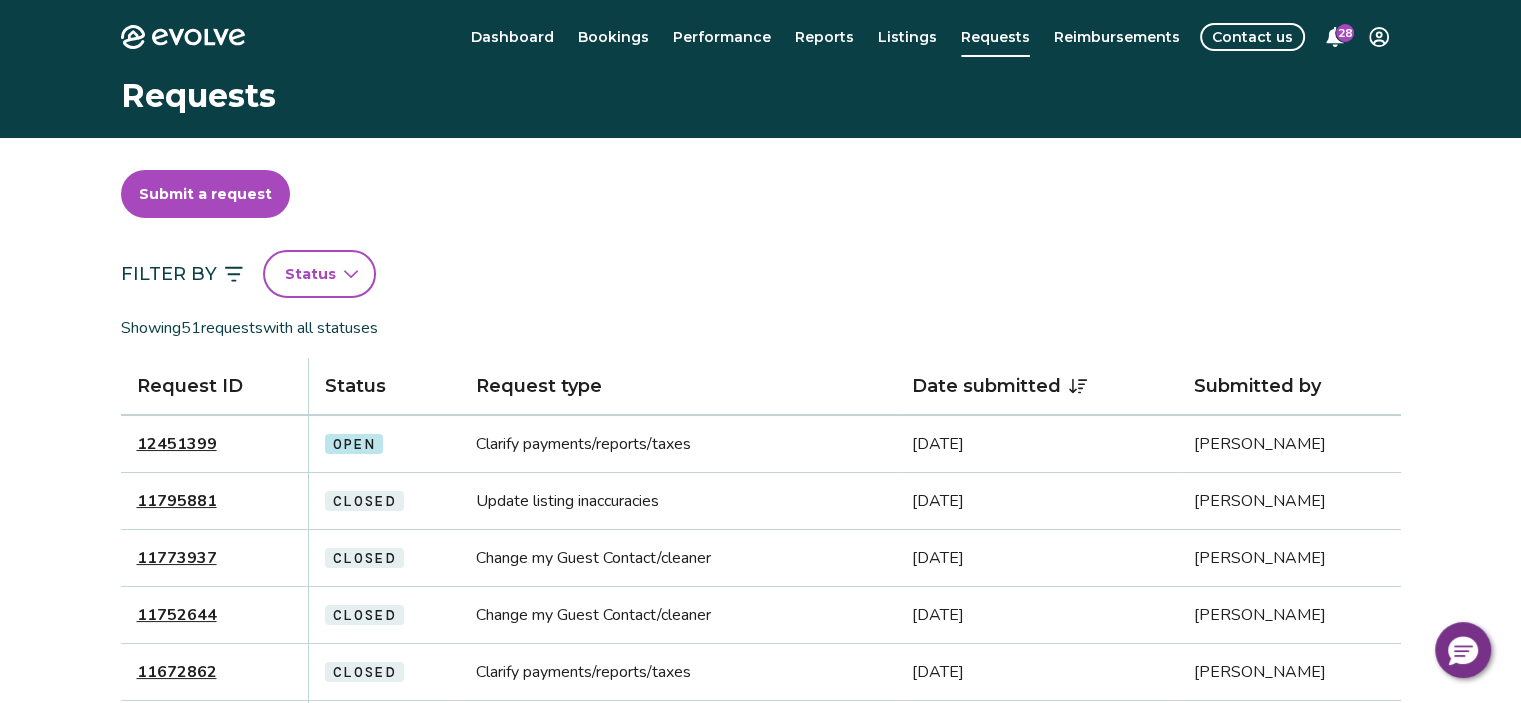 click on "12451399" at bounding box center (177, 444) 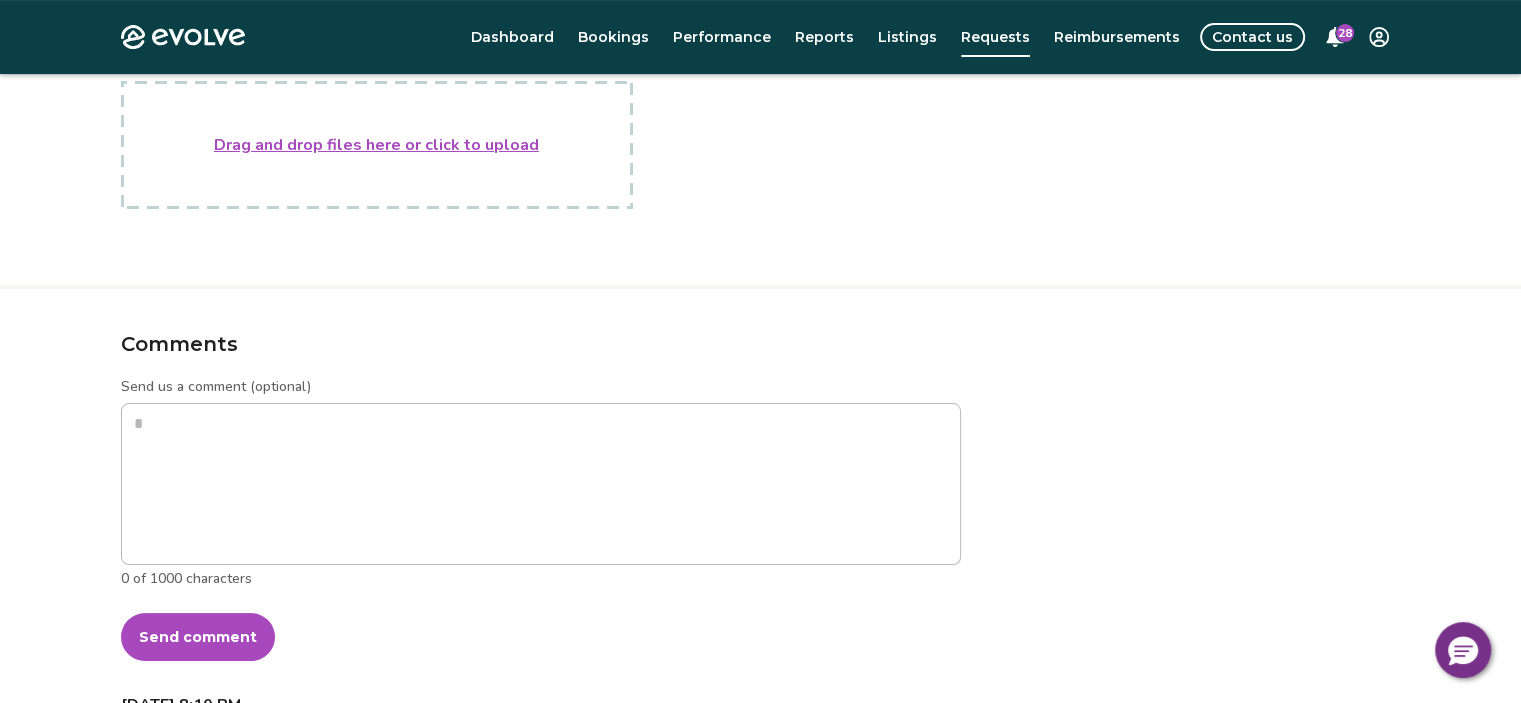 scroll, scrollTop: 444, scrollLeft: 0, axis: vertical 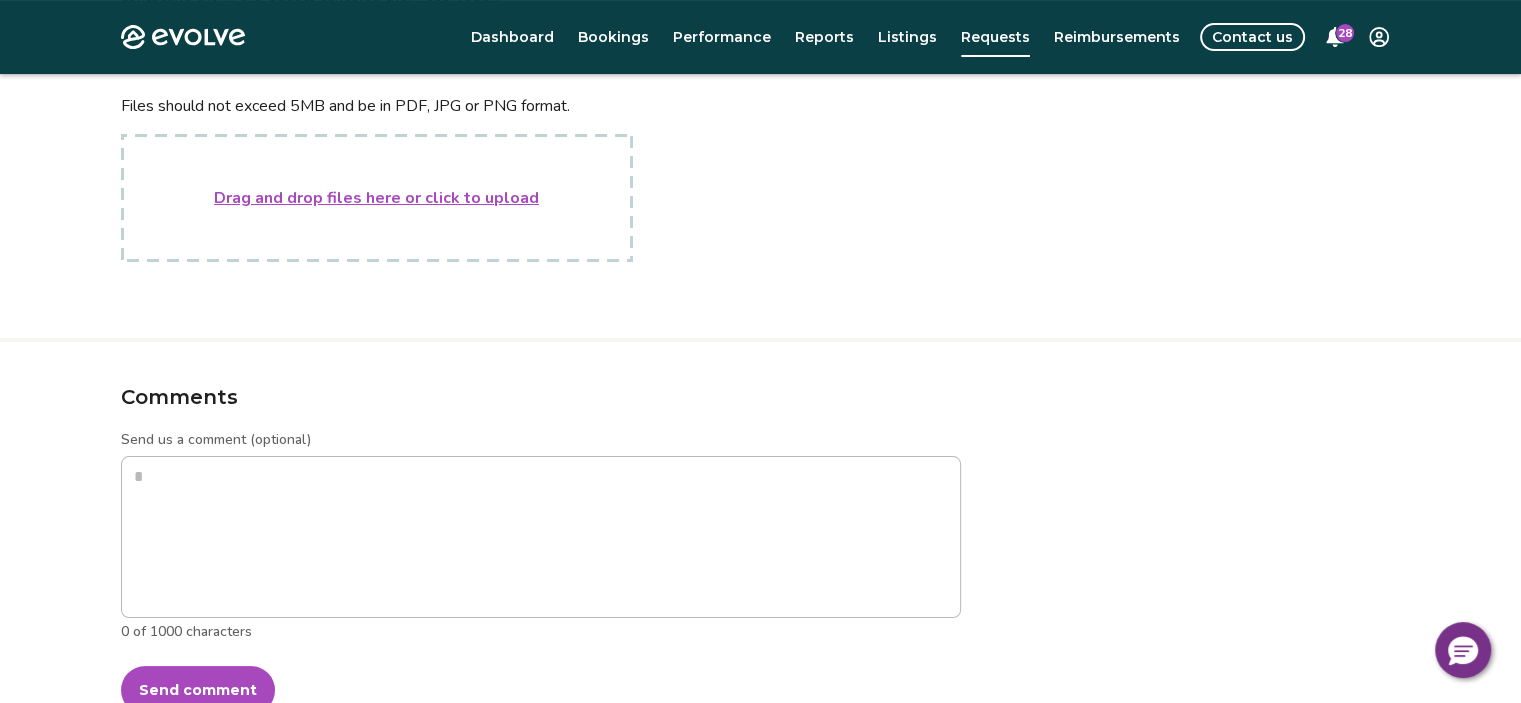 click on "Drag and drop files here or click to upload" at bounding box center (376, 198) 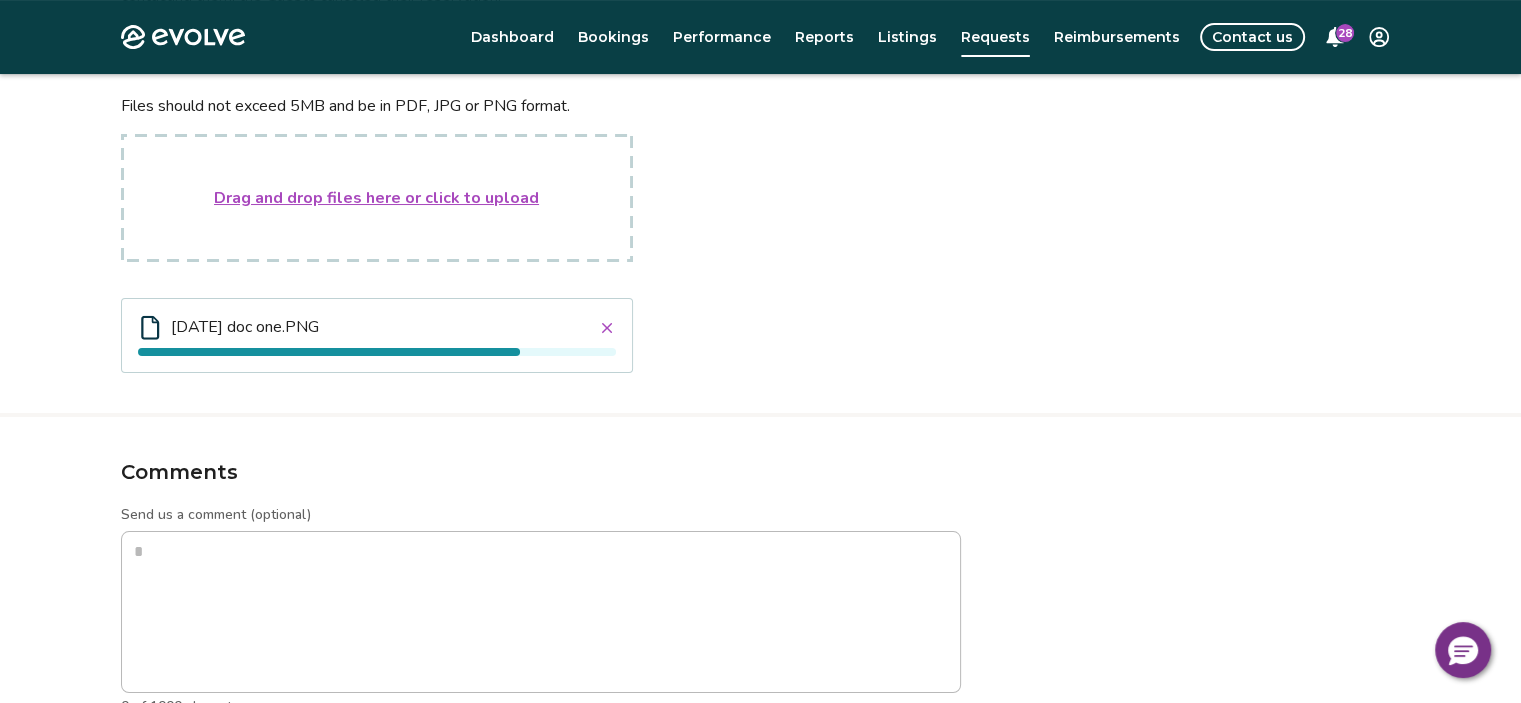 click on "Drag and drop files here or click to upload" at bounding box center (376, 198) 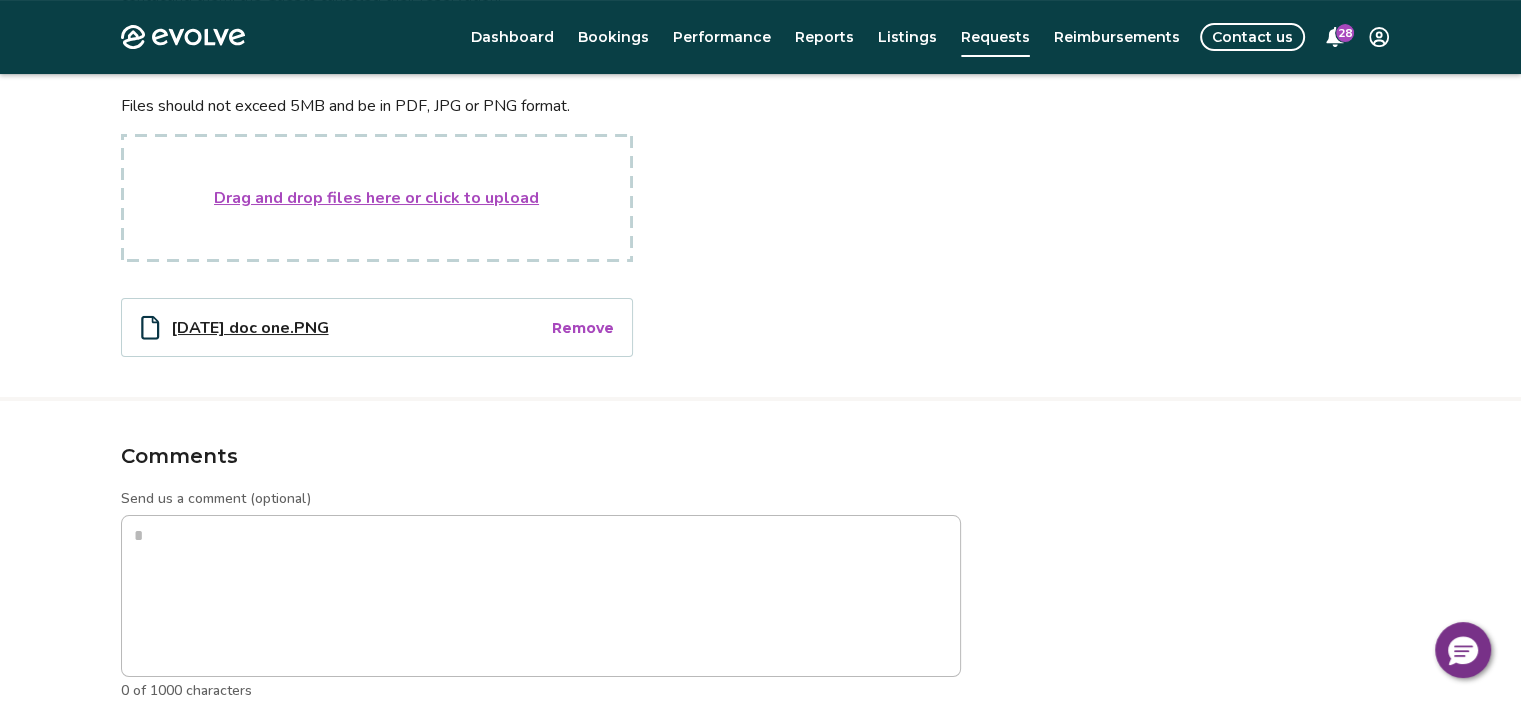 type on "**********" 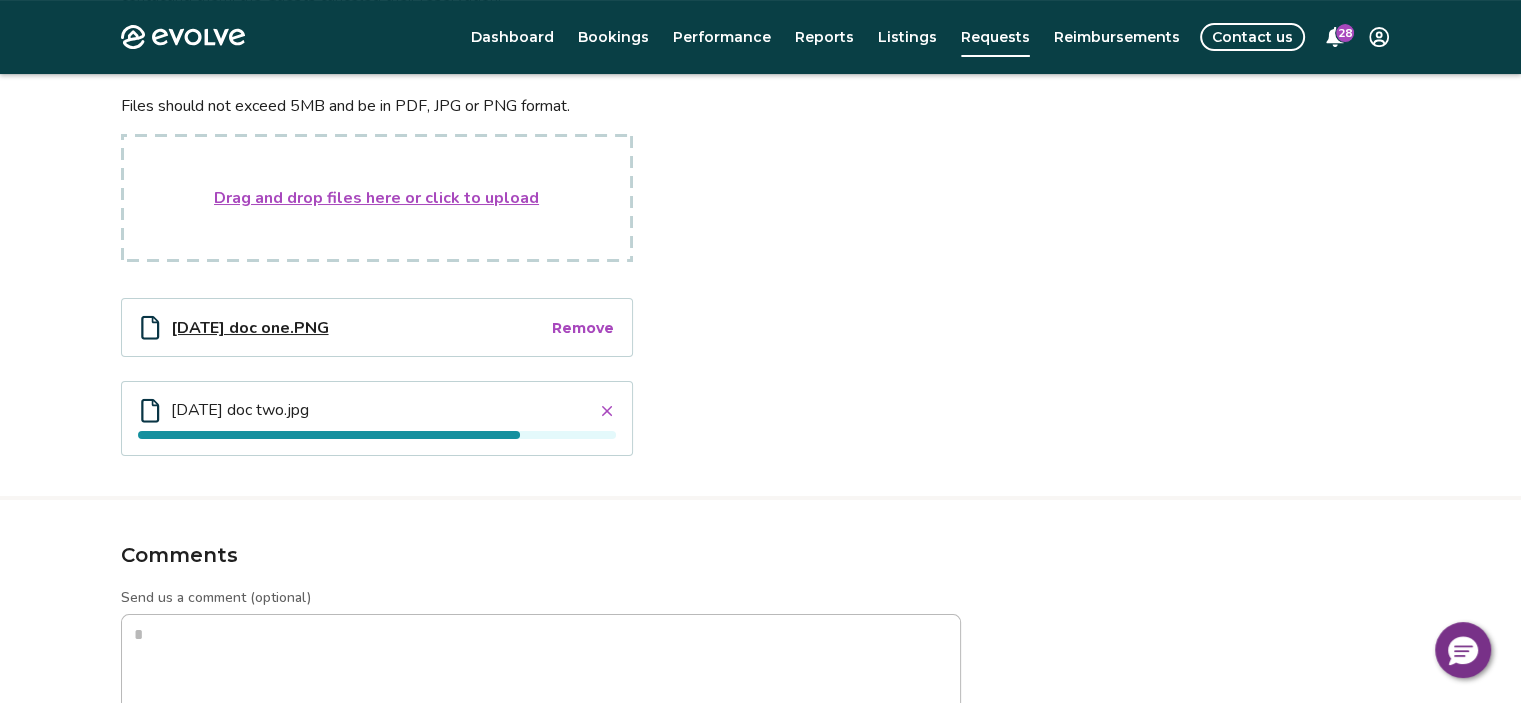 click on "Drag and drop files here or click to upload" at bounding box center (376, 198) 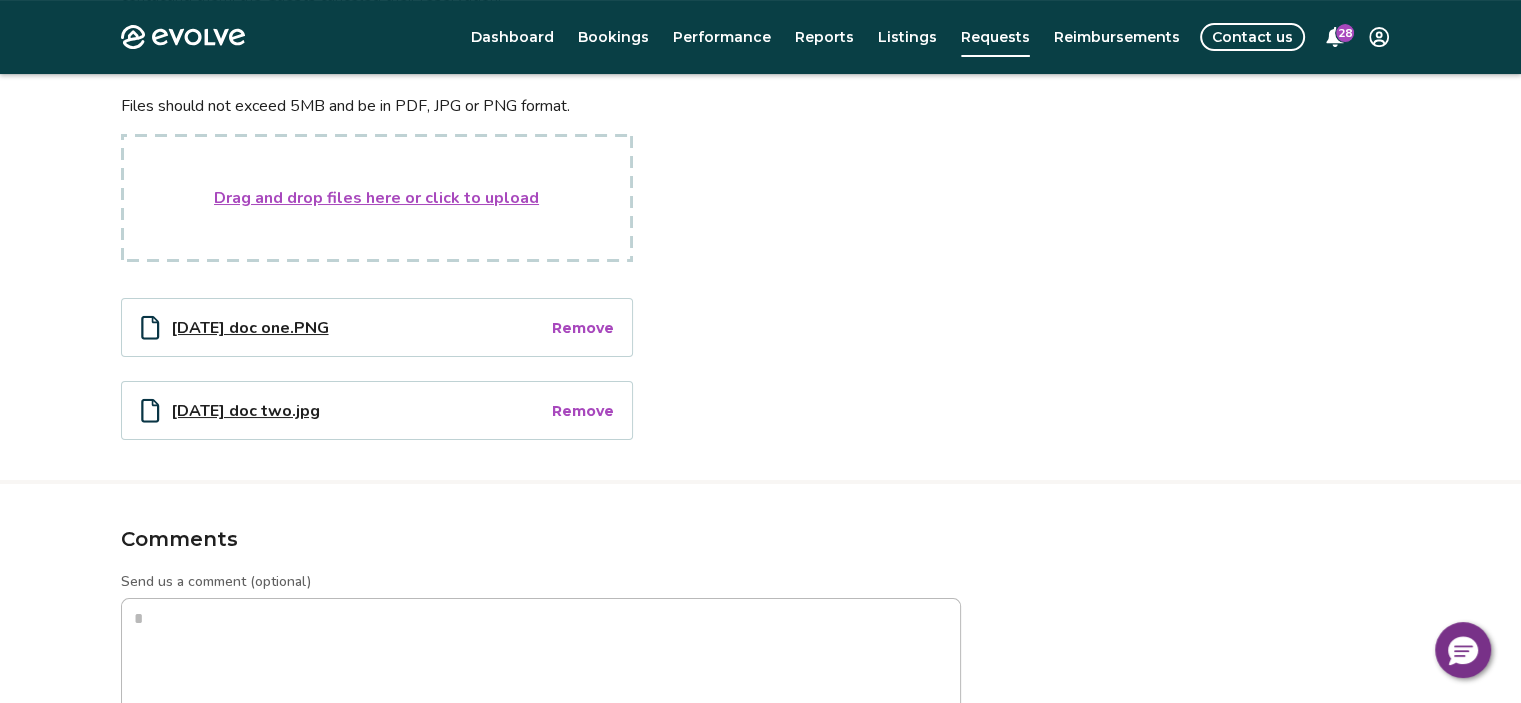 type on "**********" 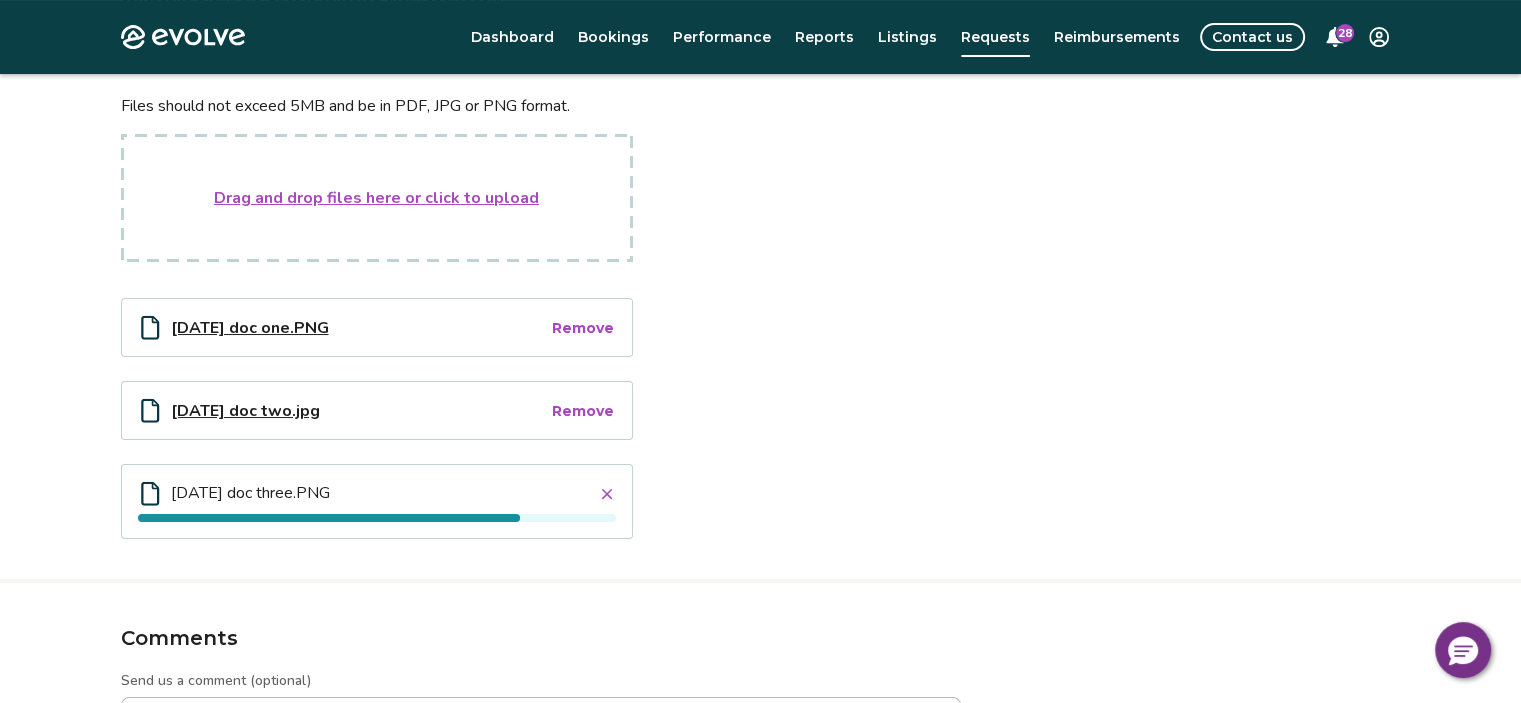 click on "Drag and drop files here or click to upload" at bounding box center [376, 198] 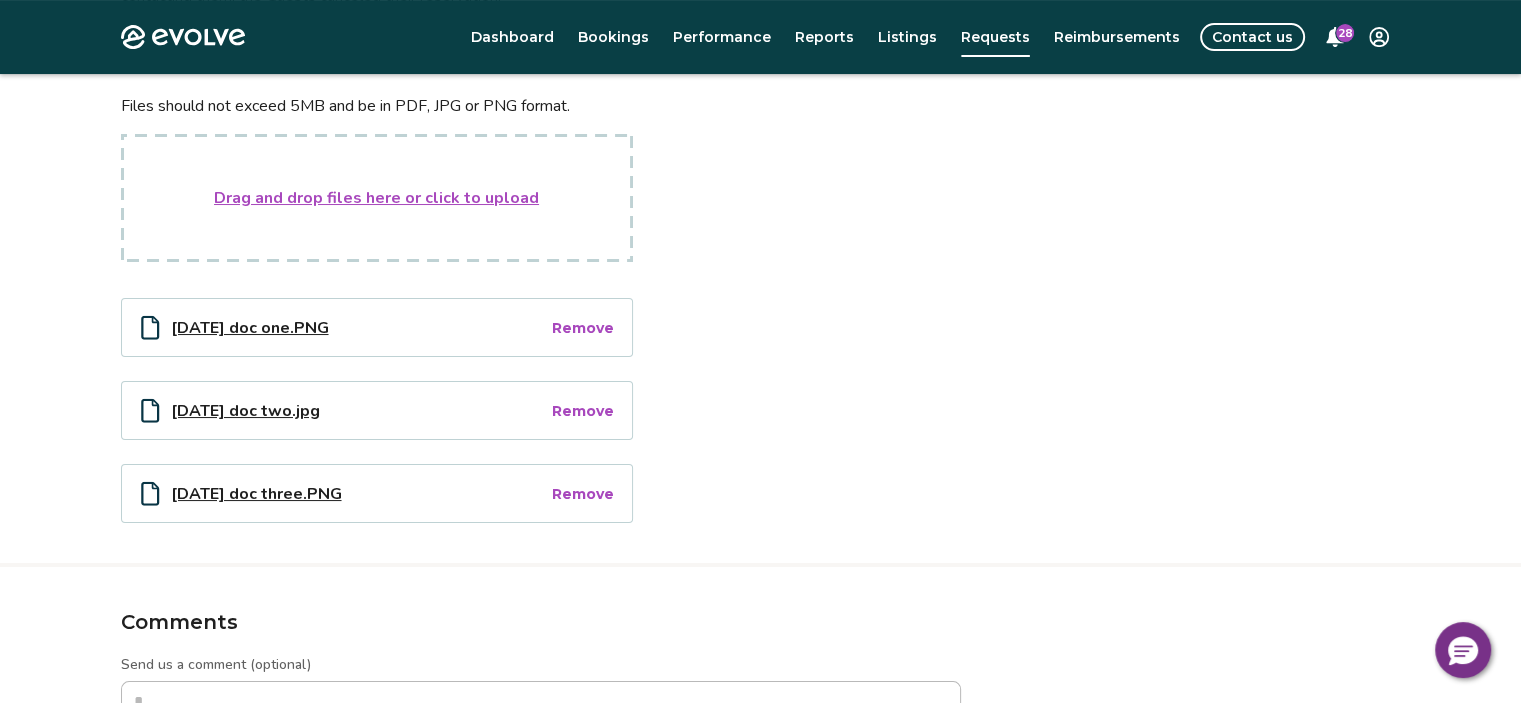 type on "**********" 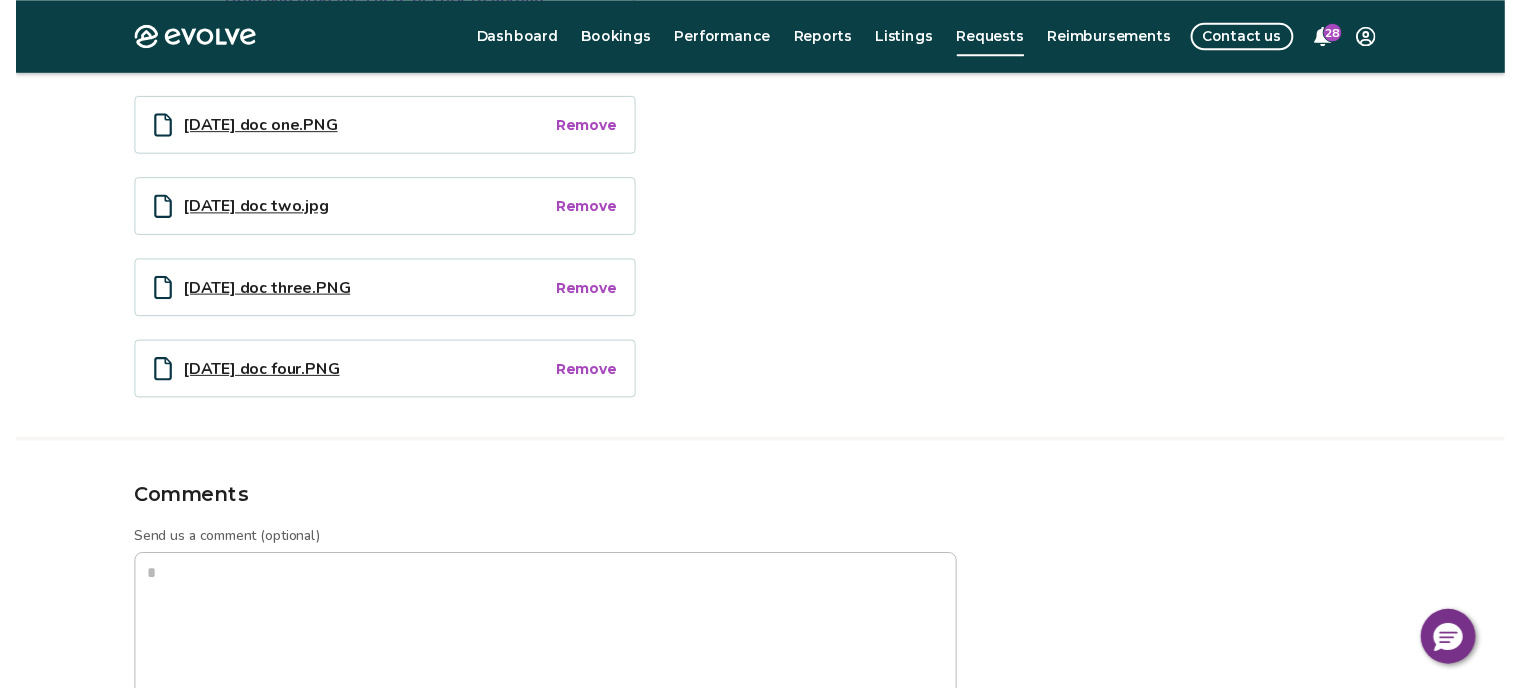 scroll, scrollTop: 744, scrollLeft: 0, axis: vertical 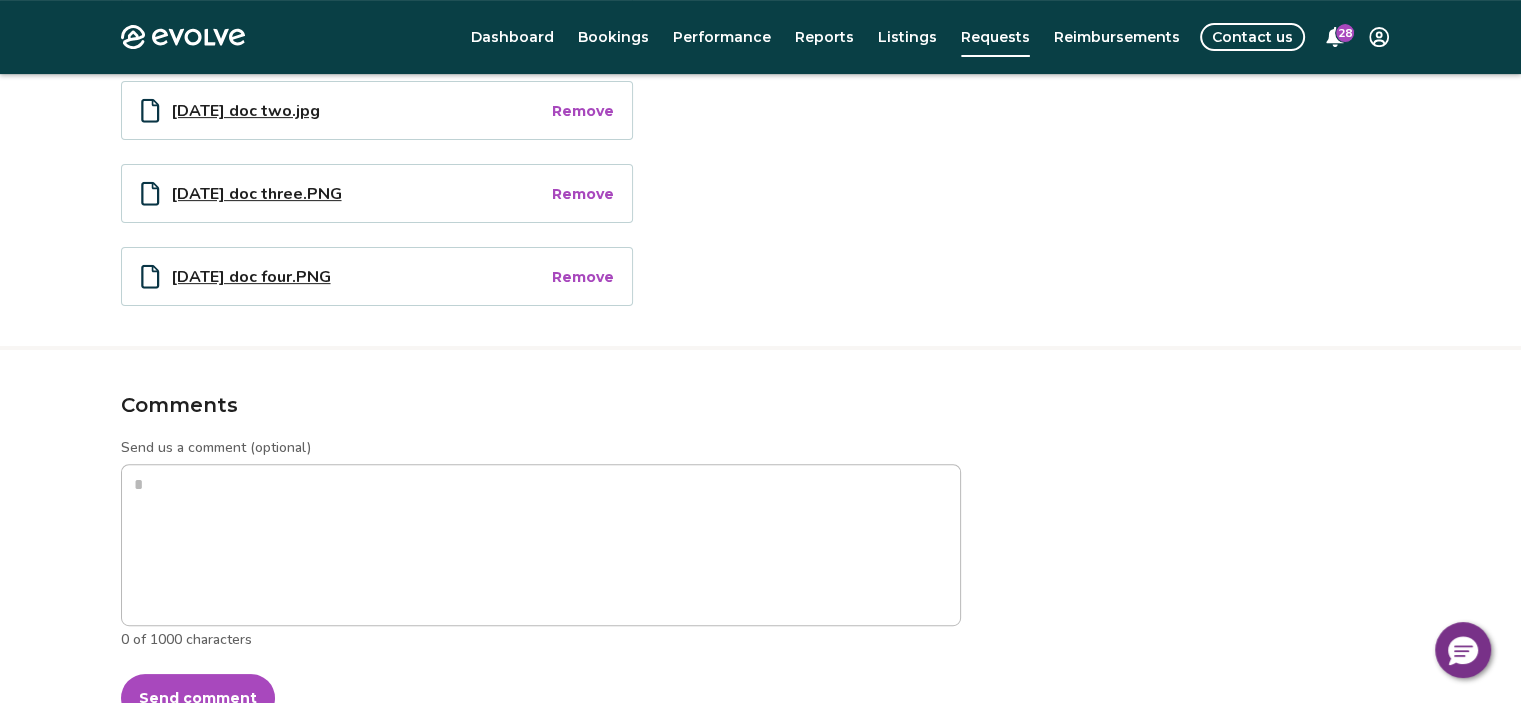 click on "Send comment" at bounding box center [198, 698] 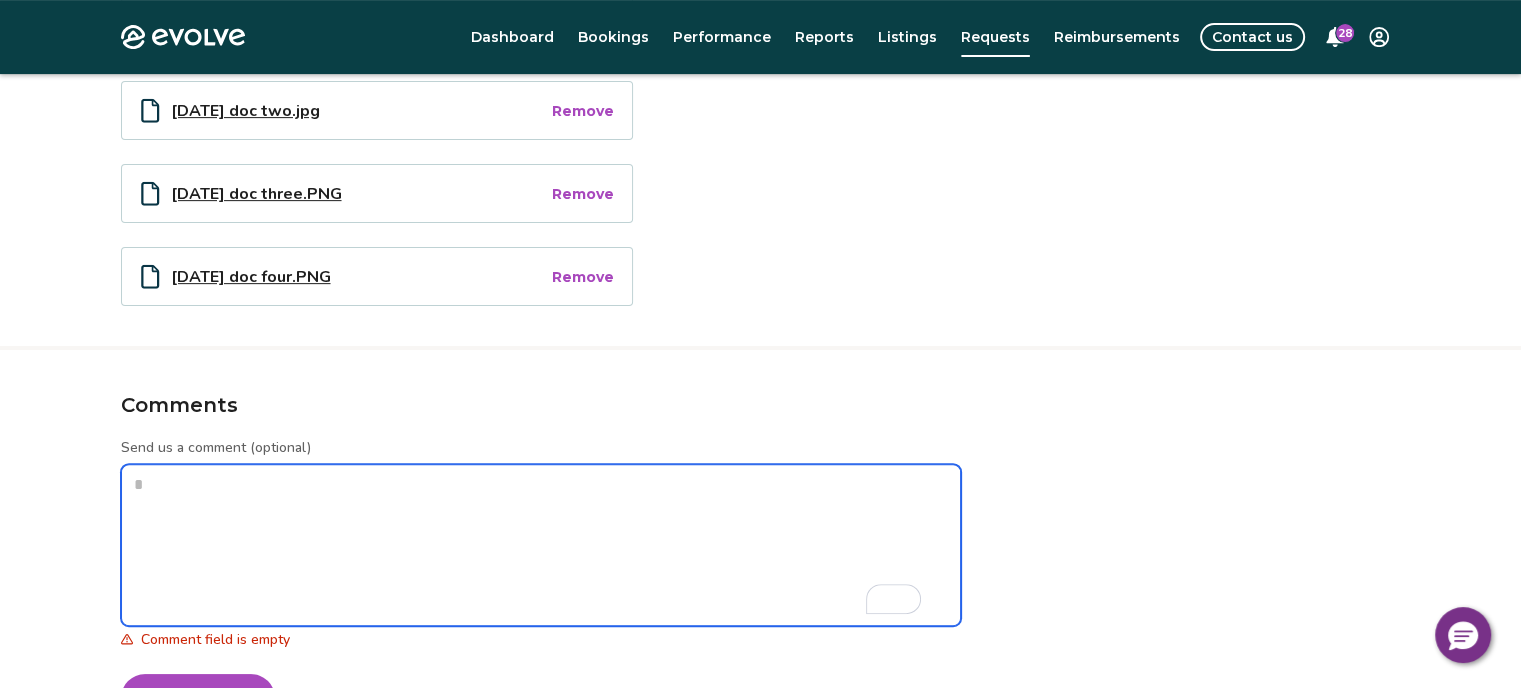 type on "*" 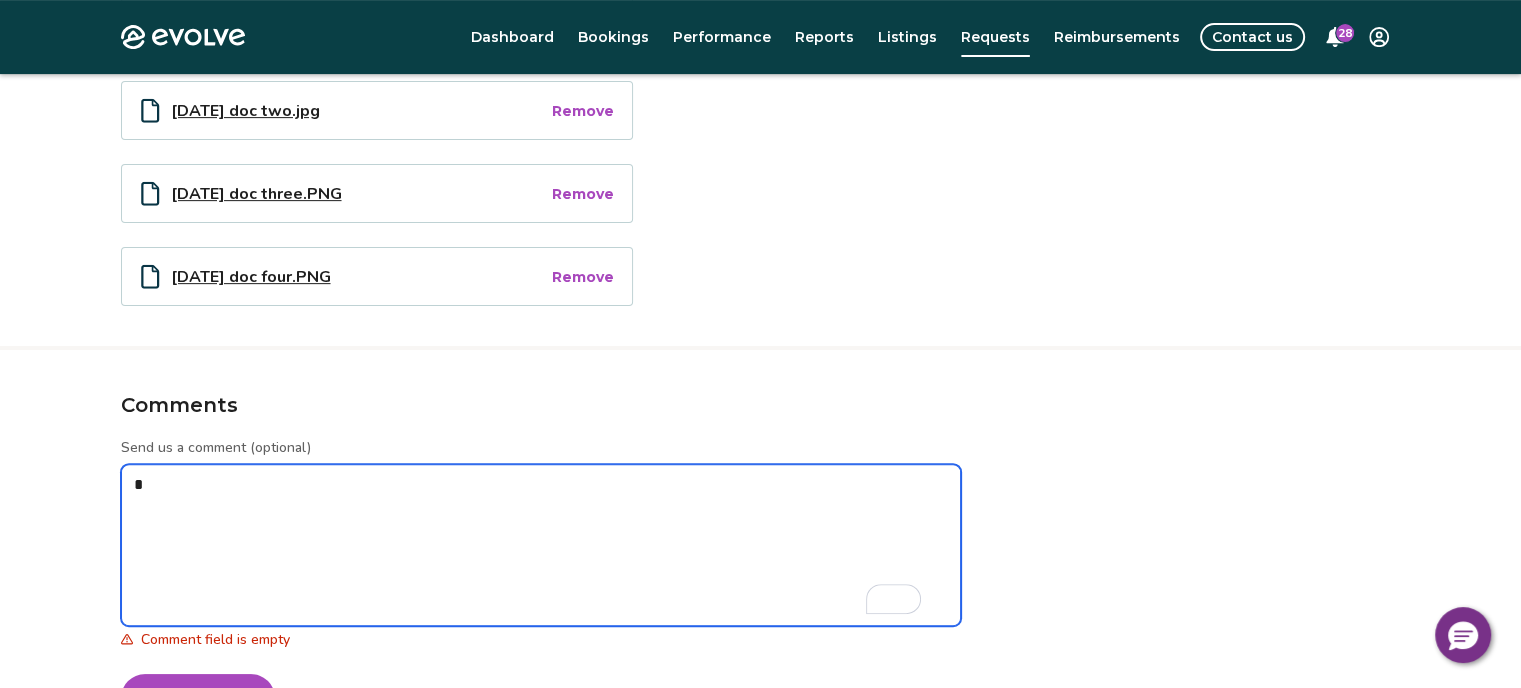 type on "*" 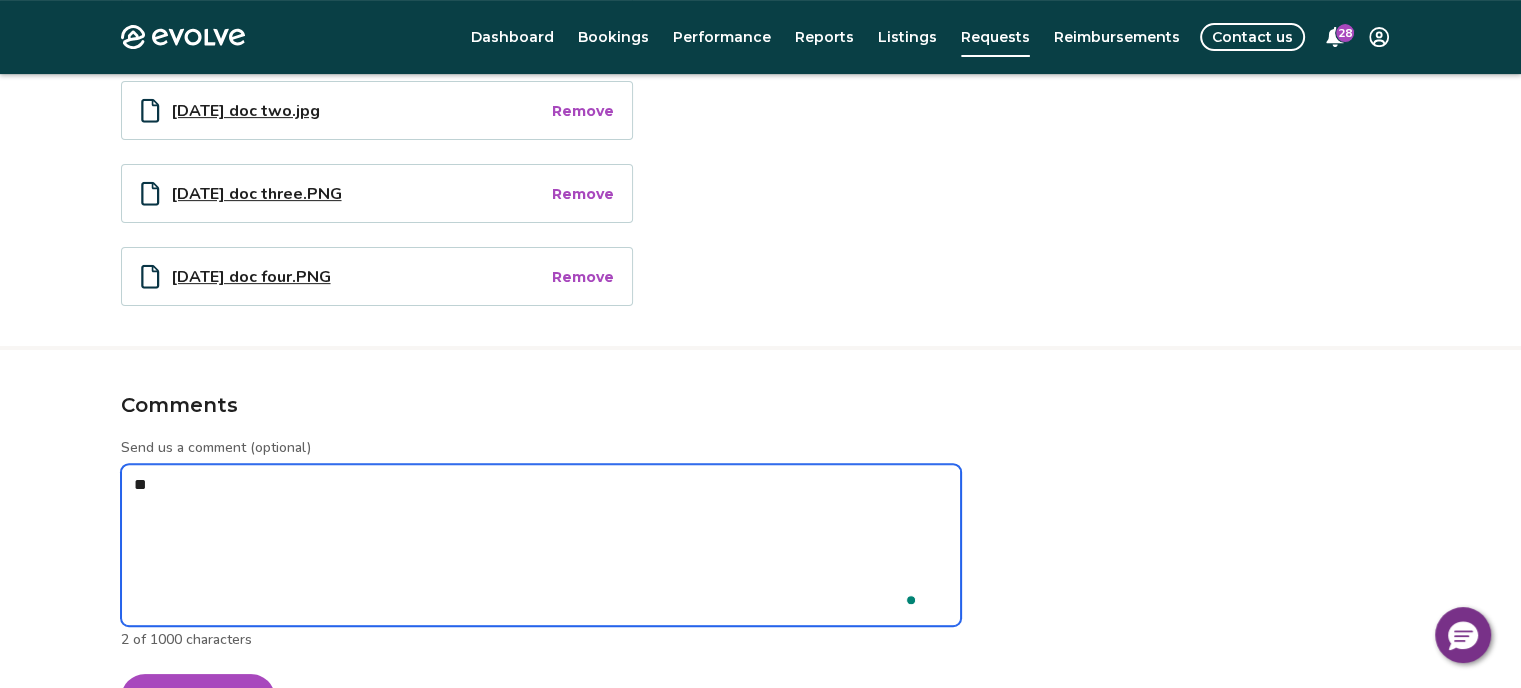 type on "*" 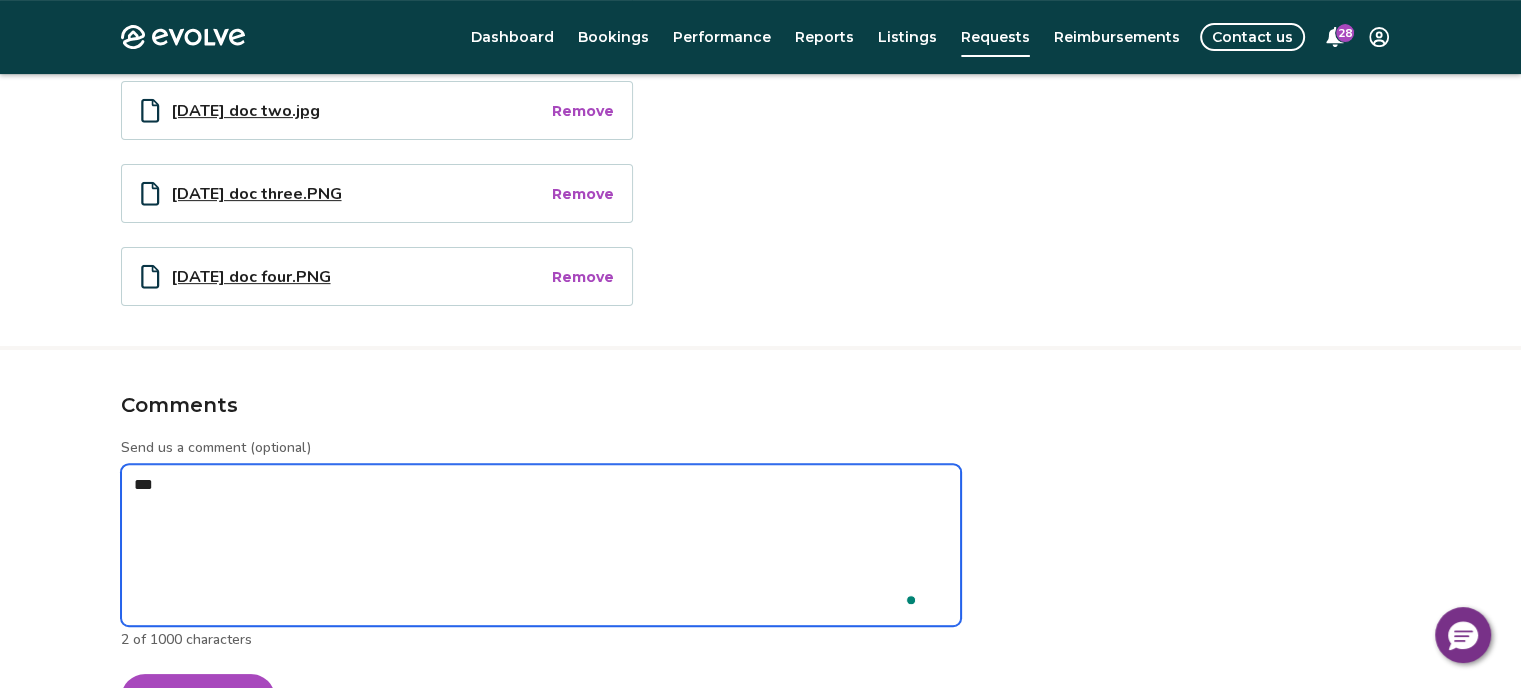 type on "*" 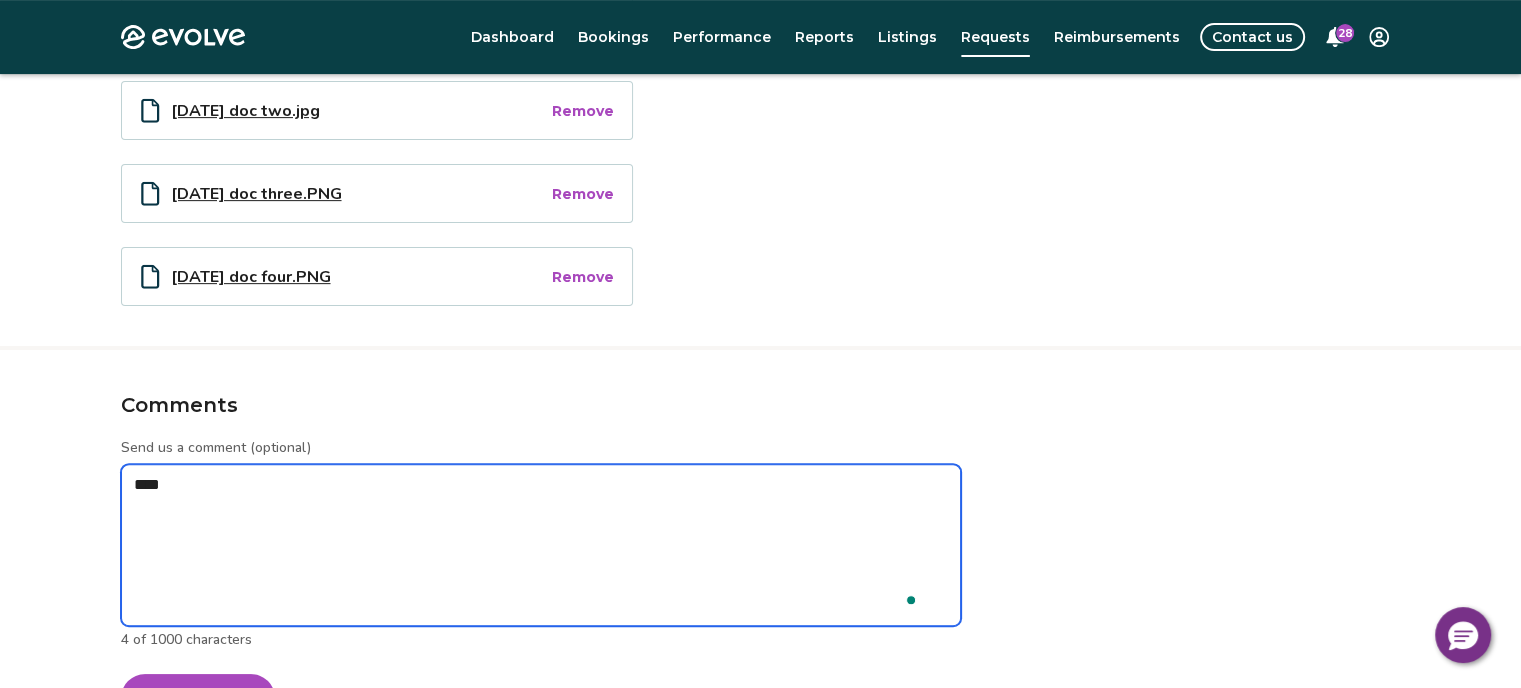 type on "*" 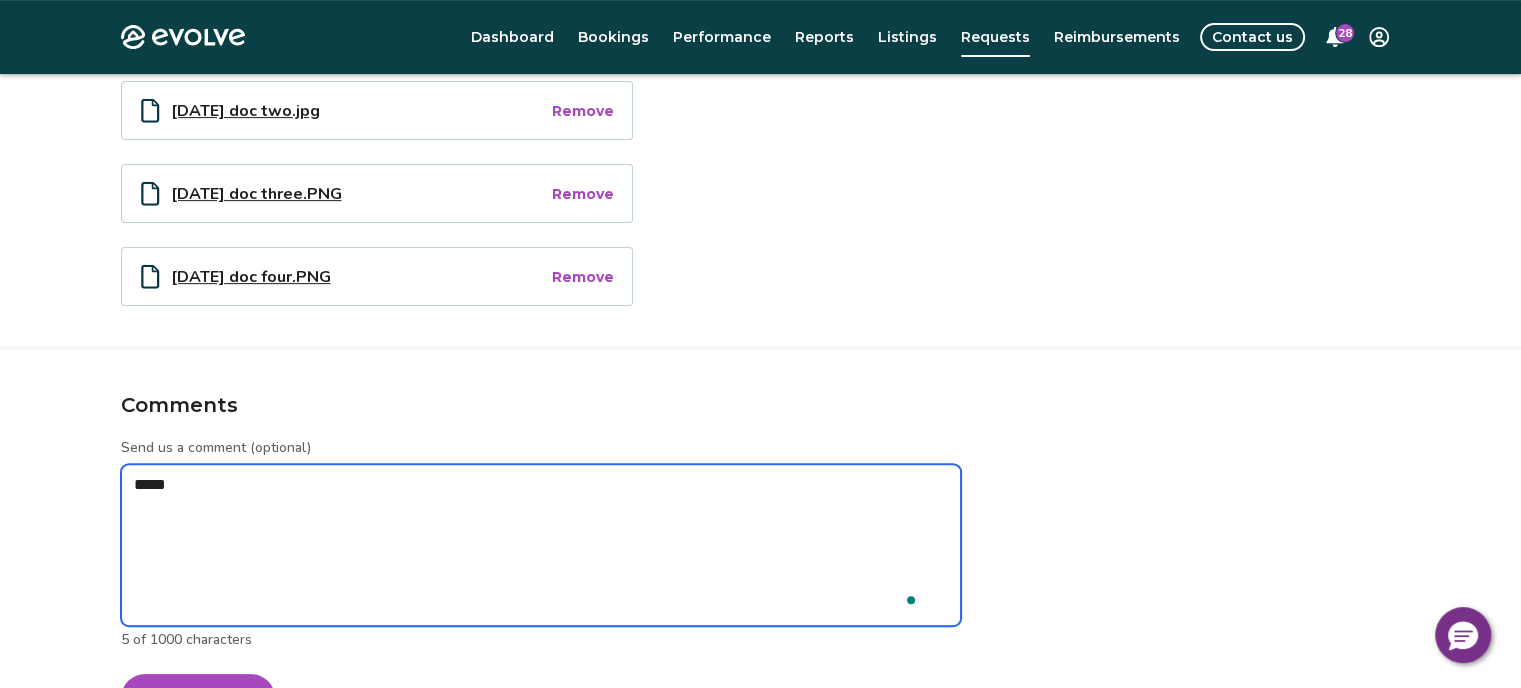 type on "*" 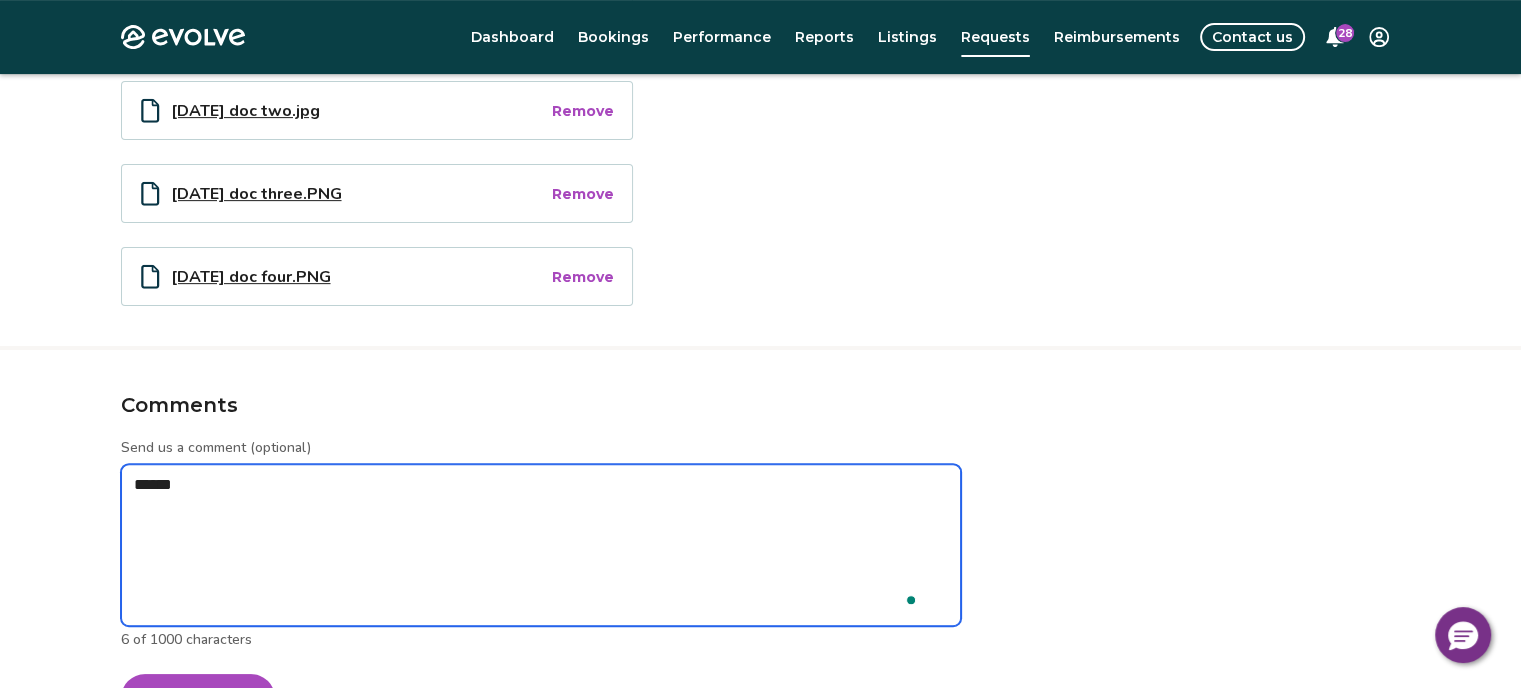 type on "*" 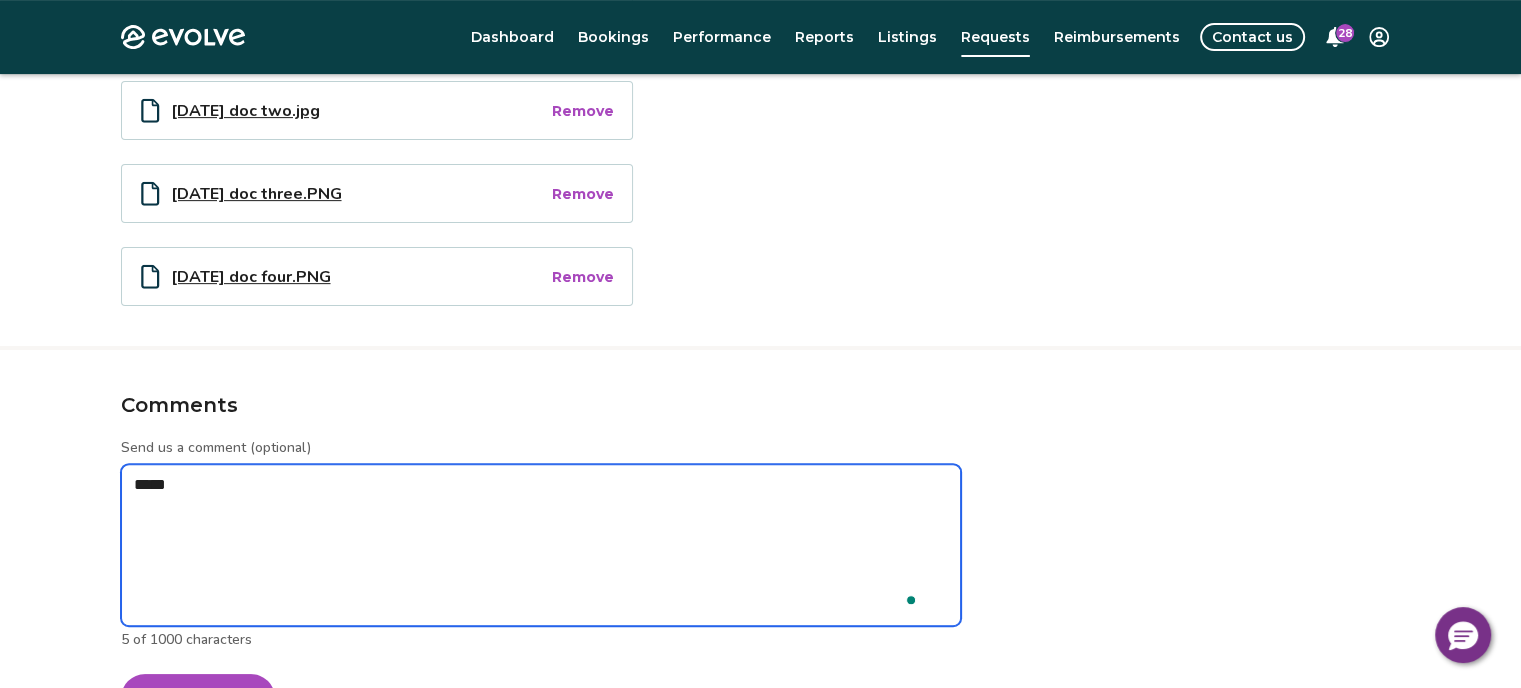 type on "*" 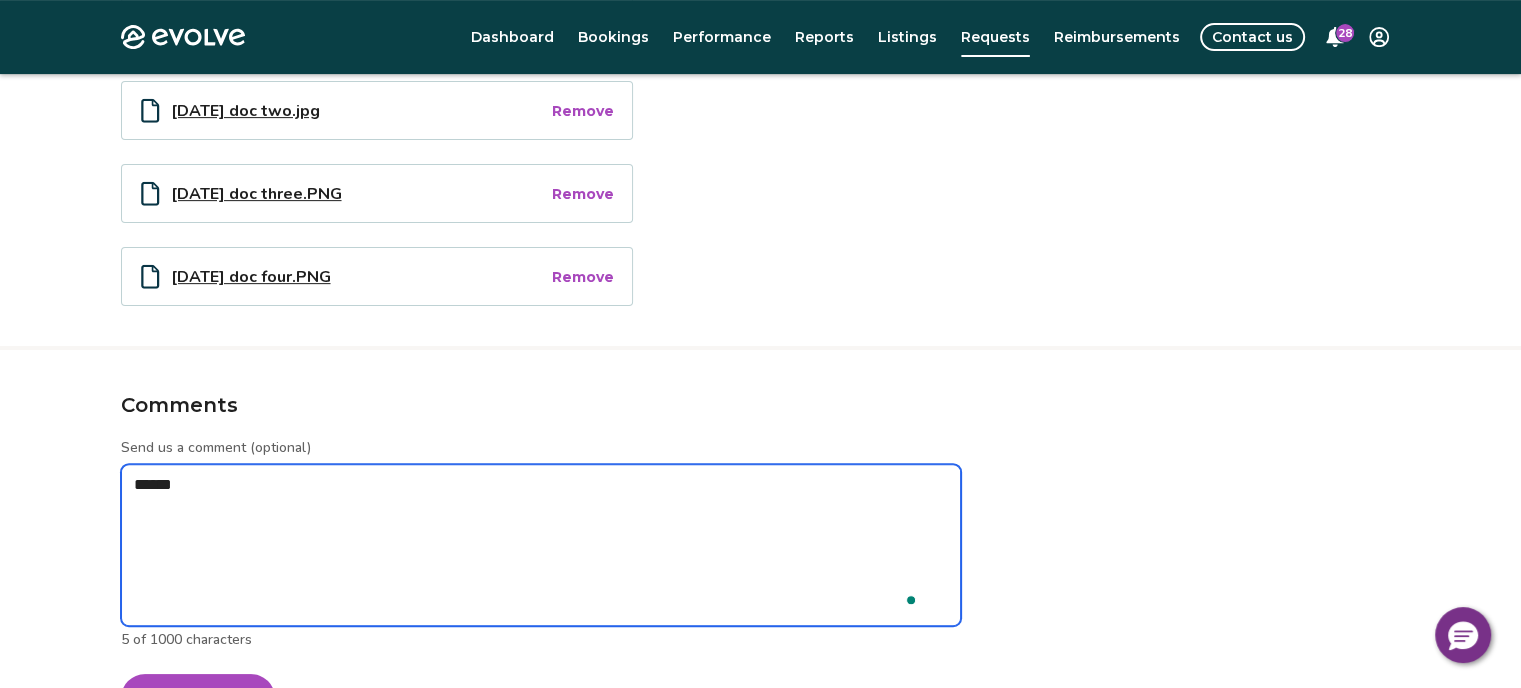type on "*" 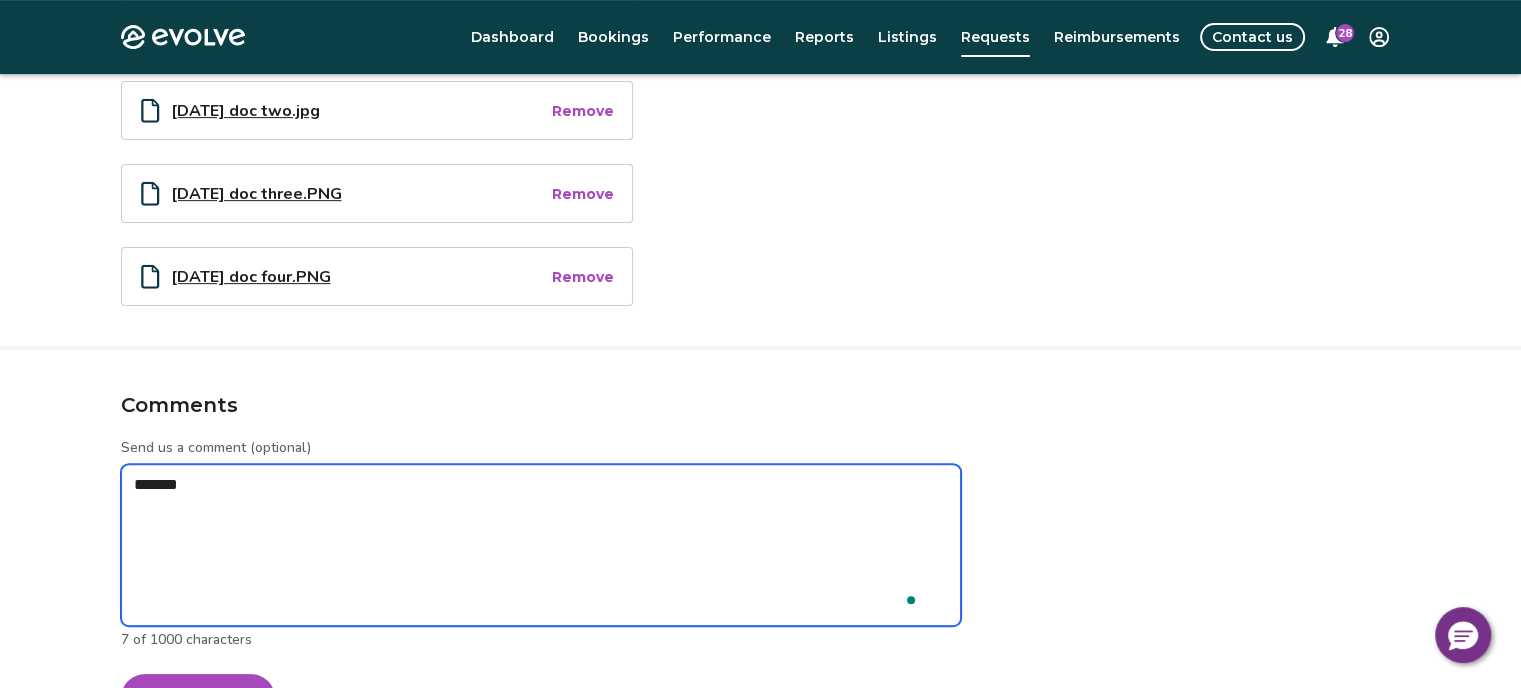 type on "*" 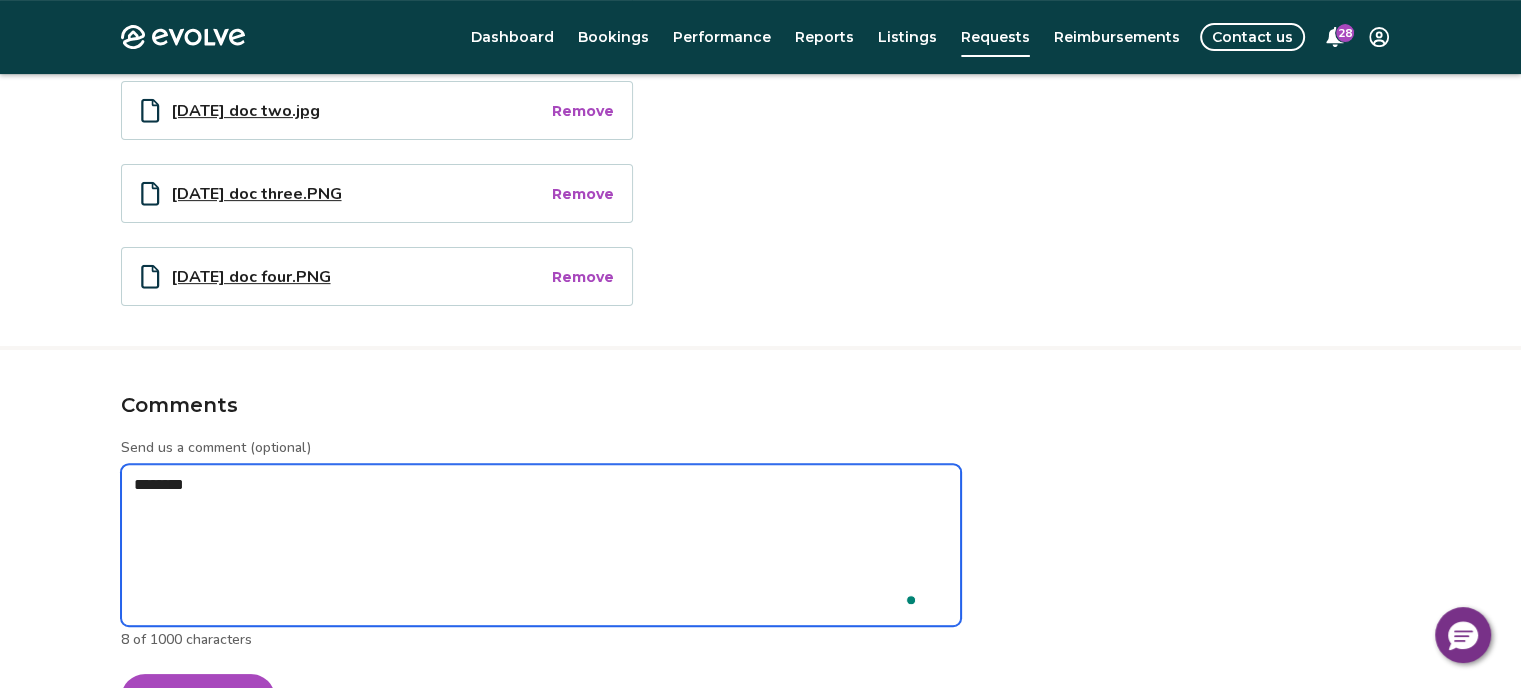 type on "*" 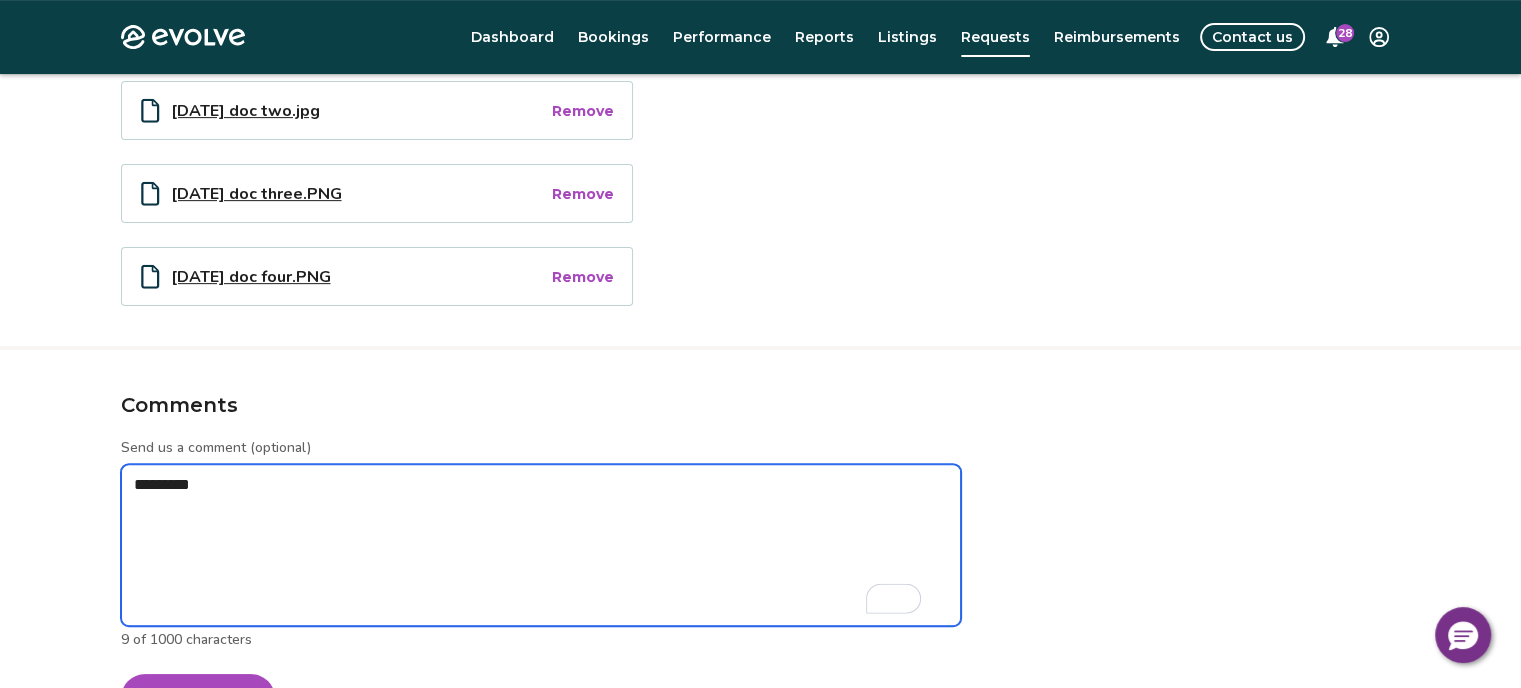 type on "*********" 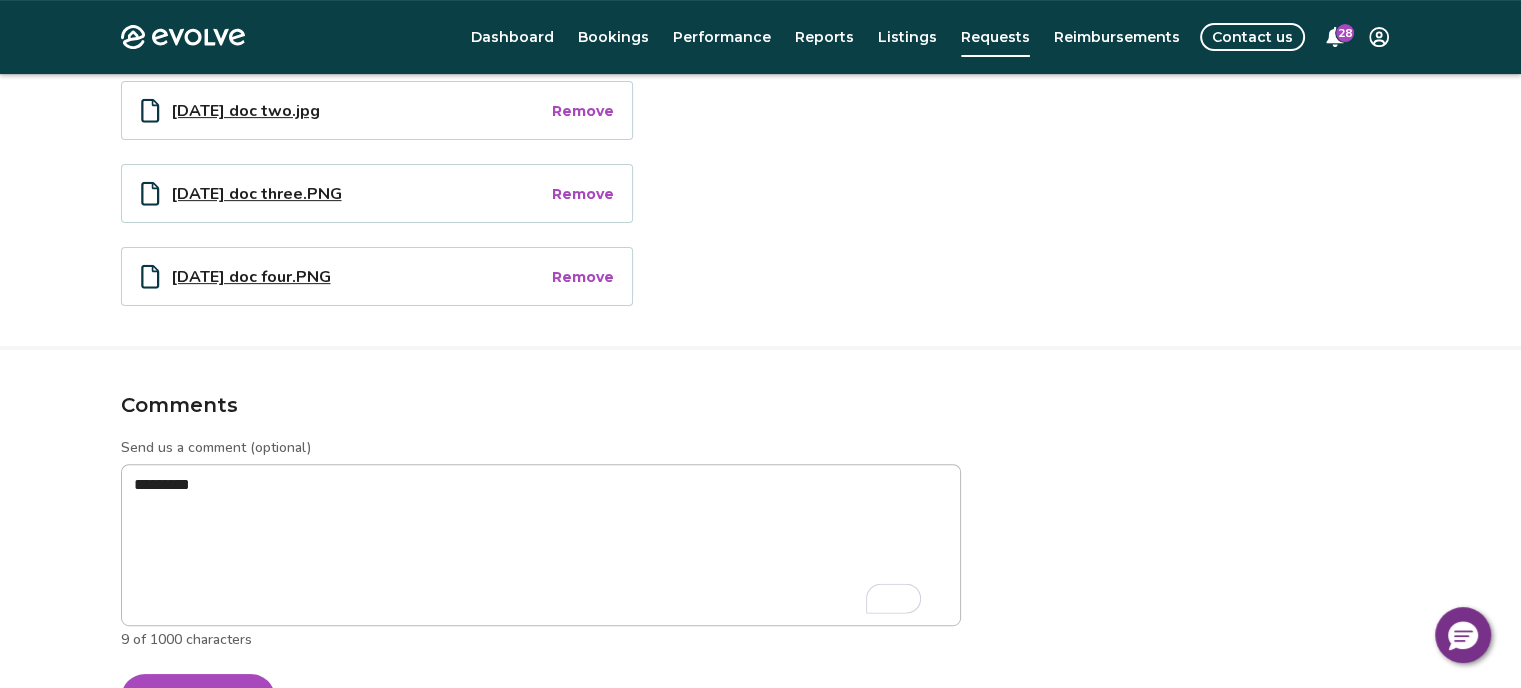 click on "Send comment" at bounding box center (198, 698) 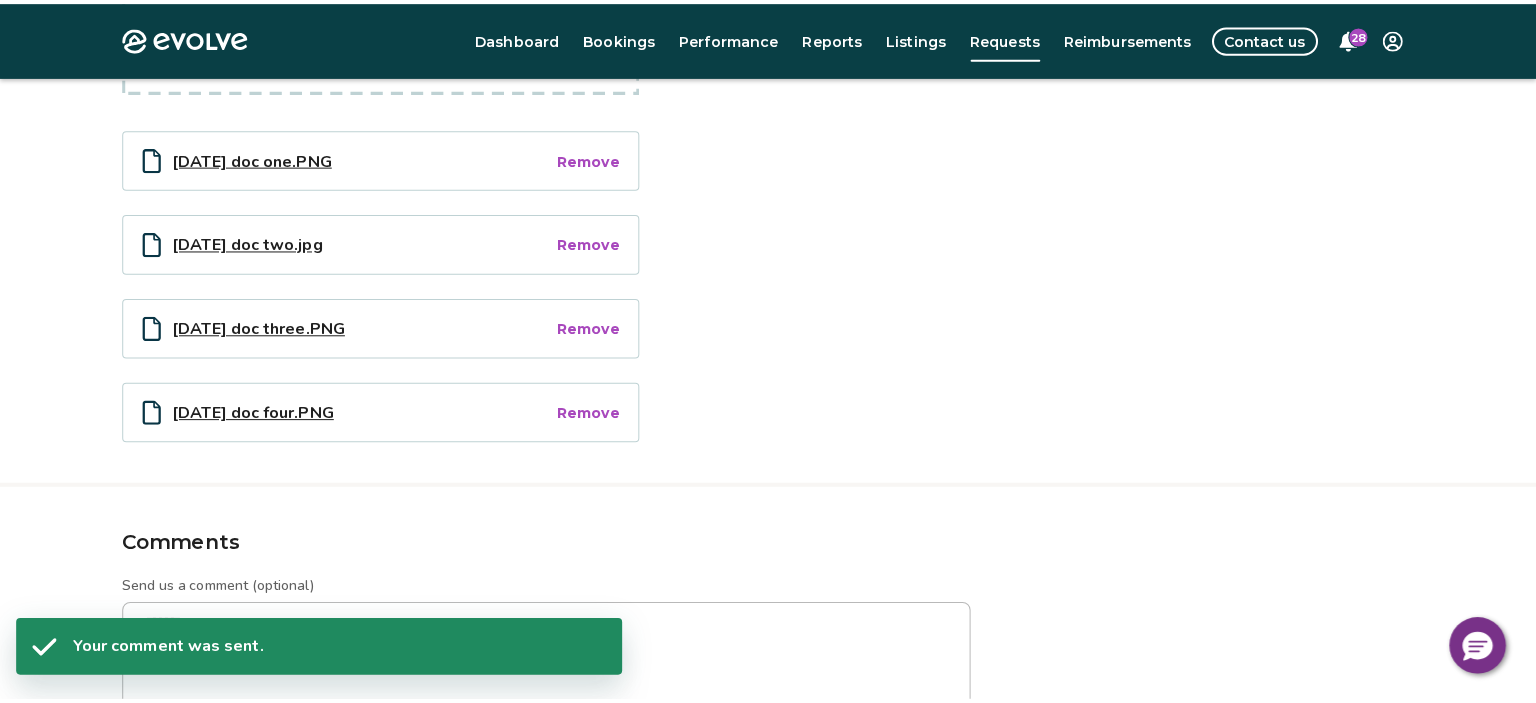 scroll, scrollTop: 544, scrollLeft: 0, axis: vertical 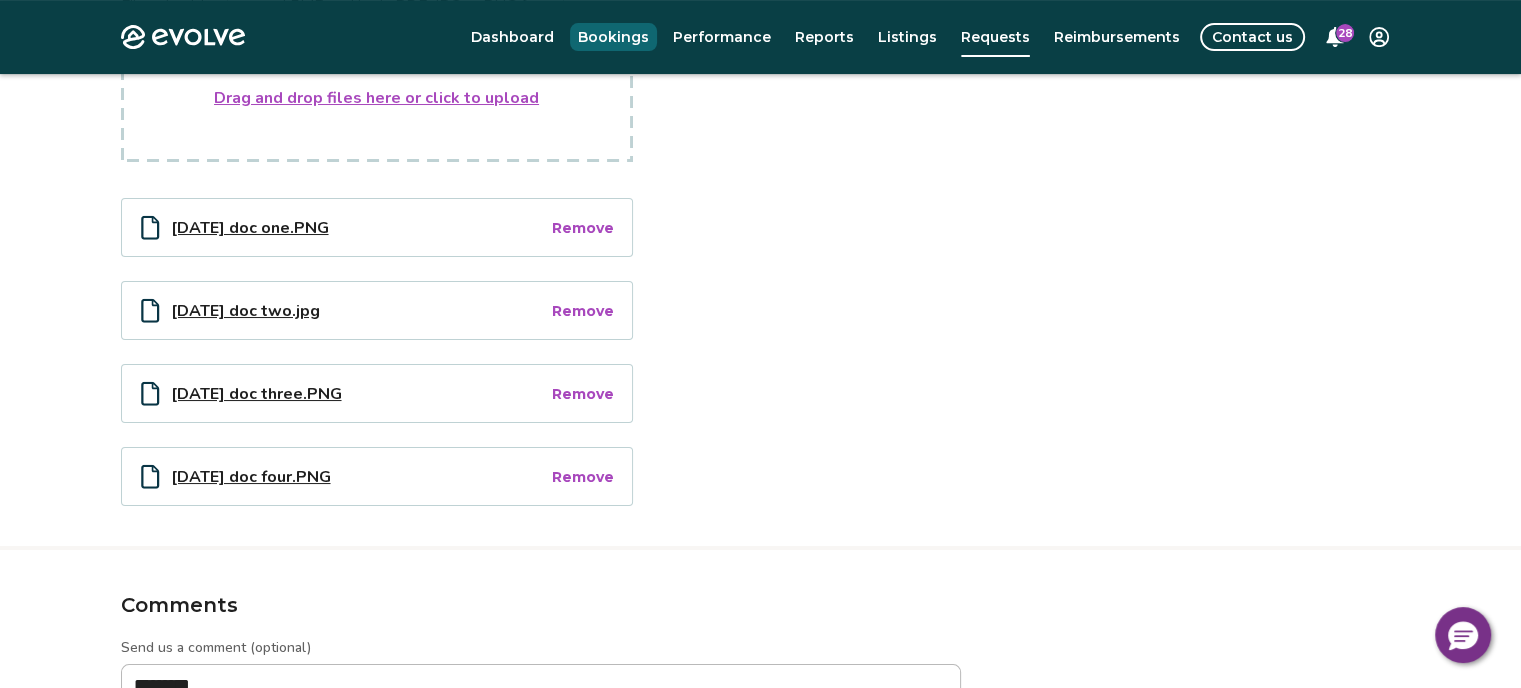 click on "Bookings" at bounding box center [613, 37] 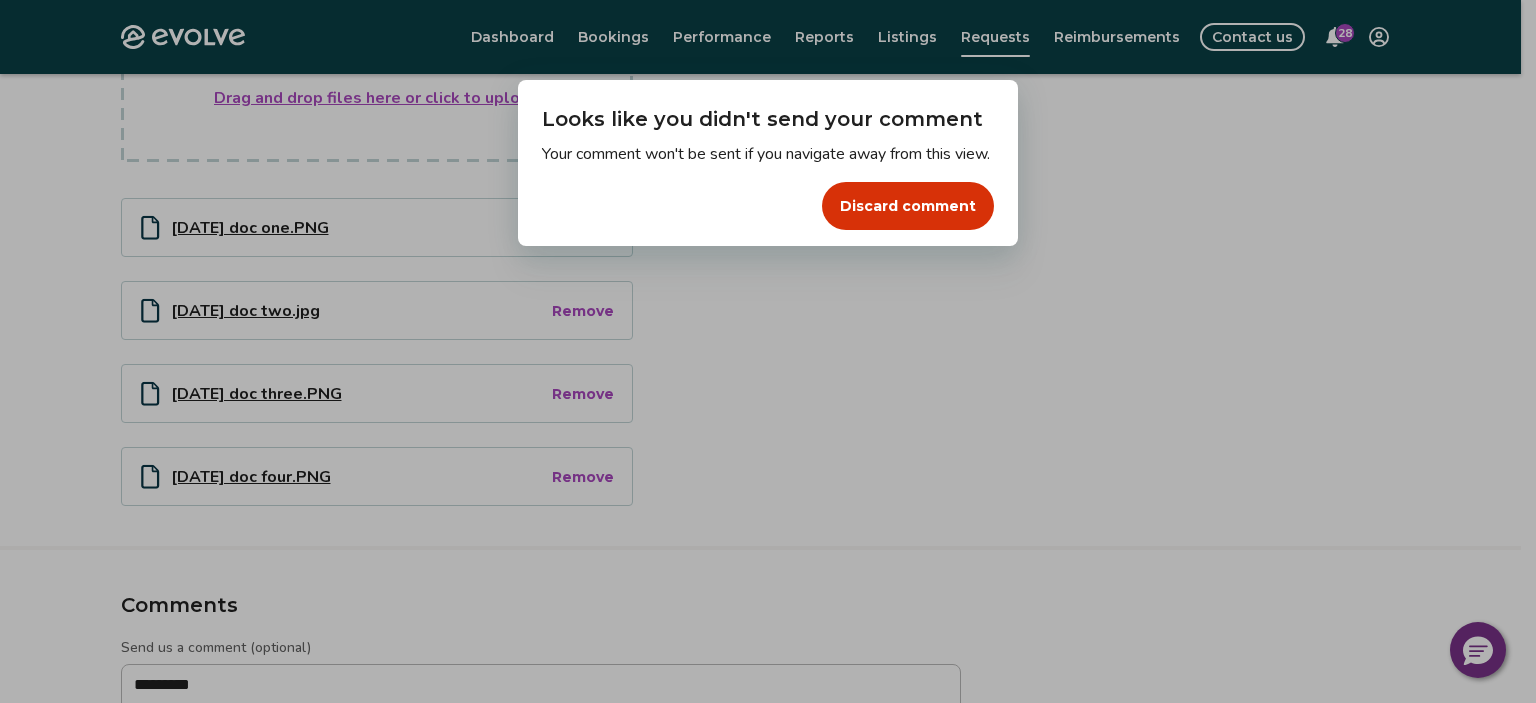 click on "Dialog Looks like you didn't send your comment Your comment won't be sent if you navigate away from this view. Discard comment" at bounding box center (768, 351) 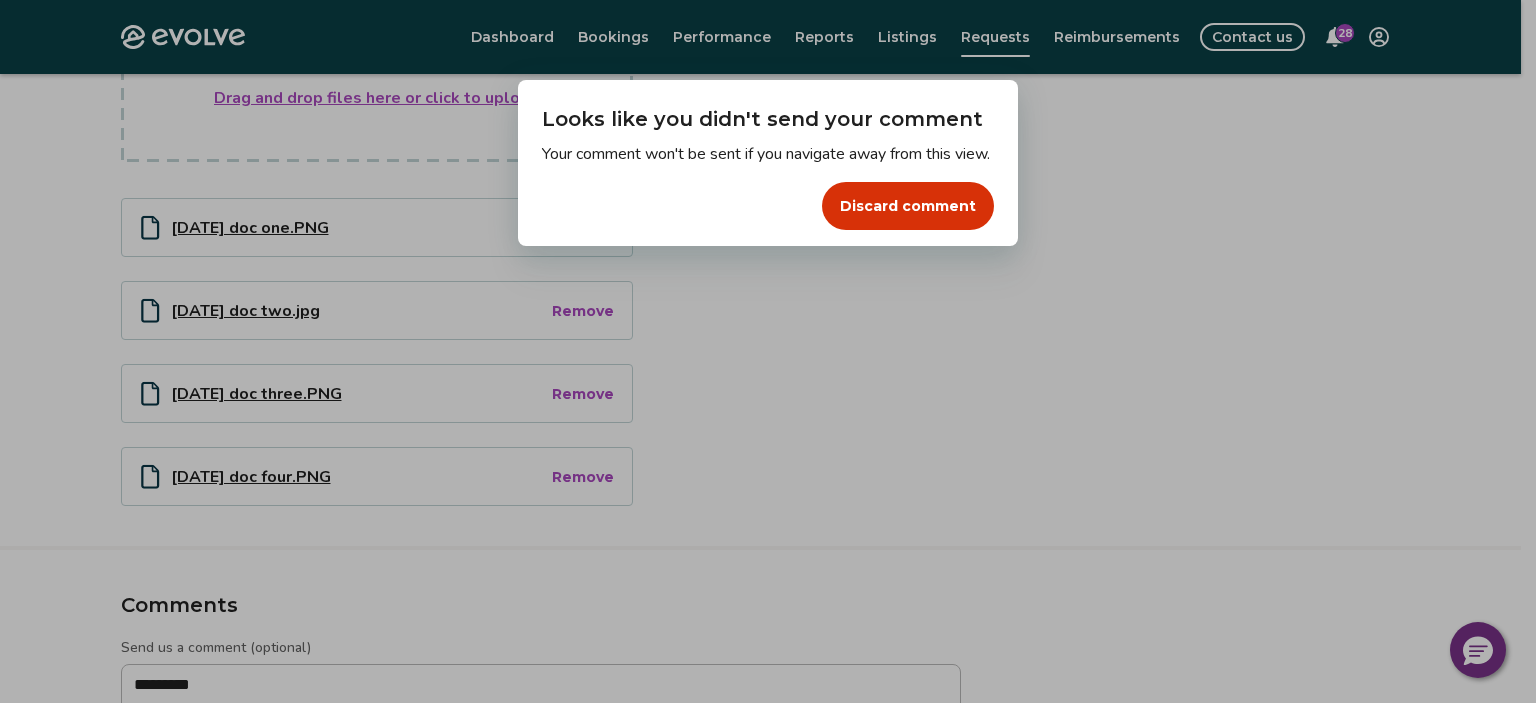 click on "Dialog Looks like you didn't send your comment Your comment won't be sent if you navigate away from this view. Discard comment" at bounding box center (768, 351) 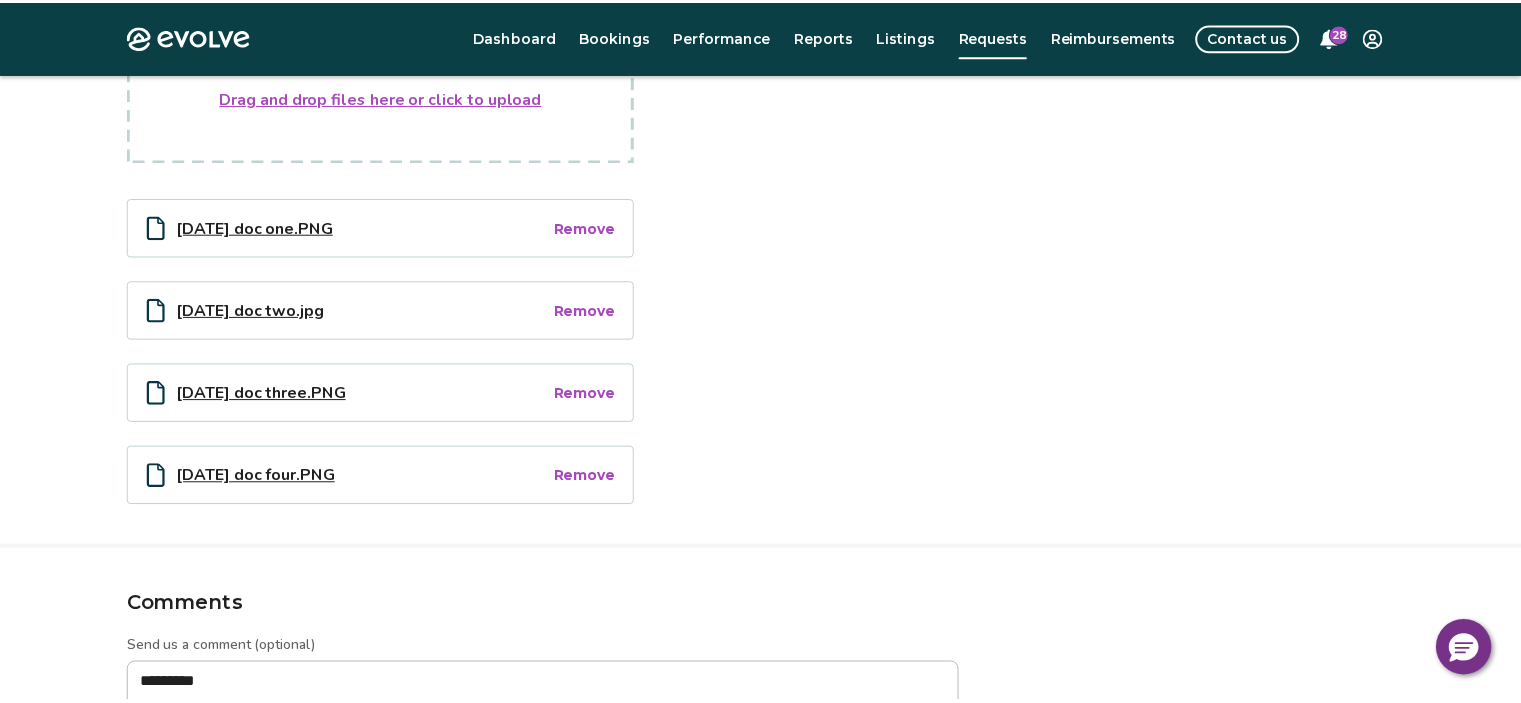 scroll, scrollTop: 0, scrollLeft: 0, axis: both 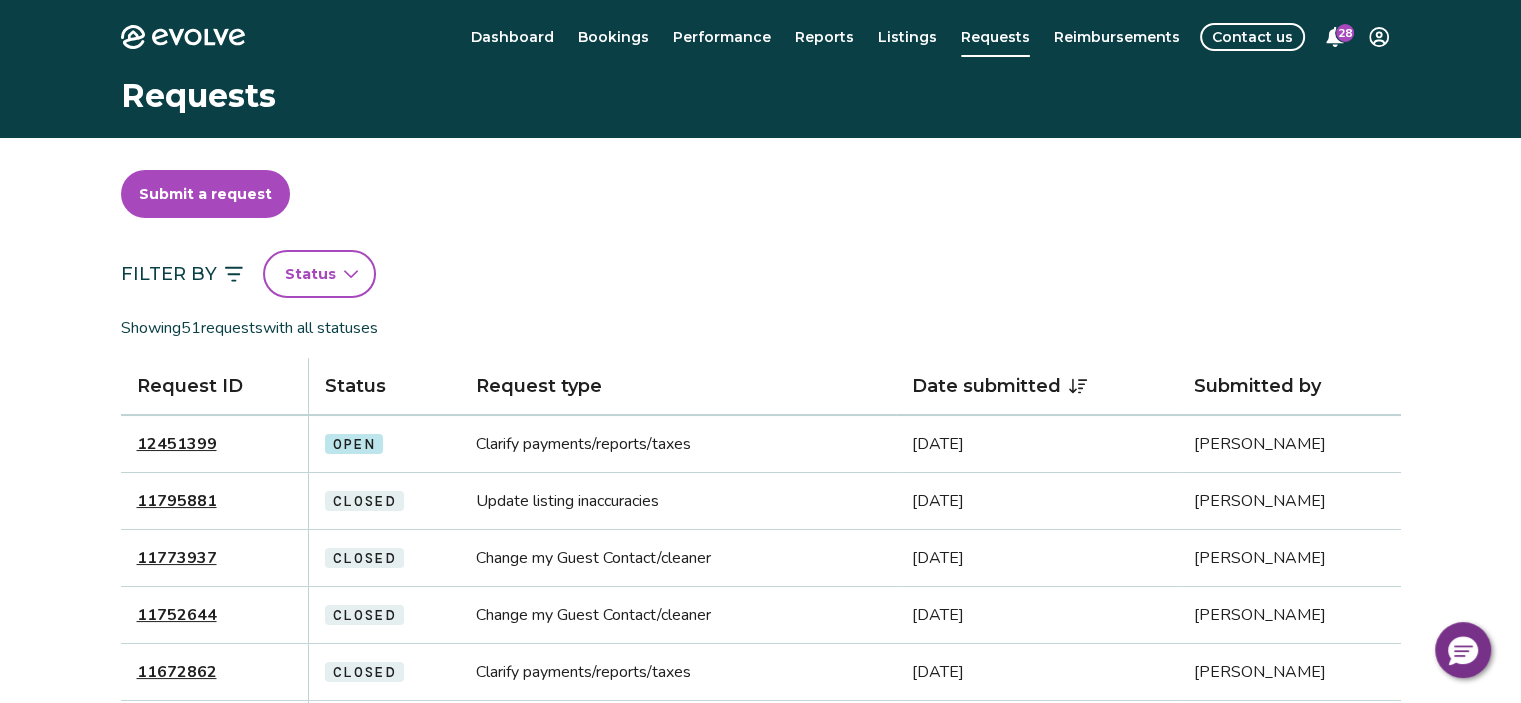 click on "12451399" at bounding box center (177, 444) 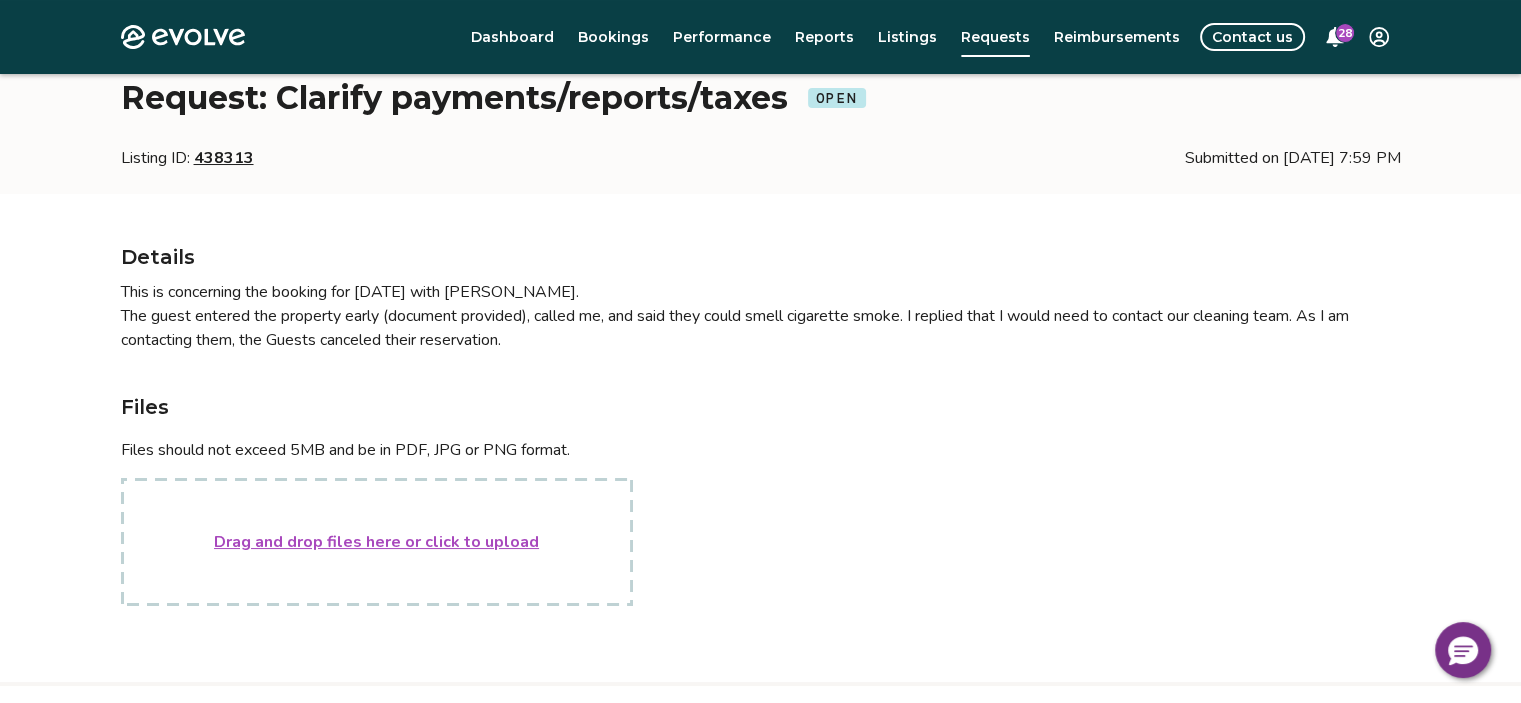 scroll, scrollTop: 200, scrollLeft: 0, axis: vertical 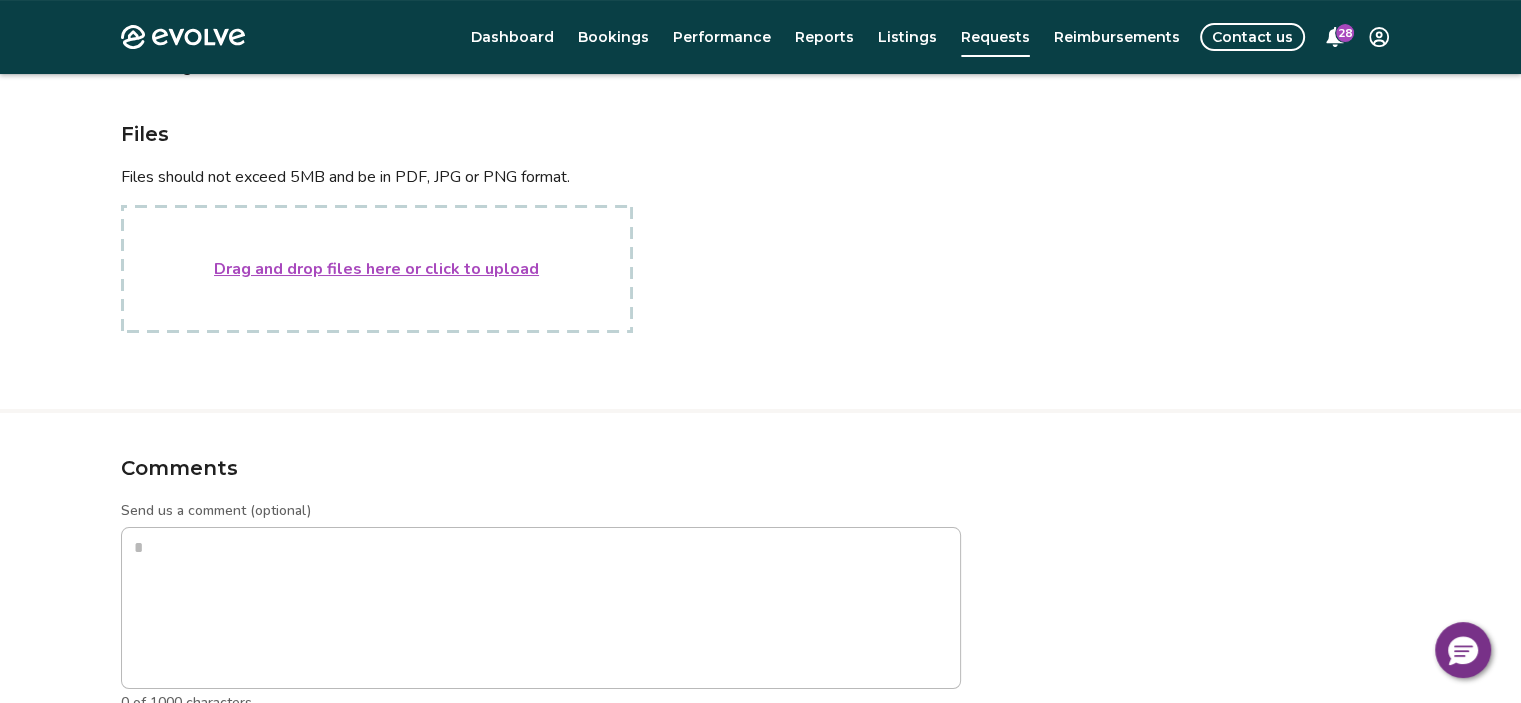 click on "Drag and drop files here or click to upload" at bounding box center (376, 269) 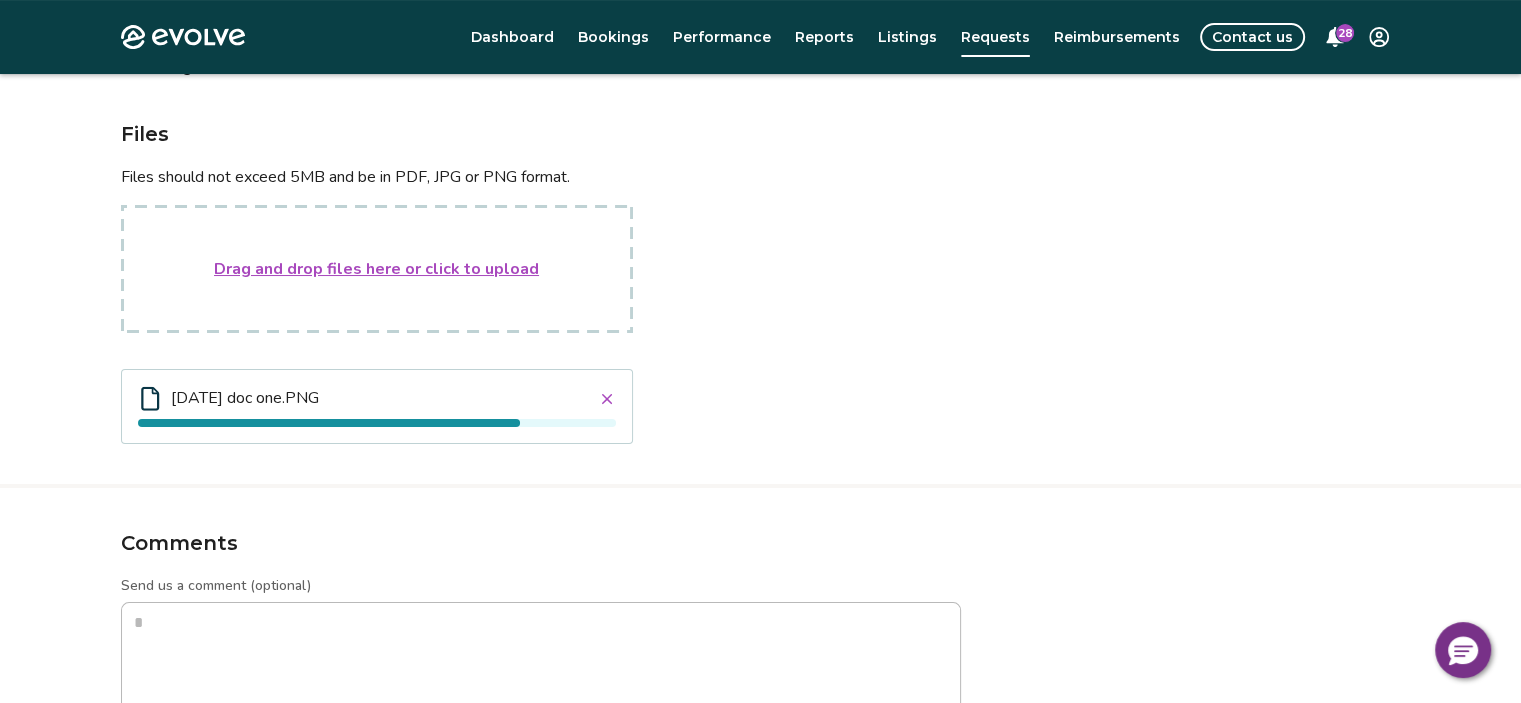 click on "Drag and drop files here or click to upload" at bounding box center (376, 269) 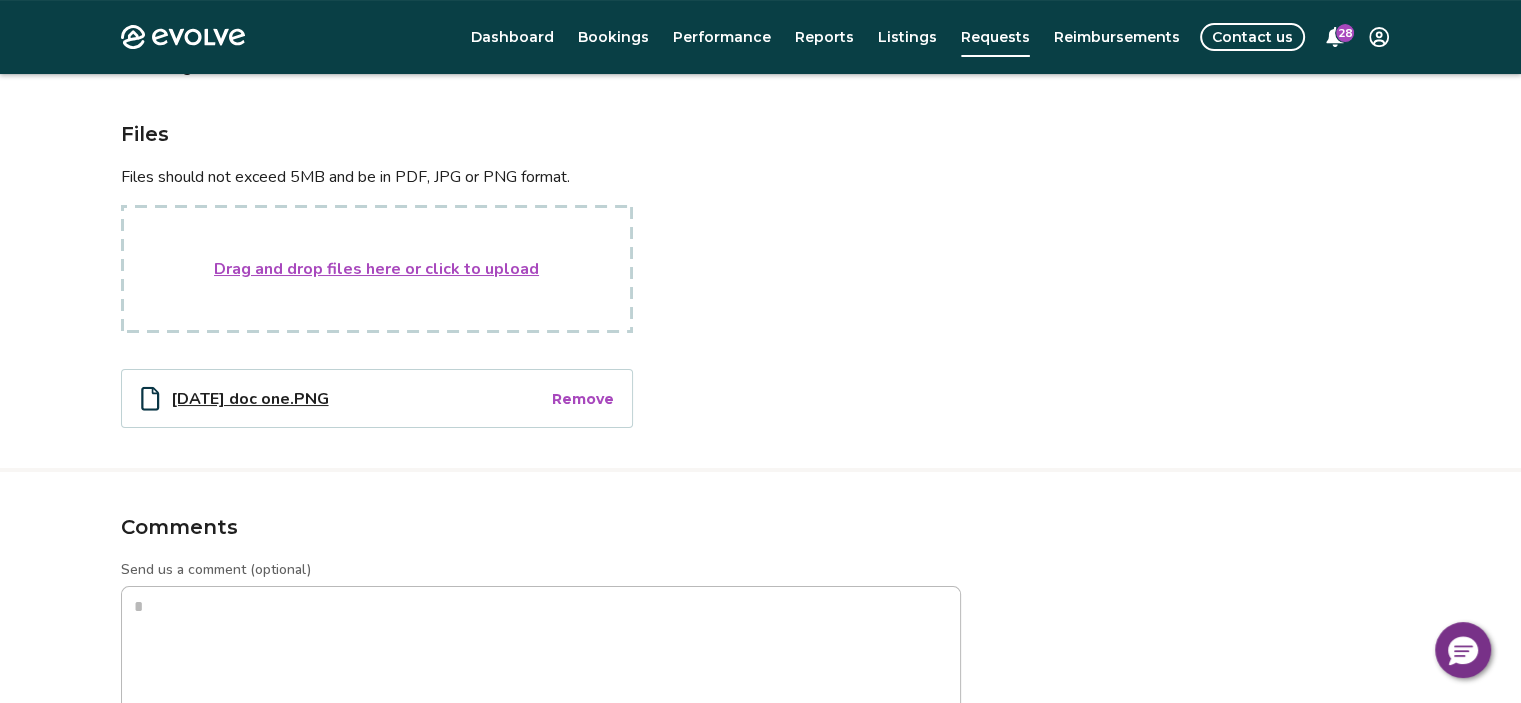 type on "**********" 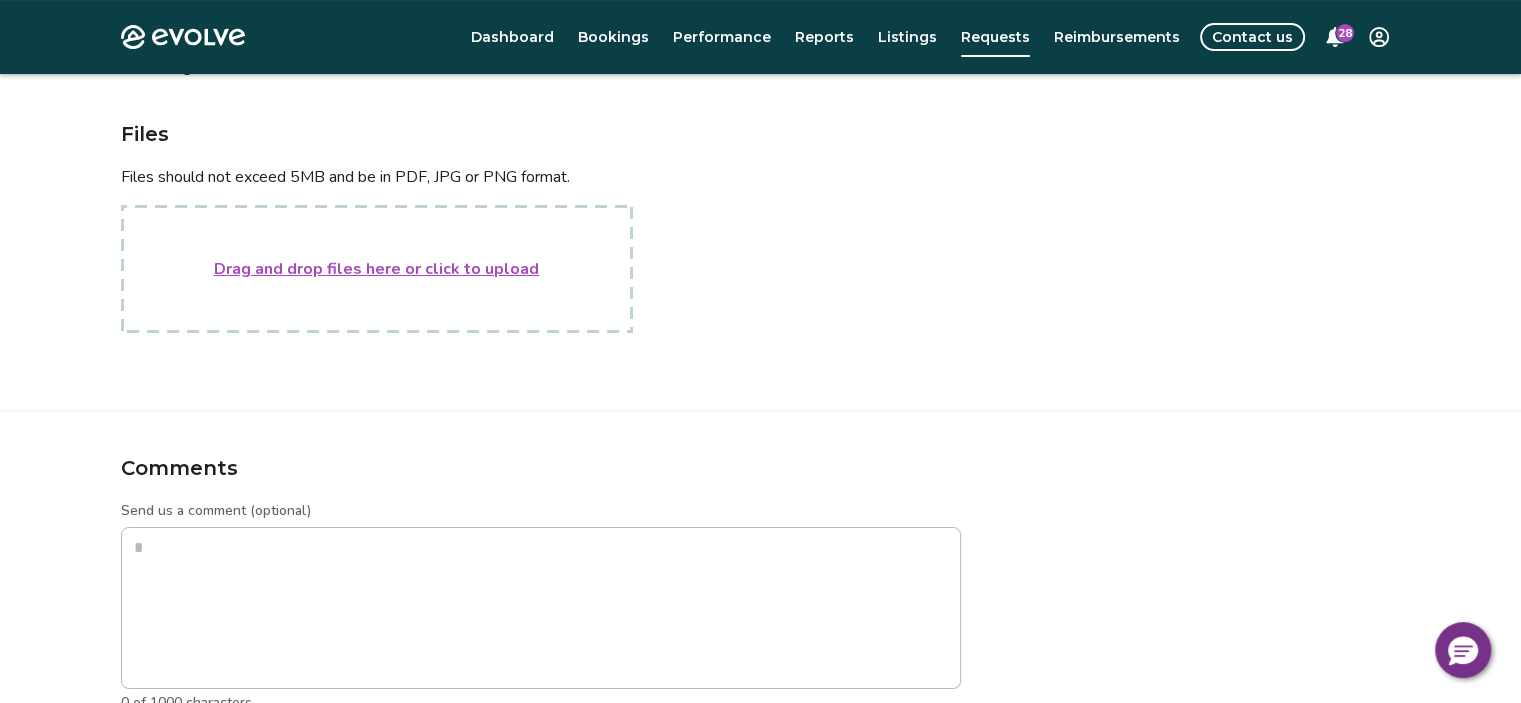scroll, scrollTop: 544, scrollLeft: 0, axis: vertical 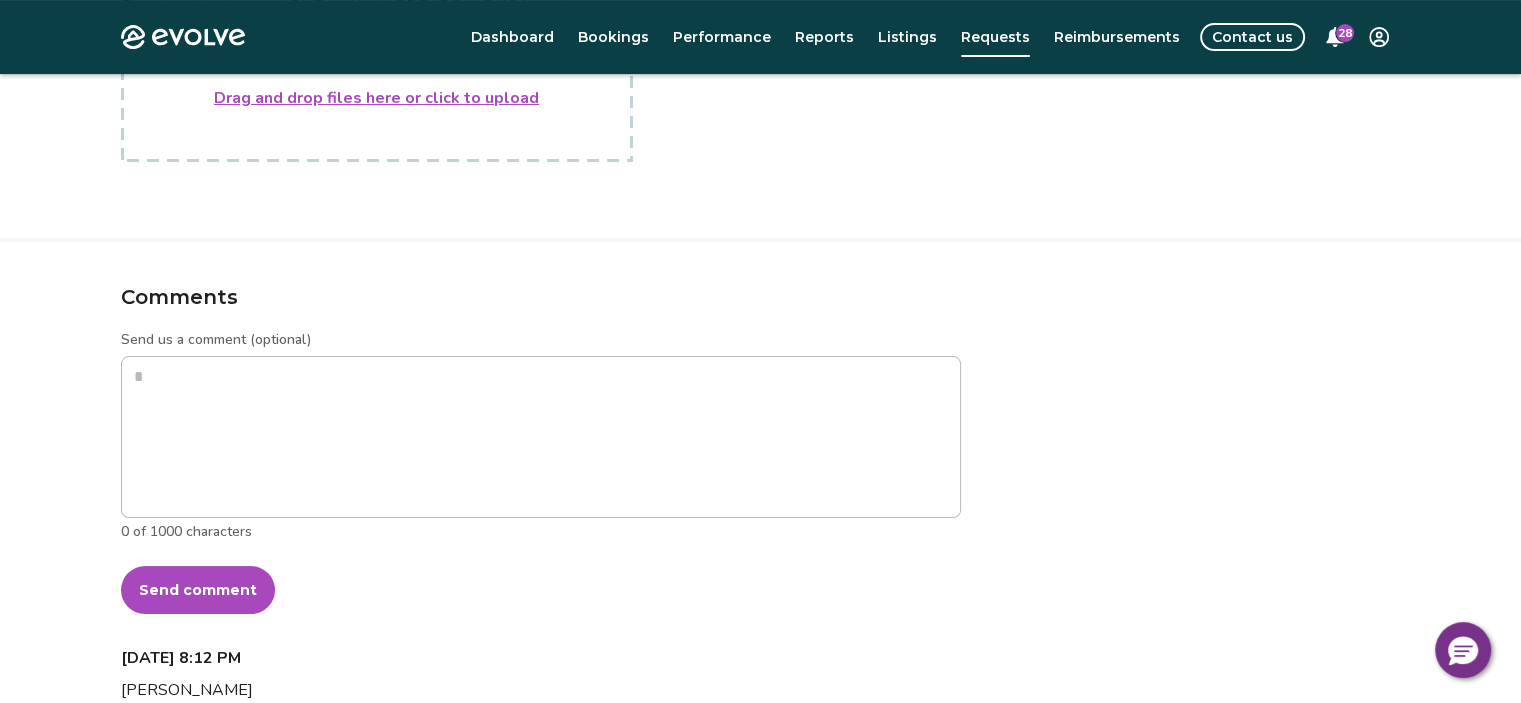 type on "*" 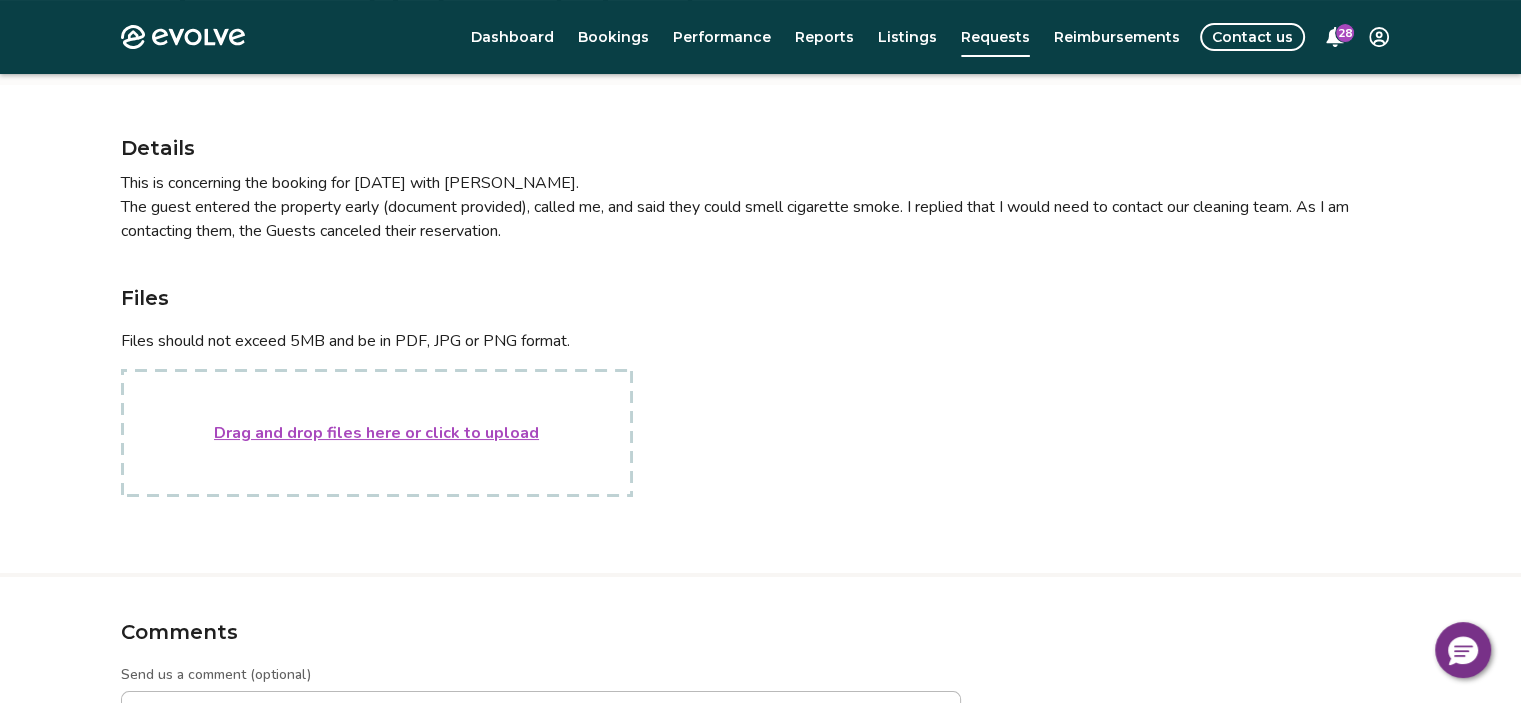 scroll, scrollTop: 244, scrollLeft: 0, axis: vertical 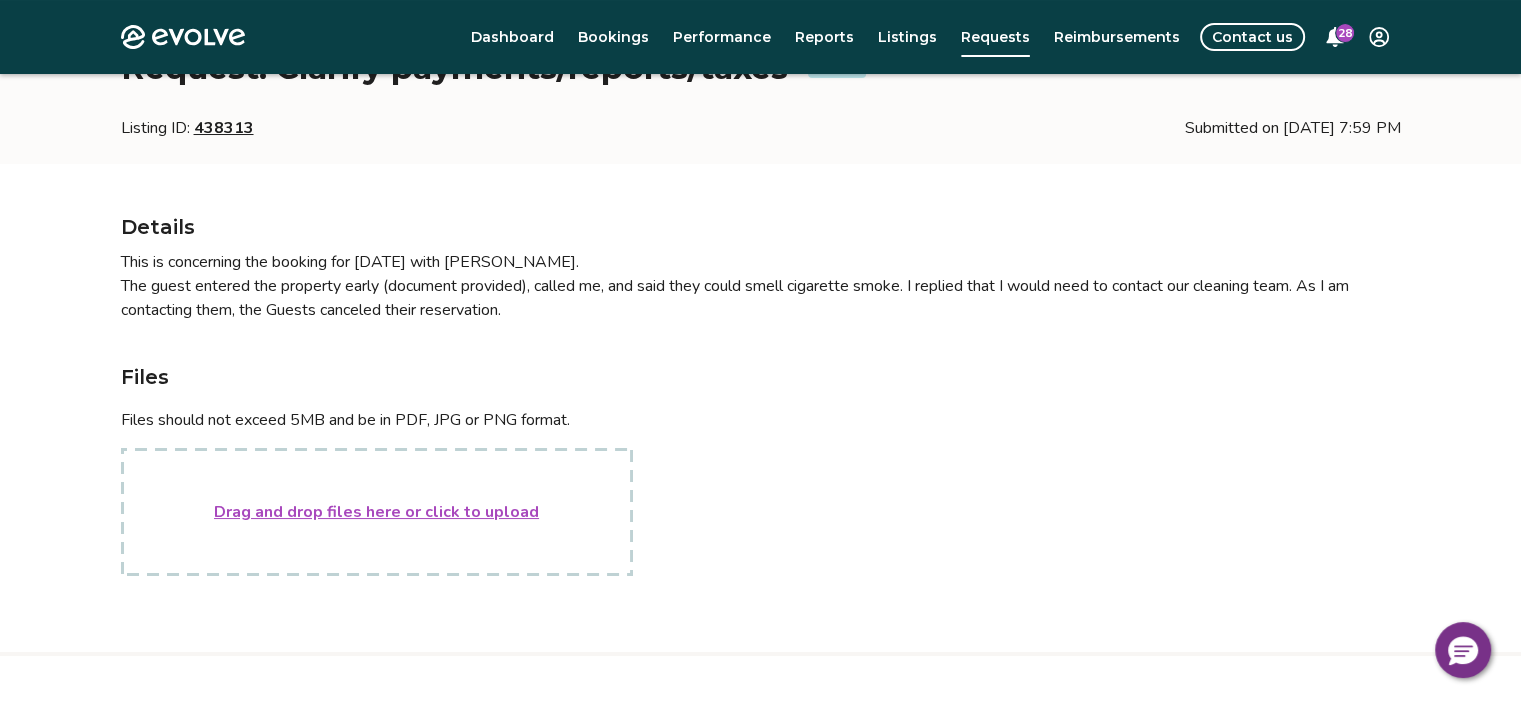 click on "Drag and drop files here or click to upload" at bounding box center [376, 512] 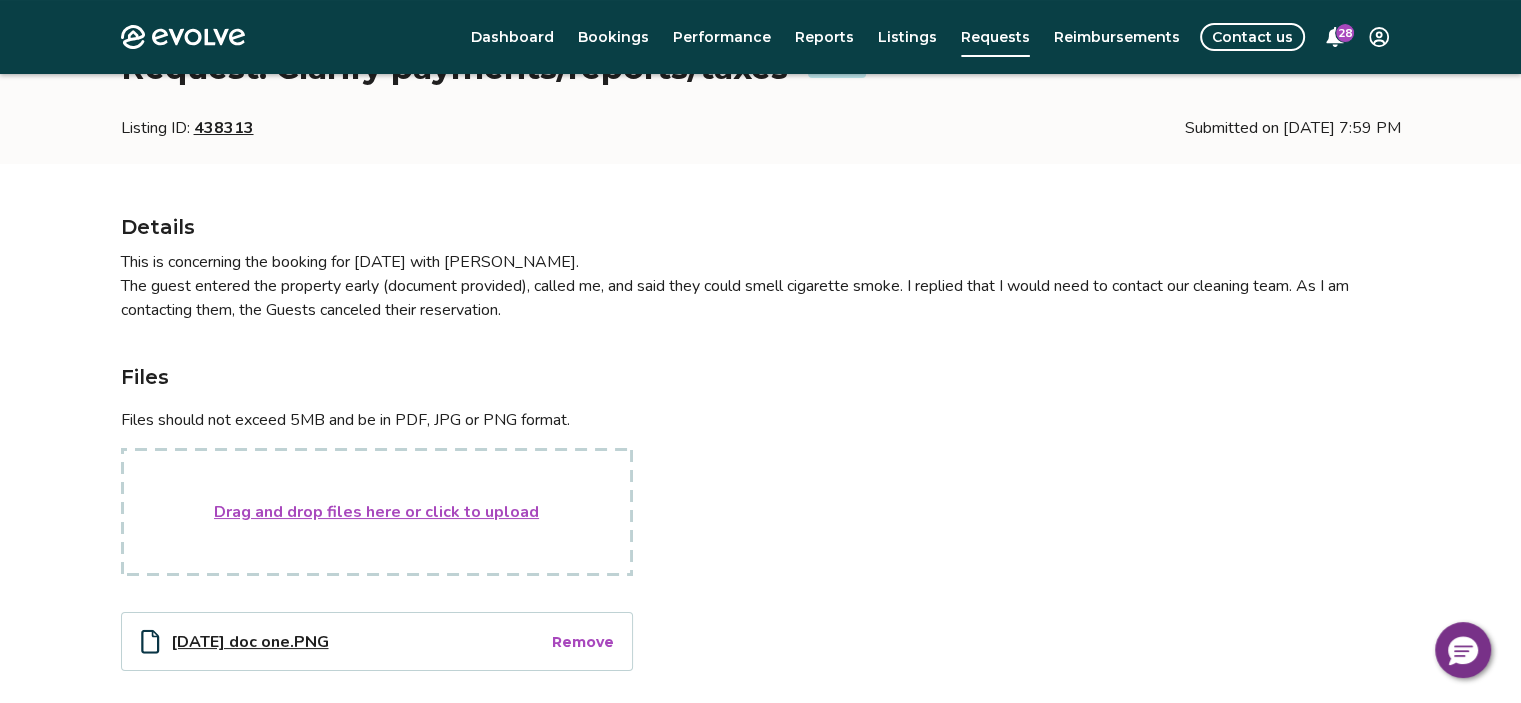 click on "july 6 doc one.PNG" at bounding box center [360, 641] 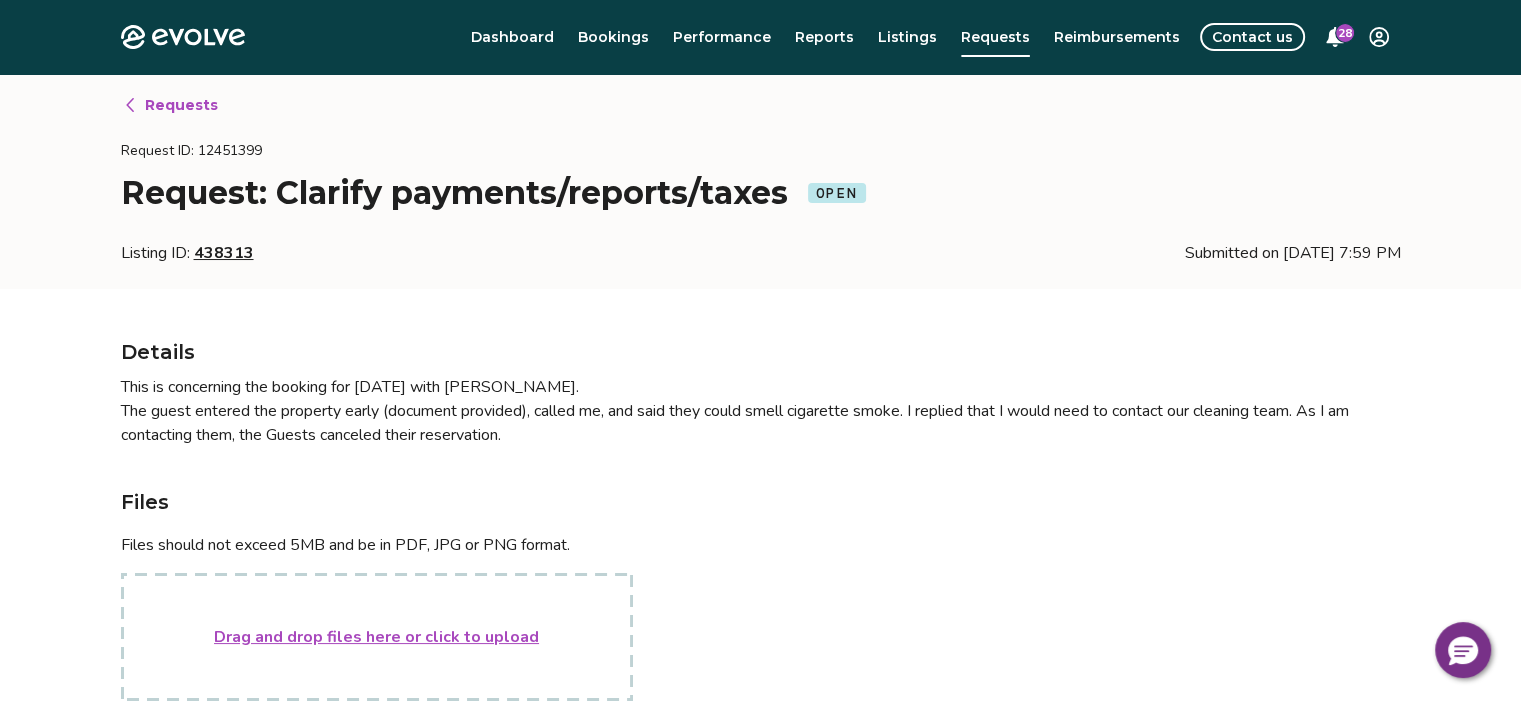 scroll, scrollTop: 0, scrollLeft: 0, axis: both 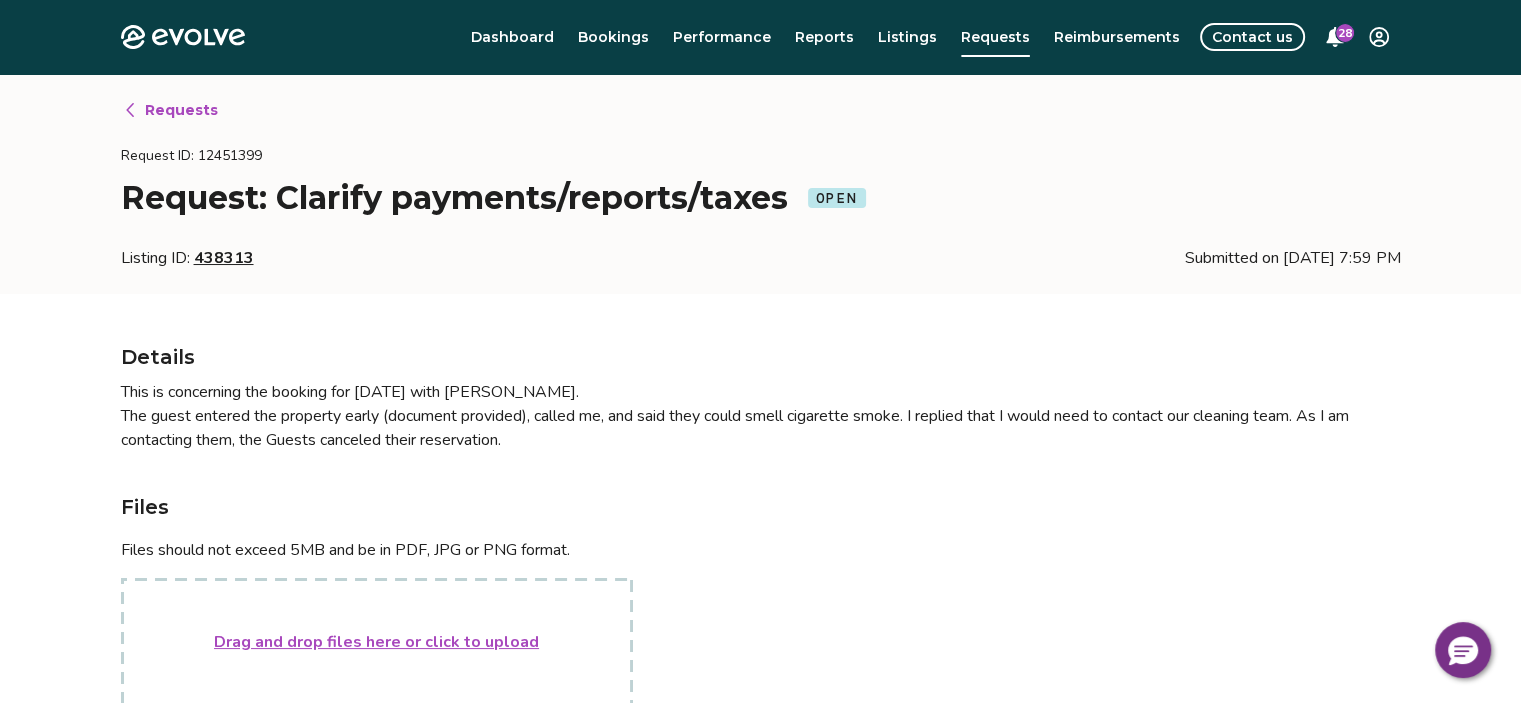 click on "Requests" at bounding box center (181, 110) 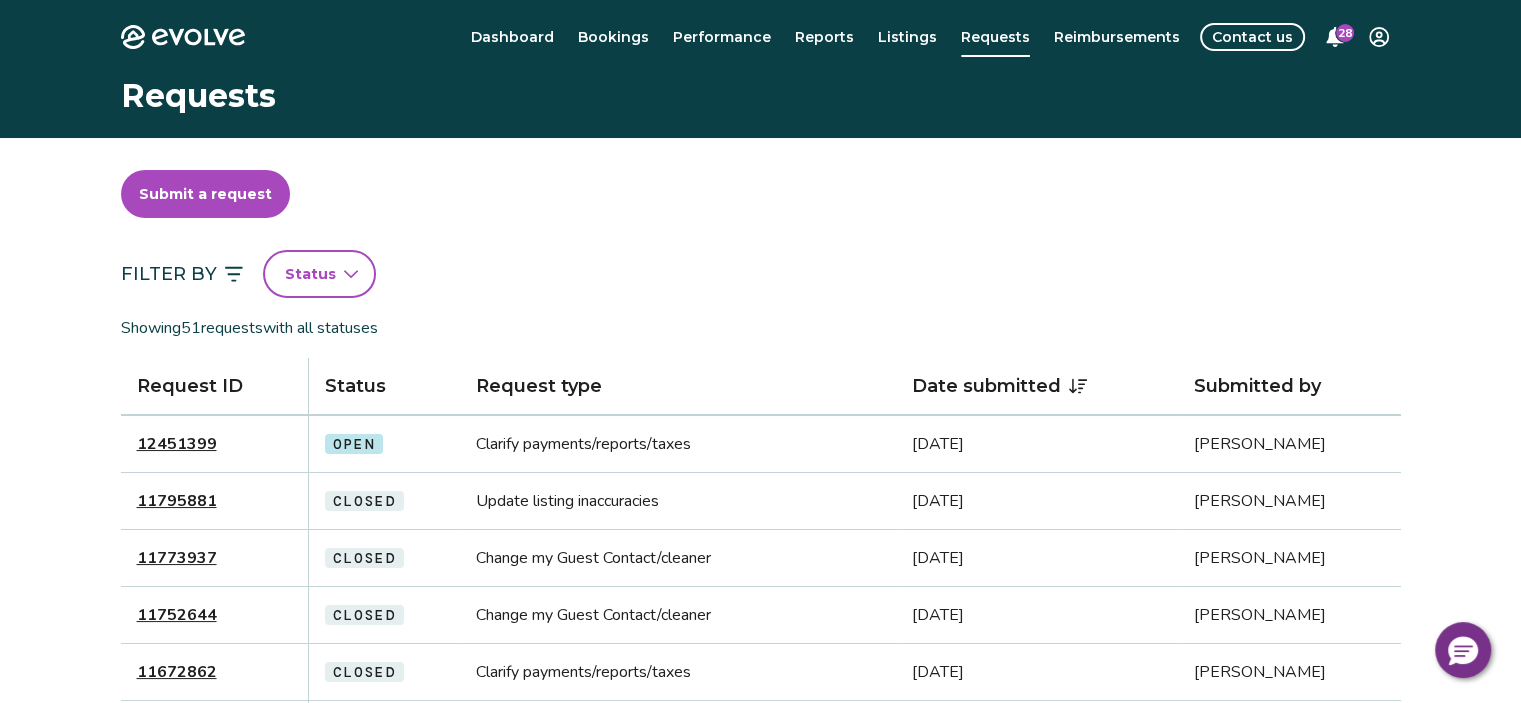 click on "12451399" at bounding box center [177, 444] 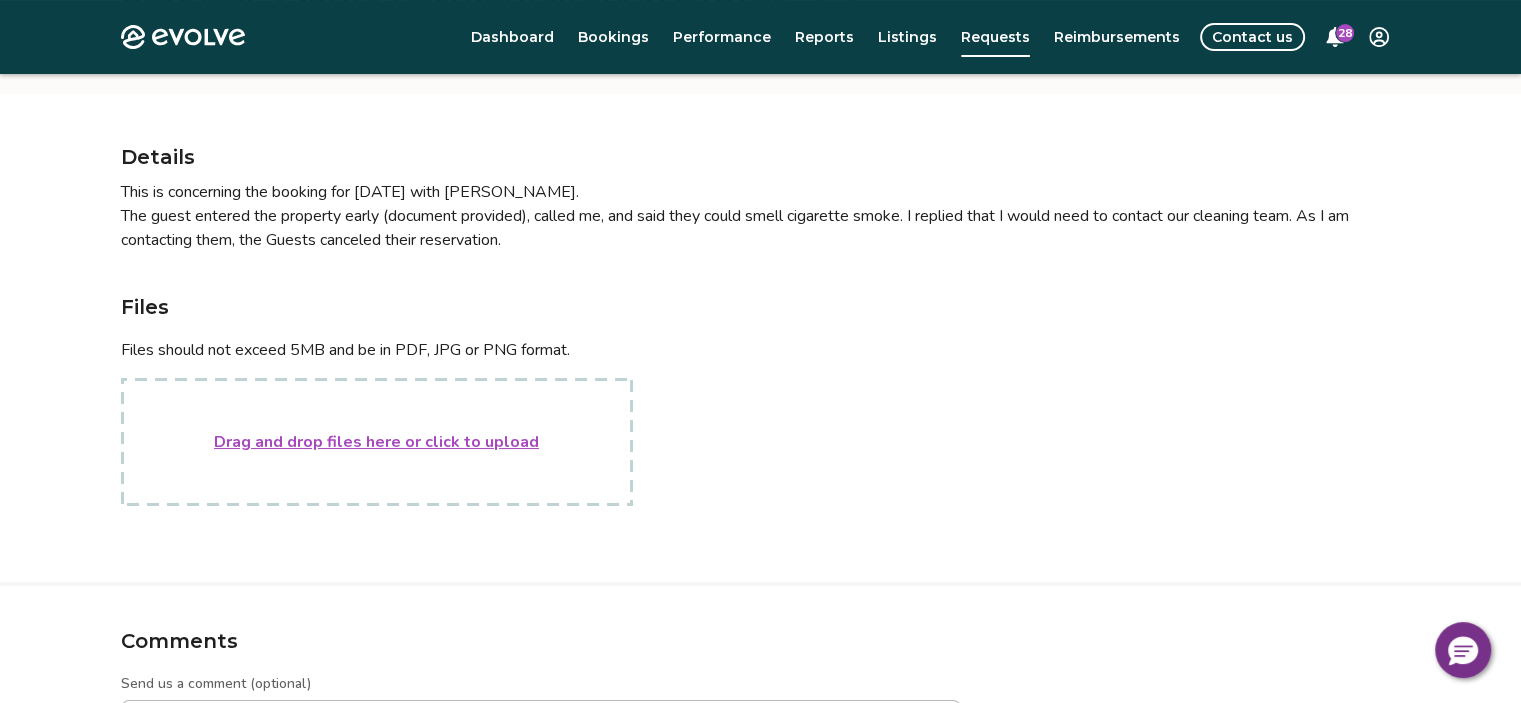 scroll, scrollTop: 400, scrollLeft: 0, axis: vertical 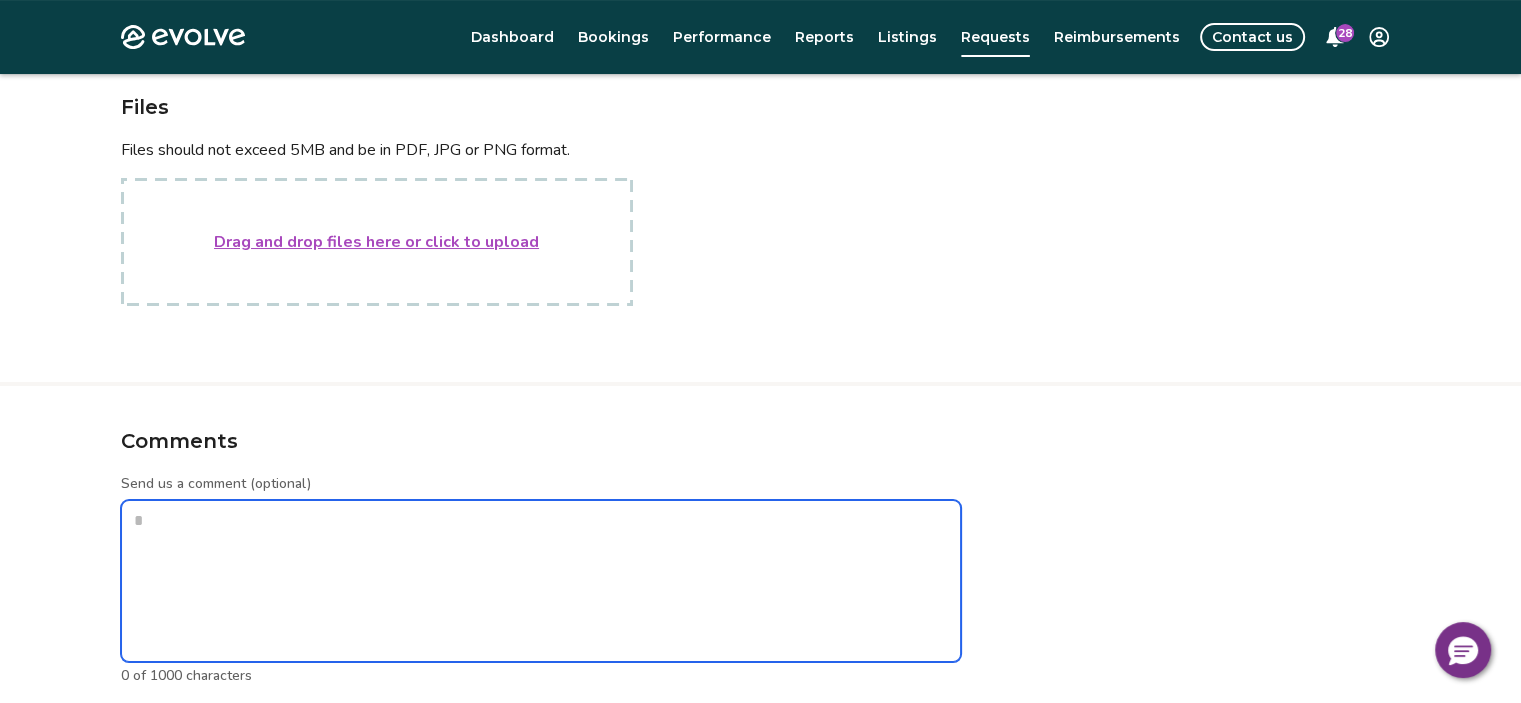 click on "Send us a comment (optional)" at bounding box center [541, 581] 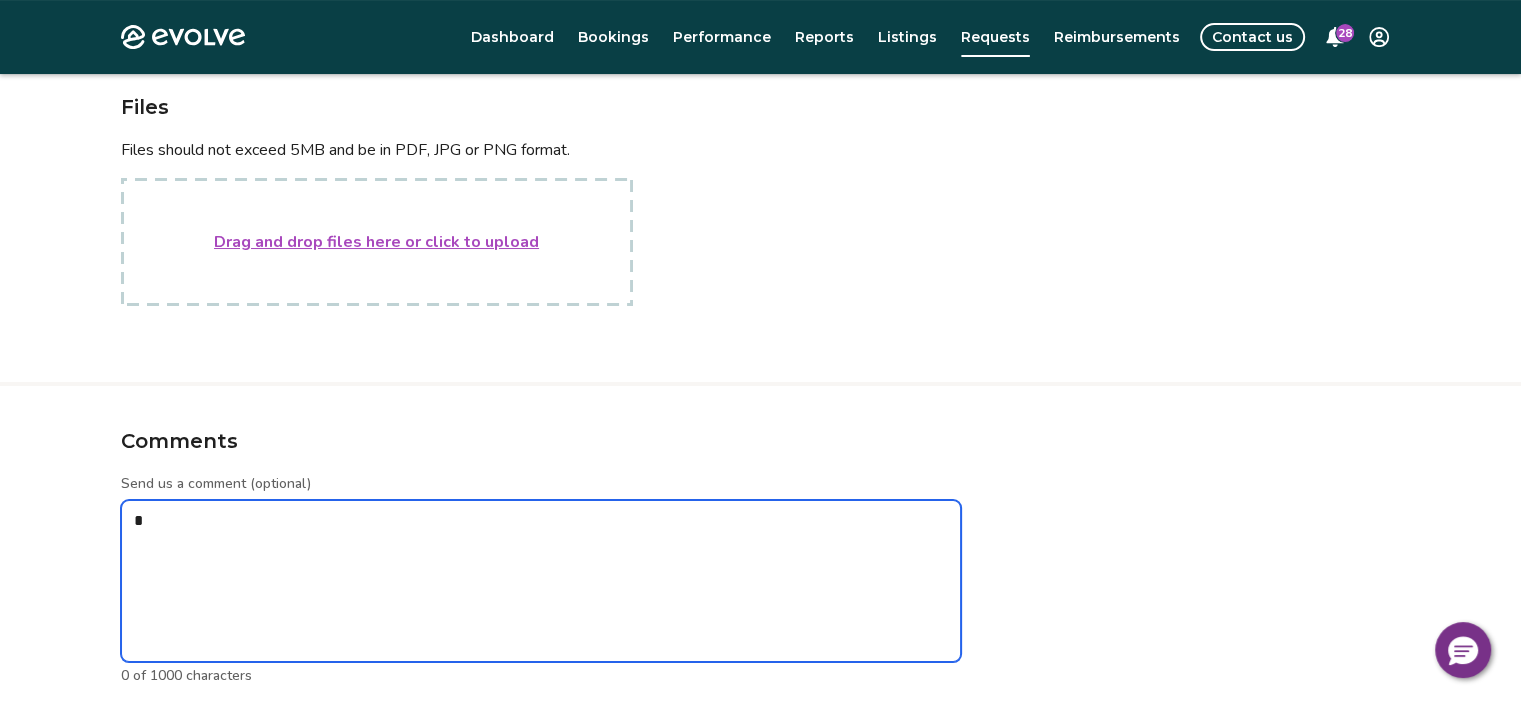 type on "*" 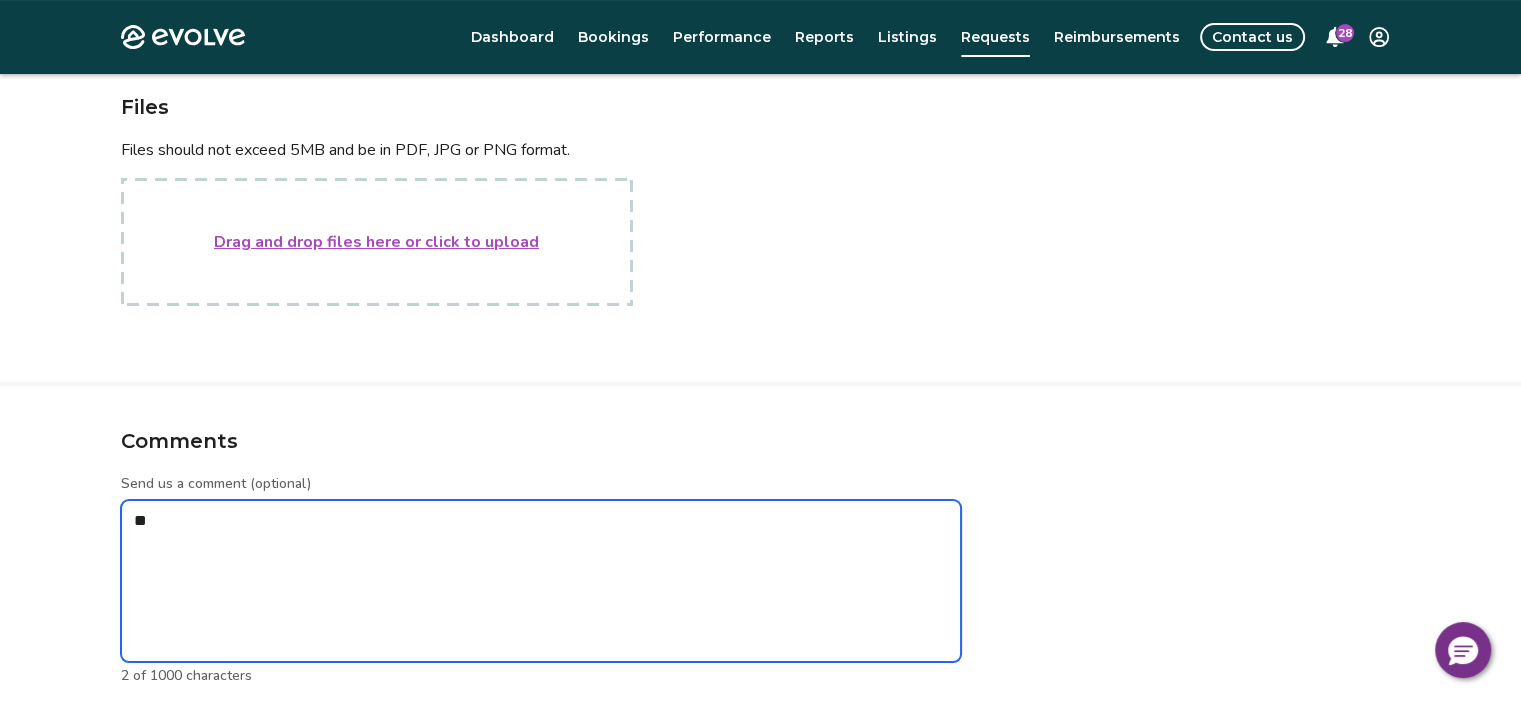 type on "*" 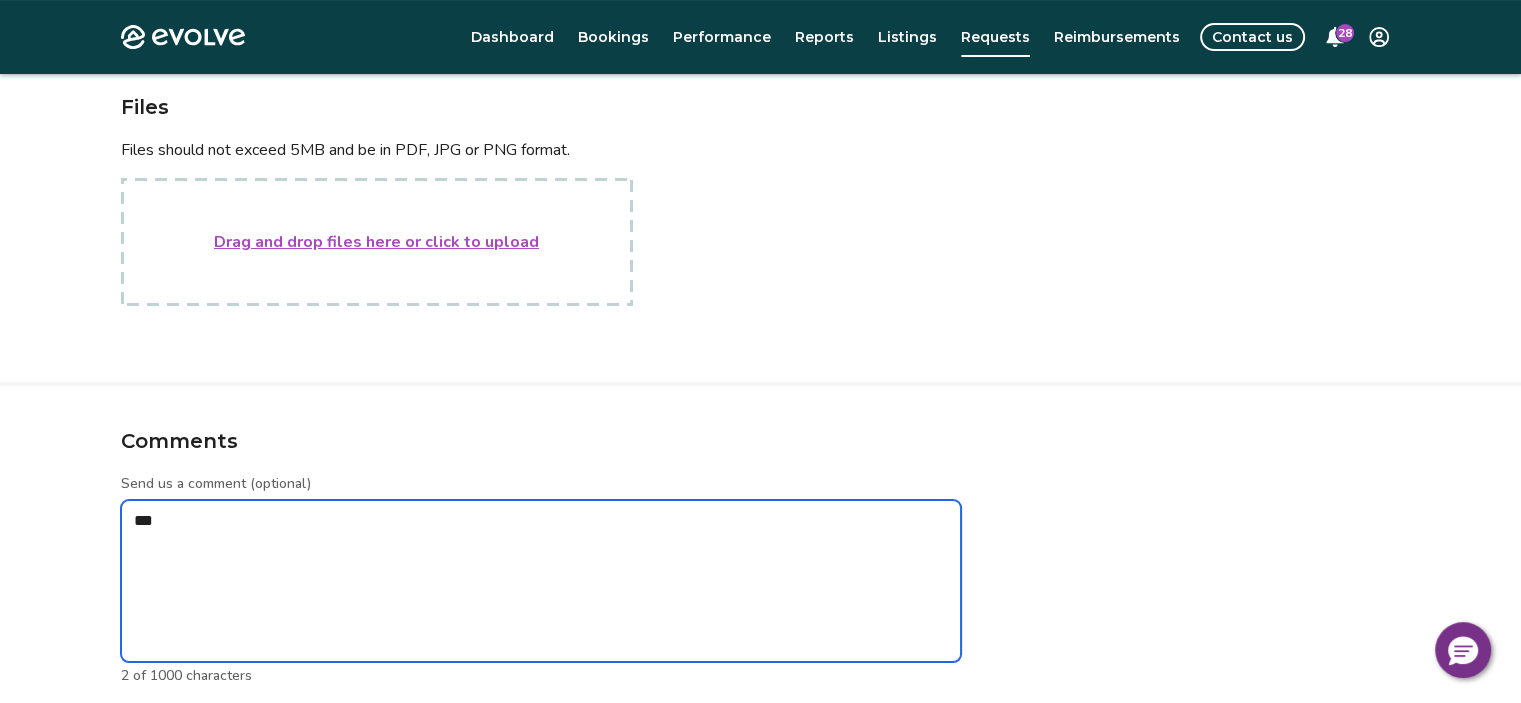 type on "*" 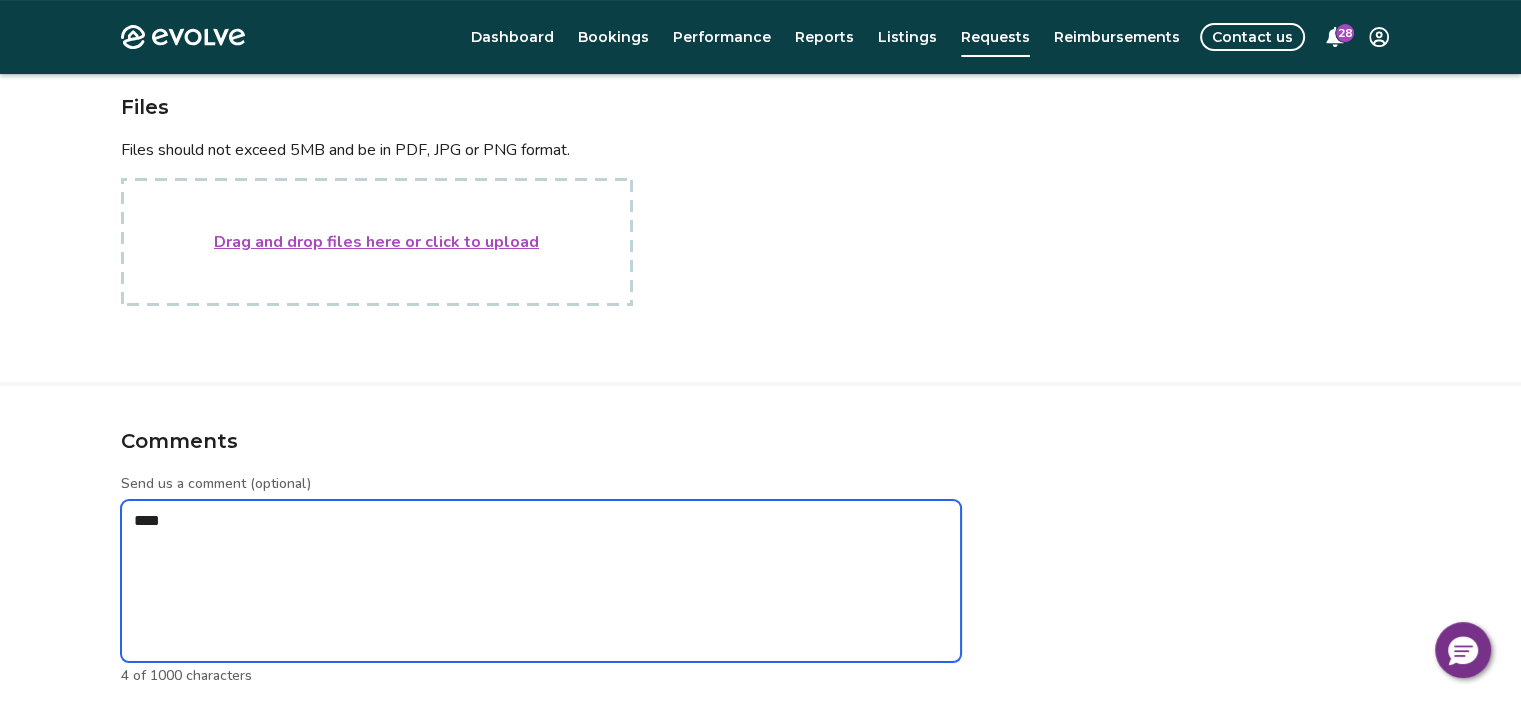 type on "*****" 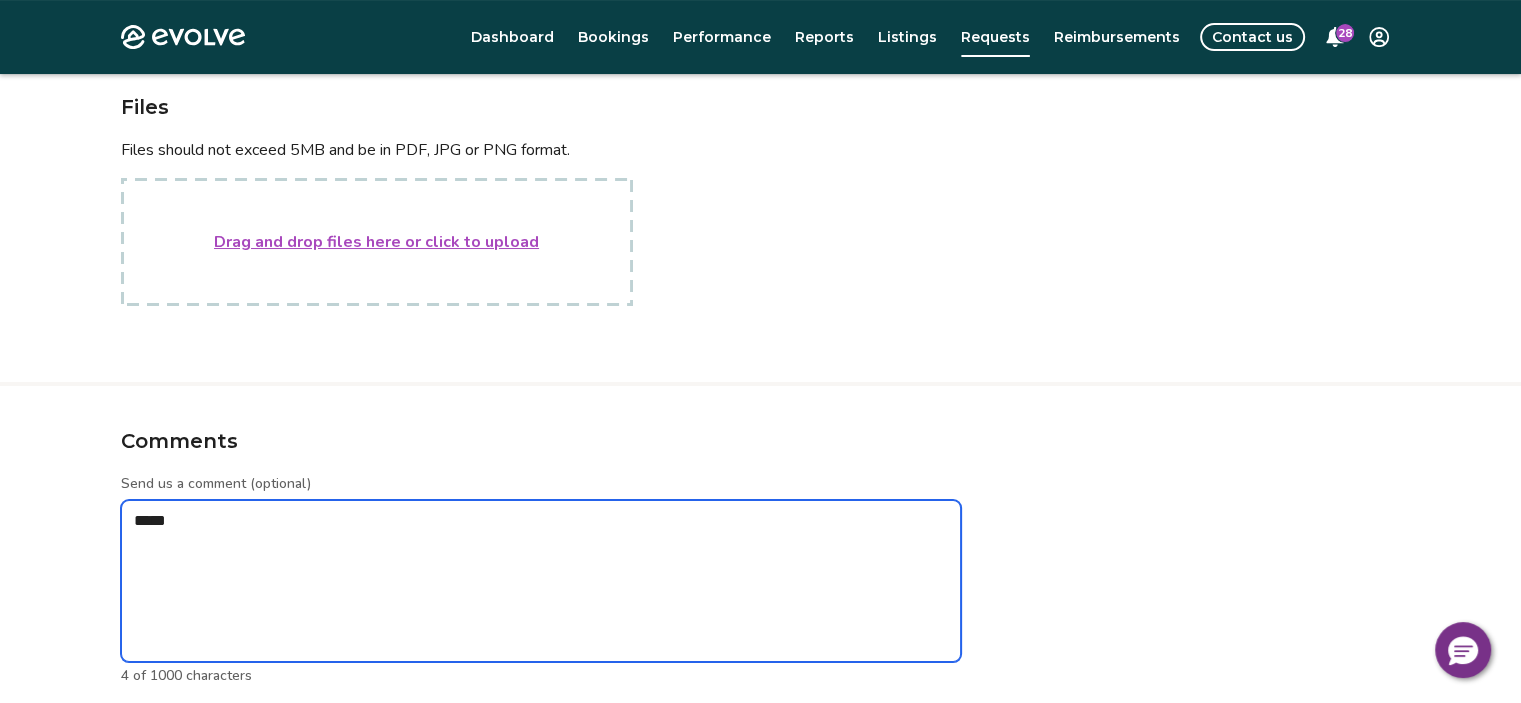 type on "*" 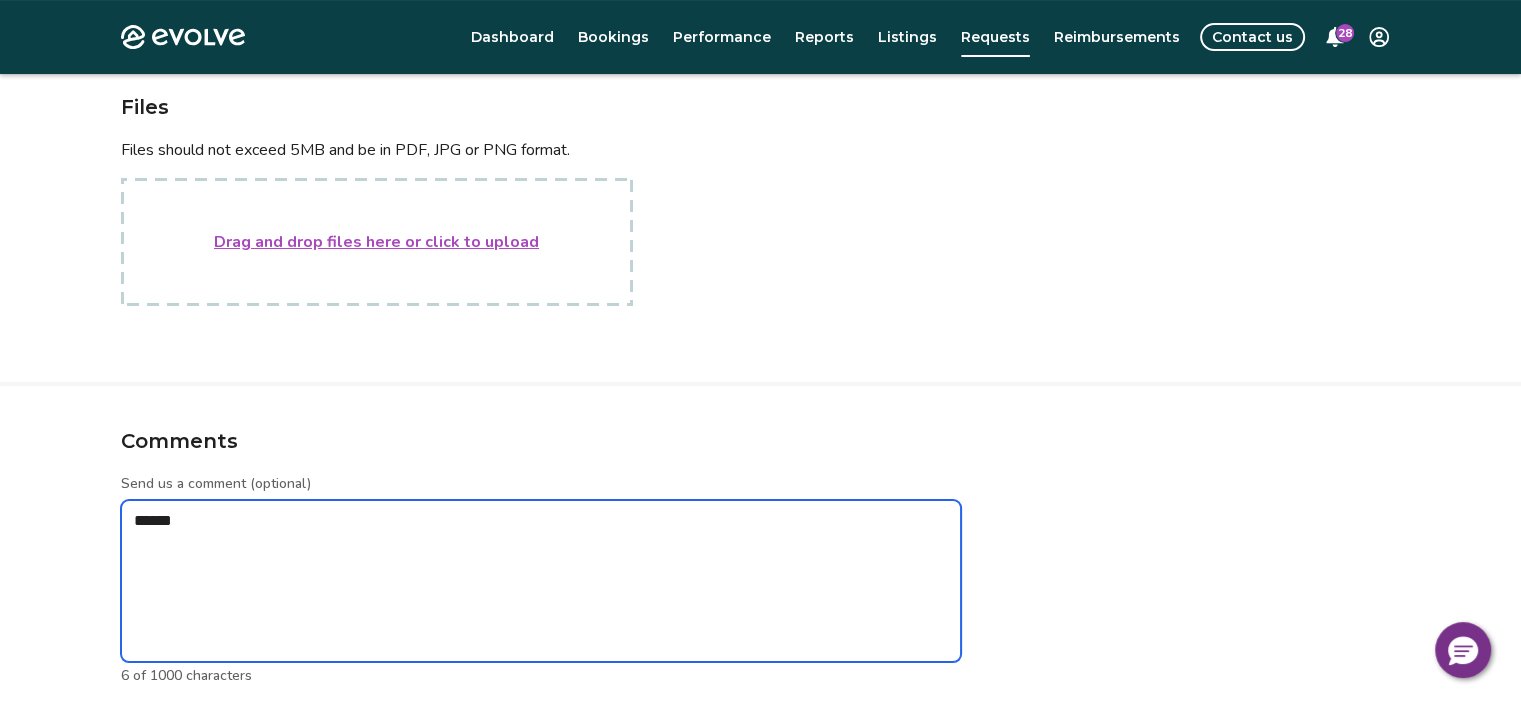 type on "*" 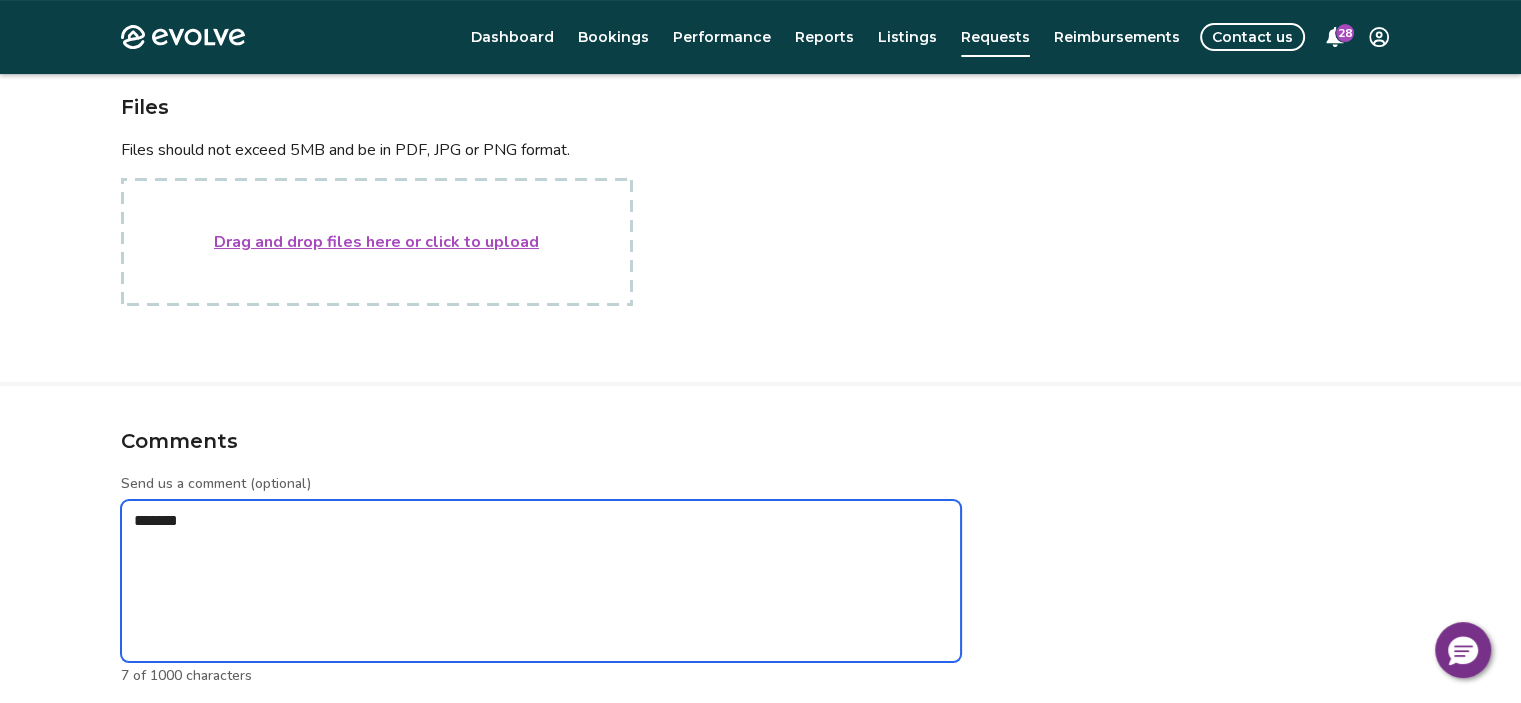 type on "*" 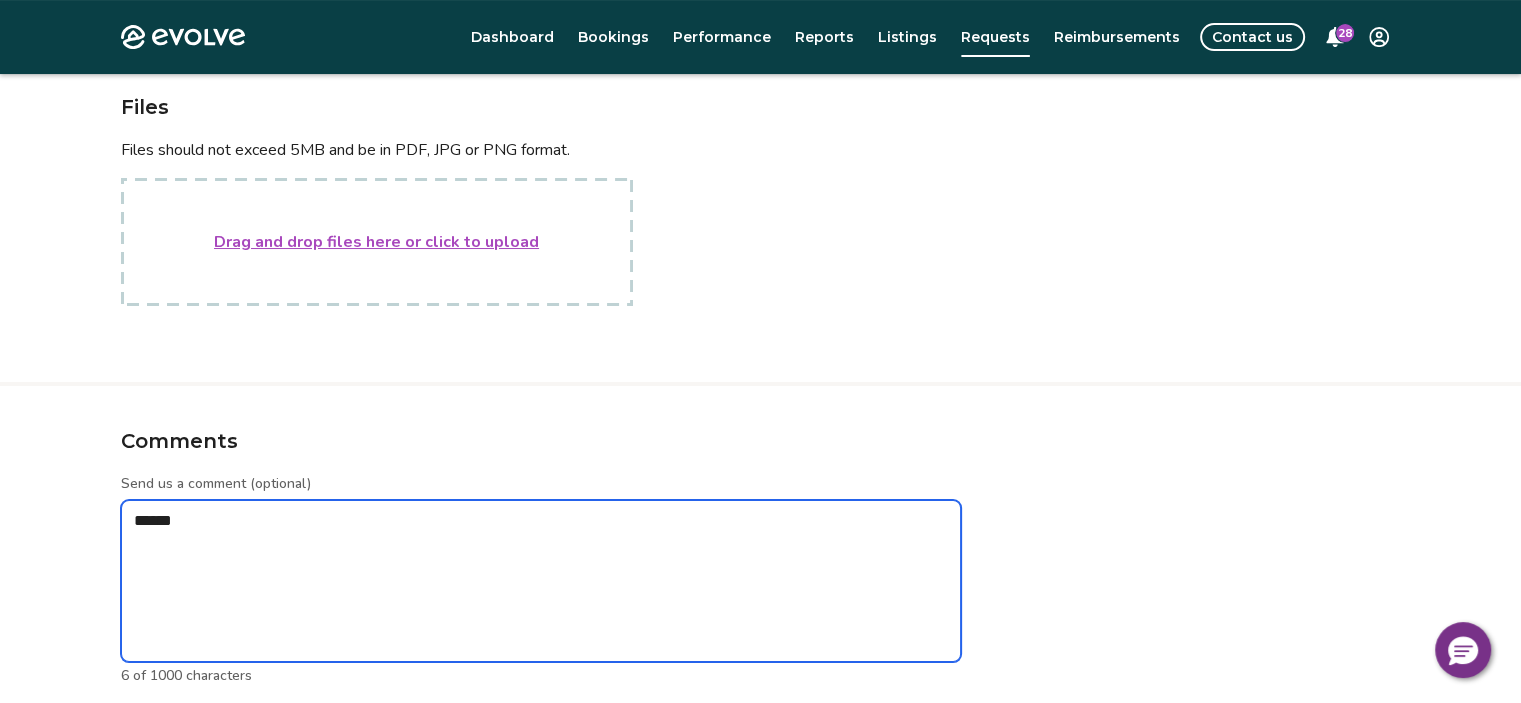 type on "*" 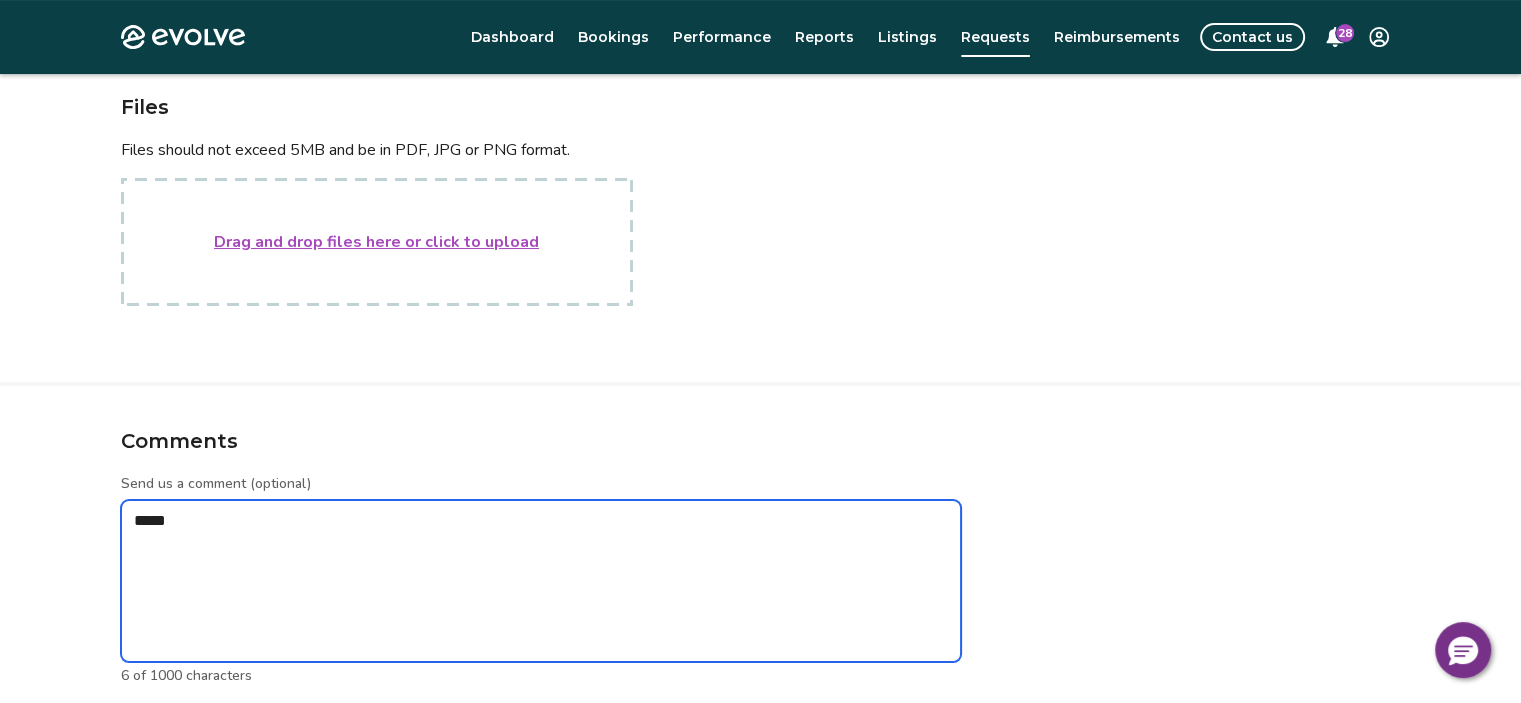 type on "*" 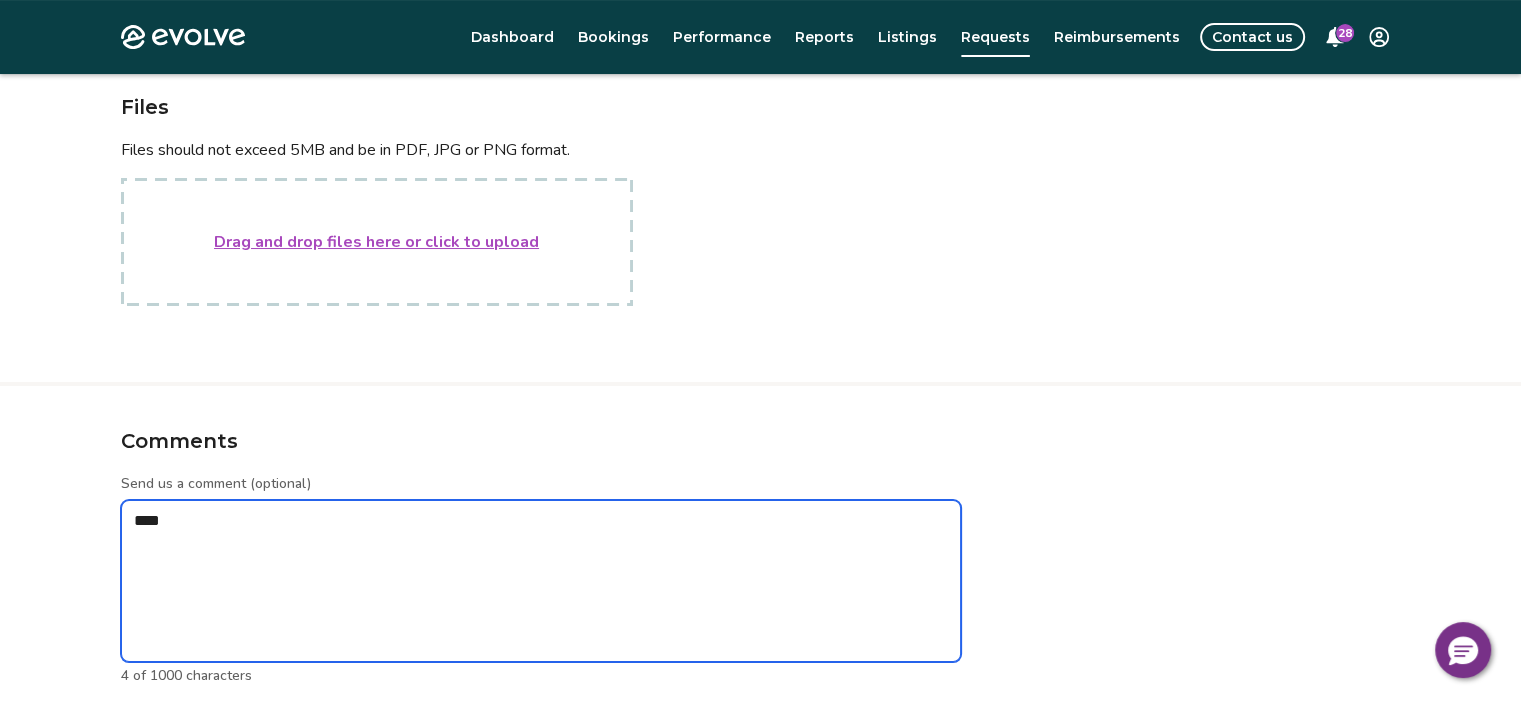 type on "*" 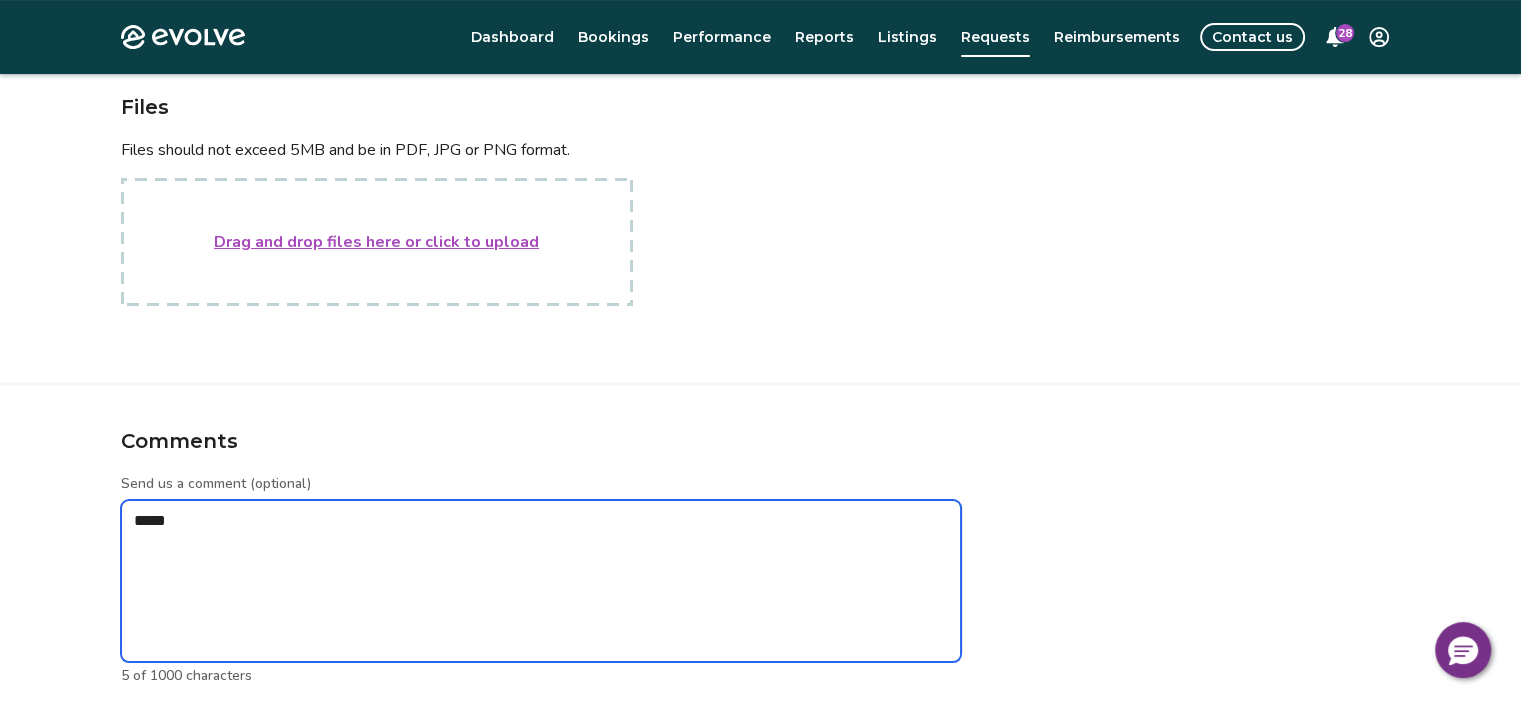 type on "*" 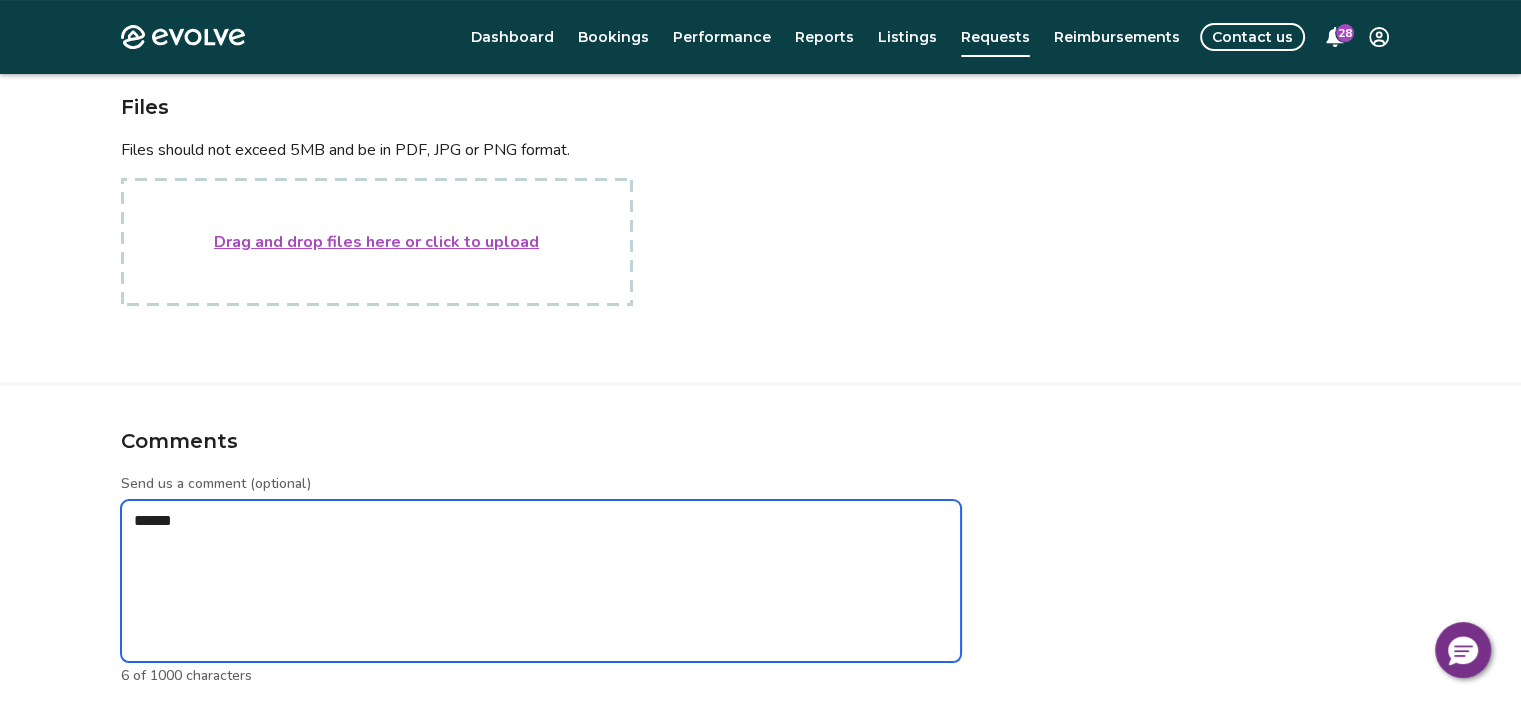 type on "*" 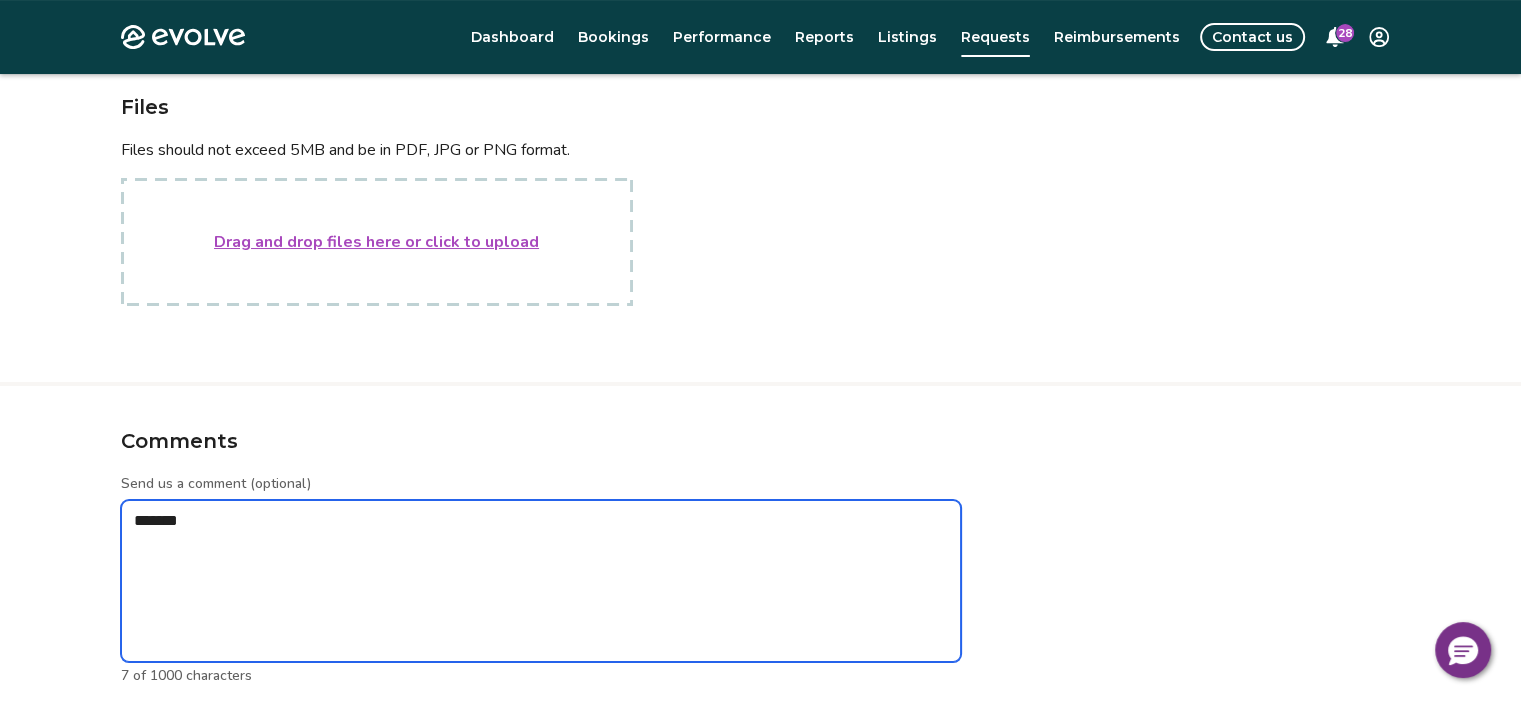 type on "*" 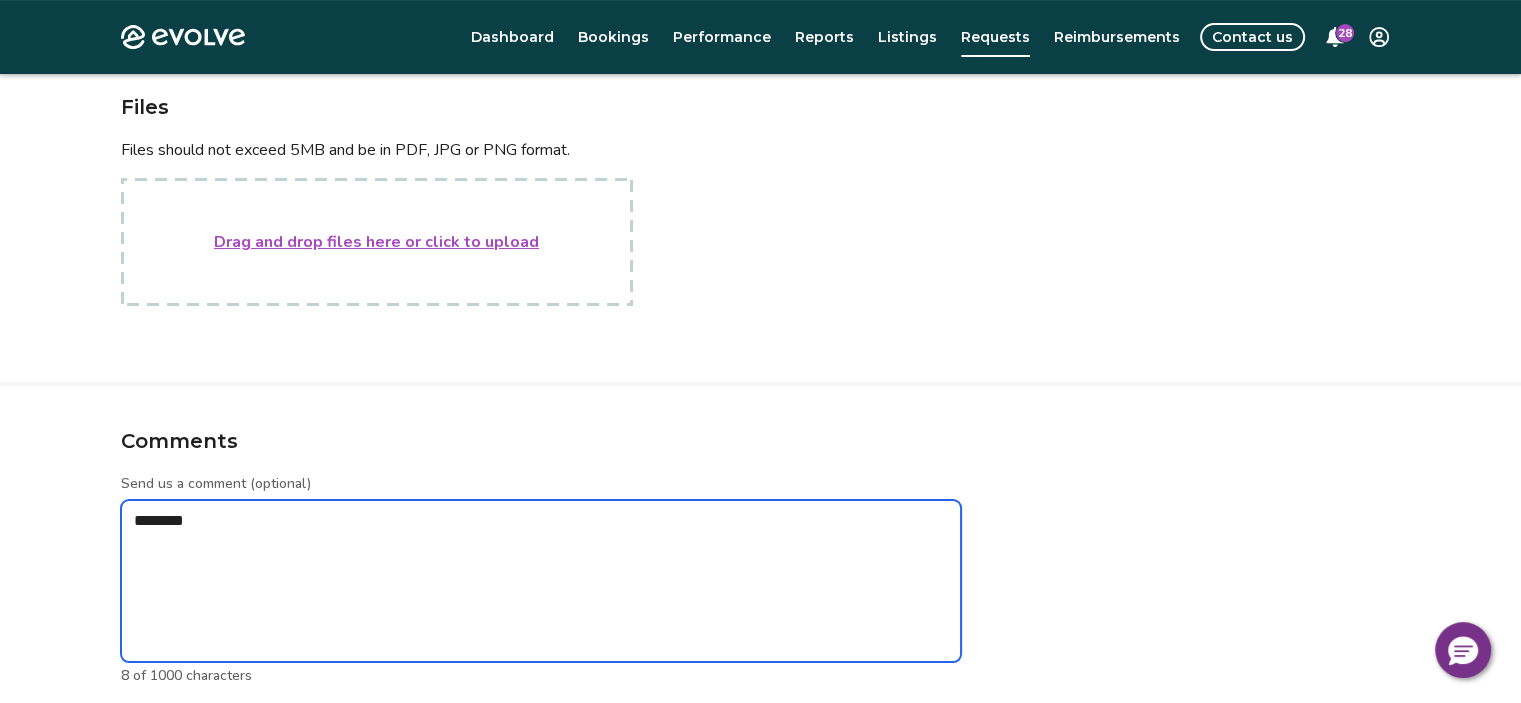 type on "*" 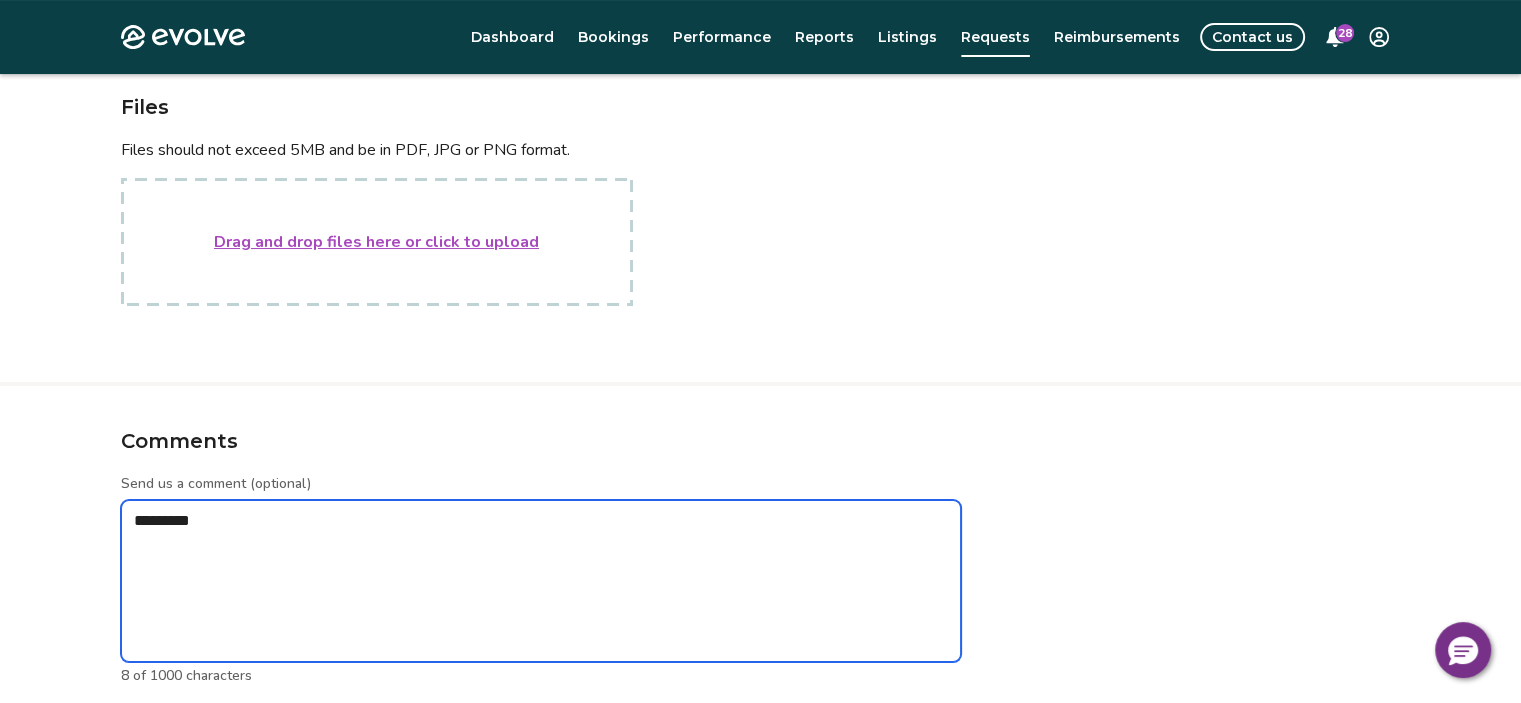 type on "*" 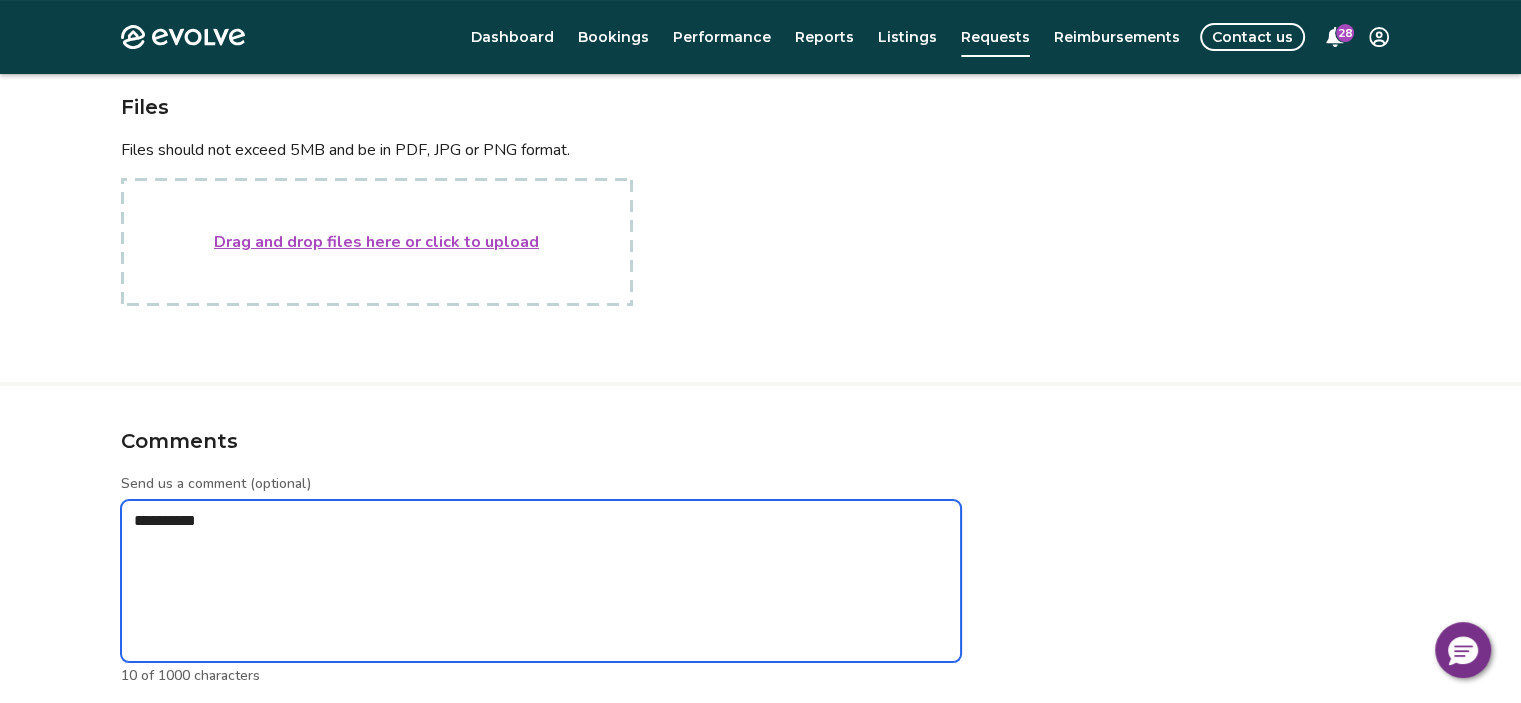 type on "*" 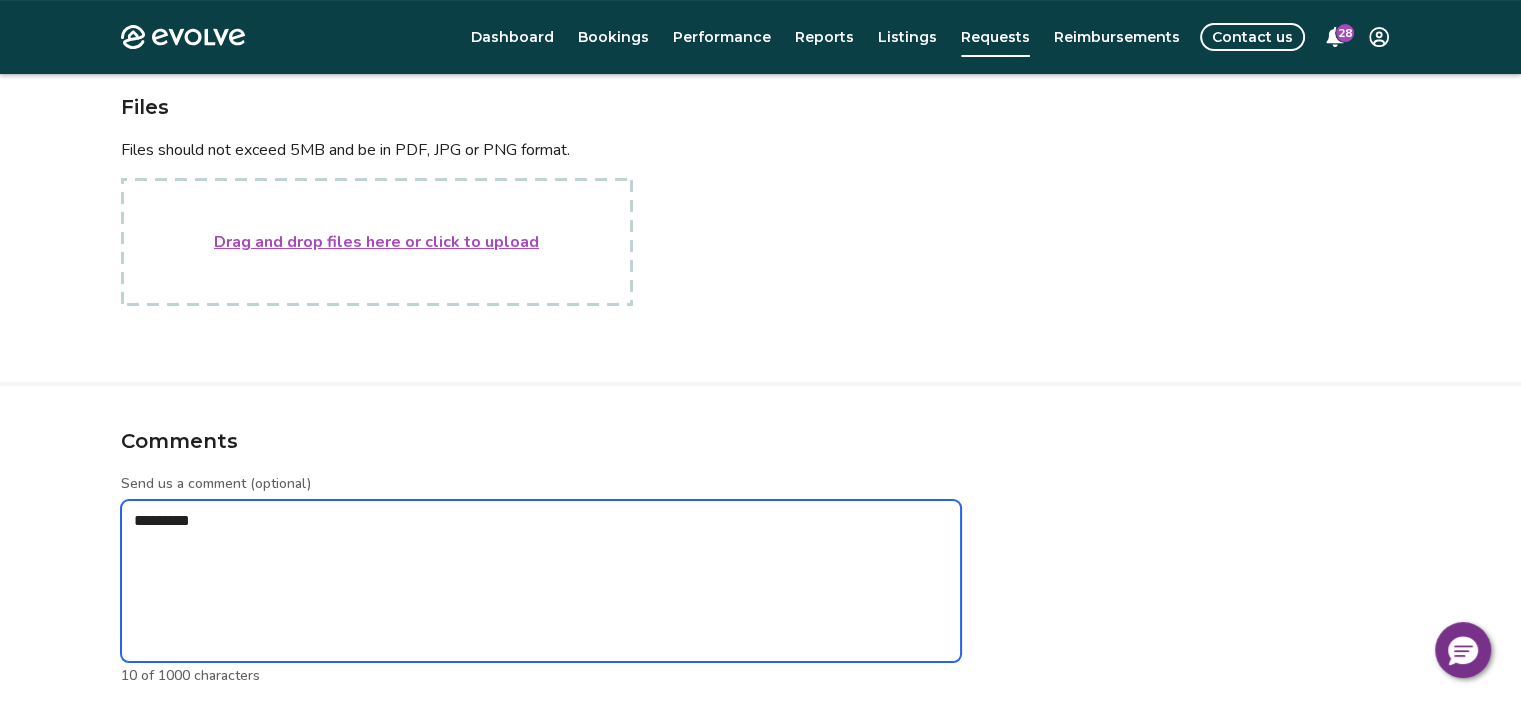 type on "*" 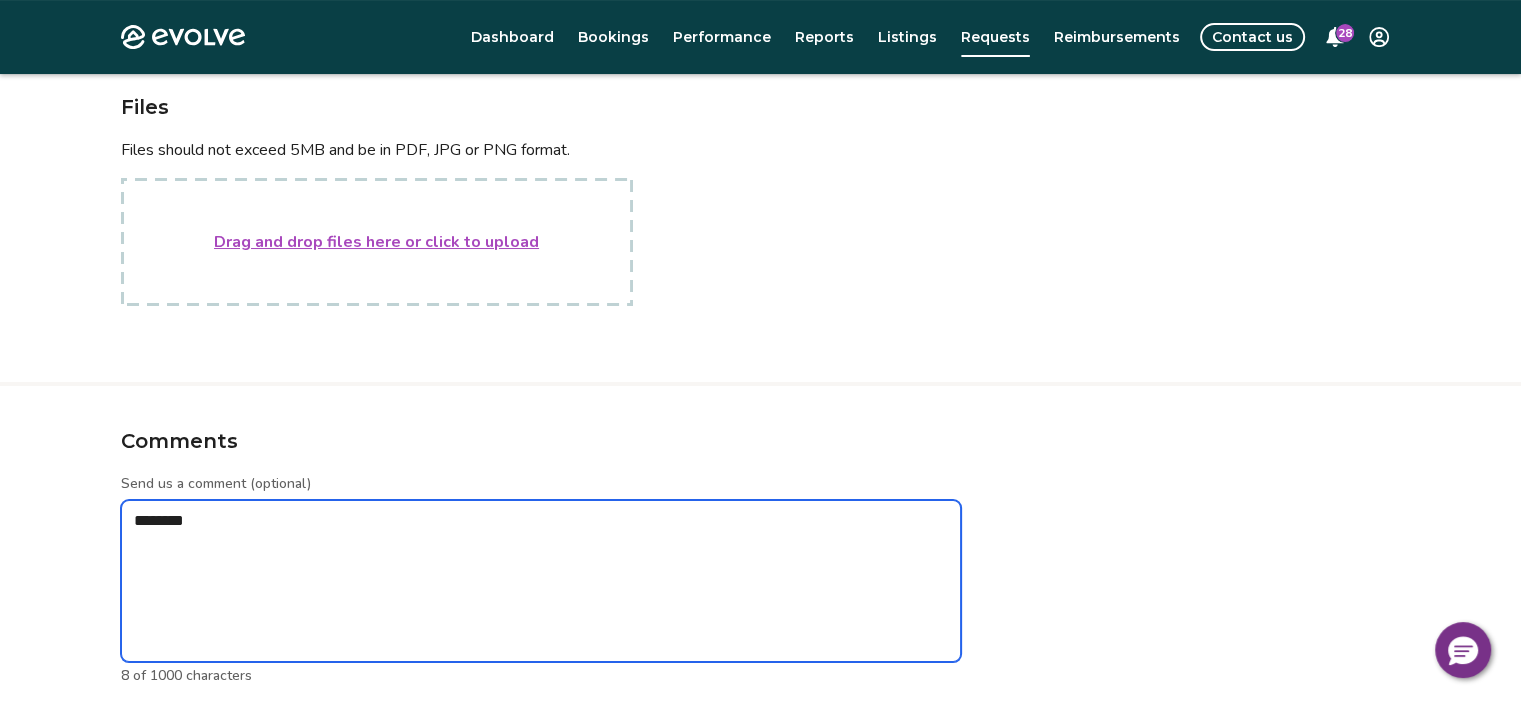 type on "*" 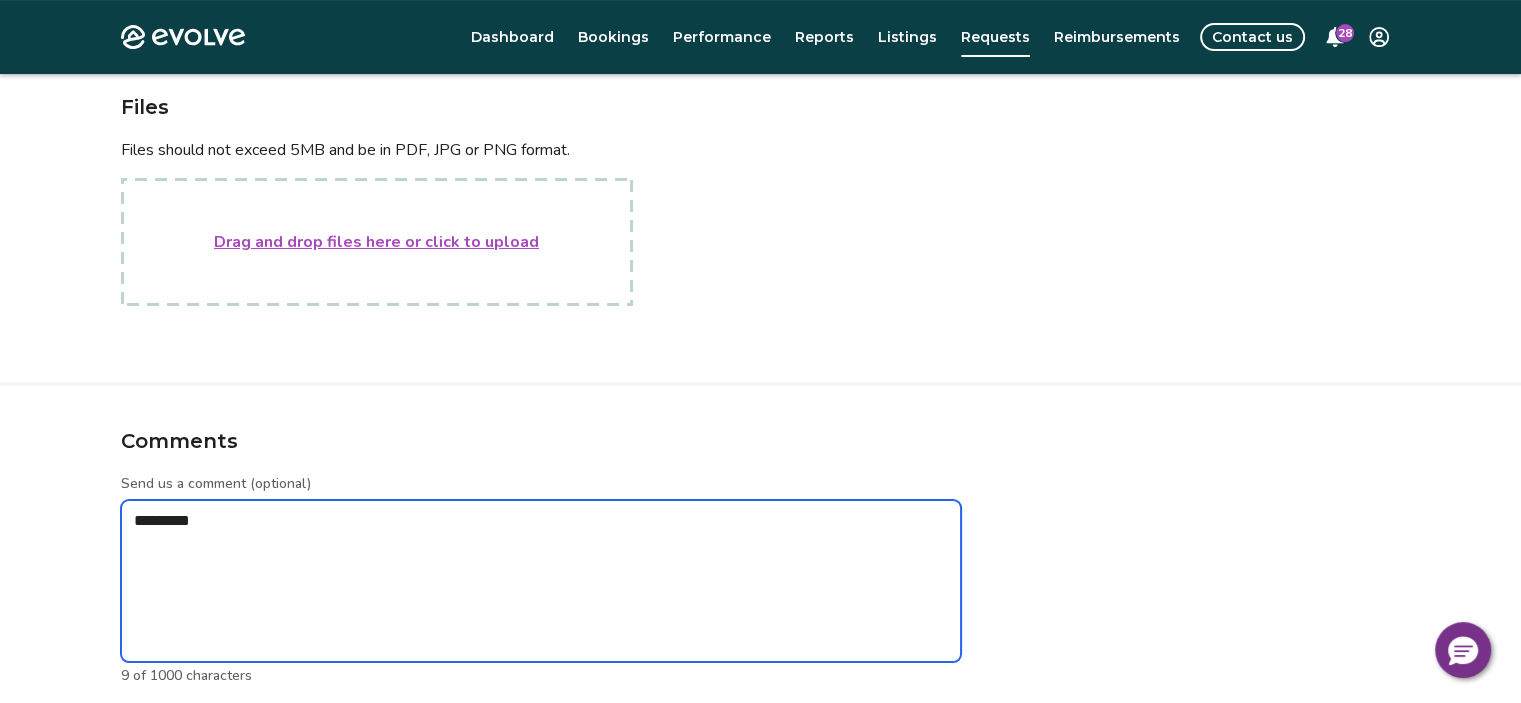 type on "*" 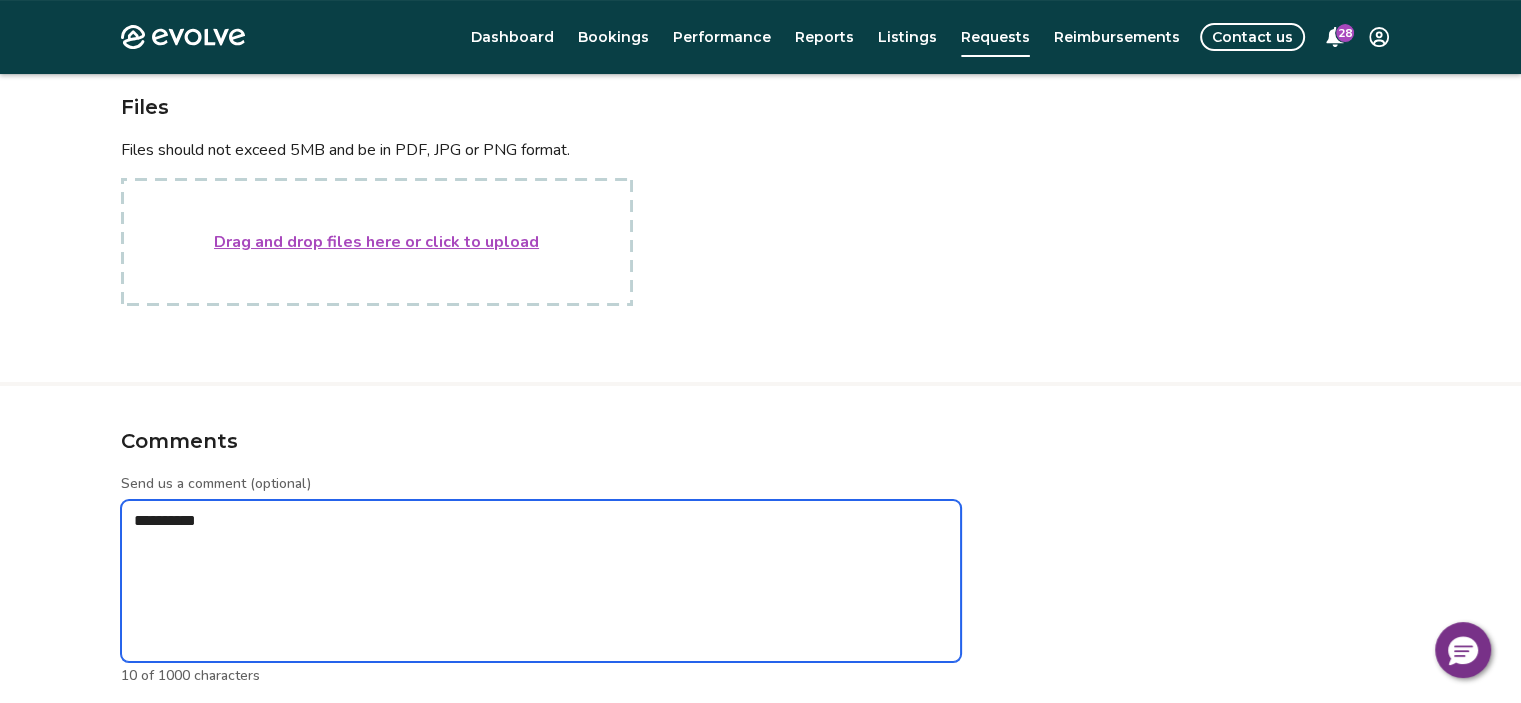 type on "*" 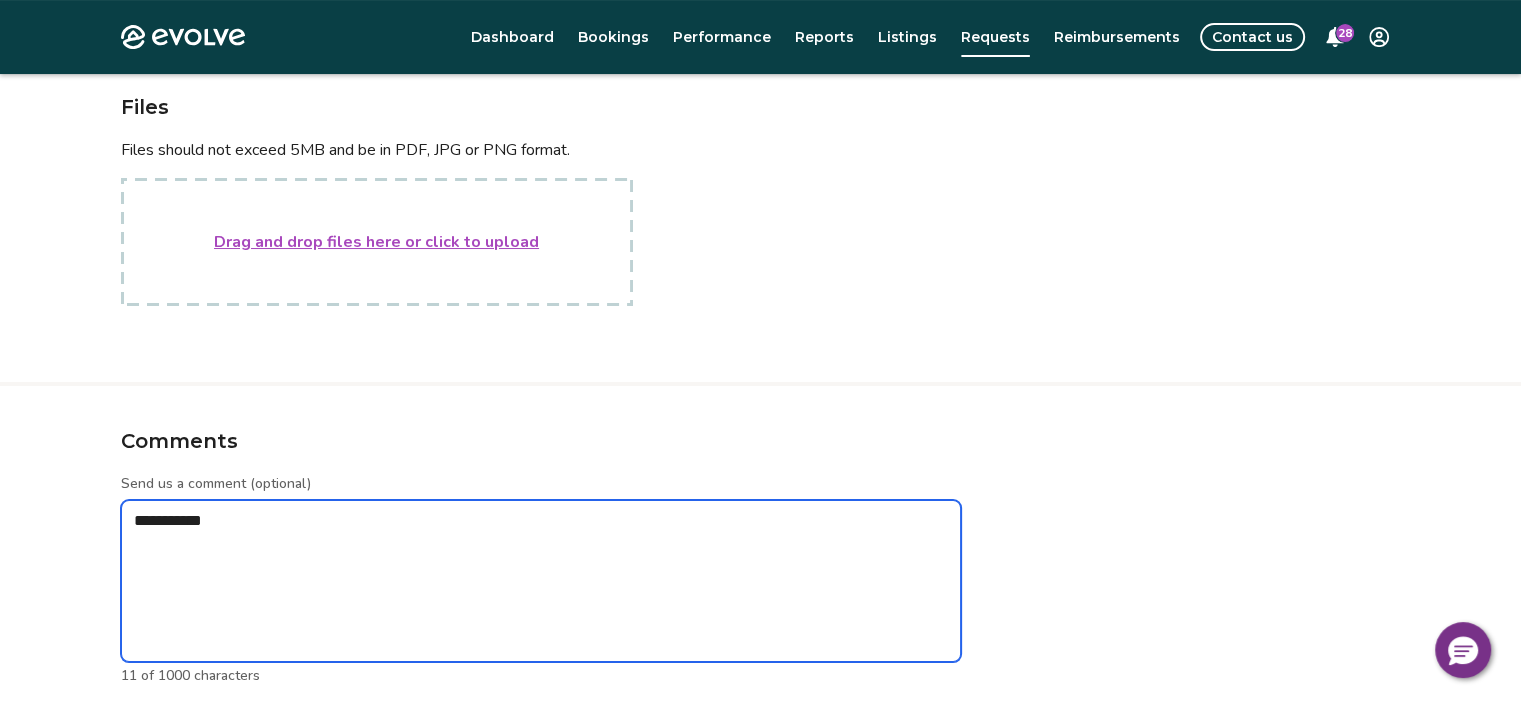 type on "*" 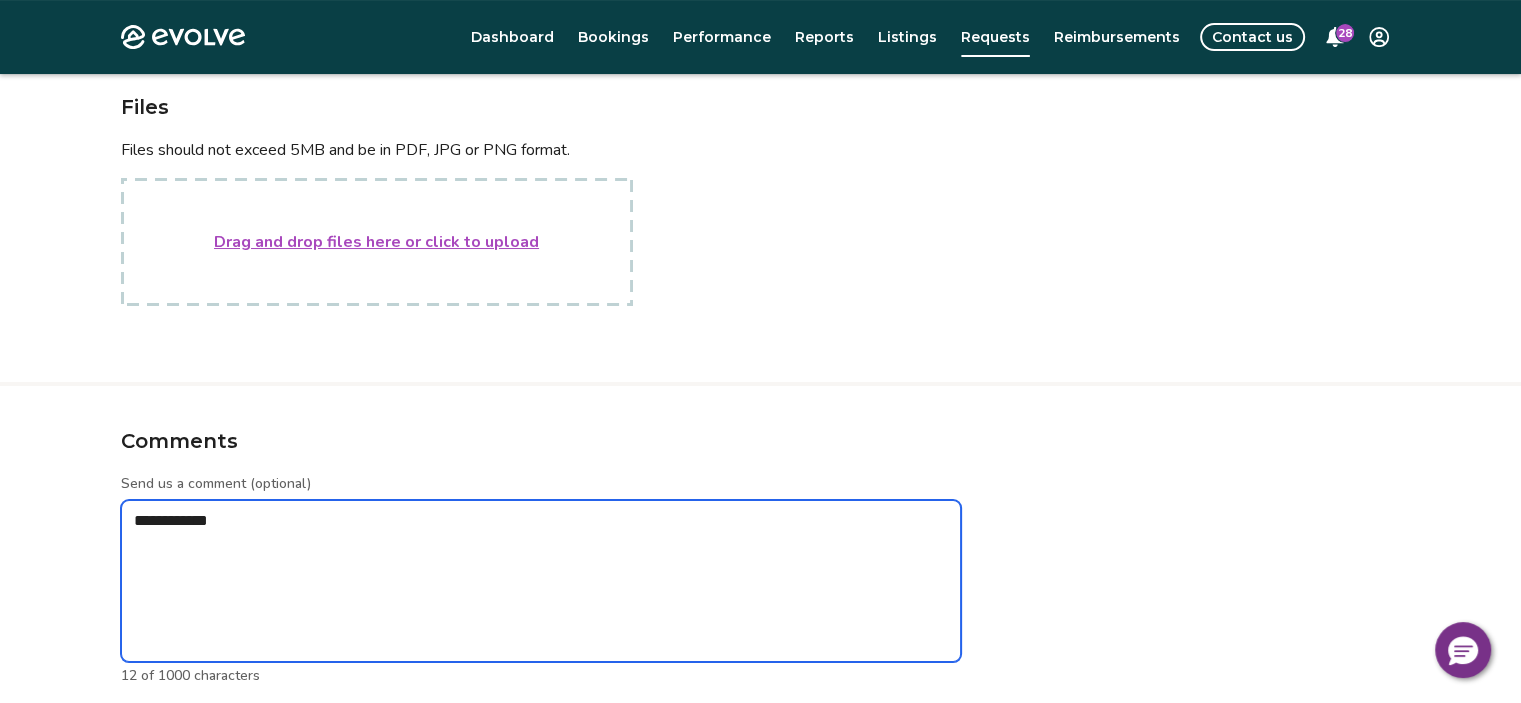 type on "*" 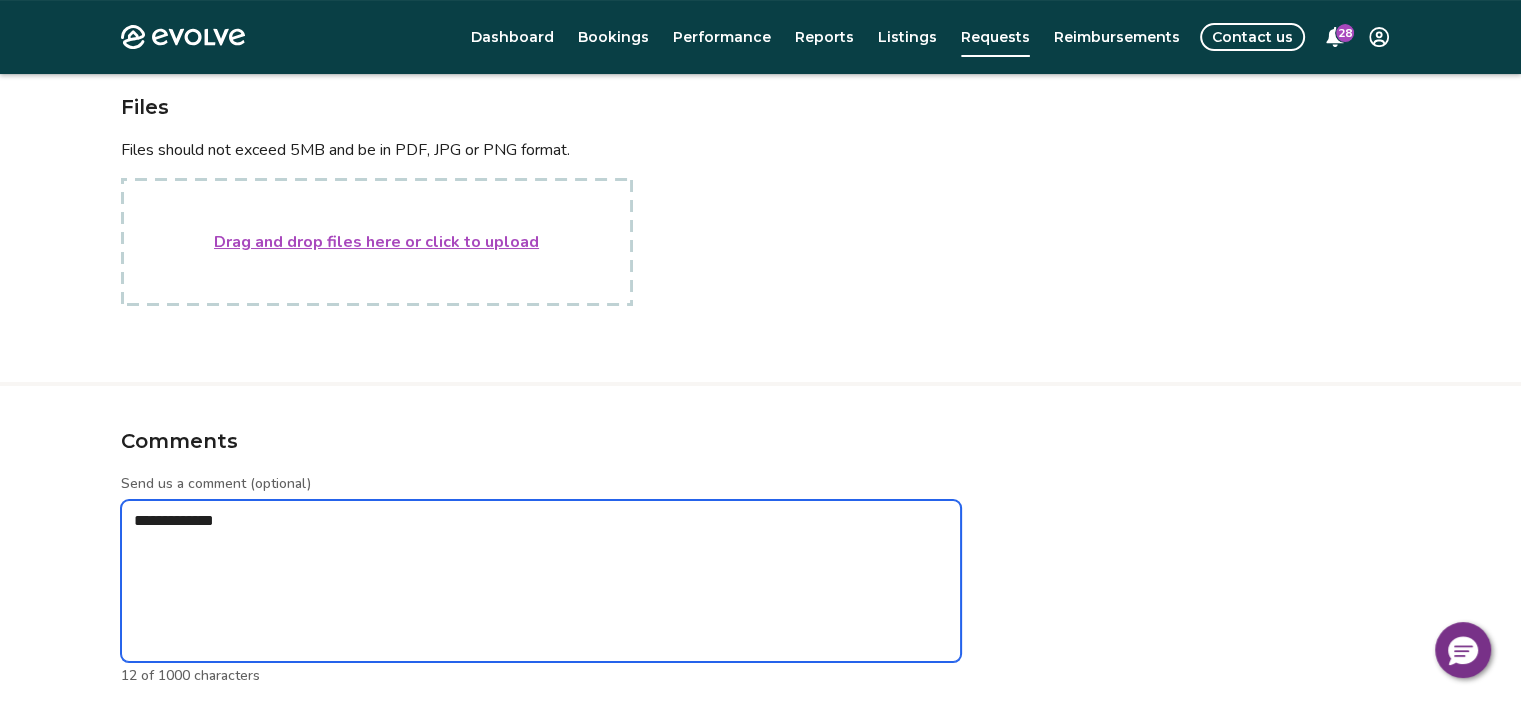 type on "*" 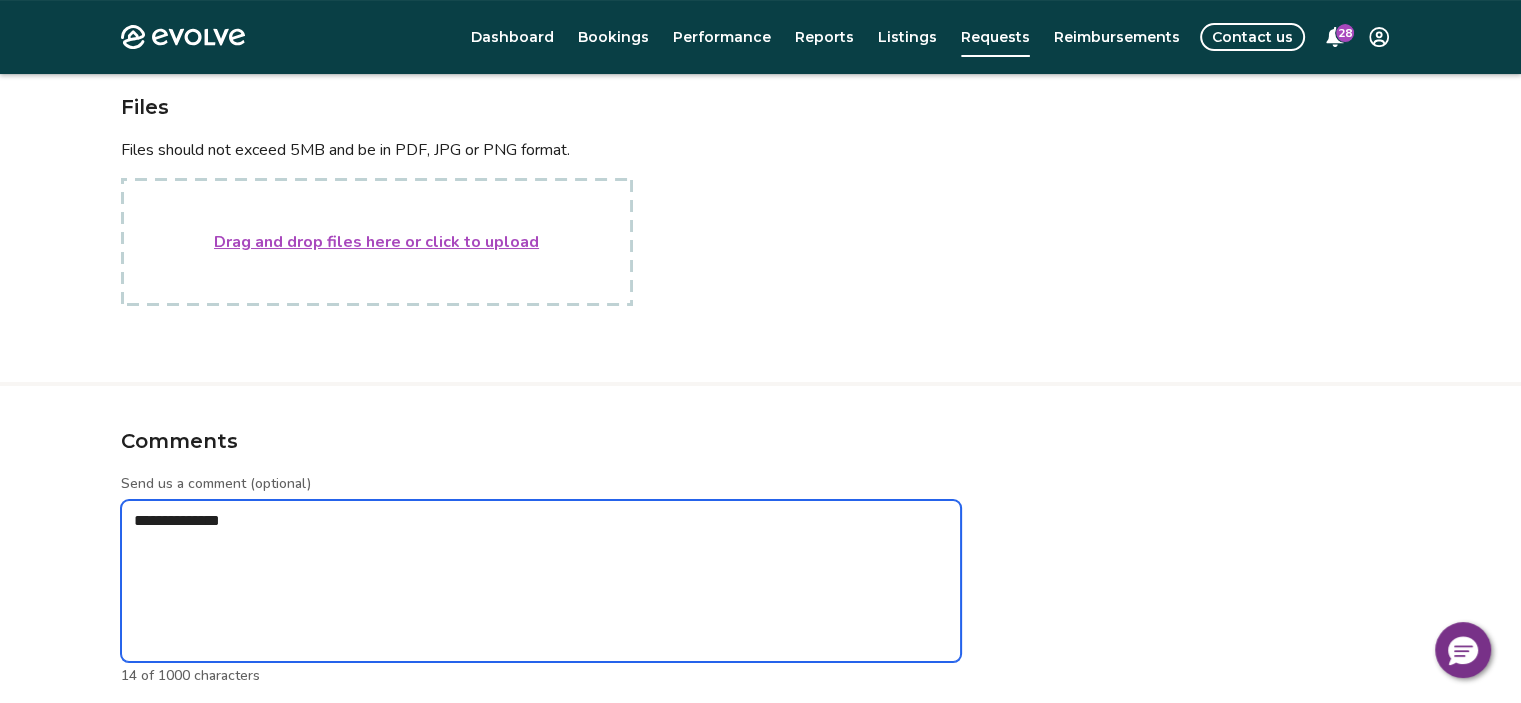 type on "*" 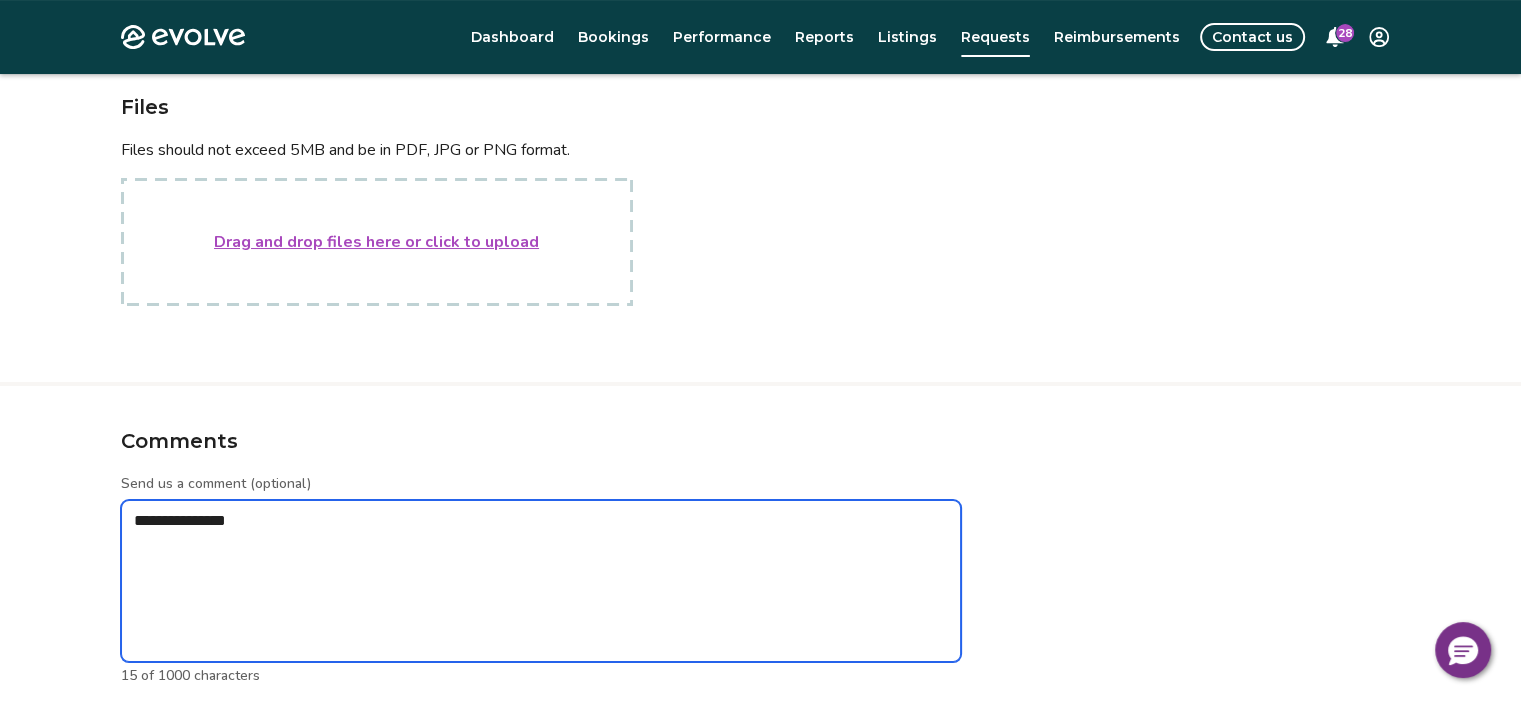 type on "*" 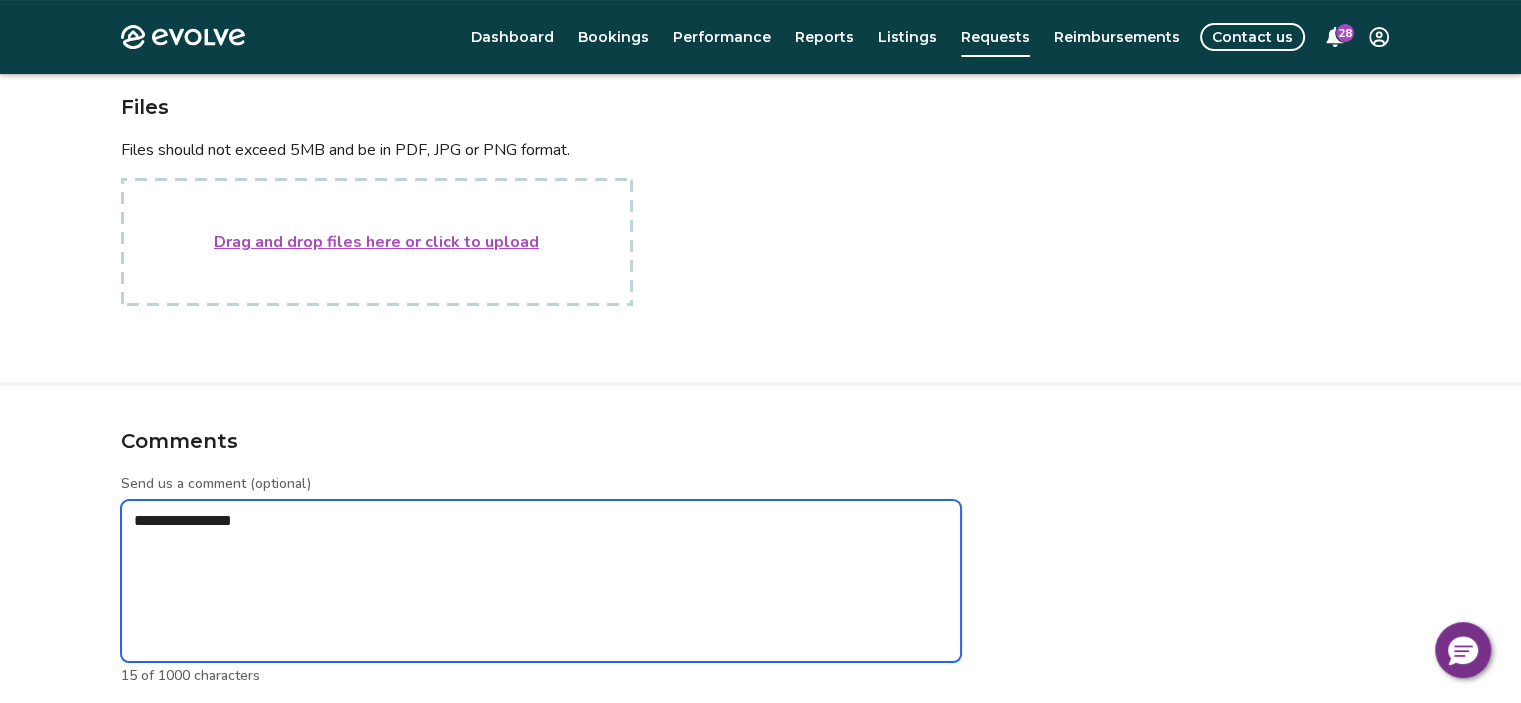 type on "**********" 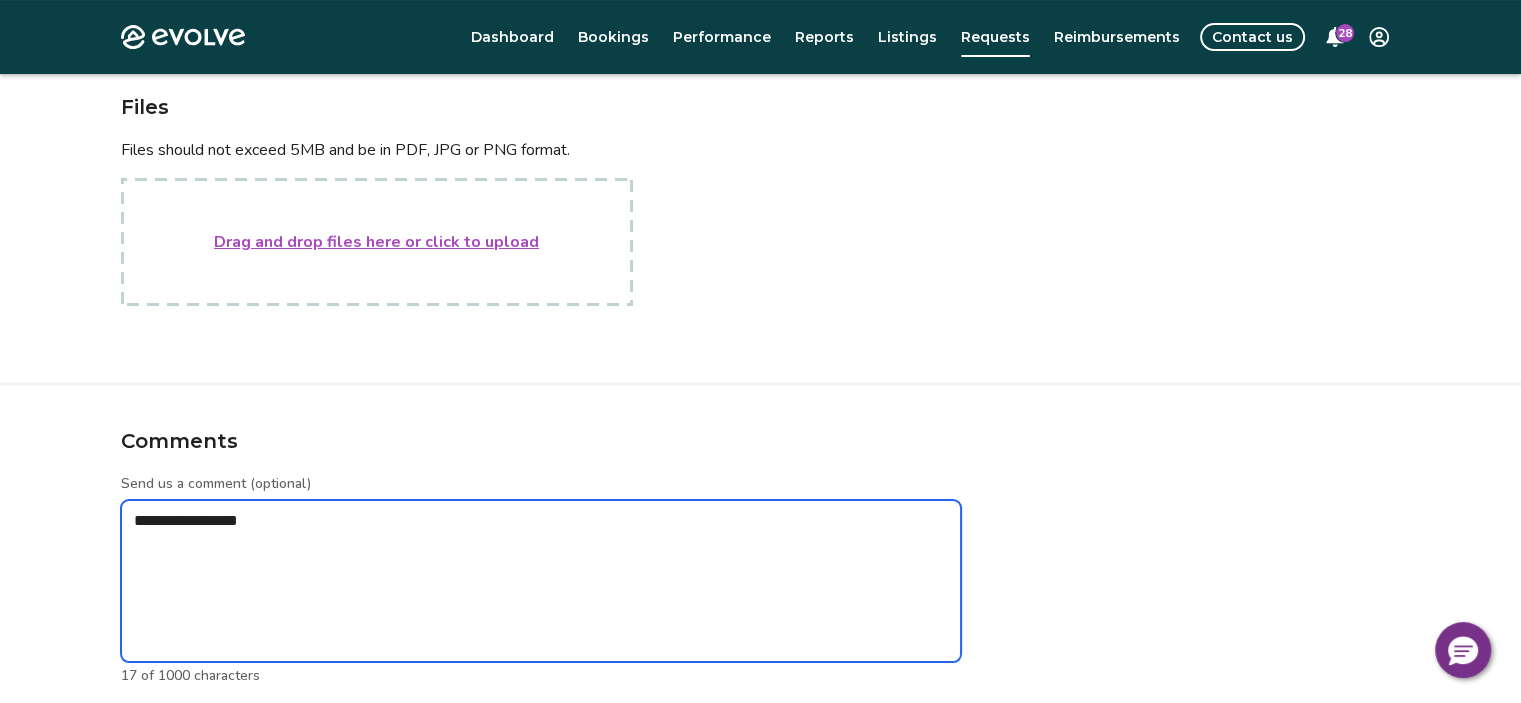 type on "*" 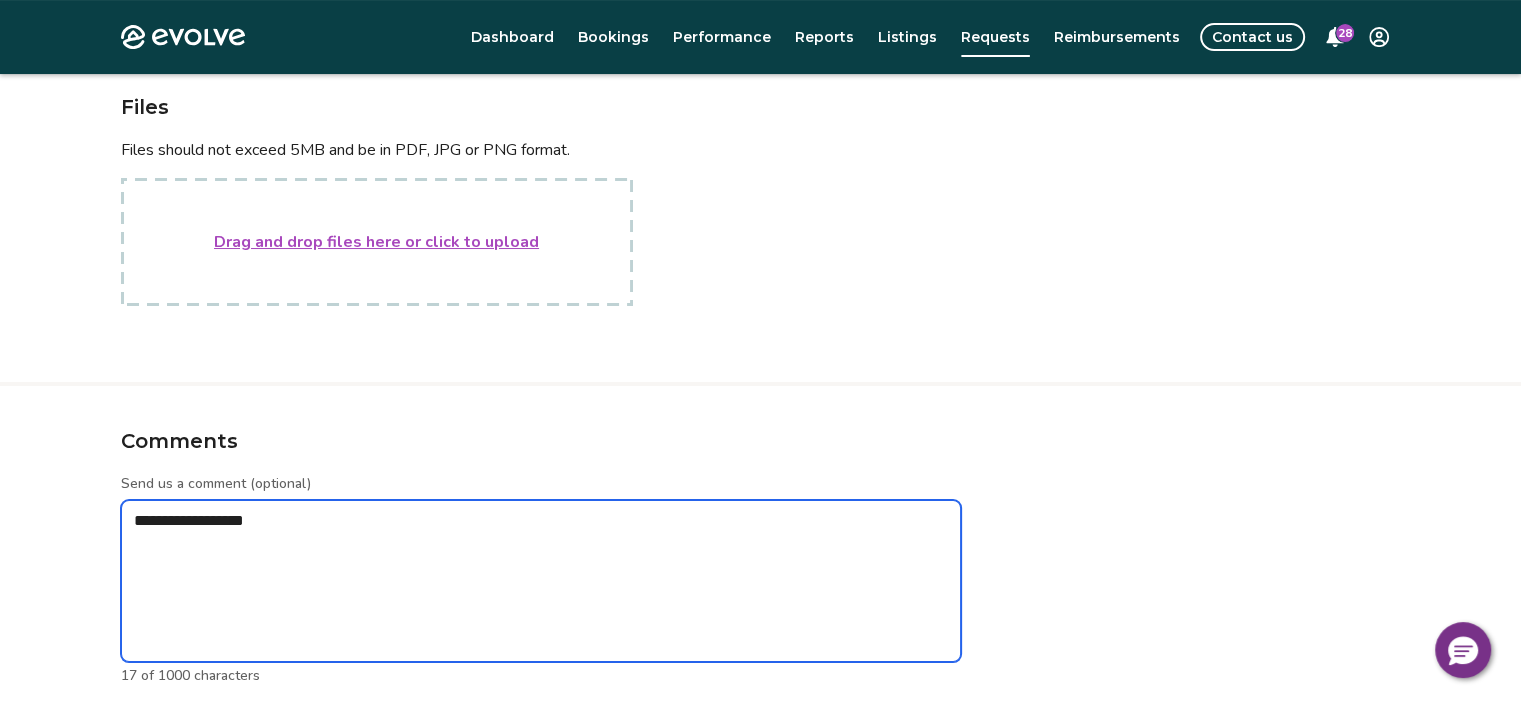 type on "*" 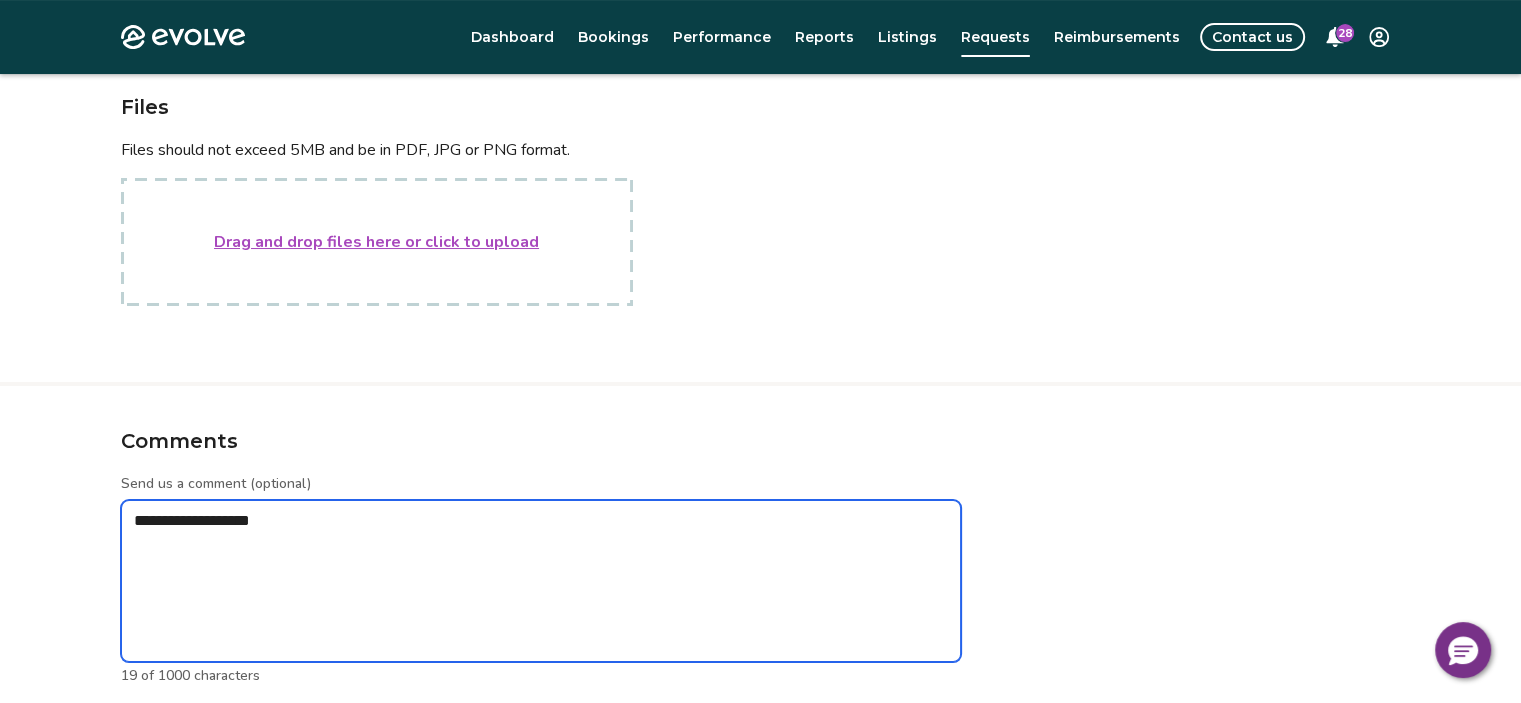 type on "*" 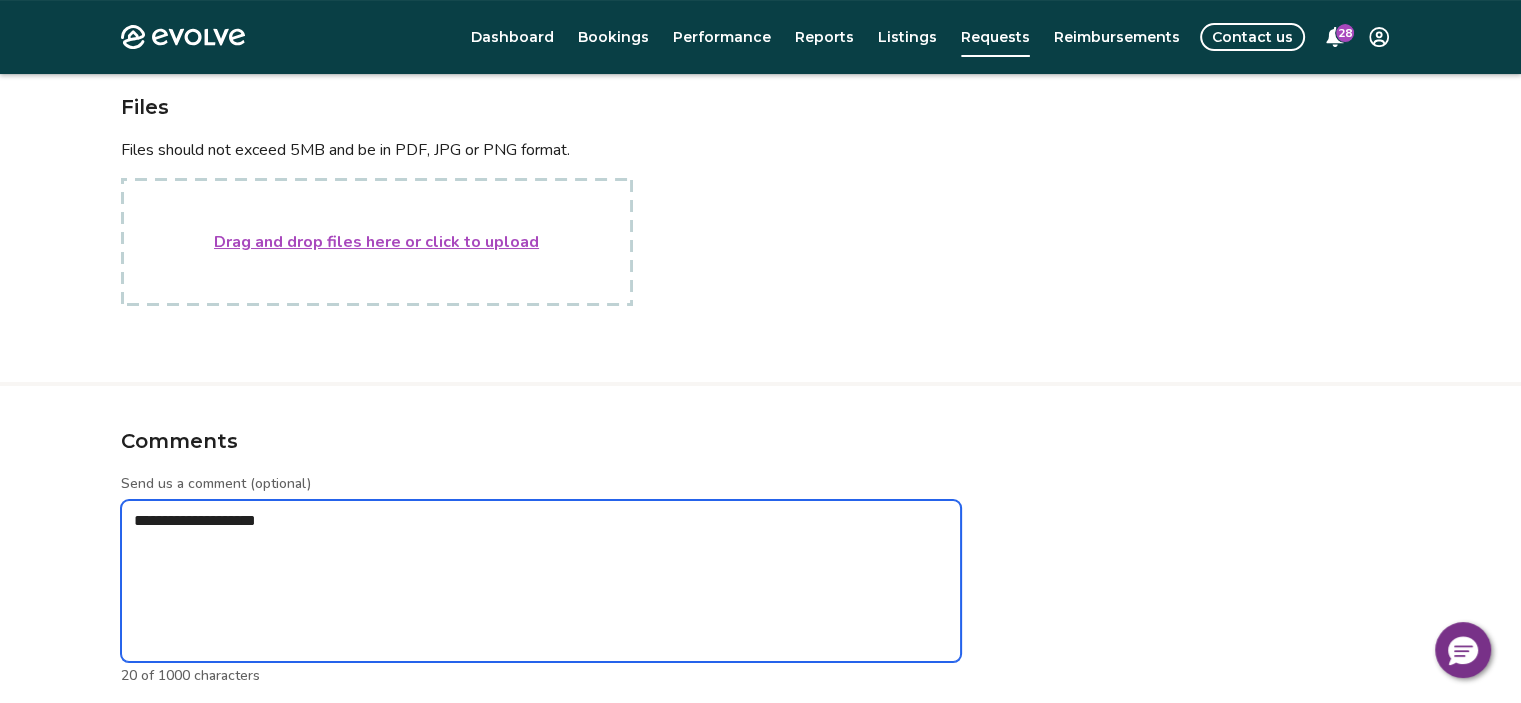 type on "*" 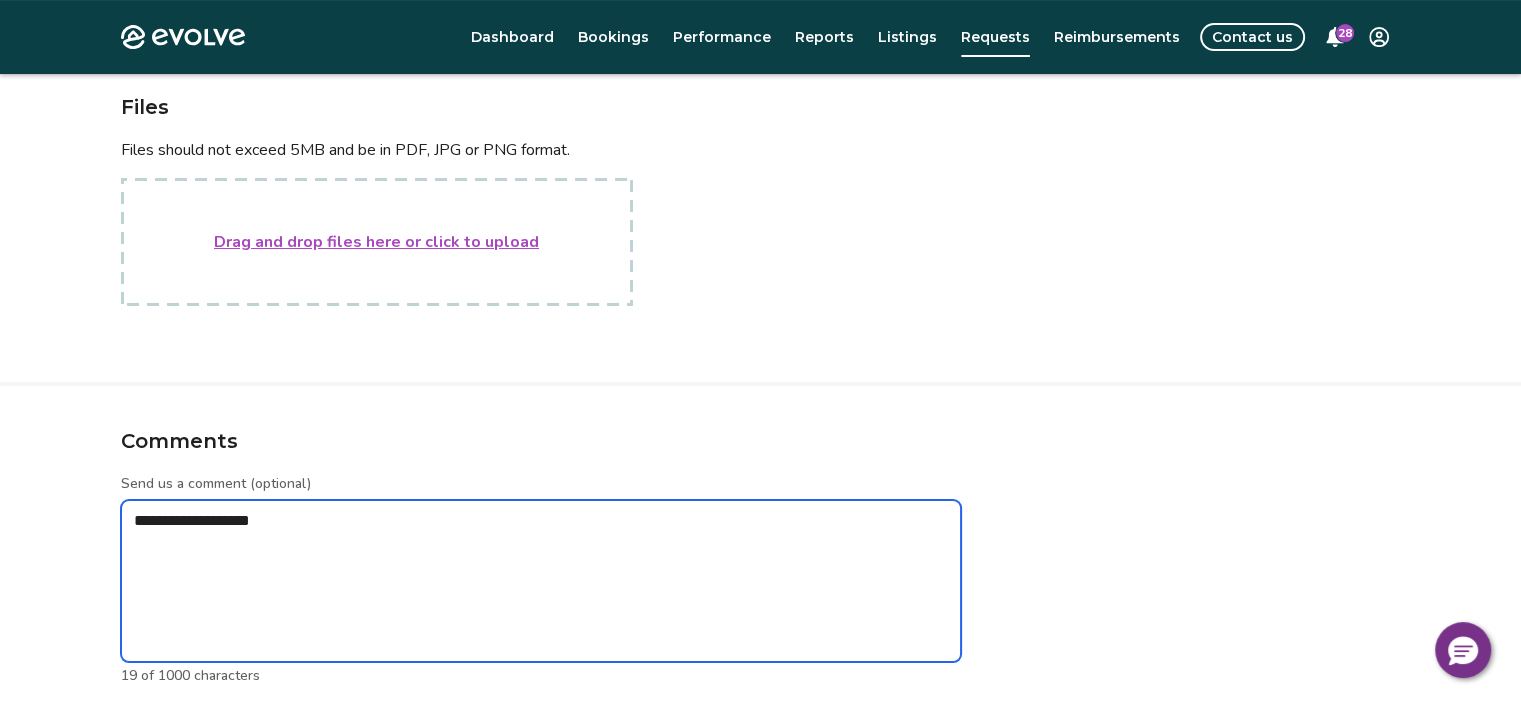 type on "*" 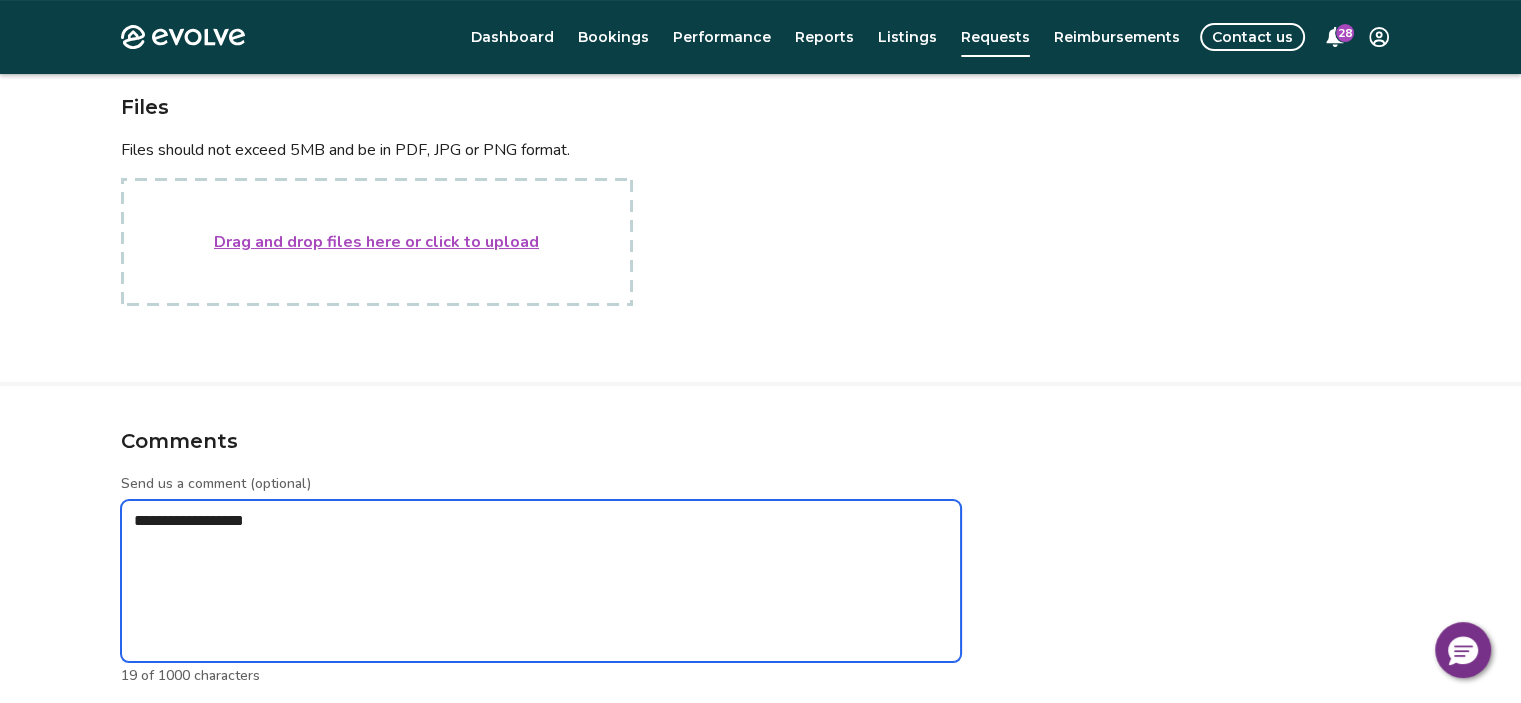 type on "*" 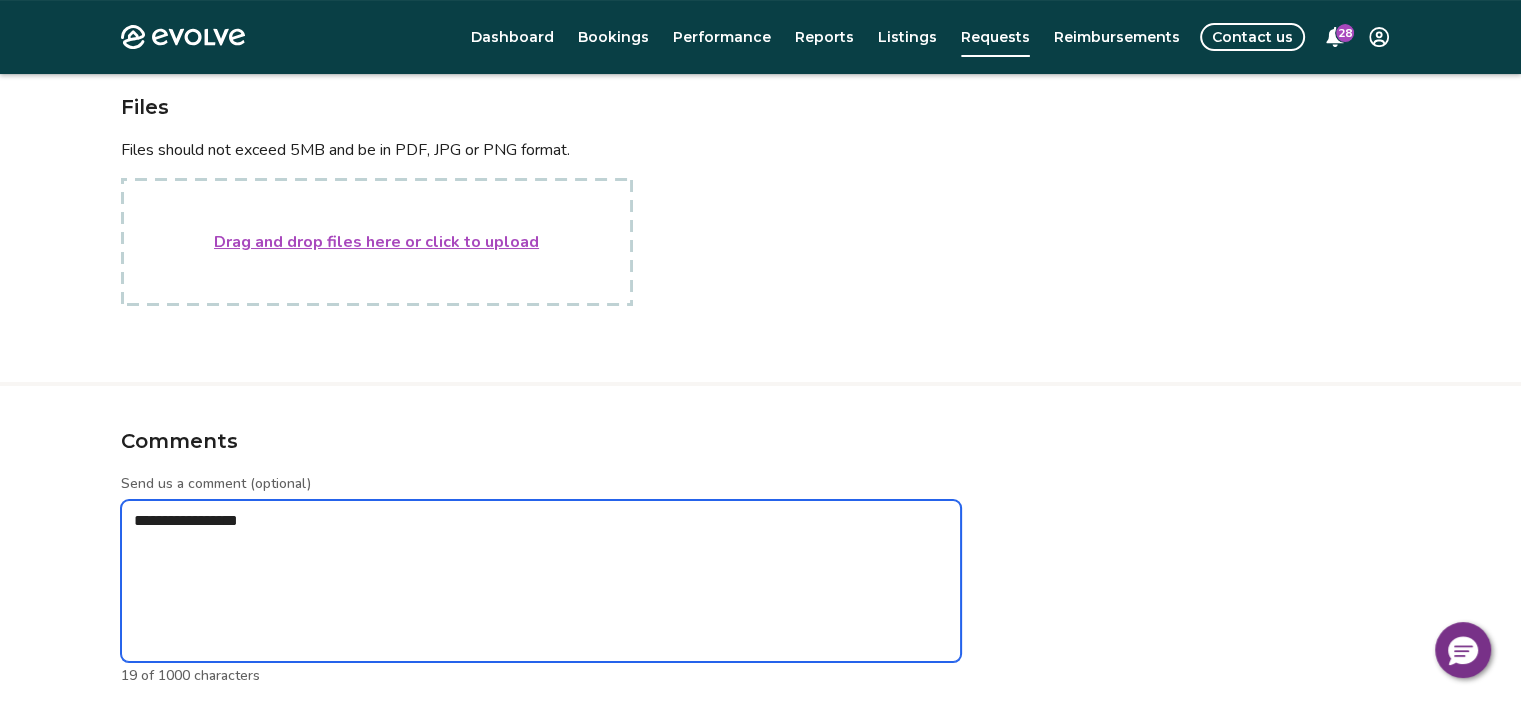 type on "*" 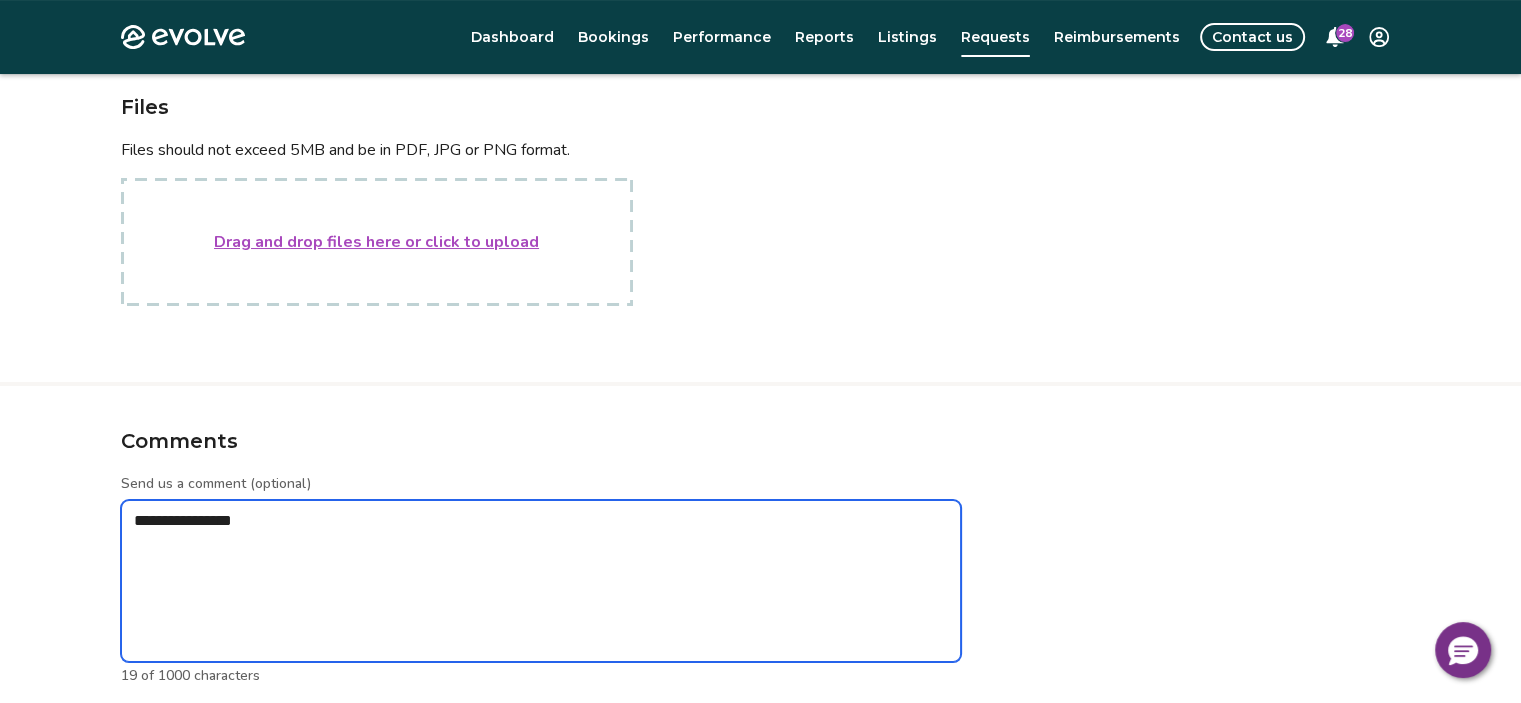 type on "*" 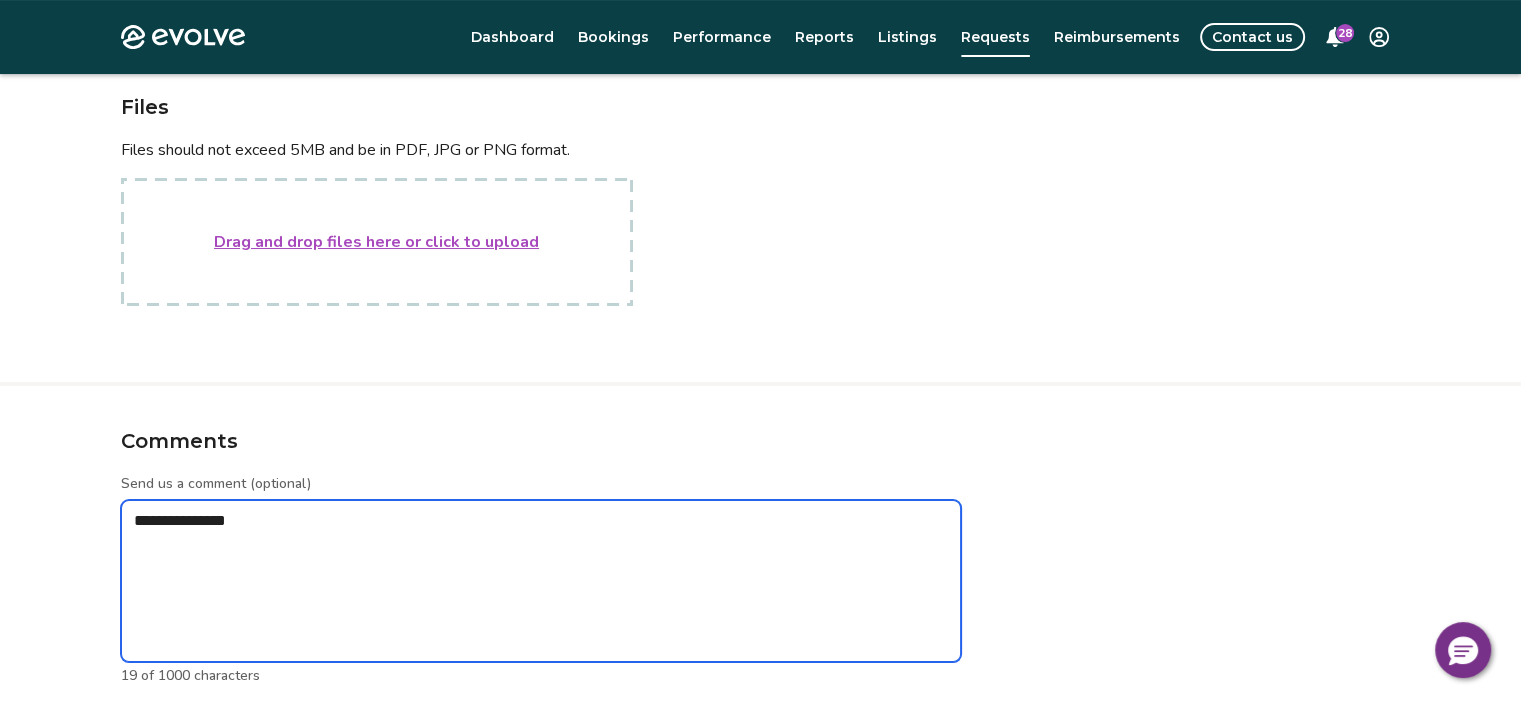 type on "*" 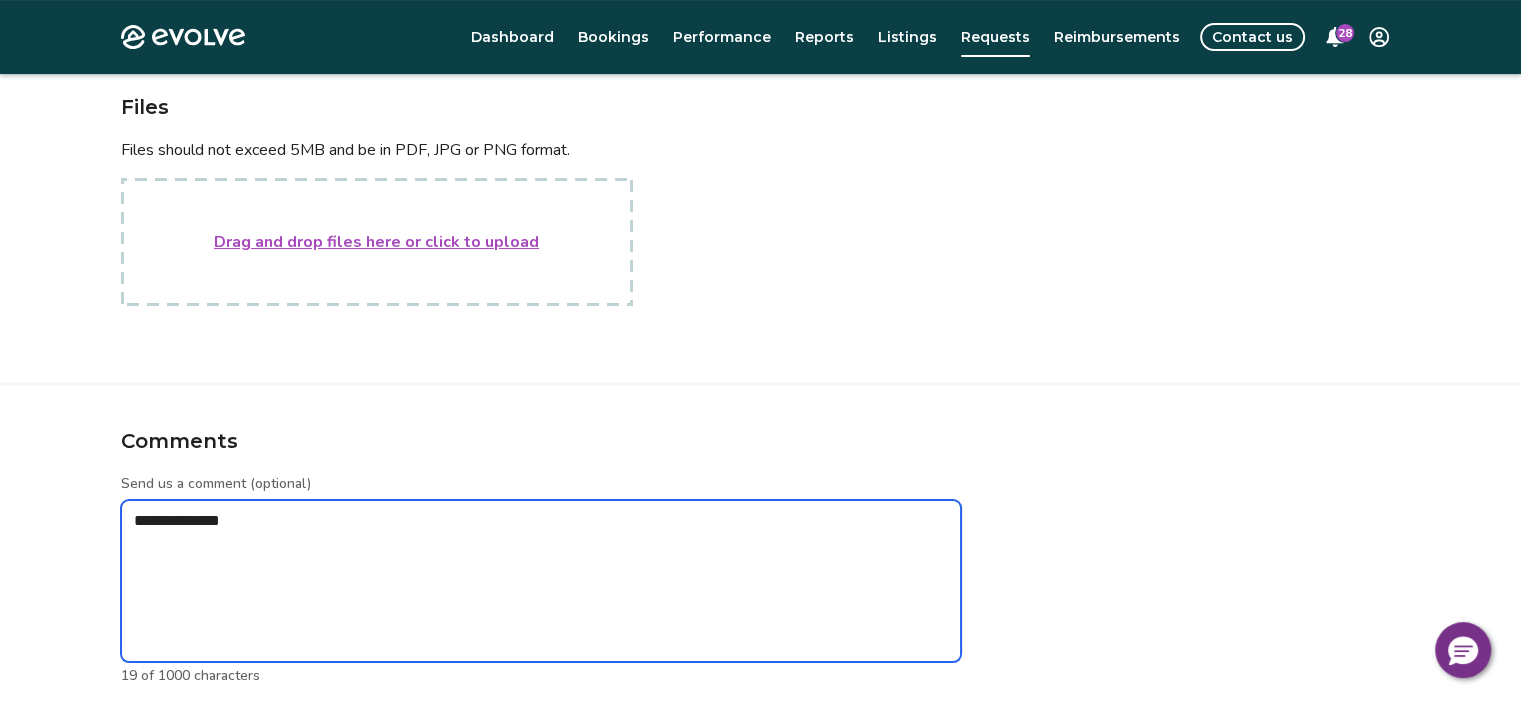 type on "**********" 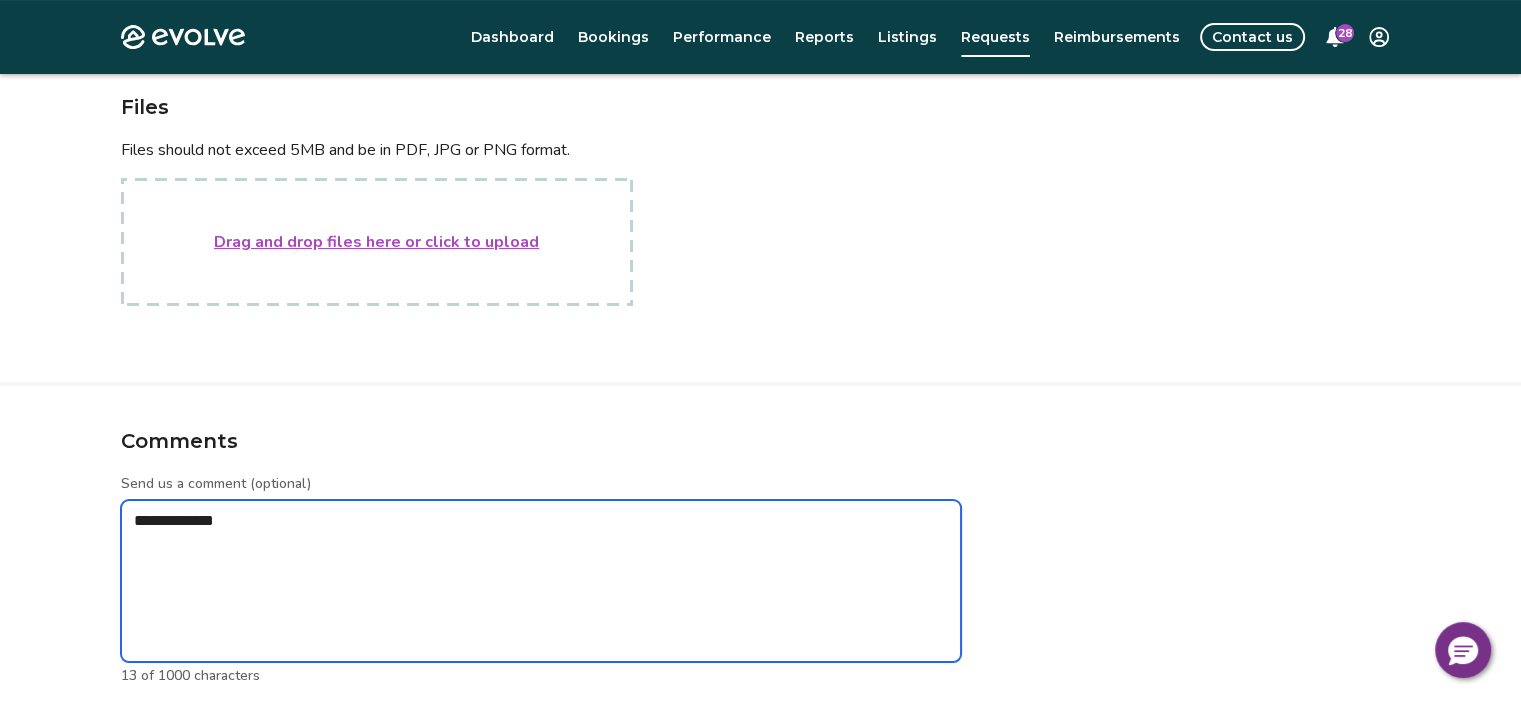 type on "*" 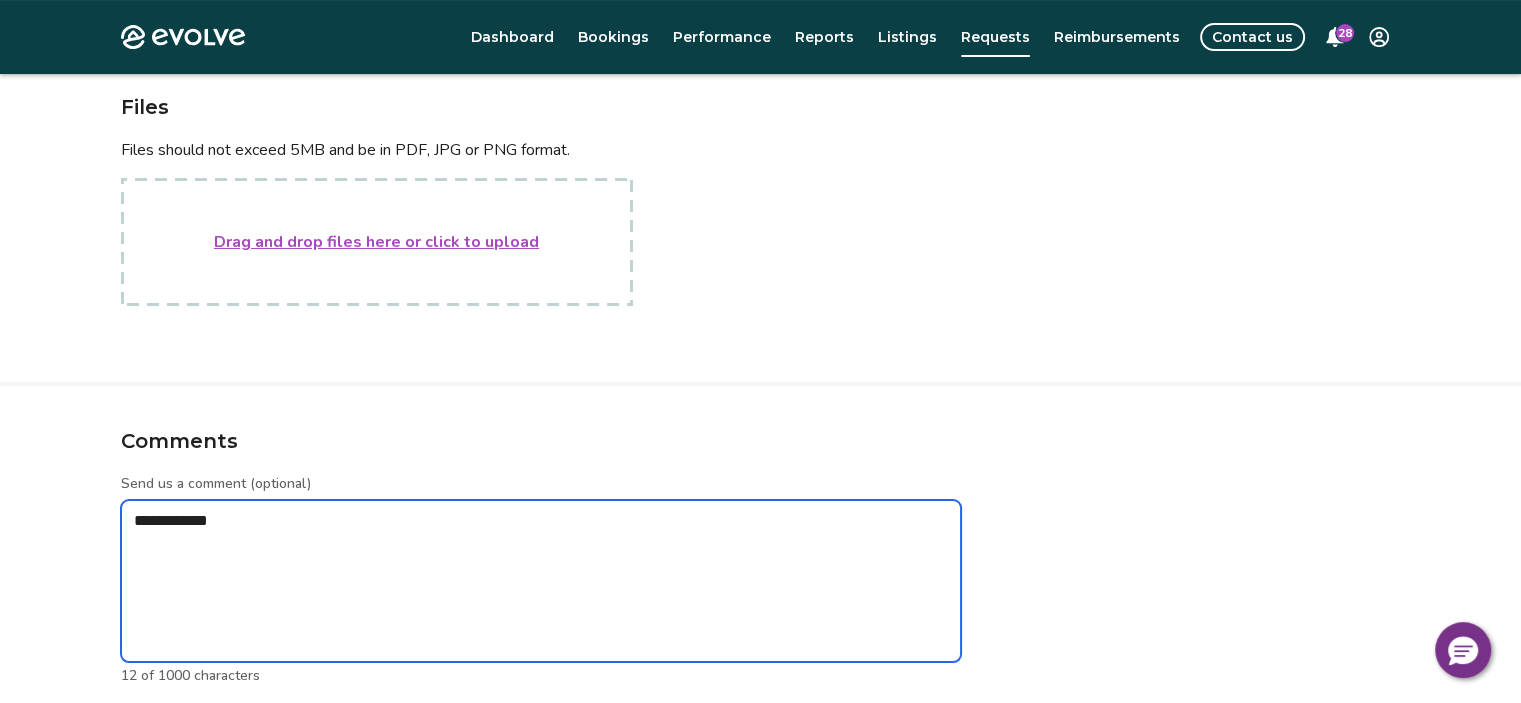type on "*" 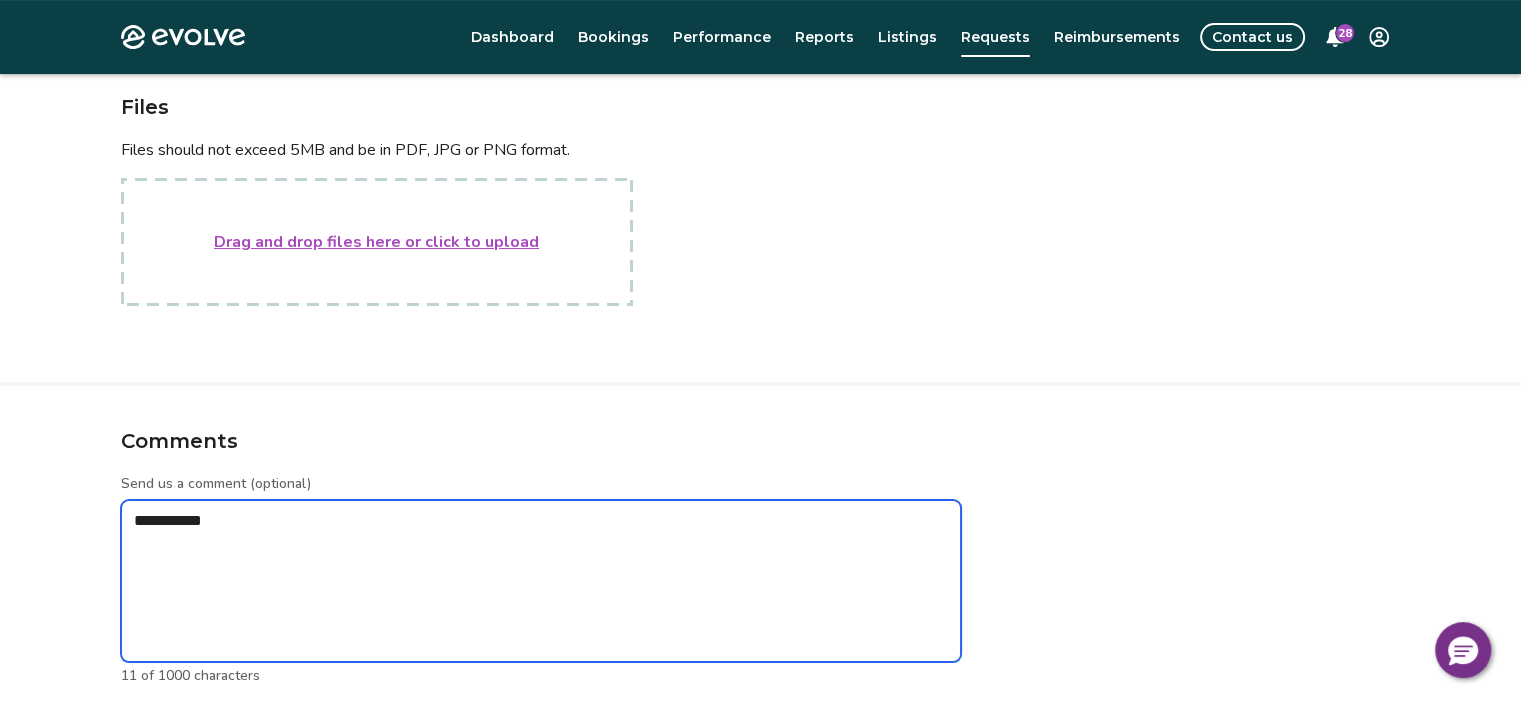 type on "*" 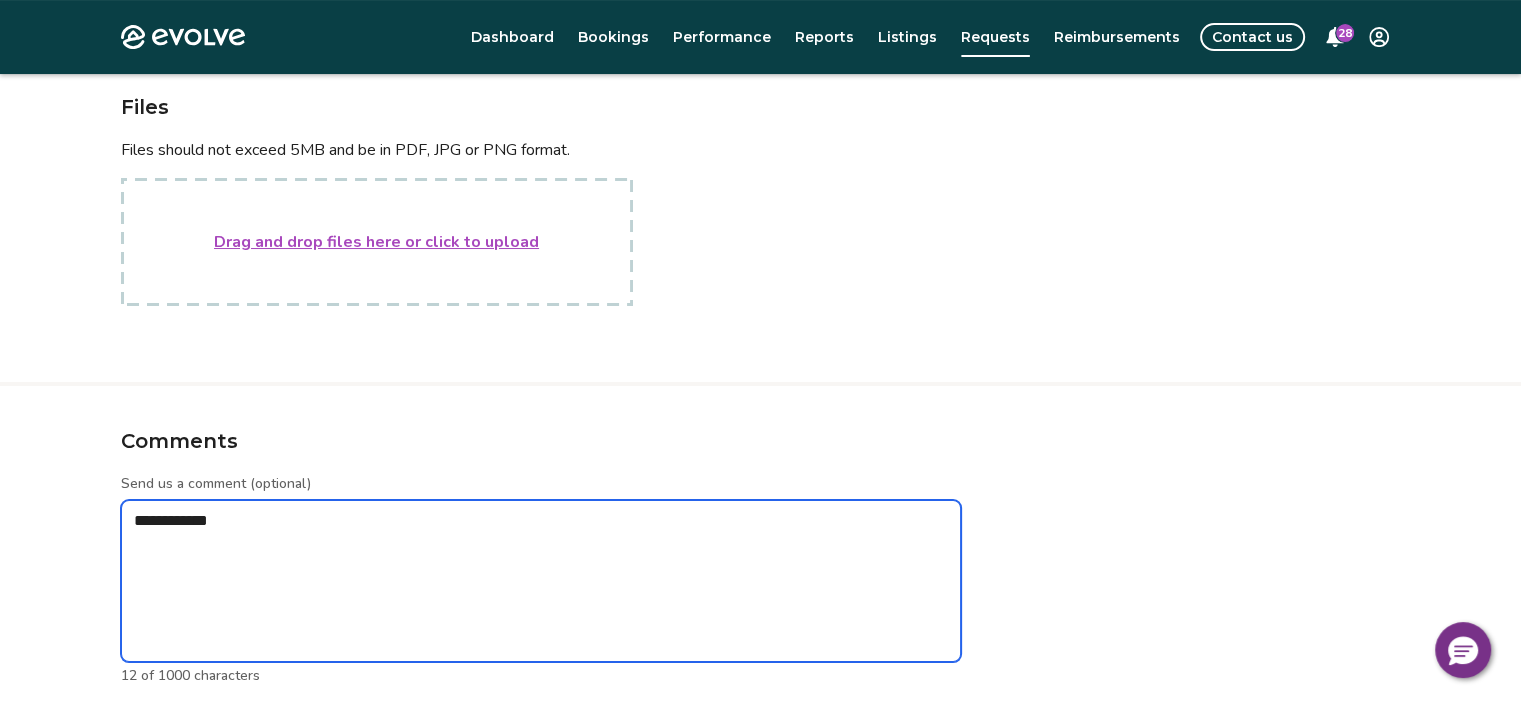type on "*" 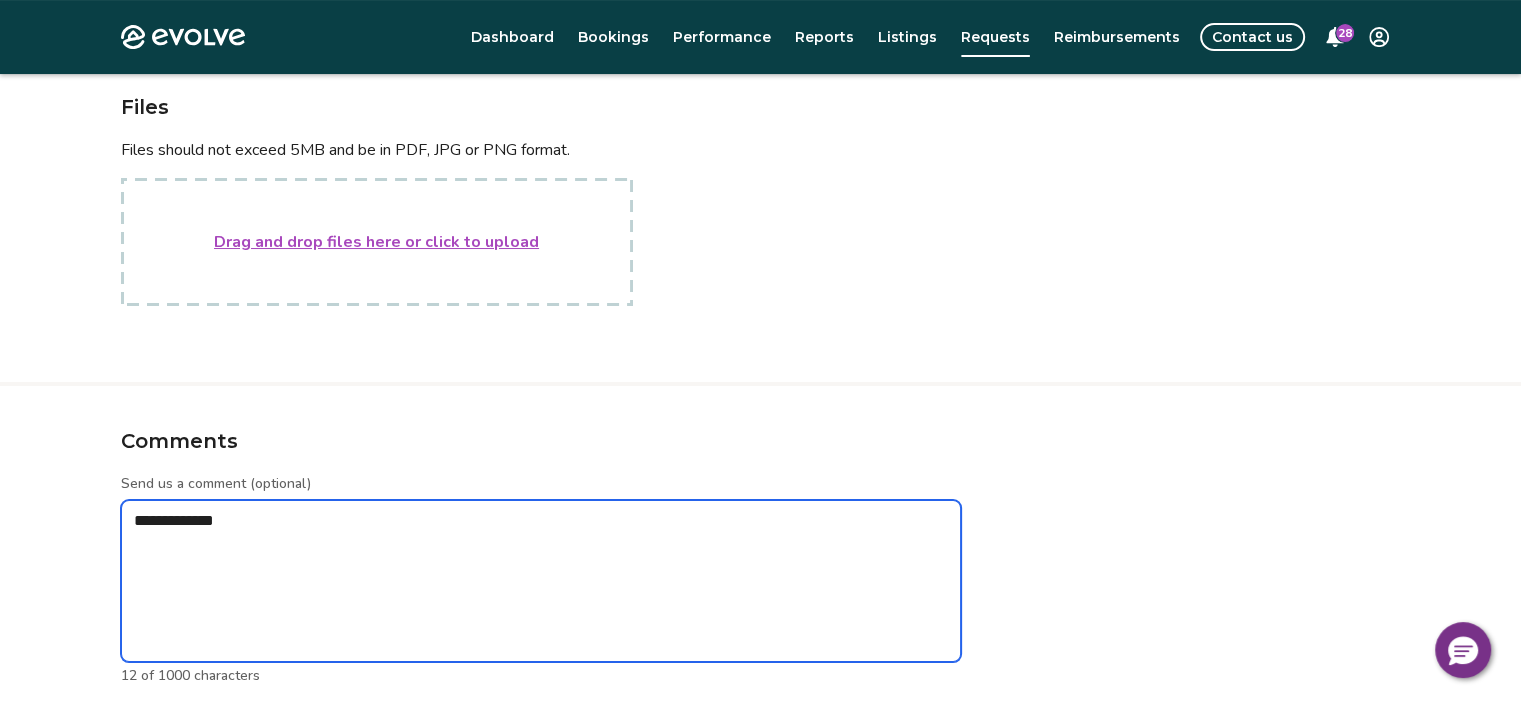 type on "*" 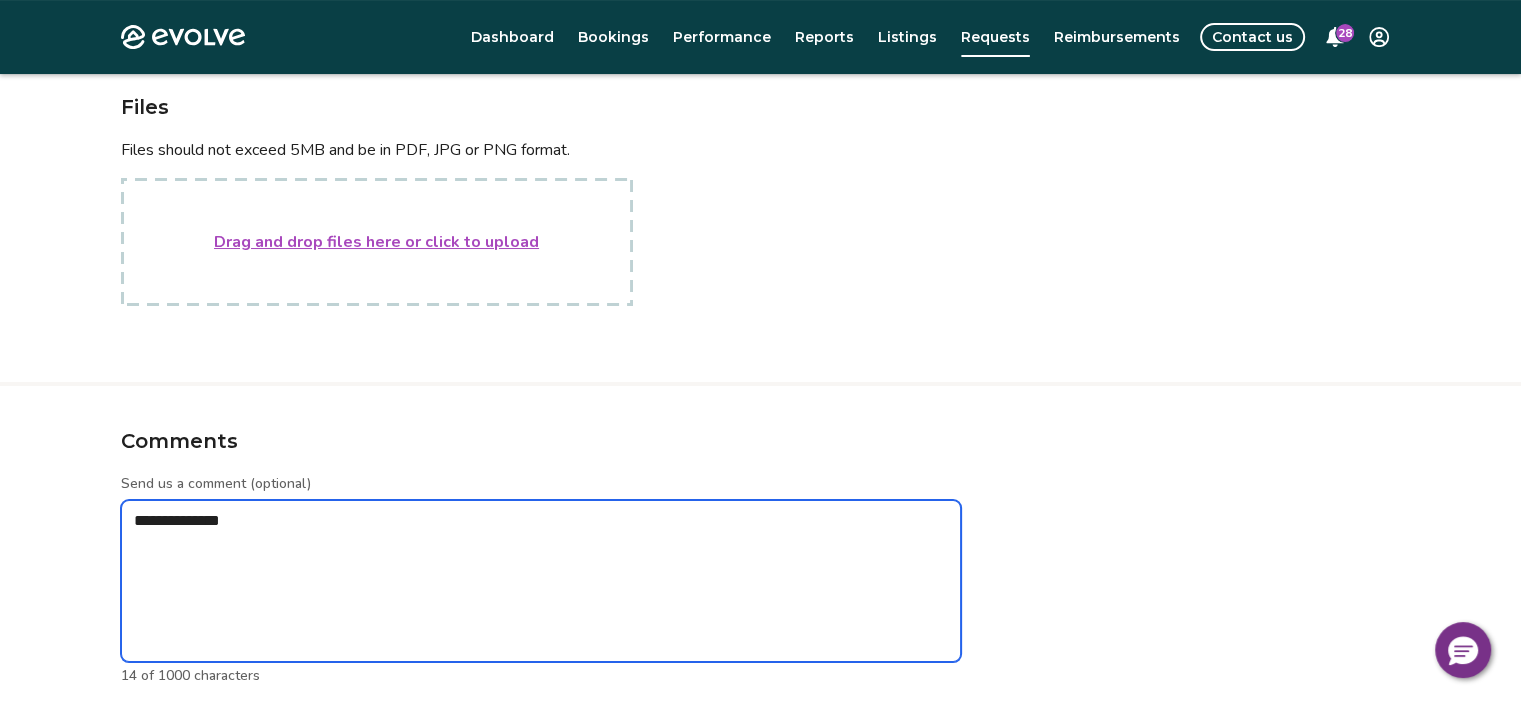 type on "*" 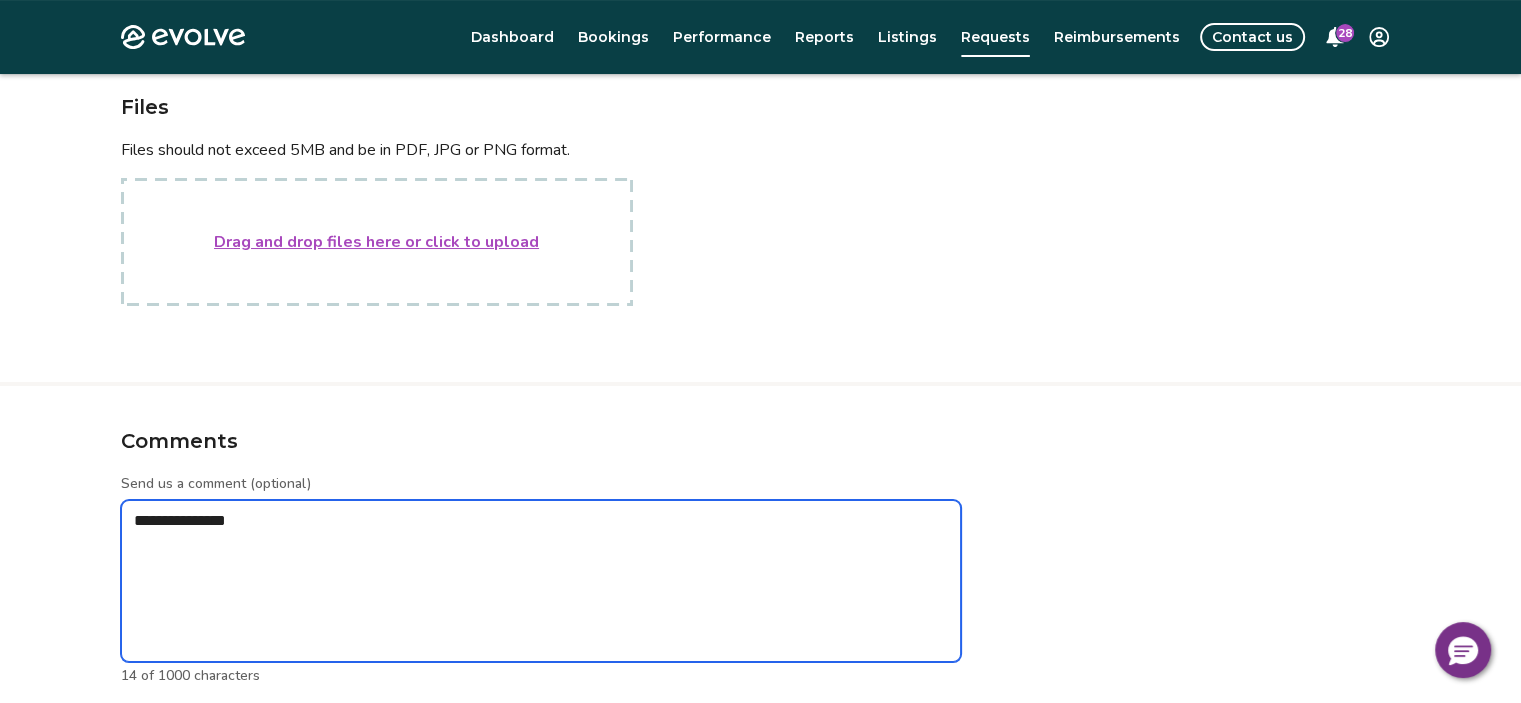 type on "*" 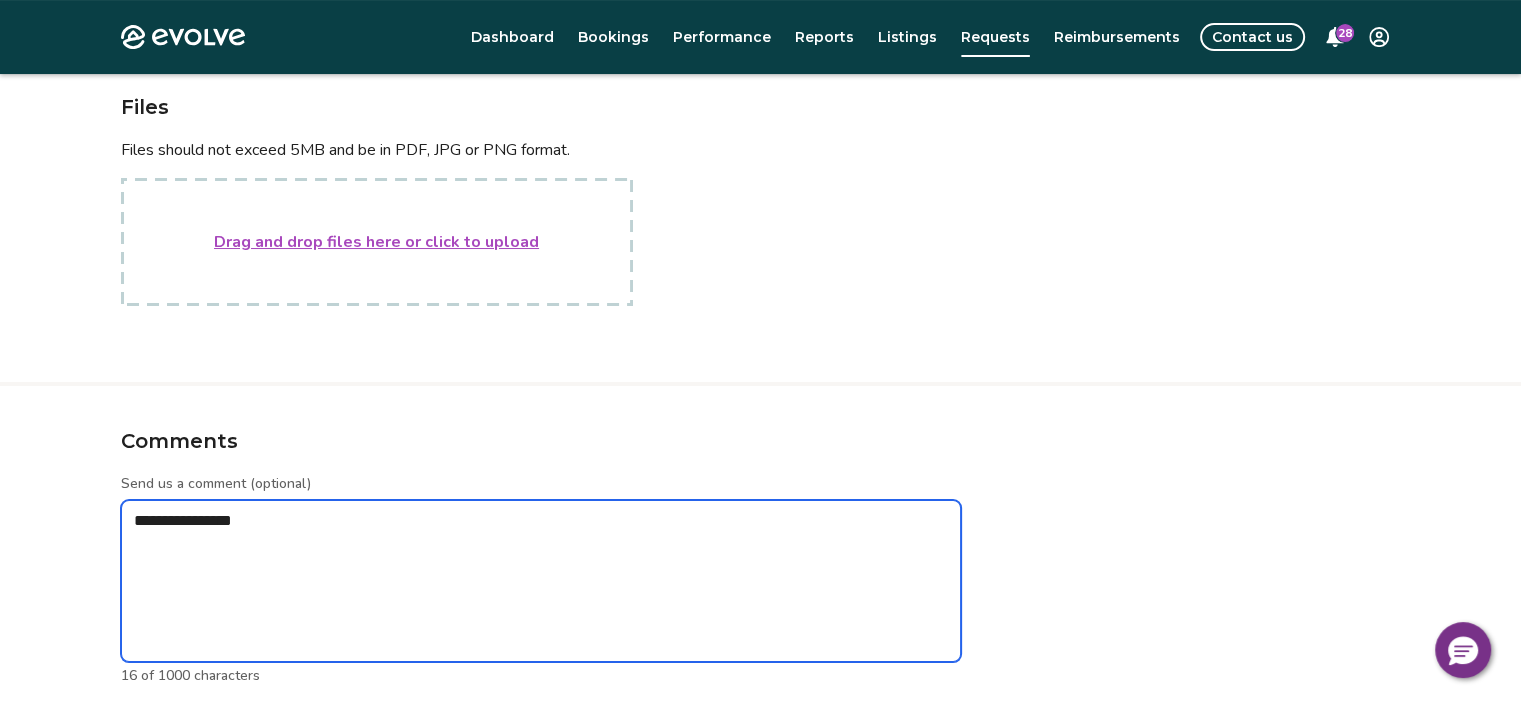 type on "*" 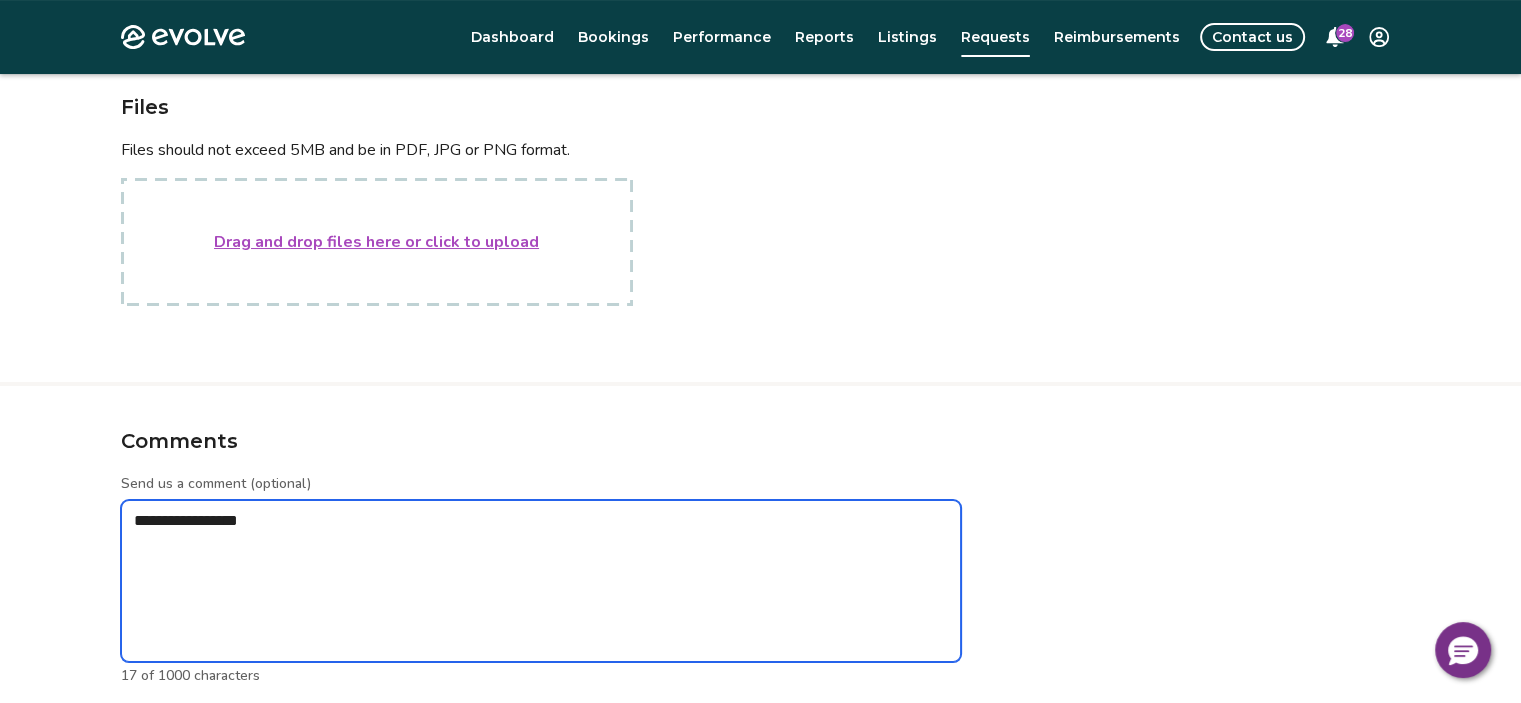 type on "*" 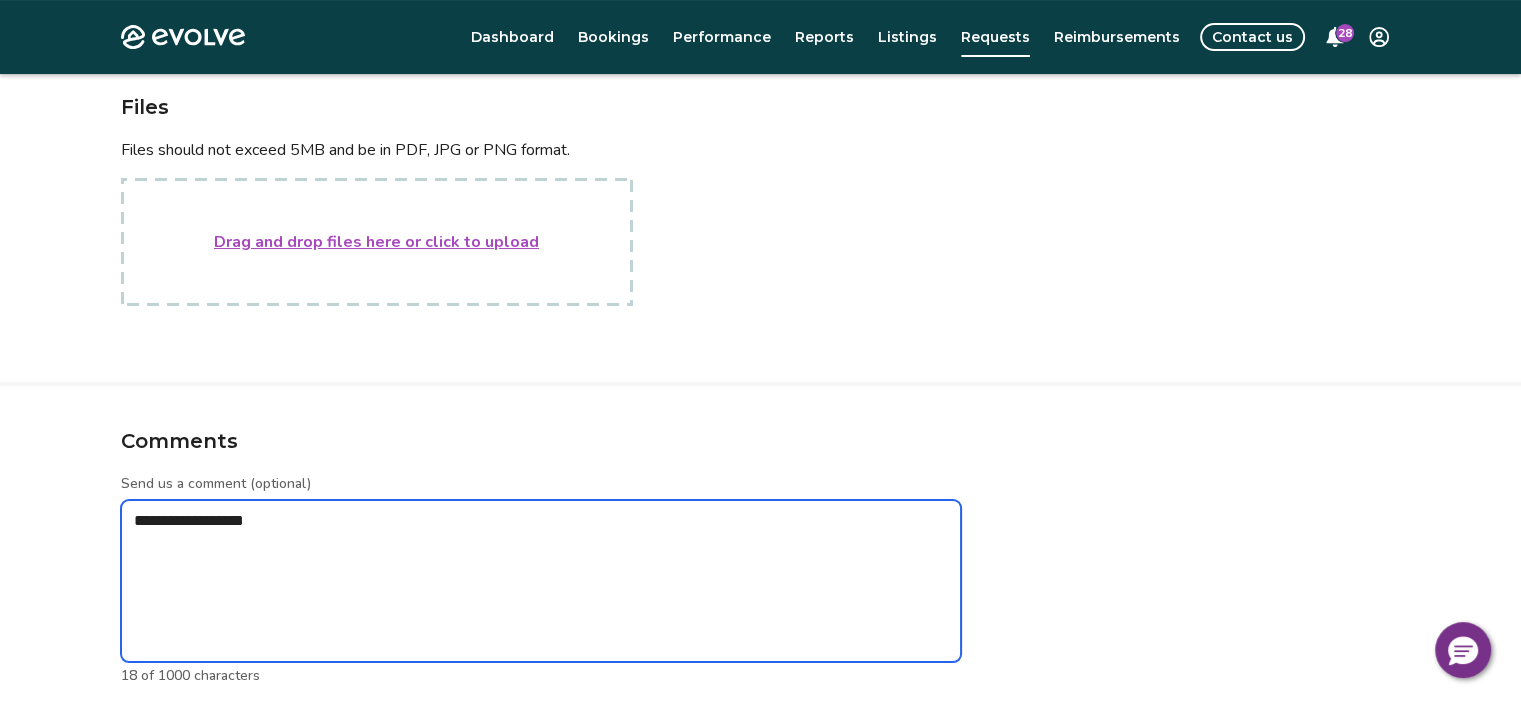 type on "*" 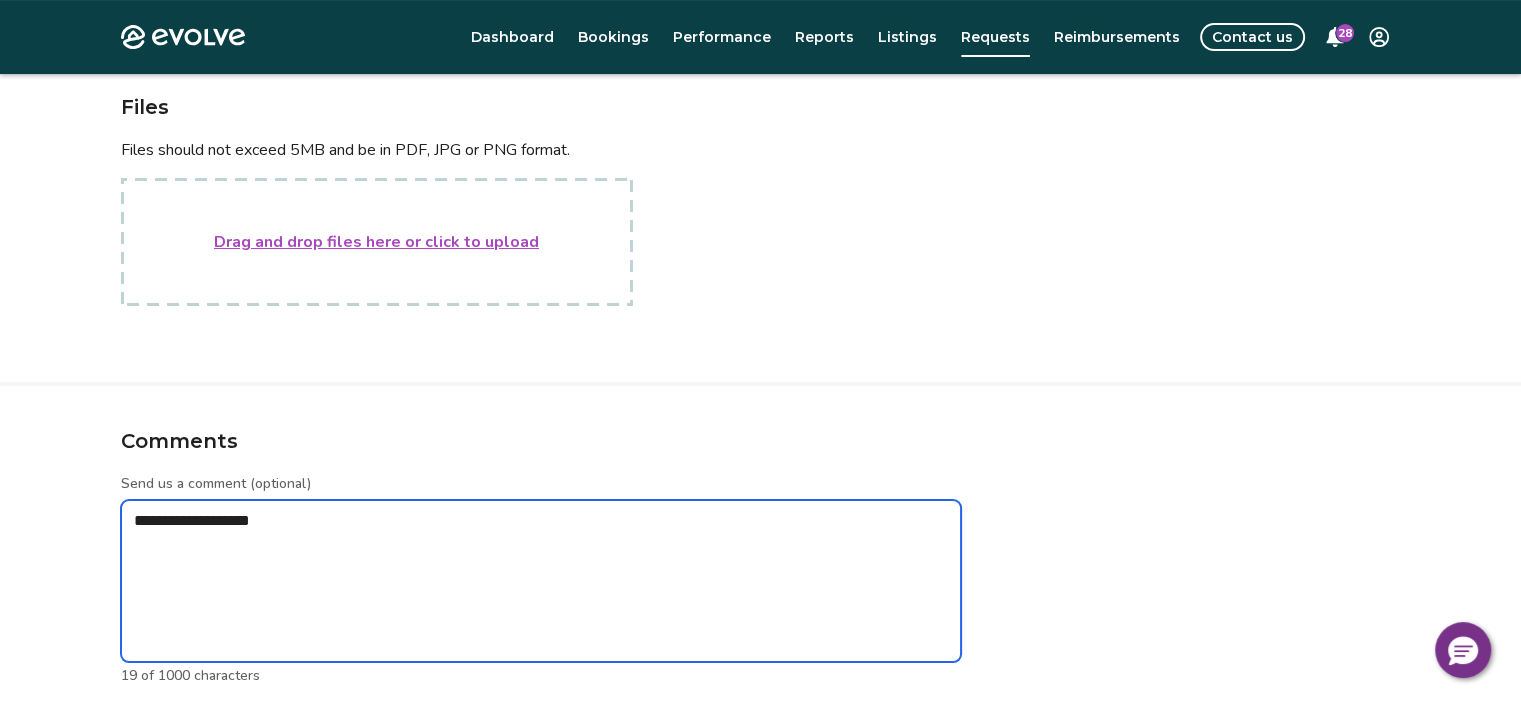 type on "*" 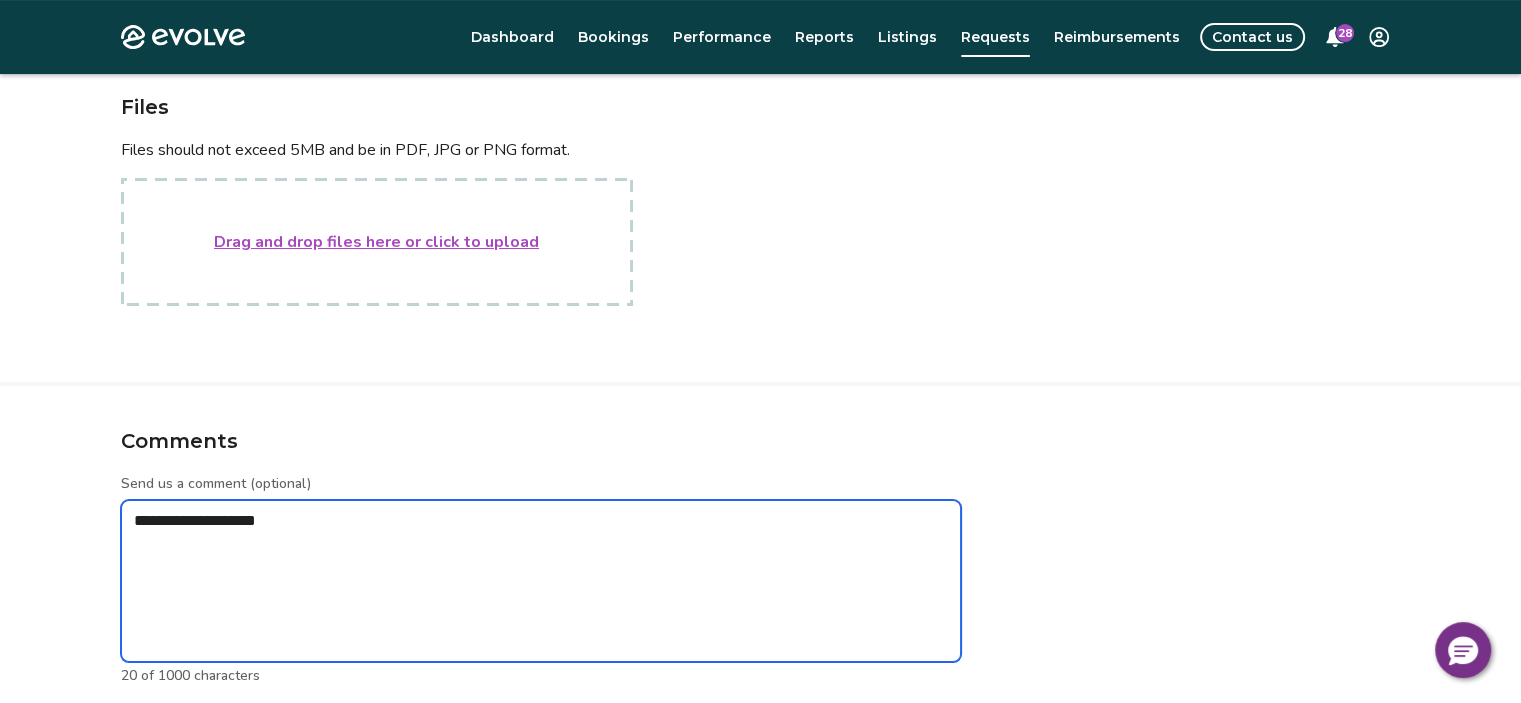 type on "*" 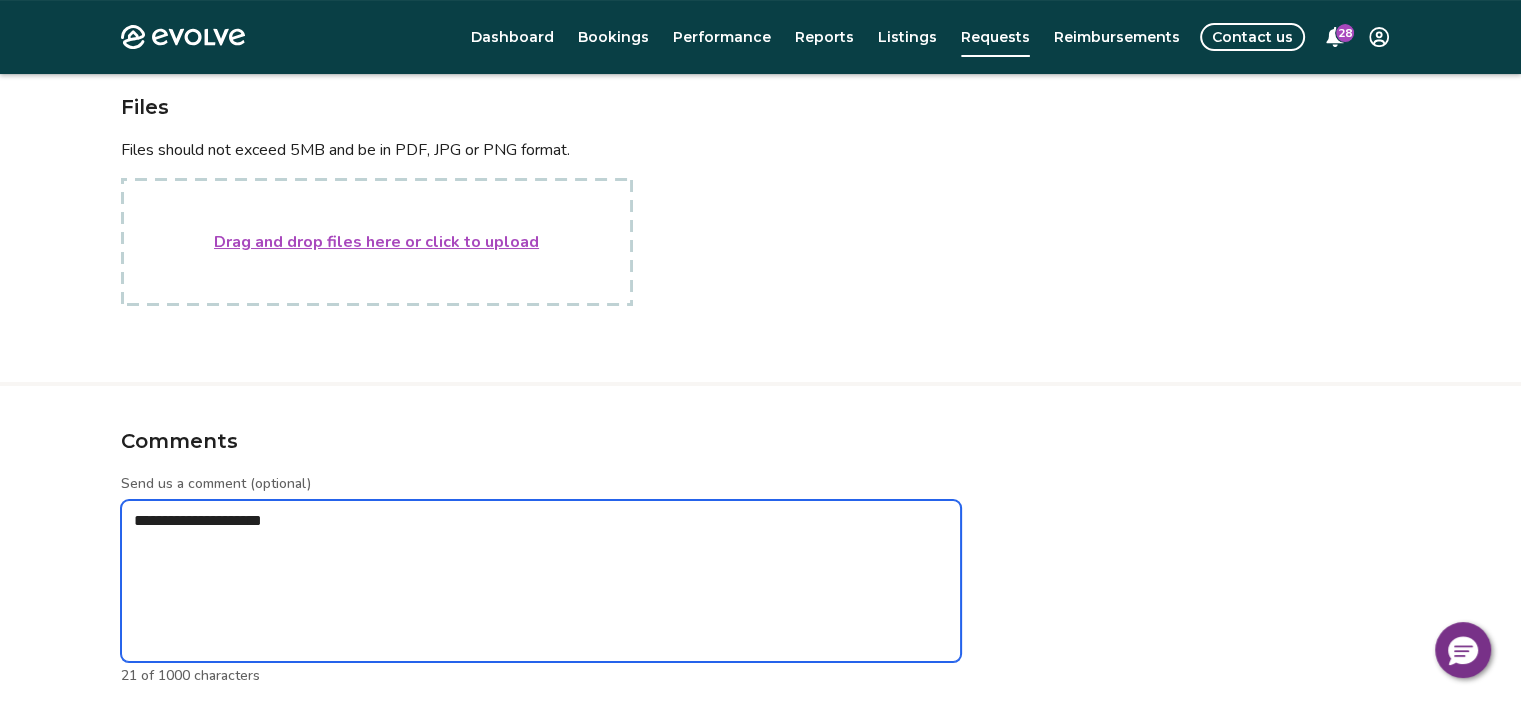 type on "*" 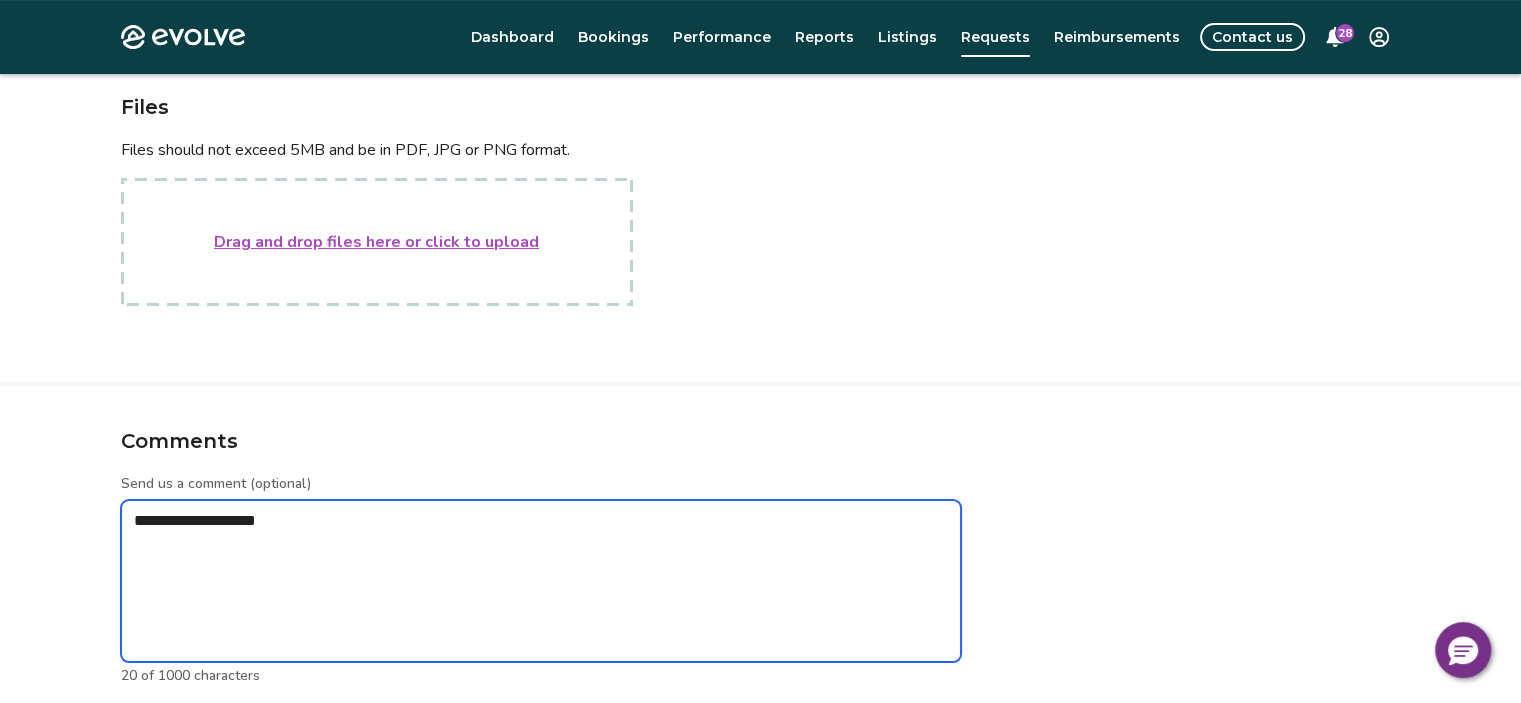type on "*" 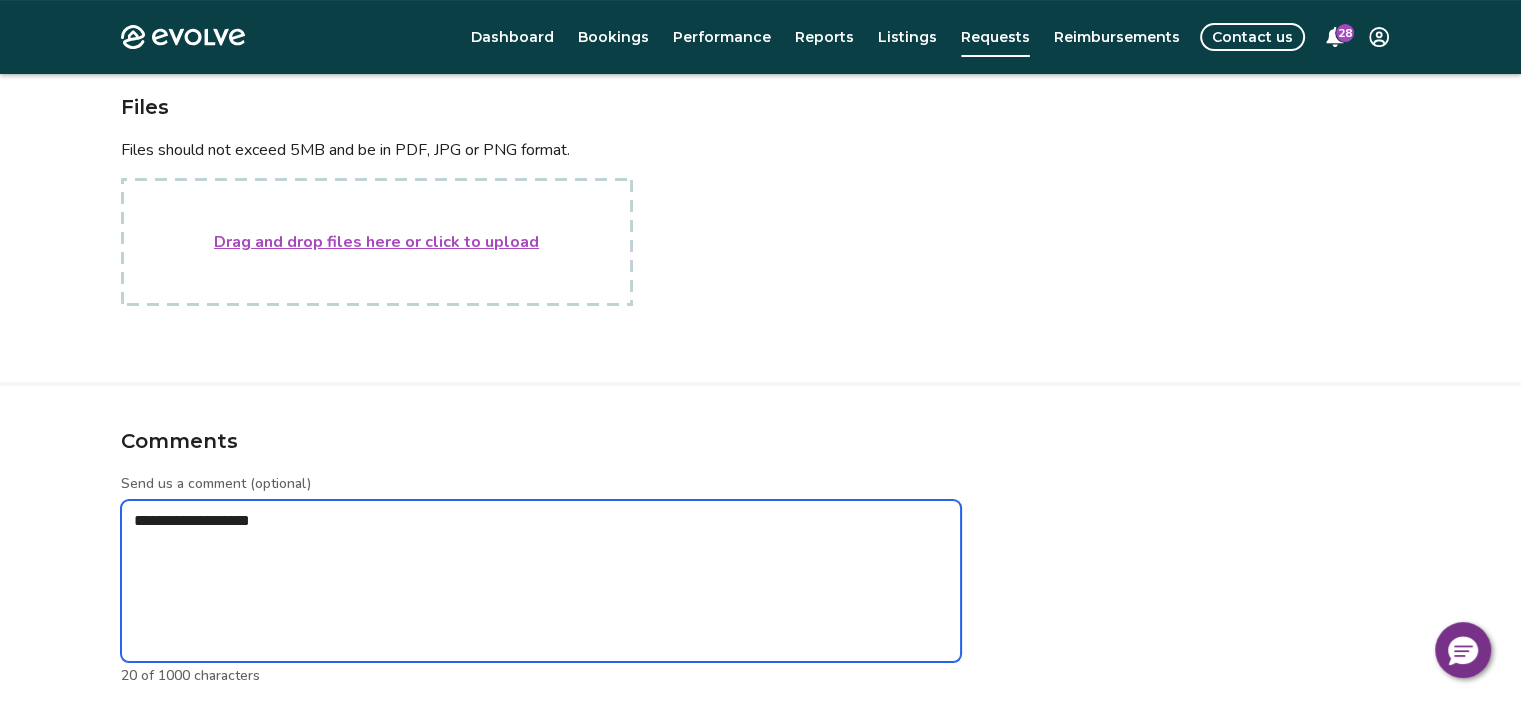 type on "**********" 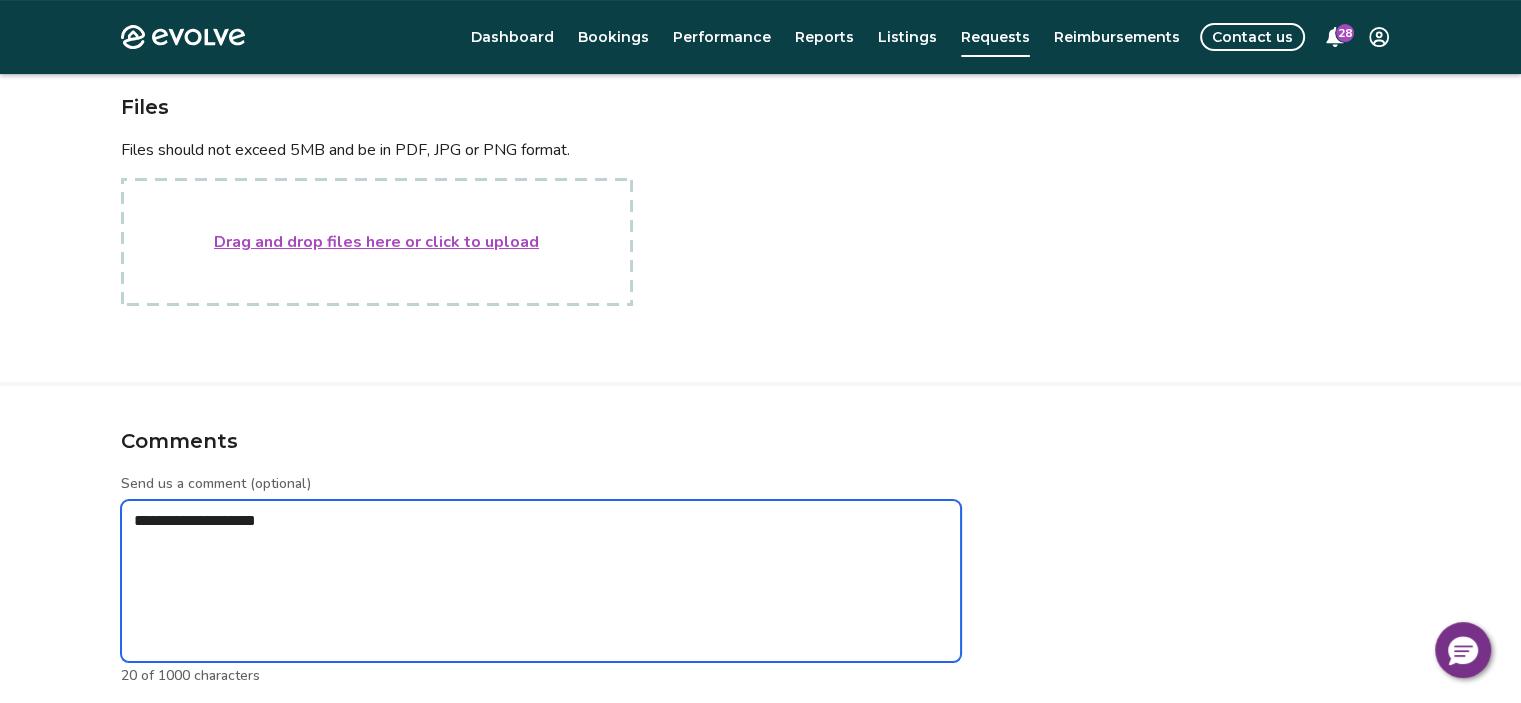 type on "*" 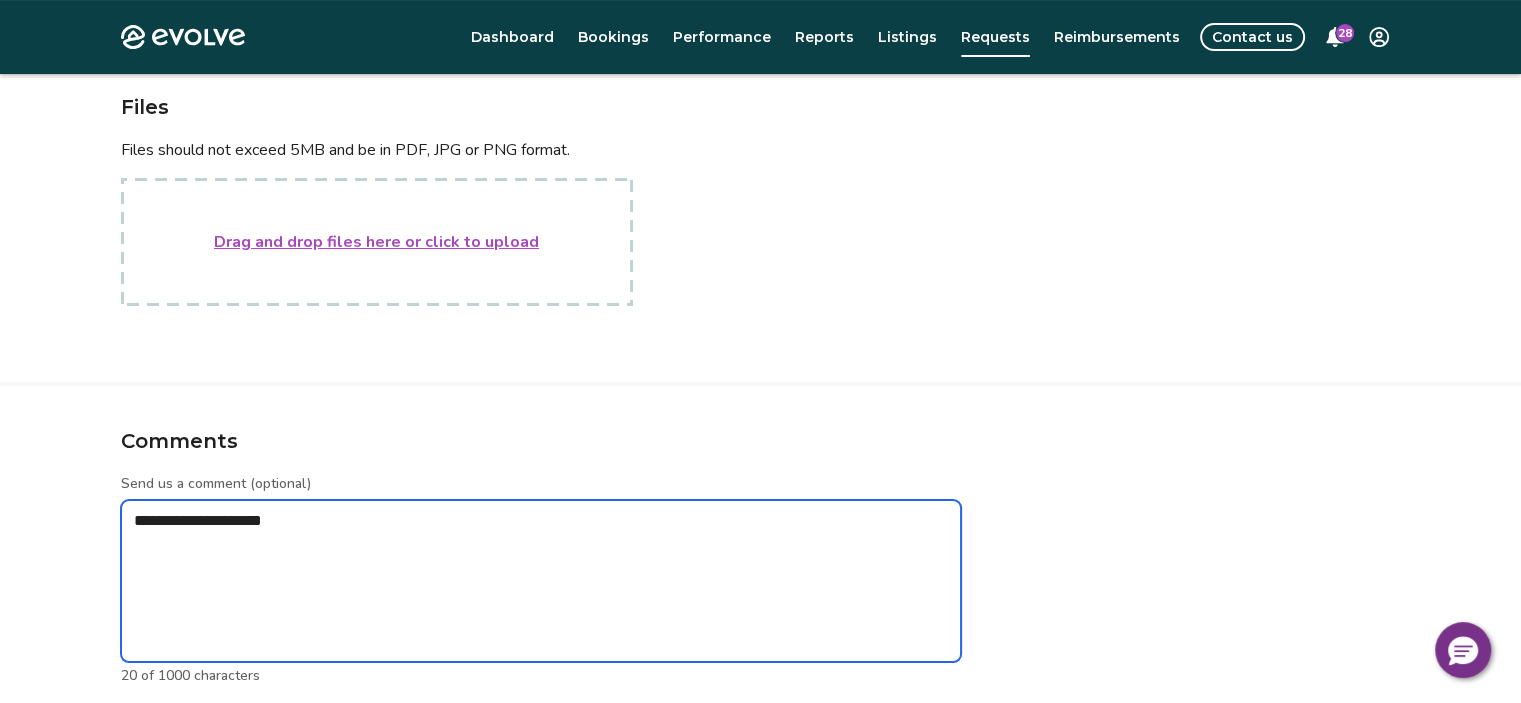 type on "*" 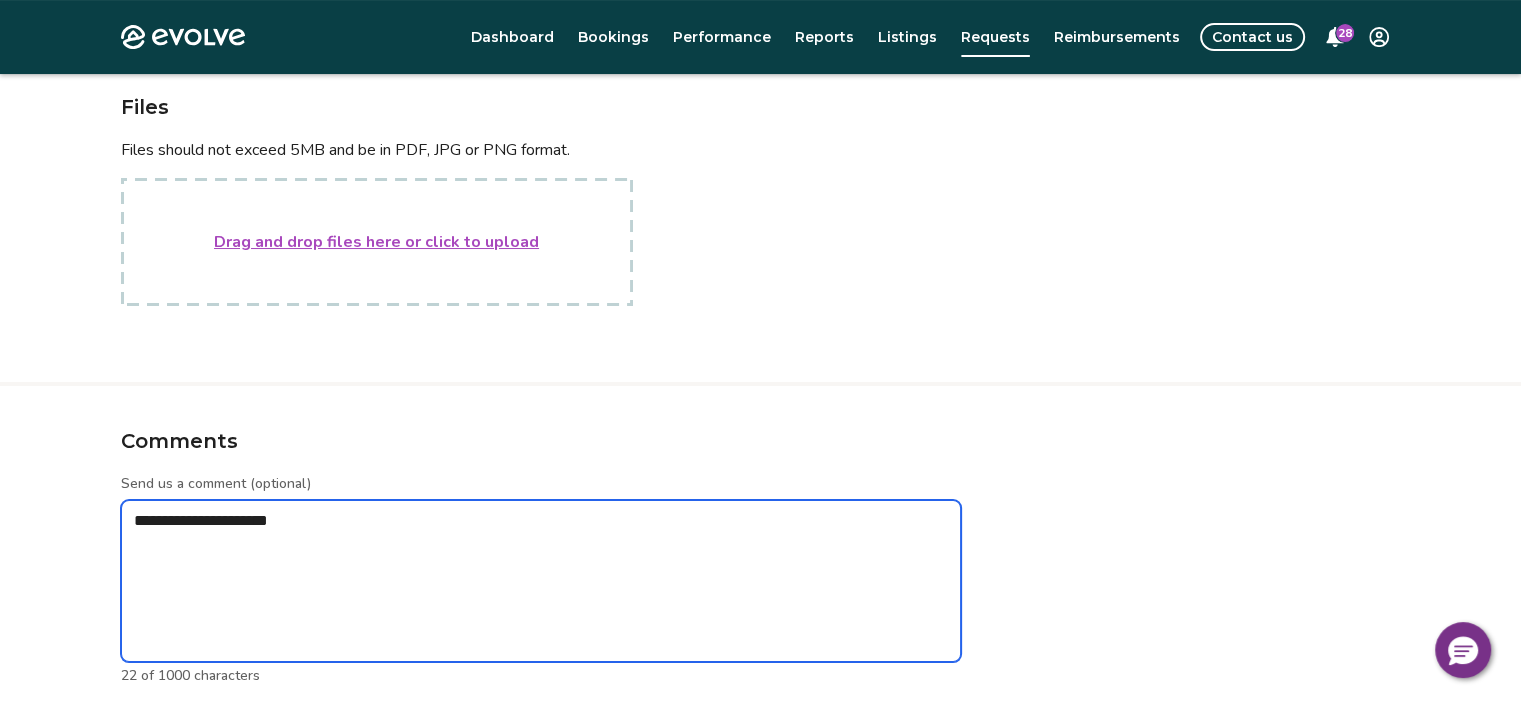 type on "*" 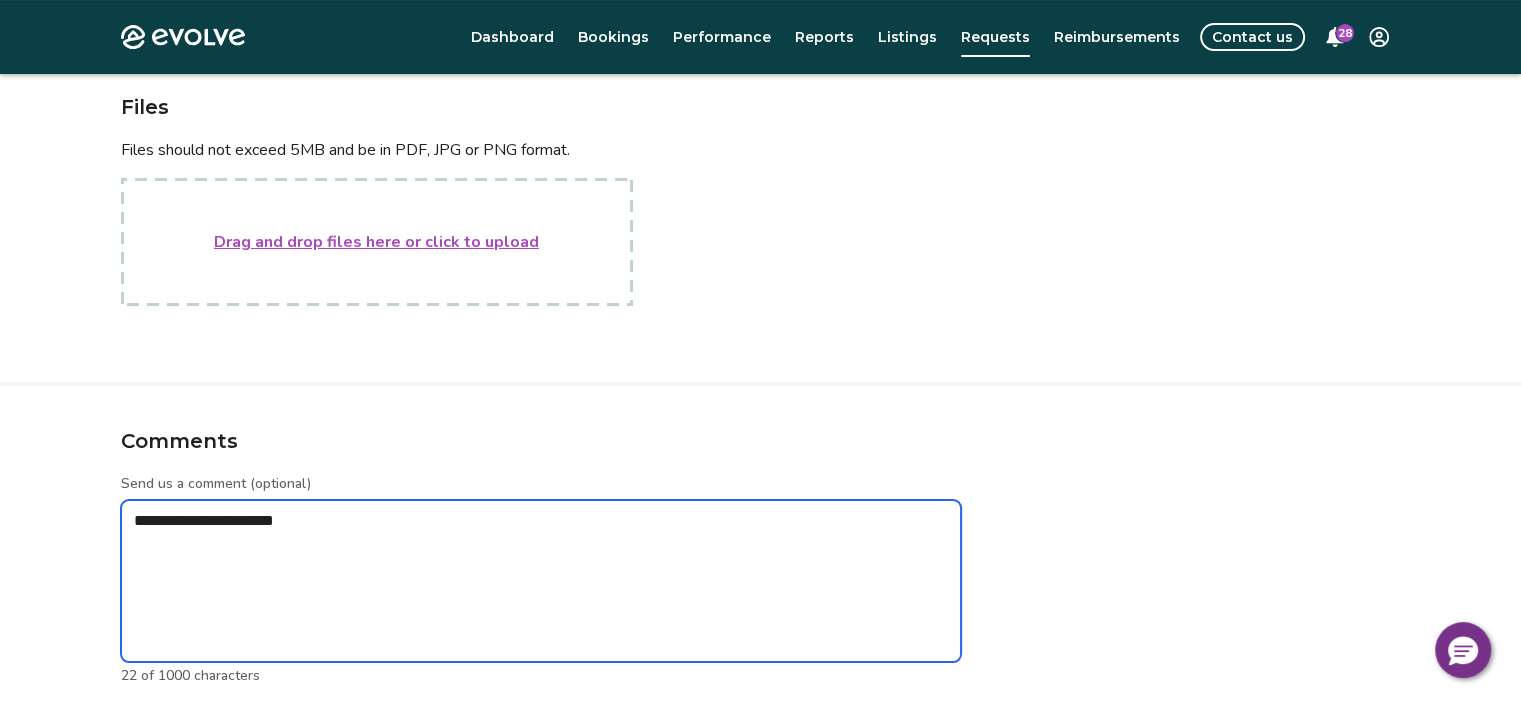 type on "*" 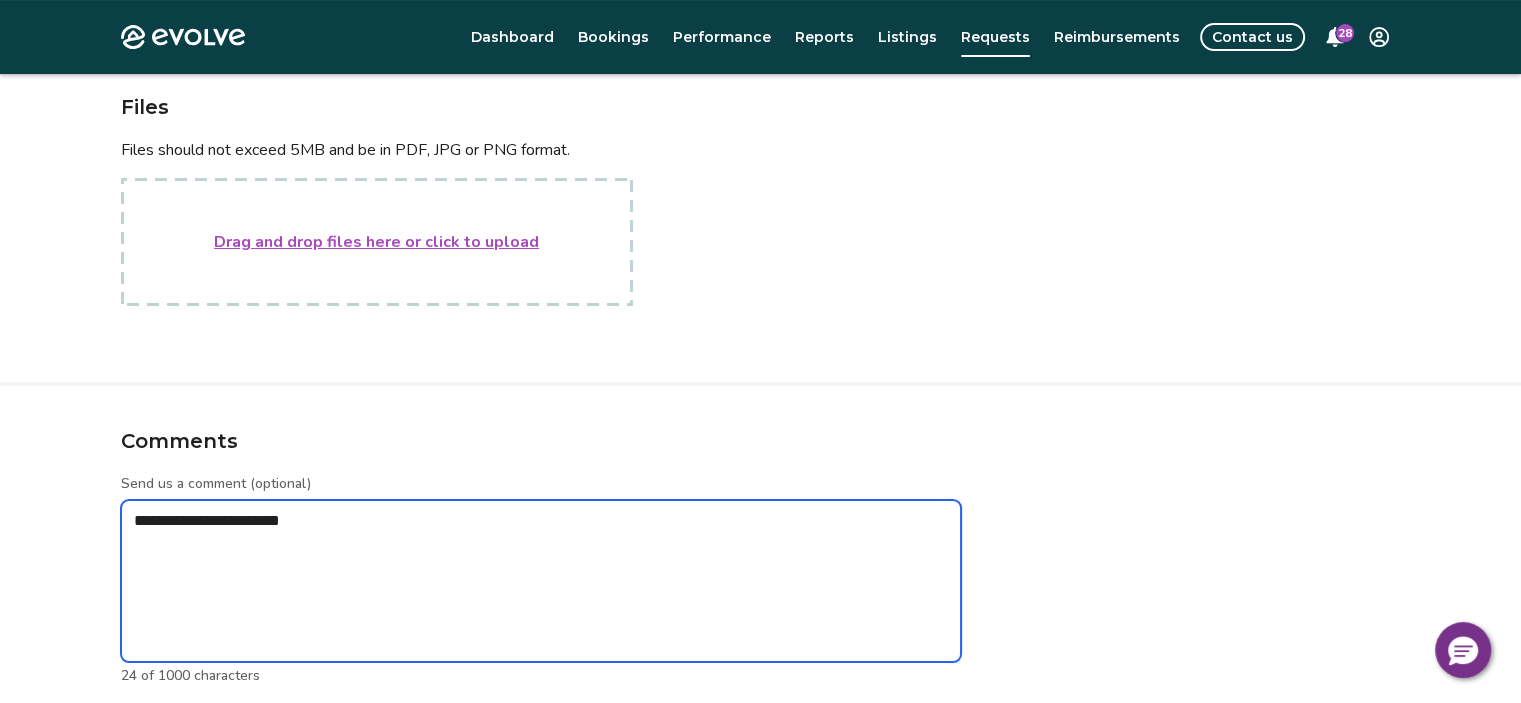 type on "*" 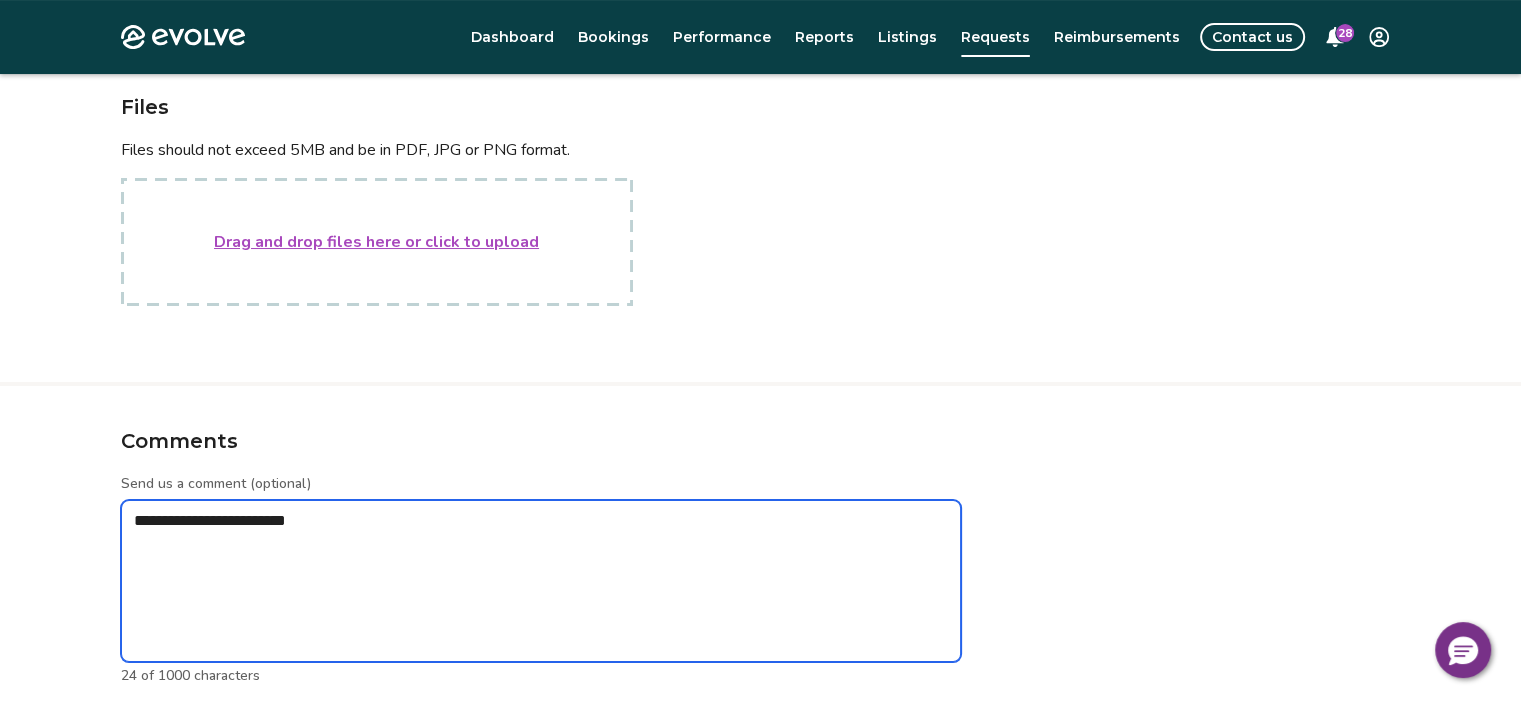 type on "*" 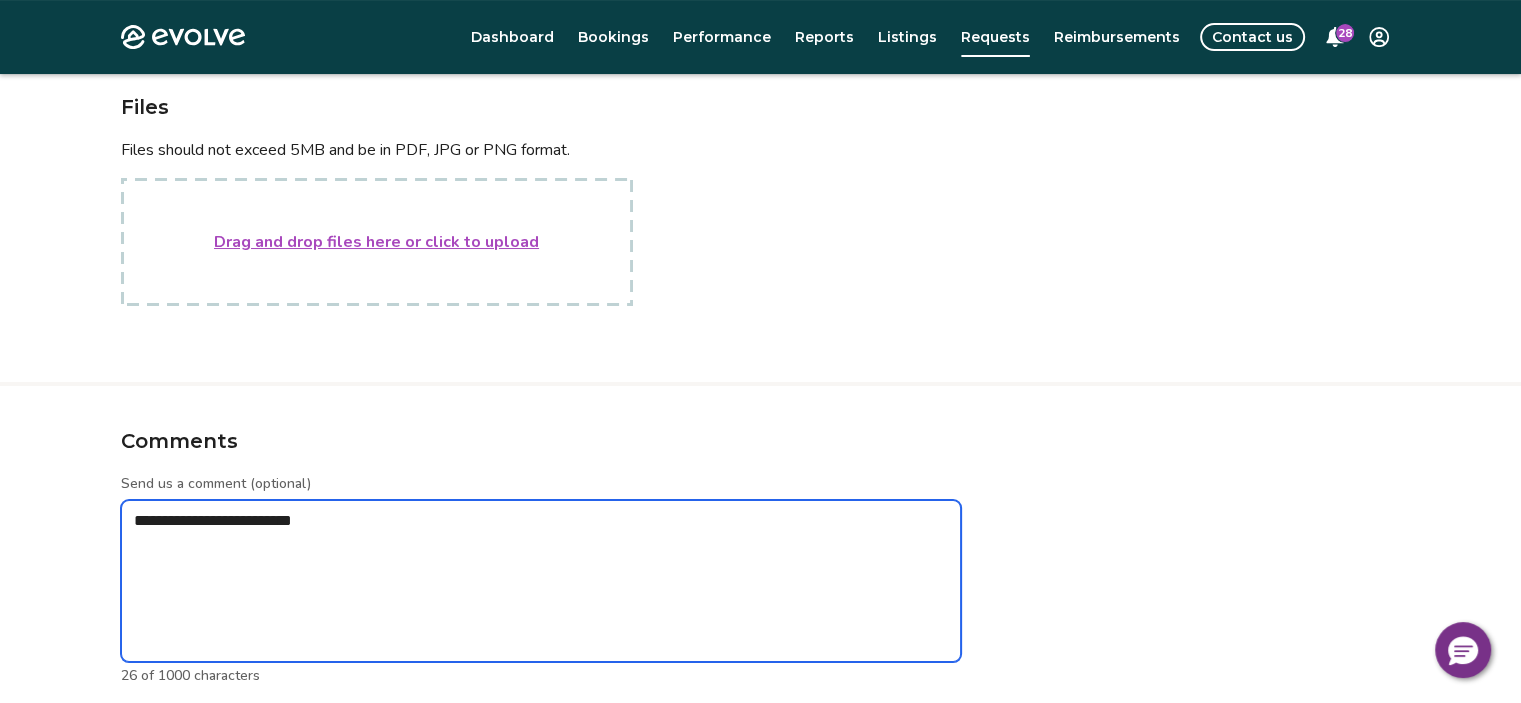 type on "*" 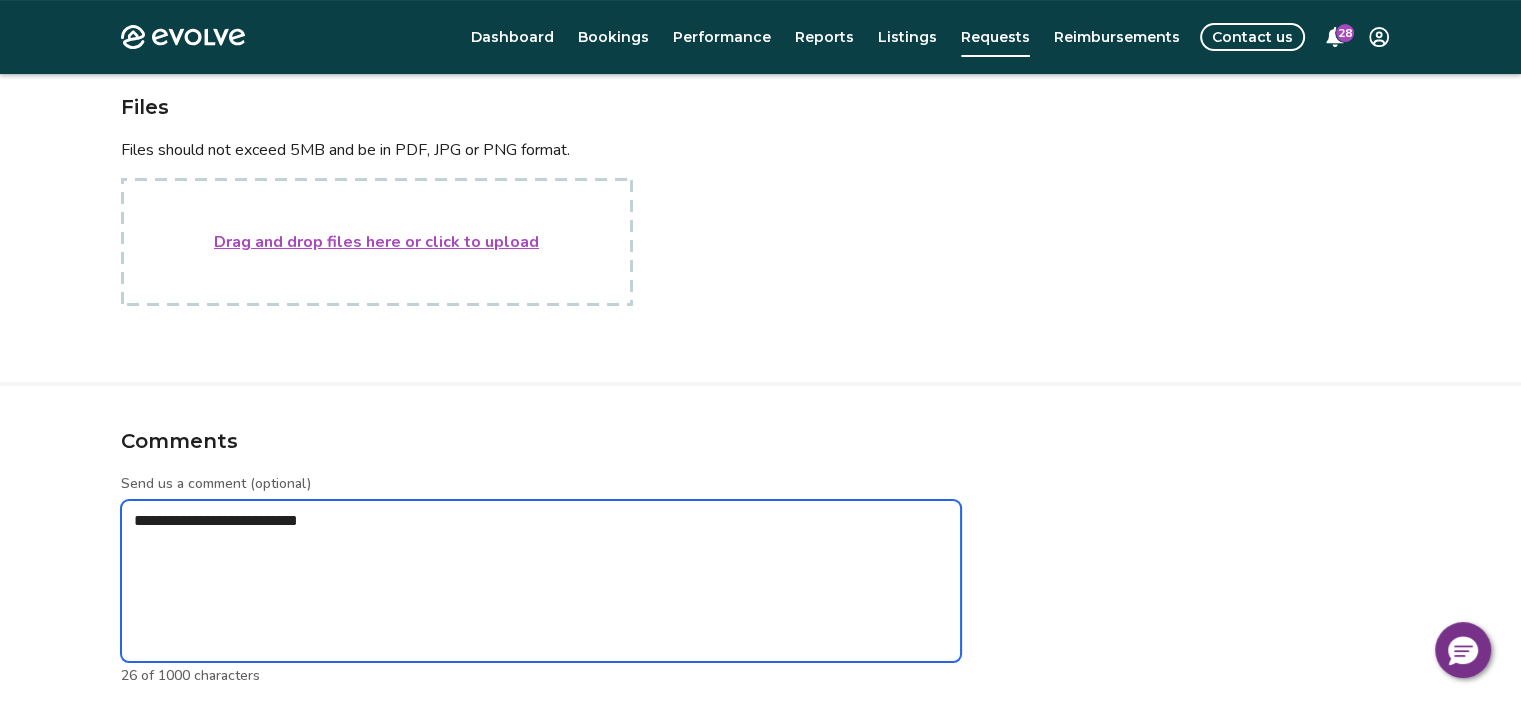 type on "*" 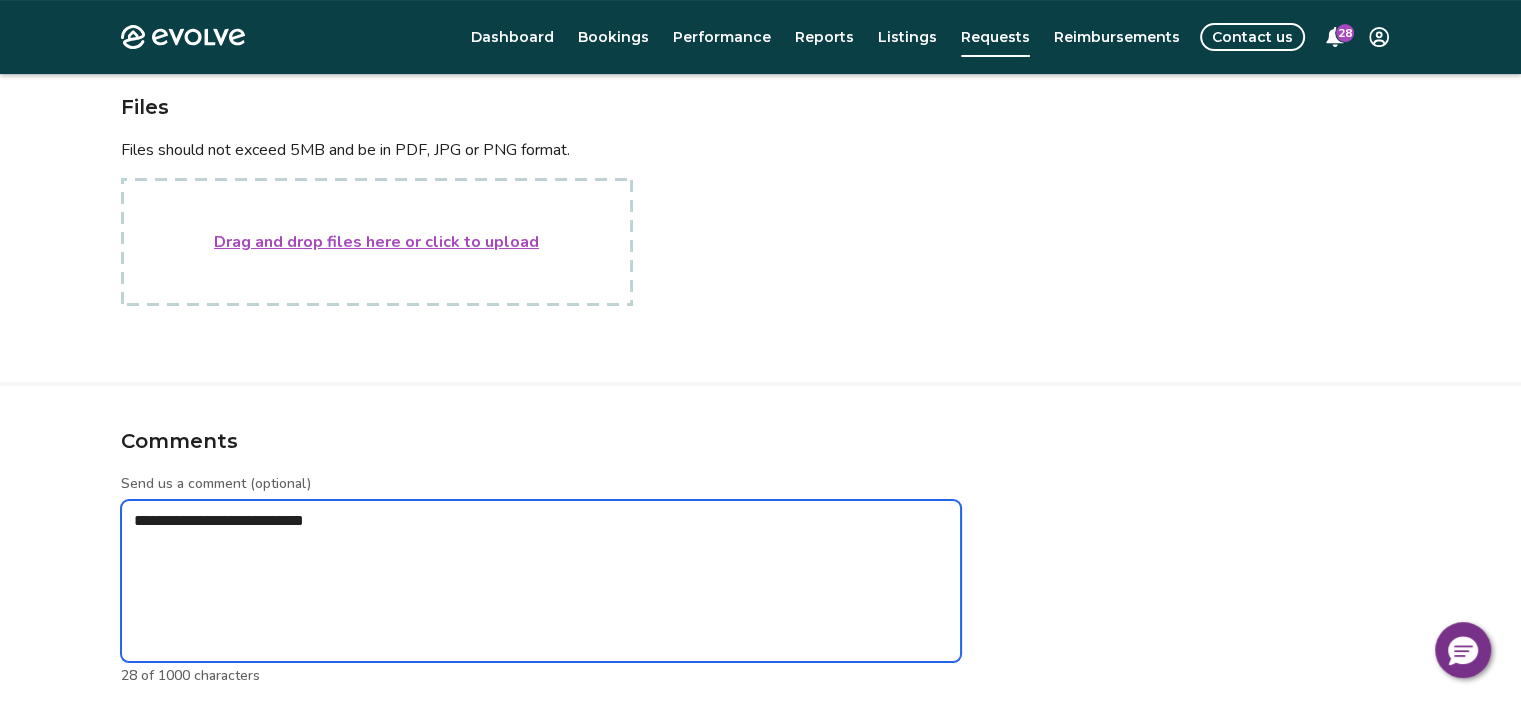 type on "*" 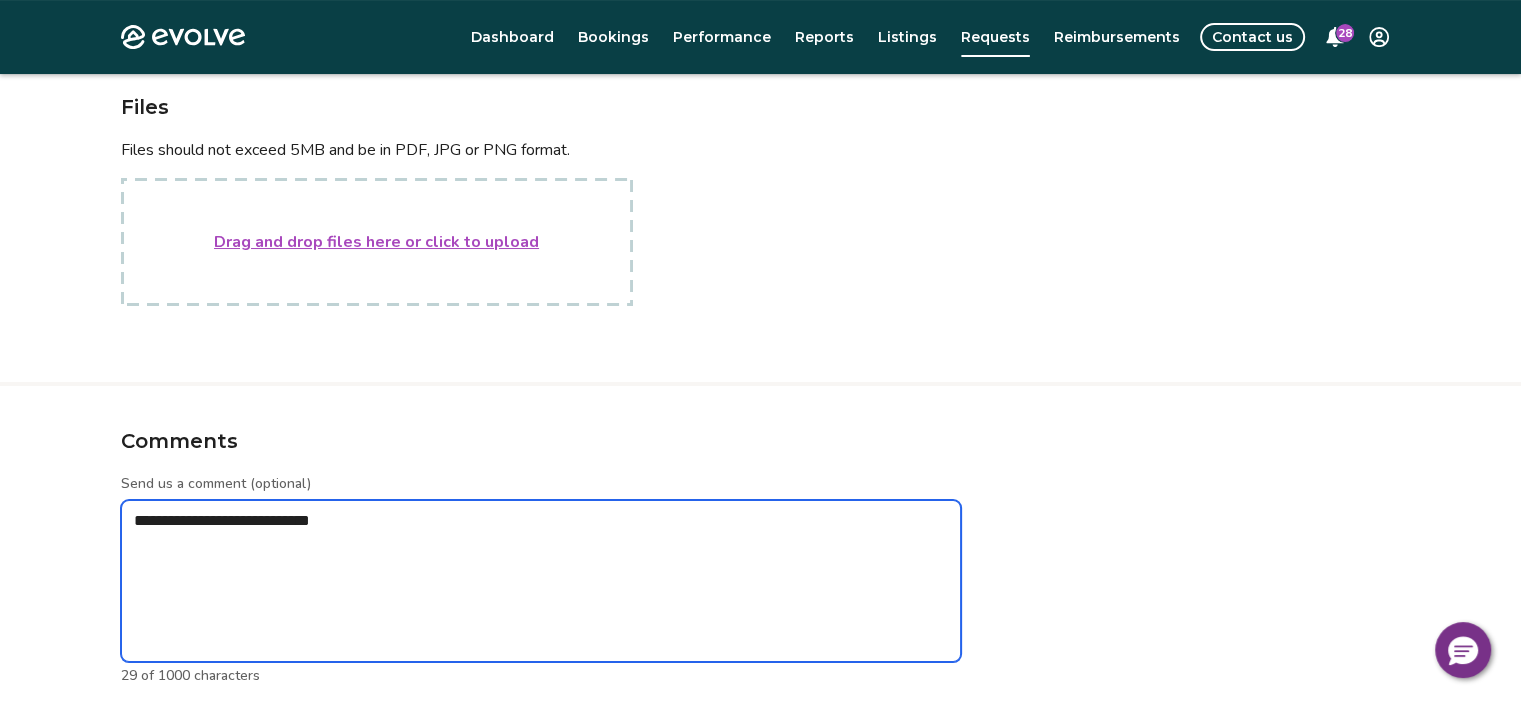 type on "*" 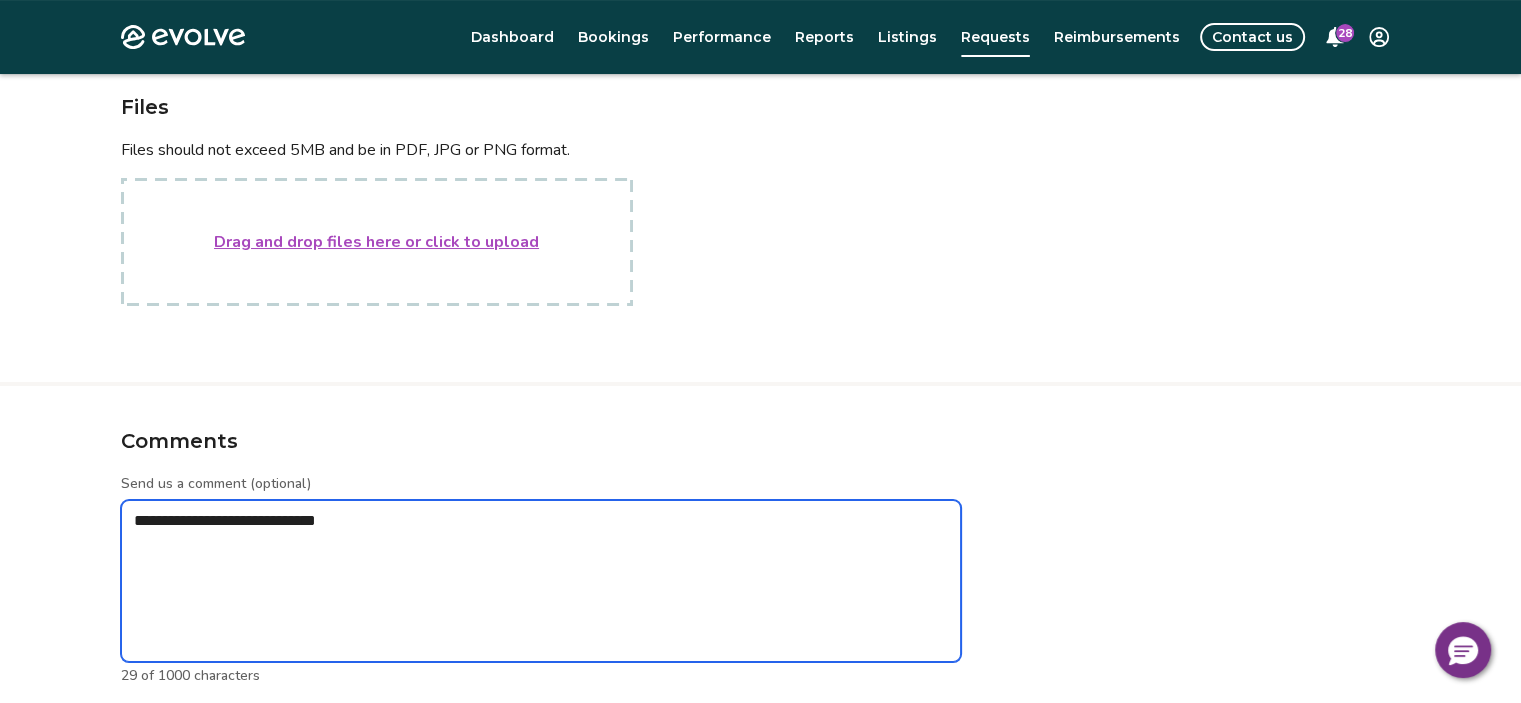 type on "*" 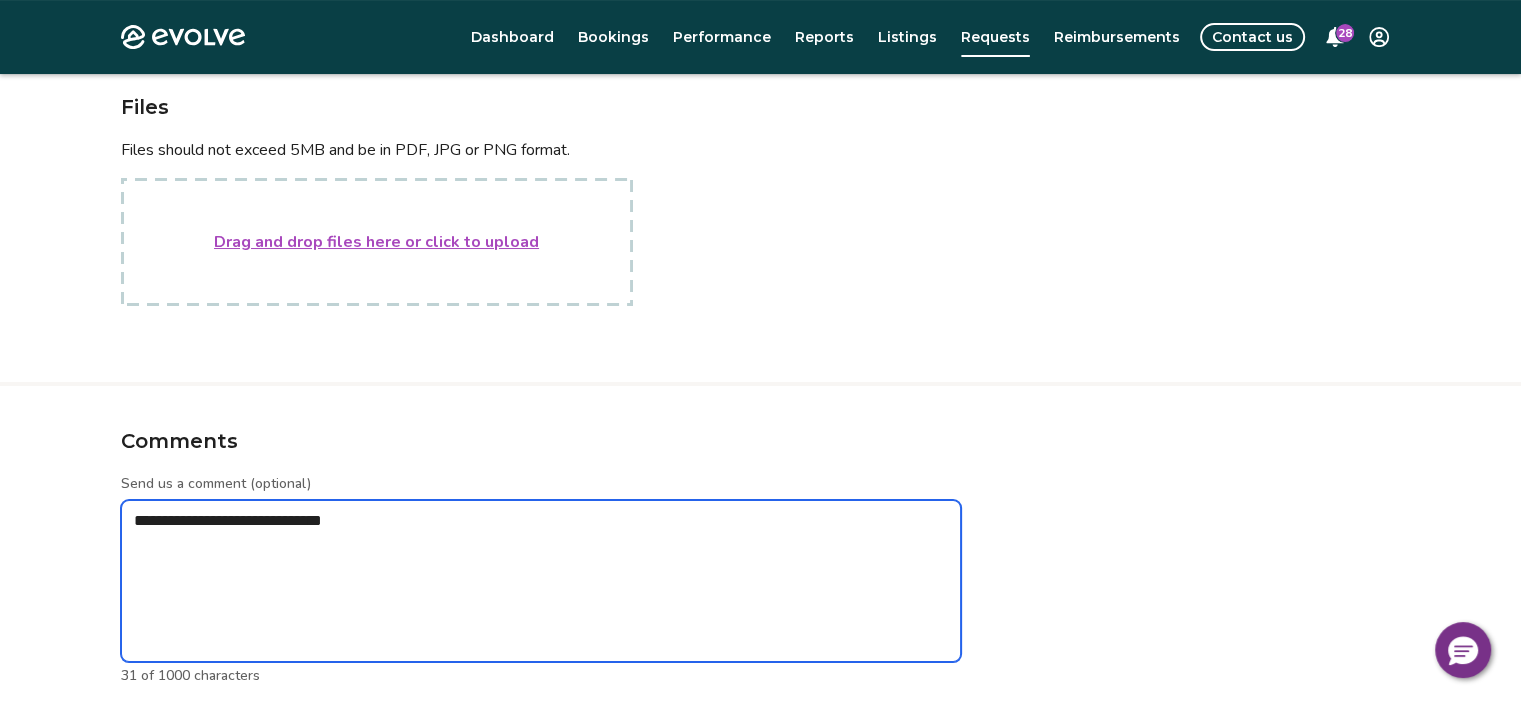 type on "*" 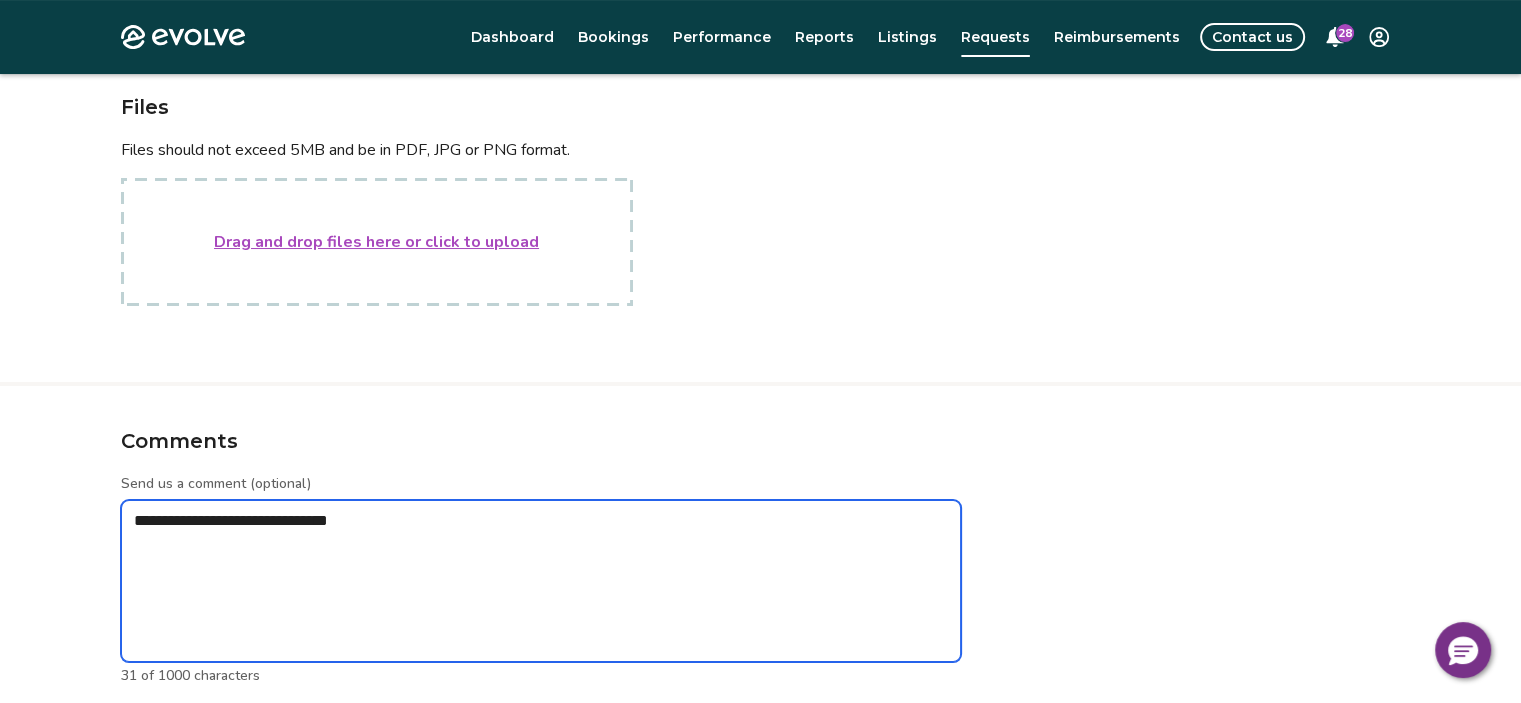 type on "*" 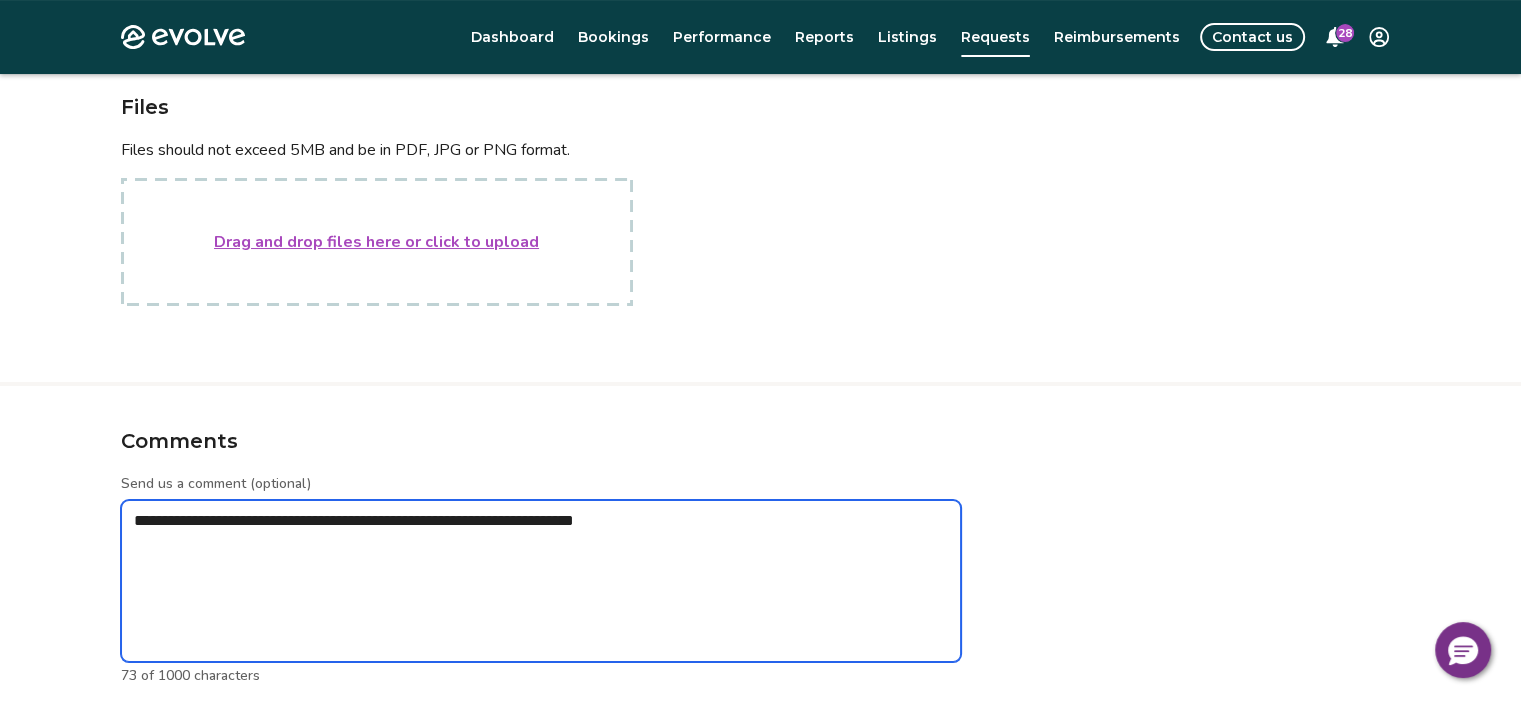 click on "**********" at bounding box center (541, 581) 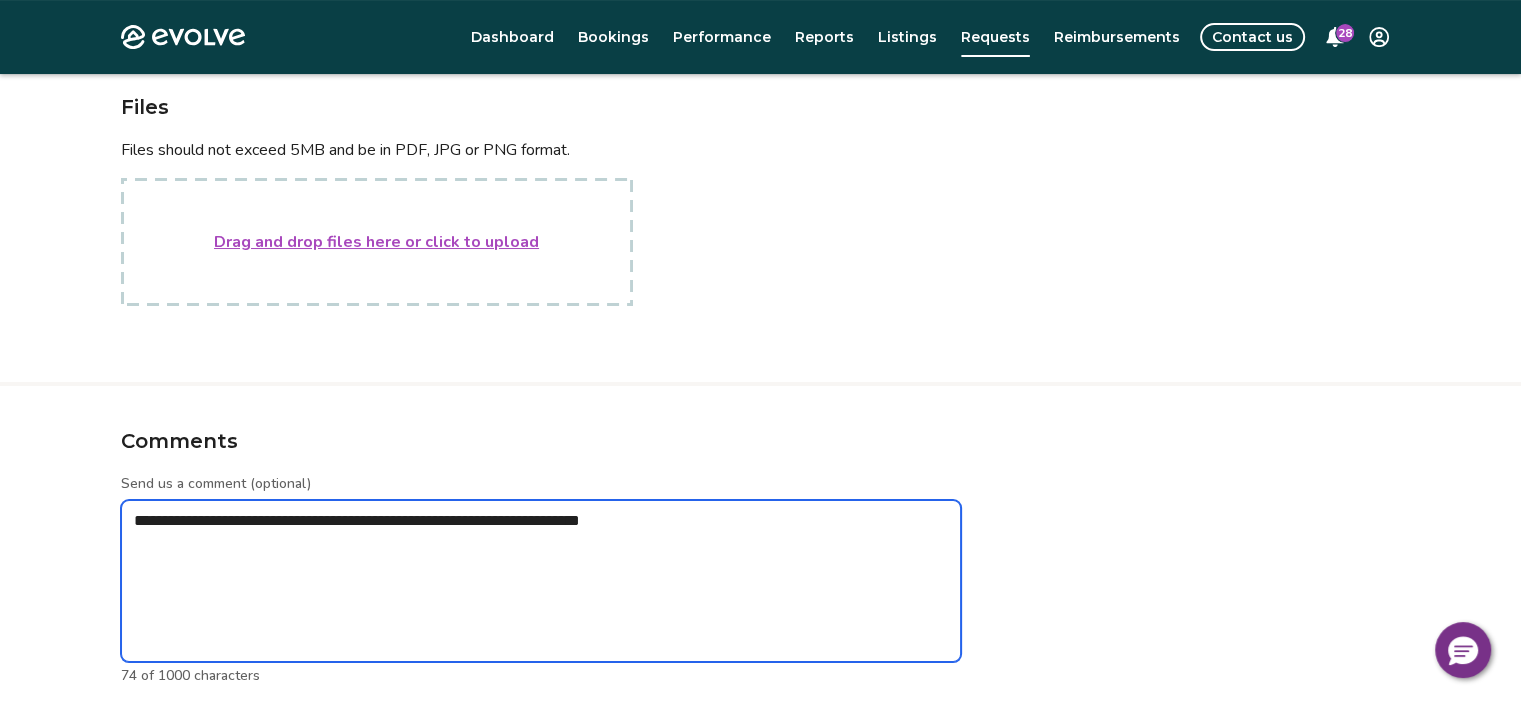 click on "**********" at bounding box center [541, 581] 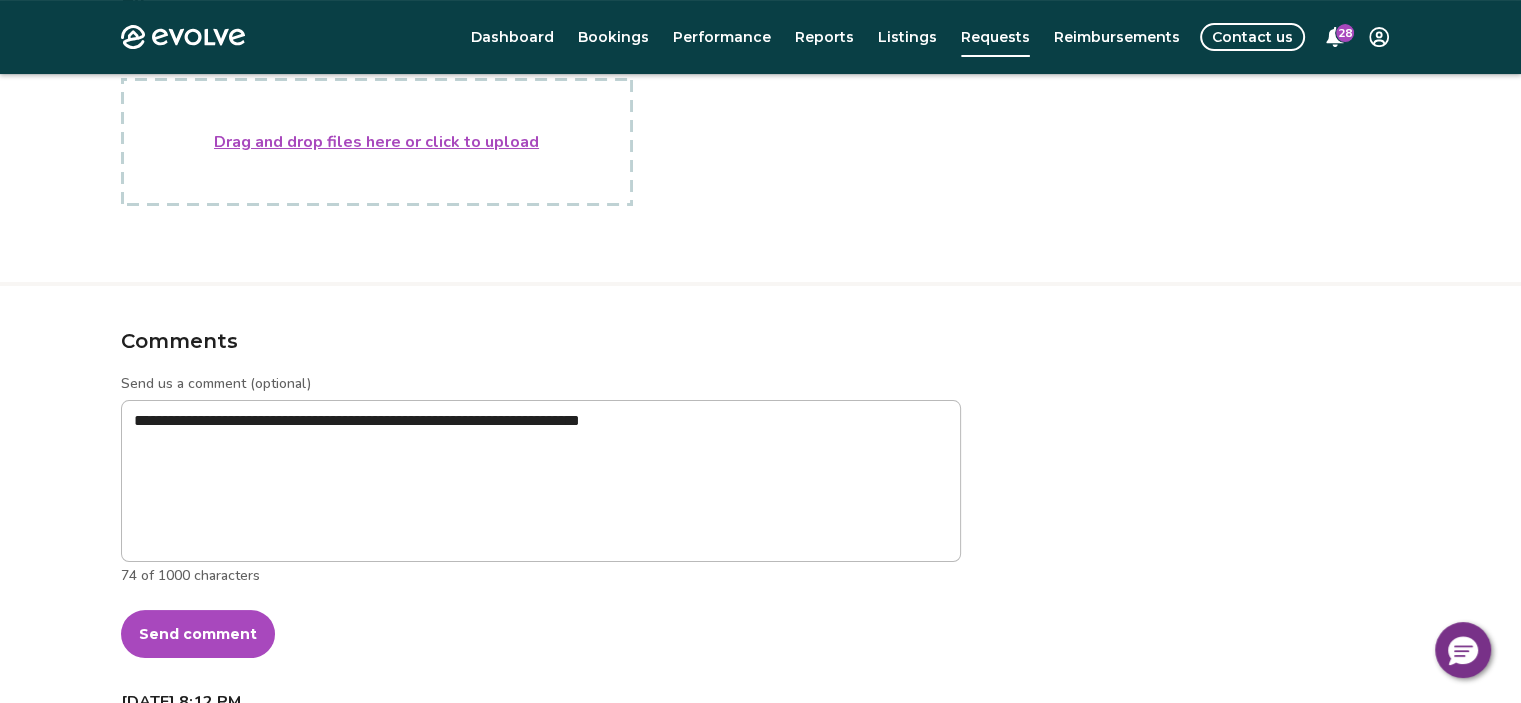 click on "Send comment" at bounding box center [198, 634] 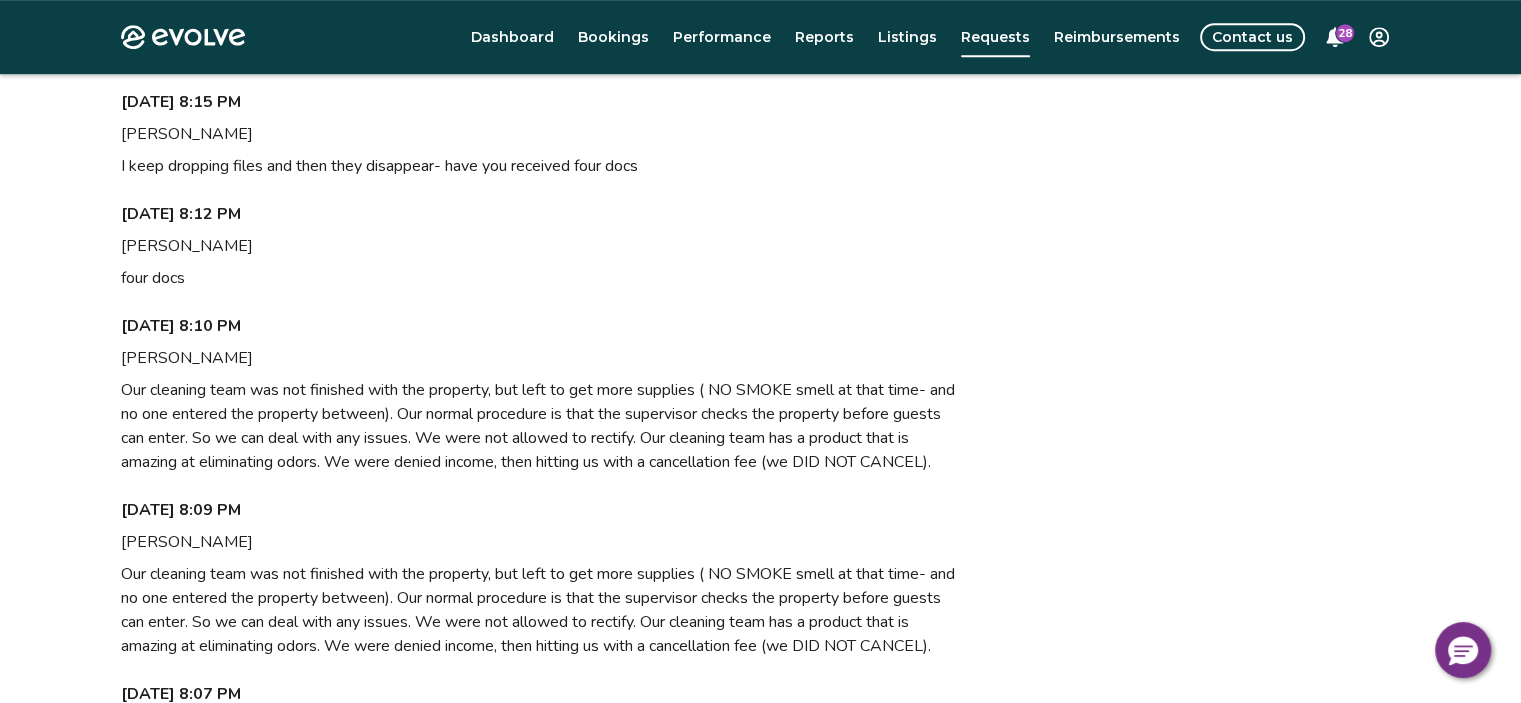 scroll, scrollTop: 1200, scrollLeft: 0, axis: vertical 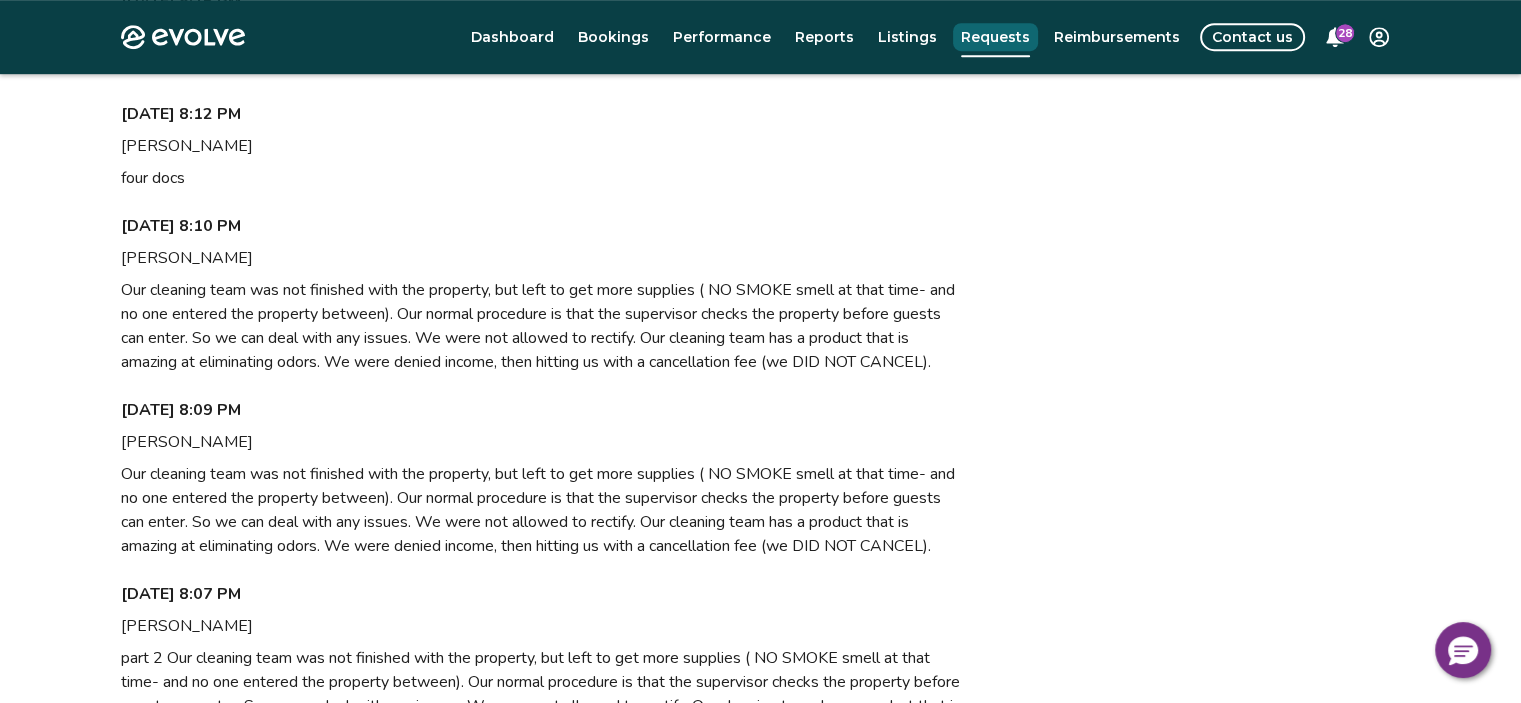 click on "Requests" at bounding box center [995, 37] 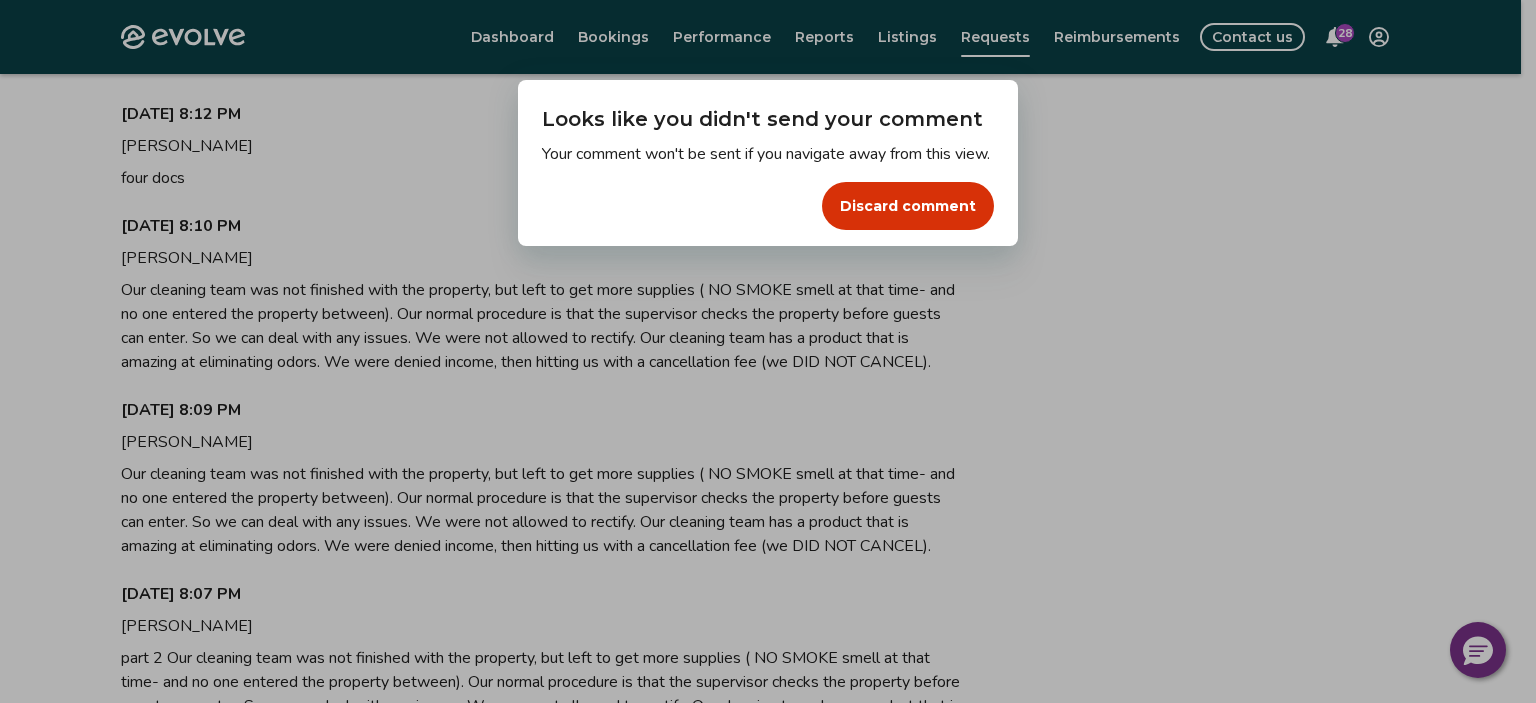 click on "Discard comment" at bounding box center [908, 206] 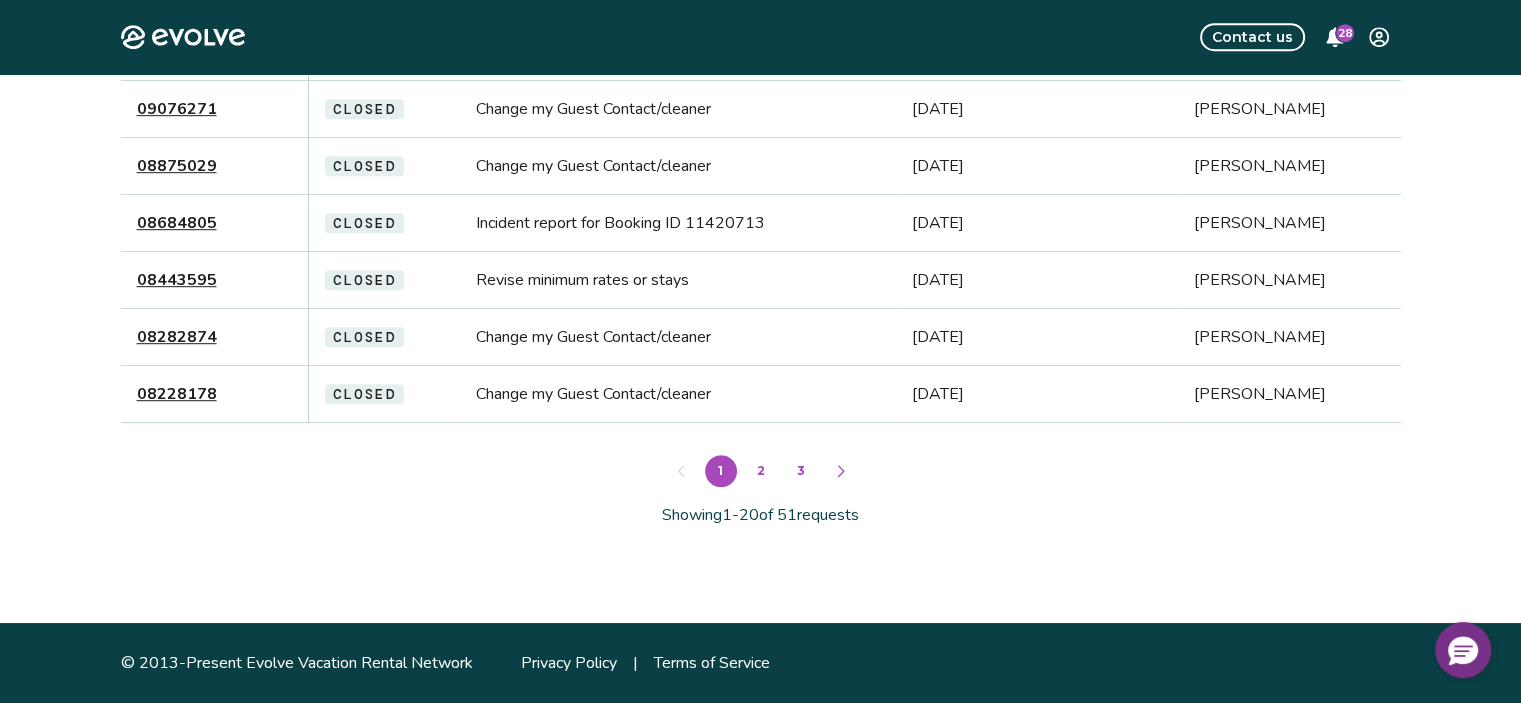 scroll, scrollTop: 0, scrollLeft: 0, axis: both 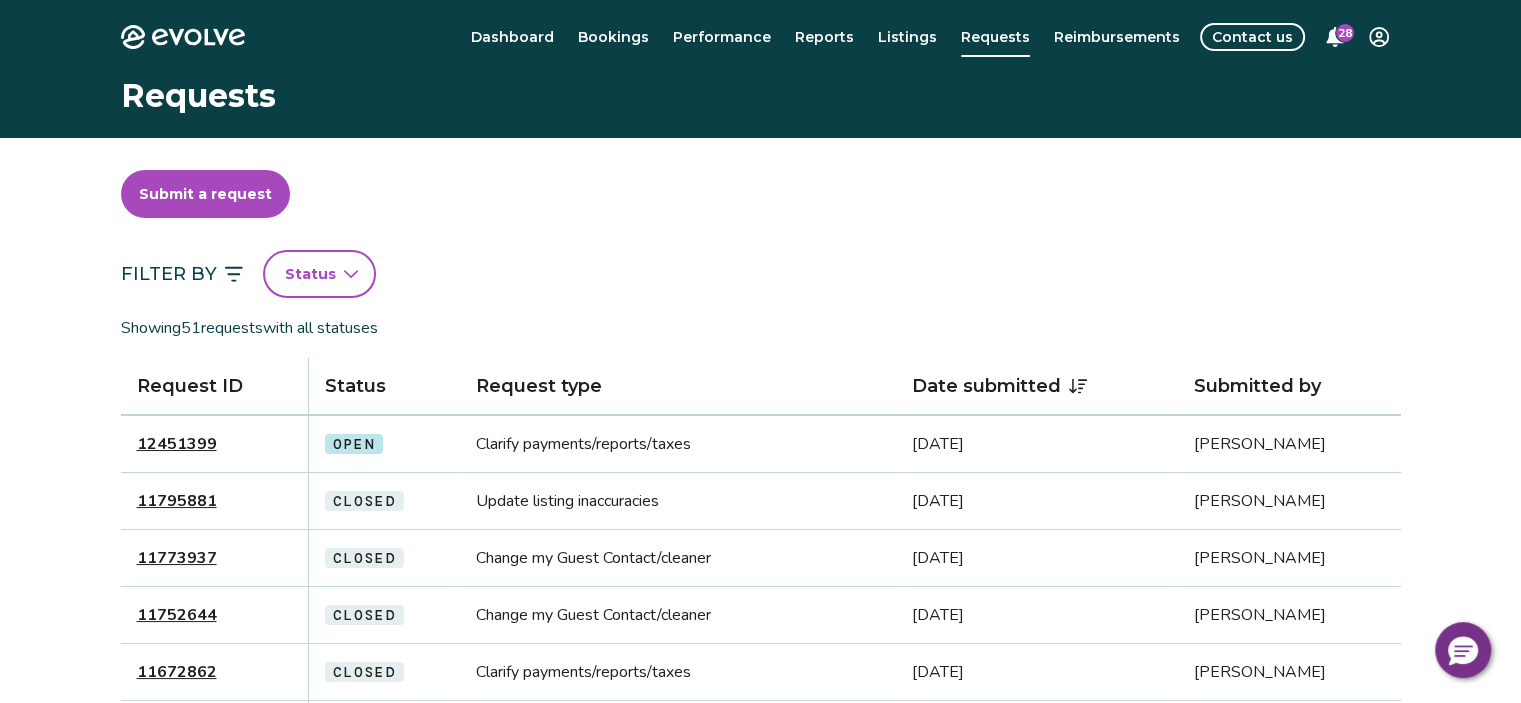 click on "12451399" at bounding box center (177, 444) 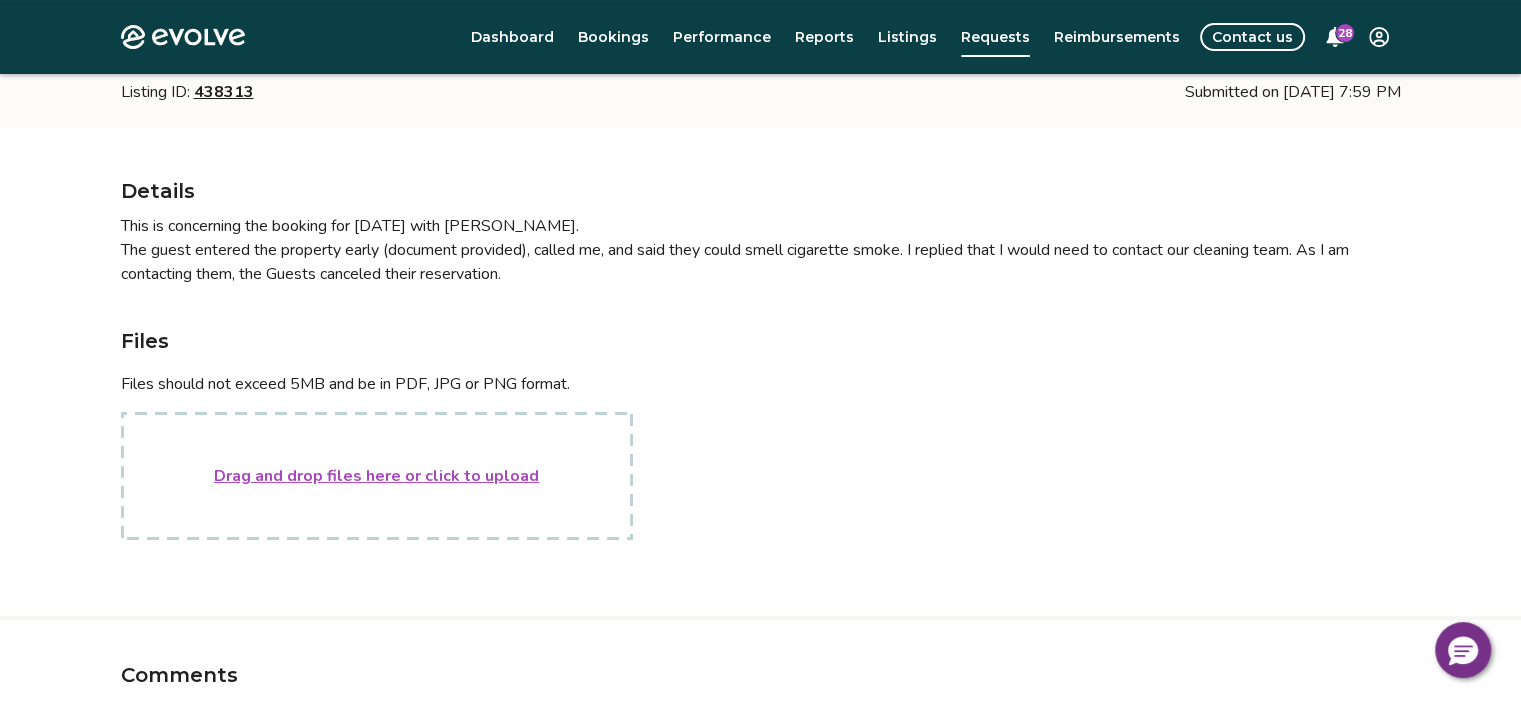 scroll, scrollTop: 200, scrollLeft: 0, axis: vertical 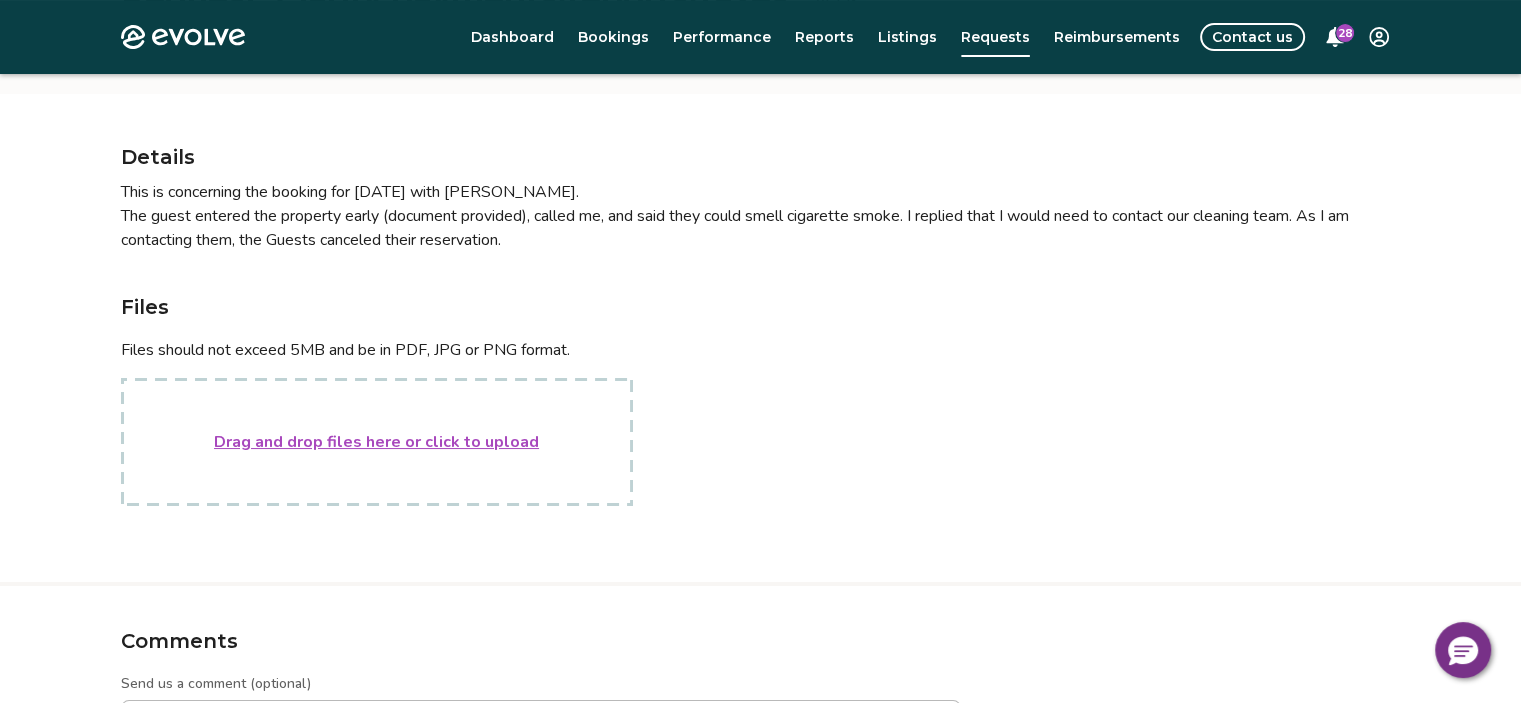 click on "Drag and drop files here or click to upload" at bounding box center [376, 442] 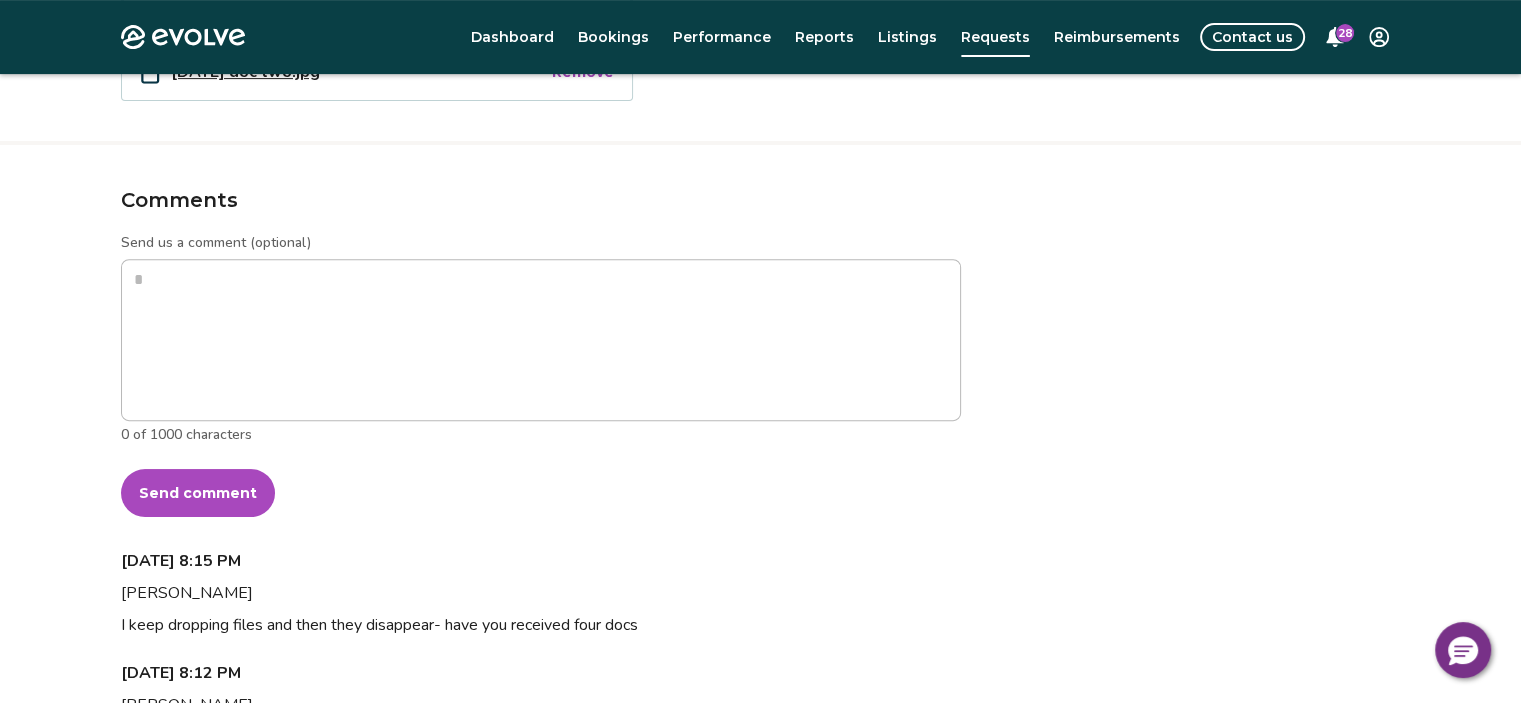 scroll, scrollTop: 600, scrollLeft: 0, axis: vertical 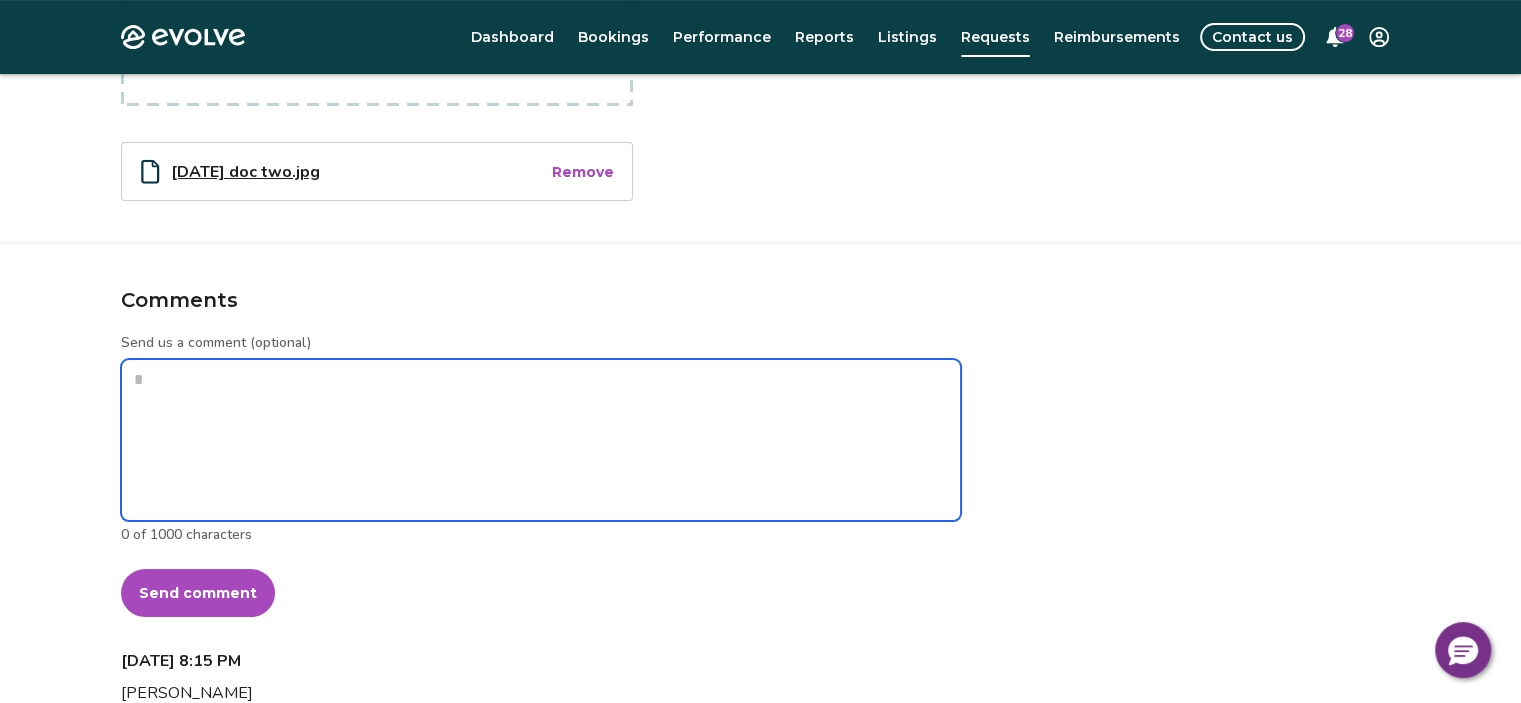 click on "Send us a comment (optional)" at bounding box center (541, 440) 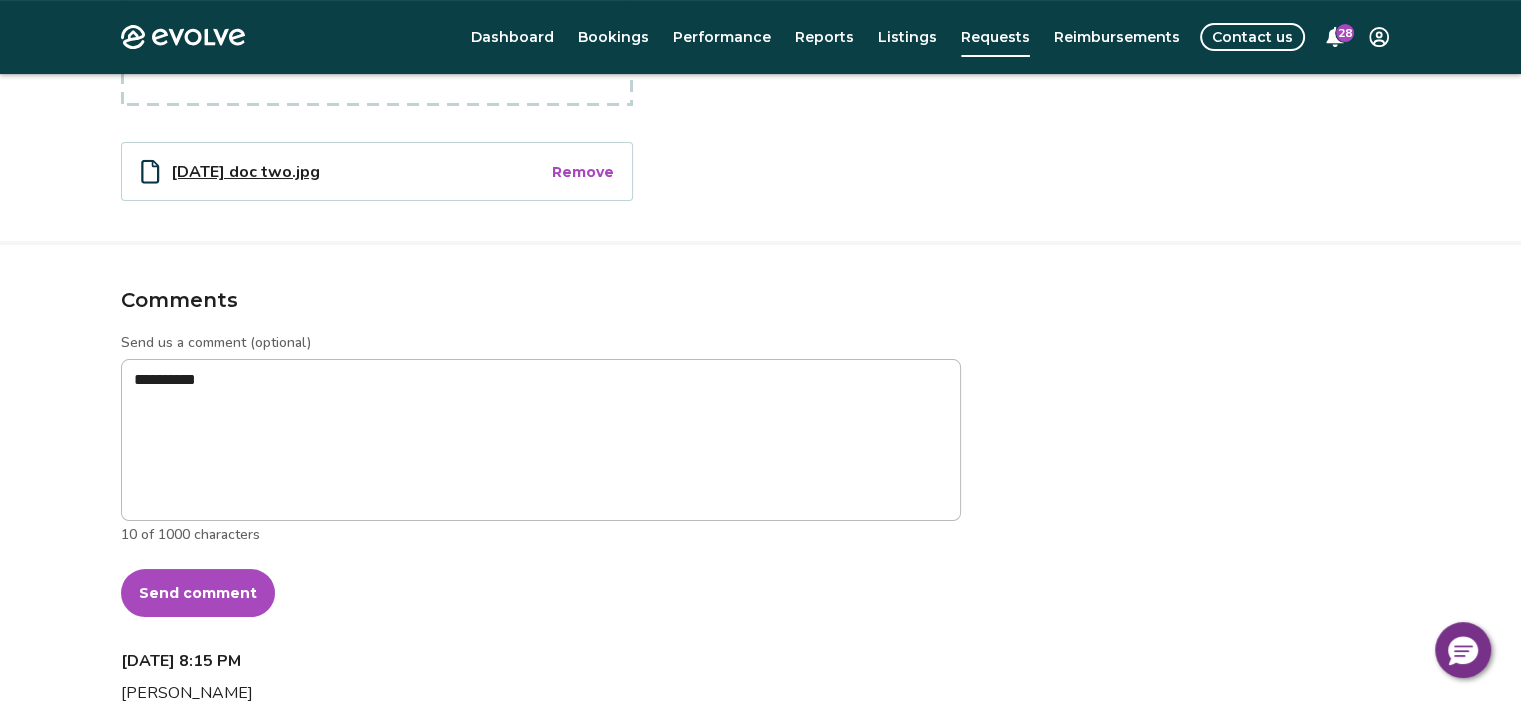 click on "Send comment" at bounding box center (198, 593) 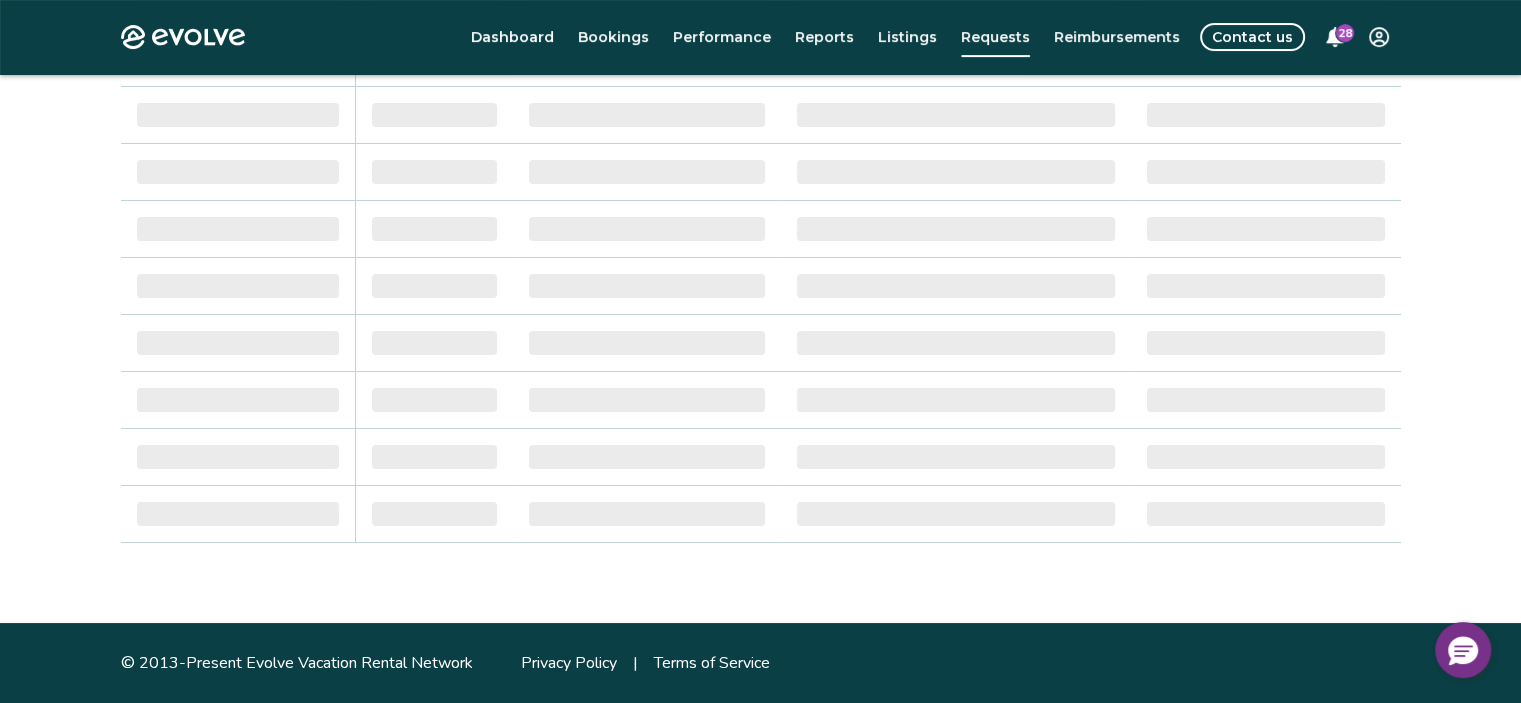 scroll, scrollTop: 0, scrollLeft: 0, axis: both 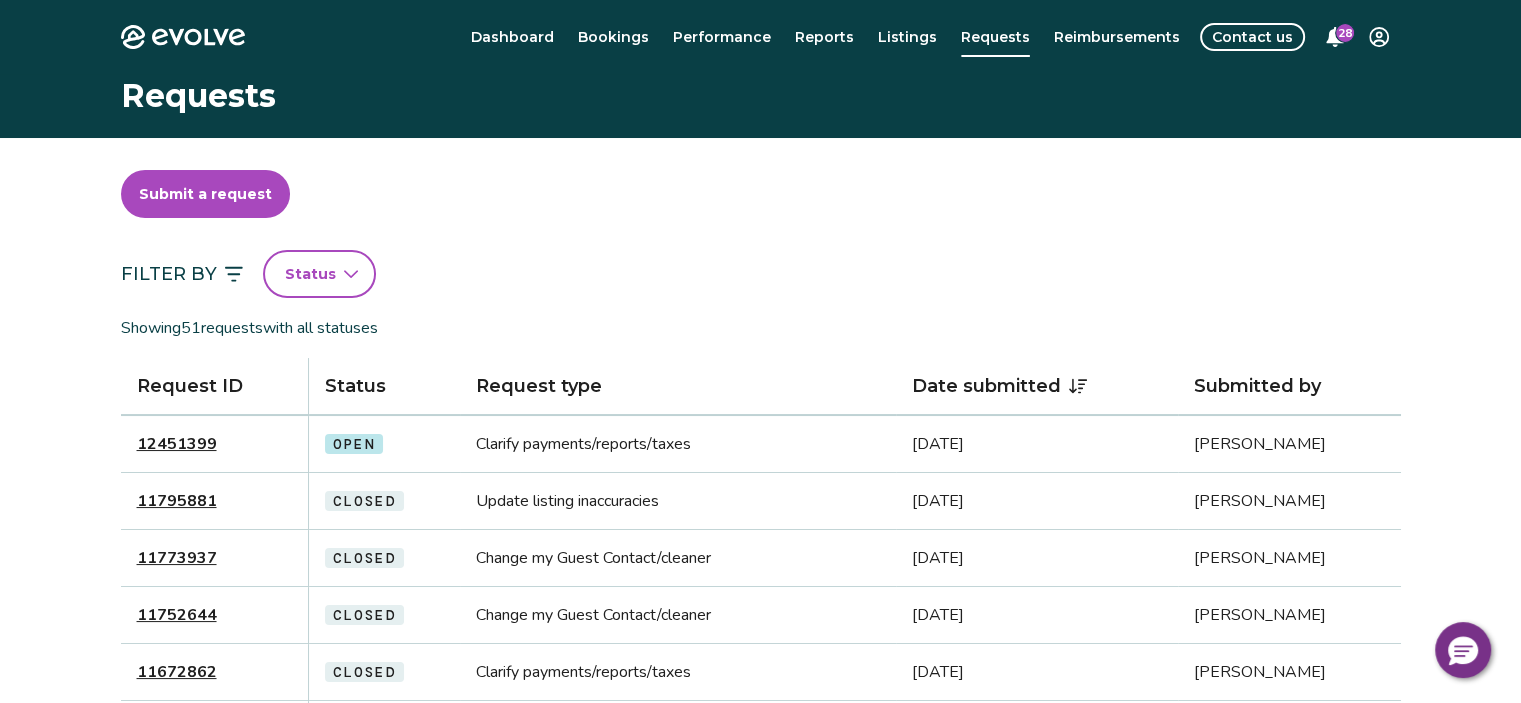click on "12451399" at bounding box center [177, 444] 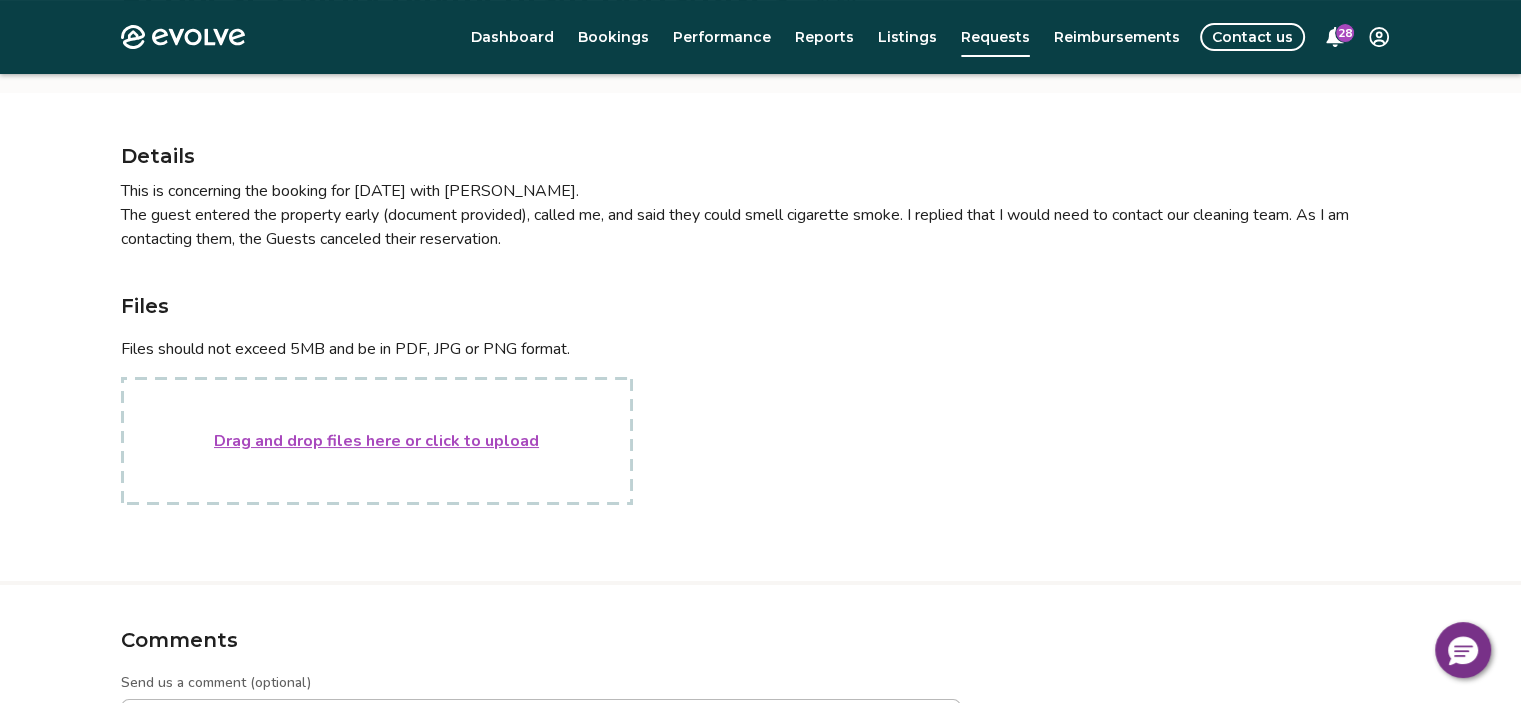 scroll, scrollTop: 200, scrollLeft: 0, axis: vertical 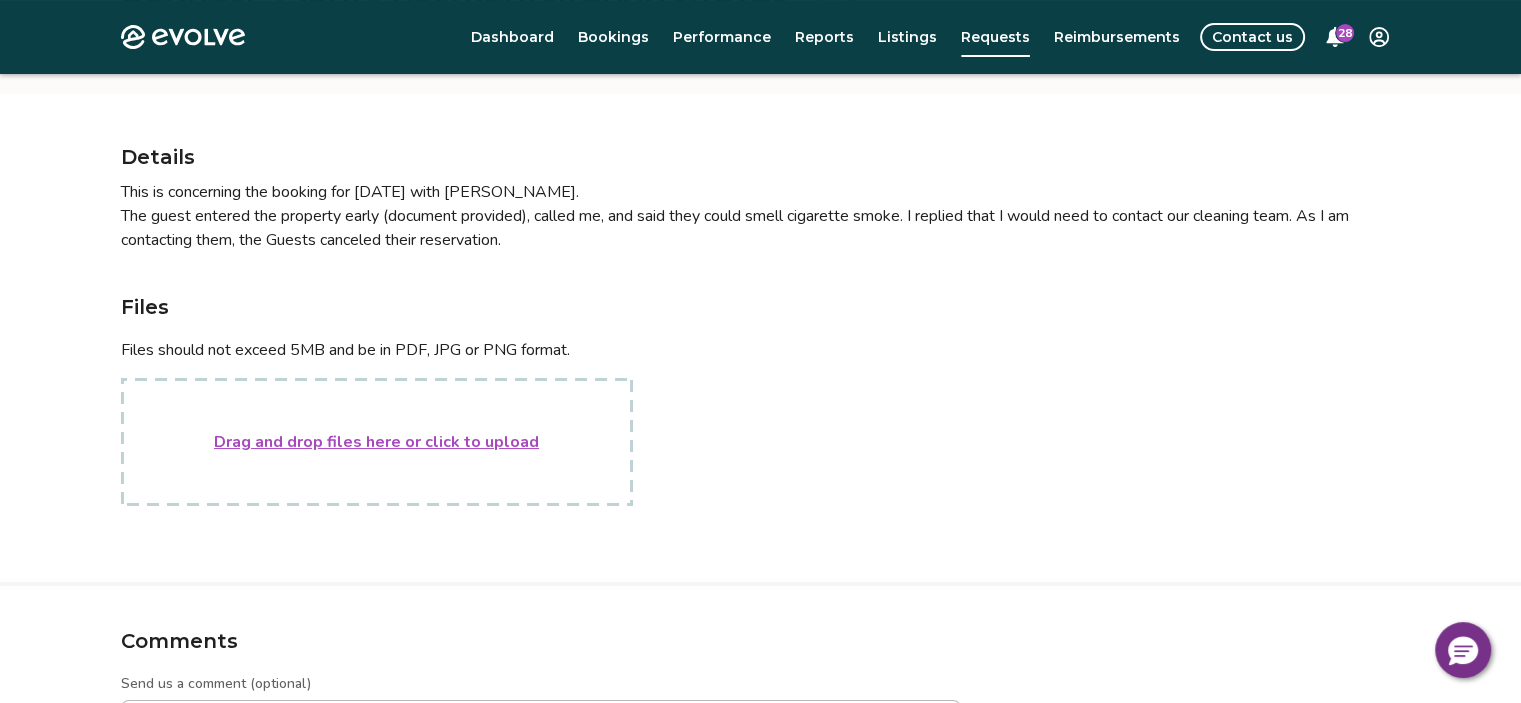 click on "Drag and drop files here or click to upload" at bounding box center [376, 442] 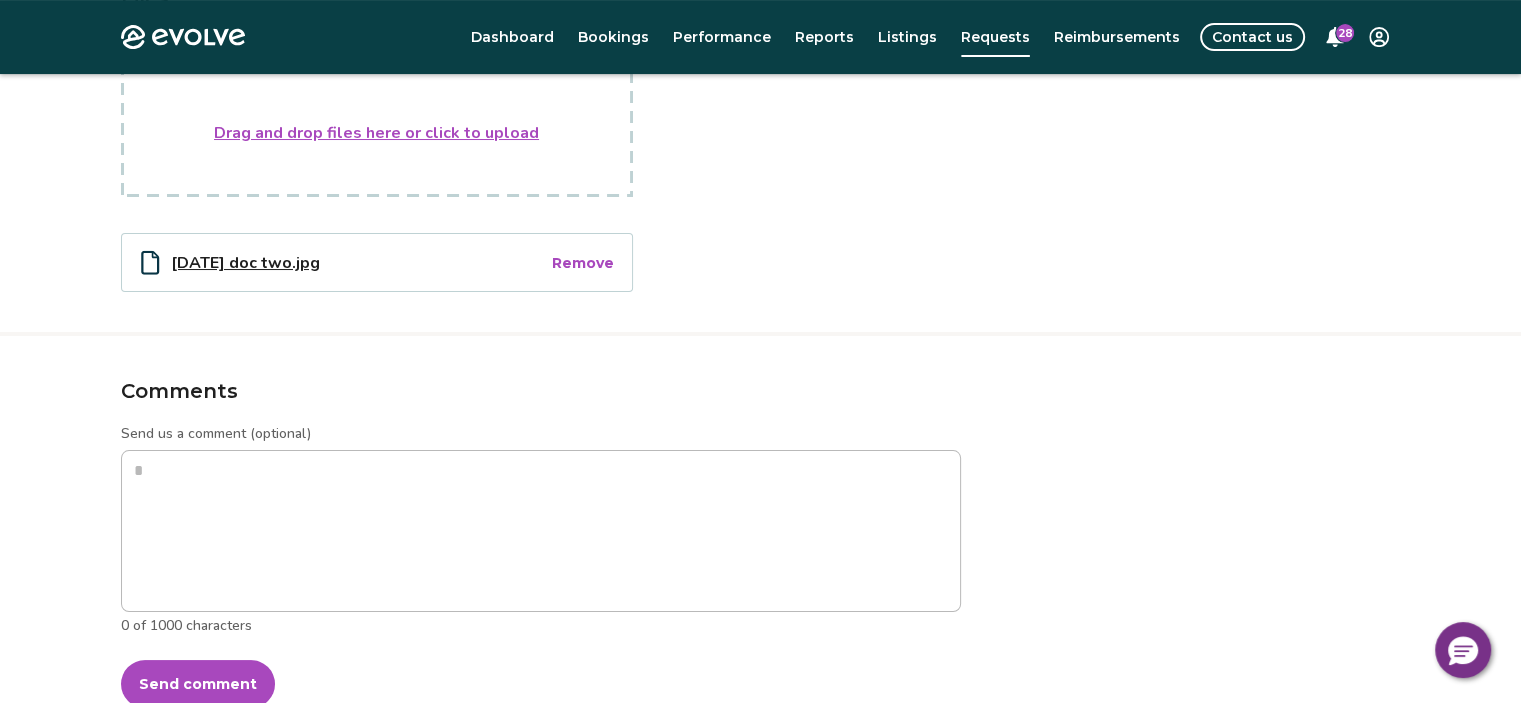 scroll, scrollTop: 496, scrollLeft: 0, axis: vertical 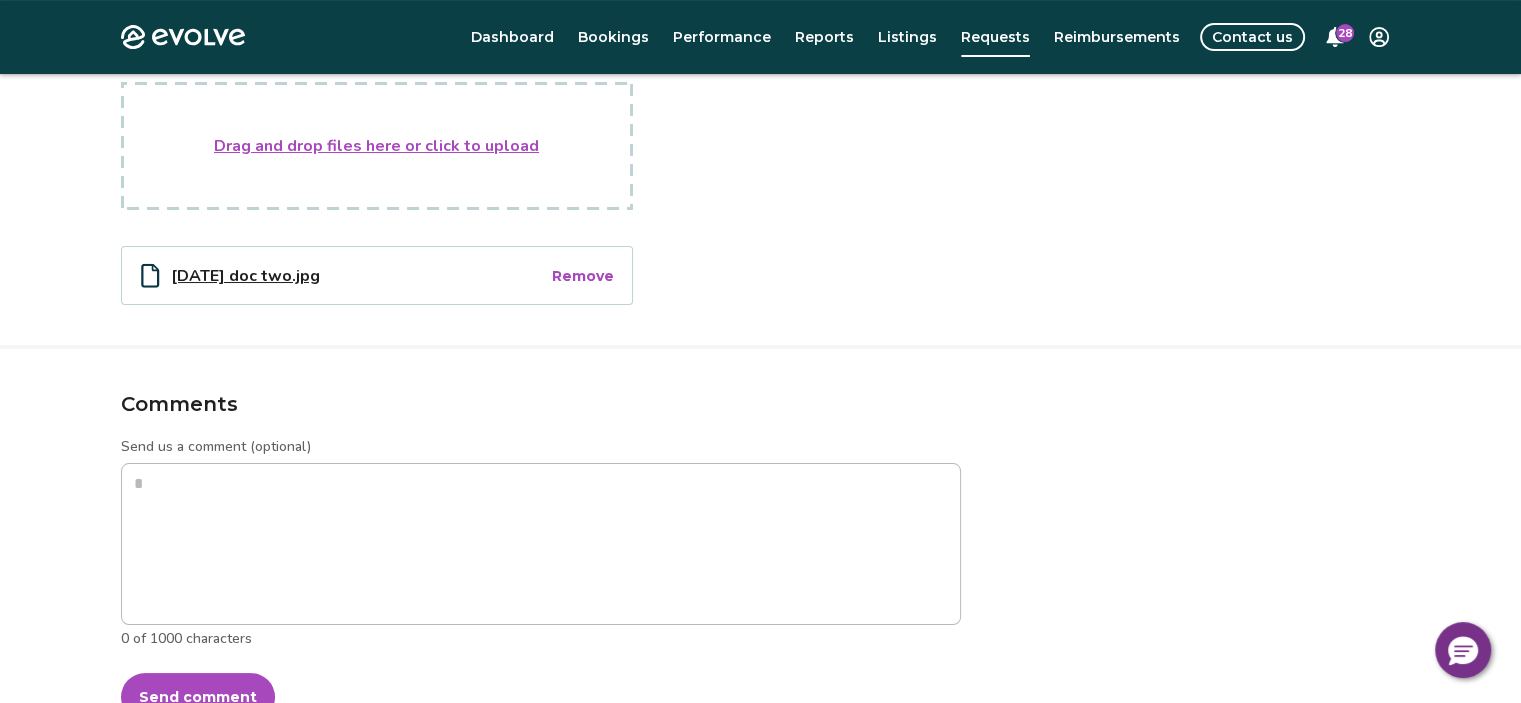 click on "july 6 doc two.jpg" at bounding box center (360, 275) 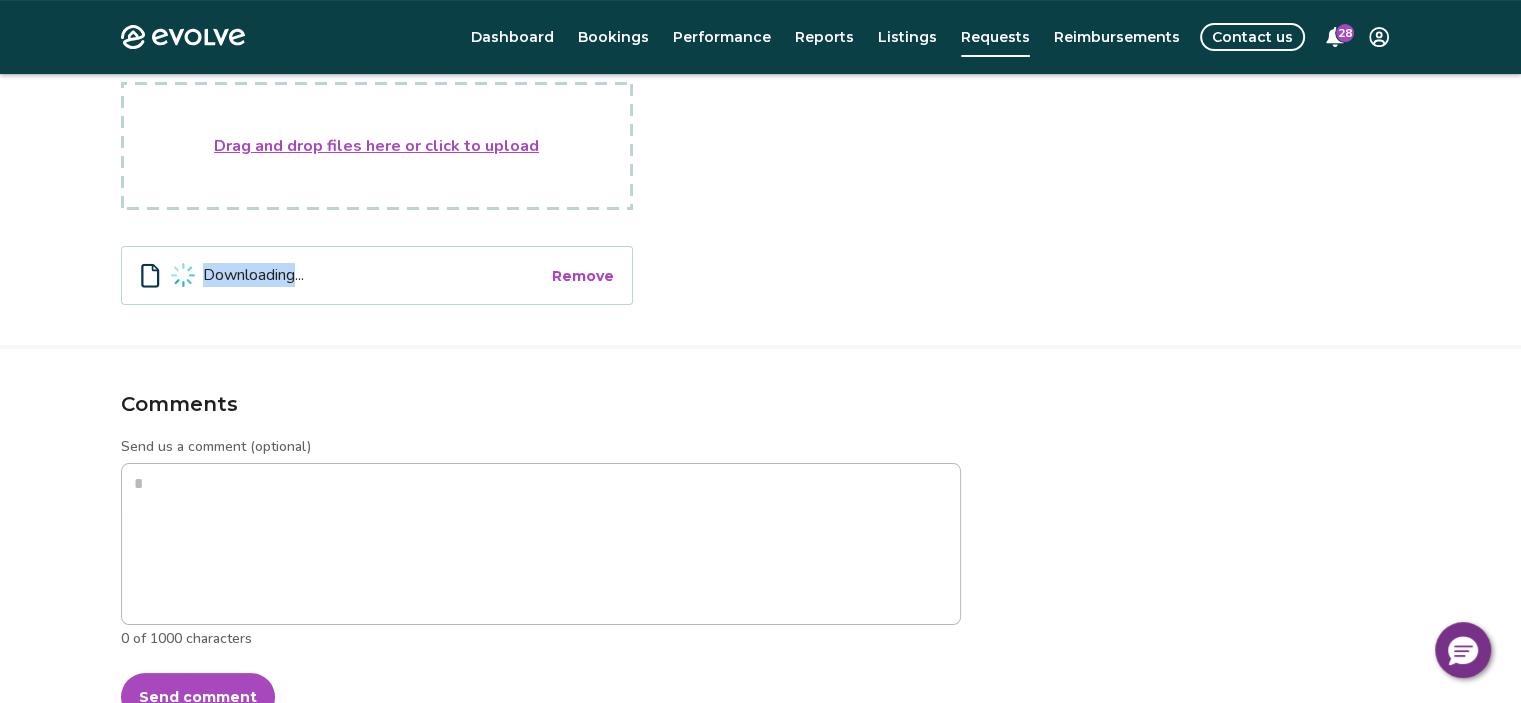 click on "Downloading..." at bounding box center [253, 275] 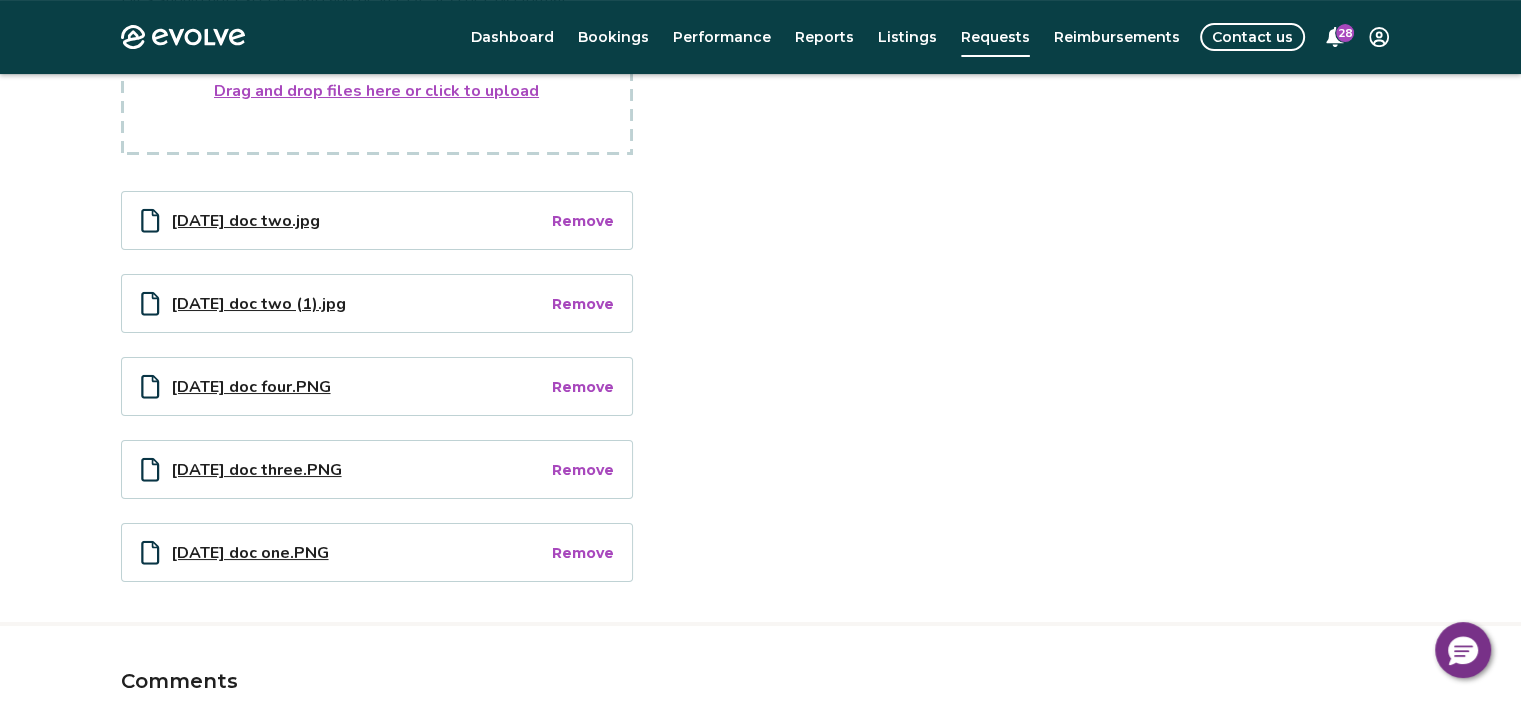 scroll, scrollTop: 696, scrollLeft: 0, axis: vertical 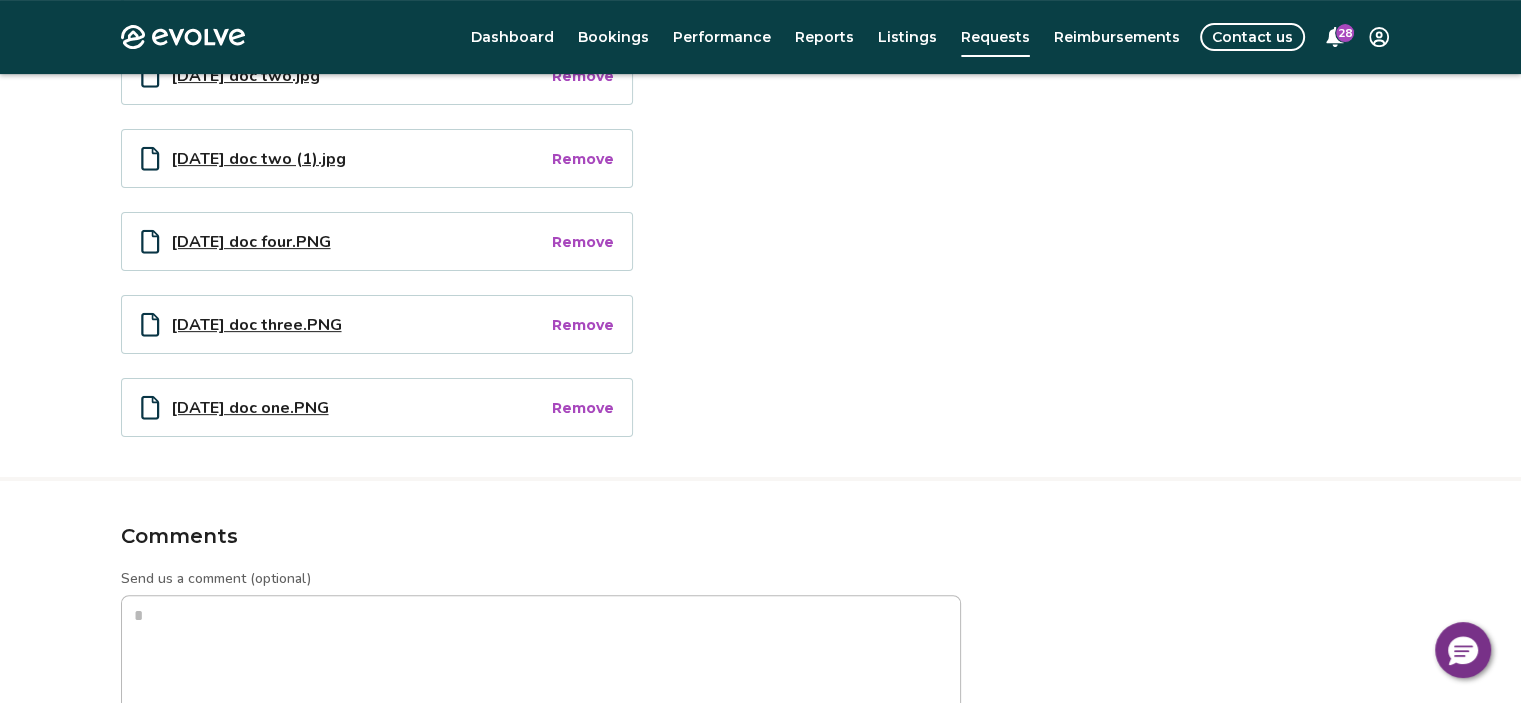 click on "Files Files should not exceed 5MB and be in PDF, JPG or PNG format. Drag and drop files here or click to upload   july 6 doc two.jpg Remove july 6 doc two (1).jpg Remove July 6 doc four.PNG Remove july 6 doc three.PNG Remove july 6 doc one.PNG Remove" at bounding box center (761, 116) 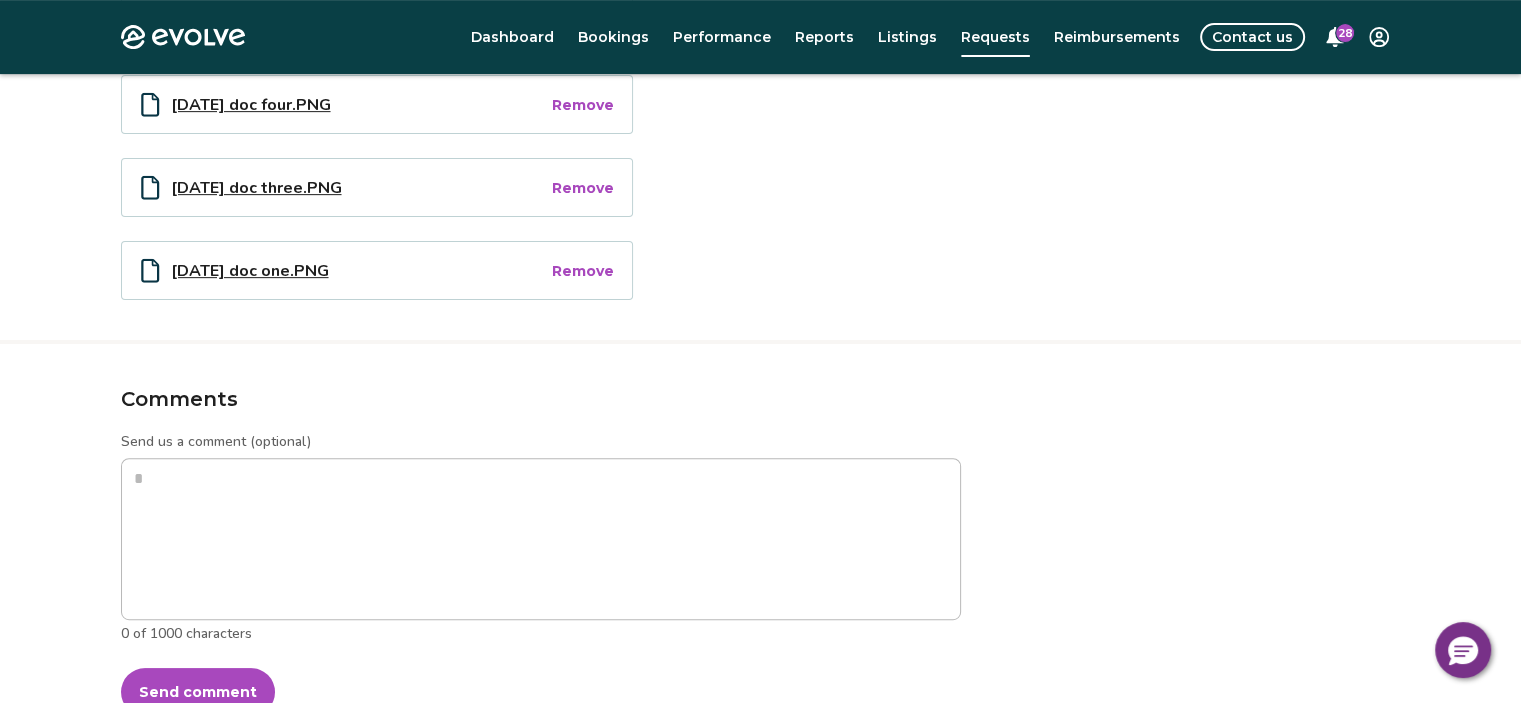 scroll, scrollTop: 896, scrollLeft: 0, axis: vertical 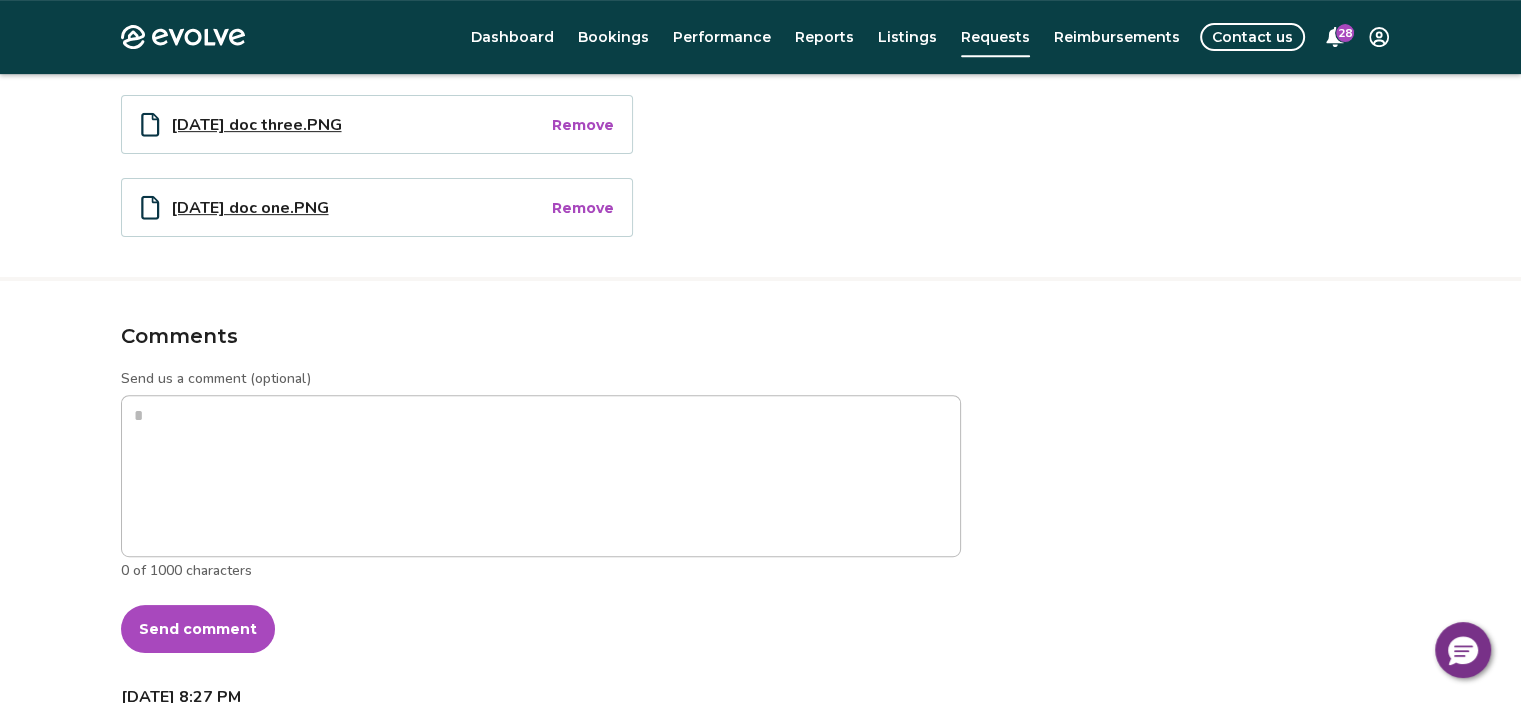 click on "Send comment" at bounding box center (198, 629) 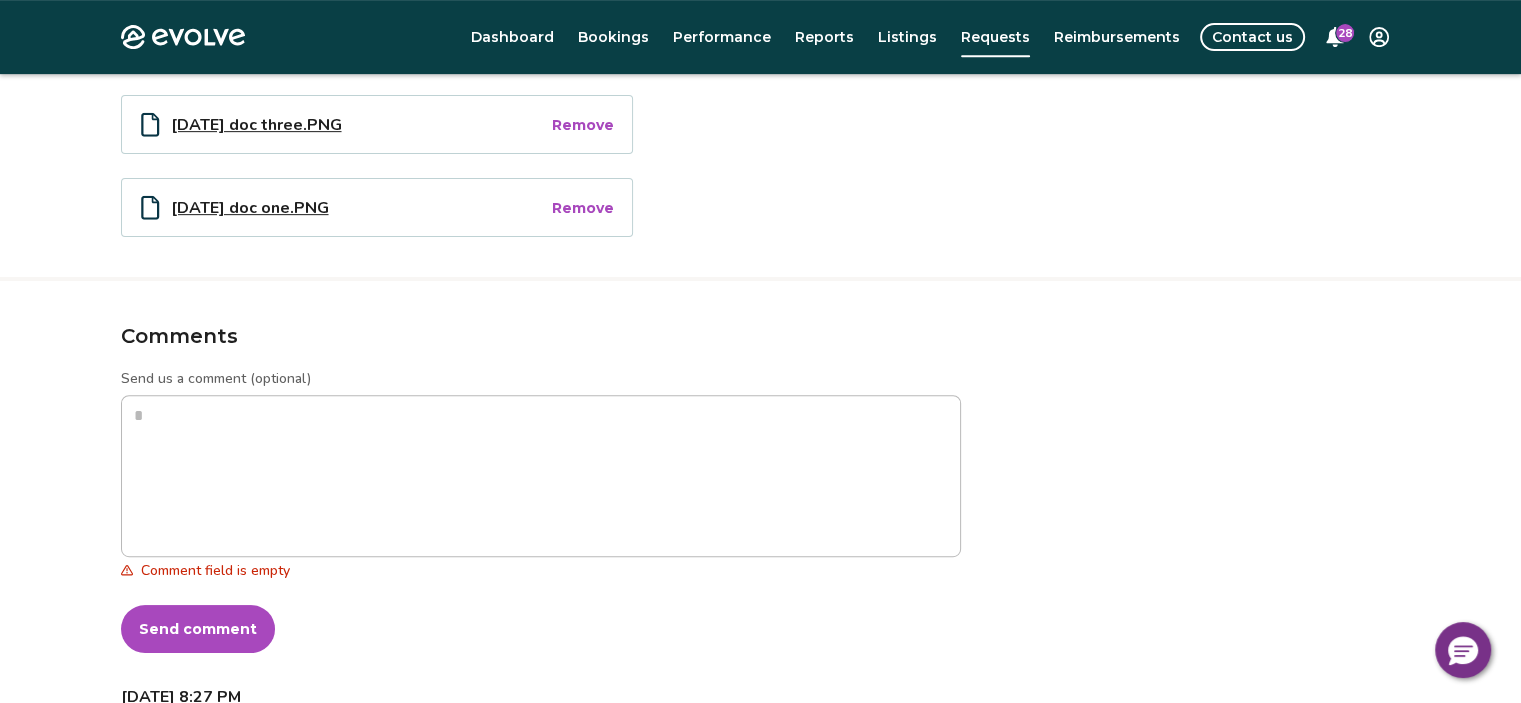 click on "Send comment" at bounding box center (198, 629) 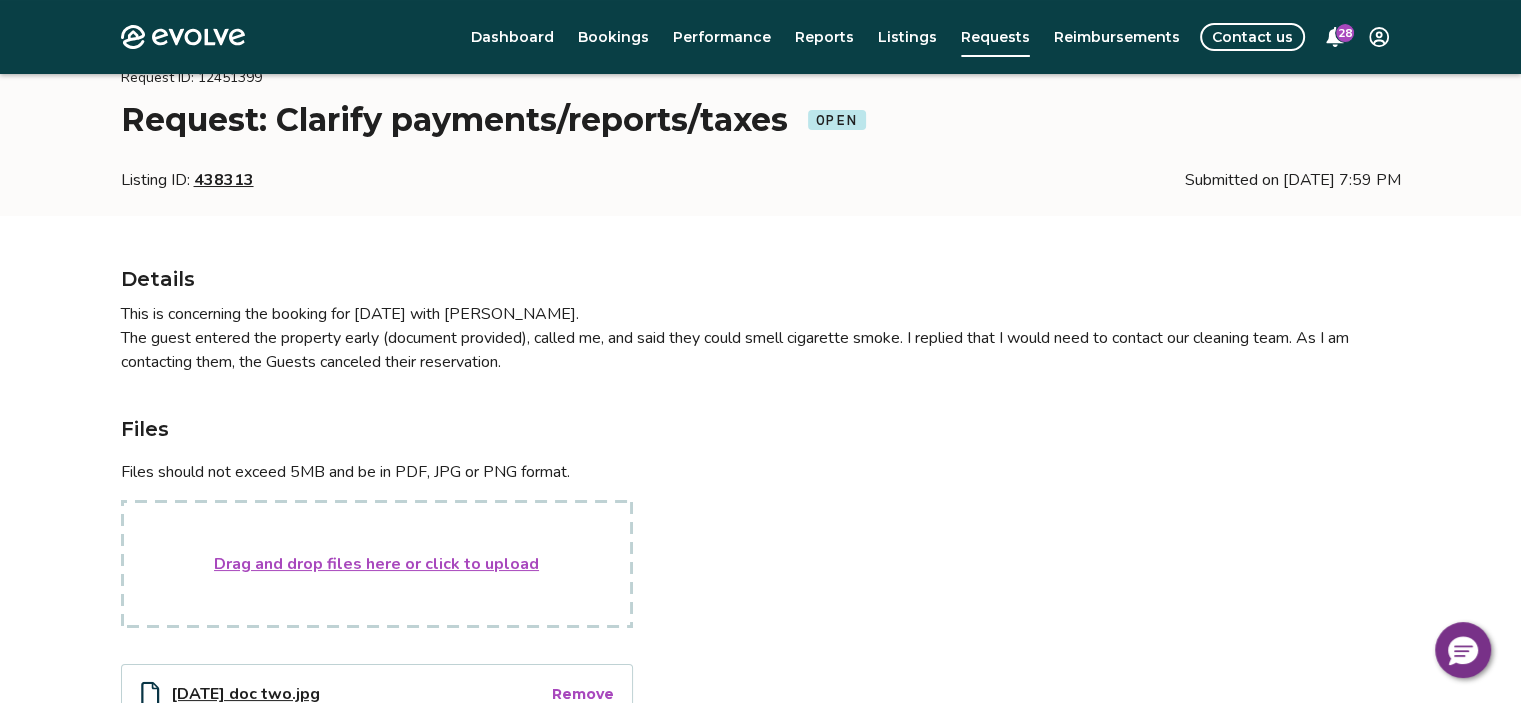 scroll, scrollTop: 0, scrollLeft: 0, axis: both 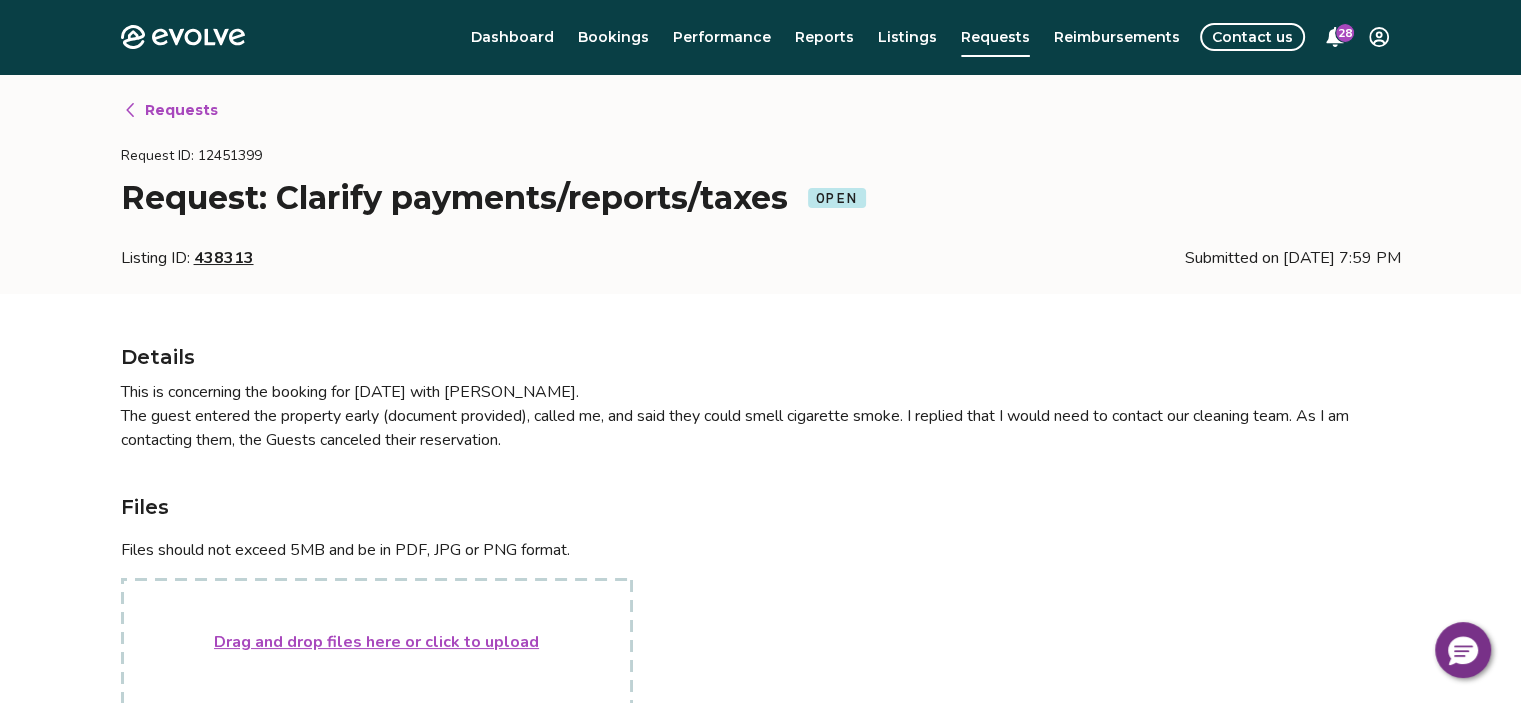 click on "Requests Request ID: 12451399 Request: Clarify payments/reports/taxes Open Listing ID:   438313 Submitted on Jul 9, 2025 at 7:59 PM" at bounding box center (760, 184) 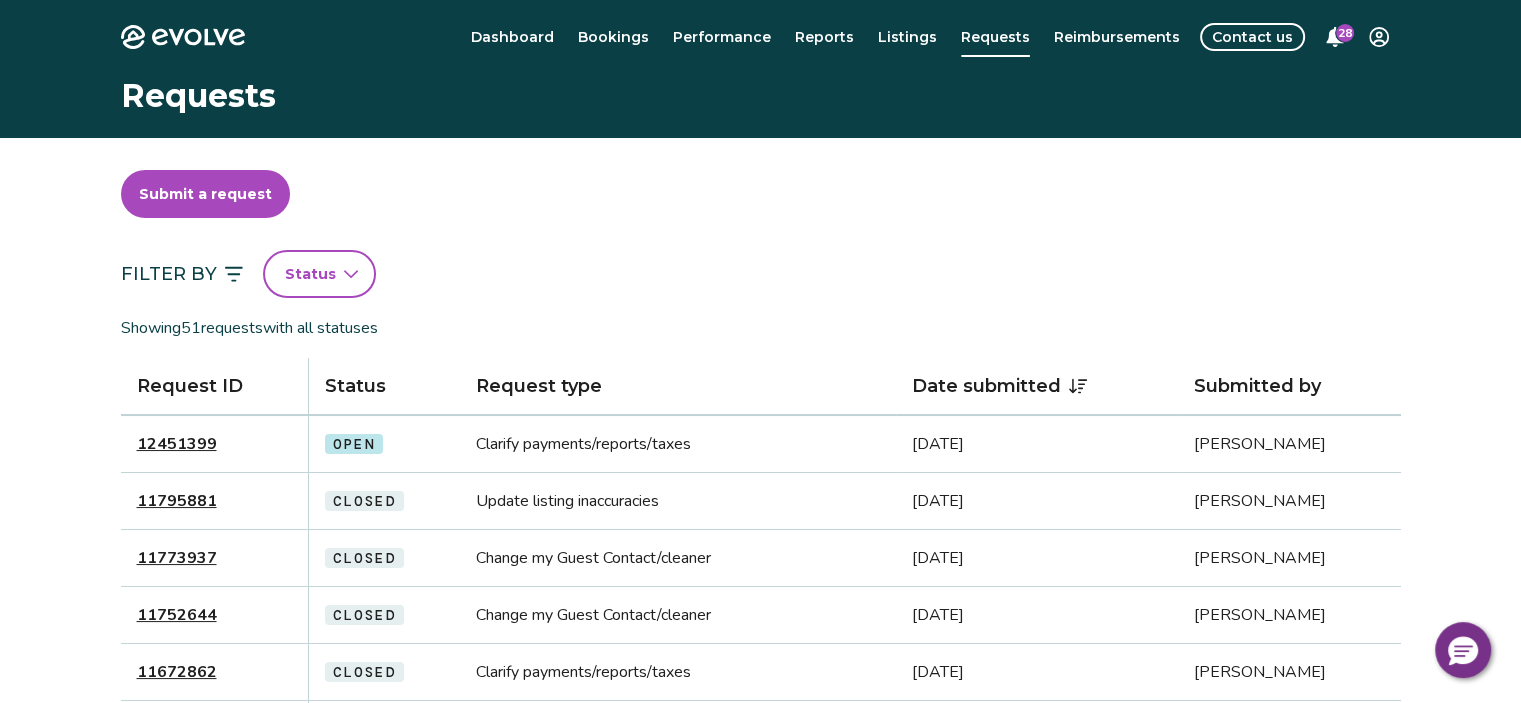 click on "12451399" at bounding box center [177, 444] 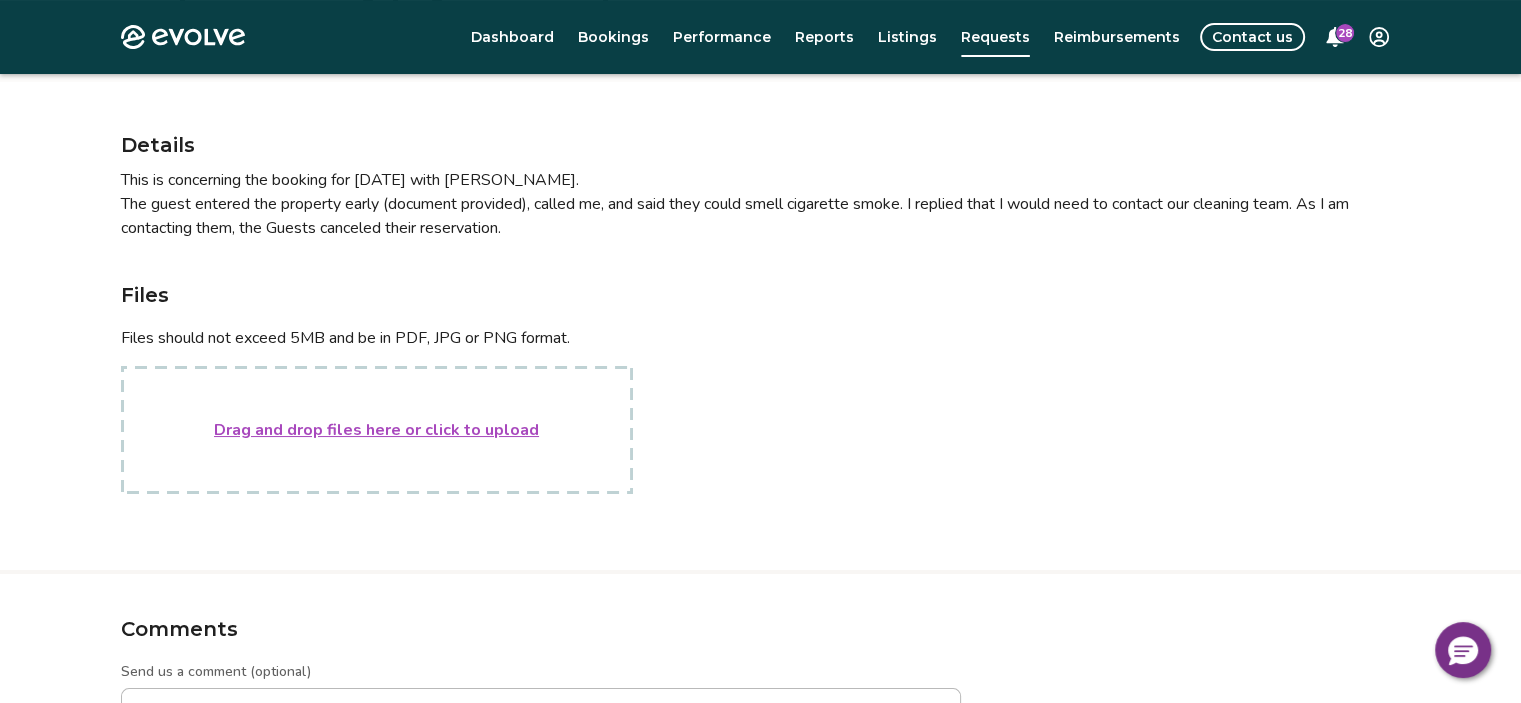 scroll, scrollTop: 200, scrollLeft: 0, axis: vertical 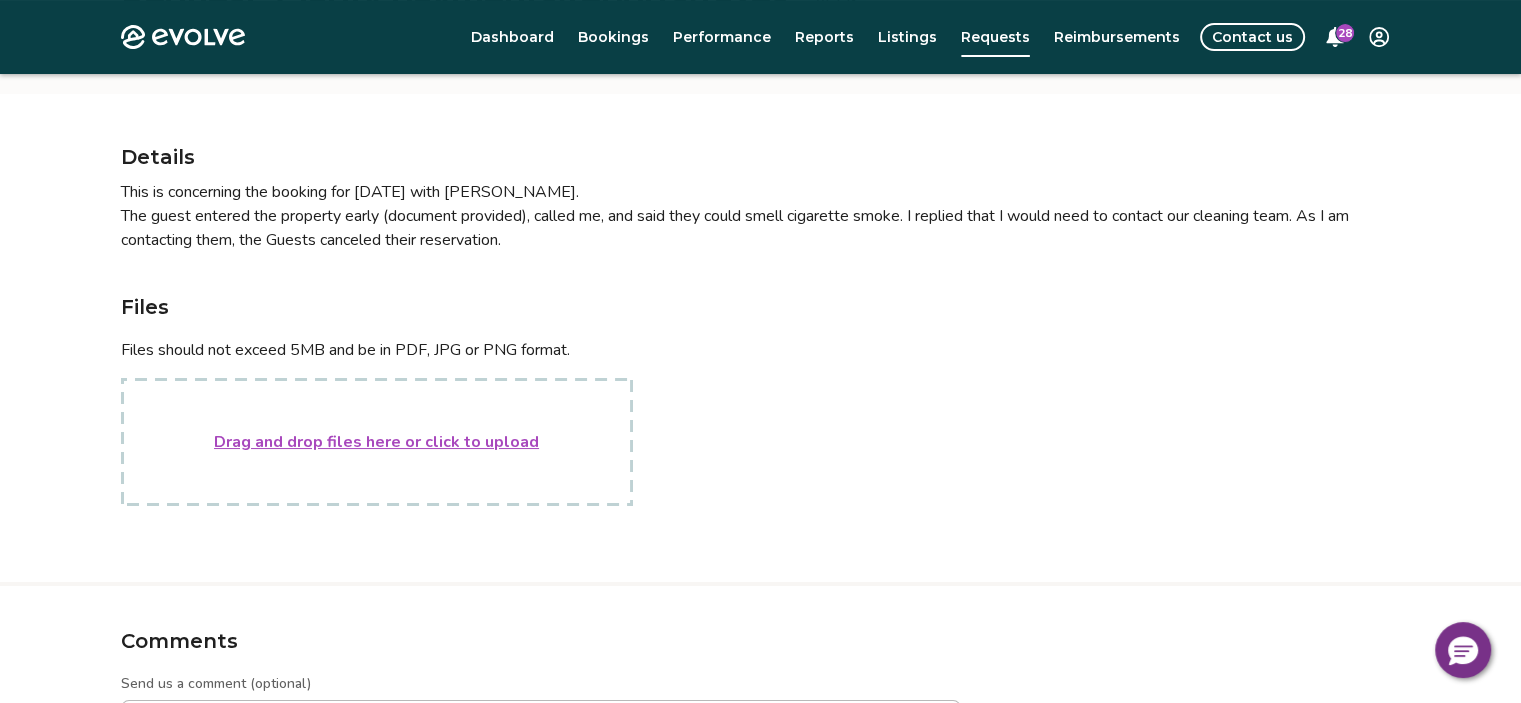 click on "Drag and drop files here or click to upload" at bounding box center [376, 442] 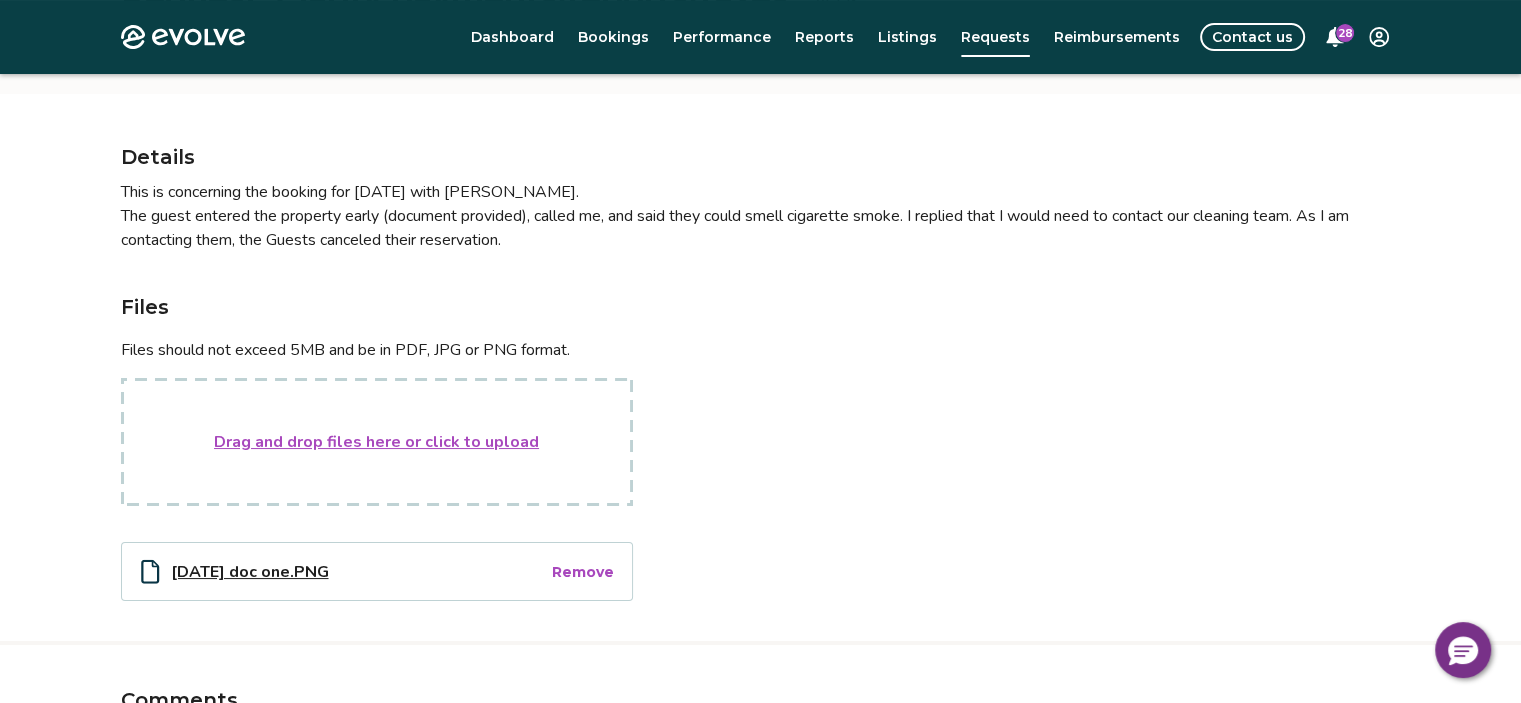 scroll, scrollTop: 0, scrollLeft: 0, axis: both 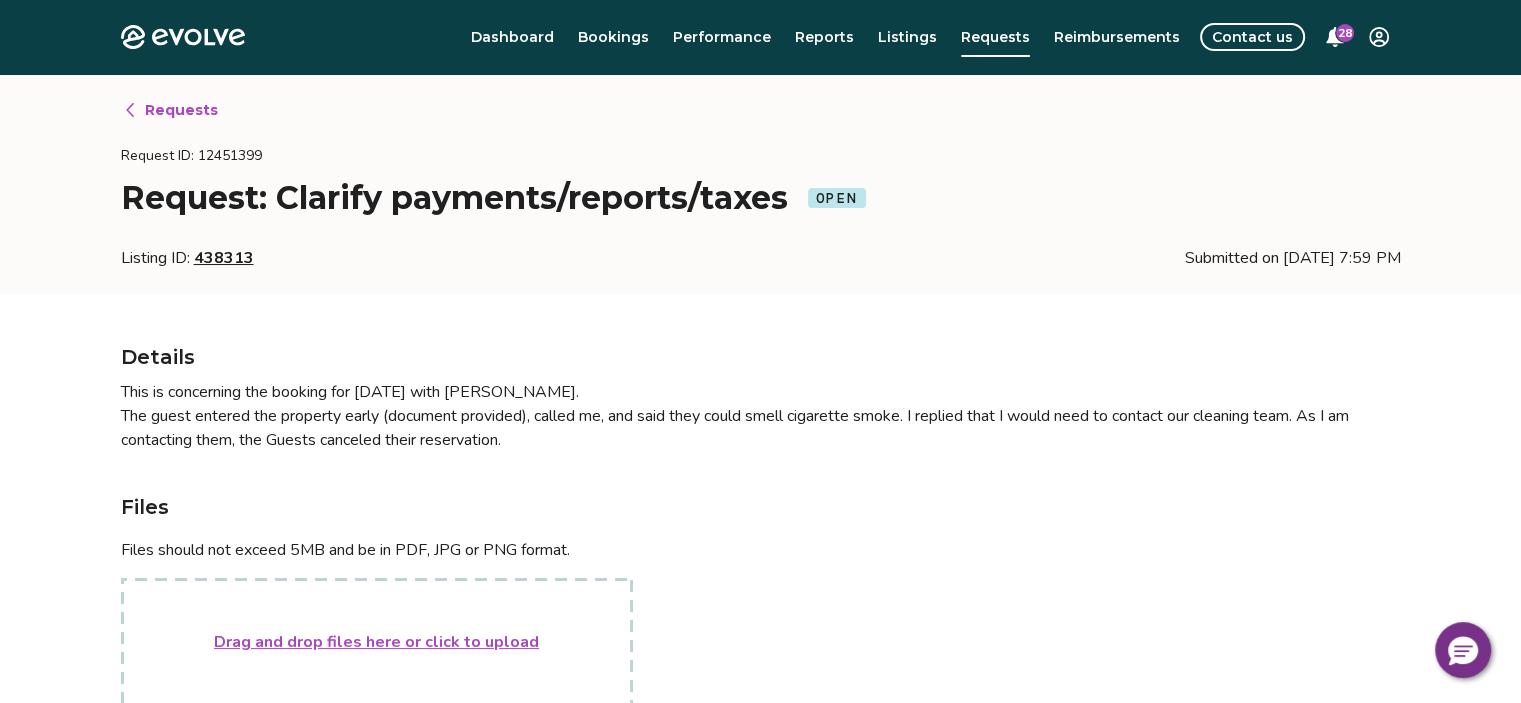 click on "Requests" at bounding box center (181, 110) 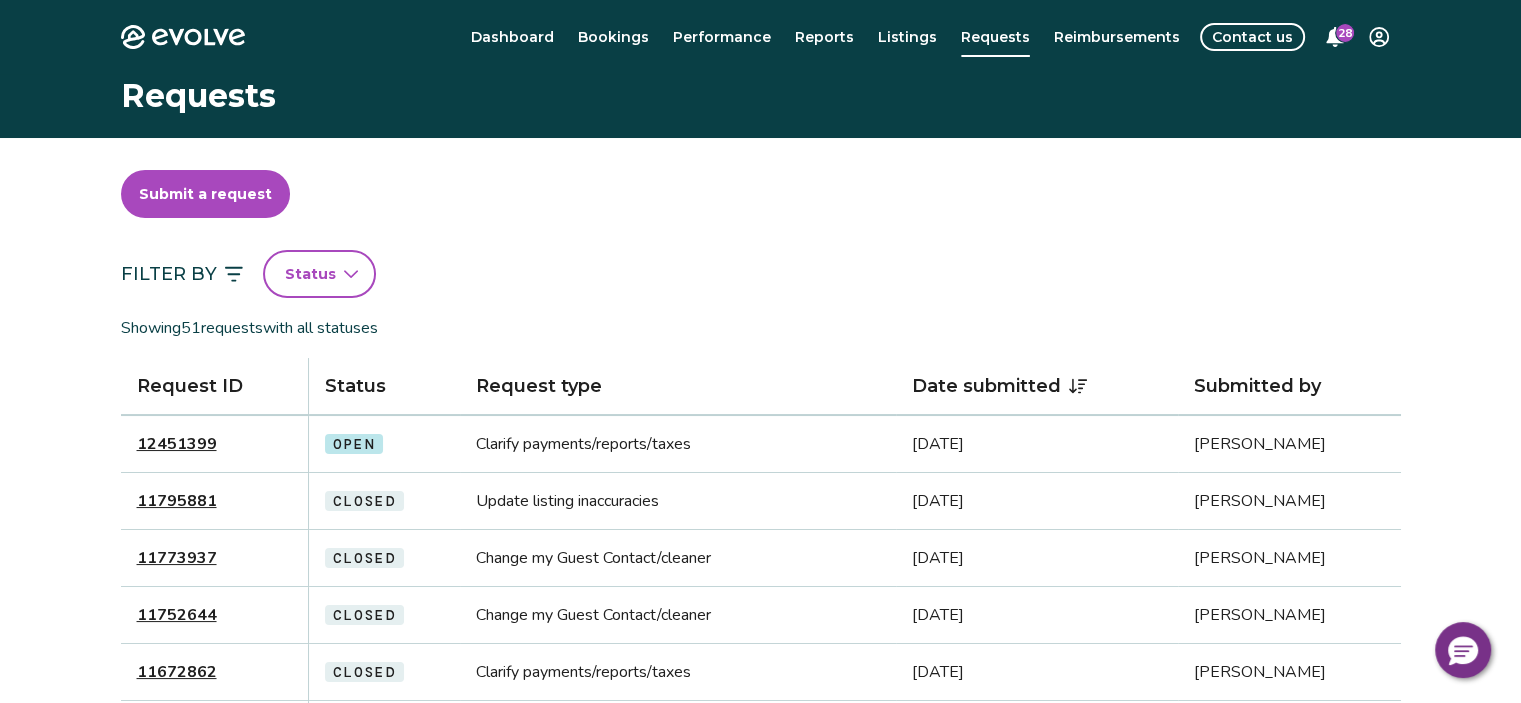 click on "12451399" at bounding box center (177, 444) 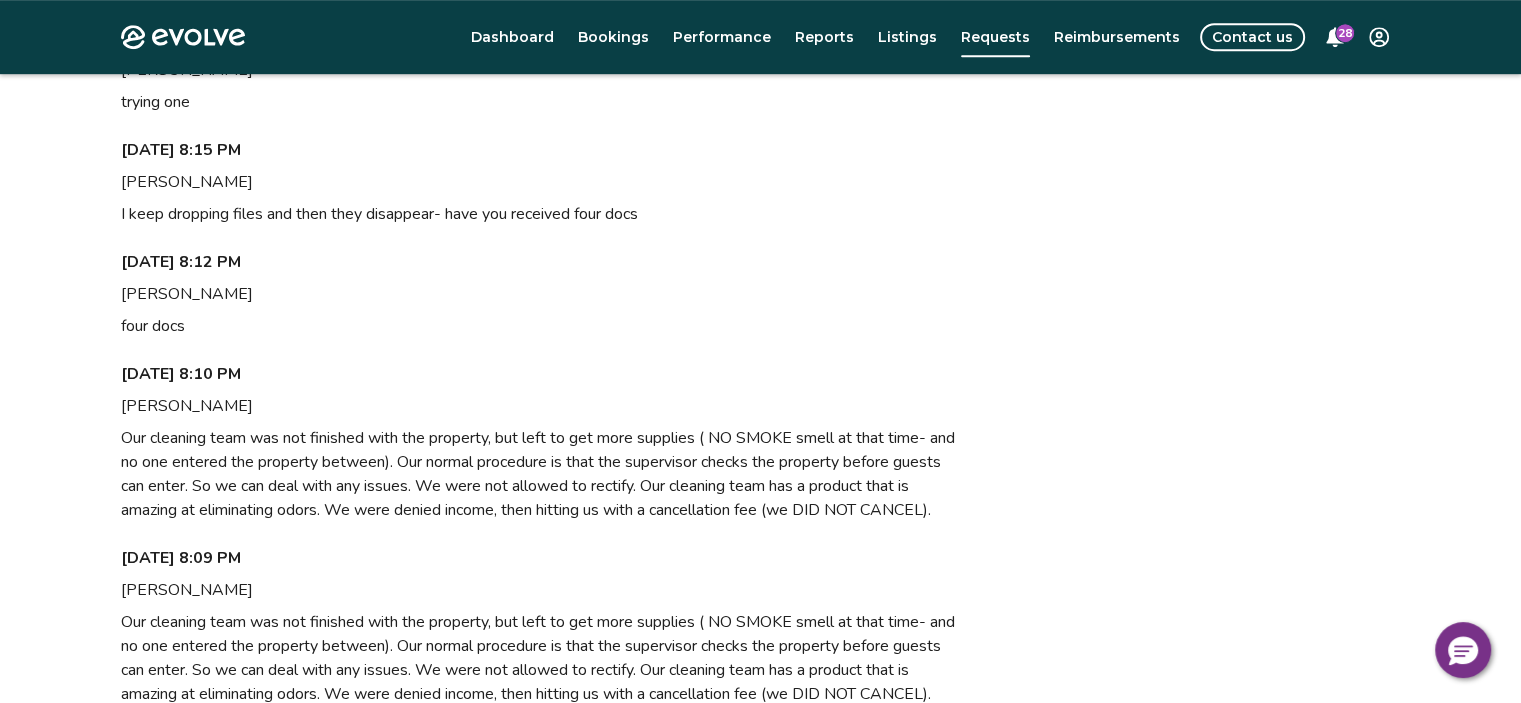 scroll, scrollTop: 1200, scrollLeft: 0, axis: vertical 